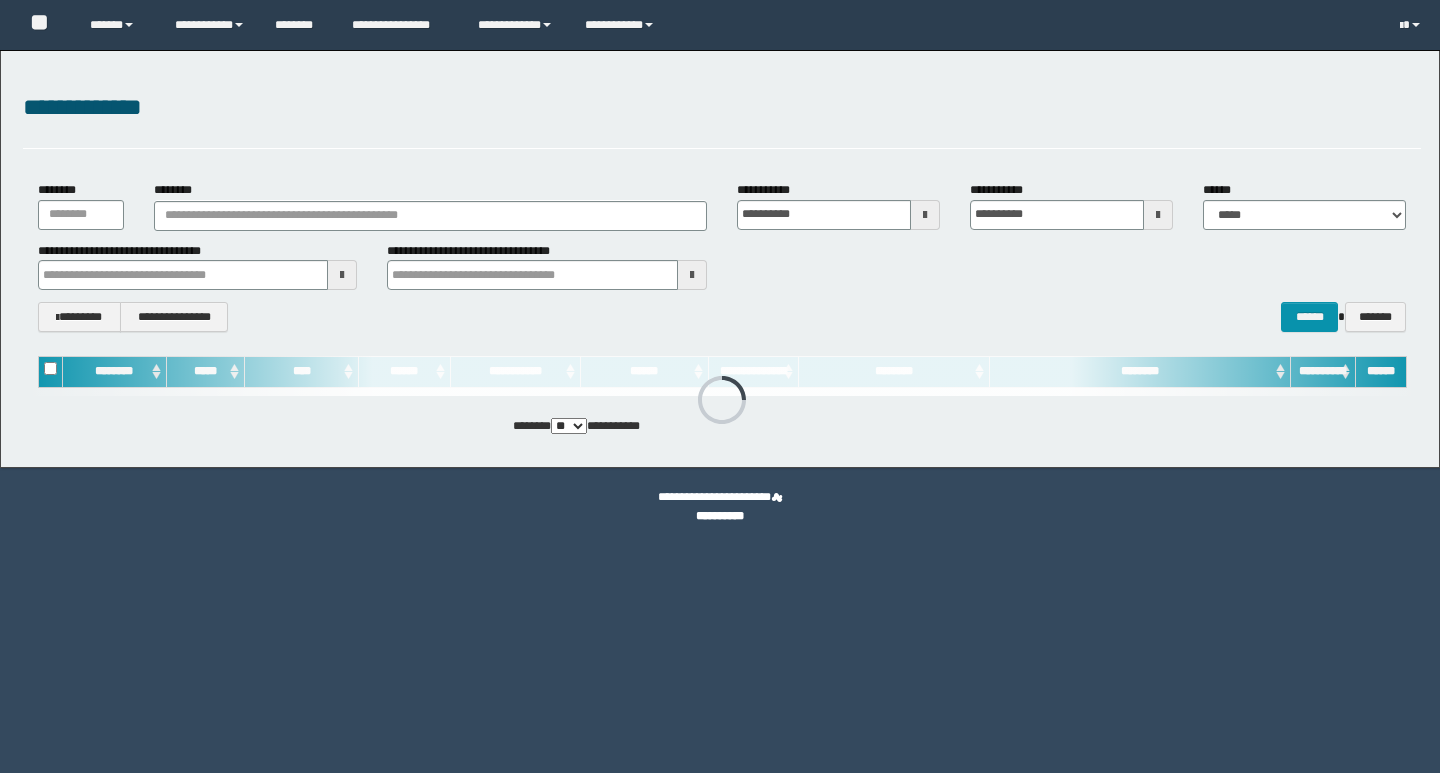 scroll, scrollTop: 0, scrollLeft: 0, axis: both 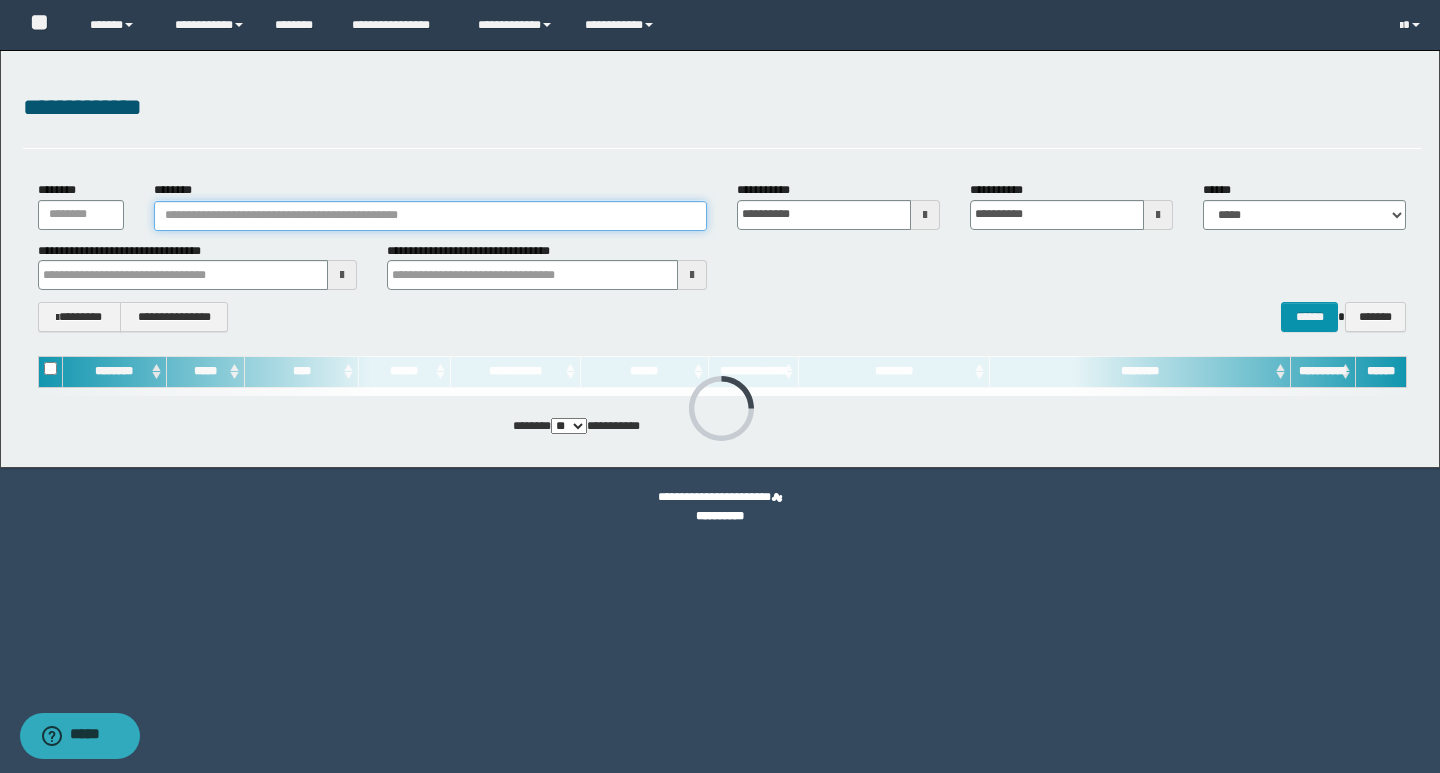 click on "********" at bounding box center (430, 216) 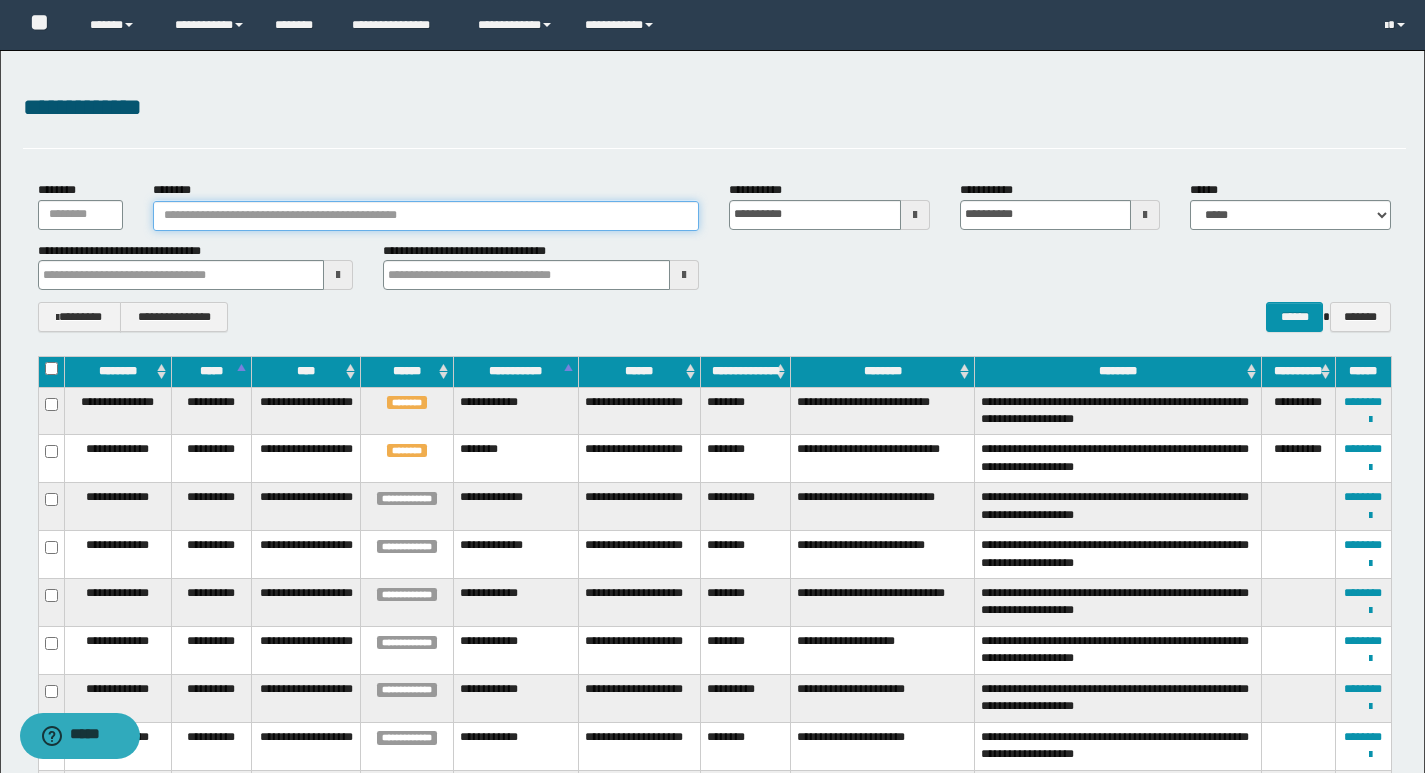 paste on "********" 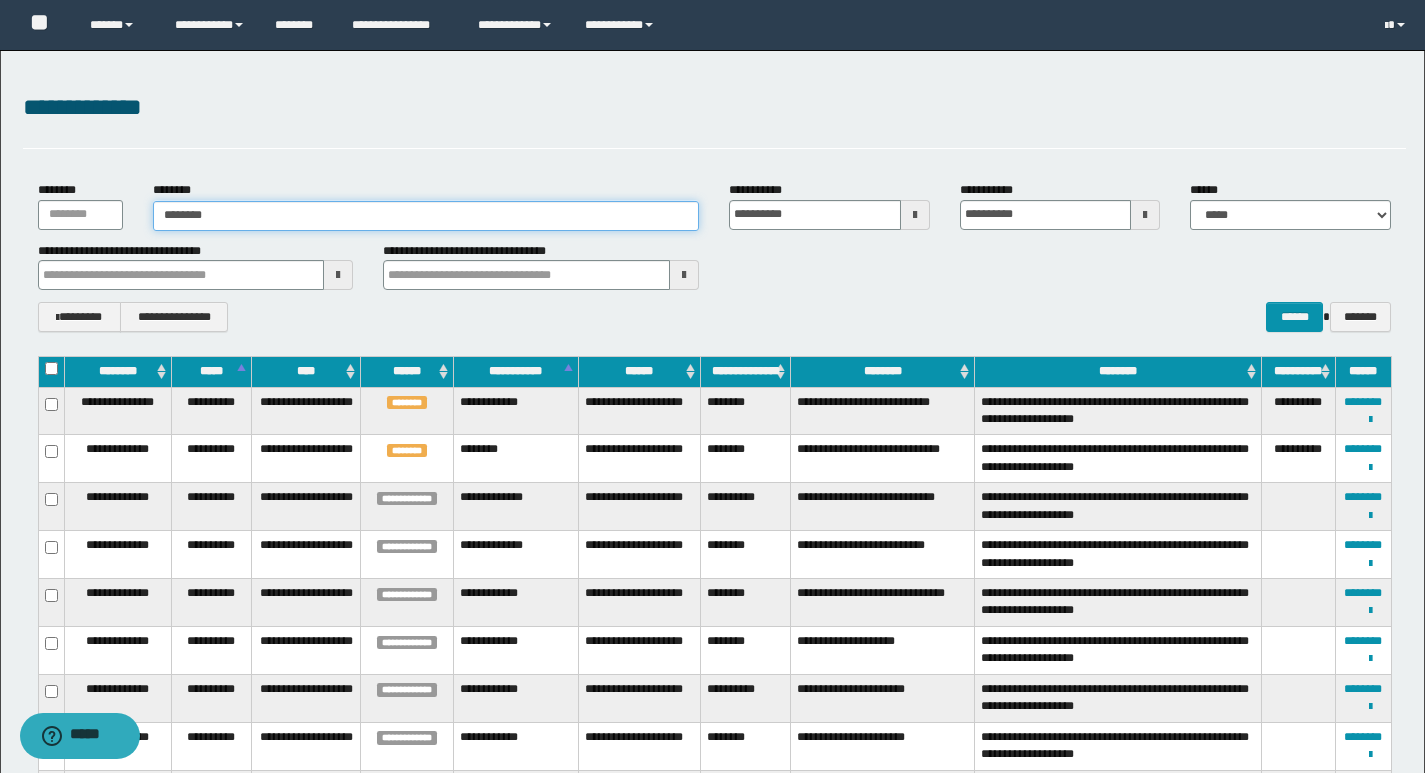type on "********" 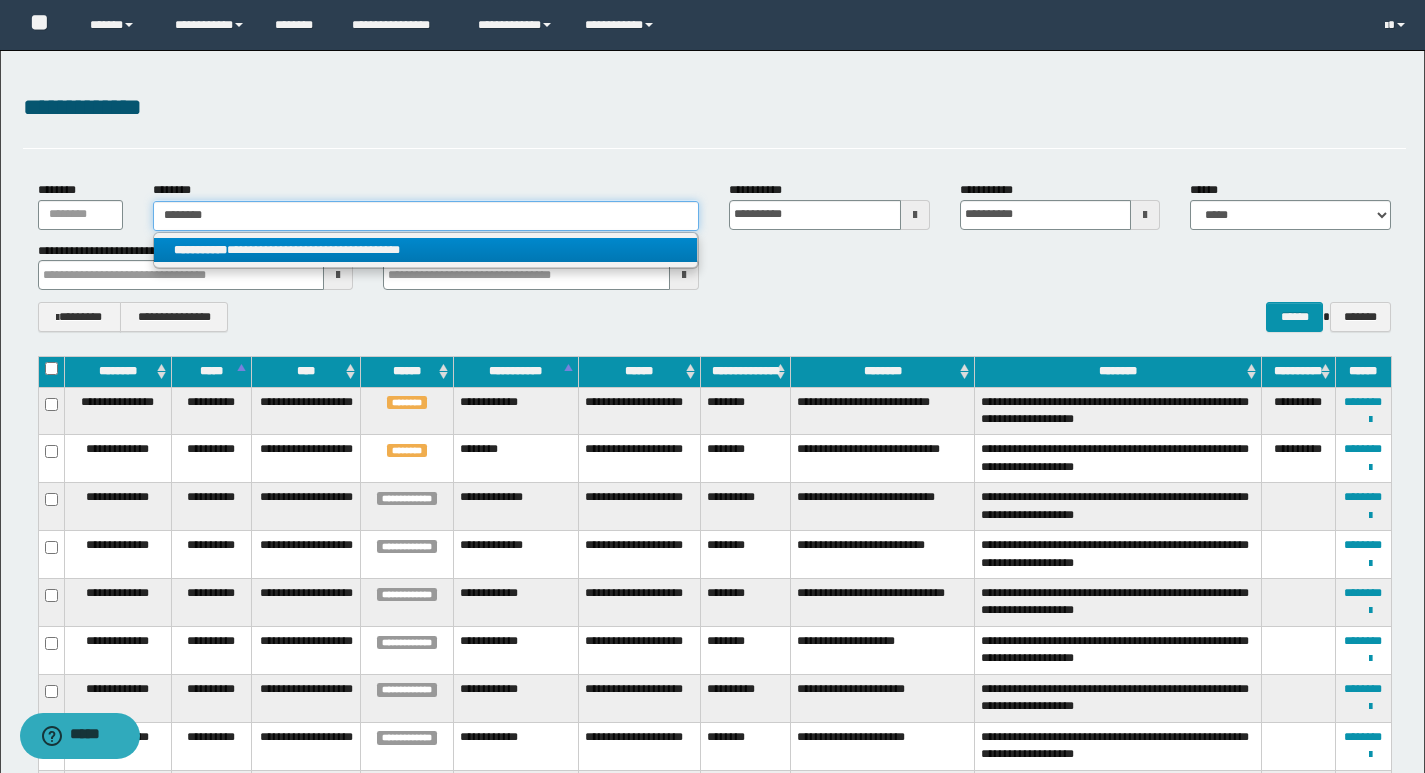 type on "********" 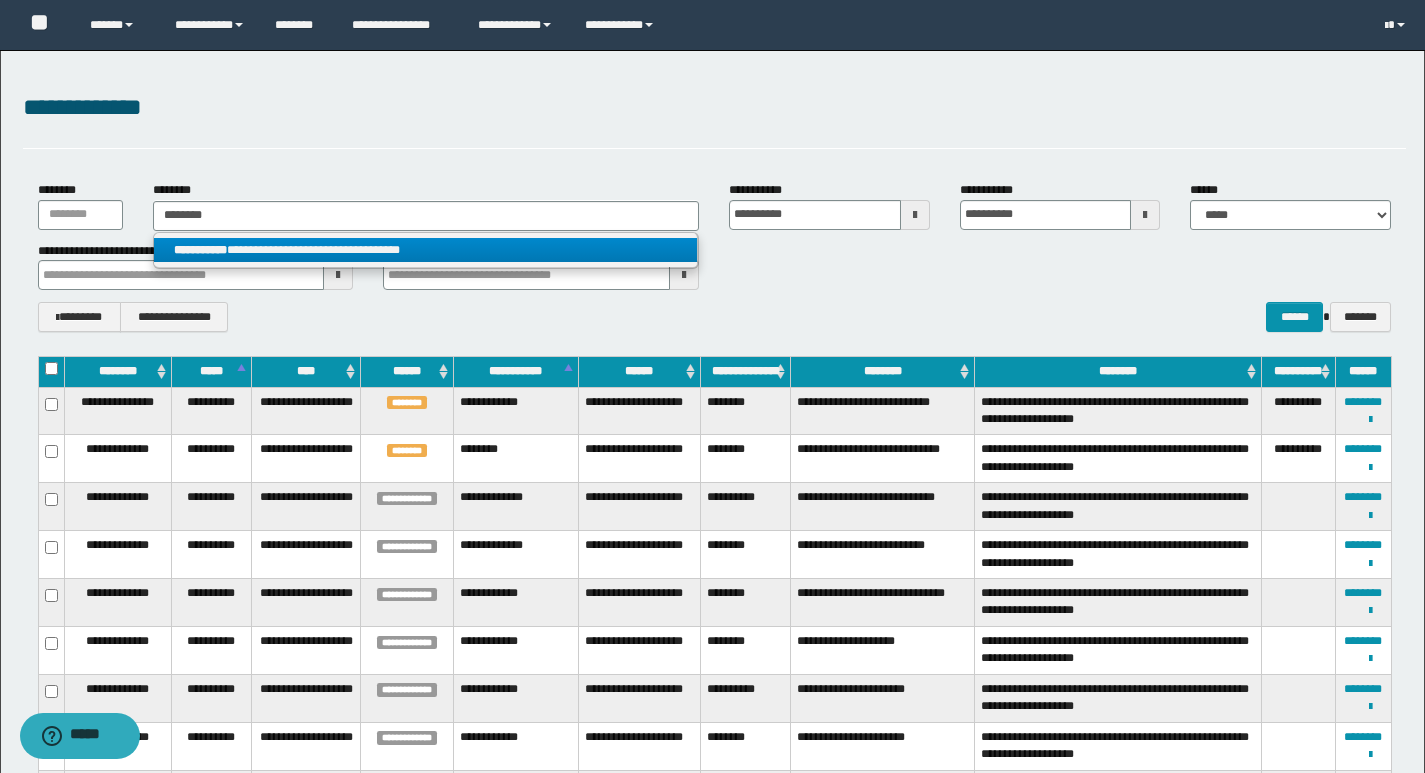 click on "**********" at bounding box center (425, 250) 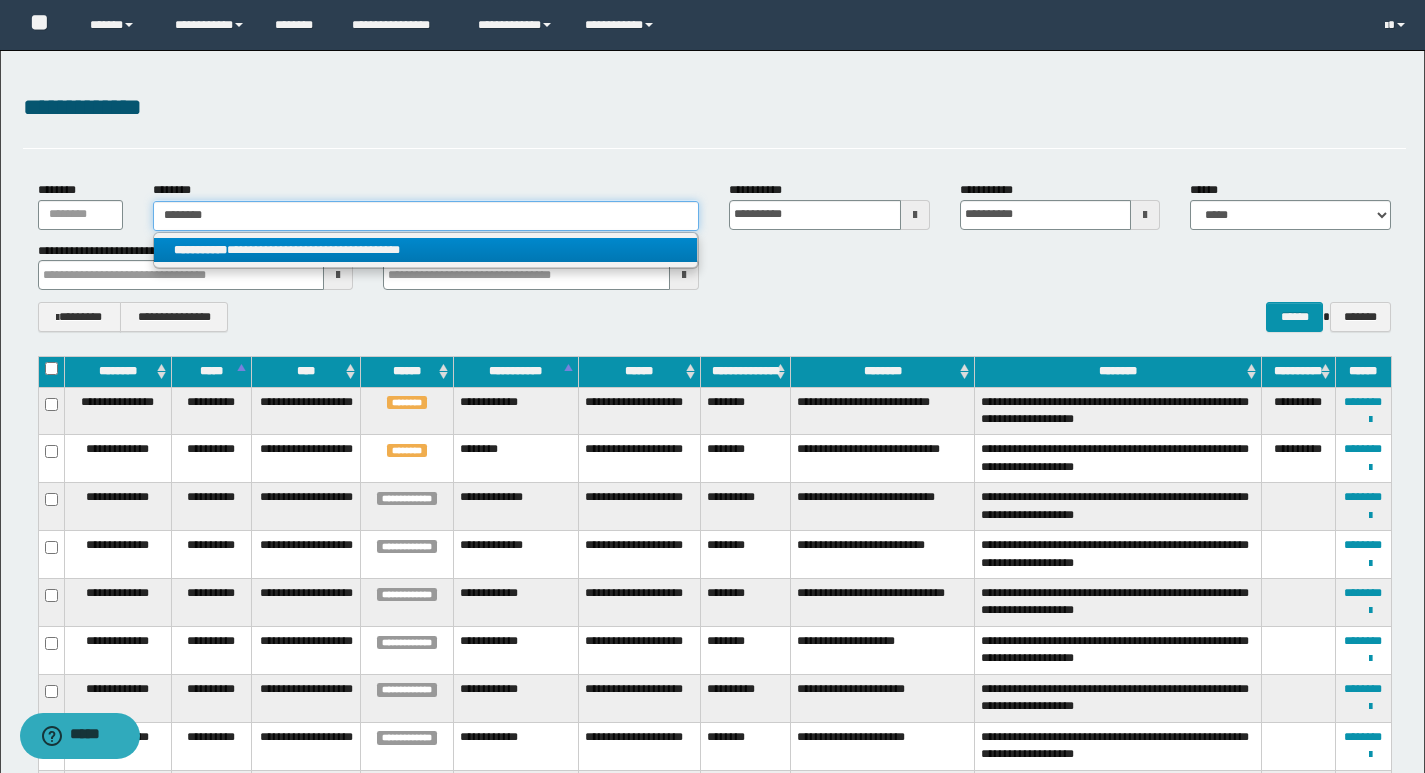 type 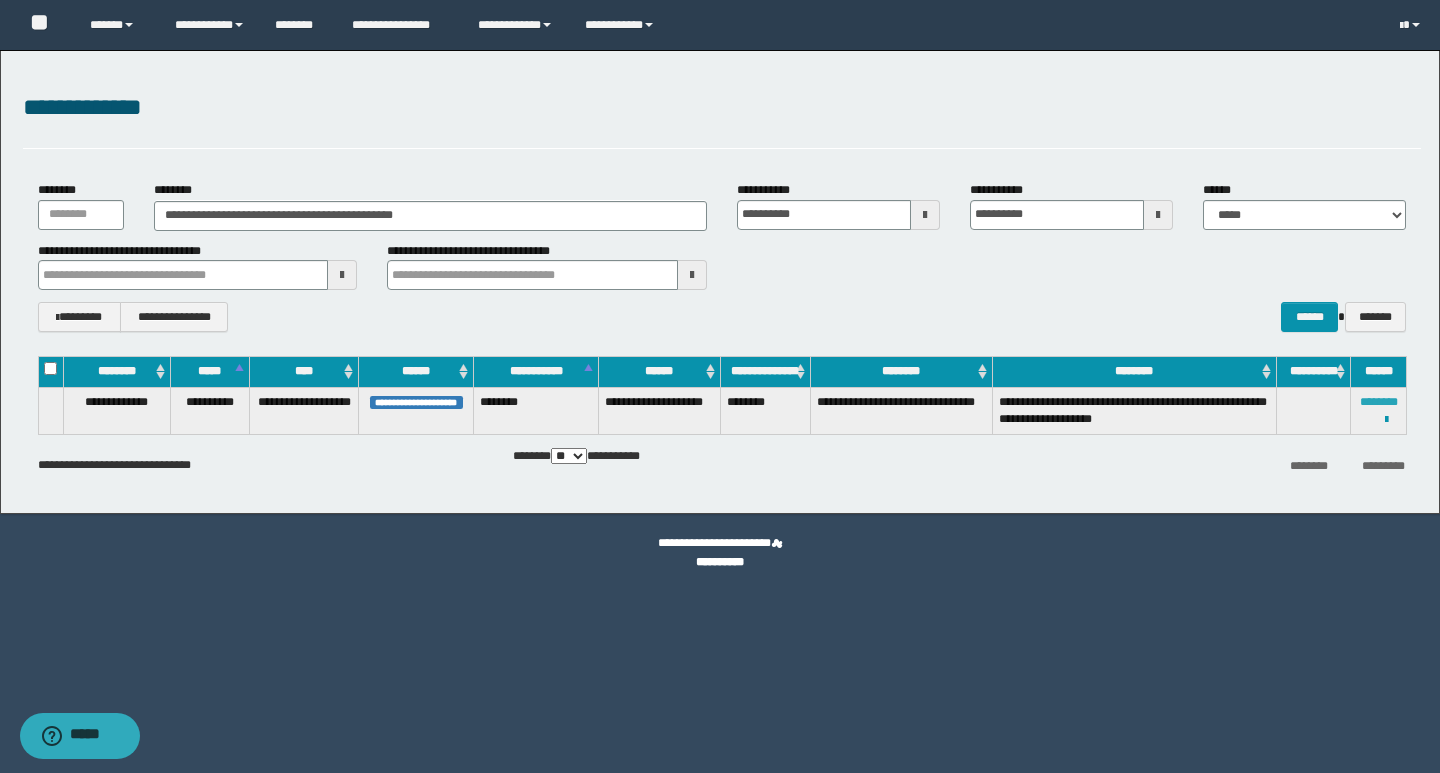click on "********" at bounding box center (1379, 402) 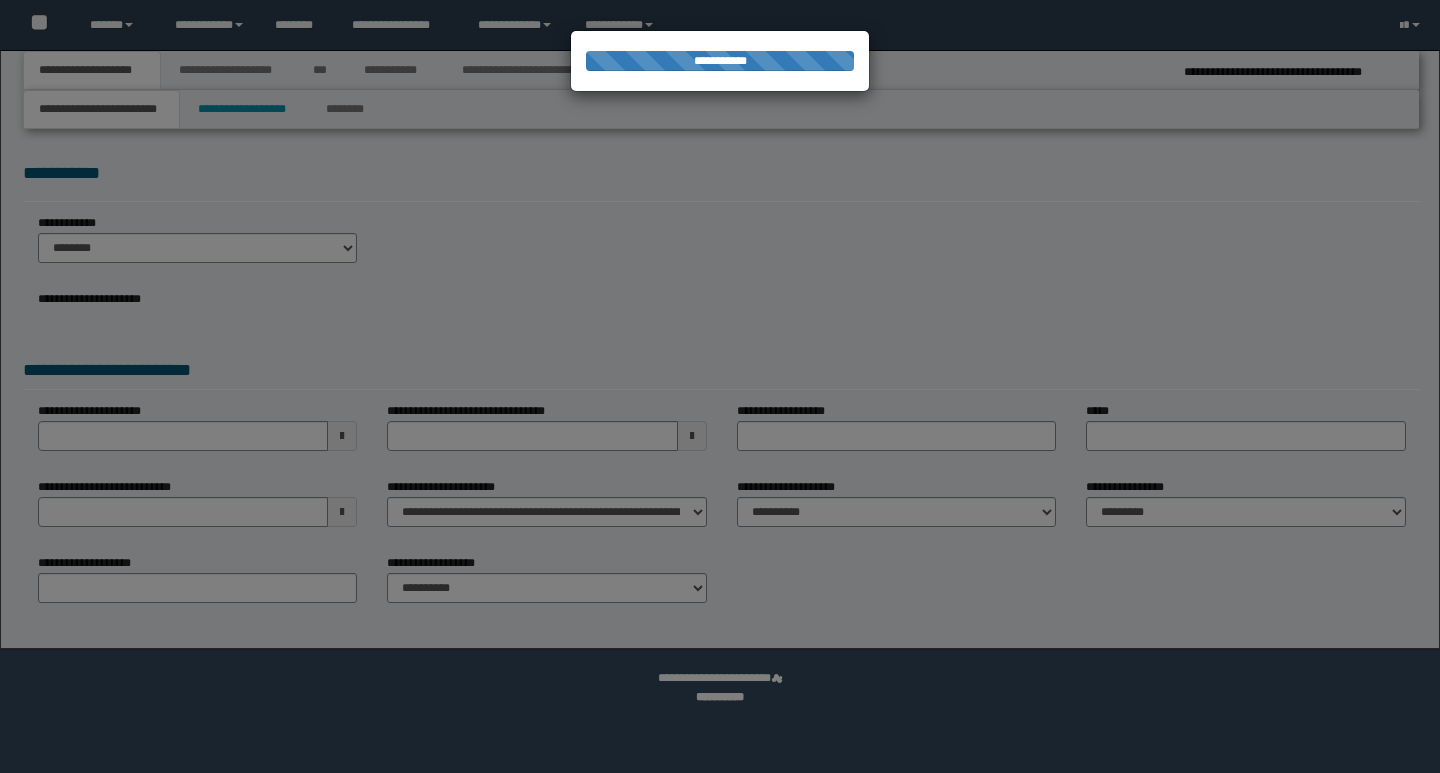 scroll, scrollTop: 0, scrollLeft: 0, axis: both 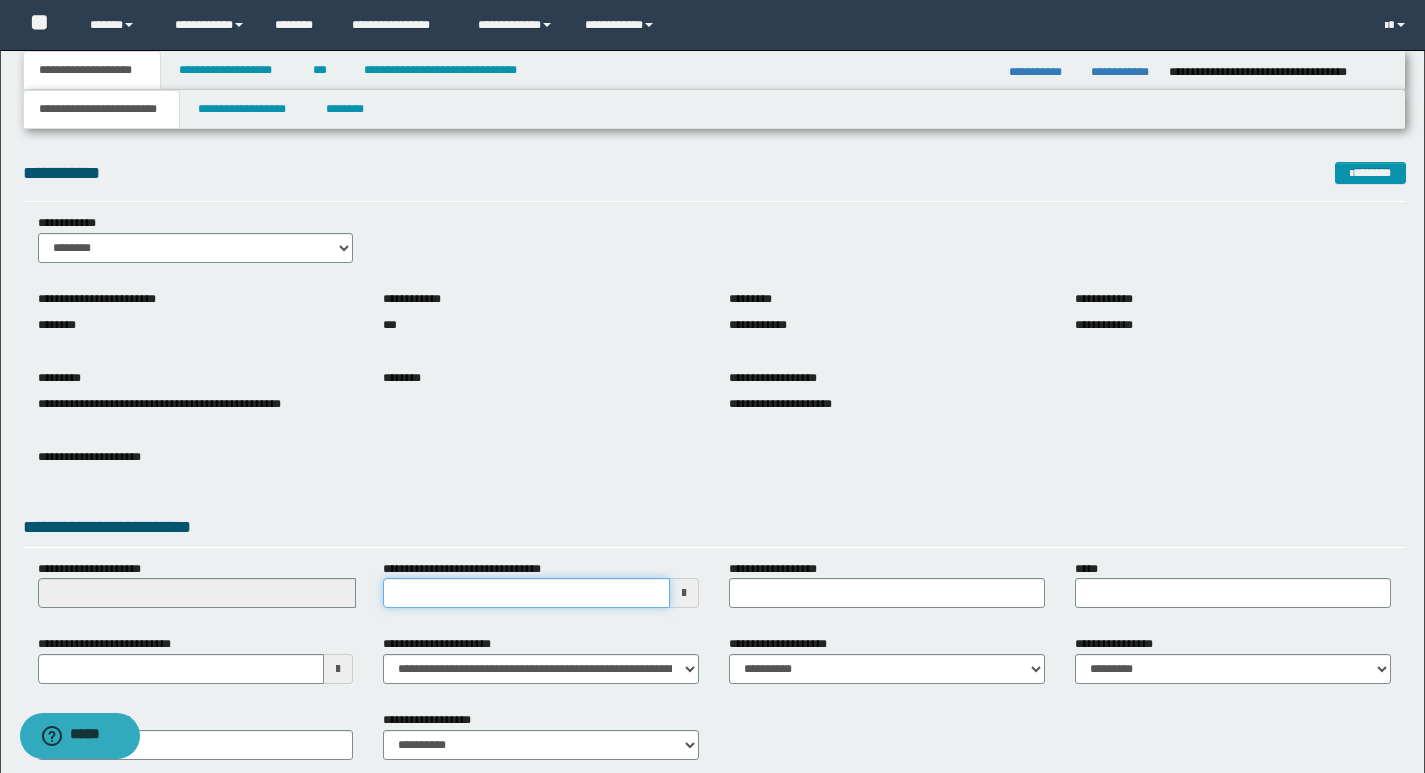 click on "**********" at bounding box center (526, 593) 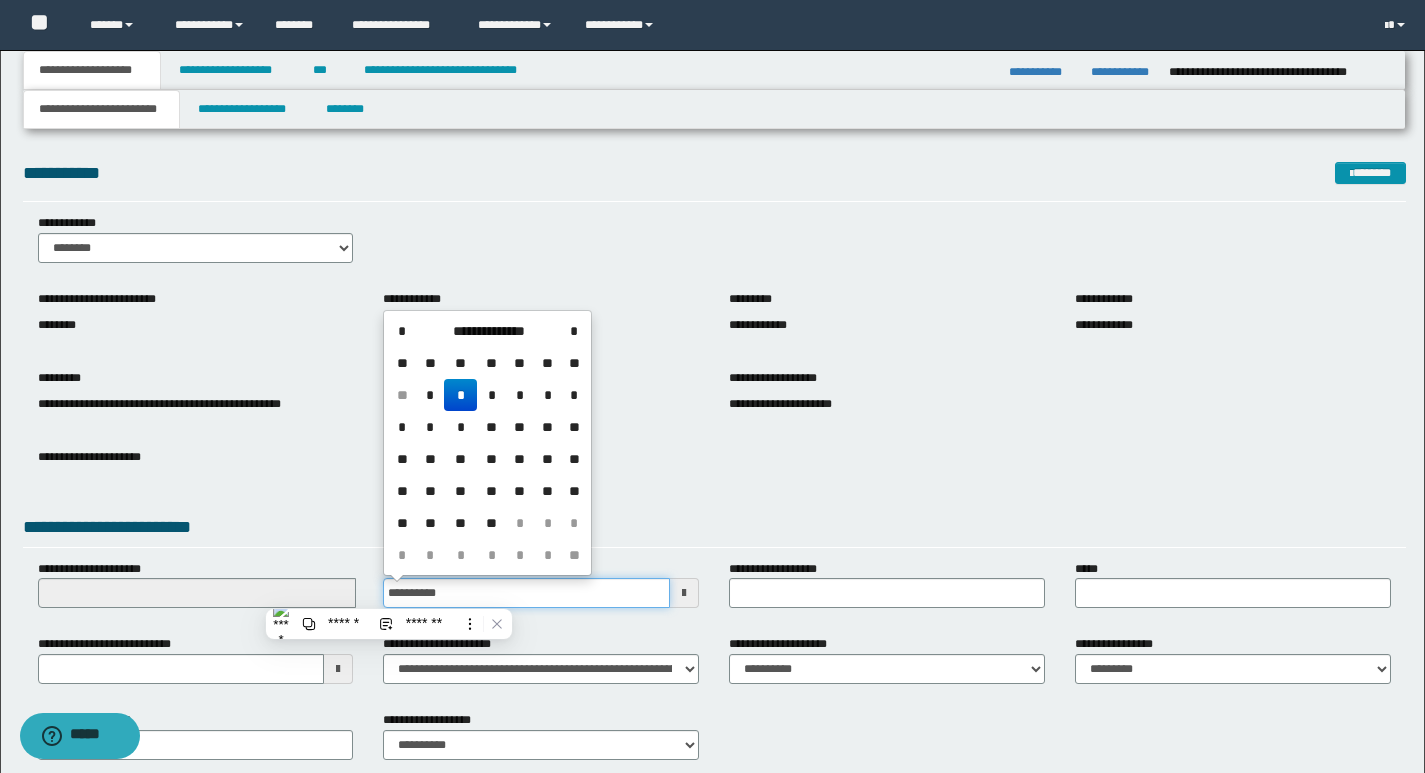 type on "**********" 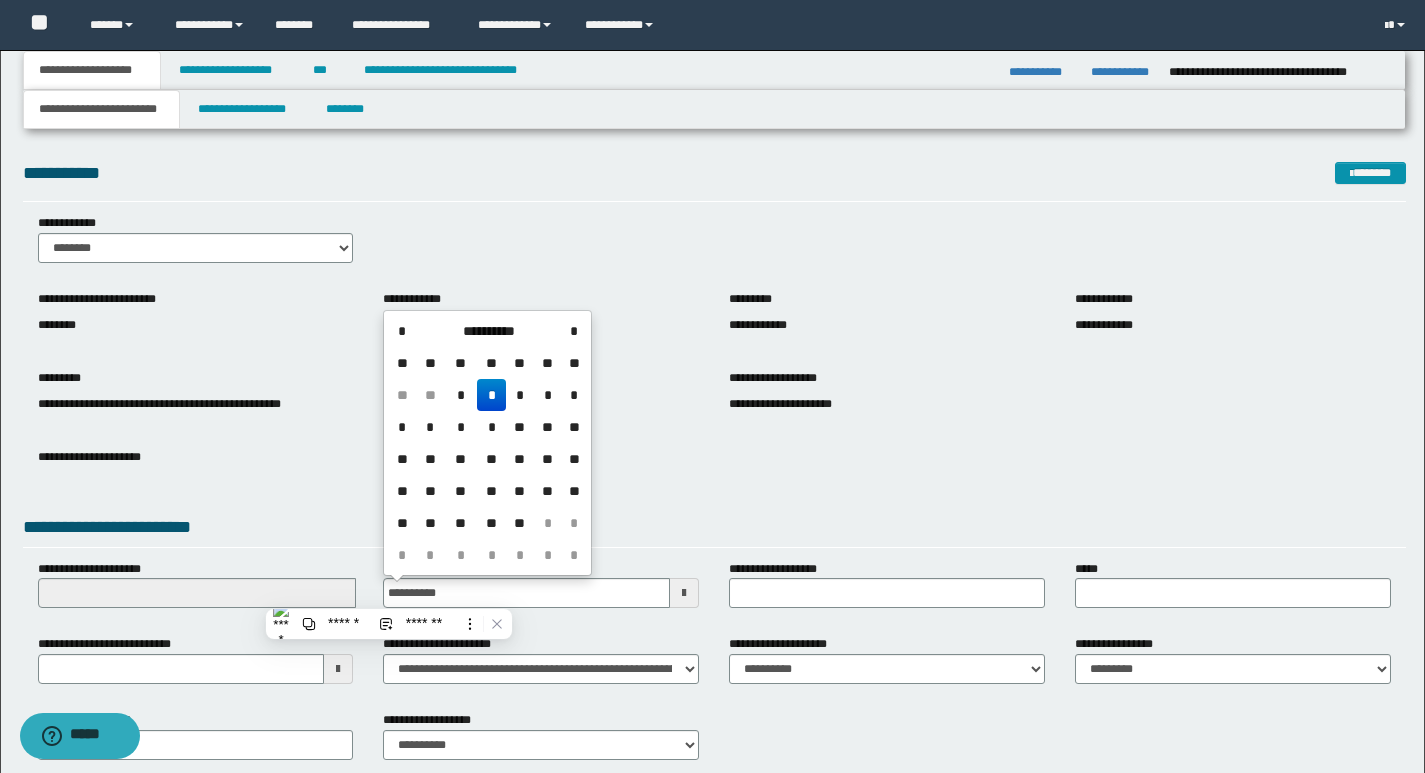 click on "*" at bounding box center [491, 395] 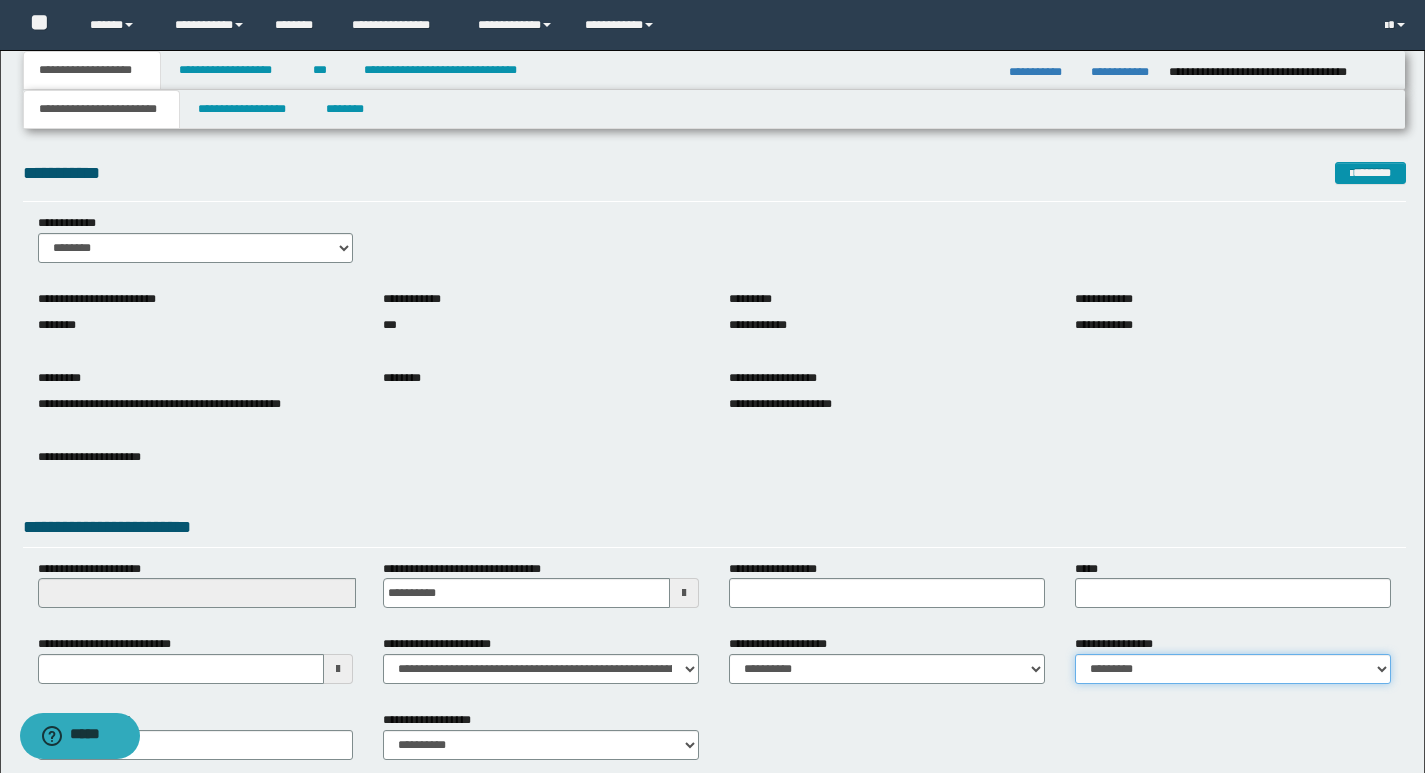 click on "**********" at bounding box center (1233, 669) 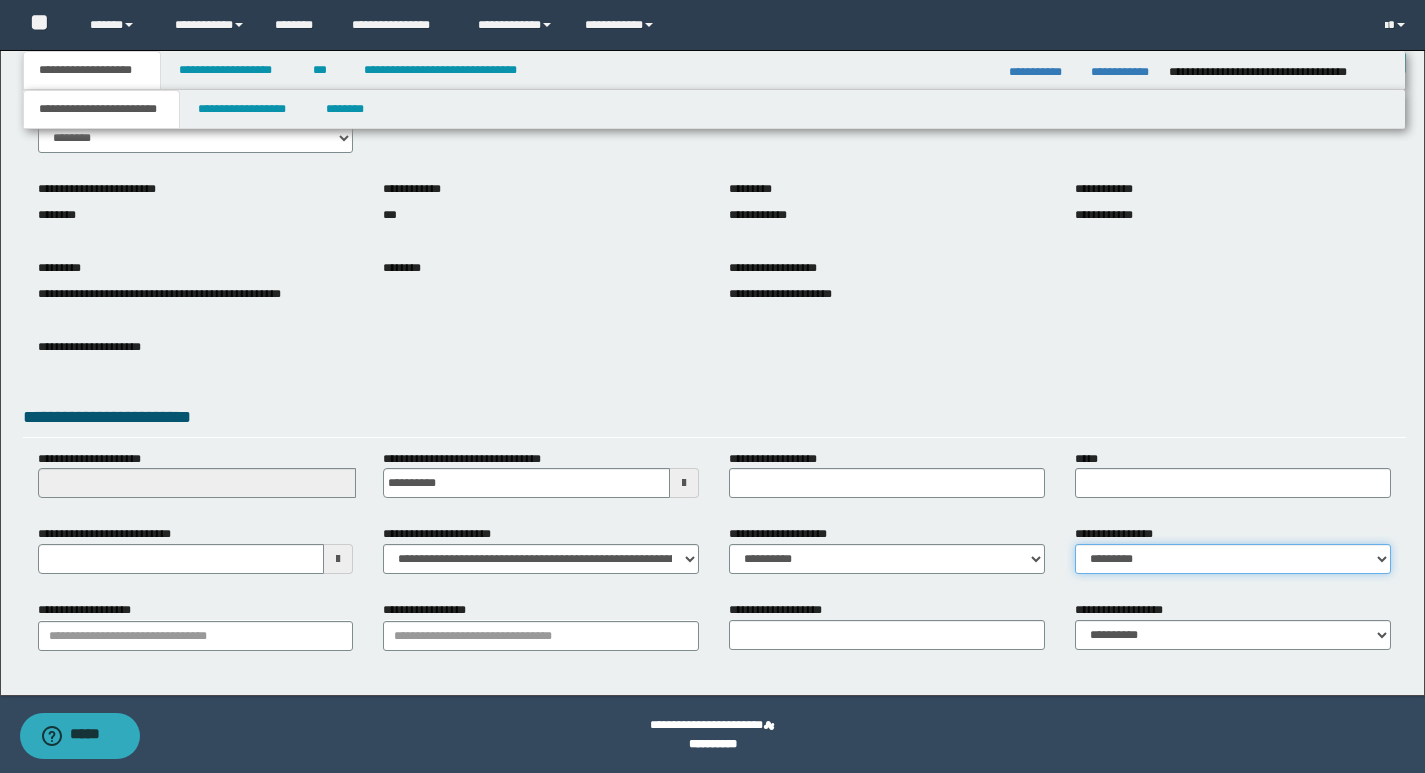 scroll, scrollTop: 111, scrollLeft: 0, axis: vertical 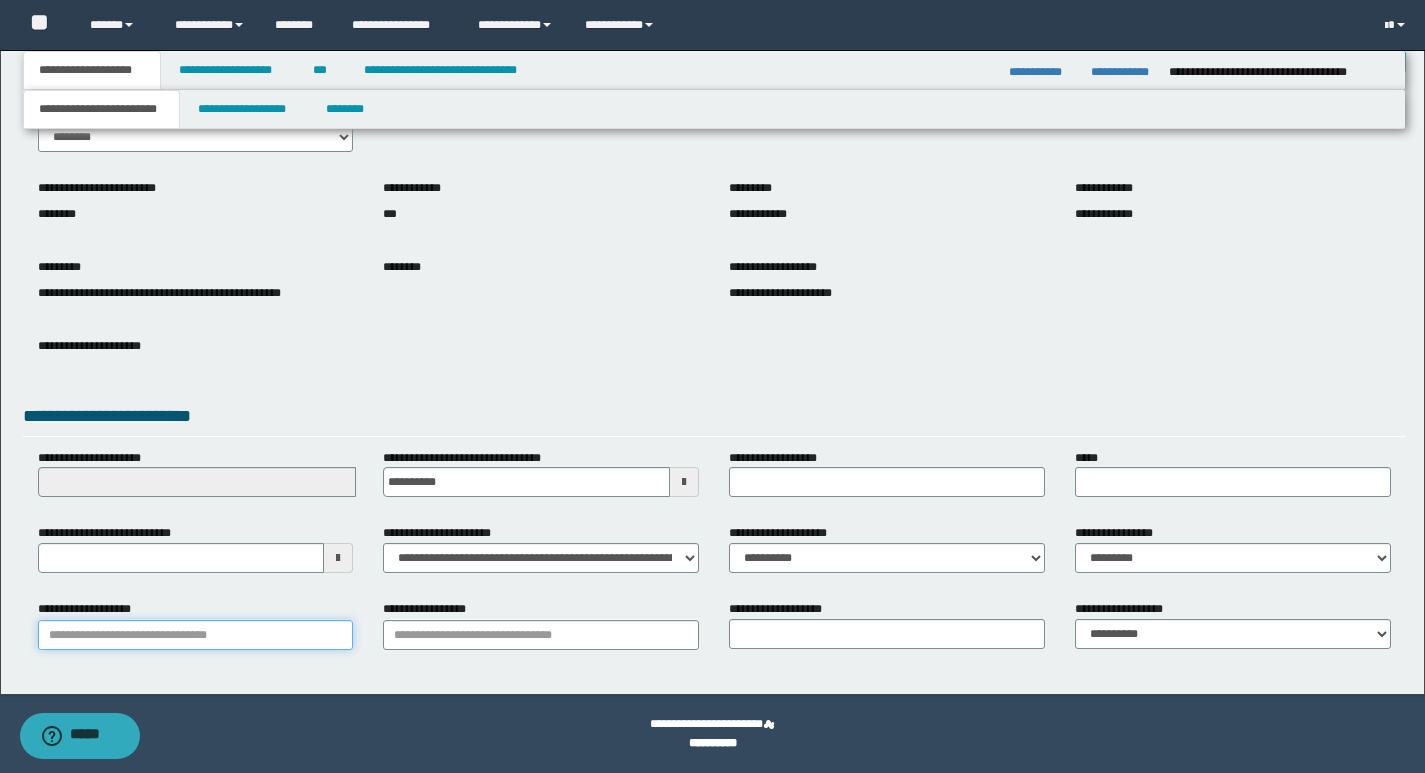 click on "**********" at bounding box center [196, 635] 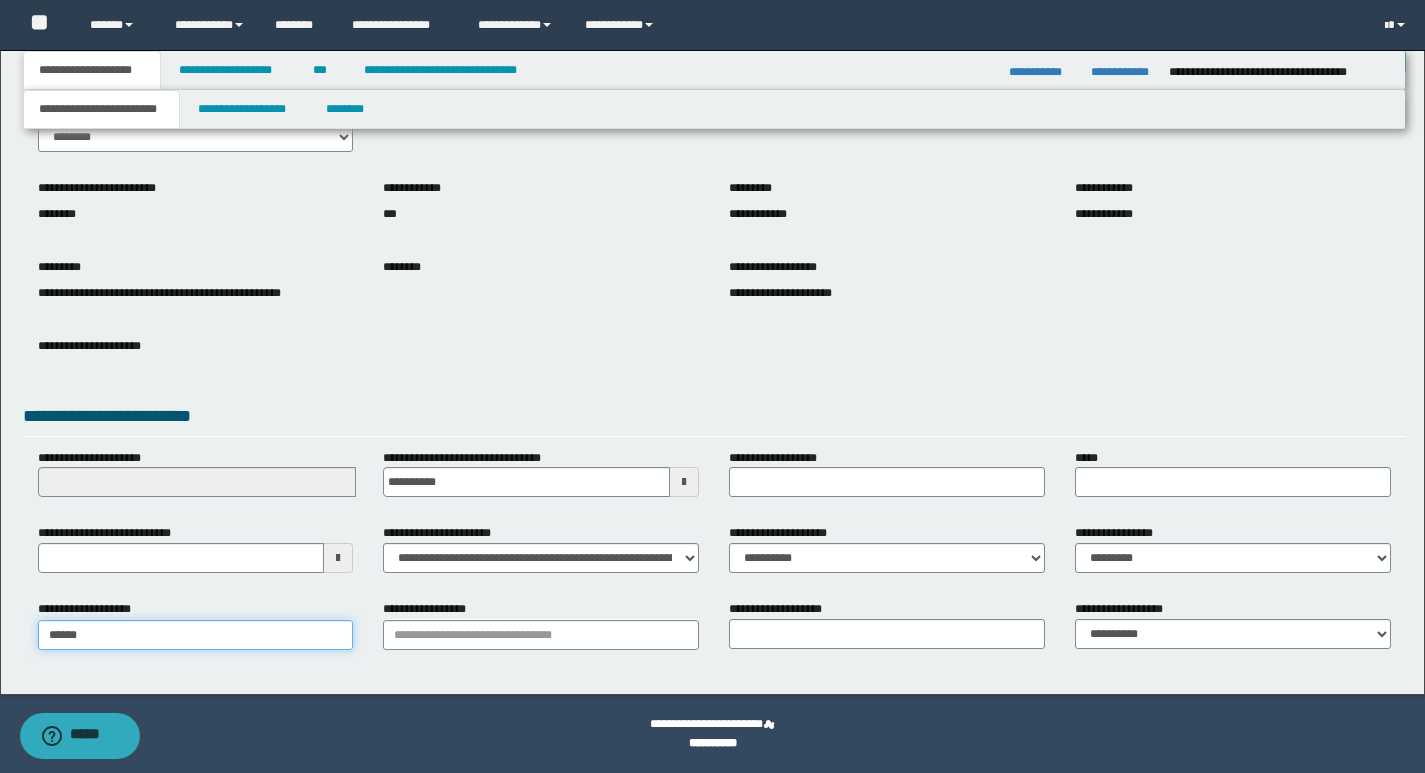 type on "*******" 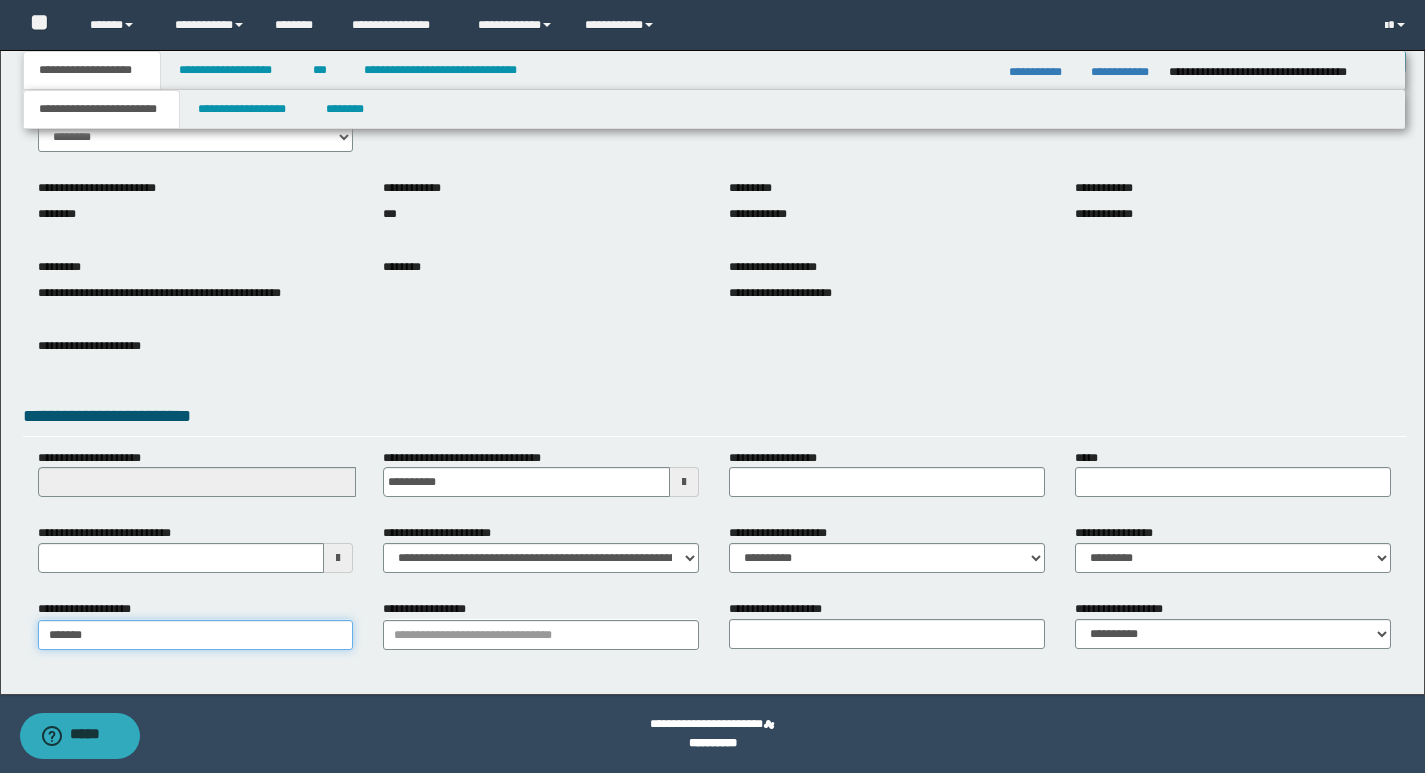 type on "**********" 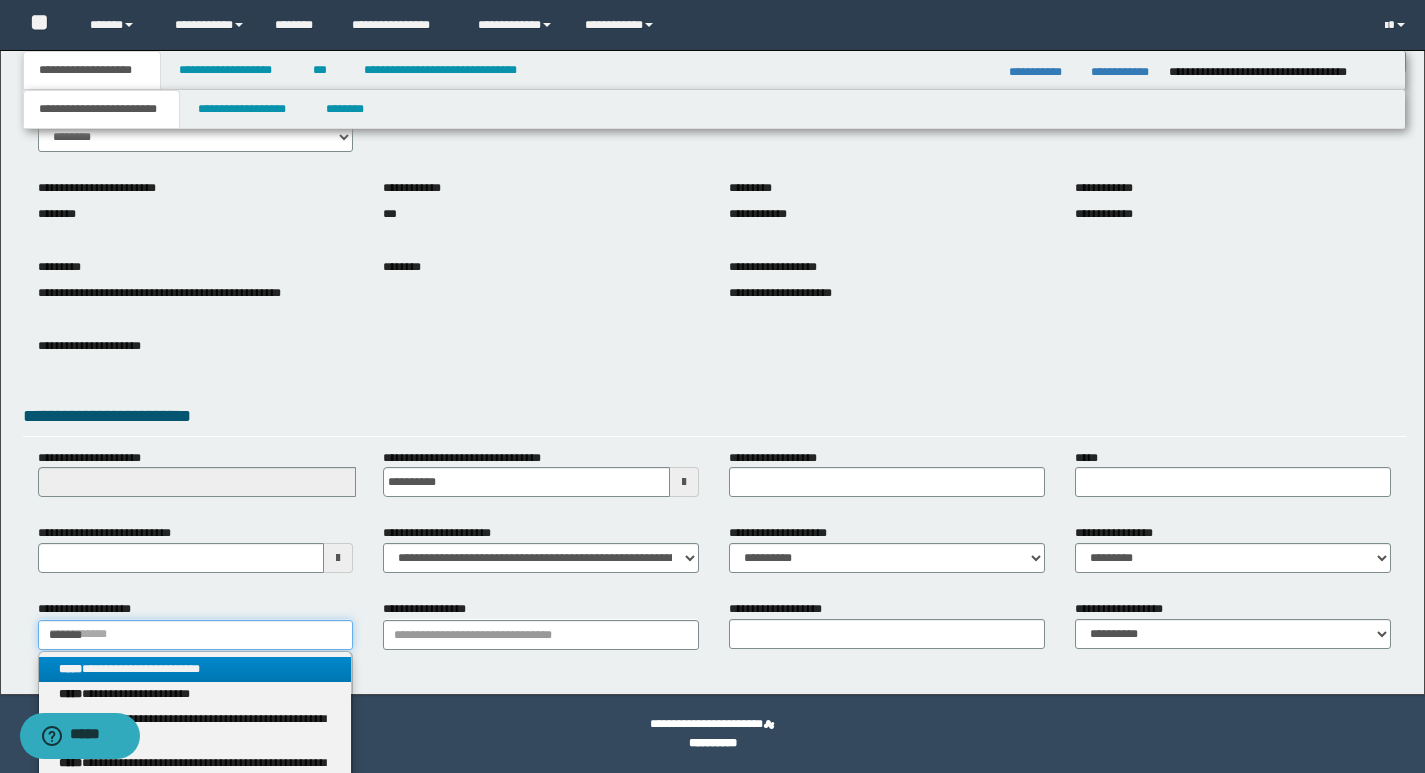 type on "*******" 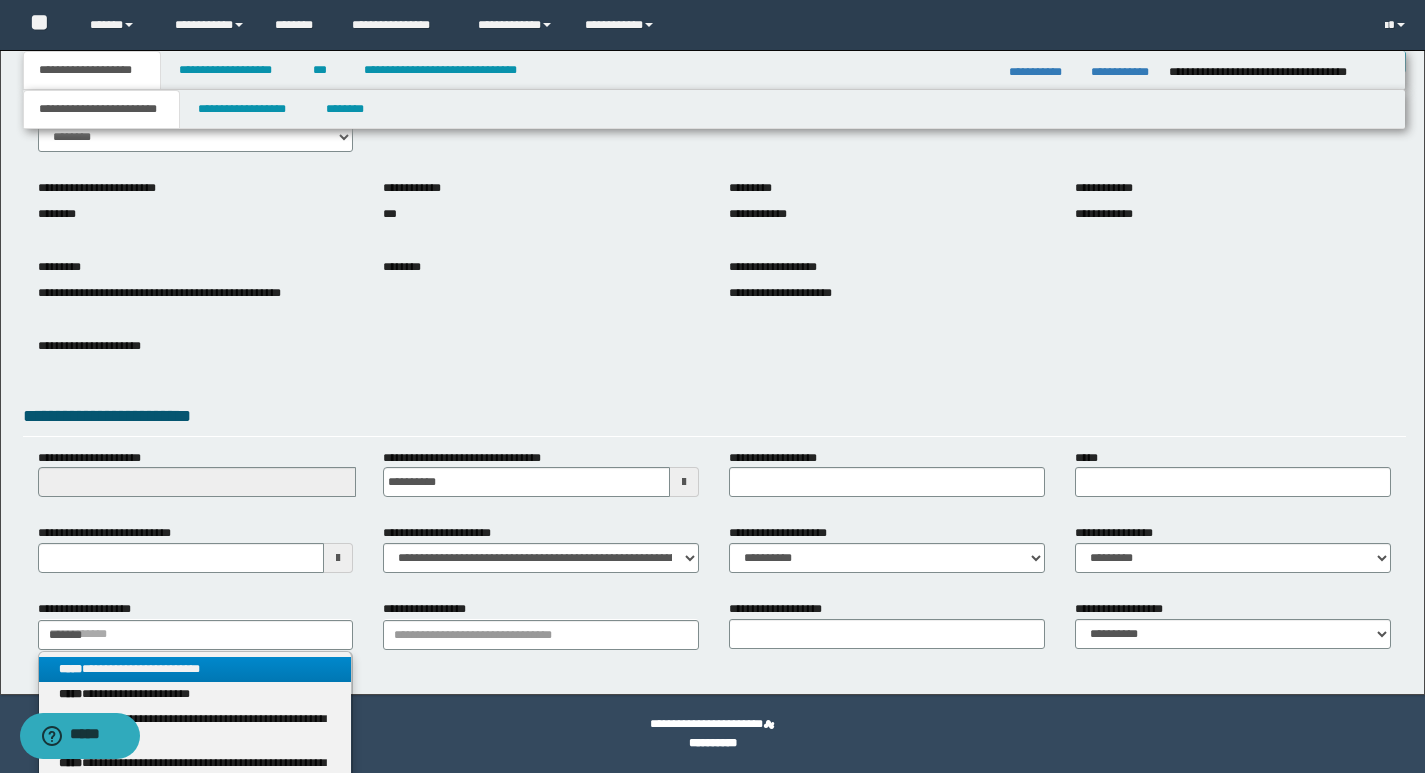 click on "**********" at bounding box center [195, 669] 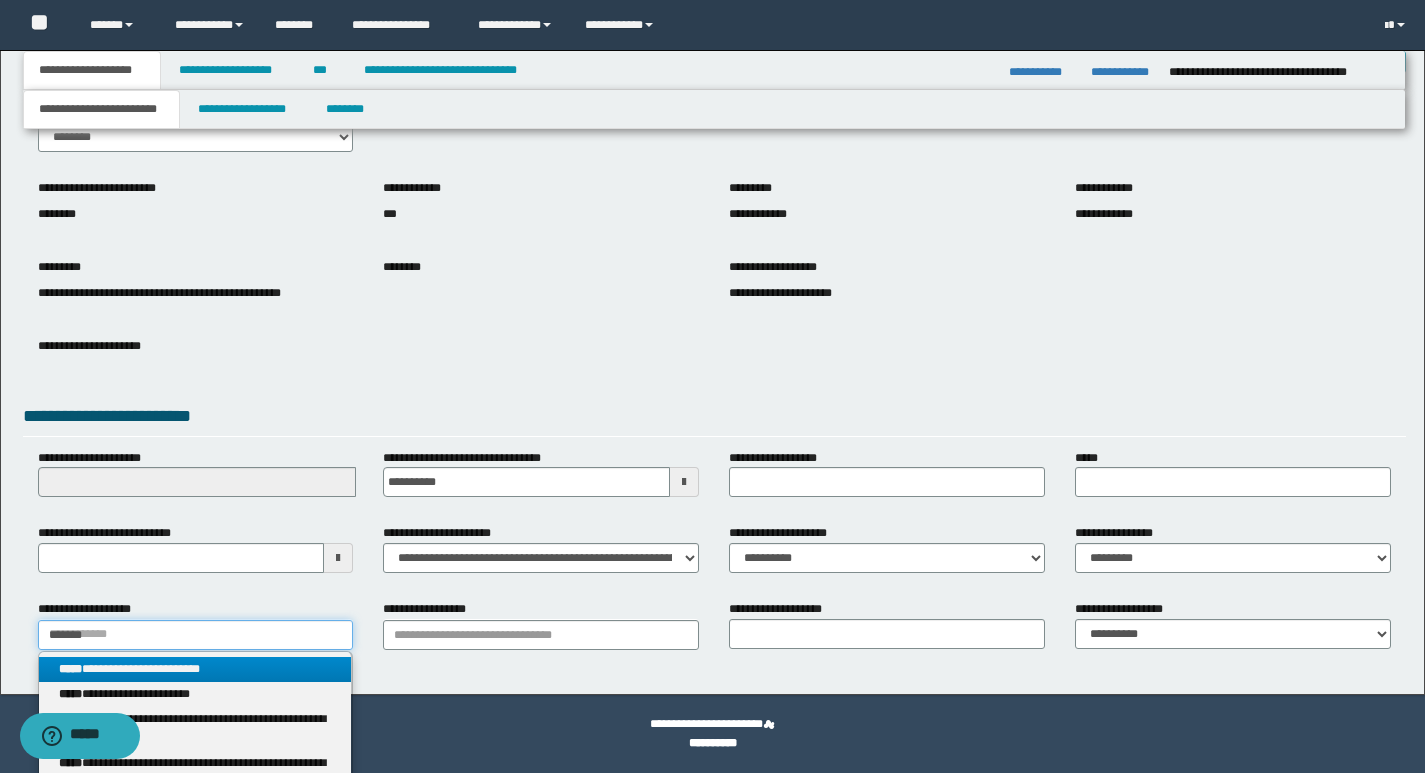 type 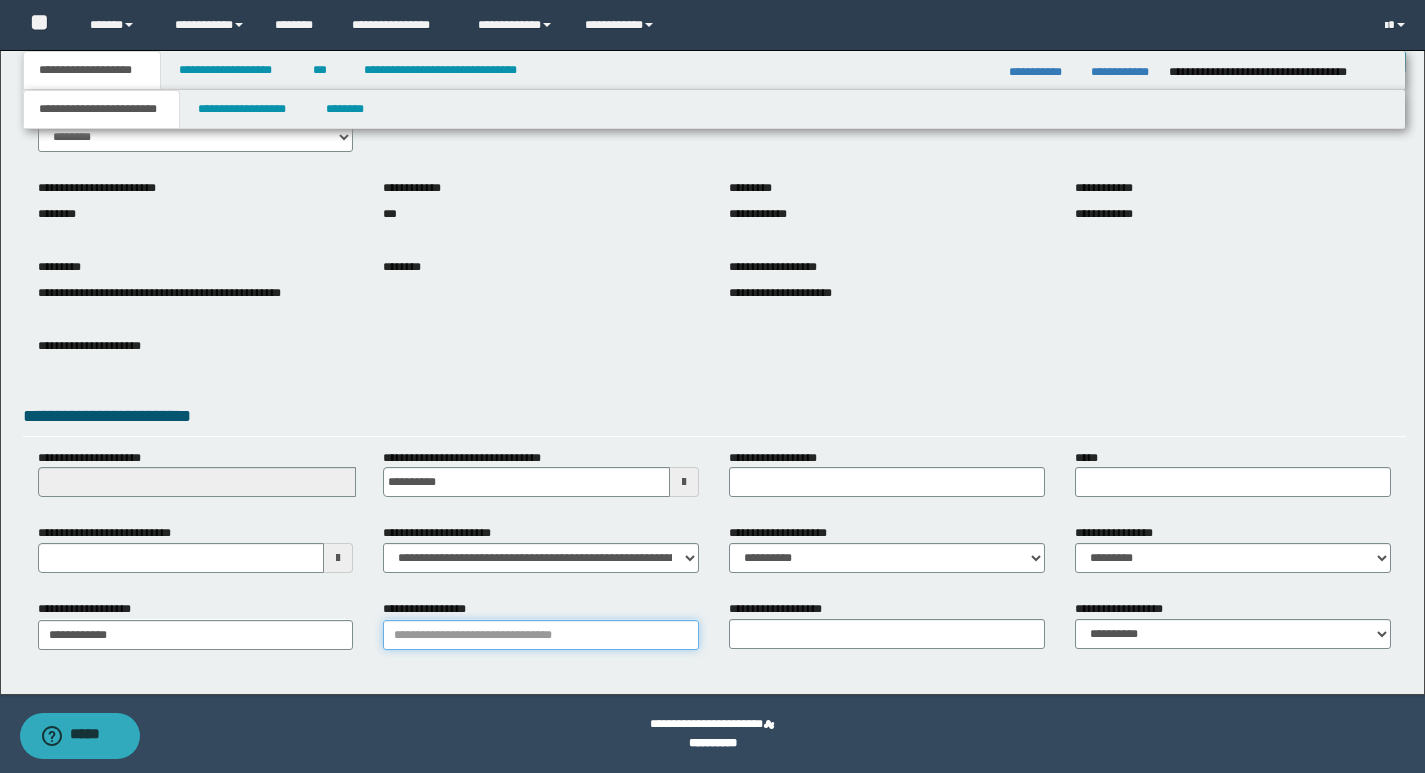 click on "**********" at bounding box center [541, 635] 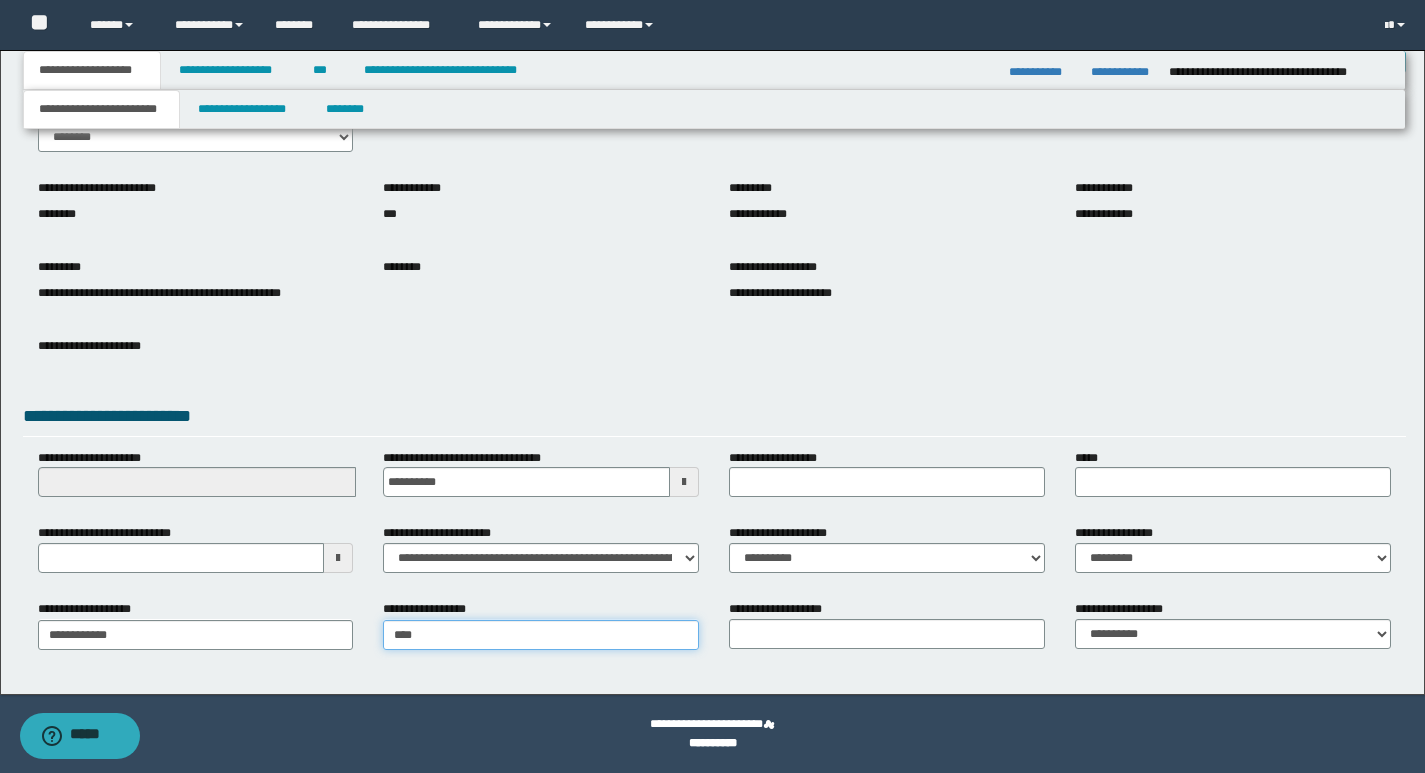 type on "*****" 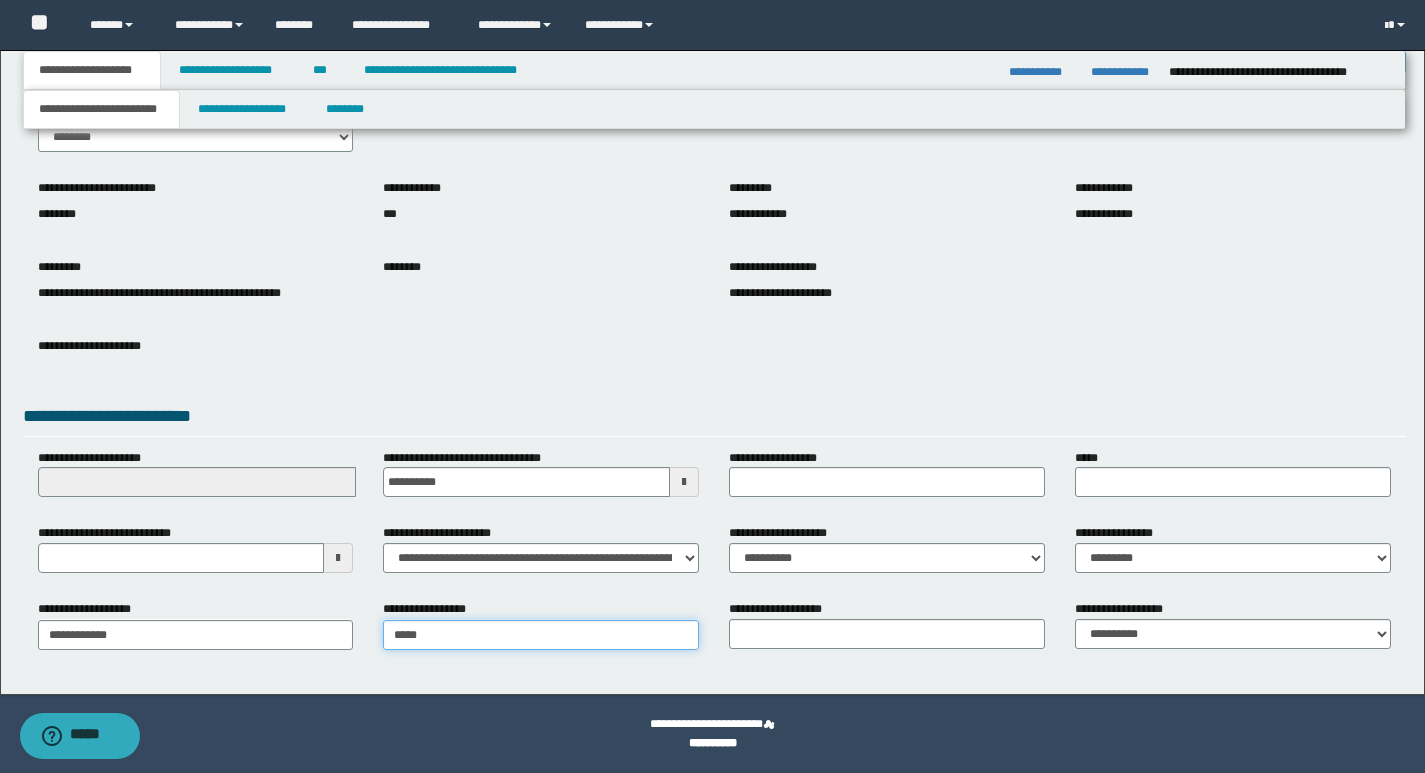 type on "**********" 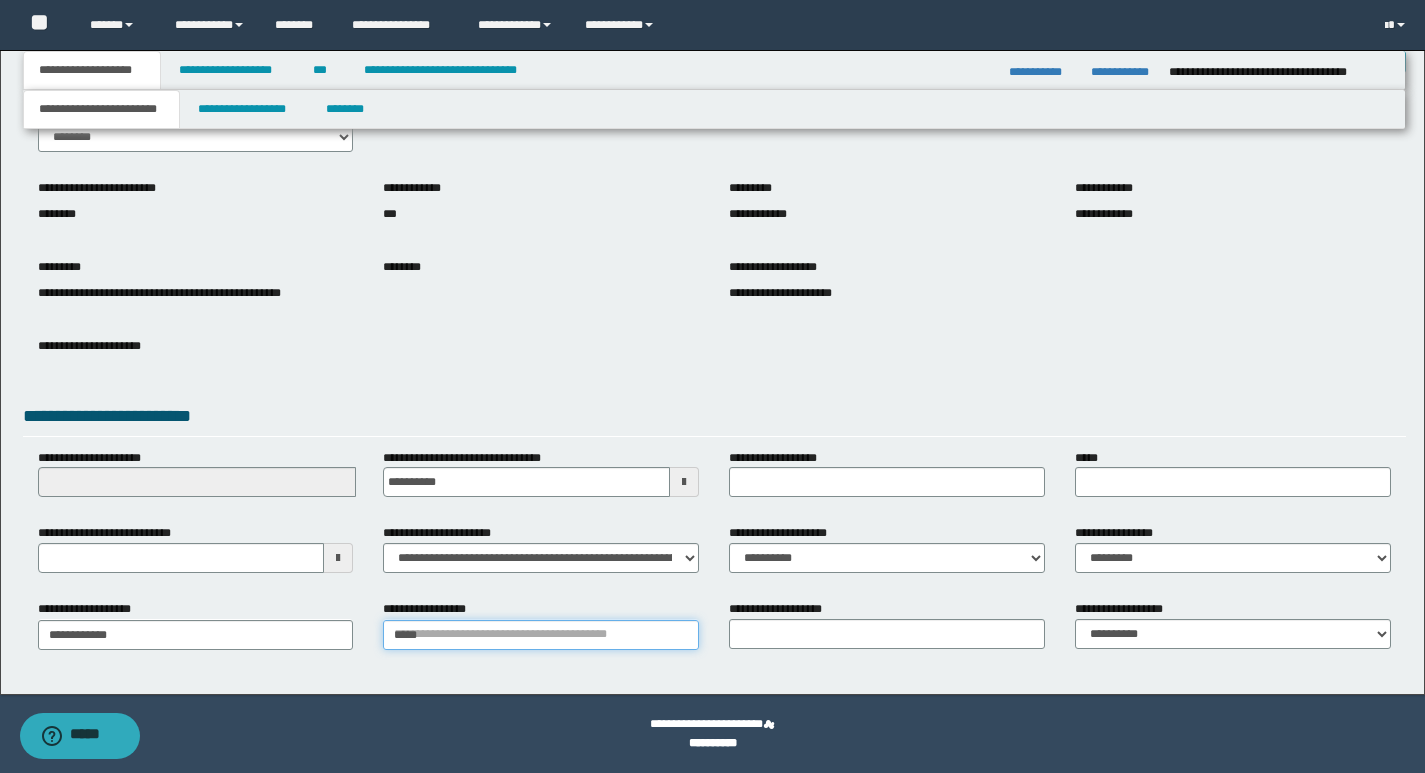 type 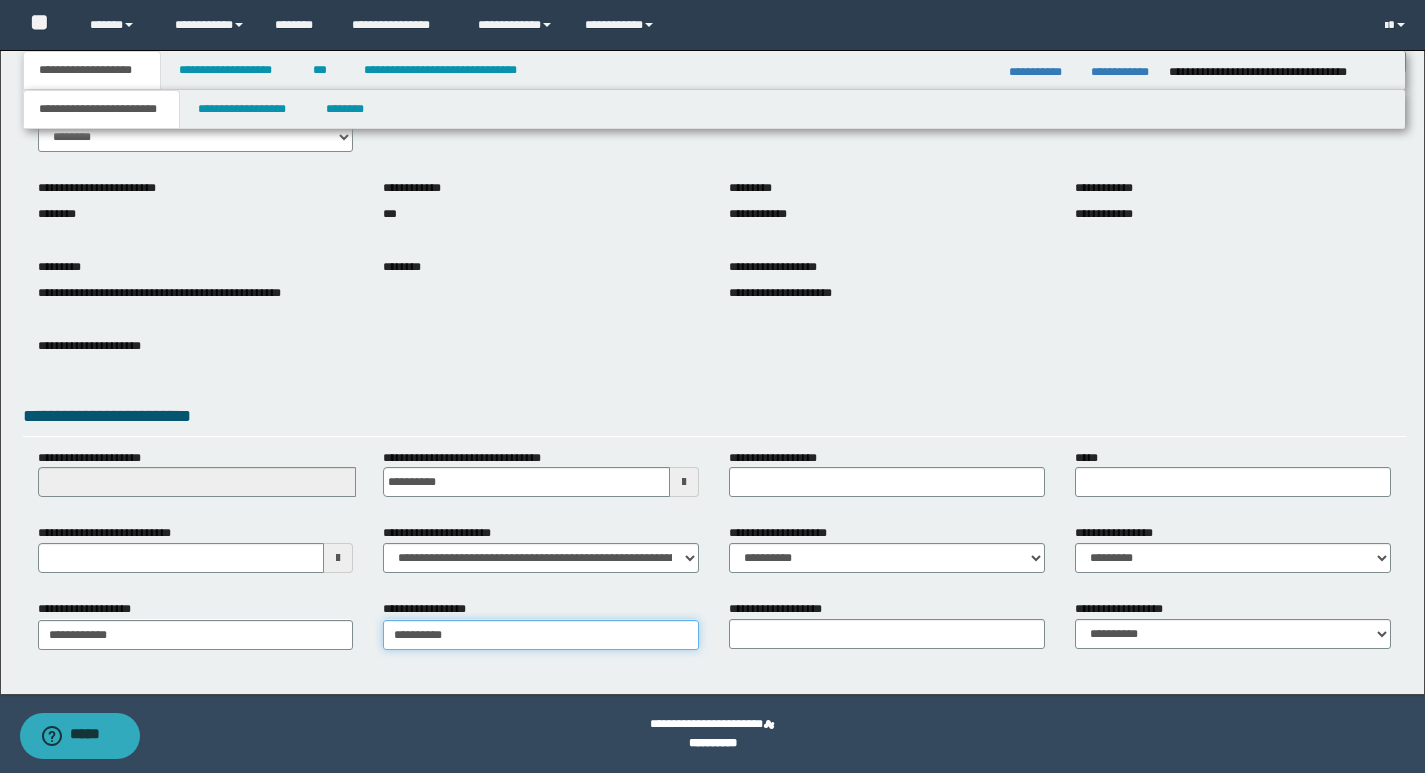 type on "**********" 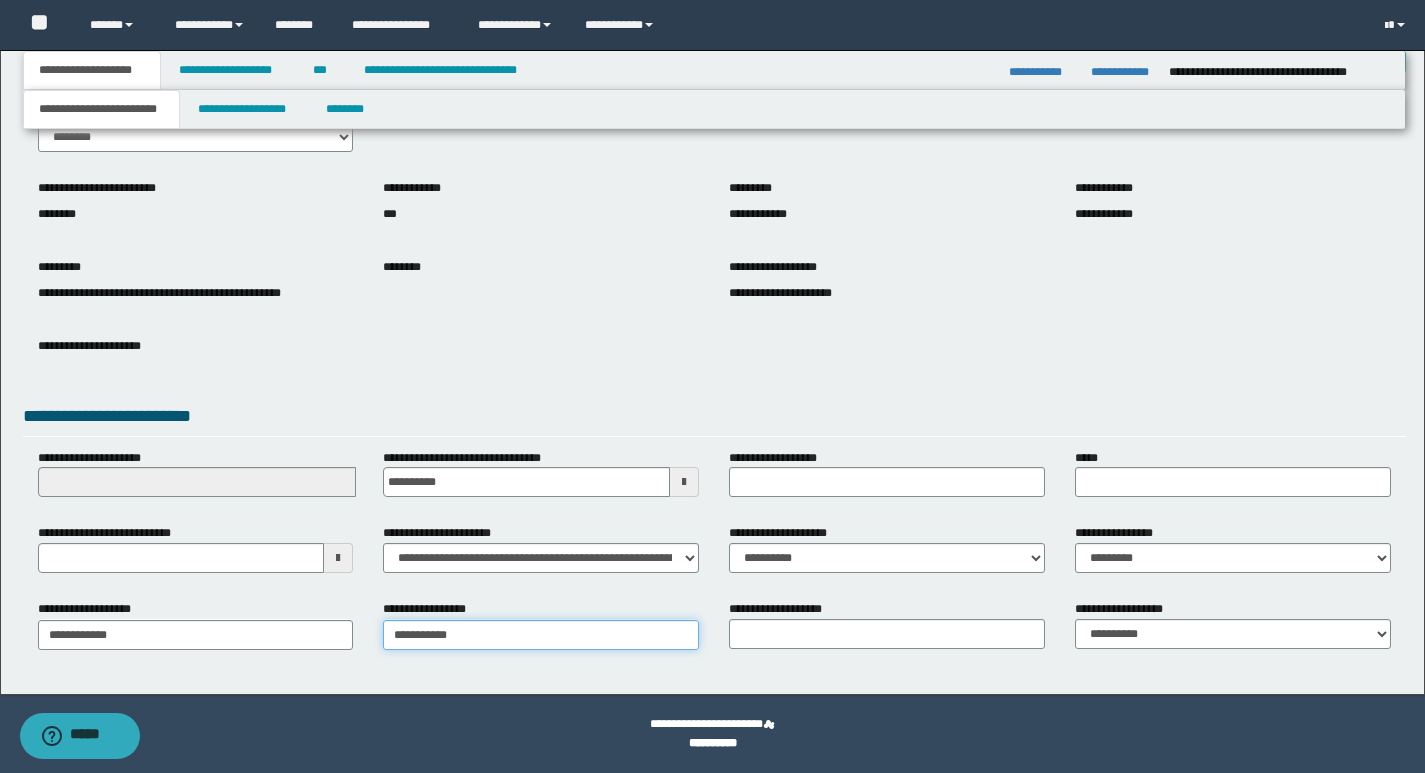 type on "**********" 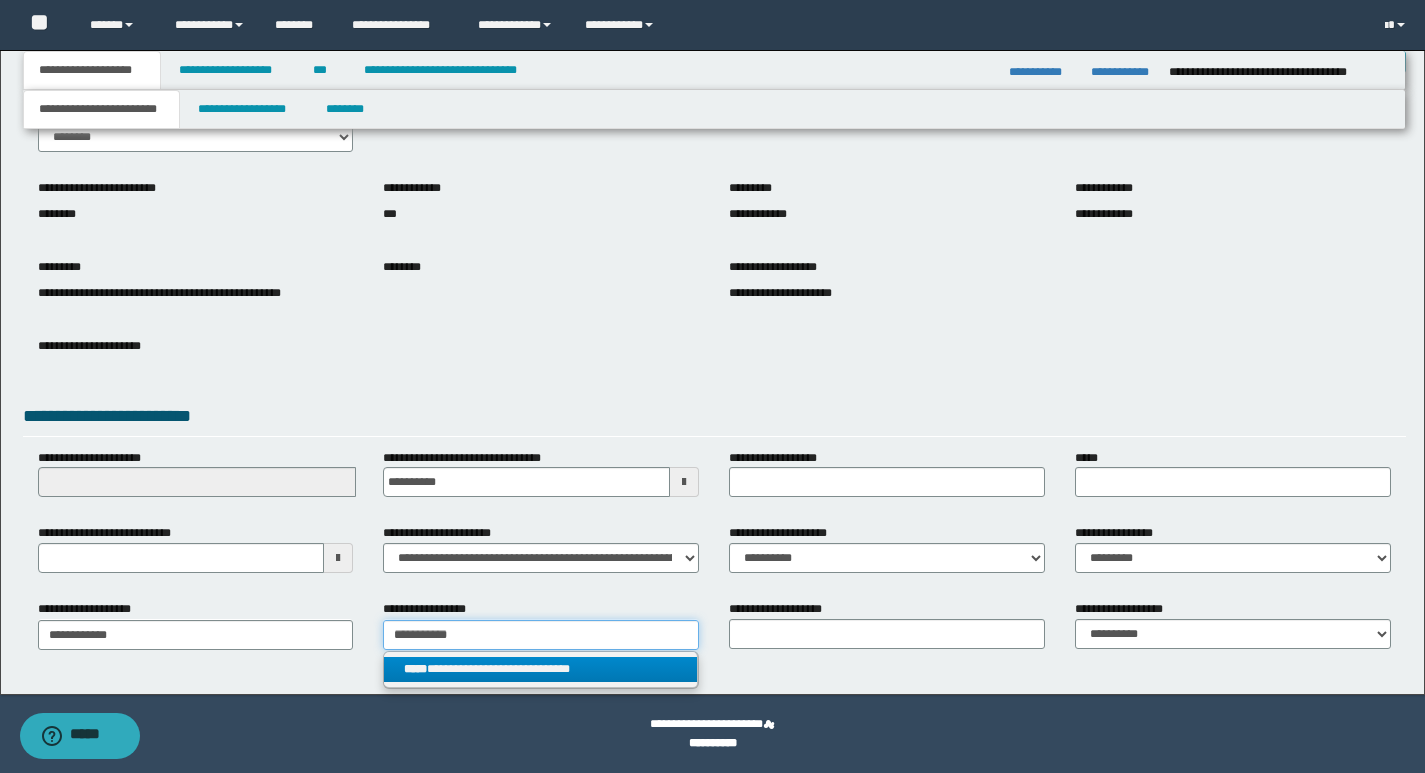 type on "**********" 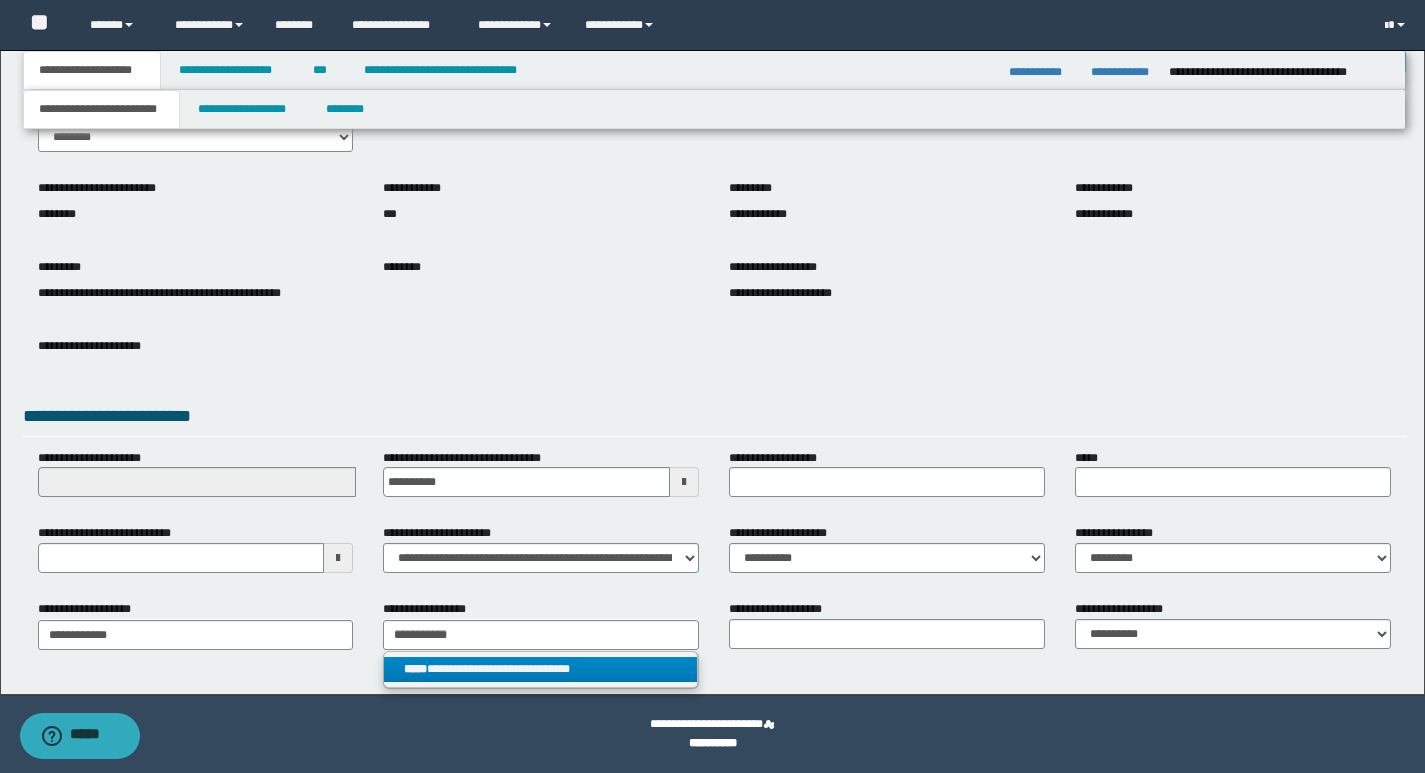 click on "**********" at bounding box center [540, 669] 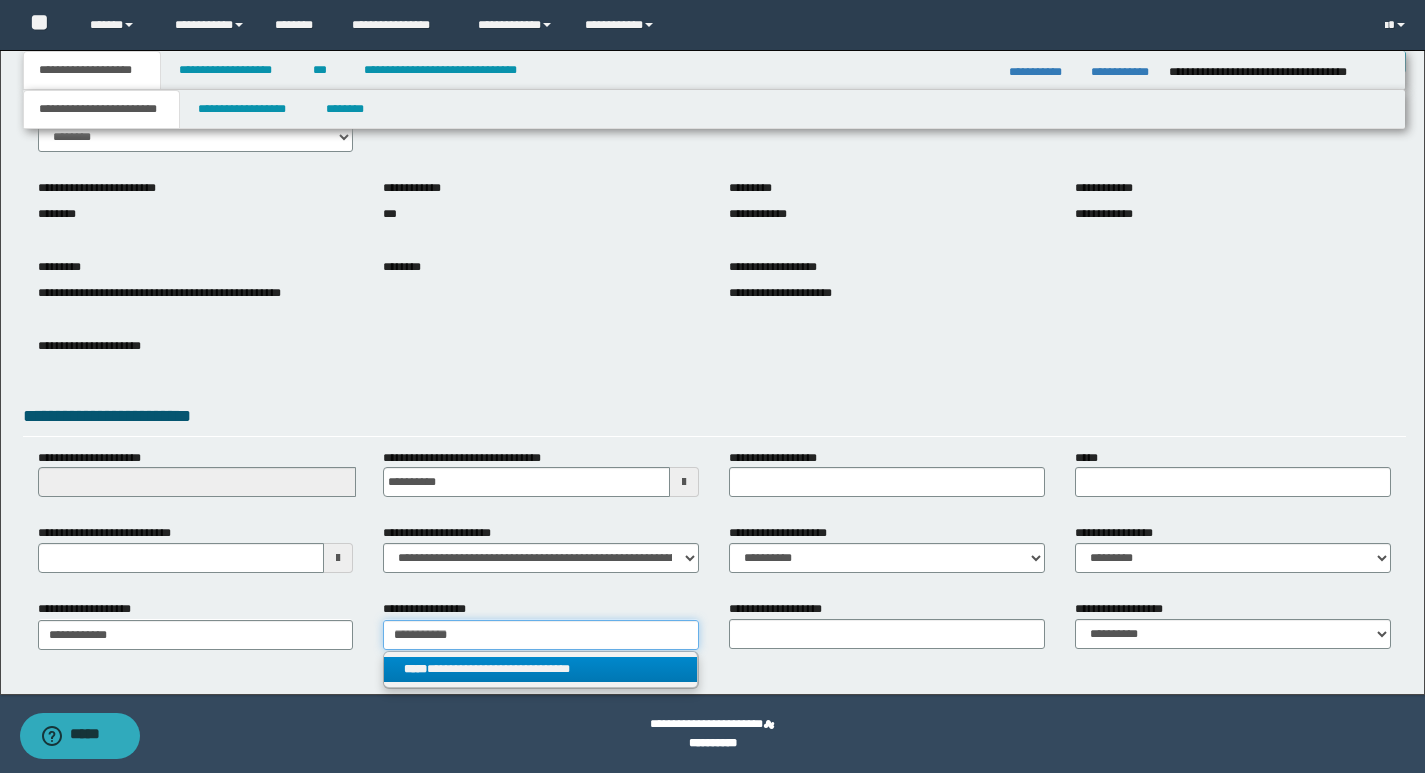 type 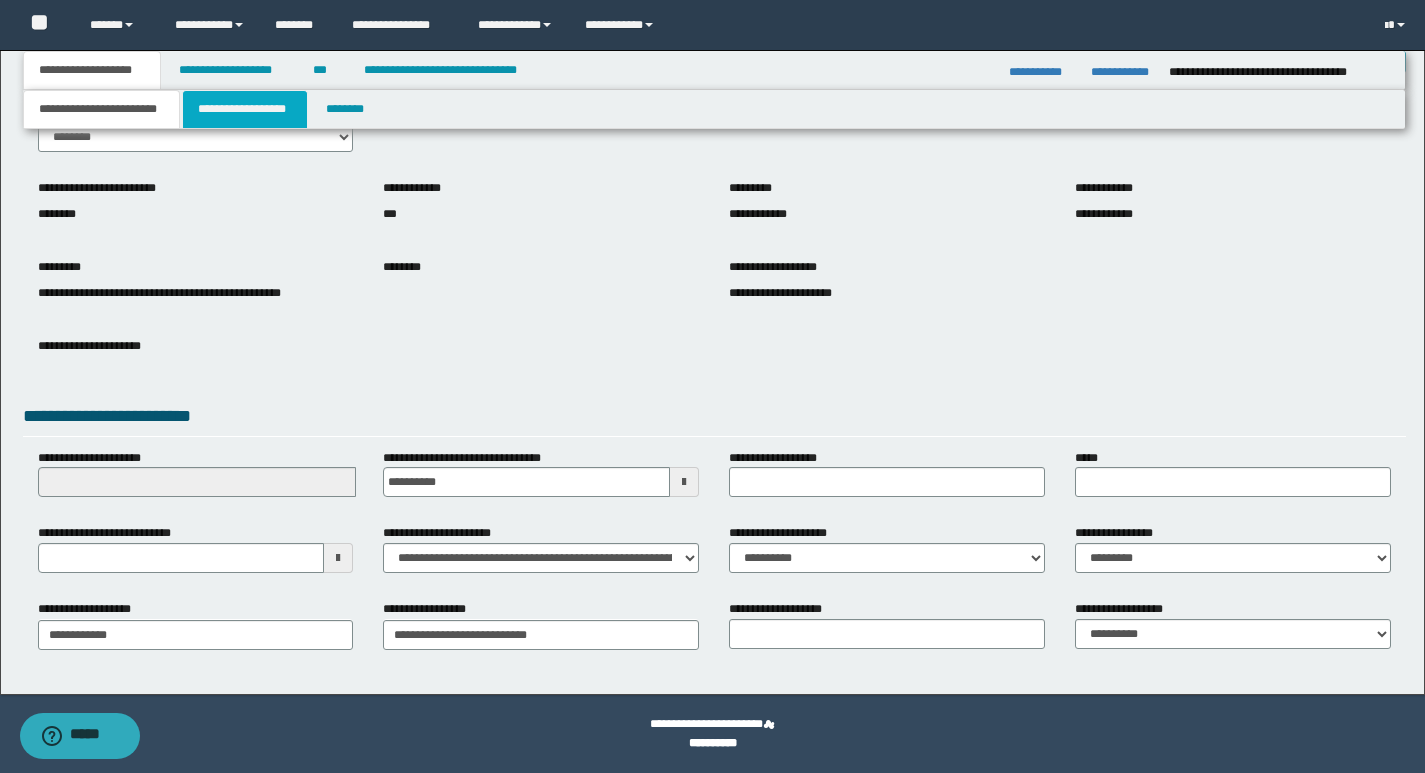 click on "**********" at bounding box center [245, 109] 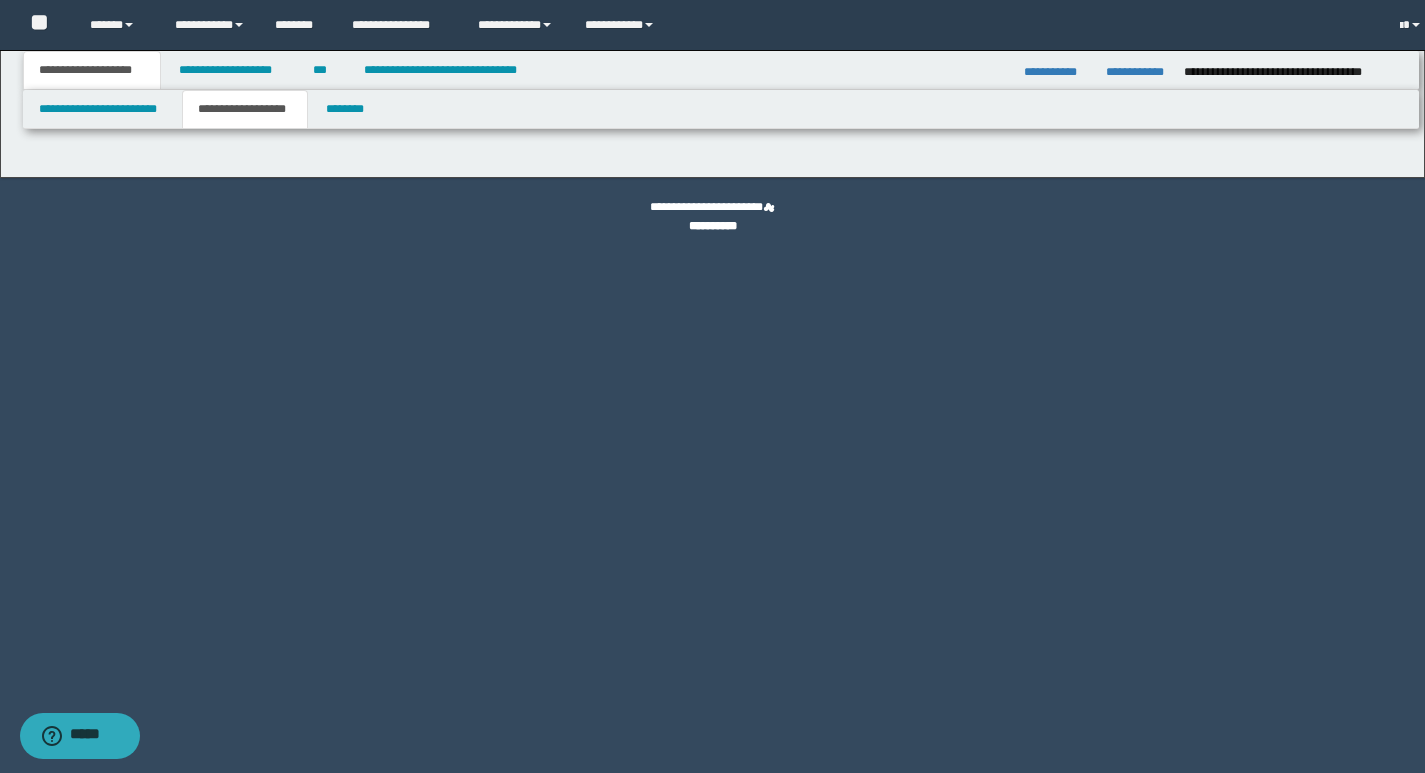 scroll, scrollTop: 0, scrollLeft: 0, axis: both 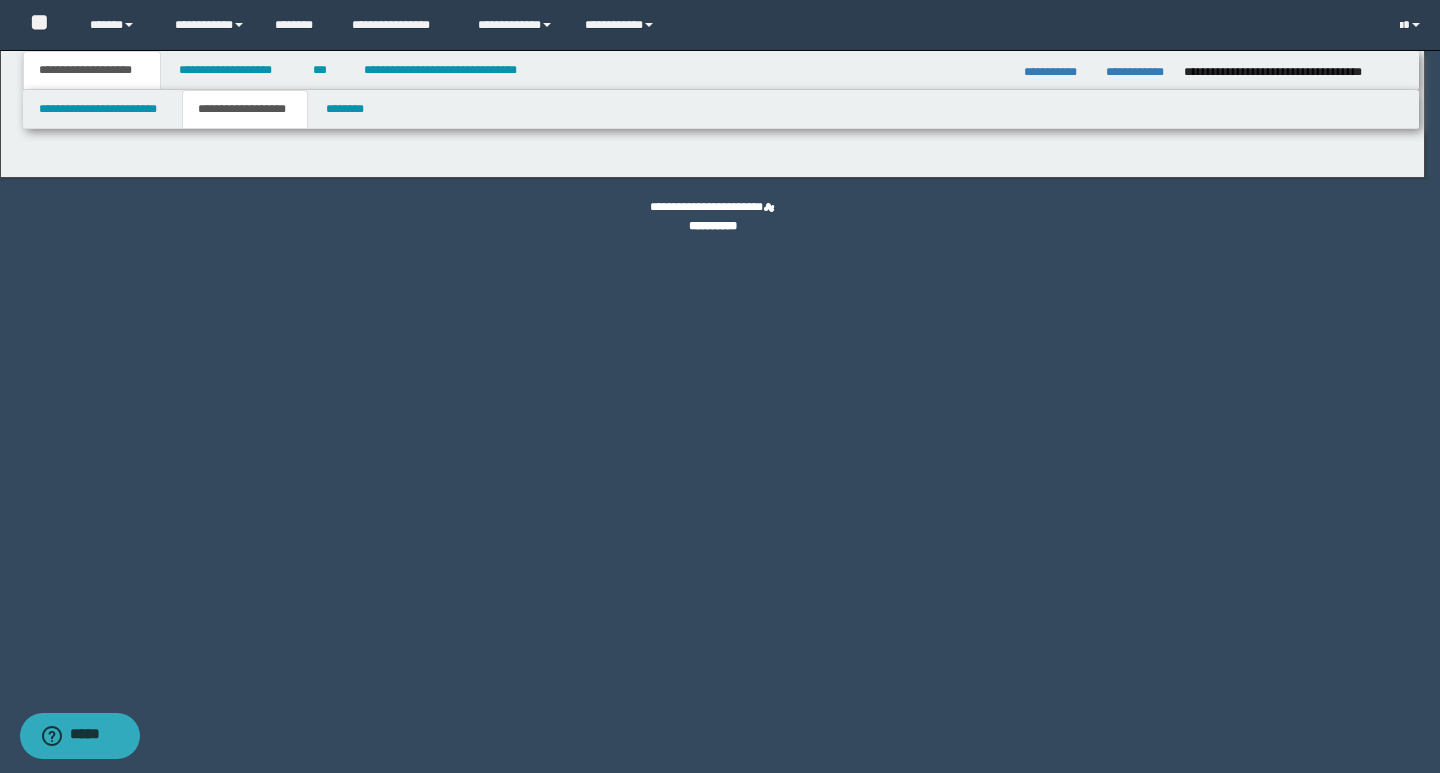 type on "********" 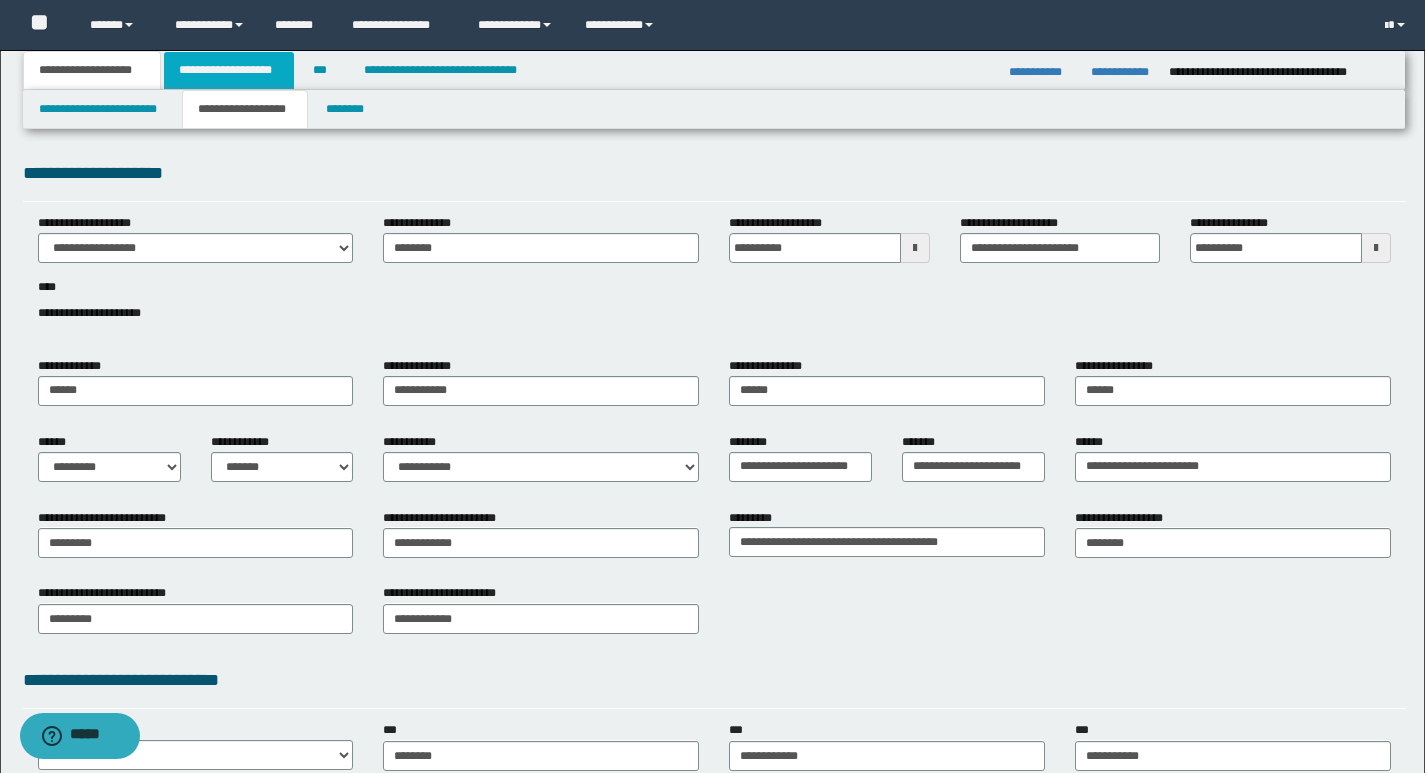 click on "**********" at bounding box center [229, 70] 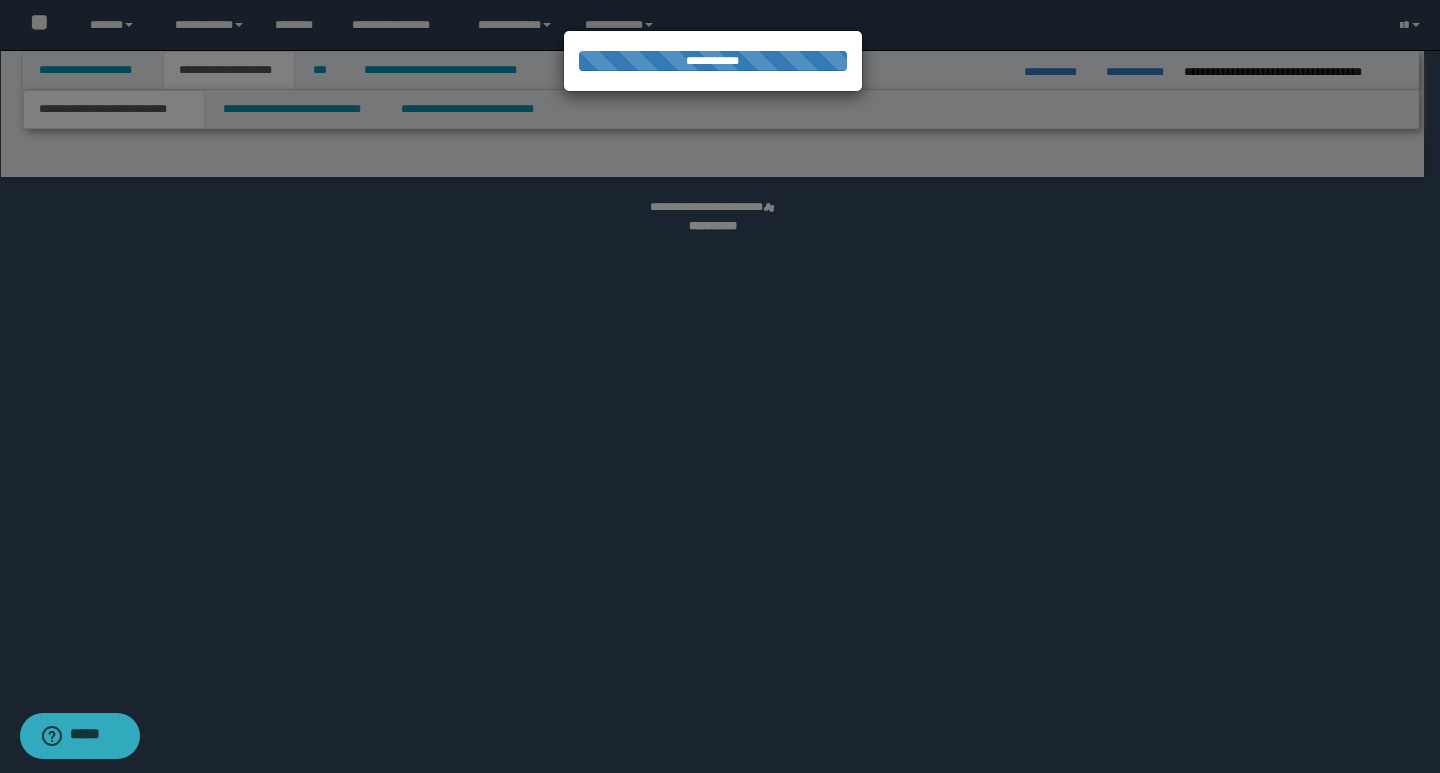select on "*" 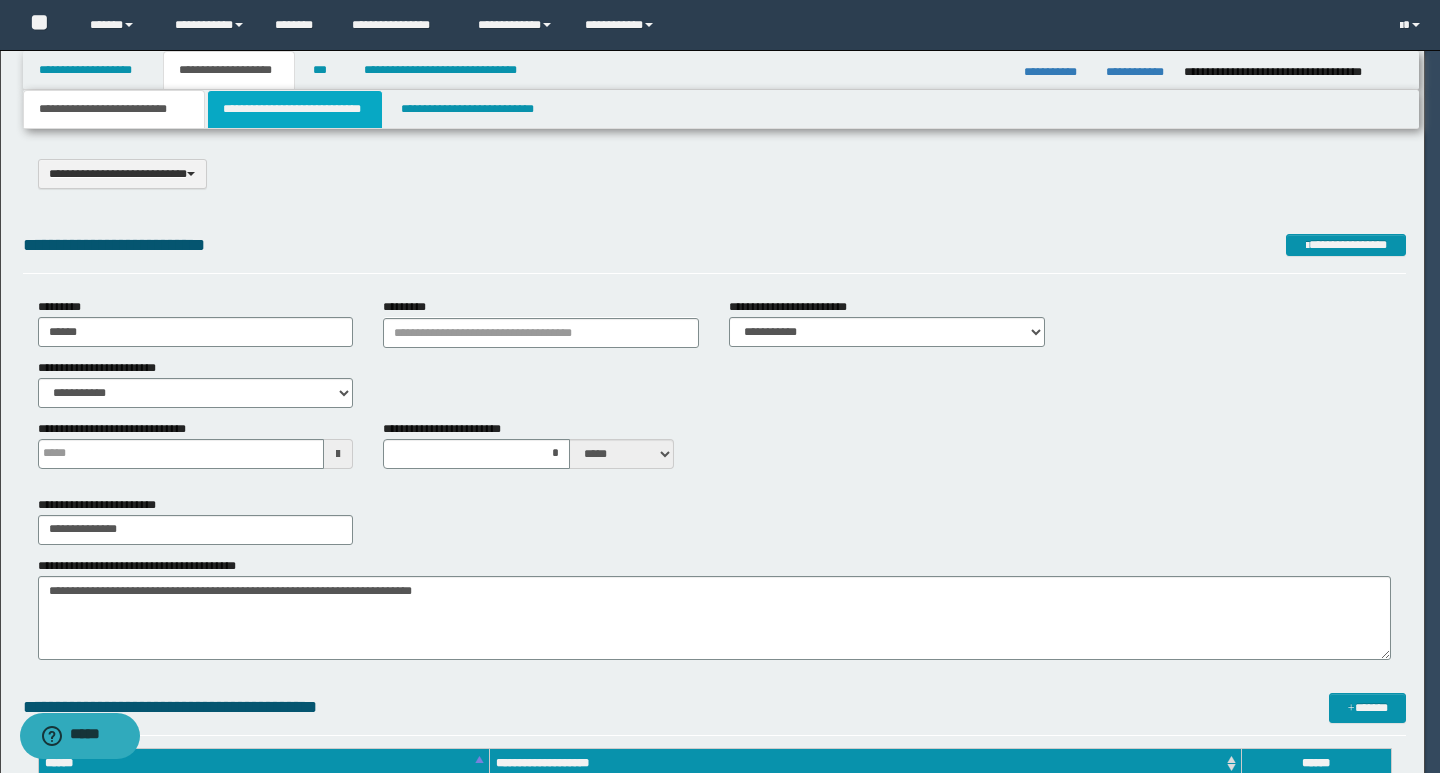 scroll, scrollTop: 0, scrollLeft: 0, axis: both 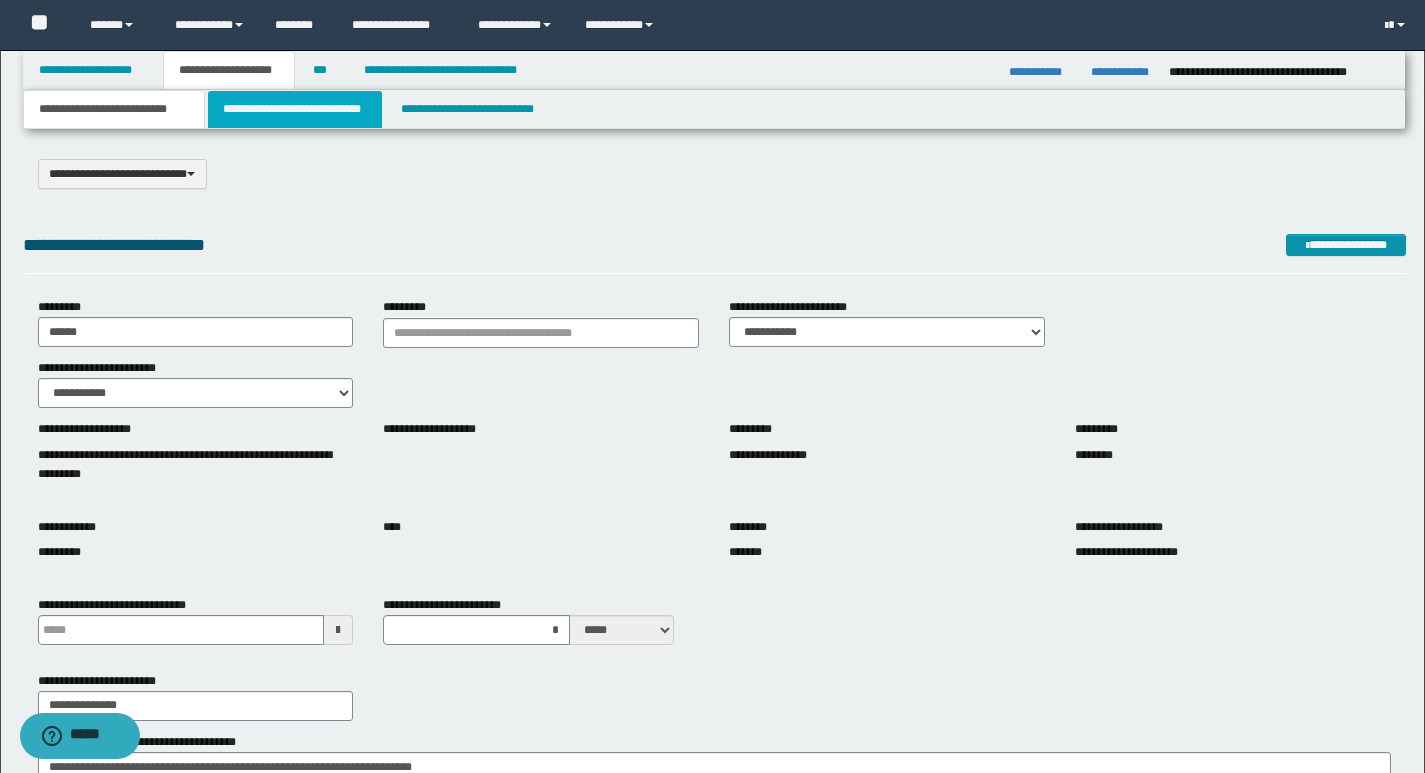 click on "**********" at bounding box center [295, 109] 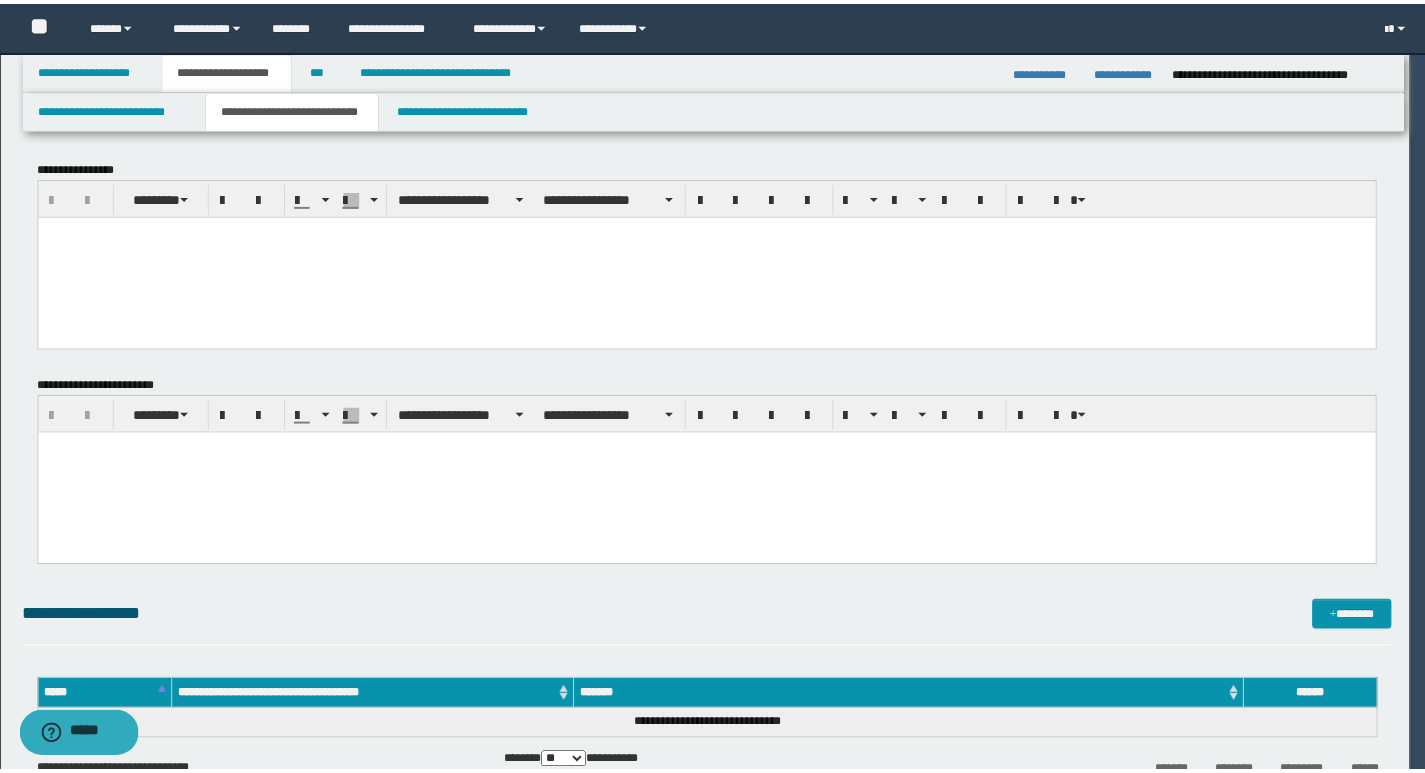 scroll, scrollTop: 0, scrollLeft: 0, axis: both 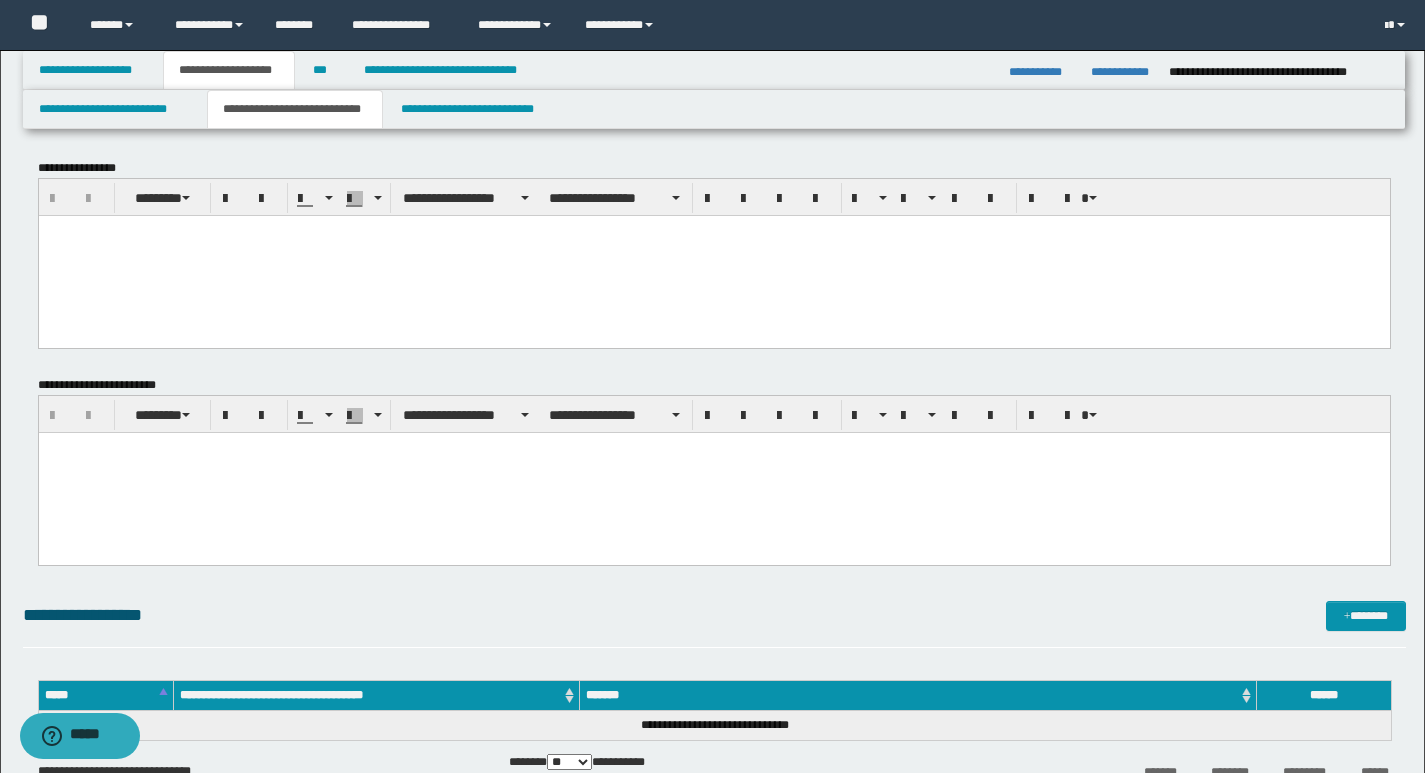 click at bounding box center [713, 255] 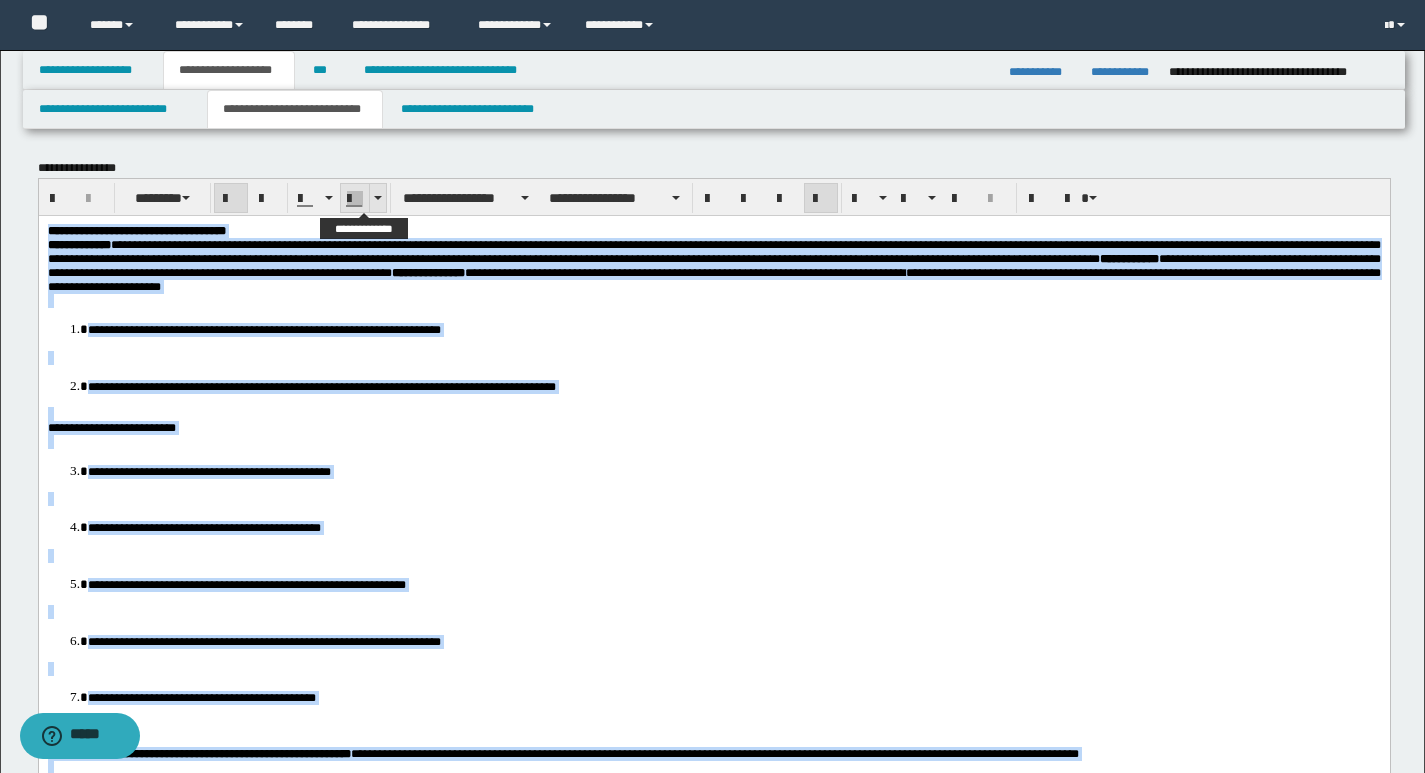 click at bounding box center [378, 198] 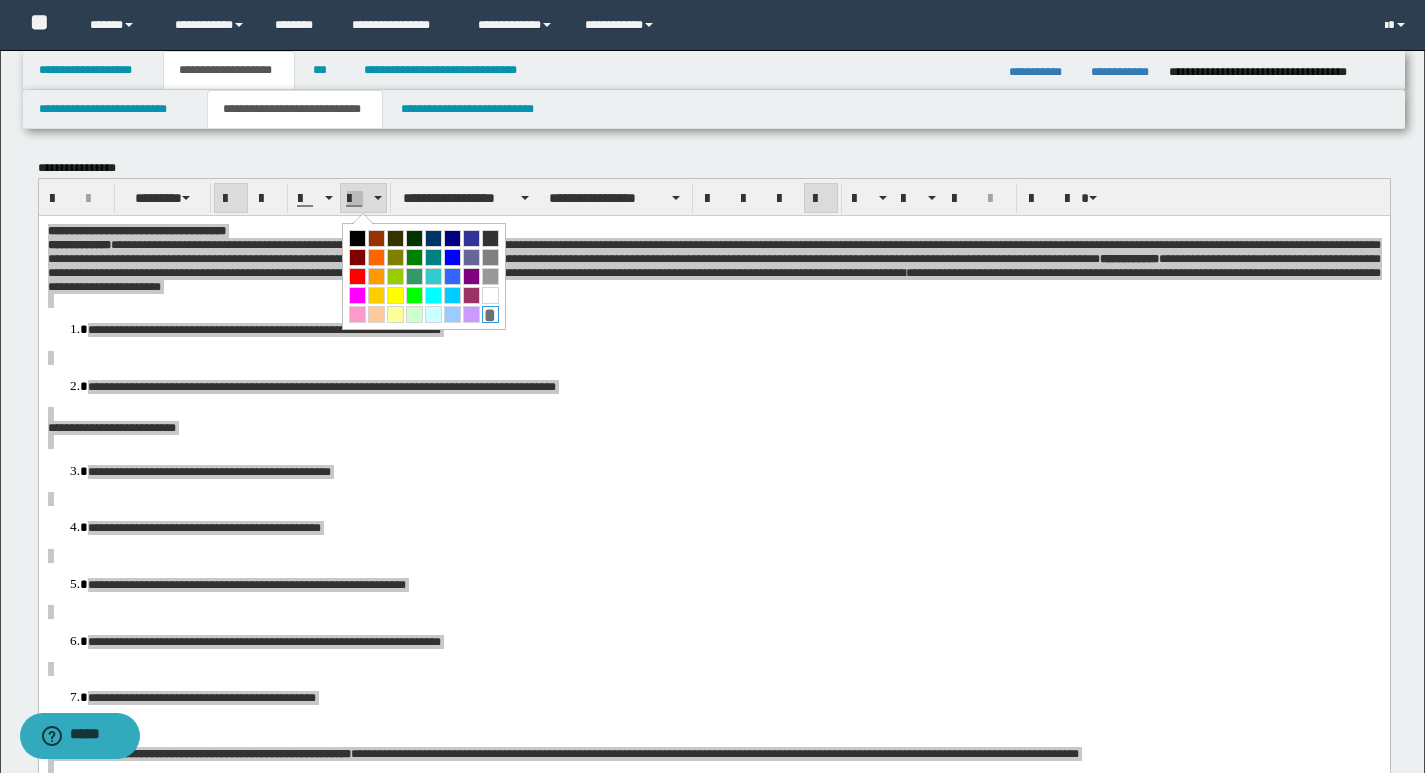 click on "*" at bounding box center (490, 314) 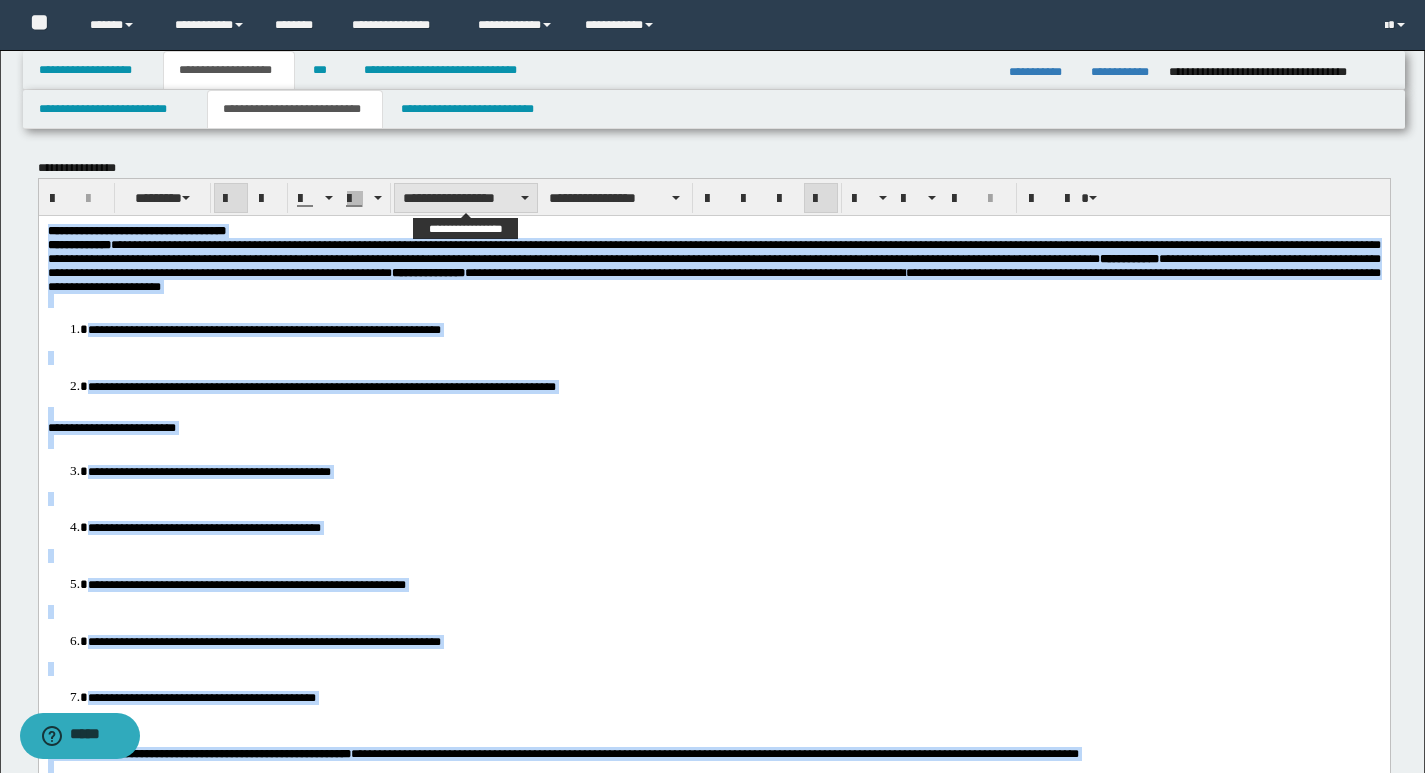 click on "**********" at bounding box center [466, 198] 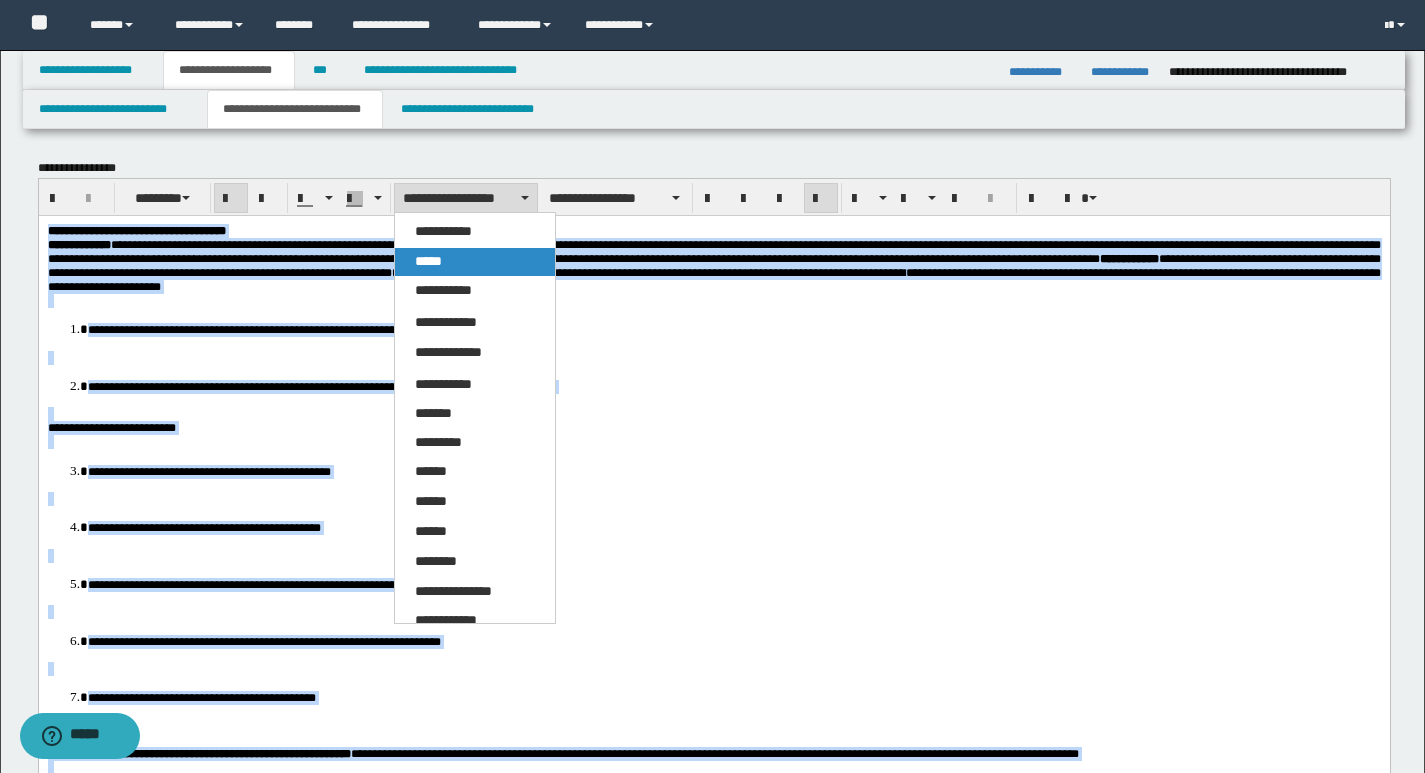 click on "*****" at bounding box center [428, 261] 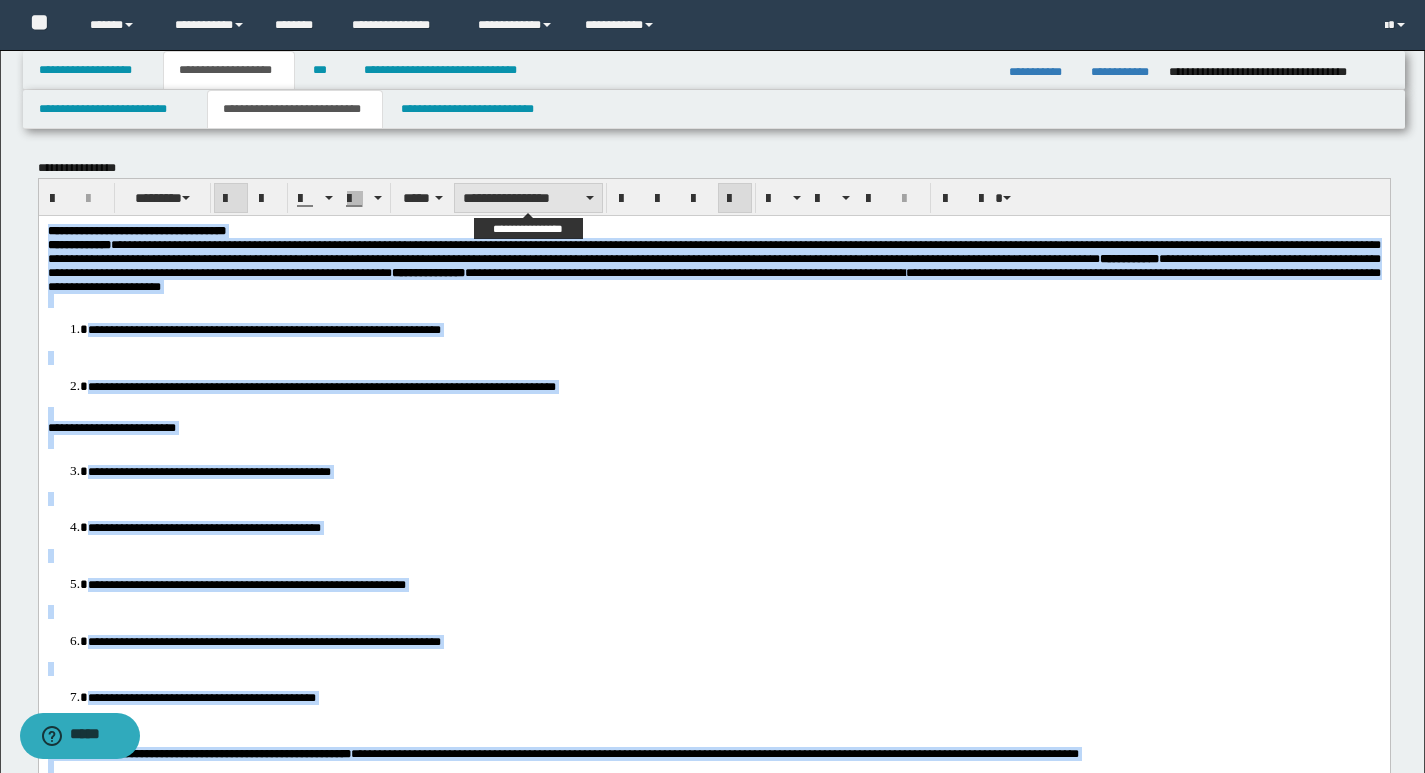 click on "**********" at bounding box center [528, 198] 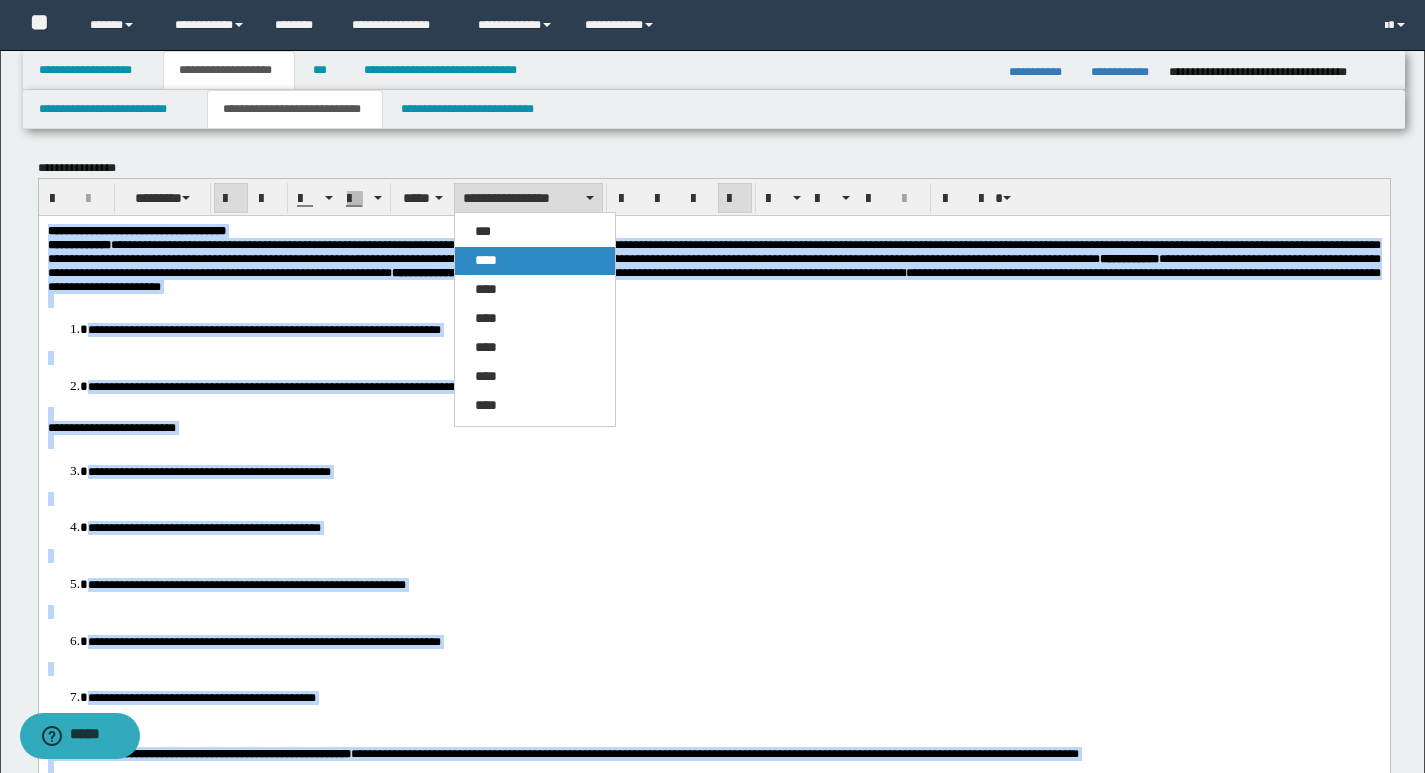 click on "****" at bounding box center [486, 260] 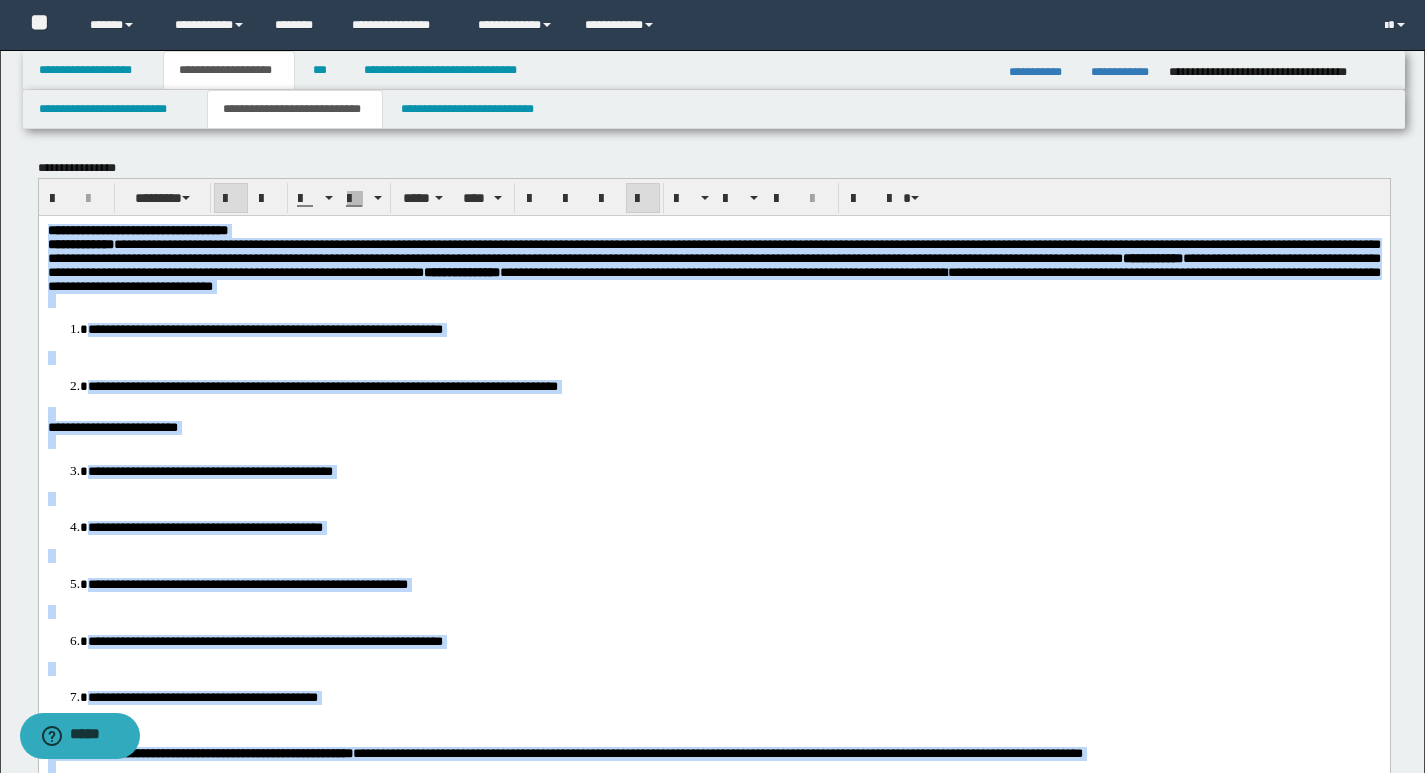 click at bounding box center [643, 199] 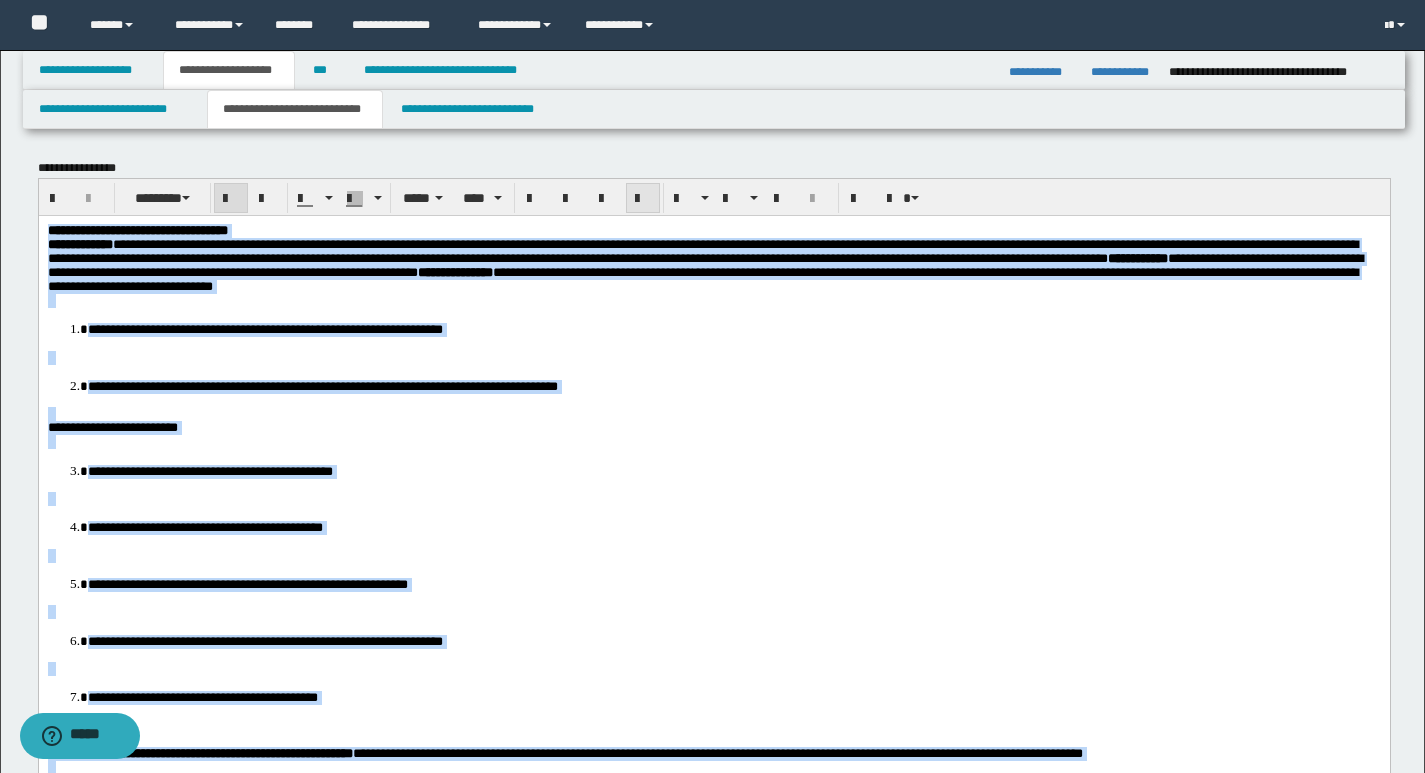 click at bounding box center (643, 199) 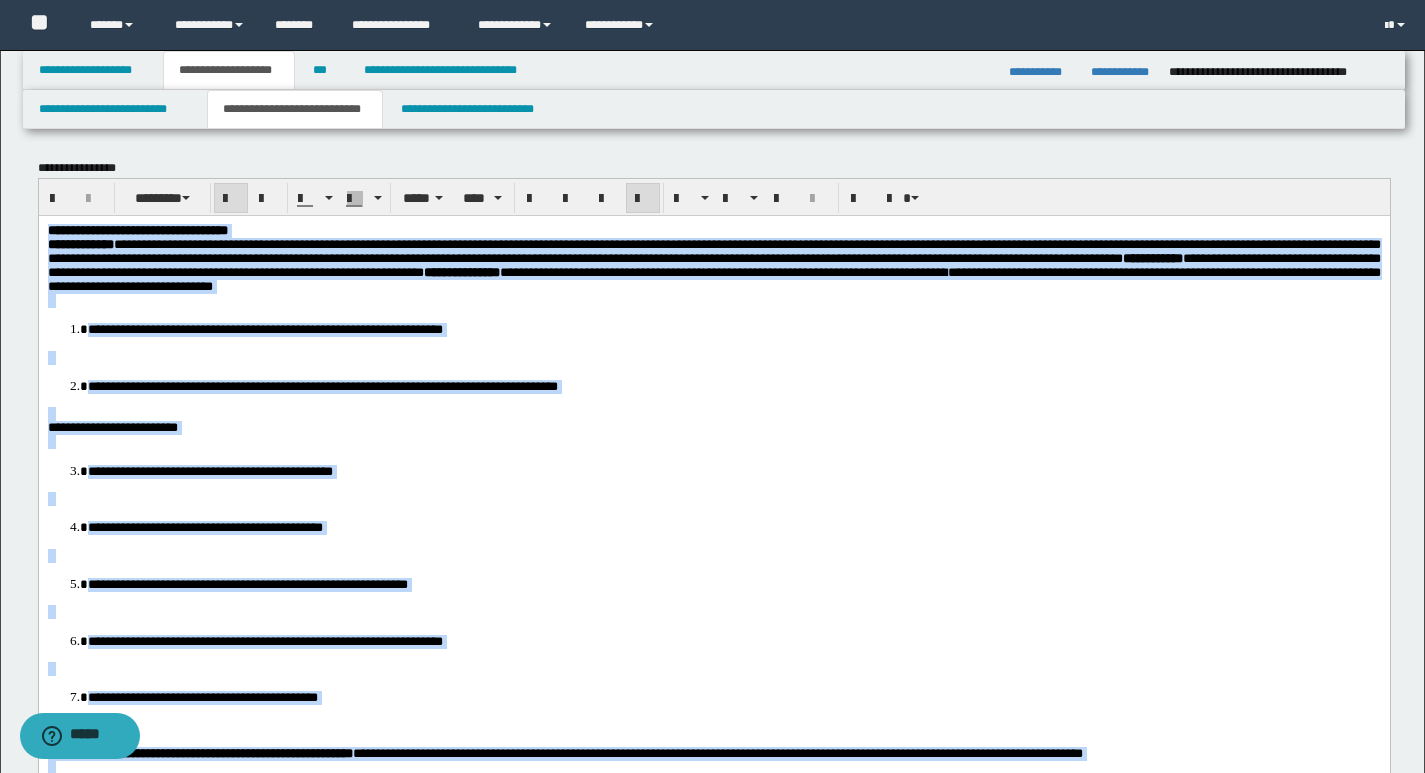 click at bounding box center (713, 413) 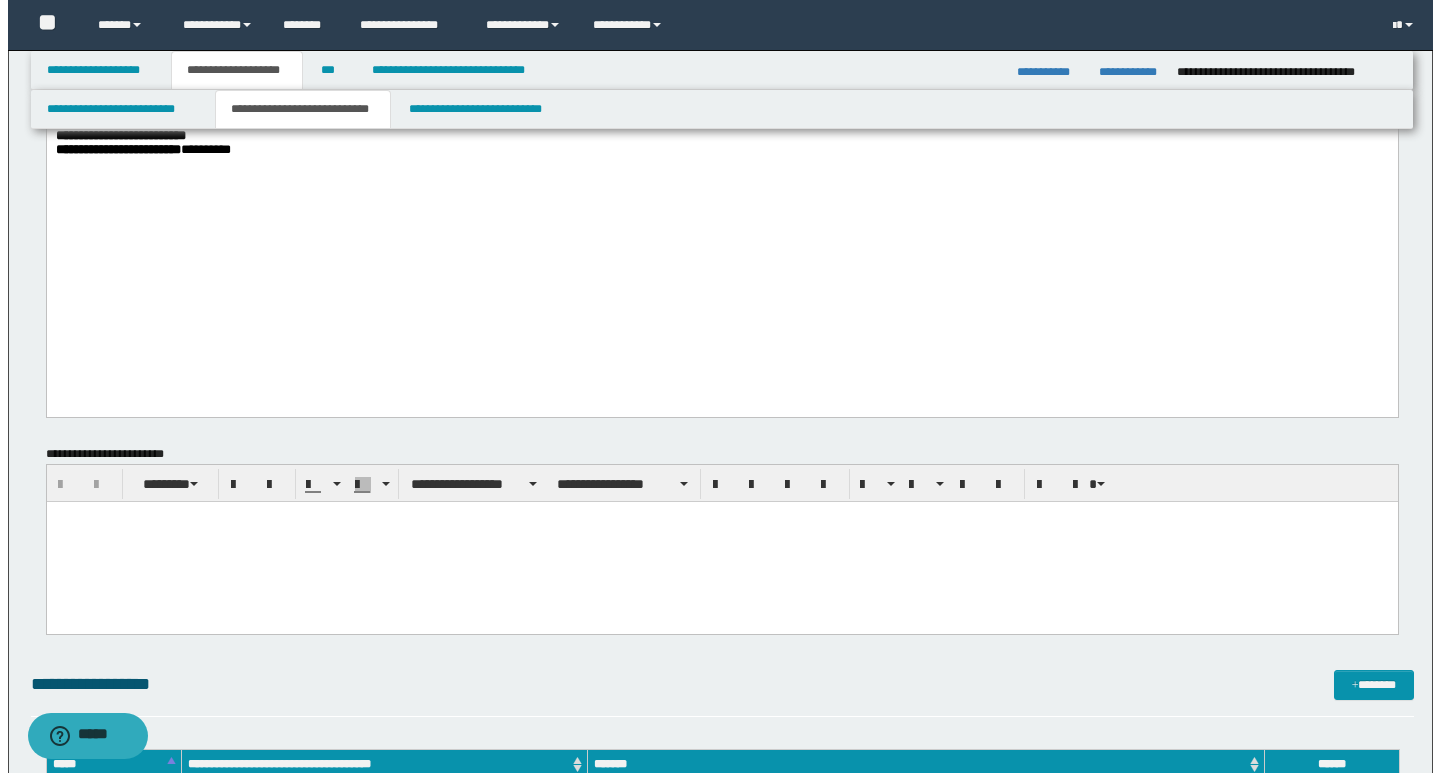 scroll, scrollTop: 2800, scrollLeft: 0, axis: vertical 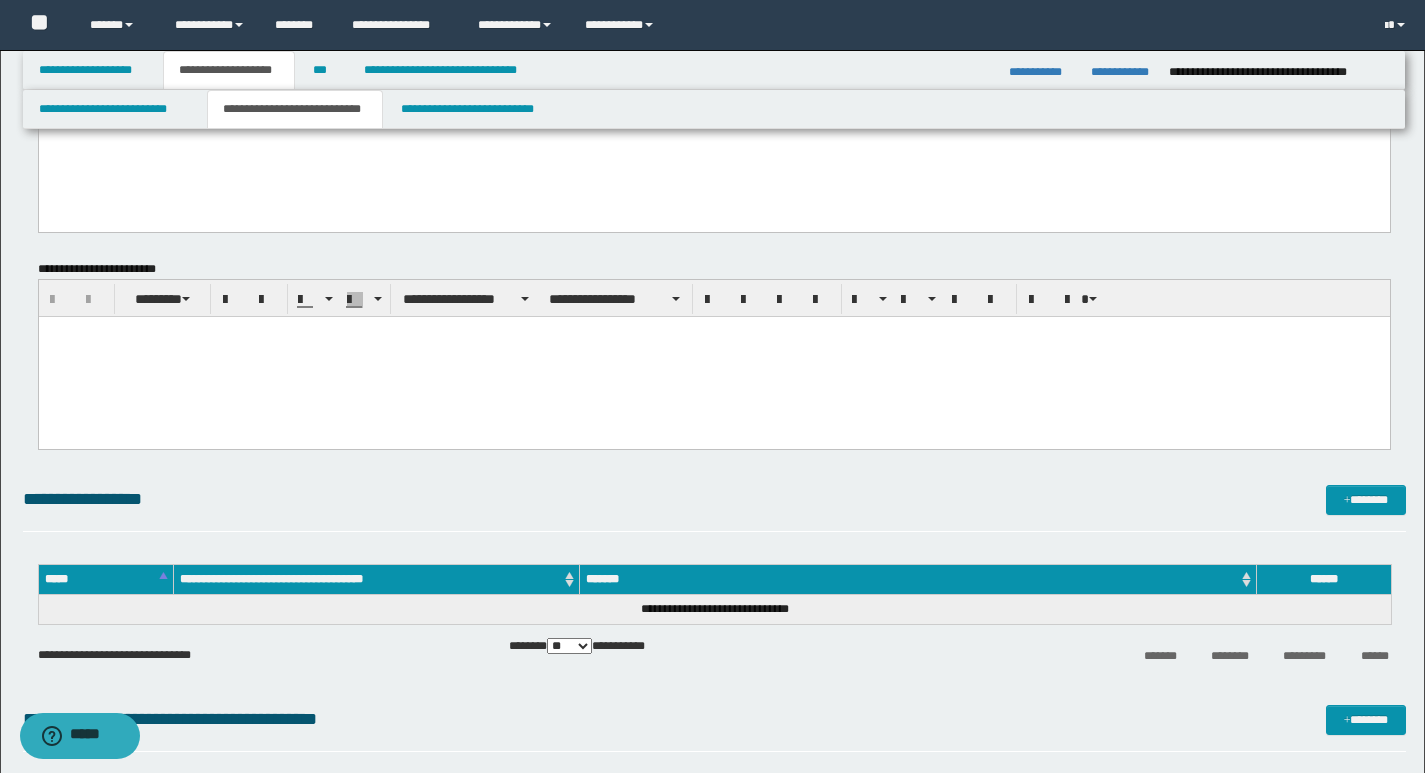 click at bounding box center [713, 356] 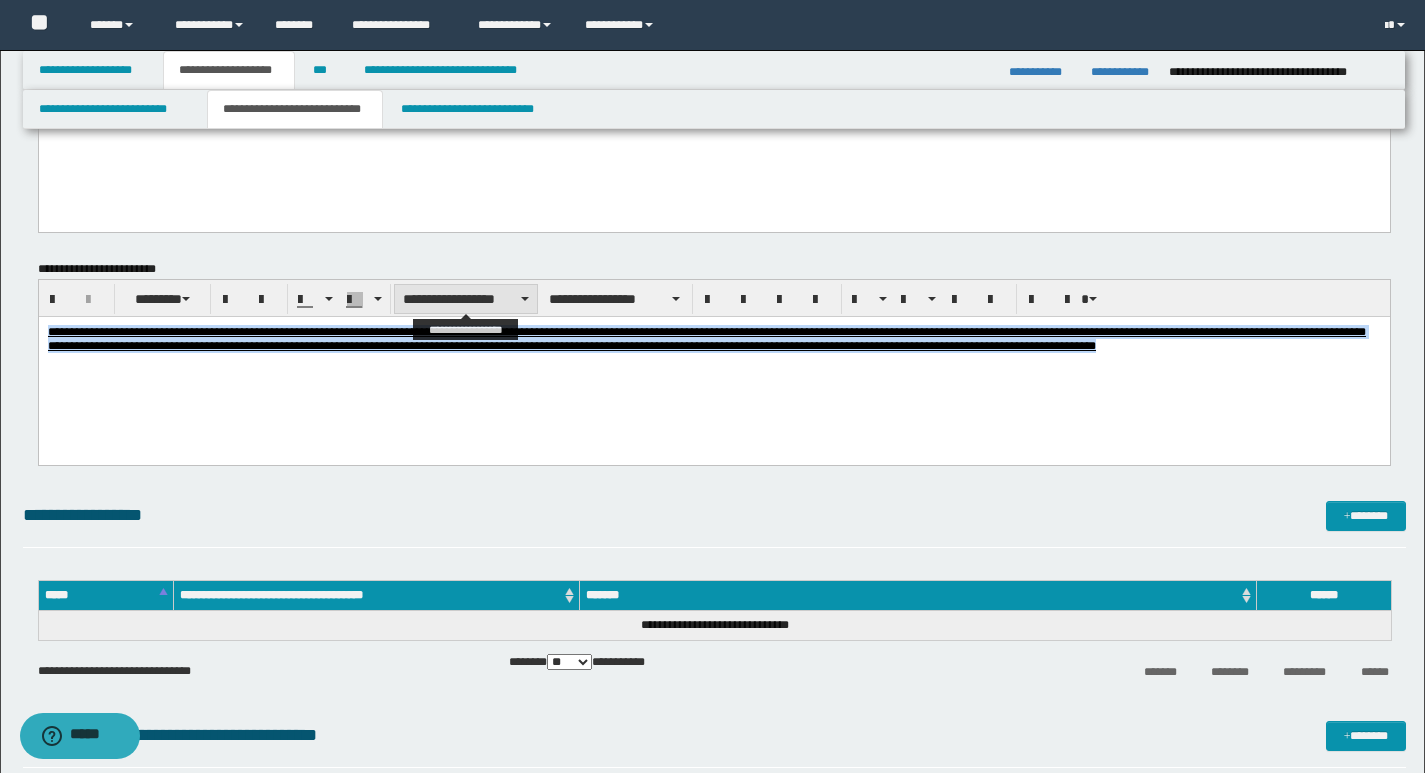 click on "**********" at bounding box center [466, 299] 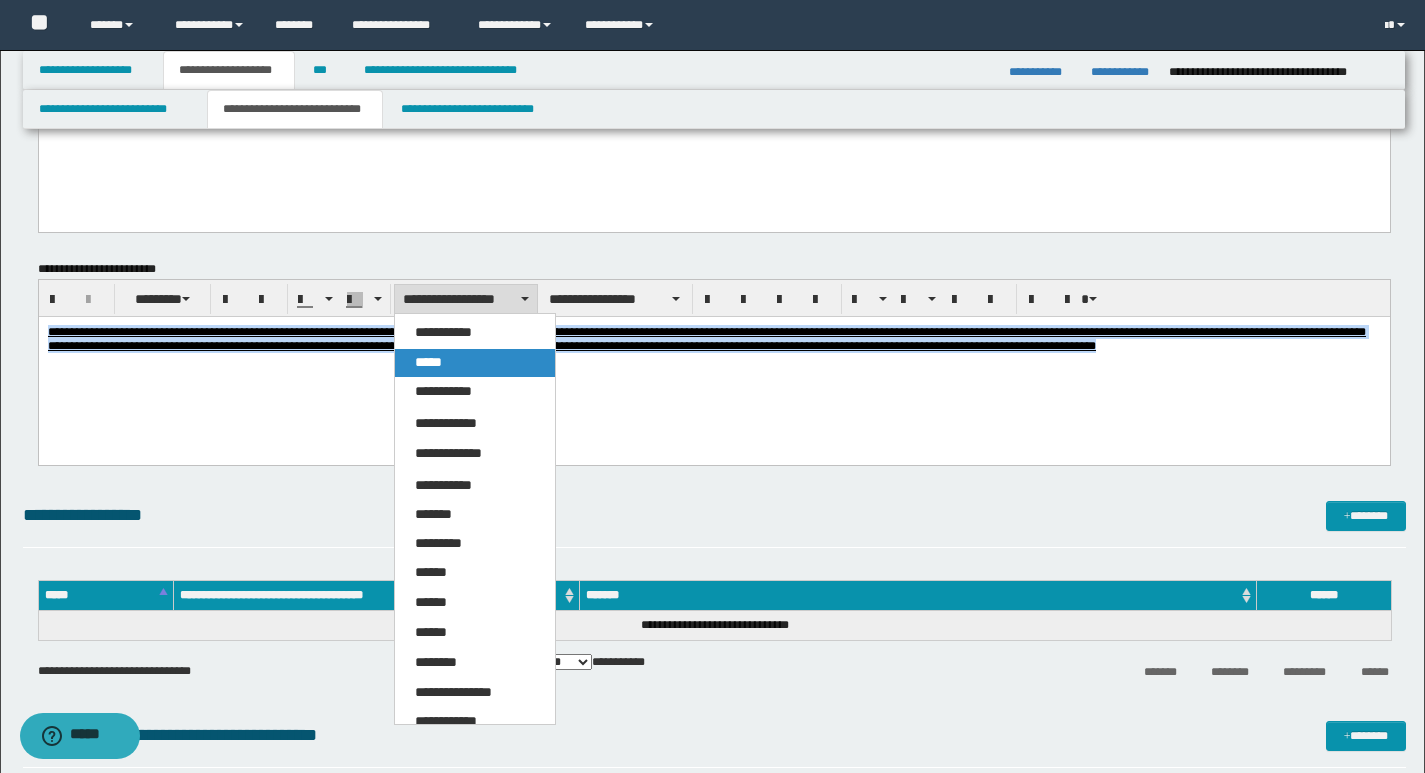 drag, startPoint x: 464, startPoint y: 355, endPoint x: 522, endPoint y: 2, distance: 357.73315 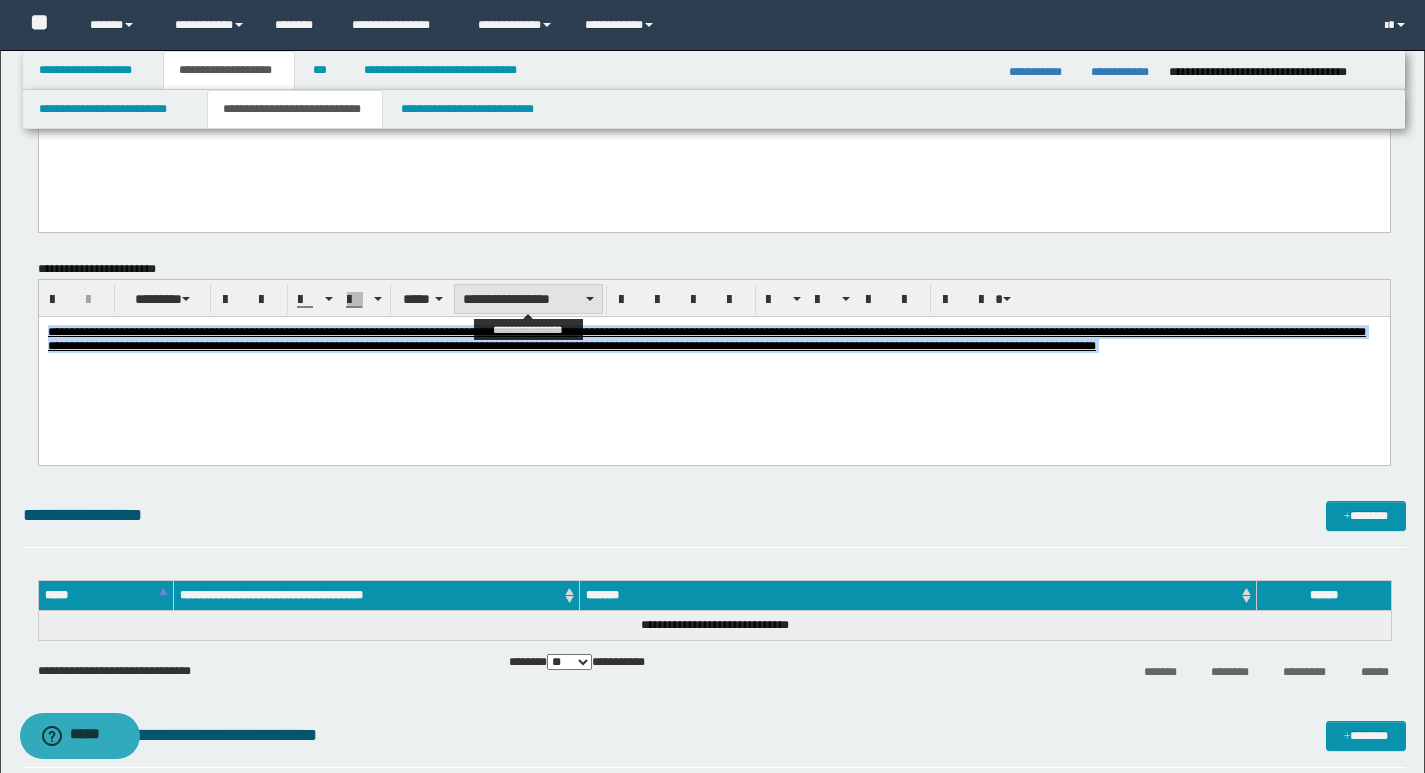 click on "**********" at bounding box center [528, 299] 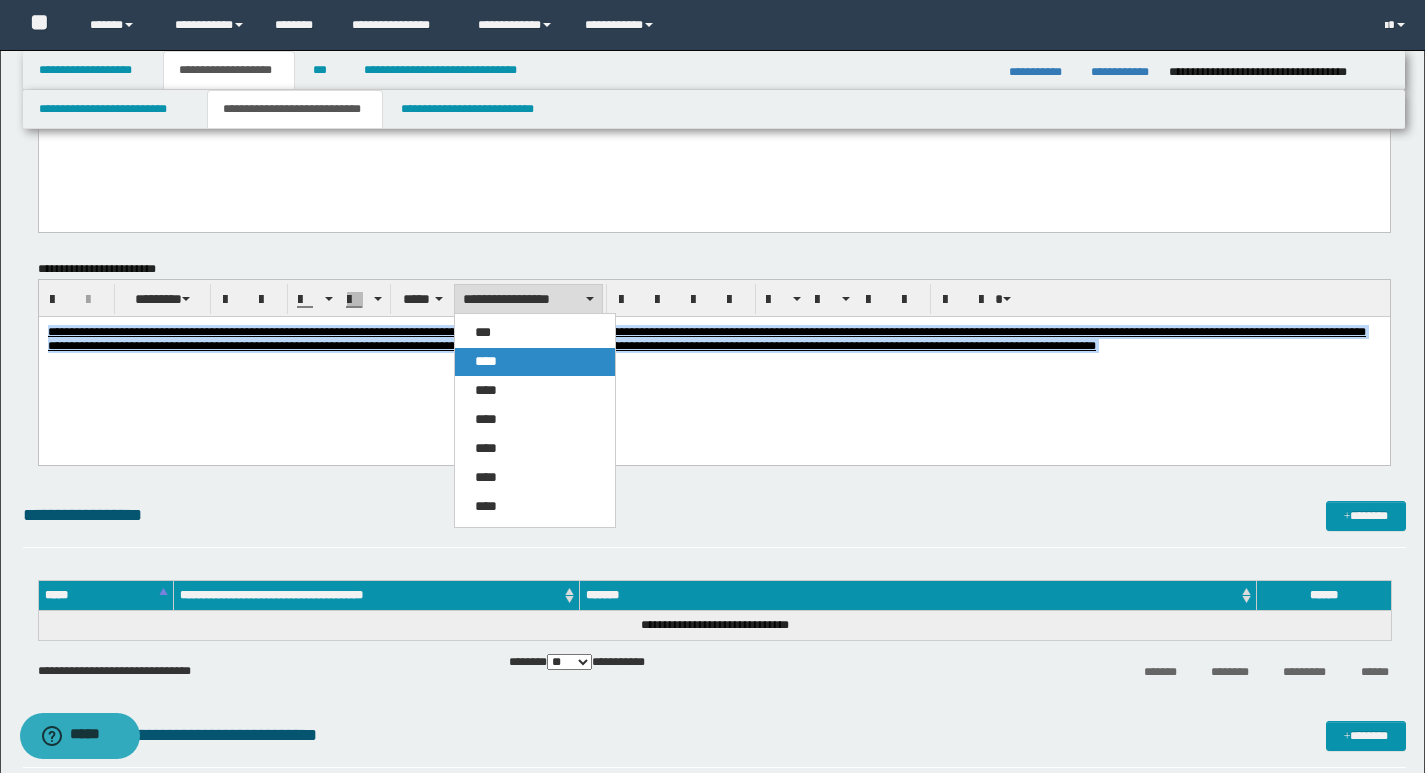 drag, startPoint x: 511, startPoint y: 357, endPoint x: 599, endPoint y: 6, distance: 361.86322 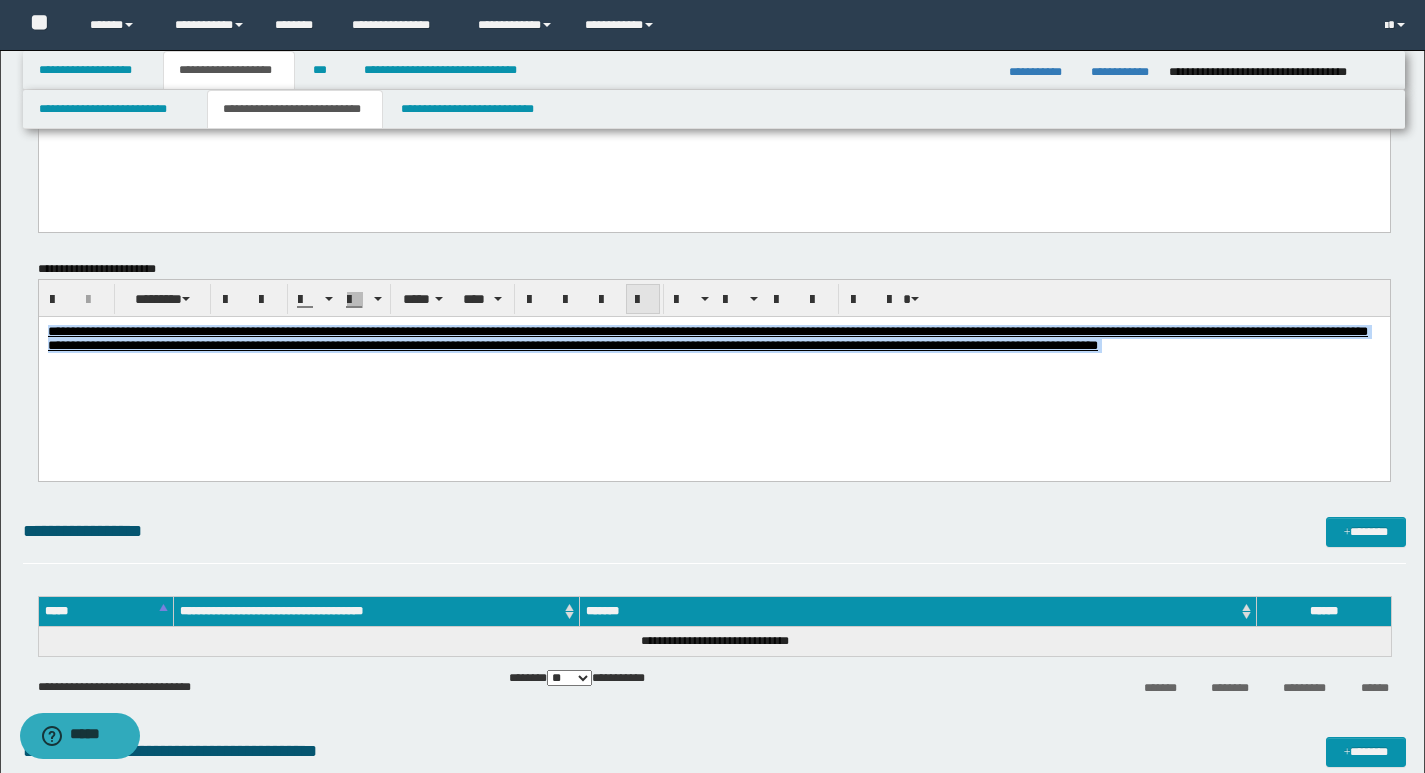 click at bounding box center [643, 300] 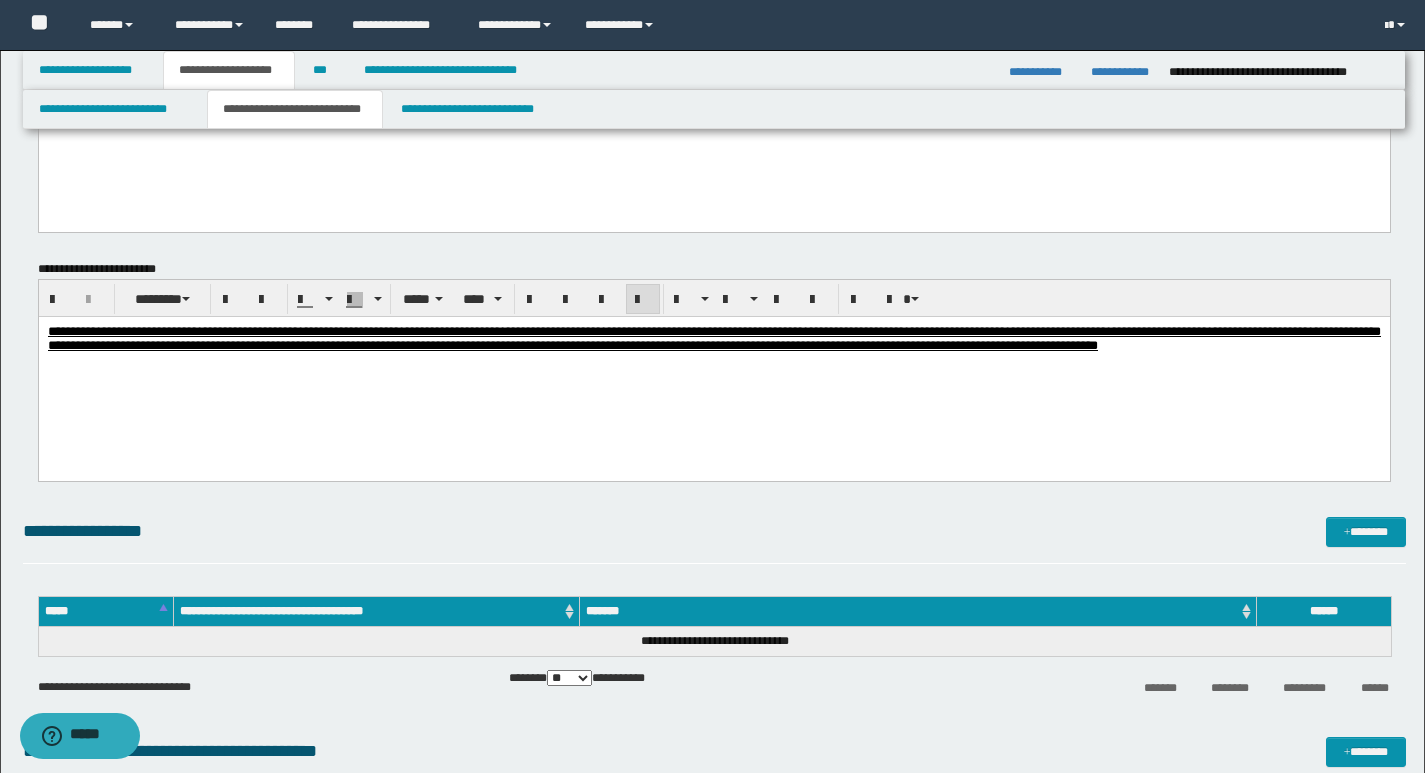 click on "**********" at bounding box center (713, 363) 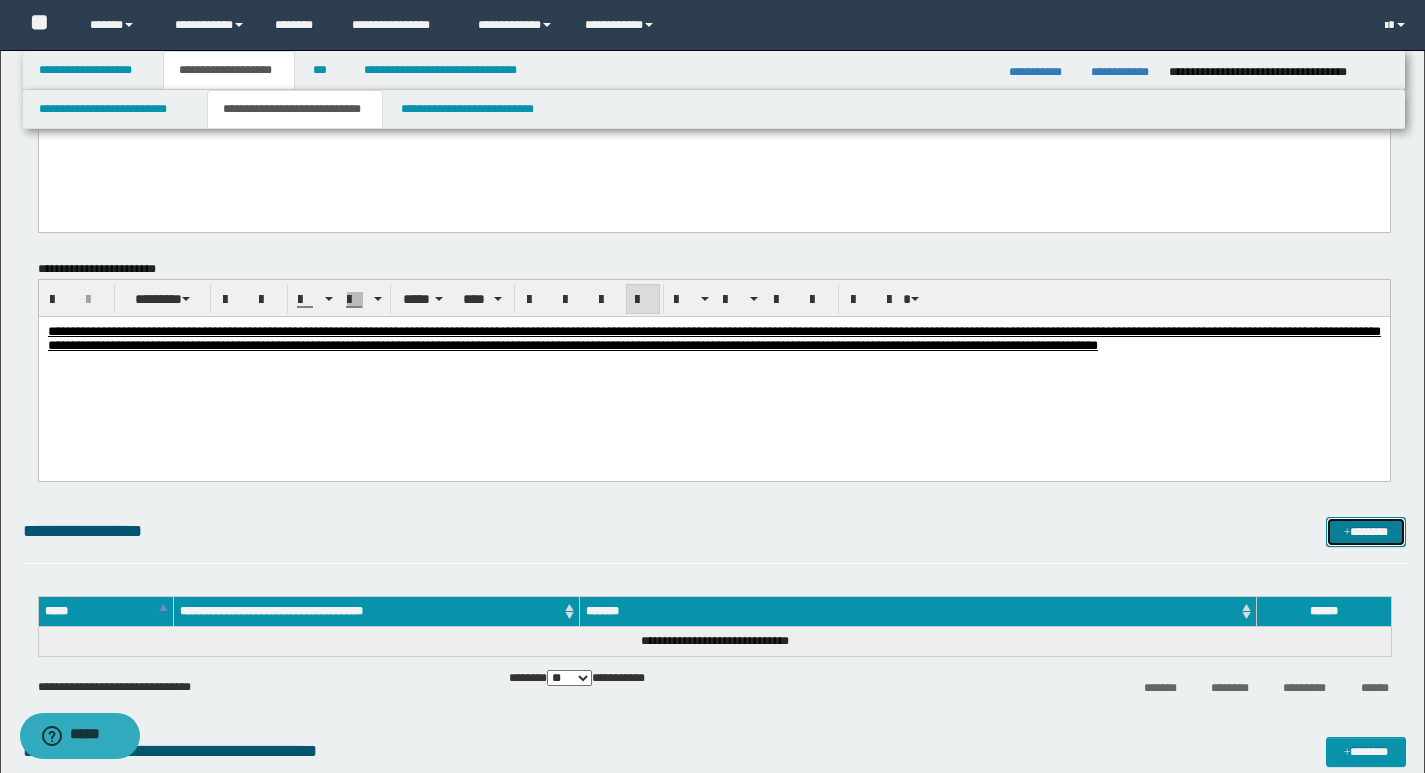 click on "*******" at bounding box center (1366, 532) 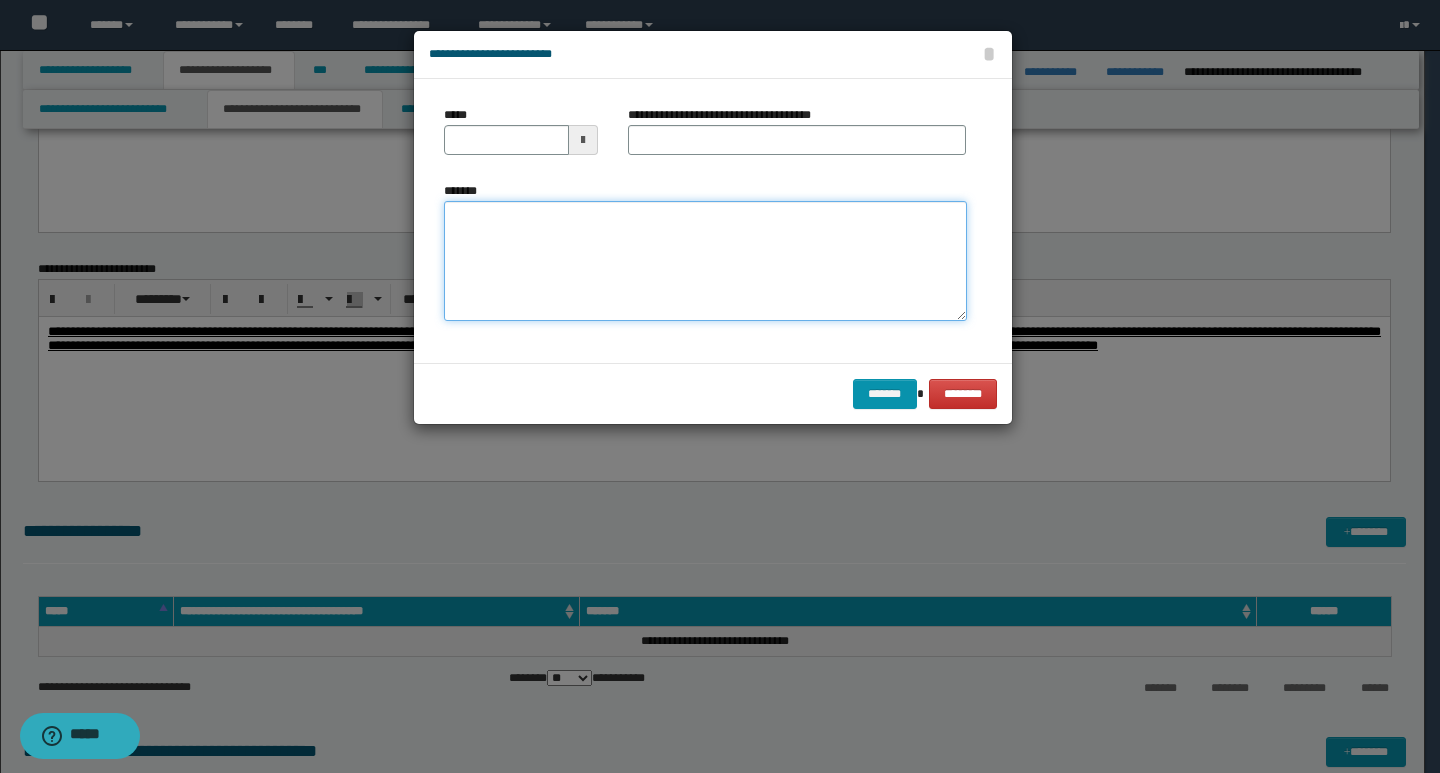 click on "*******" at bounding box center [705, 261] 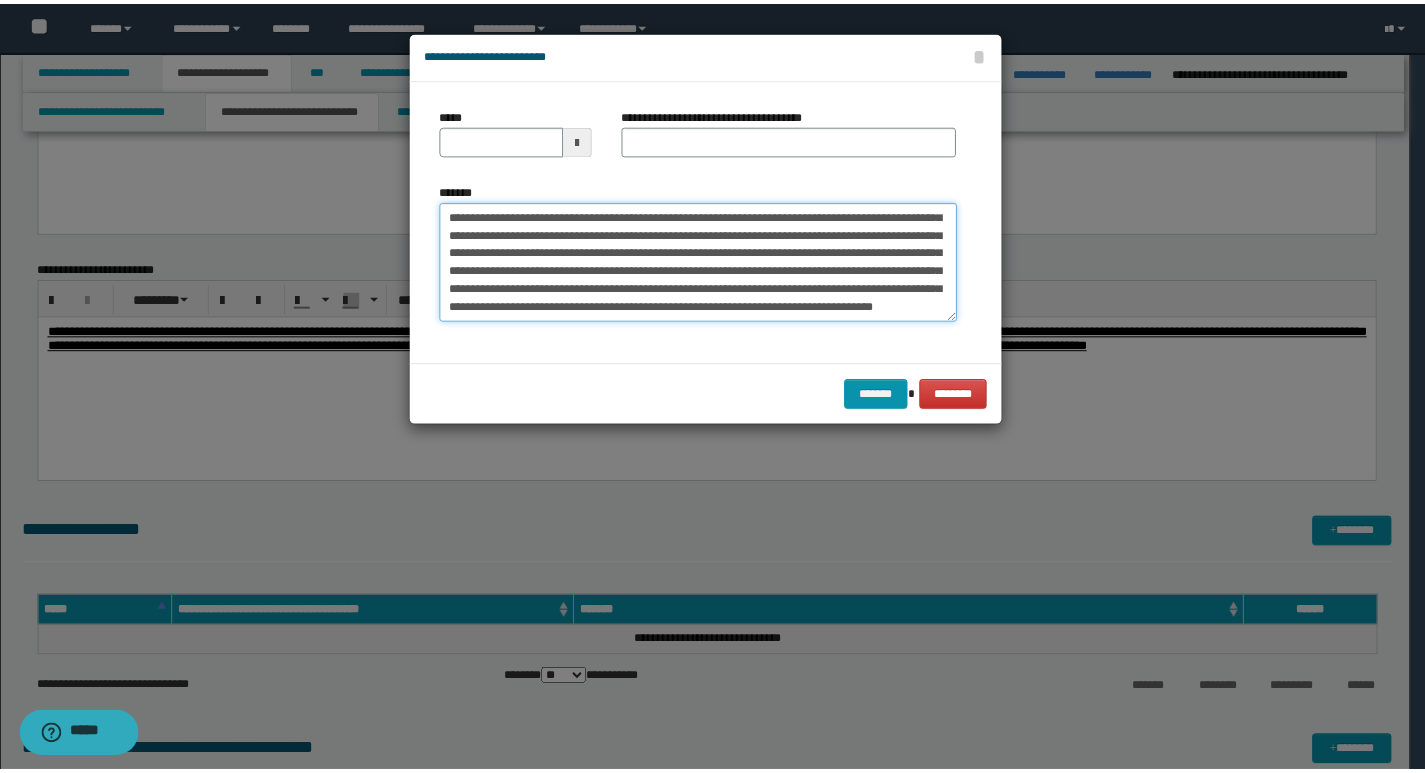 scroll, scrollTop: 0, scrollLeft: 0, axis: both 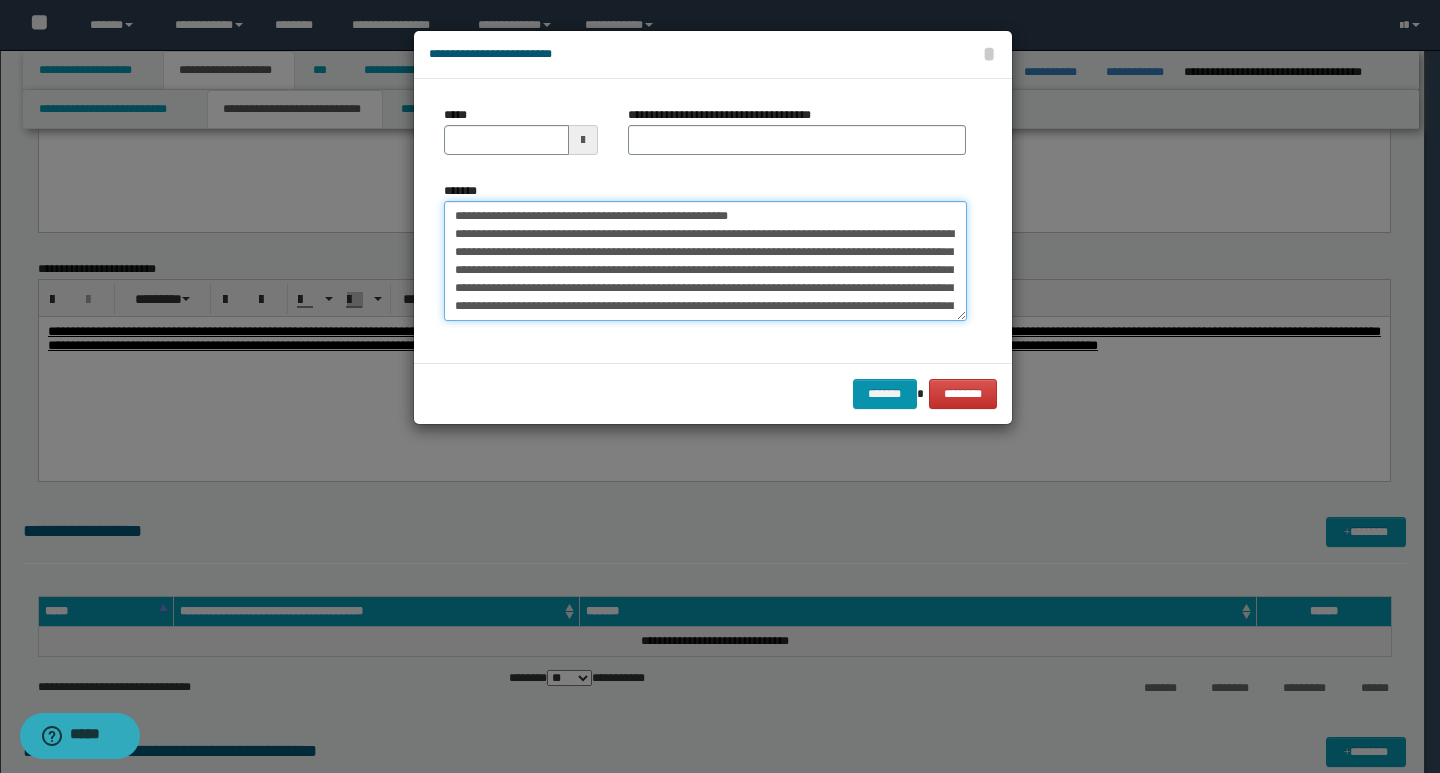 drag, startPoint x: 451, startPoint y: 215, endPoint x: 520, endPoint y: 213, distance: 69.02898 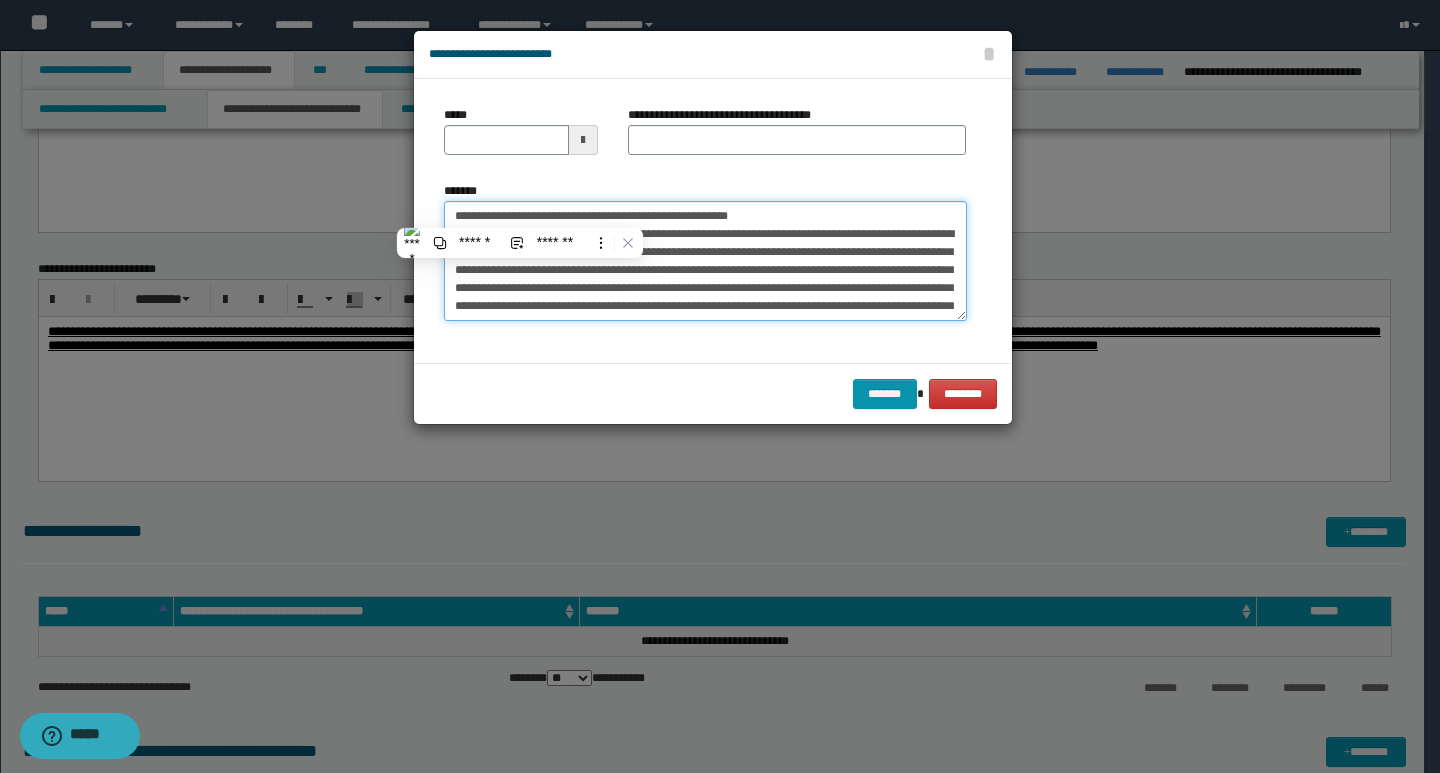 type on "**********" 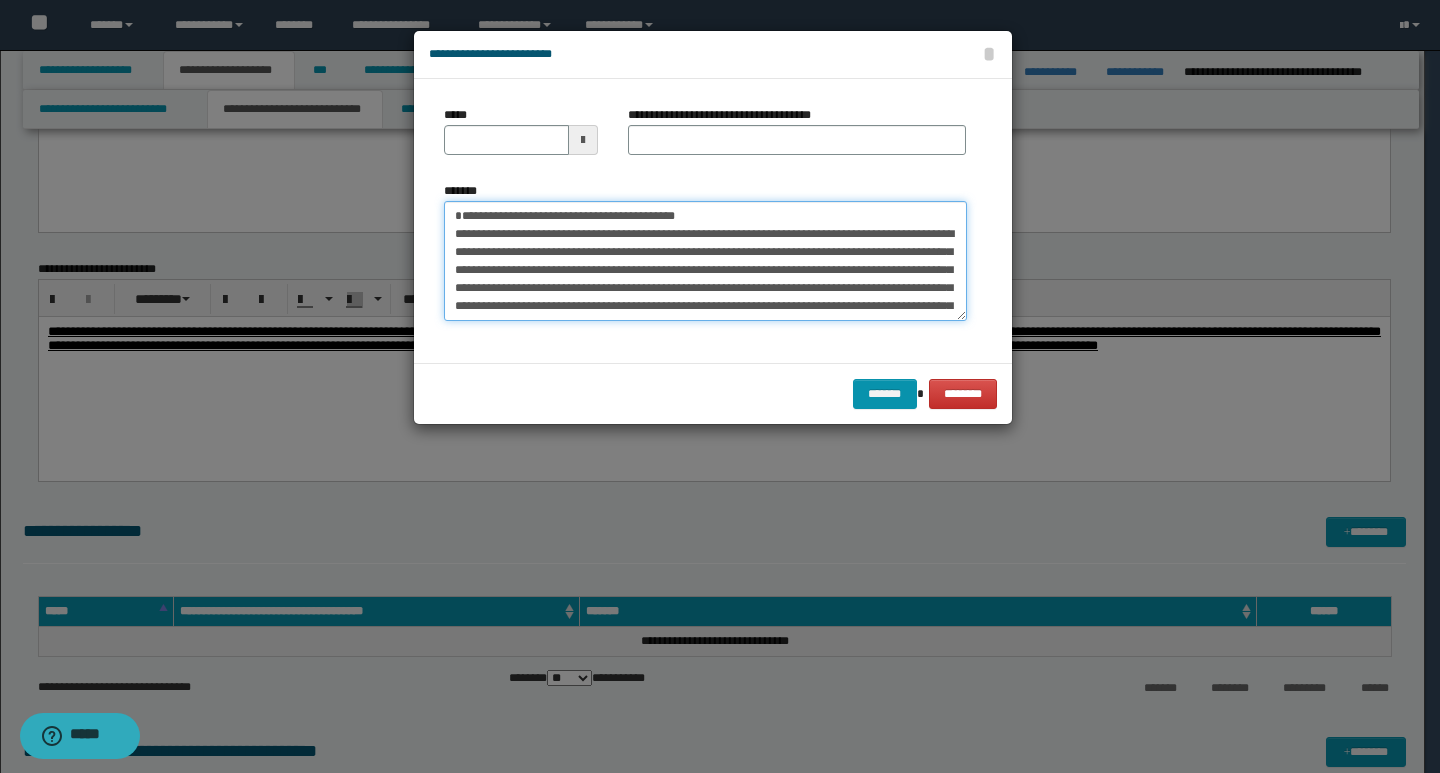 type 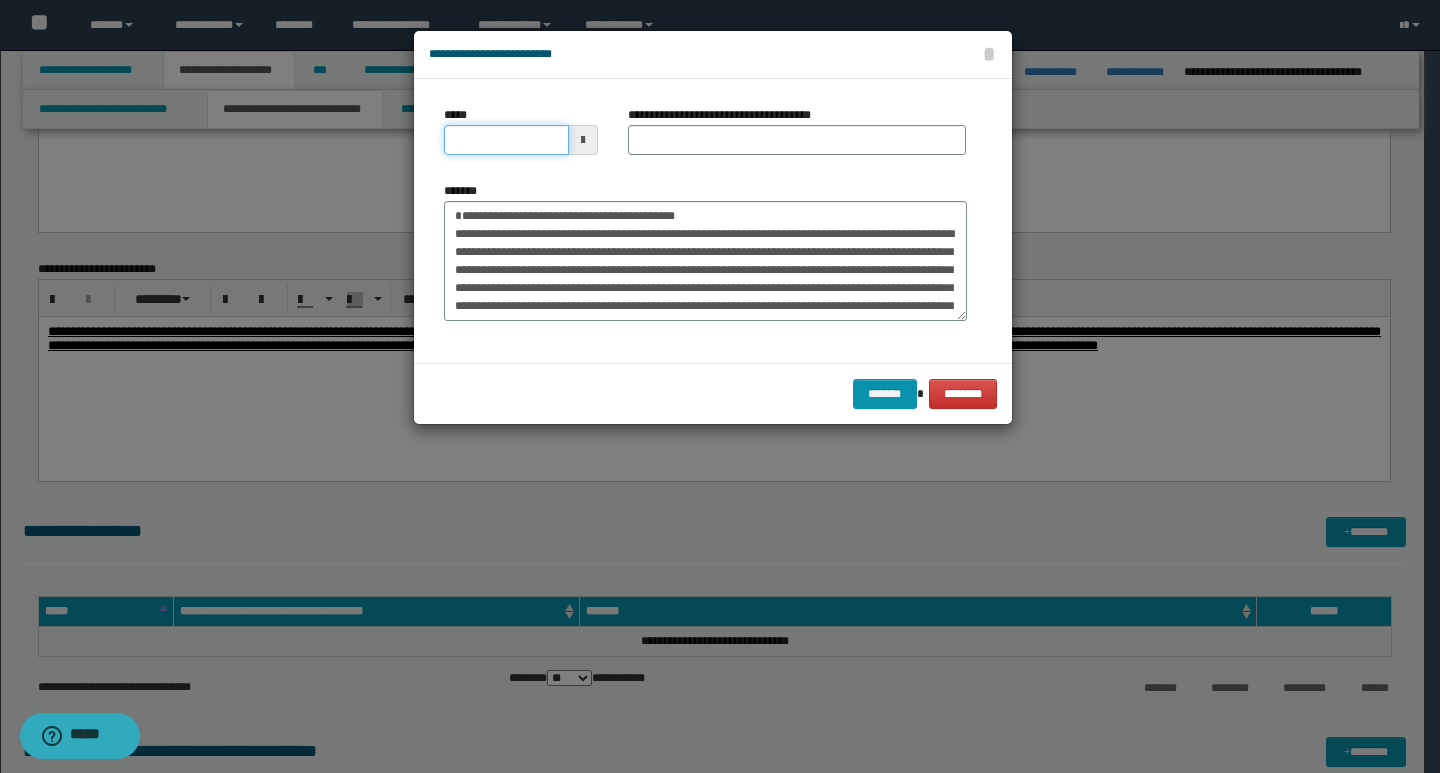 click on "*****" at bounding box center (506, 140) 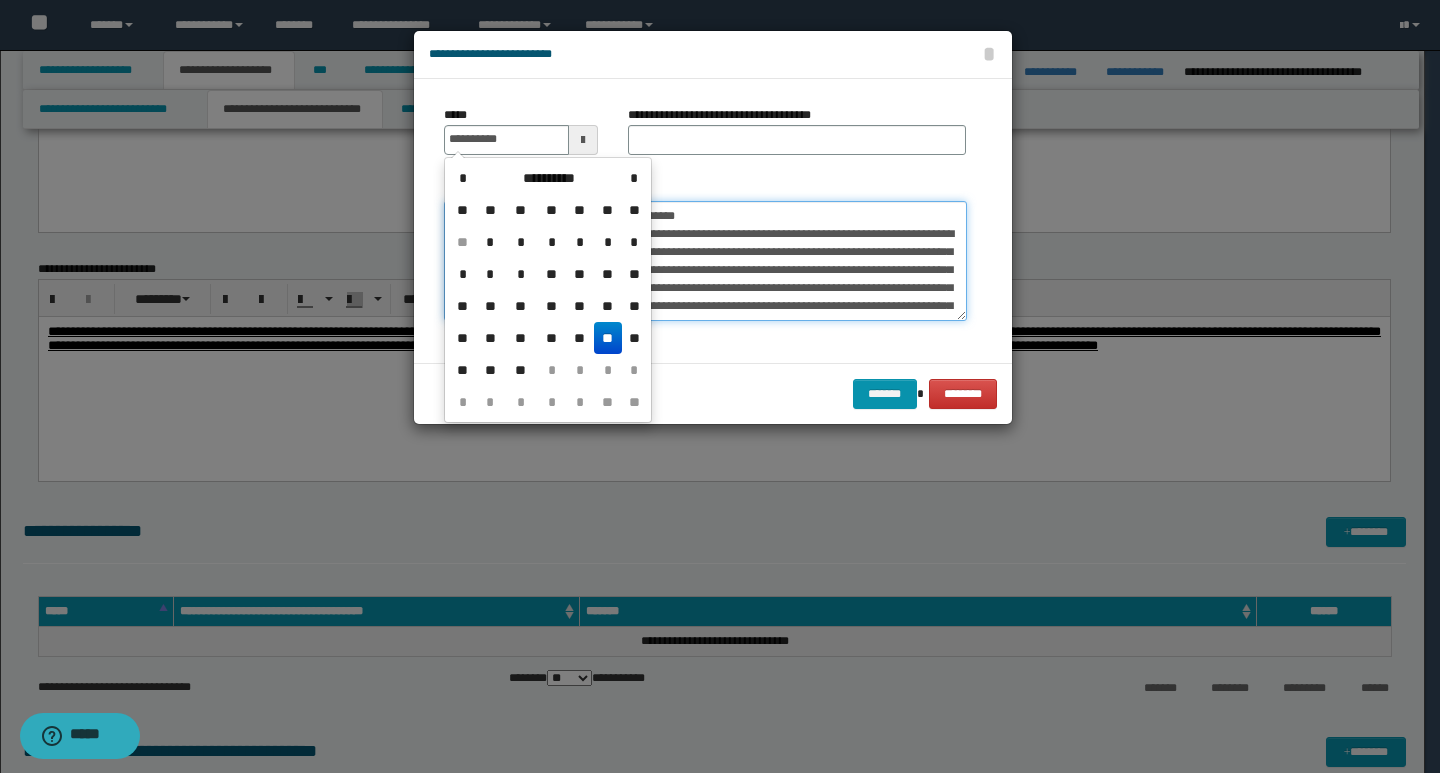 type on "**********" 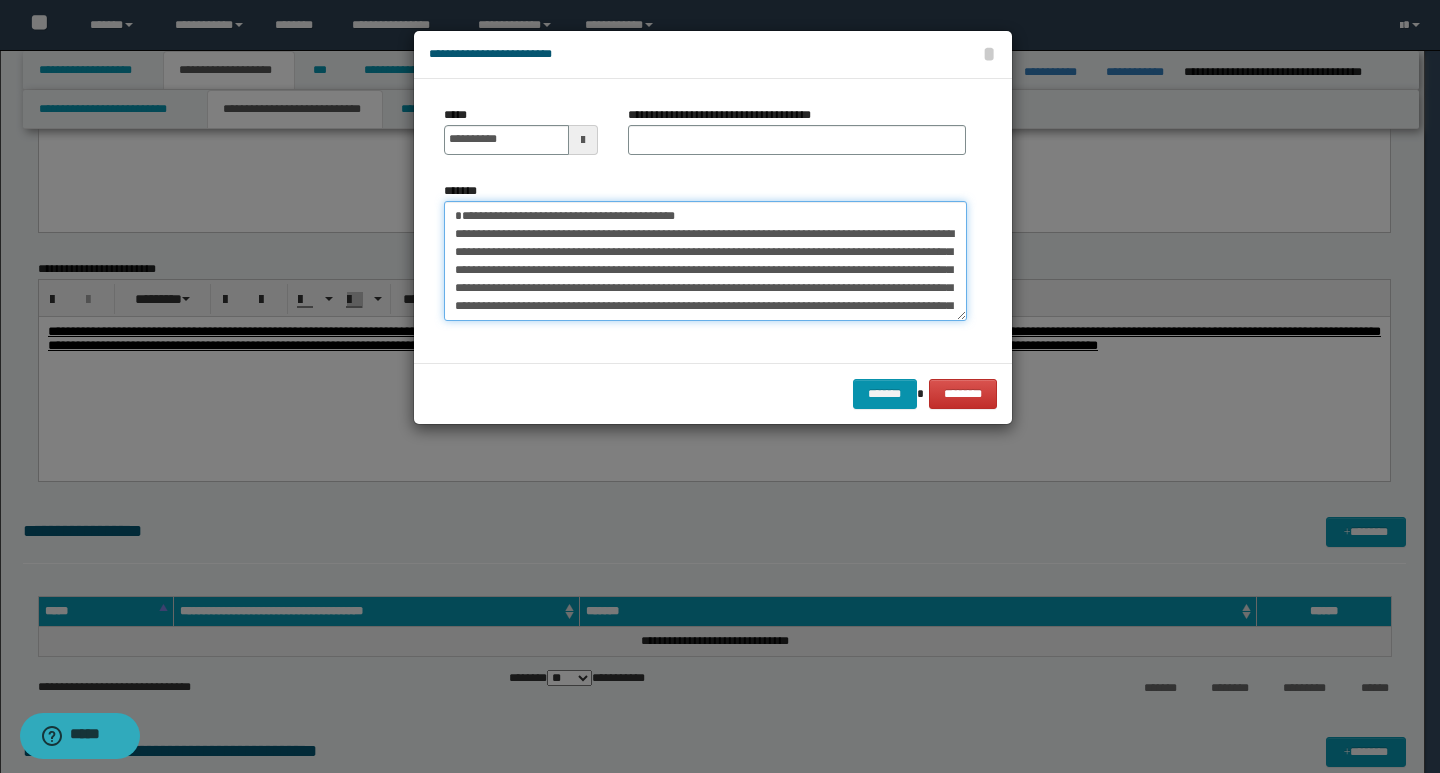 drag, startPoint x: 702, startPoint y: 214, endPoint x: 454, endPoint y: 210, distance: 248.03226 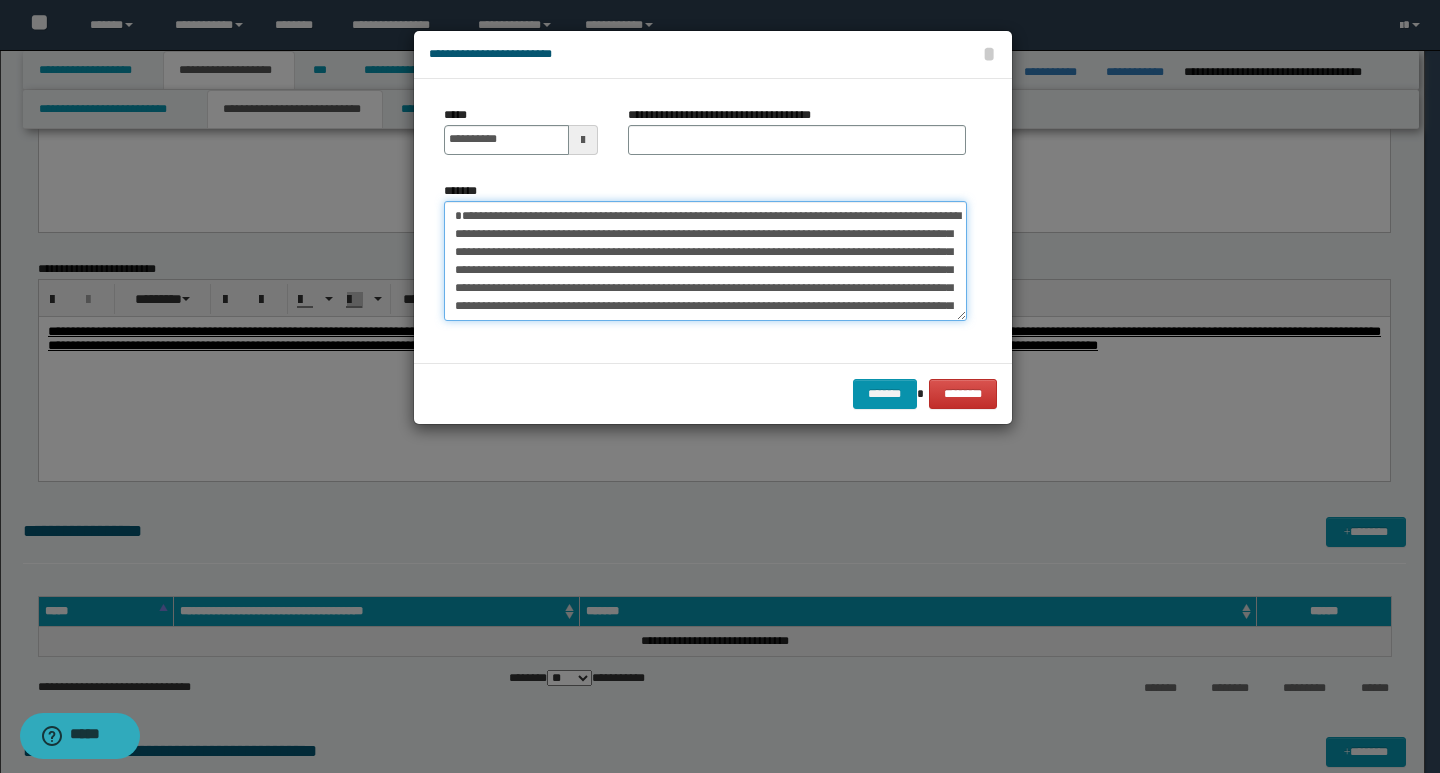 type on "**********" 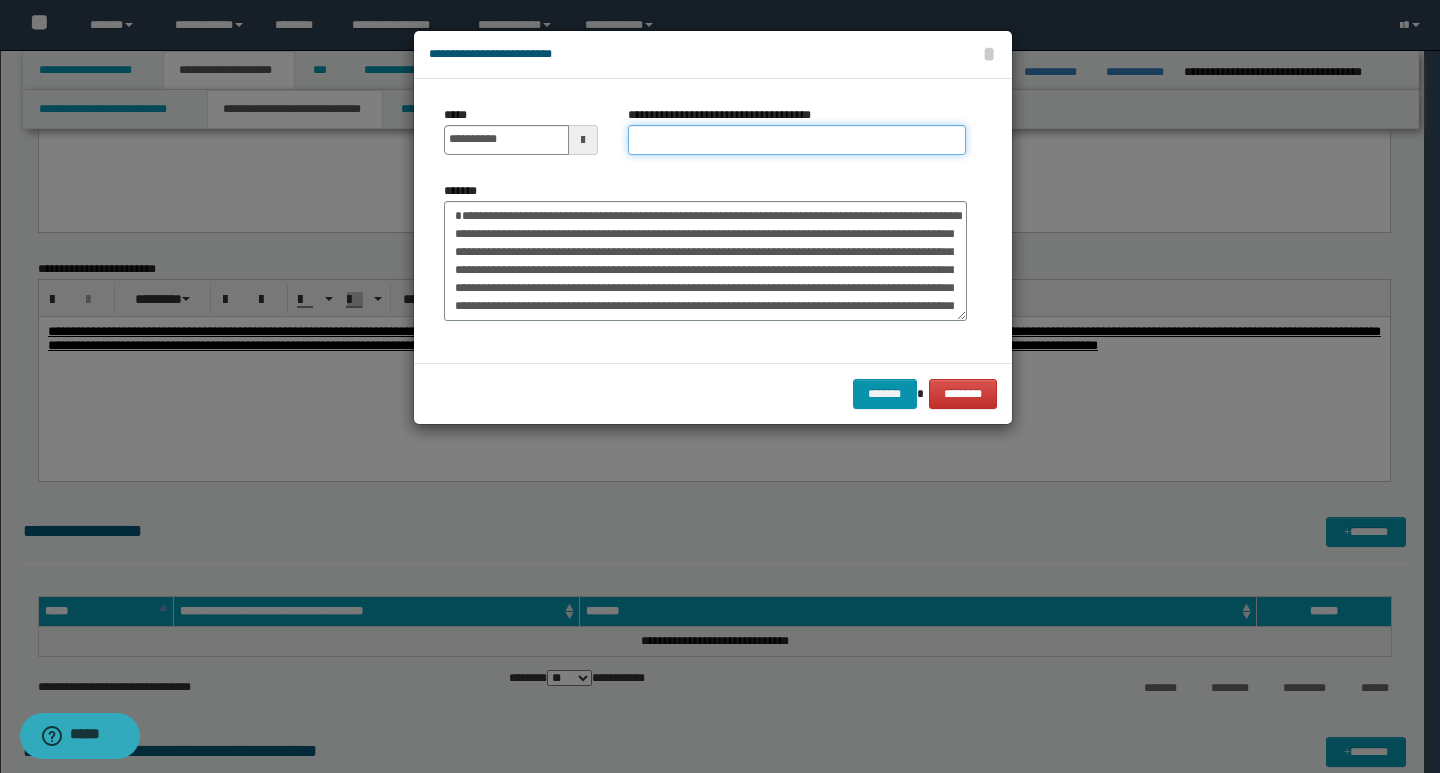 click on "**********" at bounding box center [797, 140] 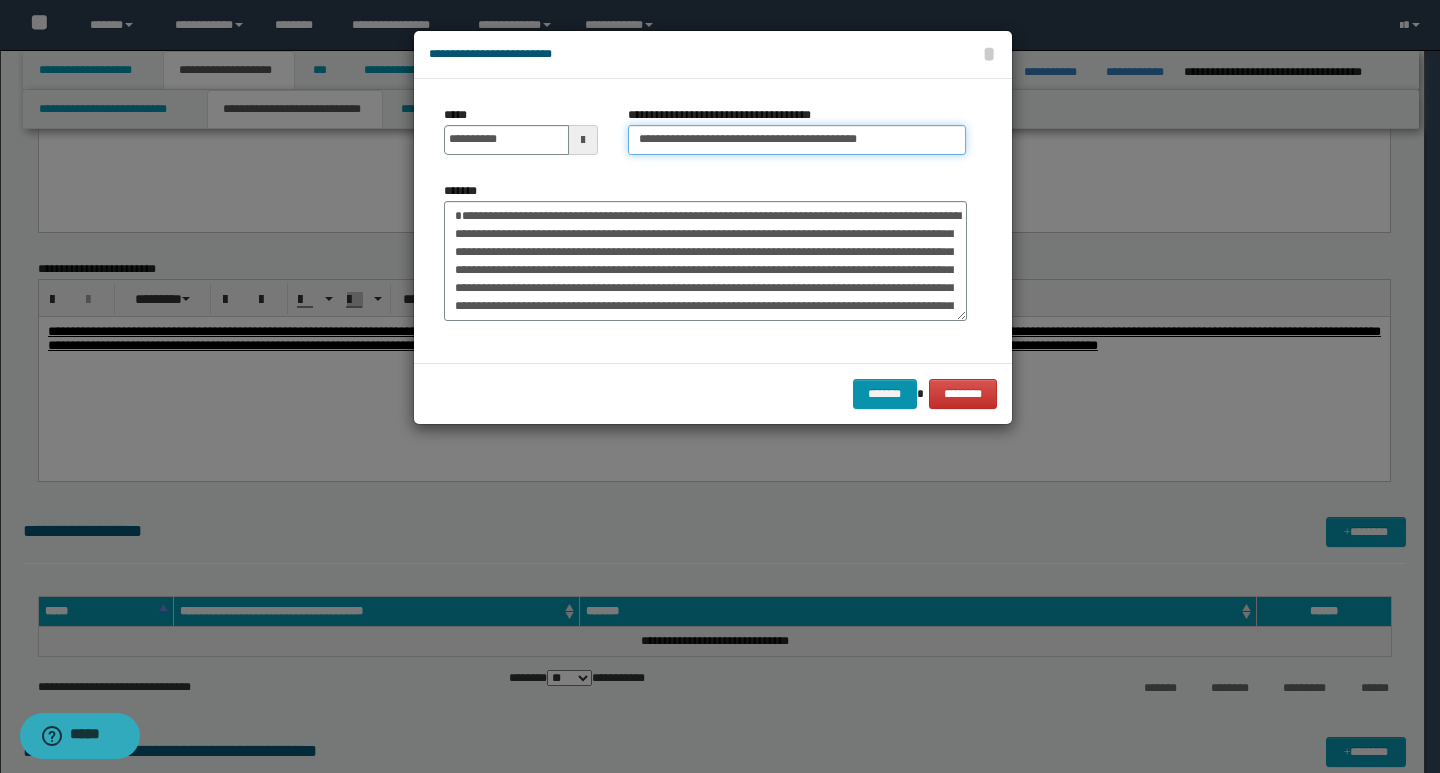type on "**********" 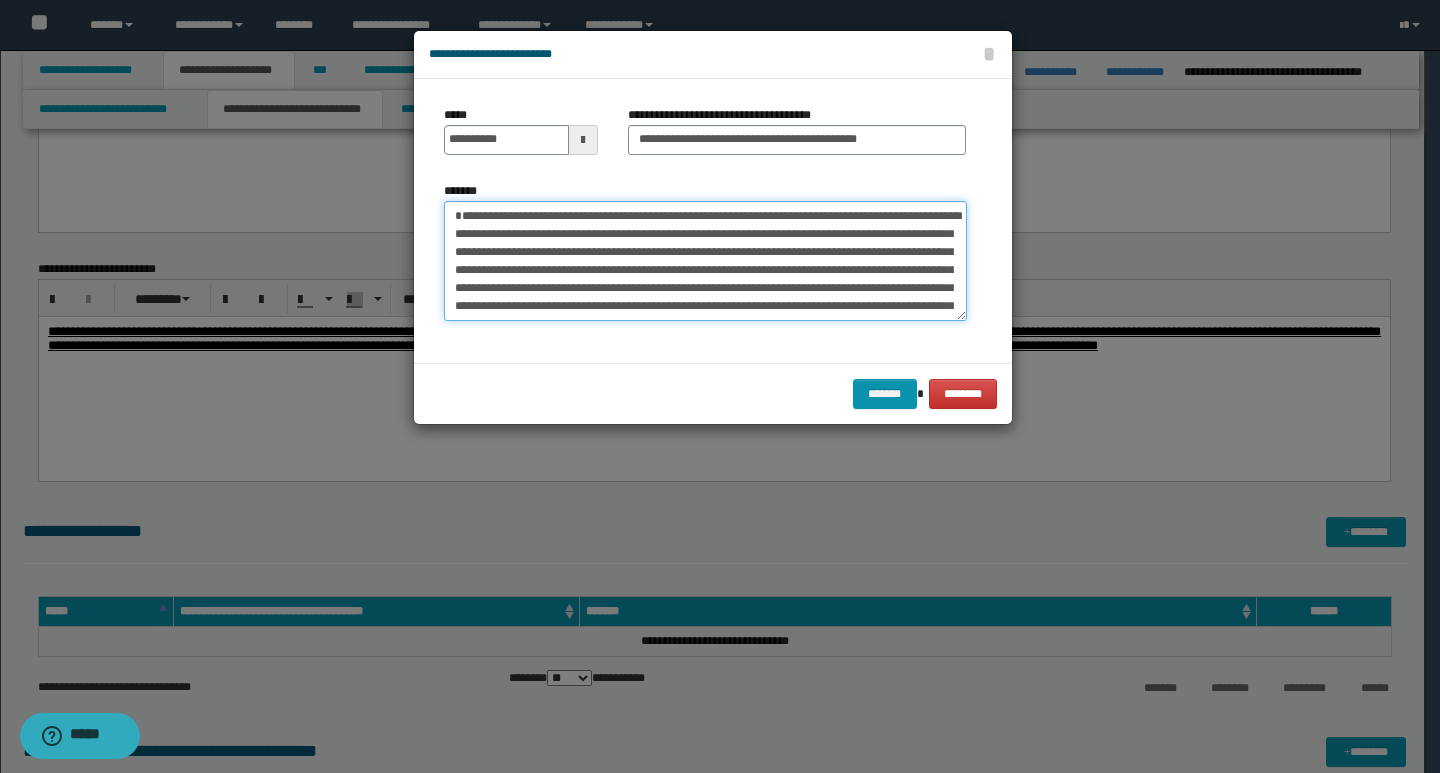 click on "*******" at bounding box center (705, 261) 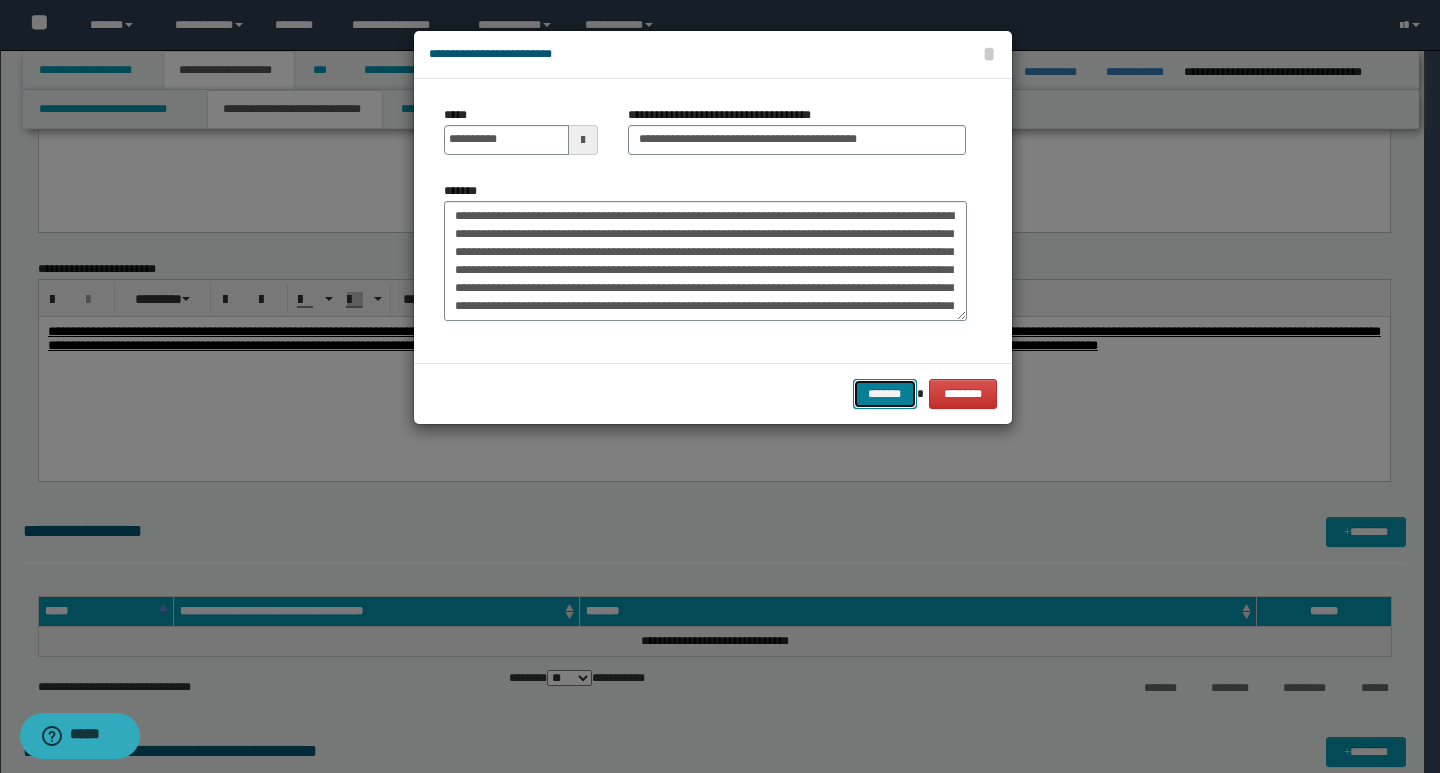 click on "*******" at bounding box center (885, 394) 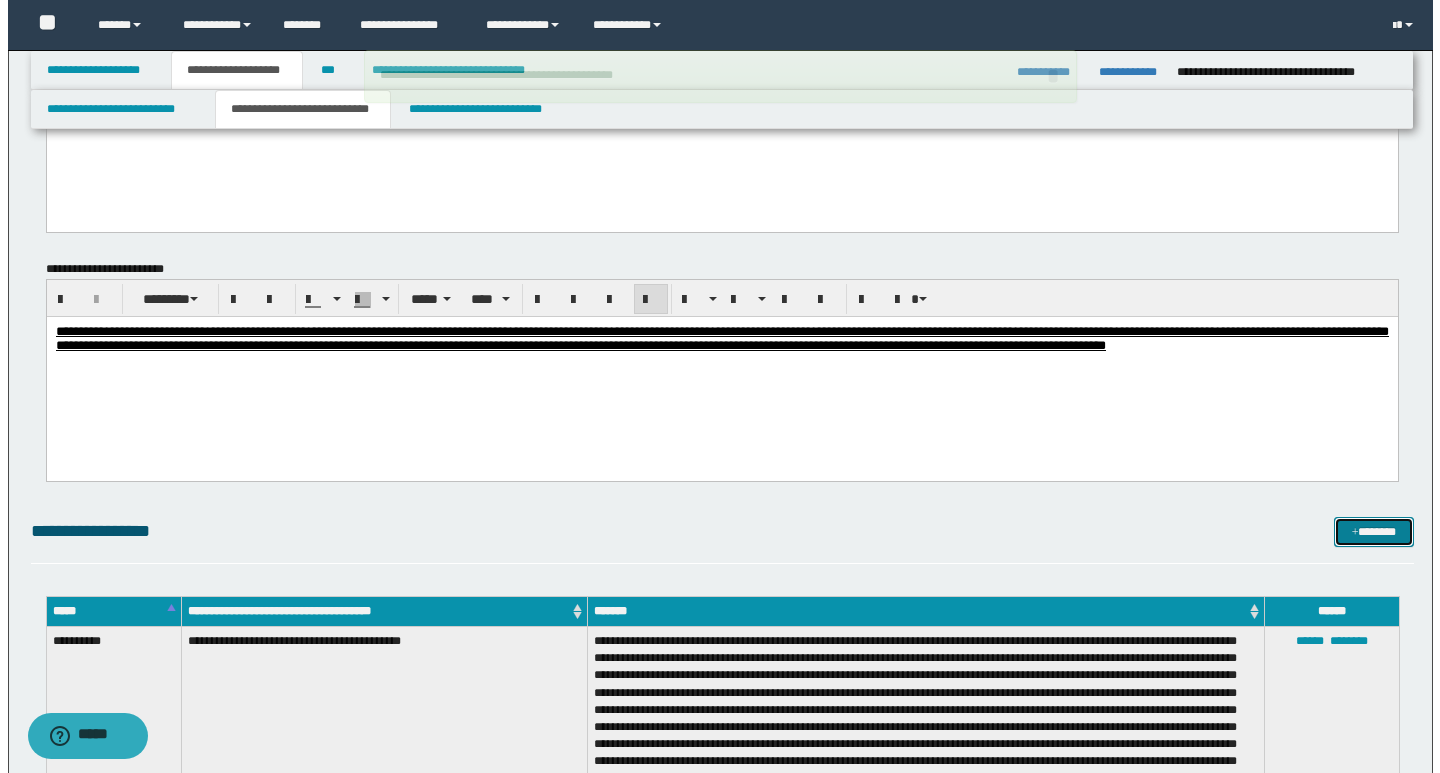 scroll, scrollTop: 3100, scrollLeft: 0, axis: vertical 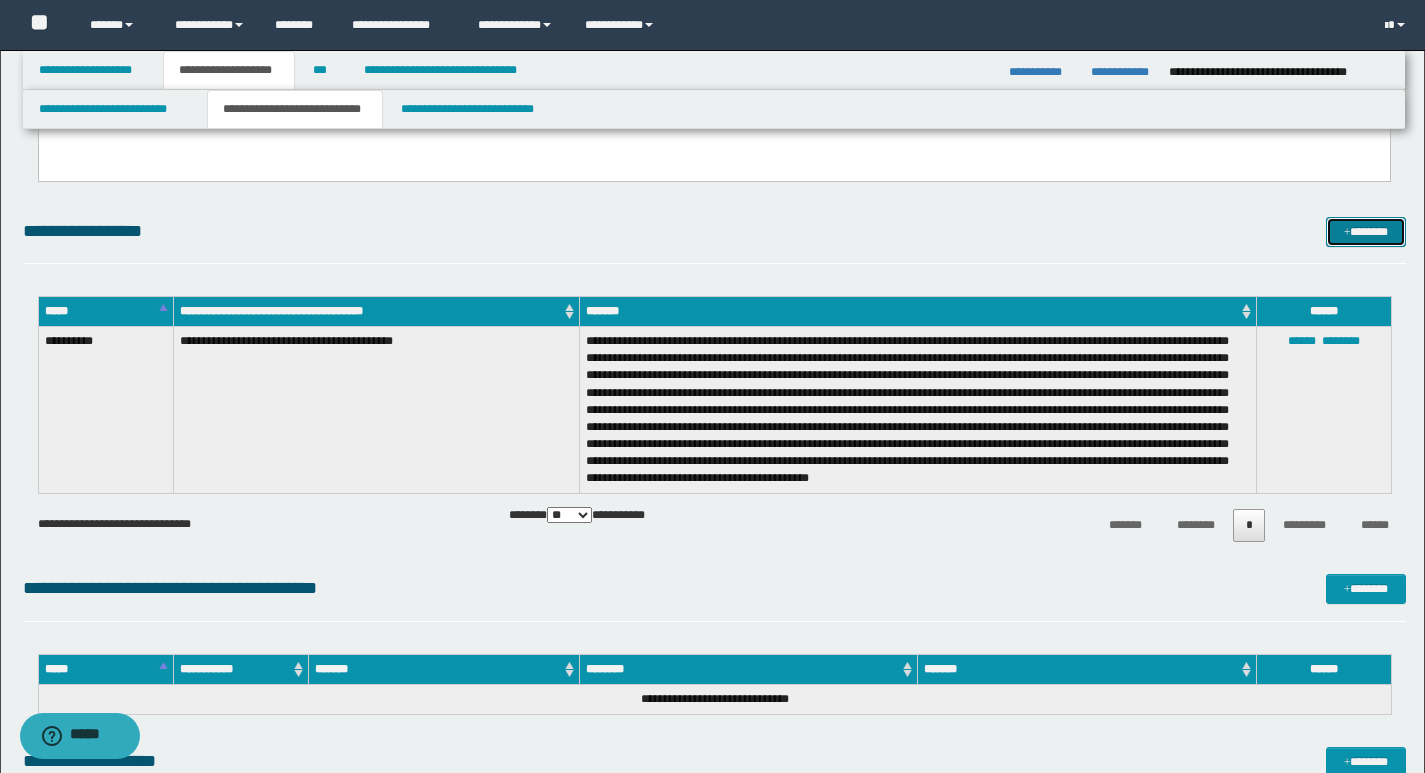 click on "*******" at bounding box center [1366, 232] 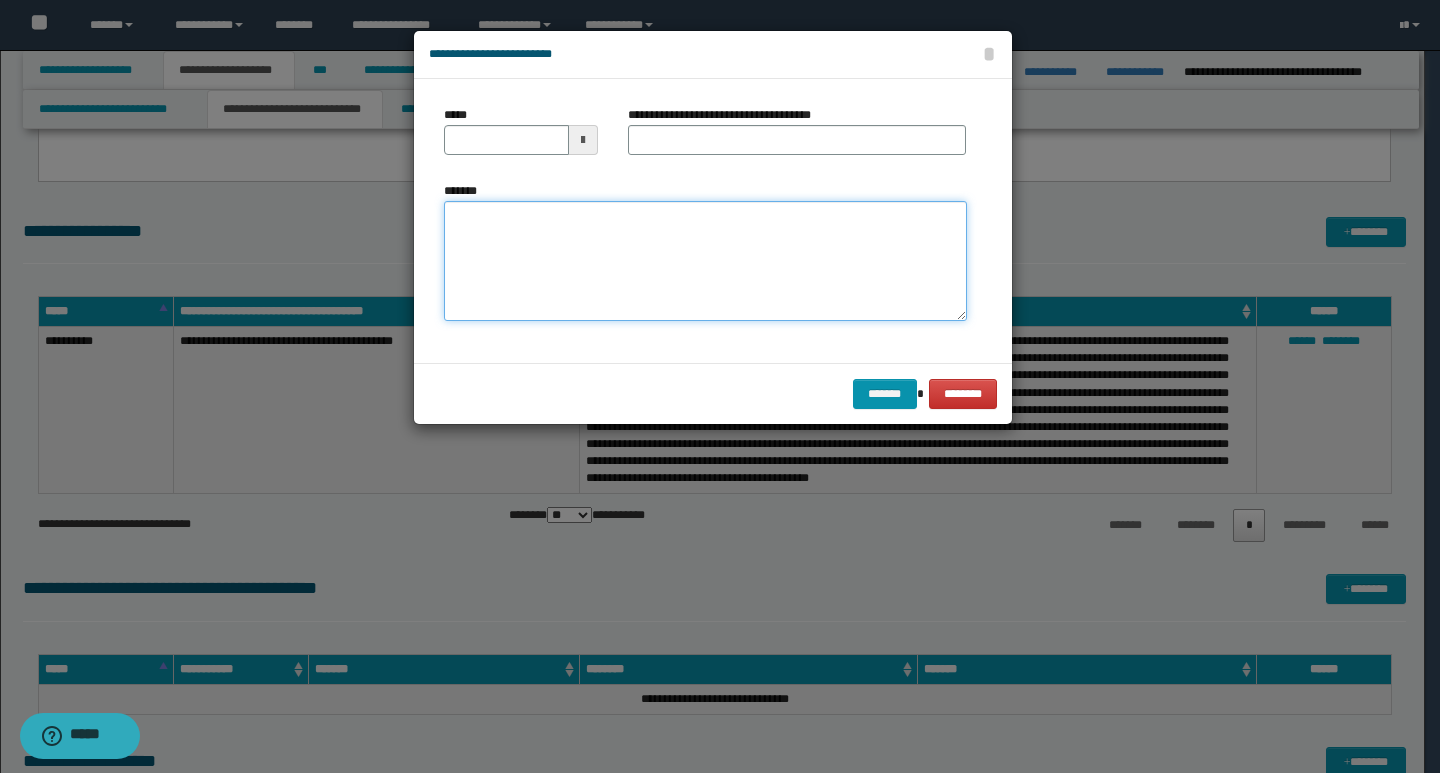 click on "*******" at bounding box center (705, 261) 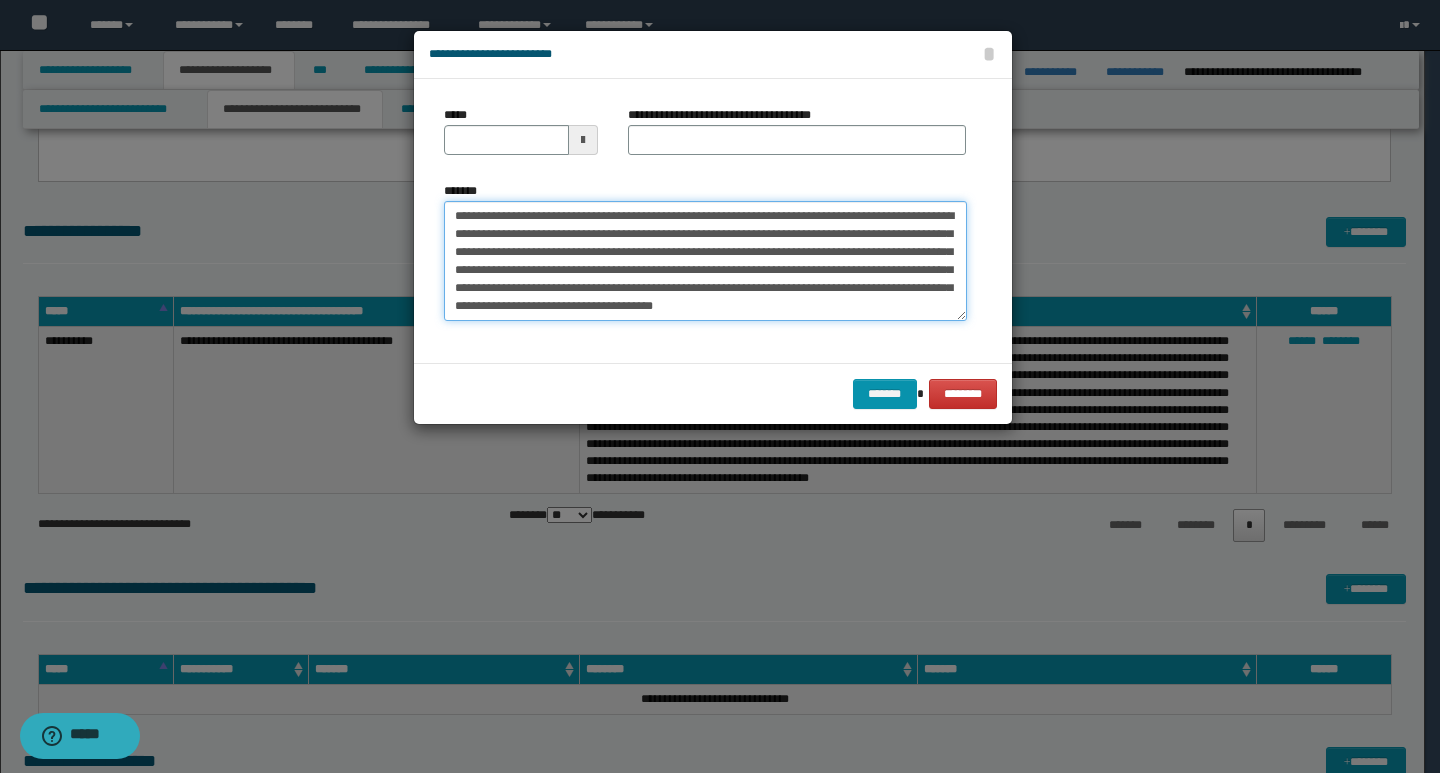 scroll, scrollTop: 0, scrollLeft: 0, axis: both 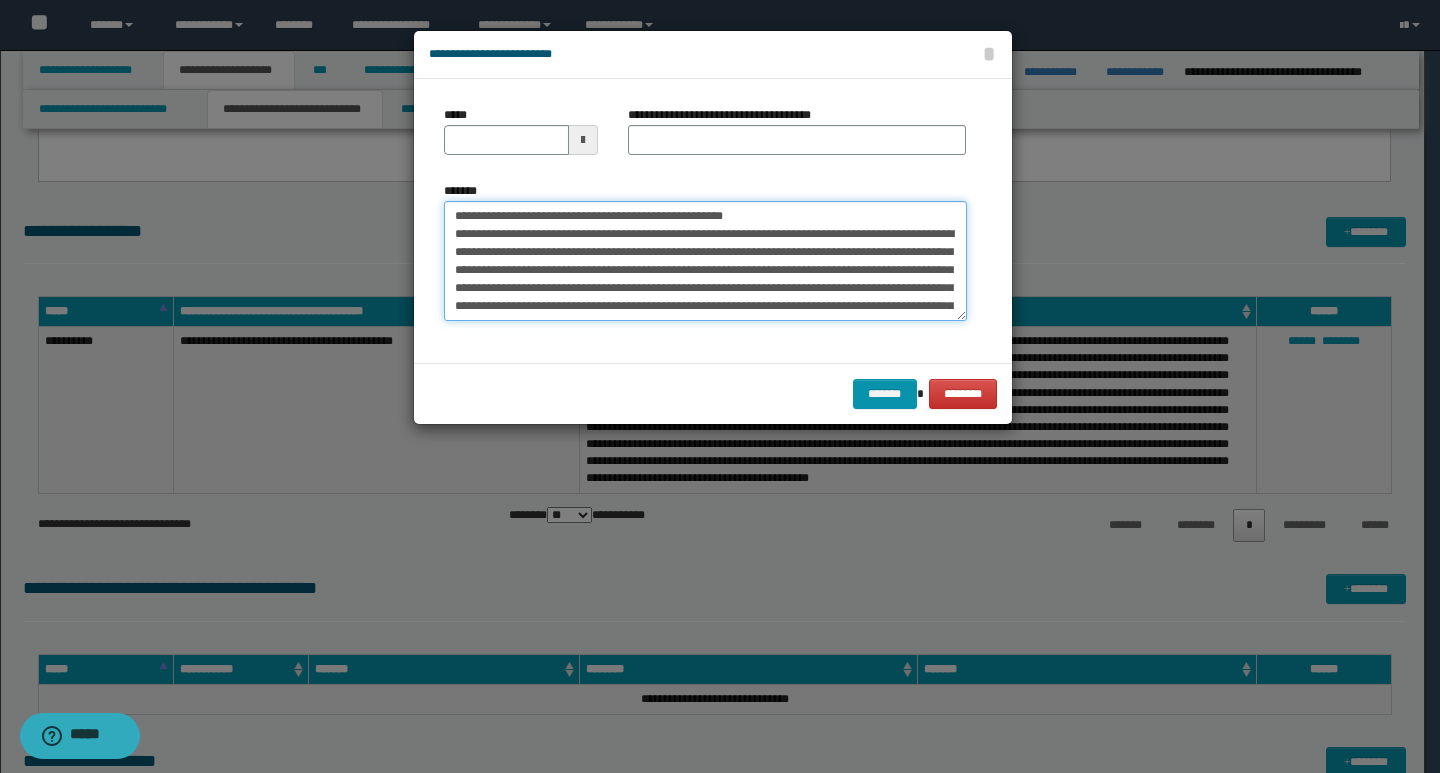 drag, startPoint x: 454, startPoint y: 215, endPoint x: 518, endPoint y: 213, distance: 64.03124 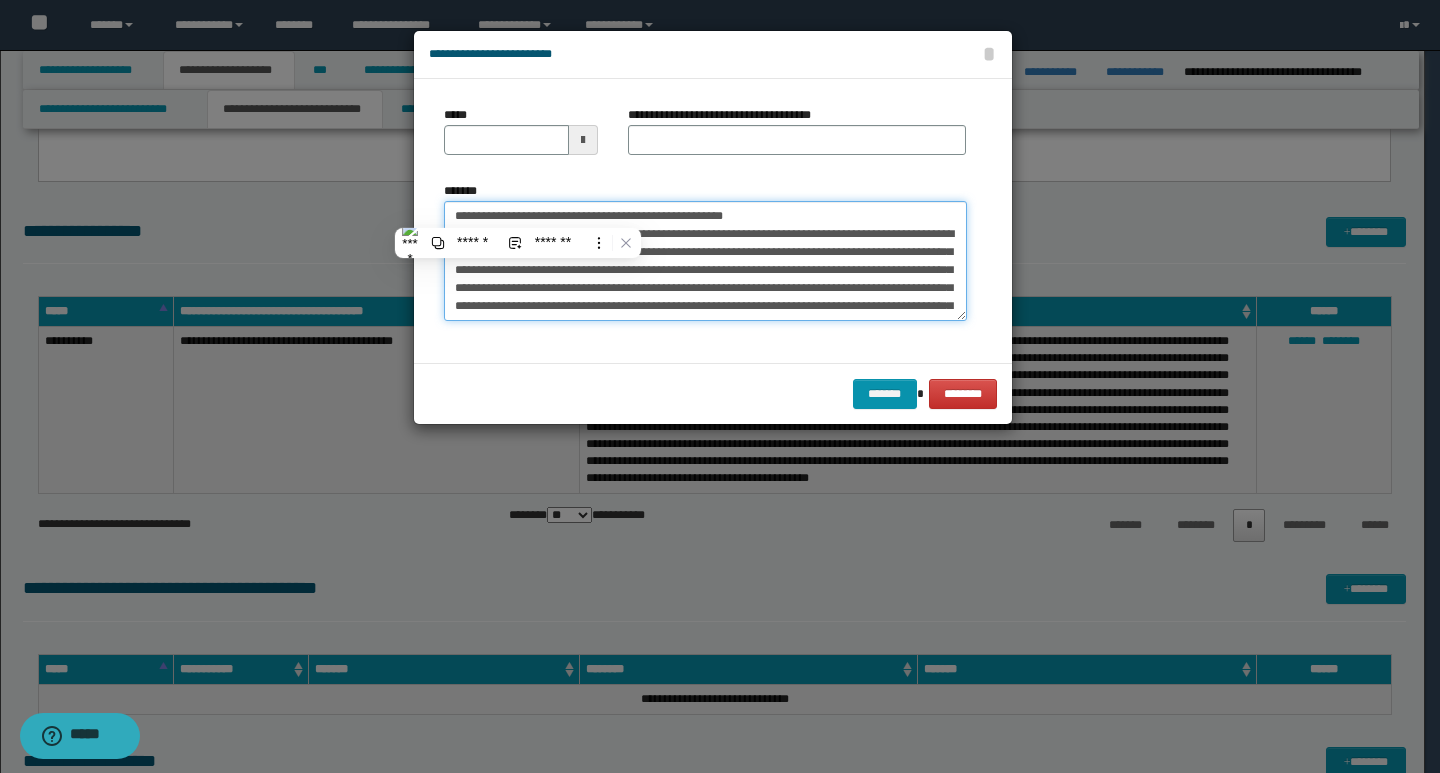 type on "**********" 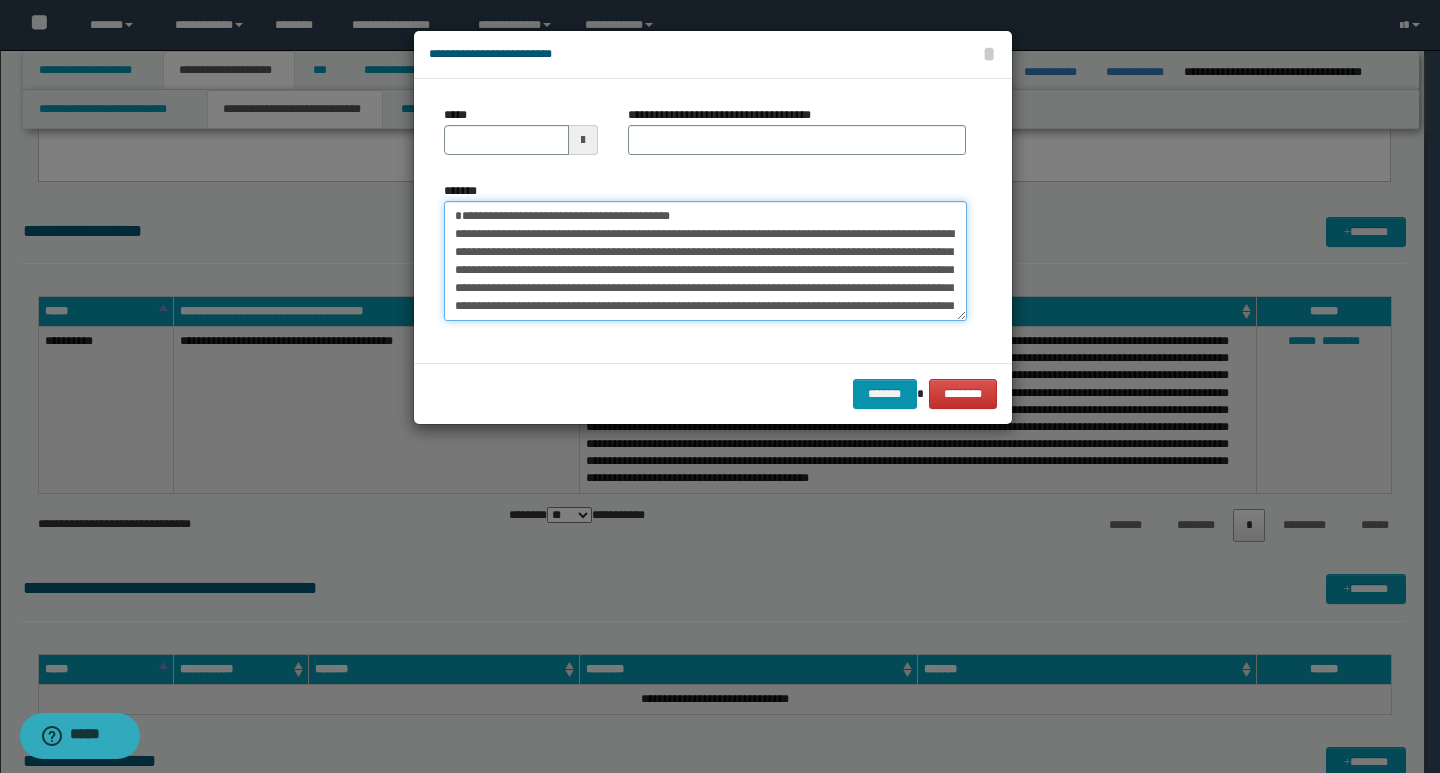 type 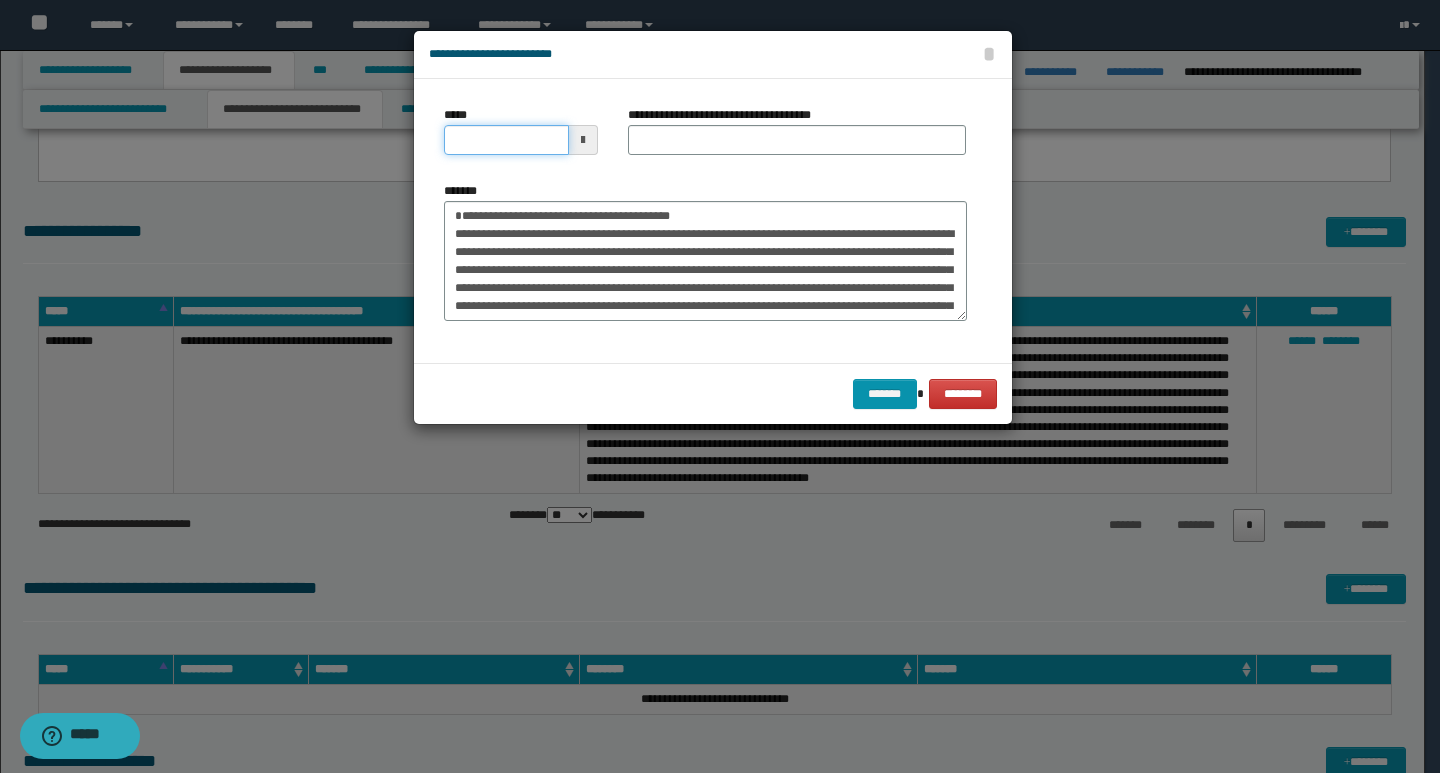 click on "*****" at bounding box center [506, 140] 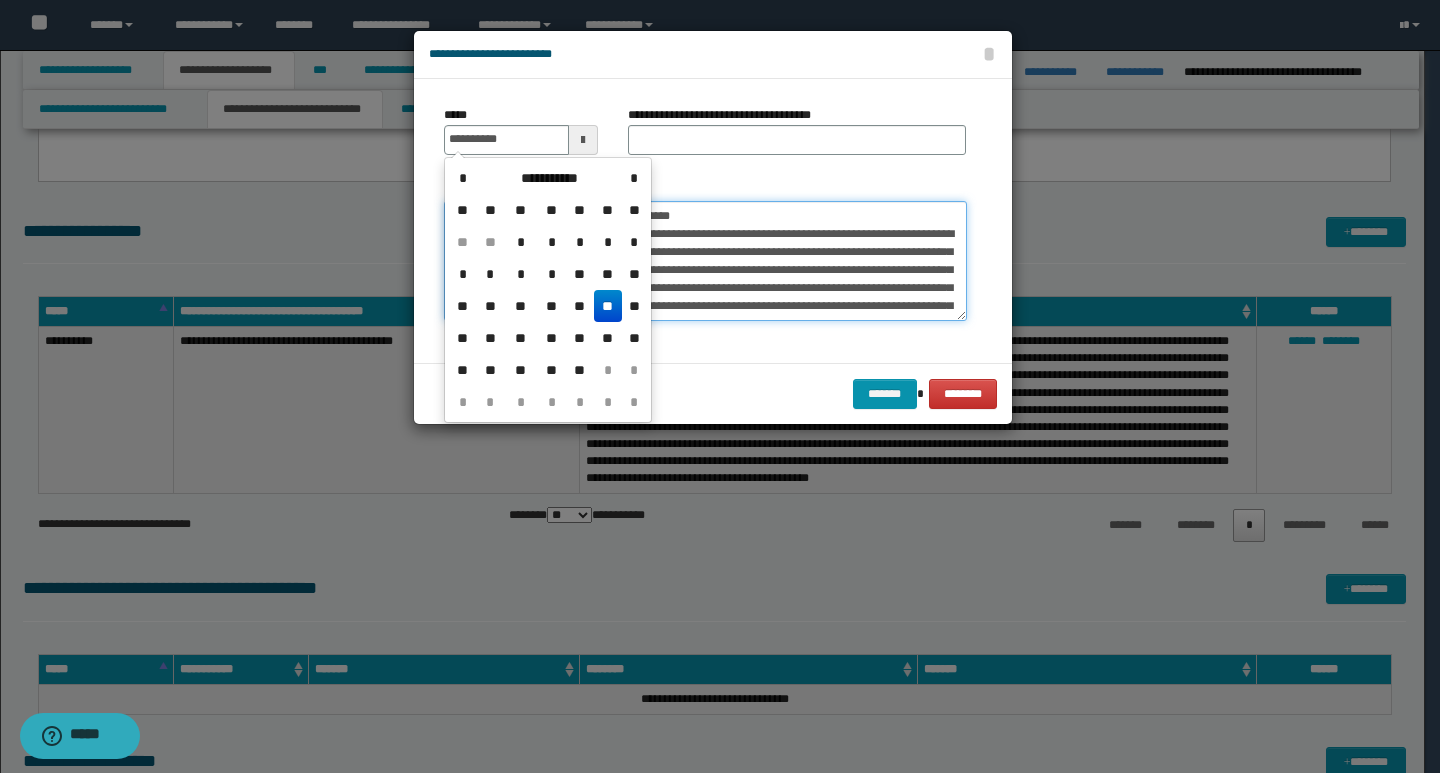 type on "**********" 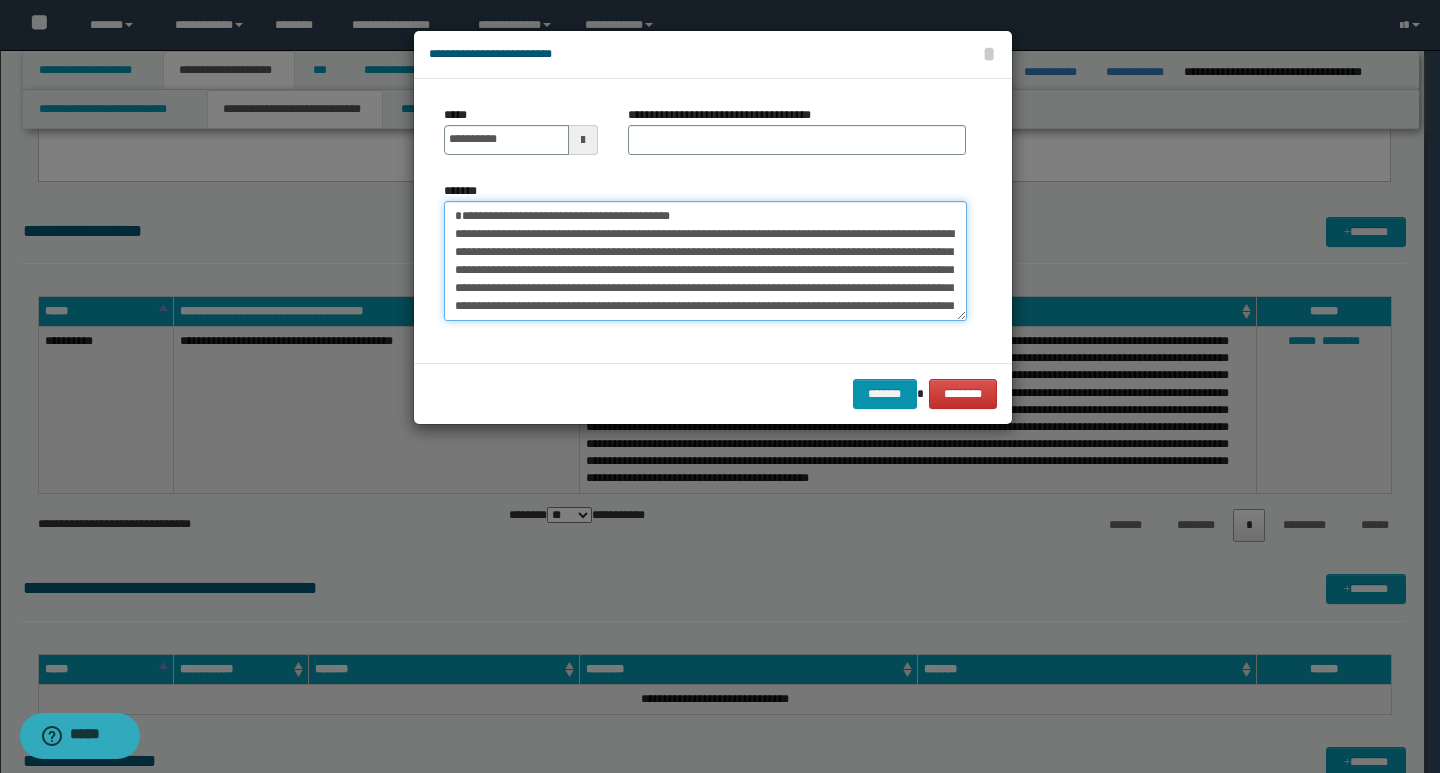drag, startPoint x: 678, startPoint y: 212, endPoint x: 451, endPoint y: 217, distance: 227.05505 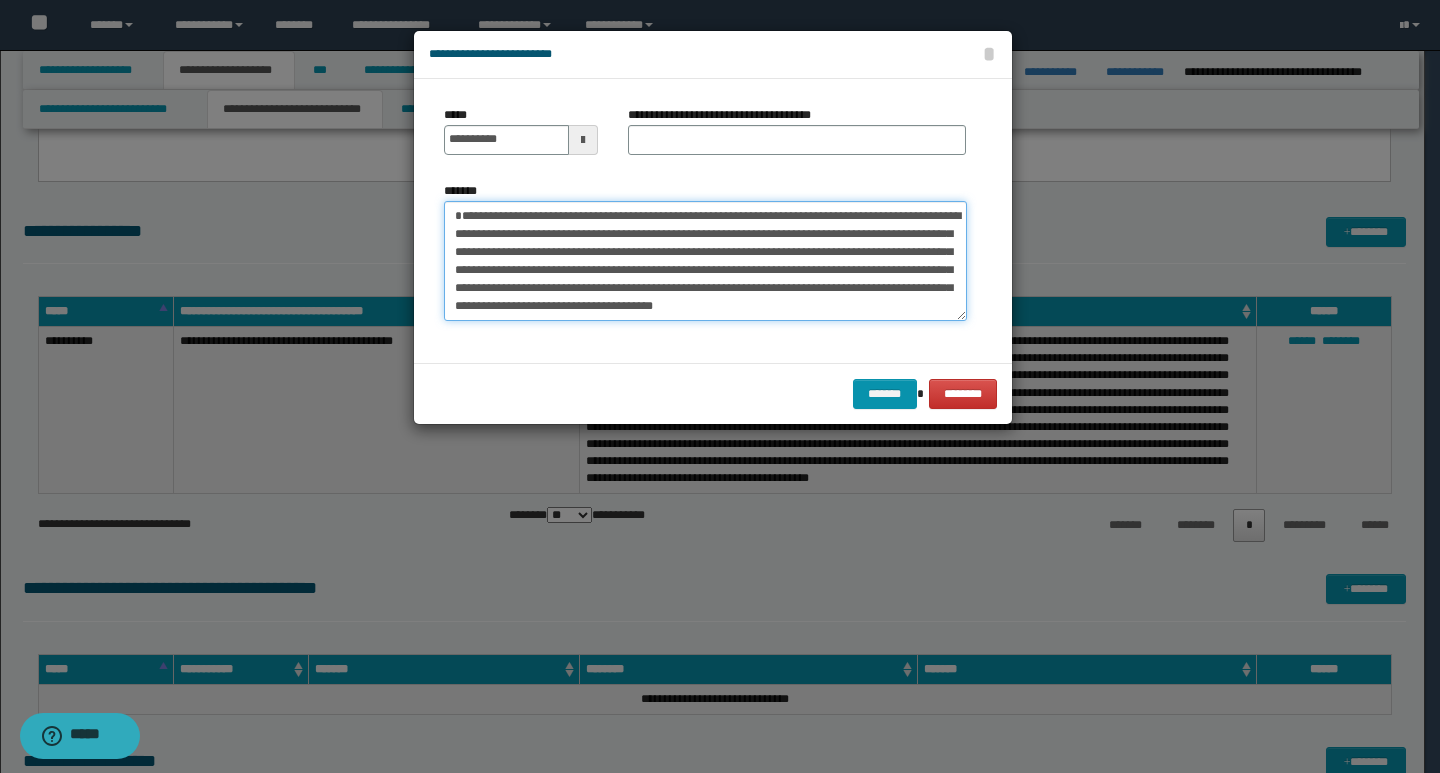 type on "**********" 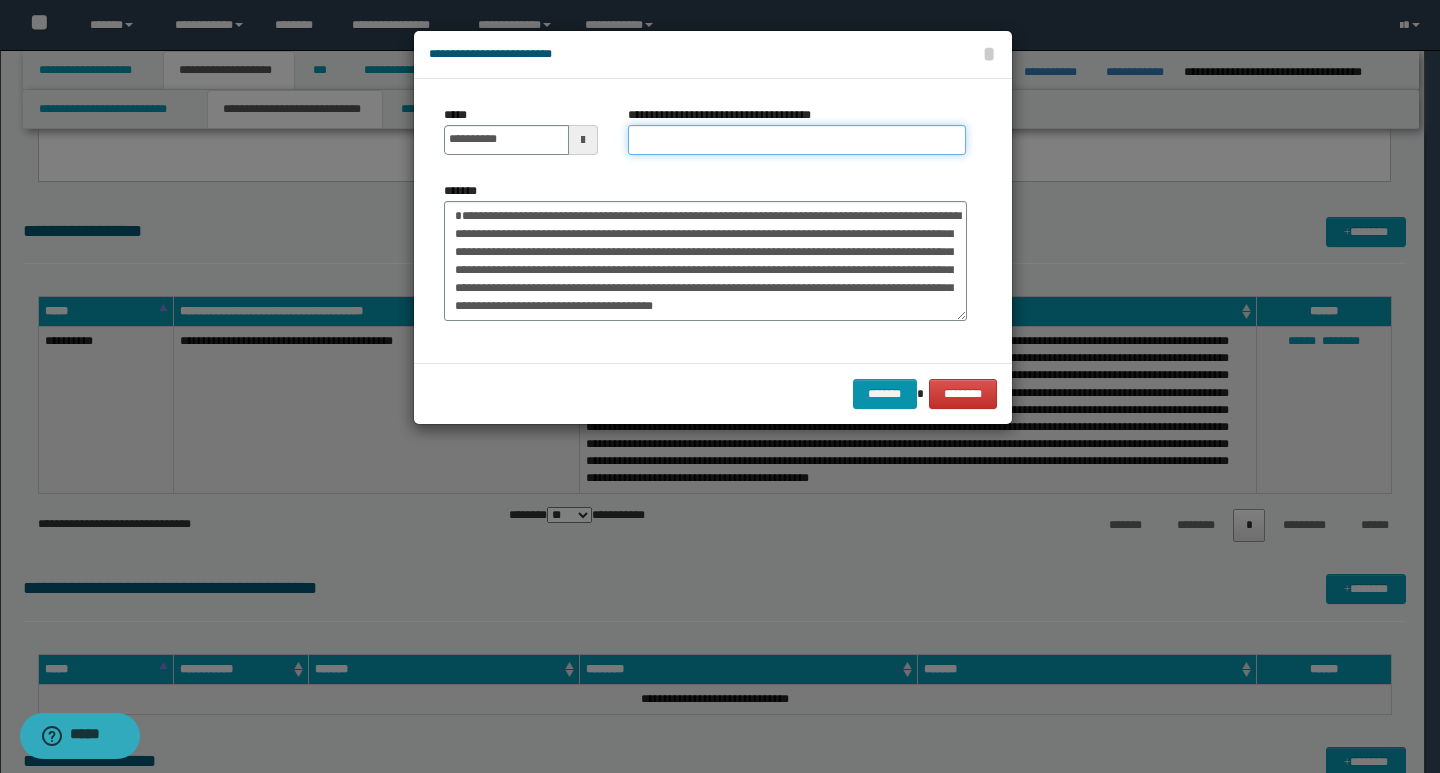 drag, startPoint x: 651, startPoint y: 136, endPoint x: 665, endPoint y: 136, distance: 14 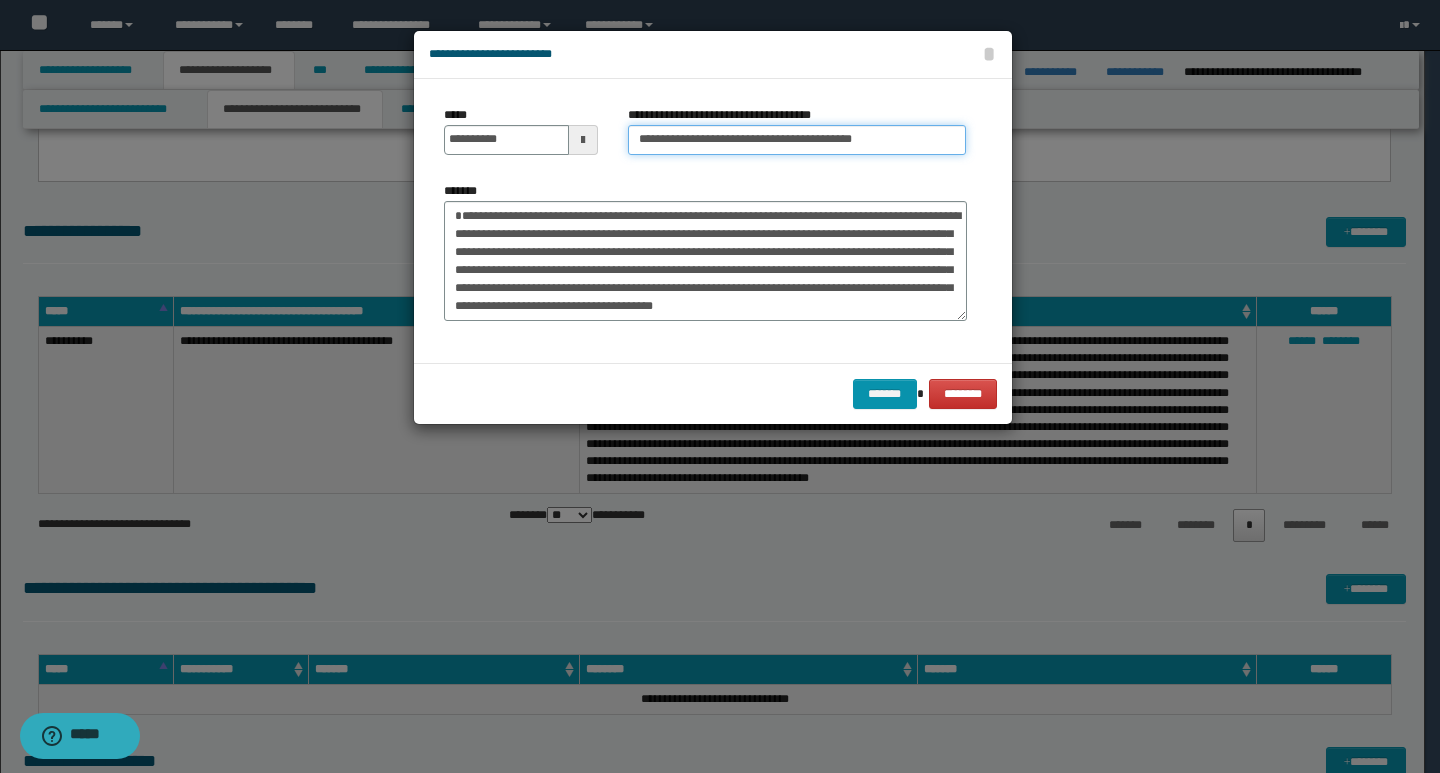 type on "**********" 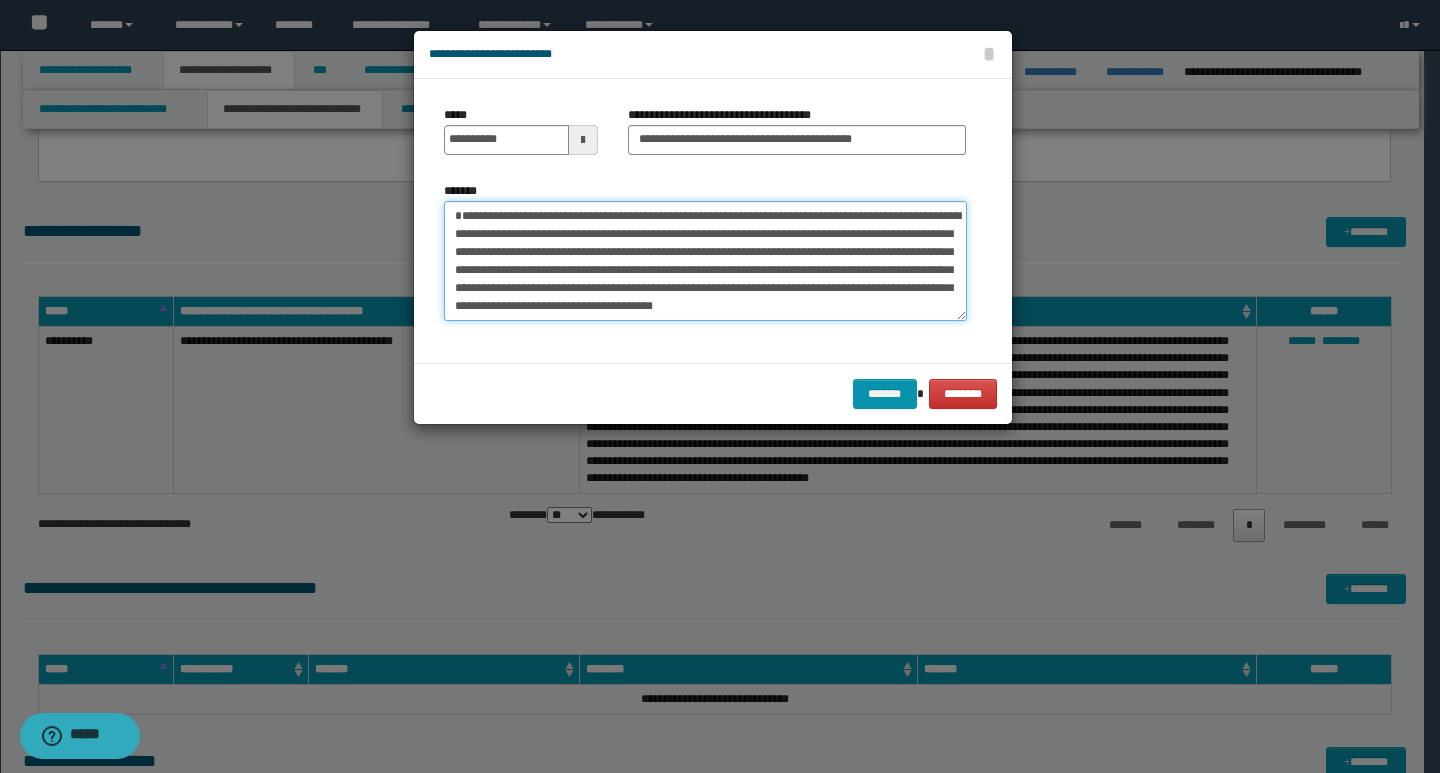 click on "**********" at bounding box center [705, 261] 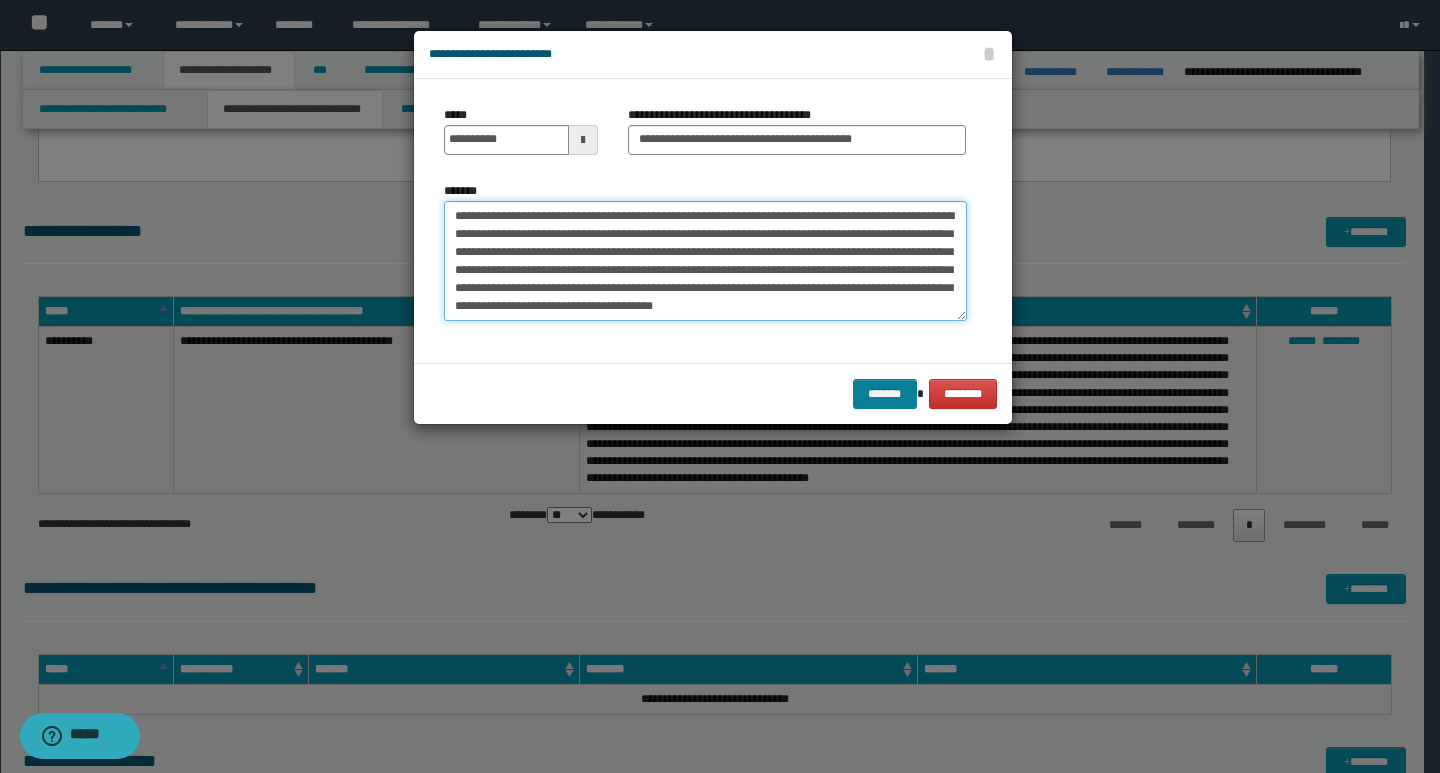 type on "**********" 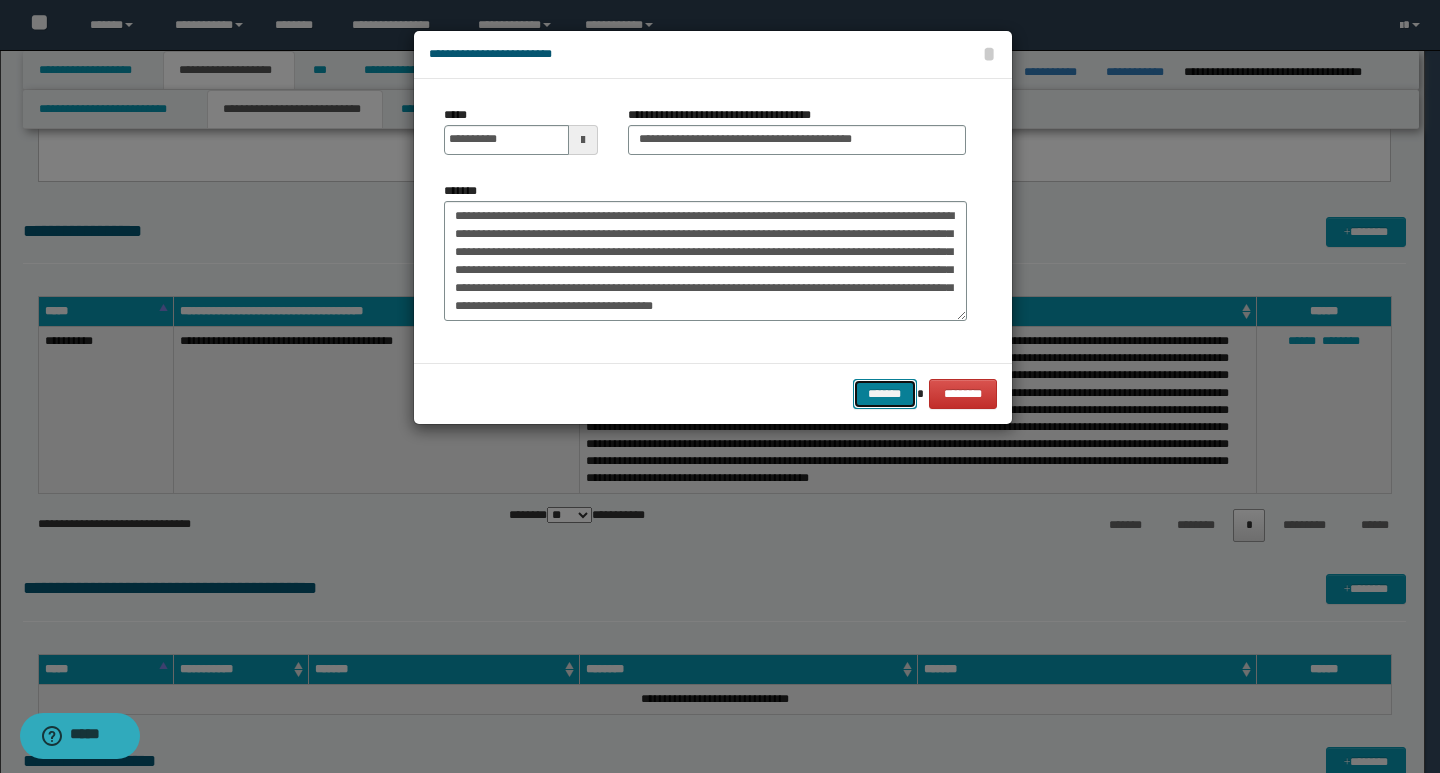 click on "*******" at bounding box center (885, 394) 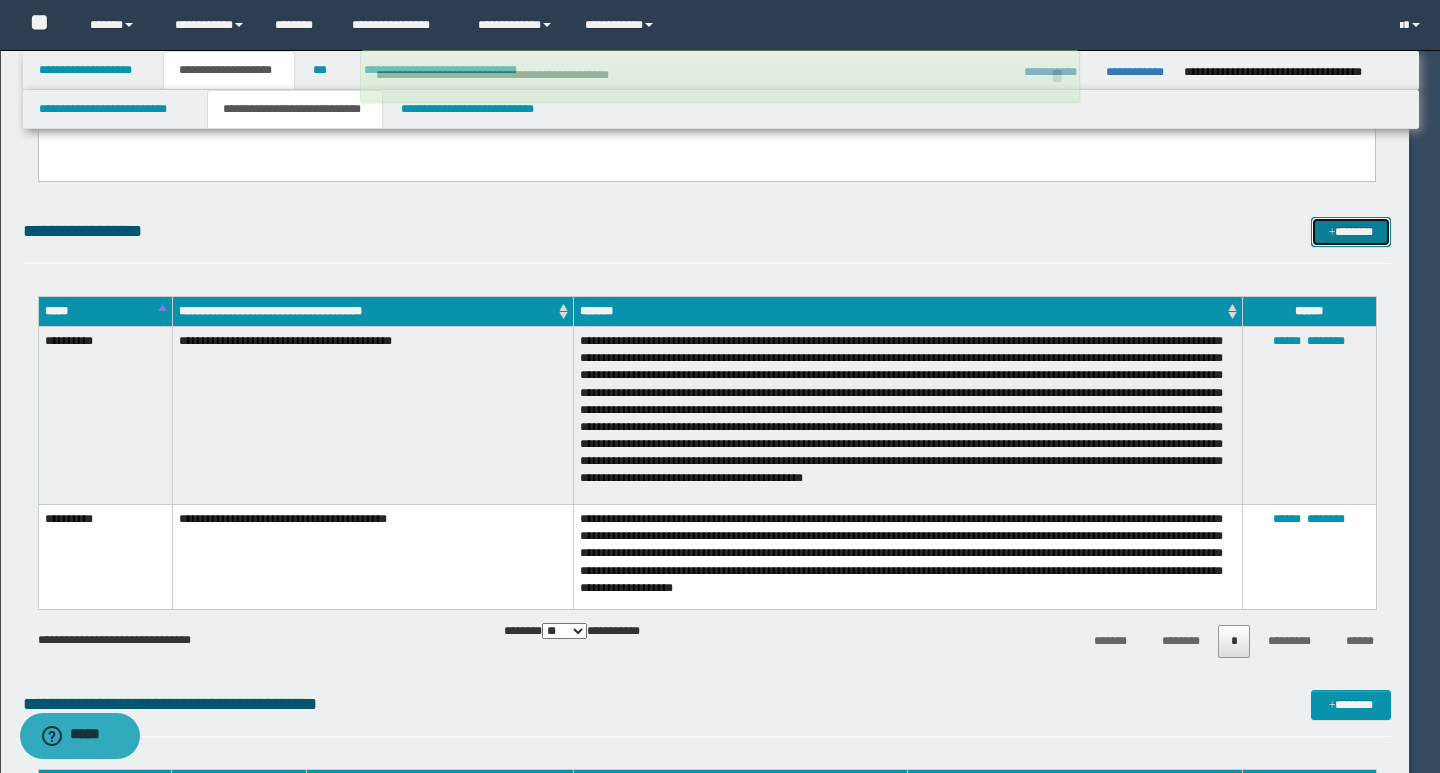 type 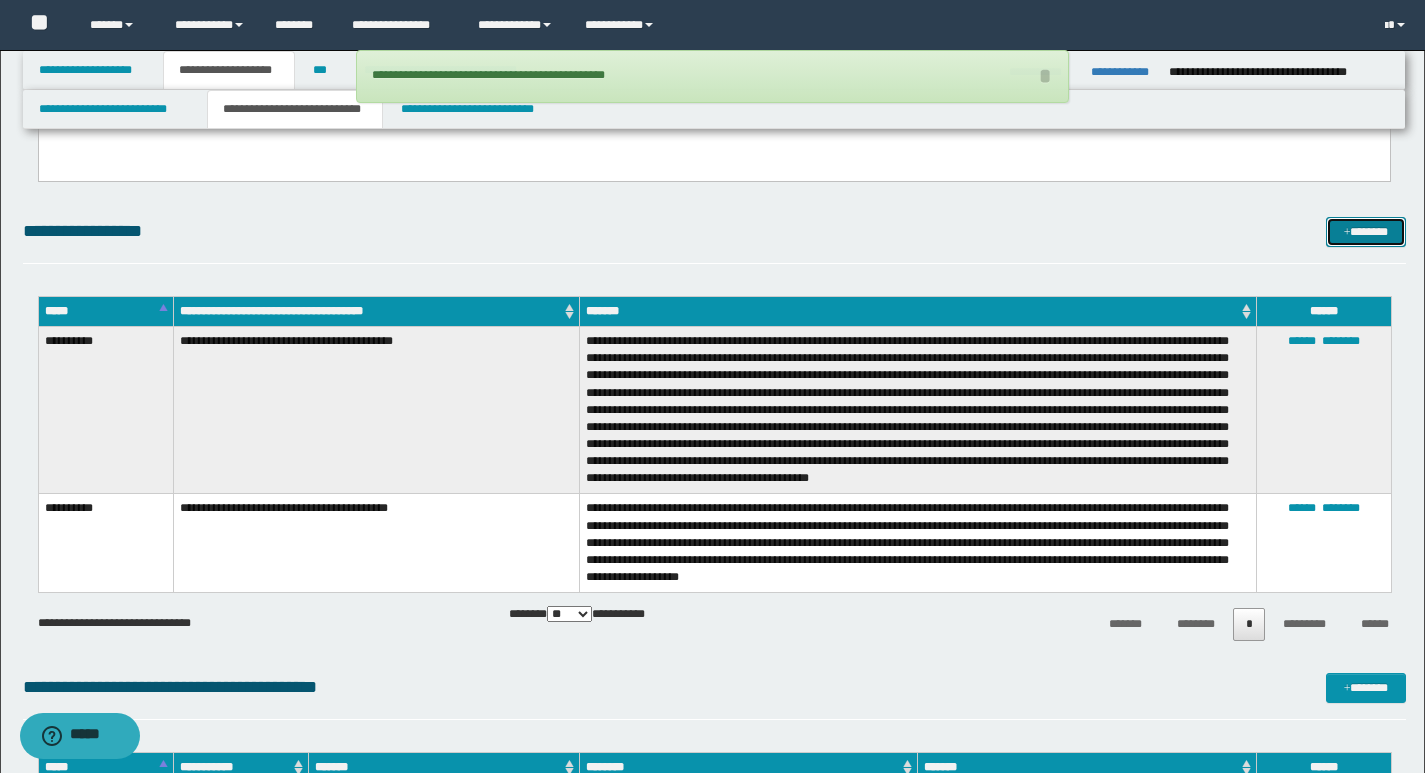 click on "*******" at bounding box center [1366, 232] 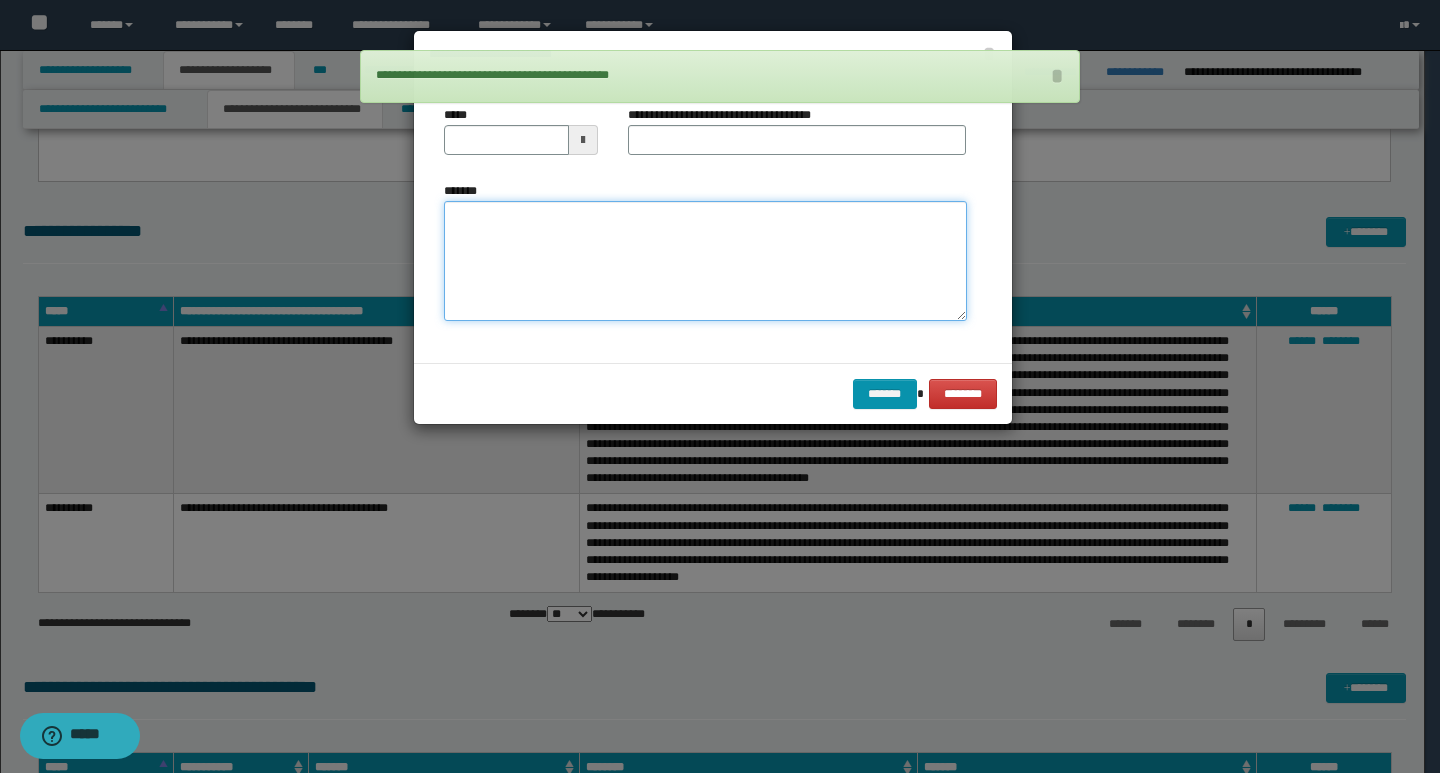 click on "*******" at bounding box center [705, 261] 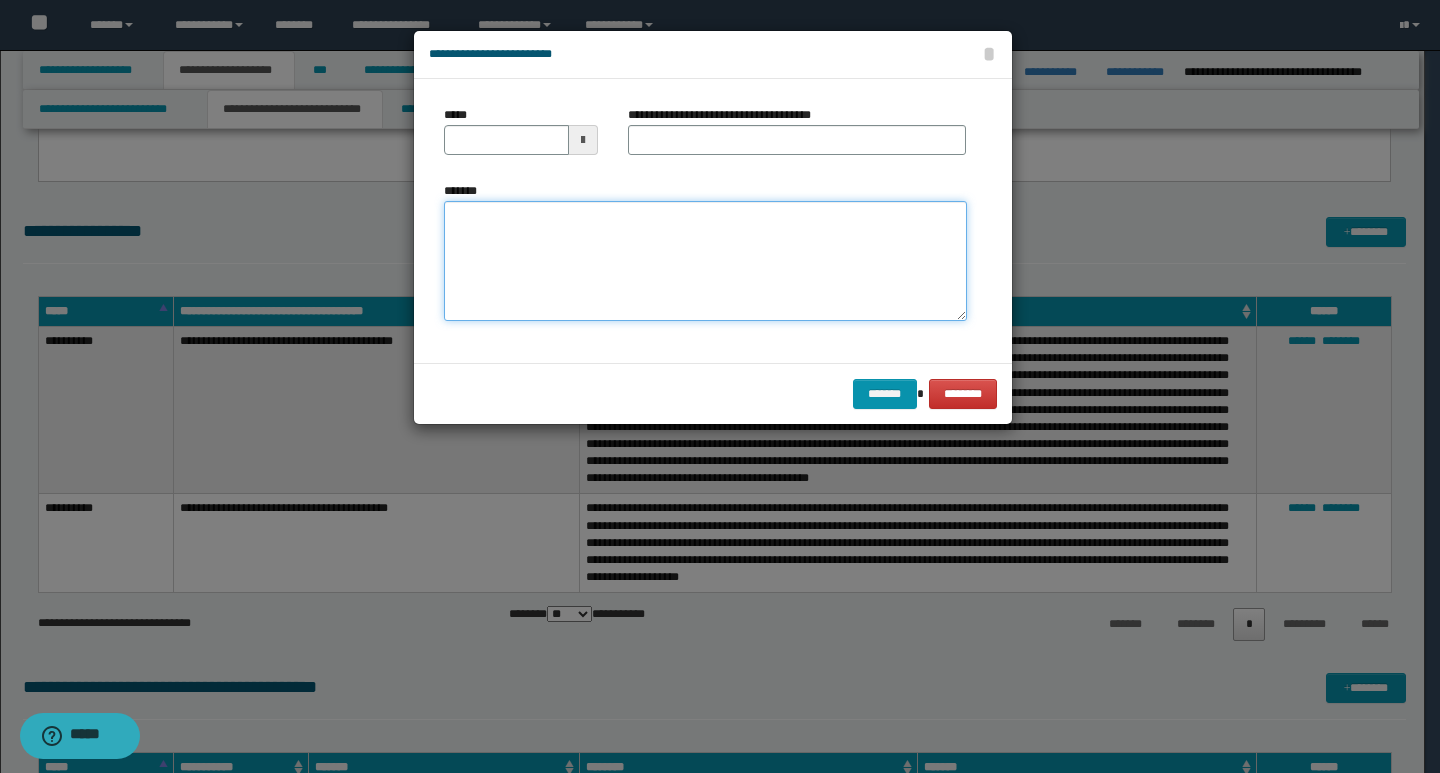 paste on "**********" 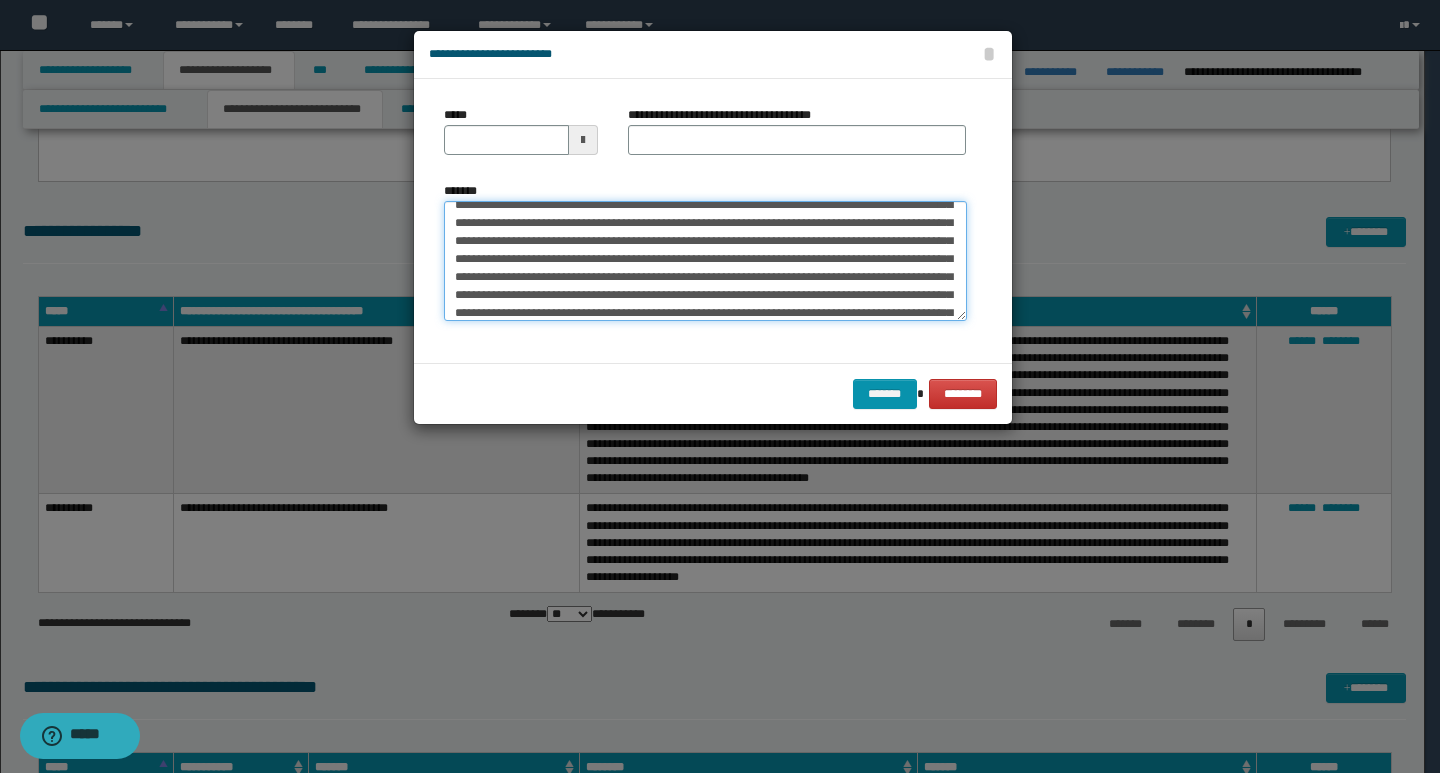 scroll, scrollTop: 0, scrollLeft: 0, axis: both 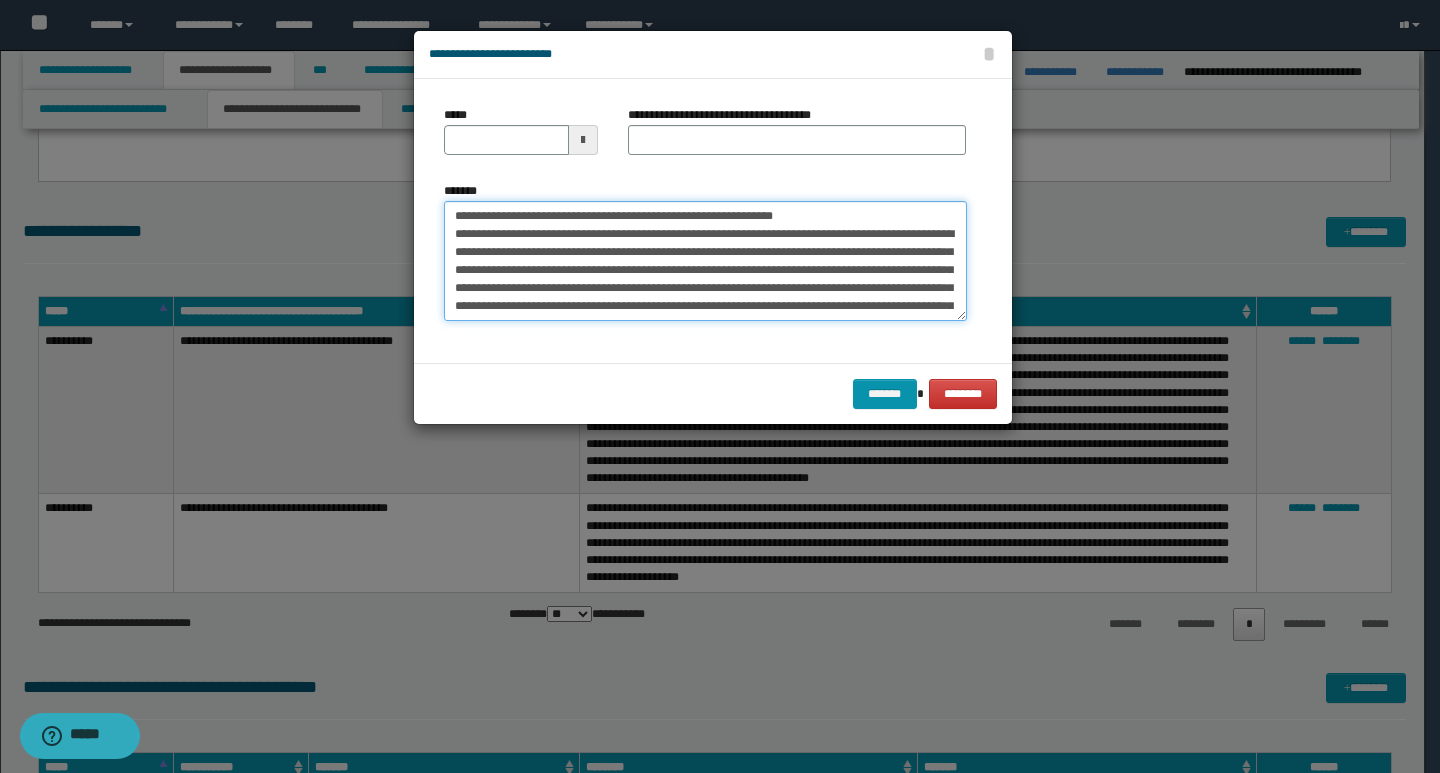 drag, startPoint x: 449, startPoint y: 214, endPoint x: 520, endPoint y: 217, distance: 71.063354 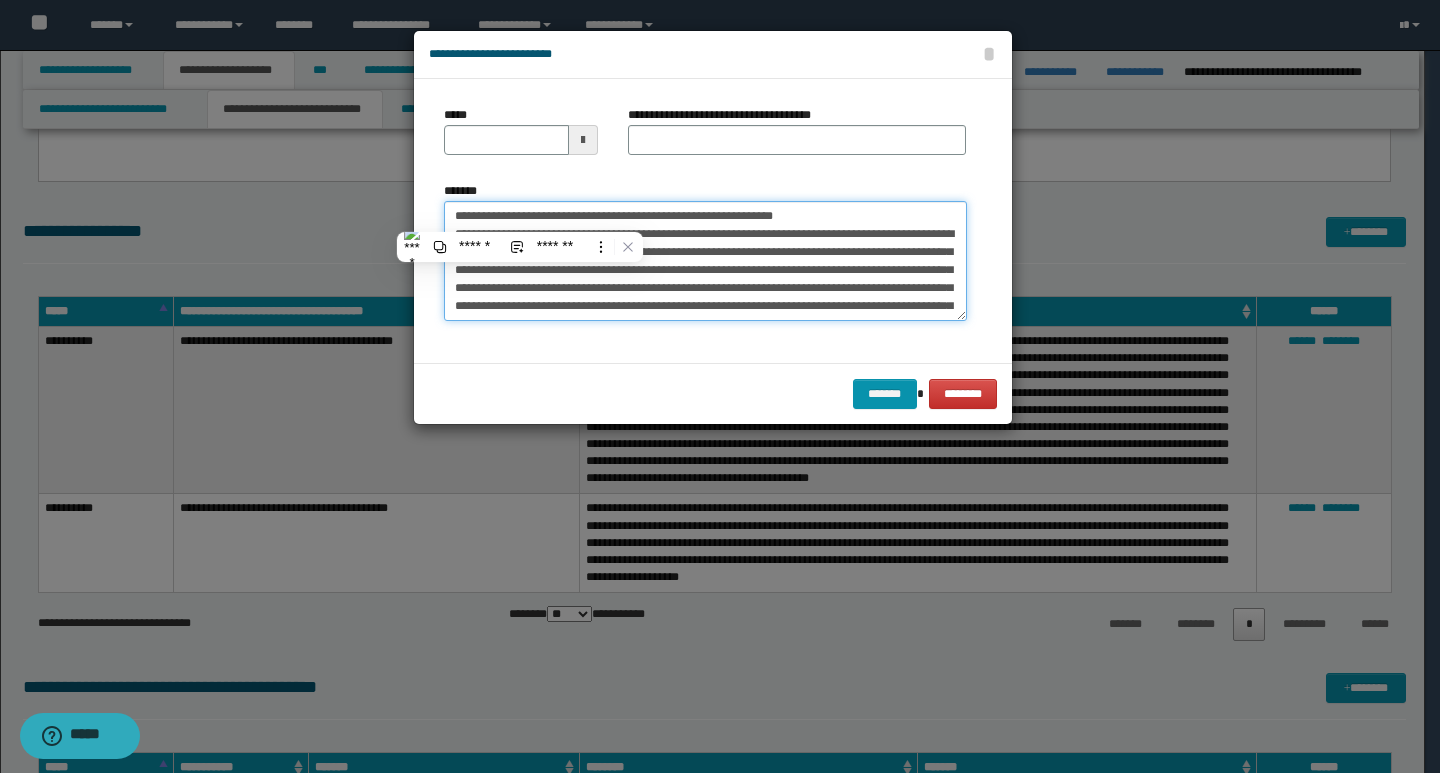 type on "**********" 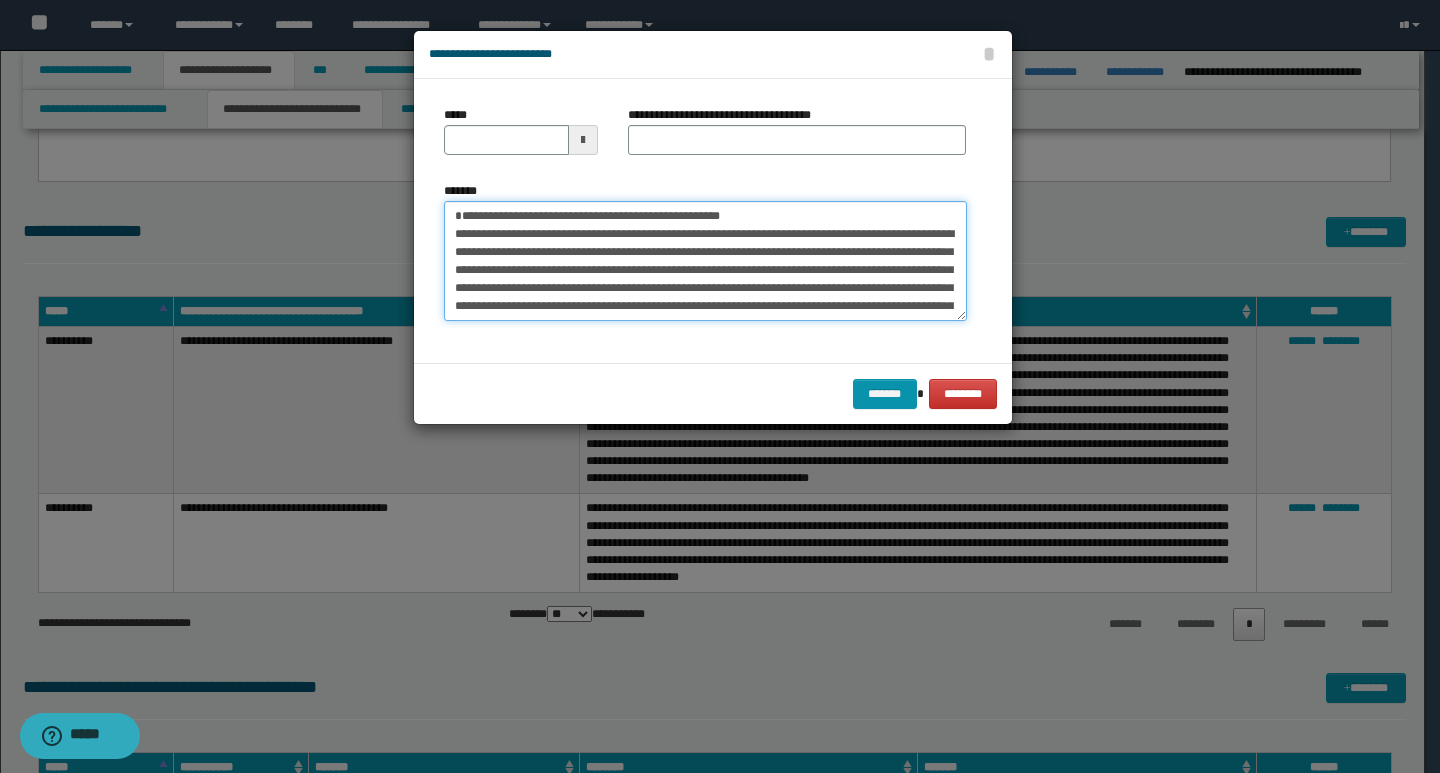 type 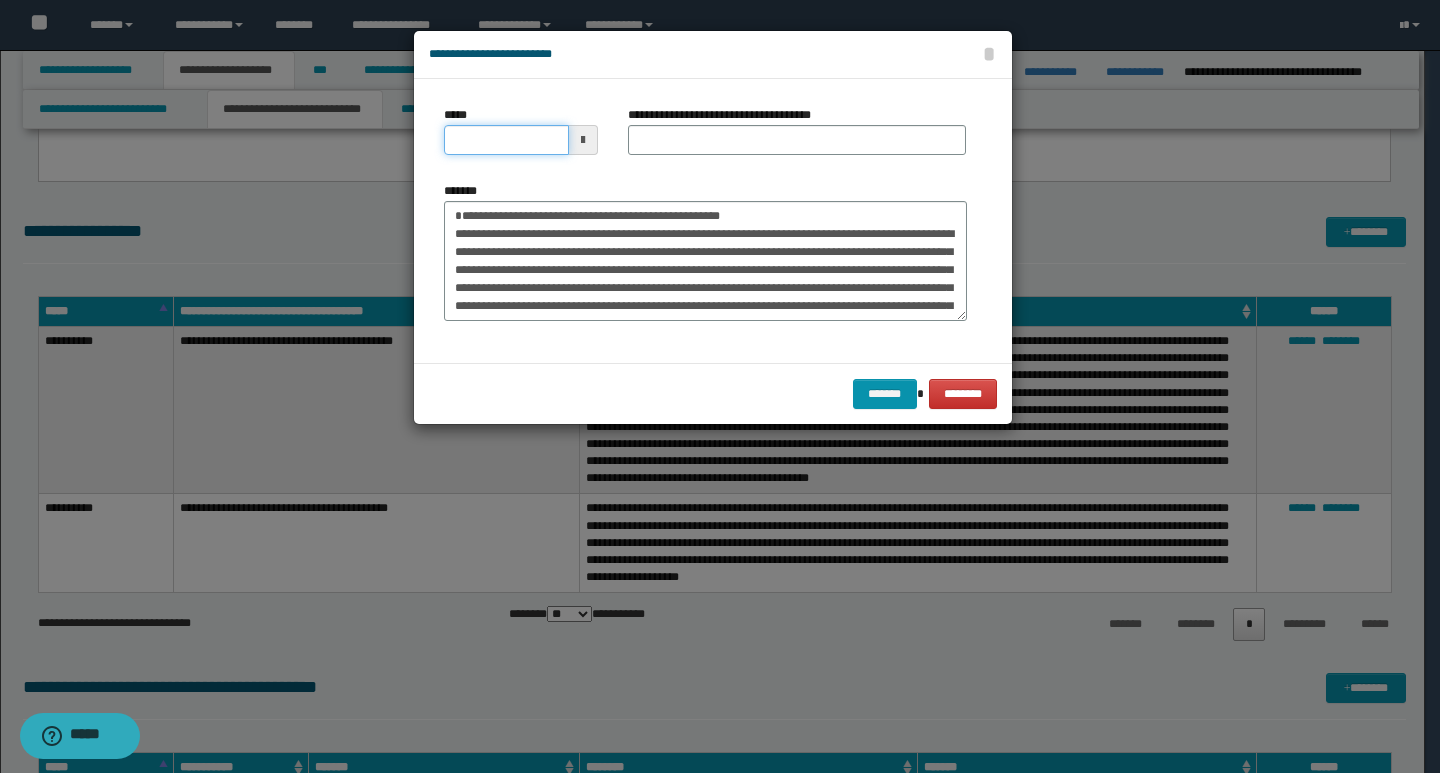 click on "*****" at bounding box center (506, 140) 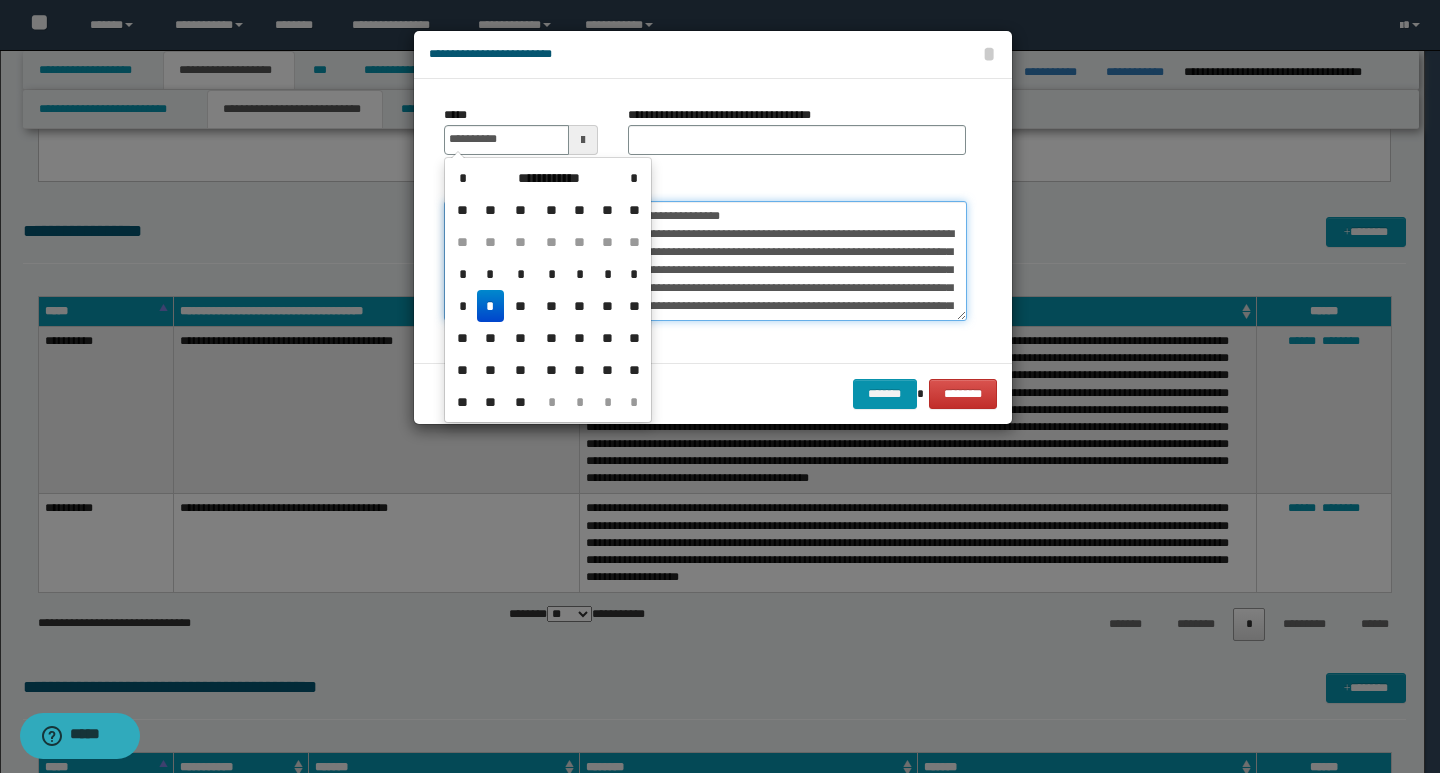 type on "**********" 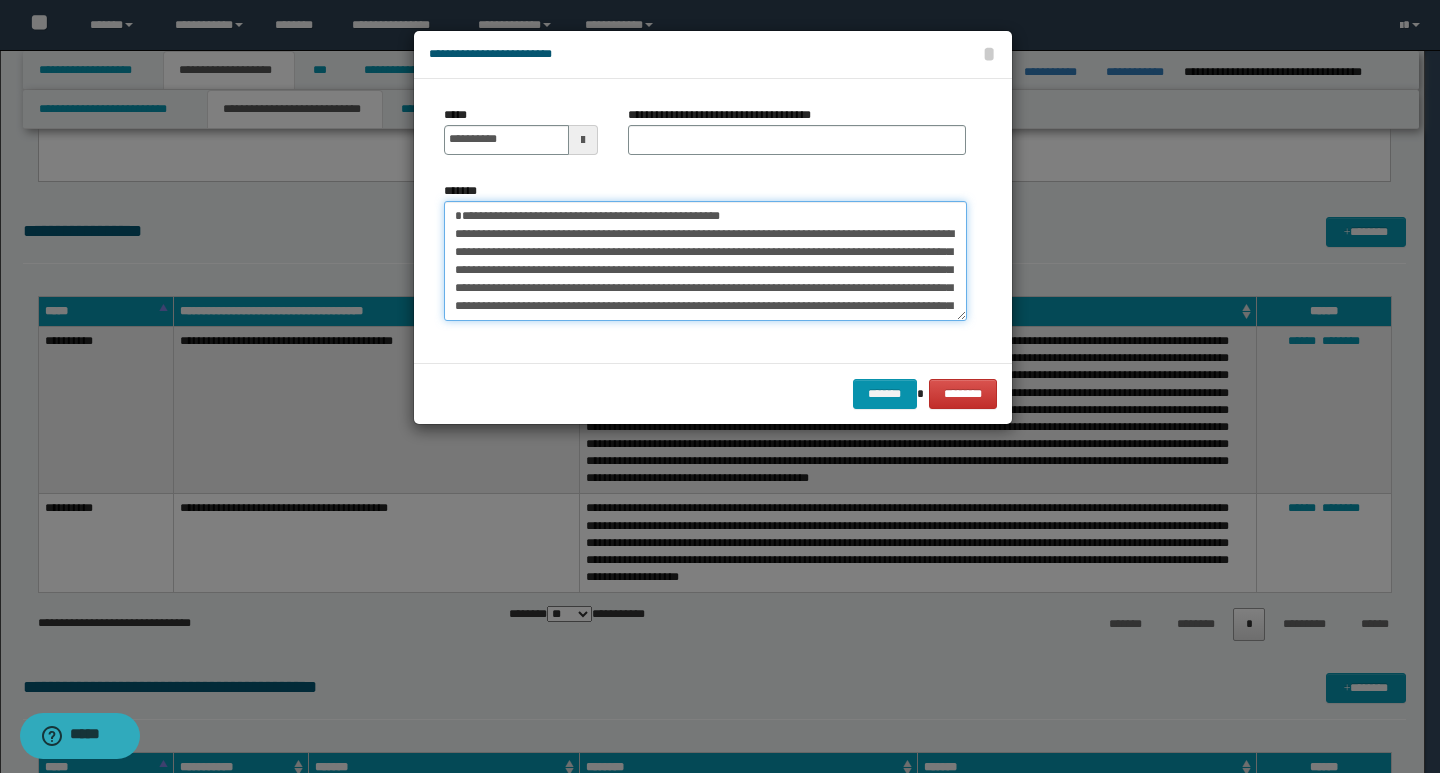 drag, startPoint x: 736, startPoint y: 214, endPoint x: 459, endPoint y: 209, distance: 277.04514 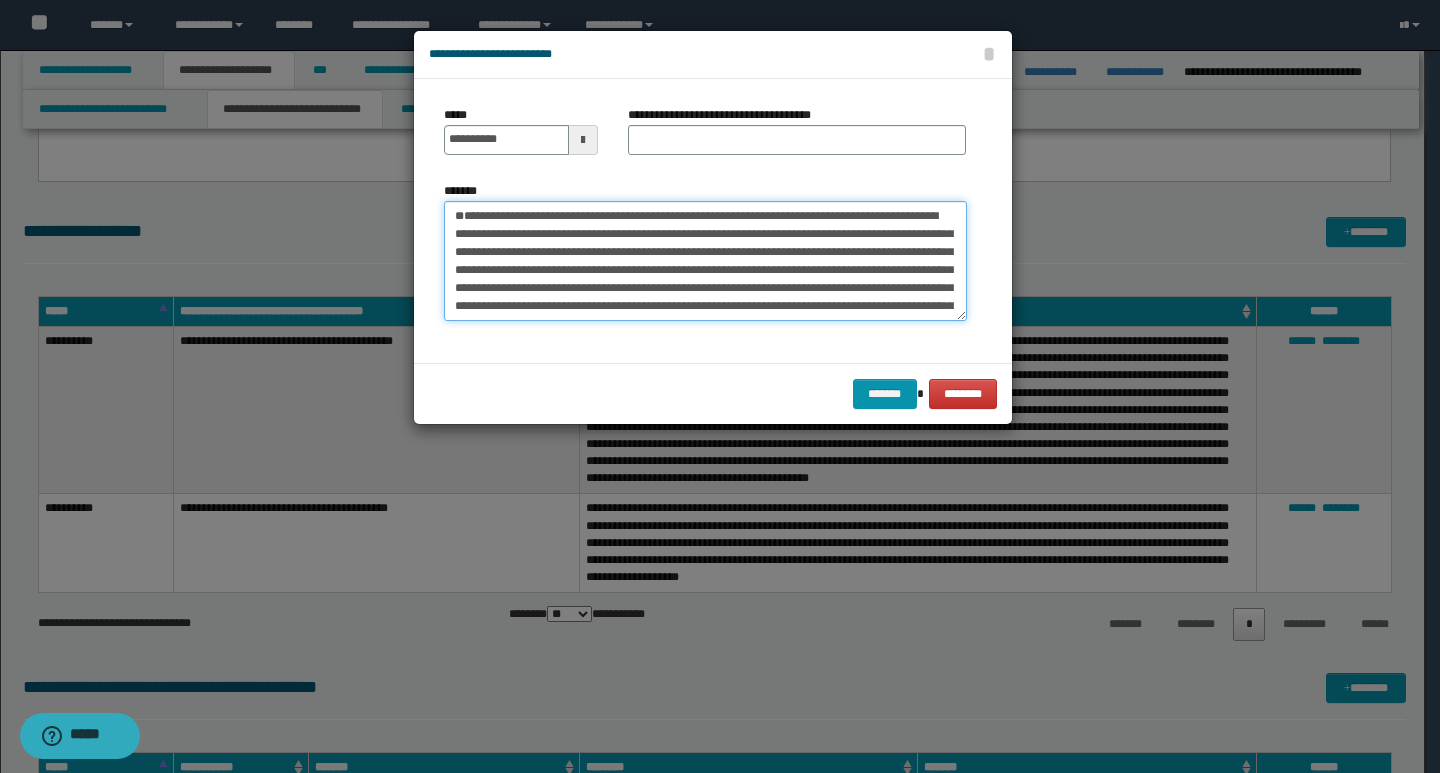 type on "**********" 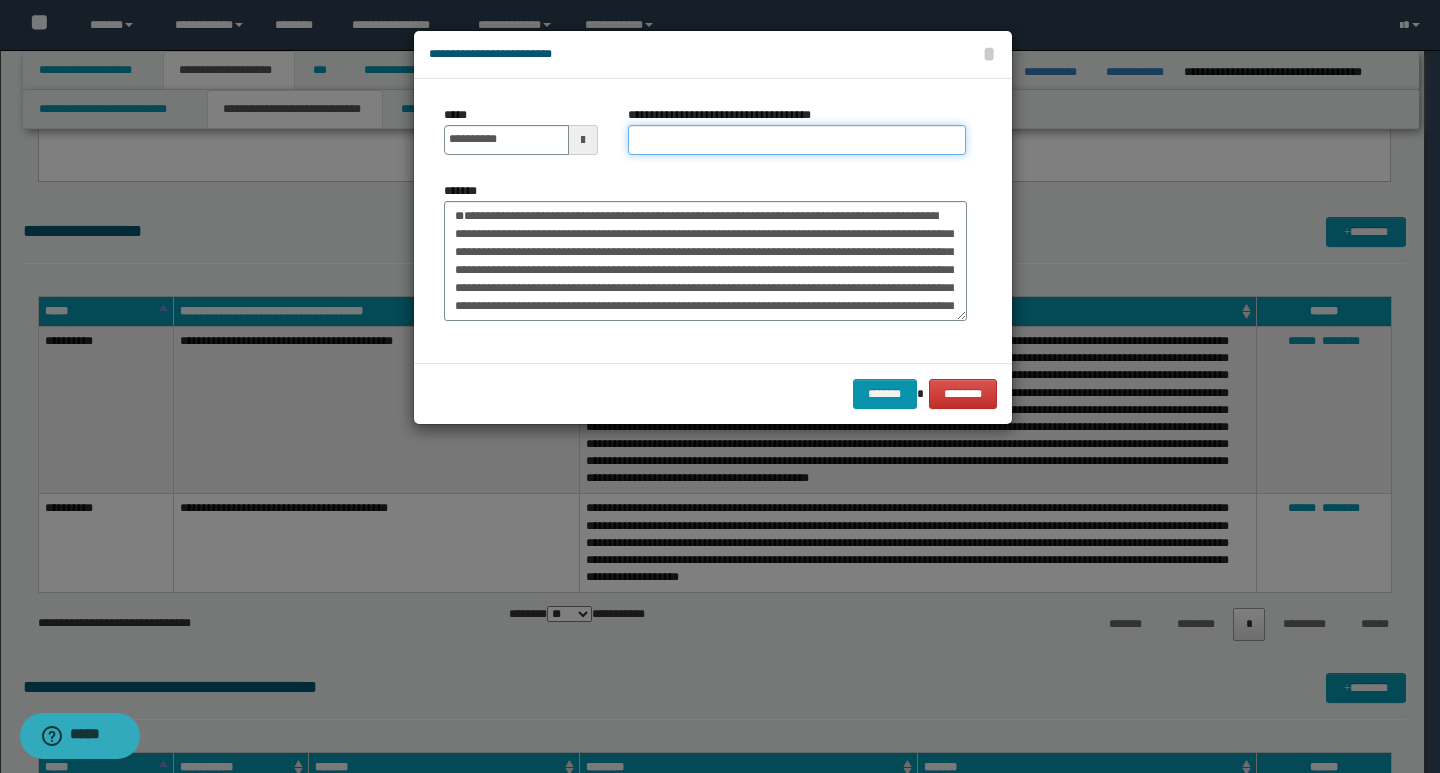 click on "**********" at bounding box center [797, 140] 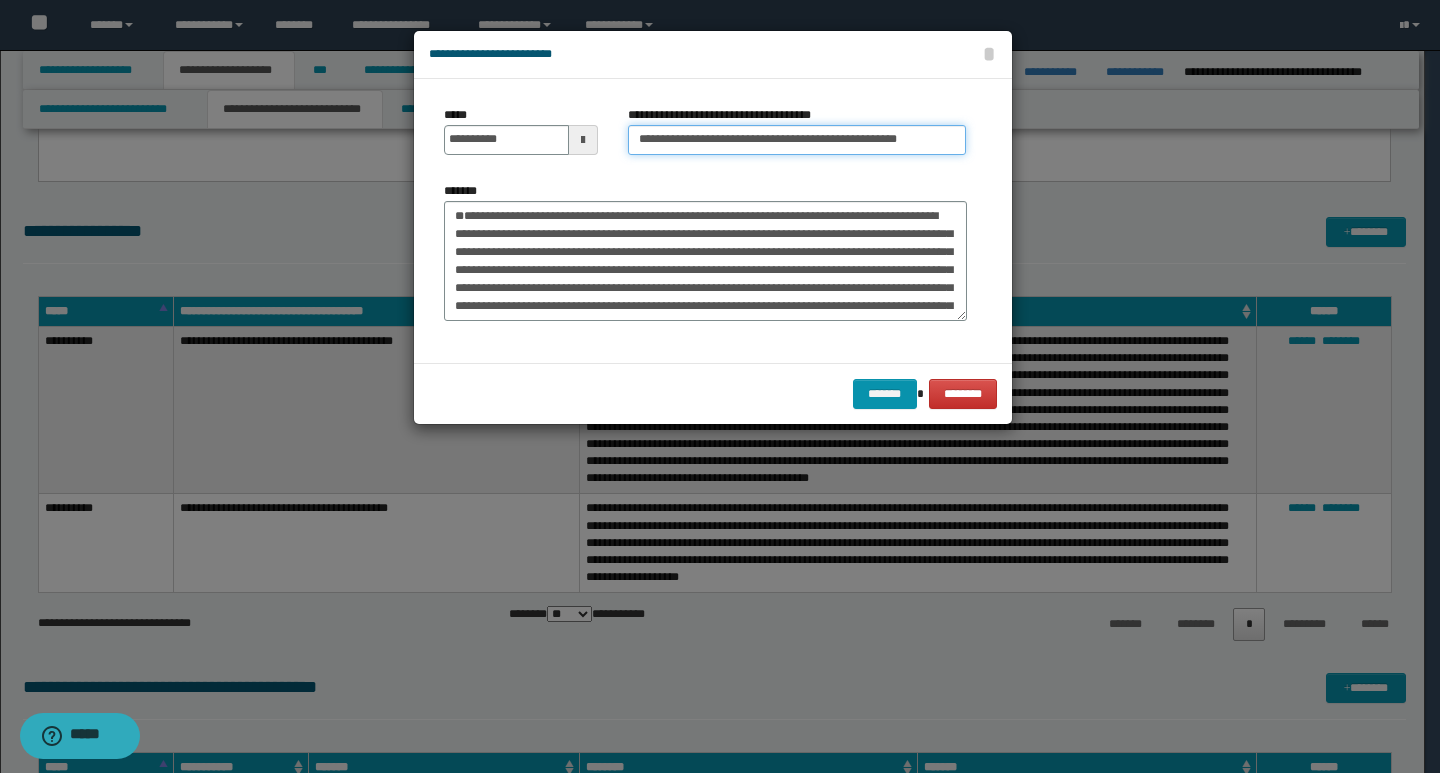 type on "**********" 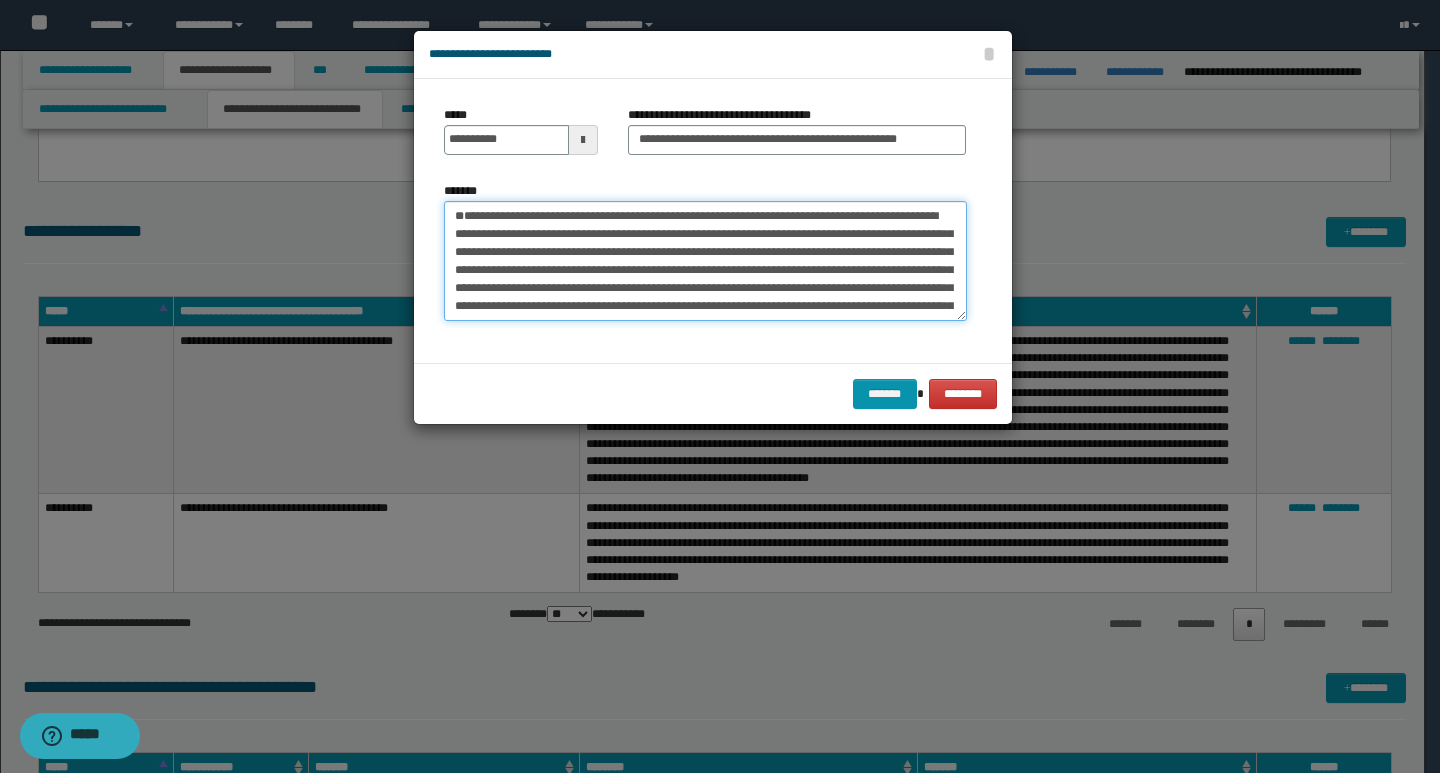 click on "*******" at bounding box center [705, 261] 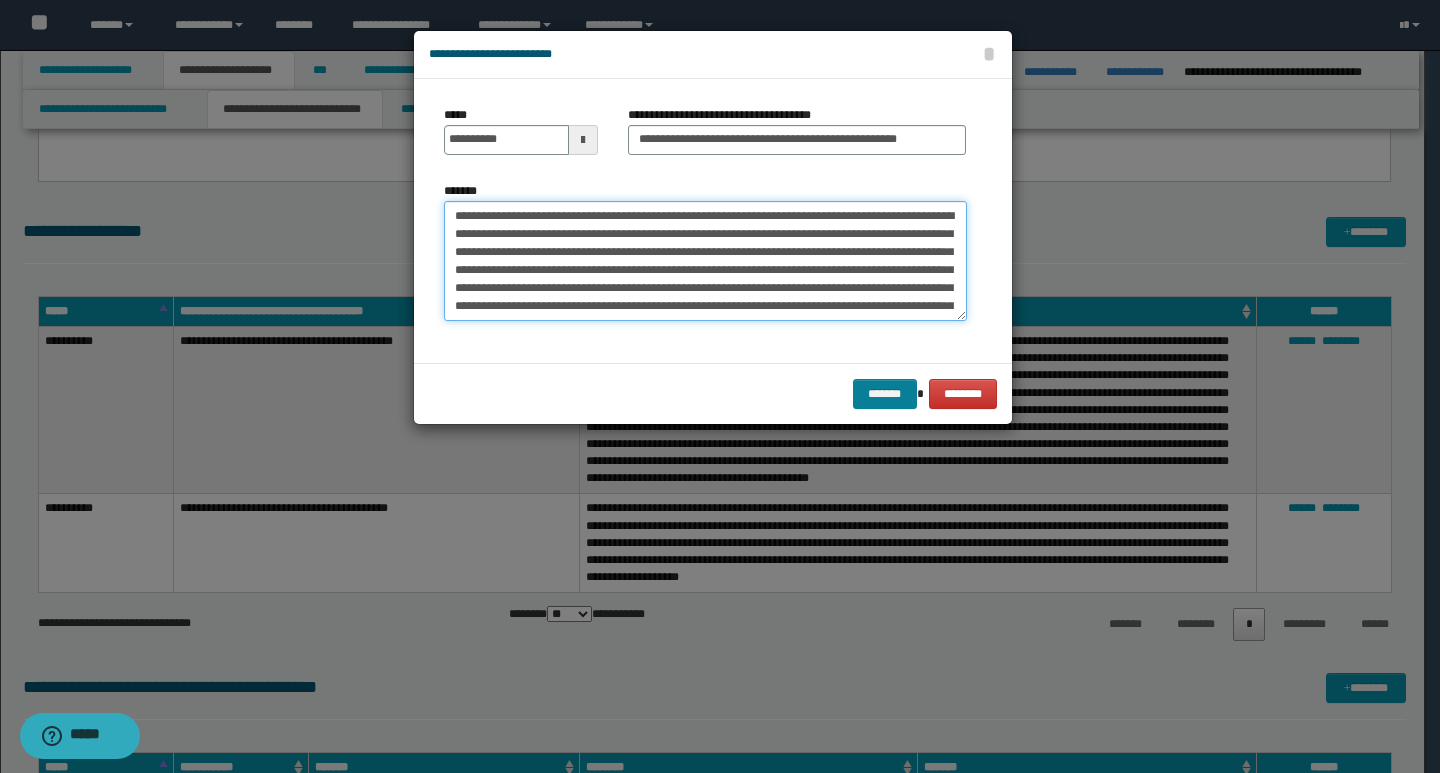 type on "**********" 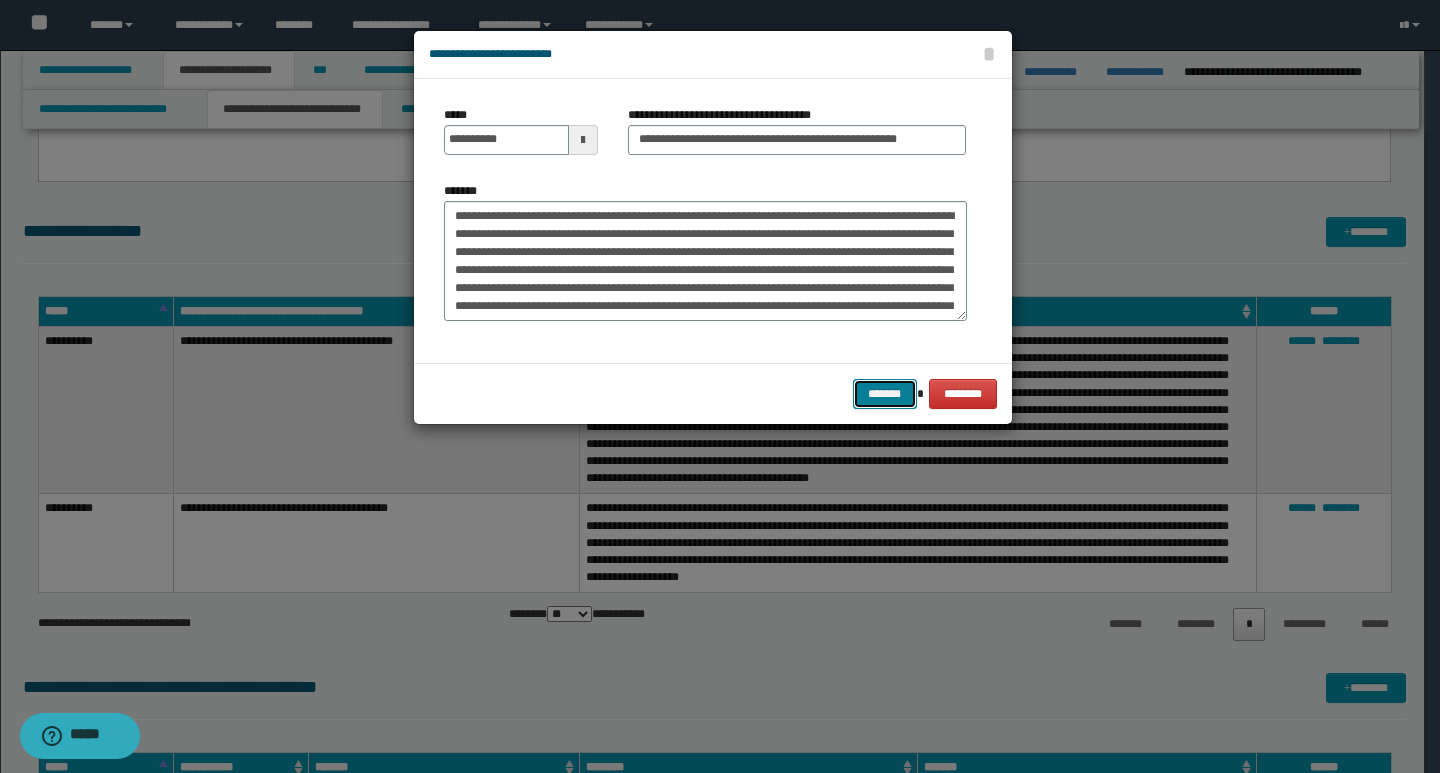 click on "*******" at bounding box center [885, 394] 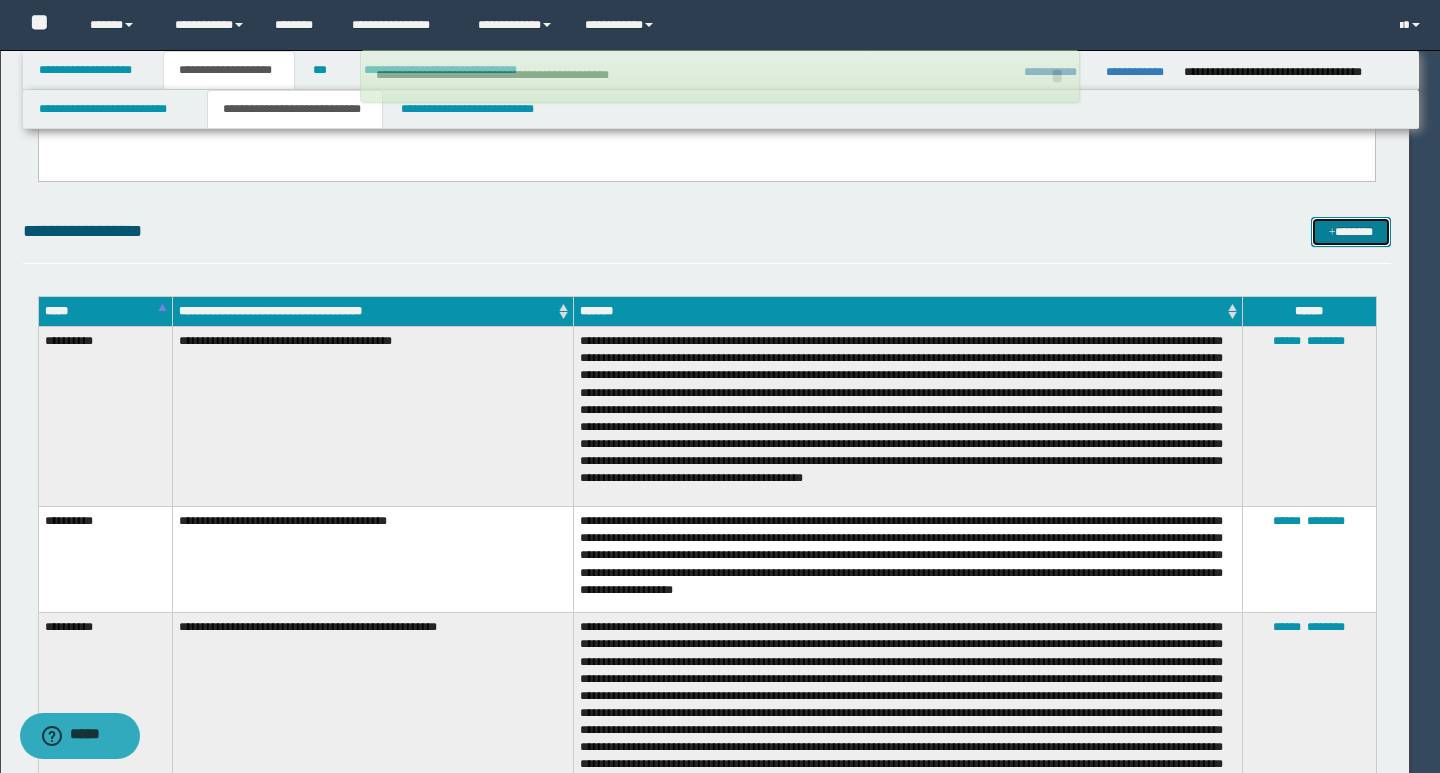 type 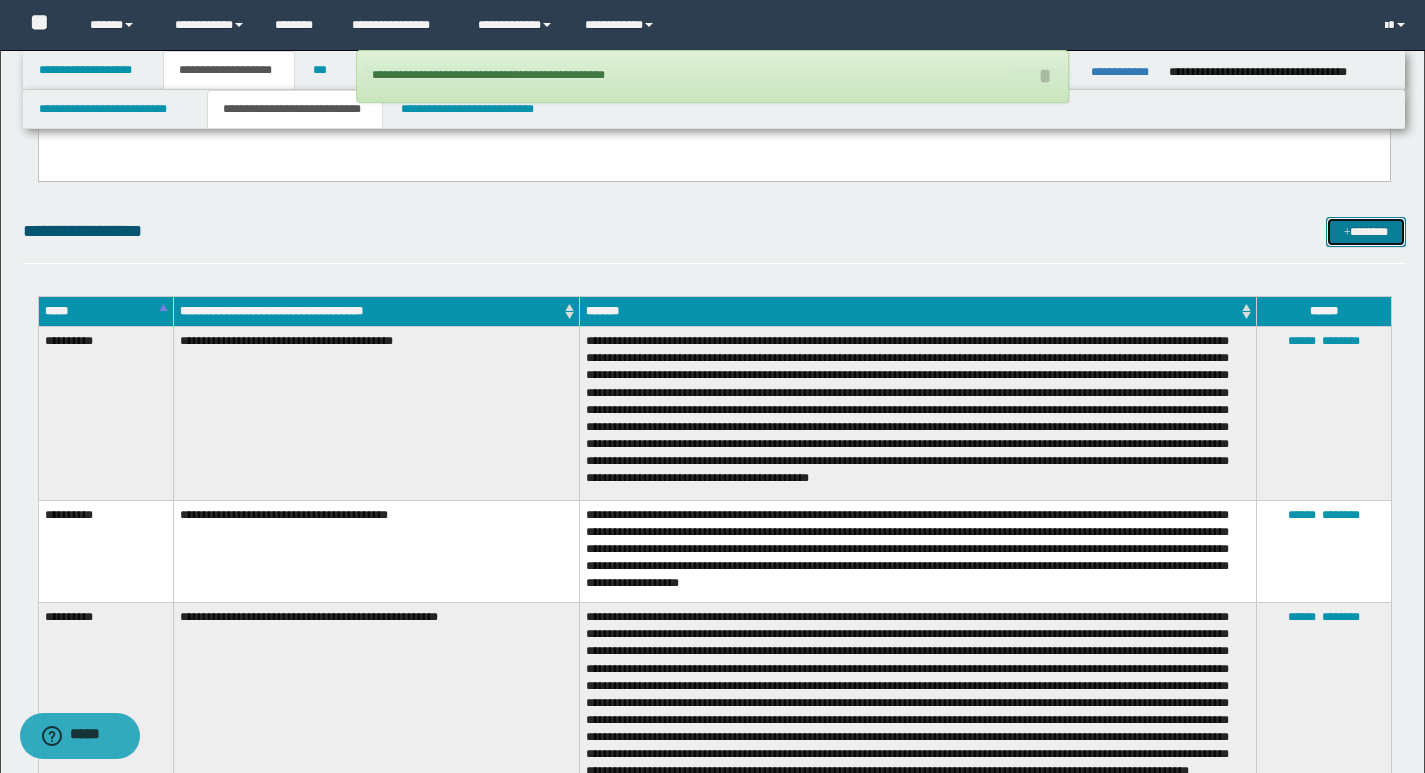 click on "*******" at bounding box center (1366, 232) 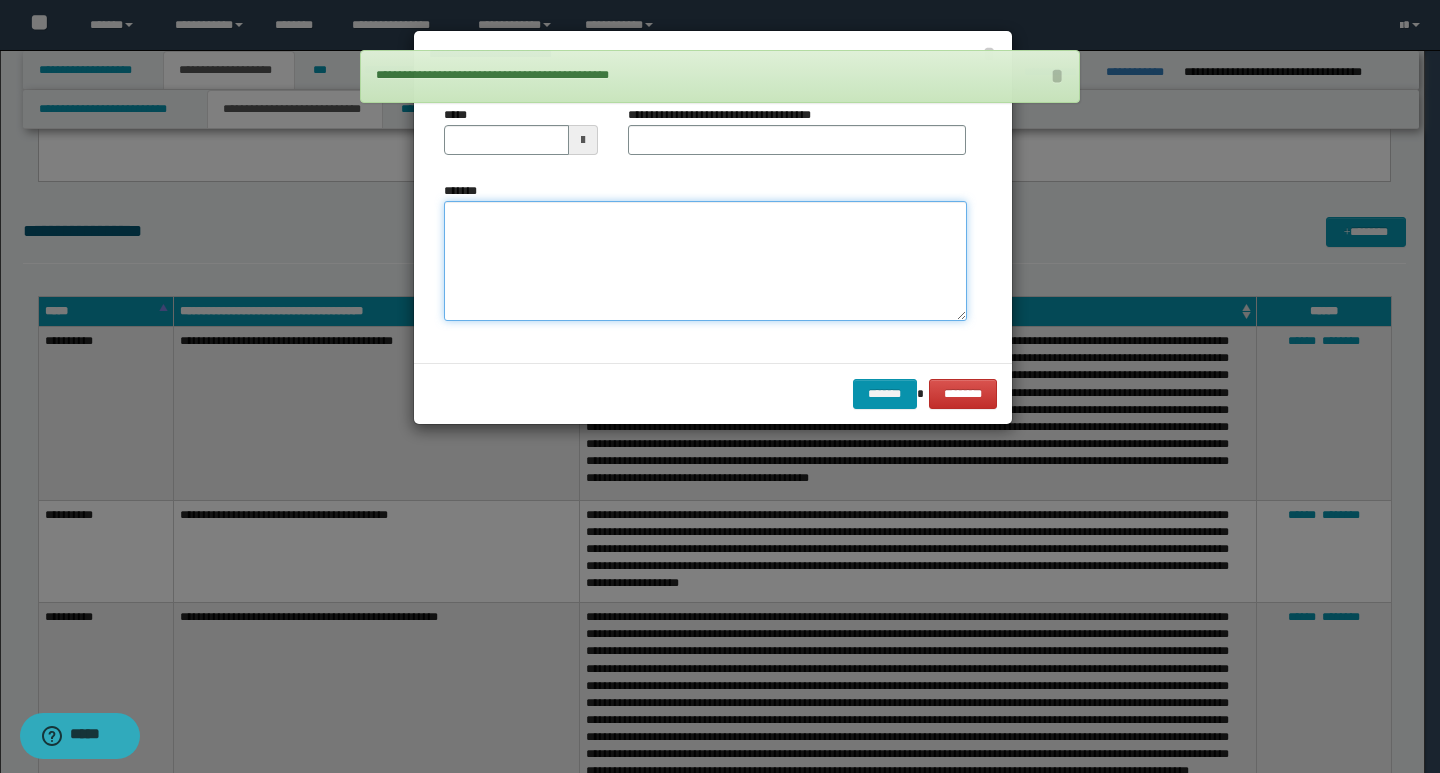 click on "*******" at bounding box center (705, 261) 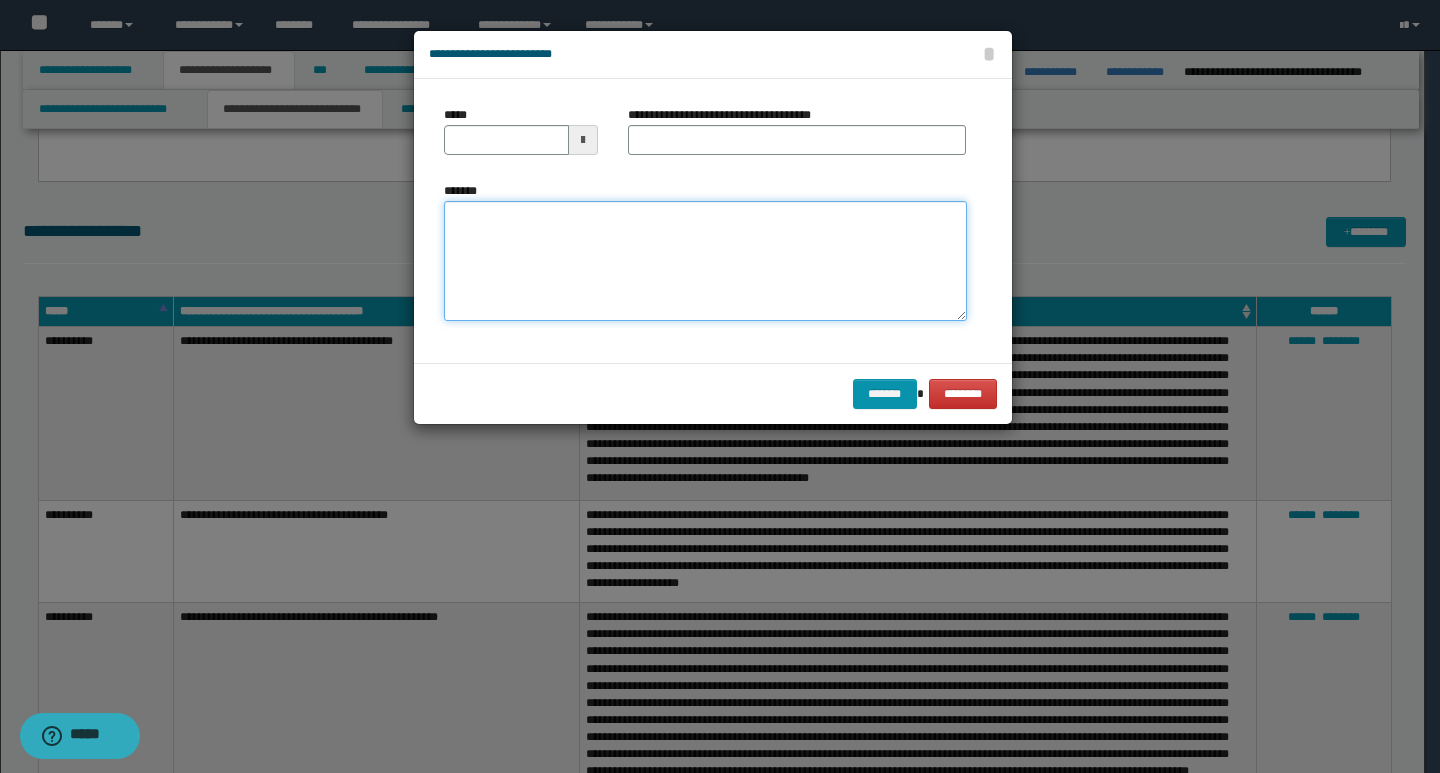 paste on "**********" 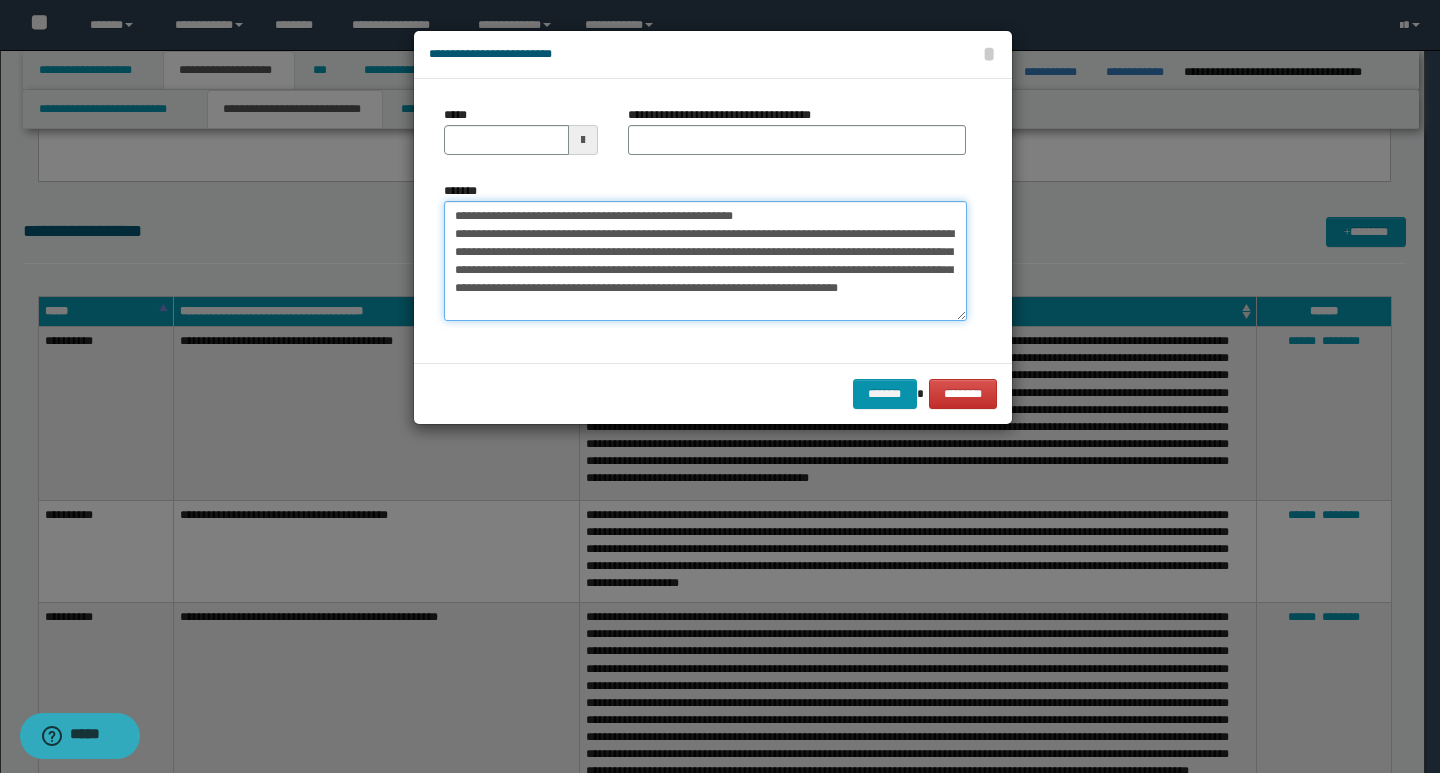 scroll, scrollTop: 0, scrollLeft: 0, axis: both 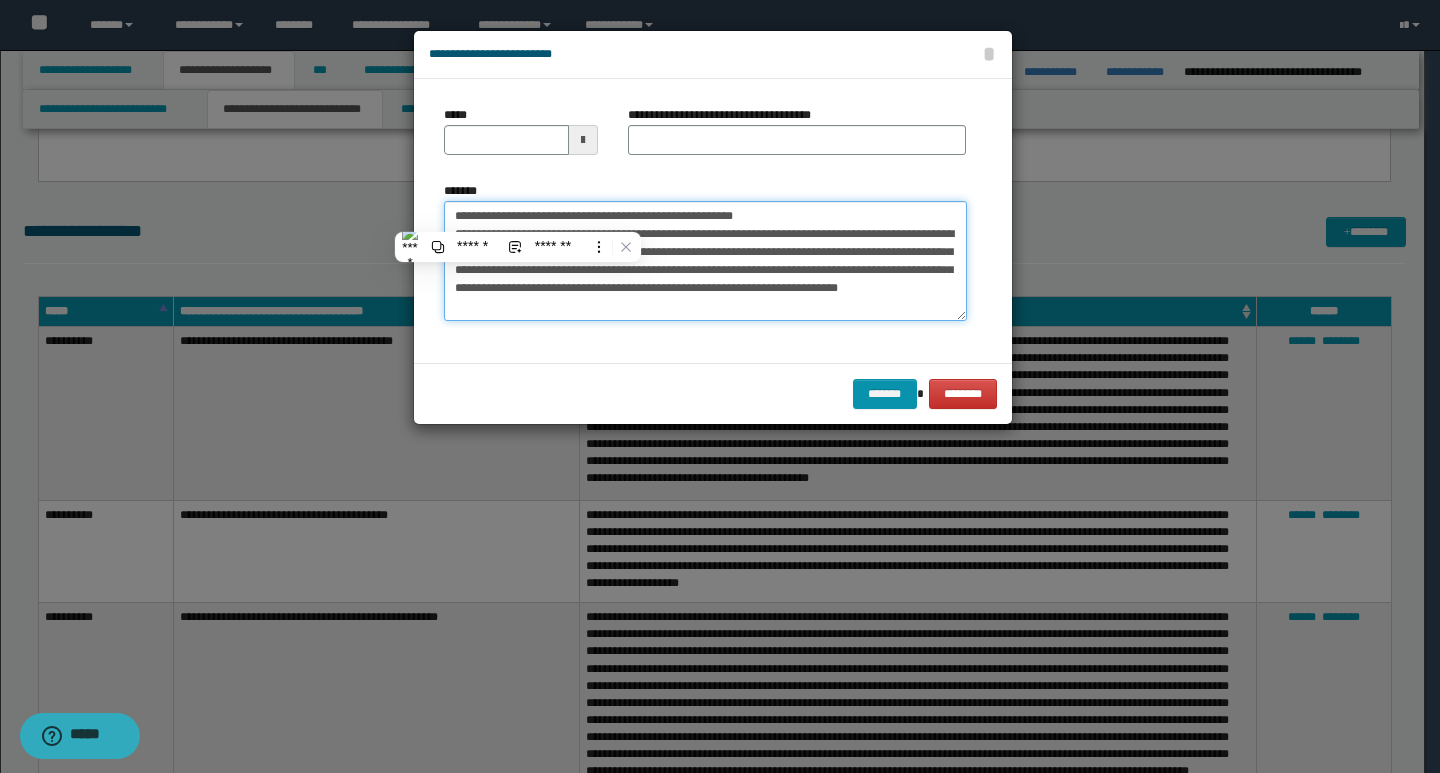 type on "**********" 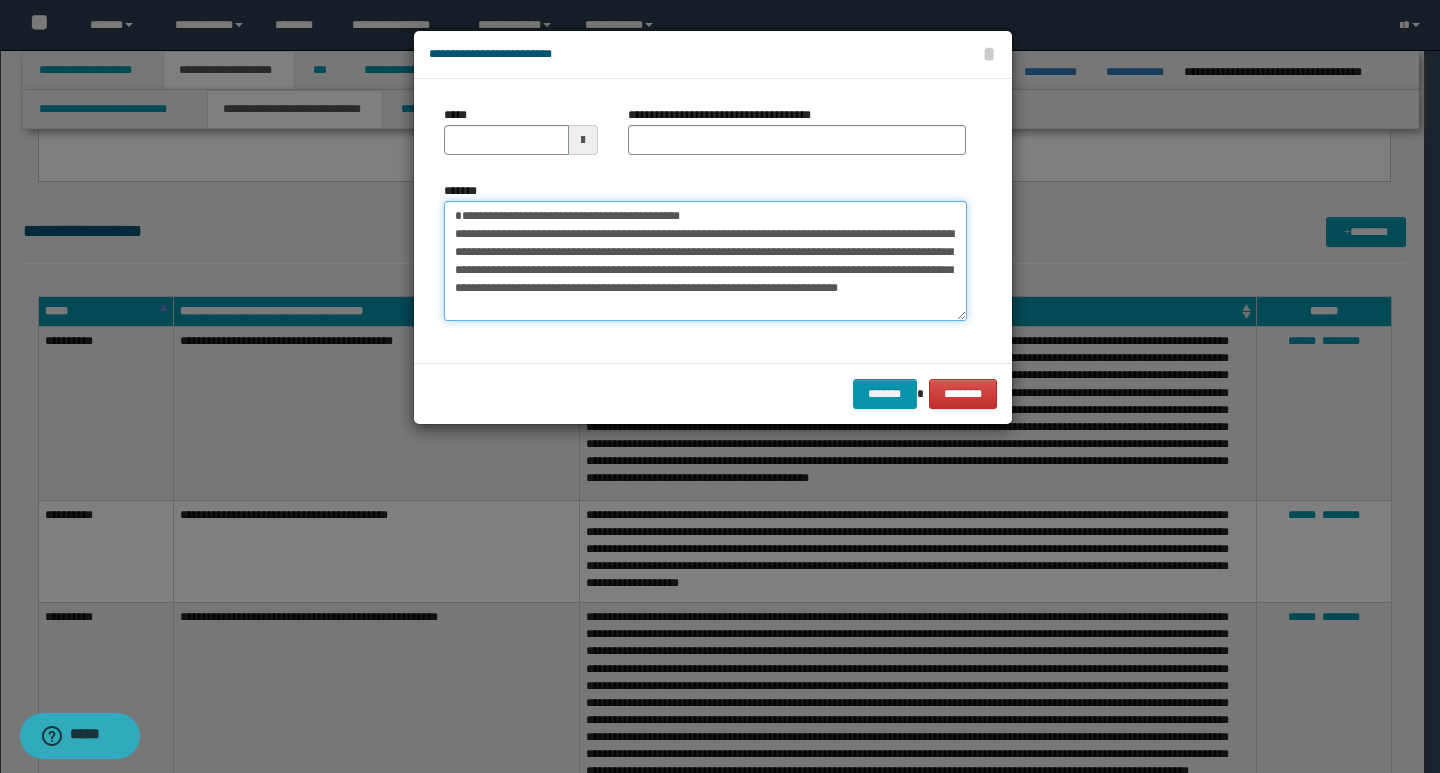 type 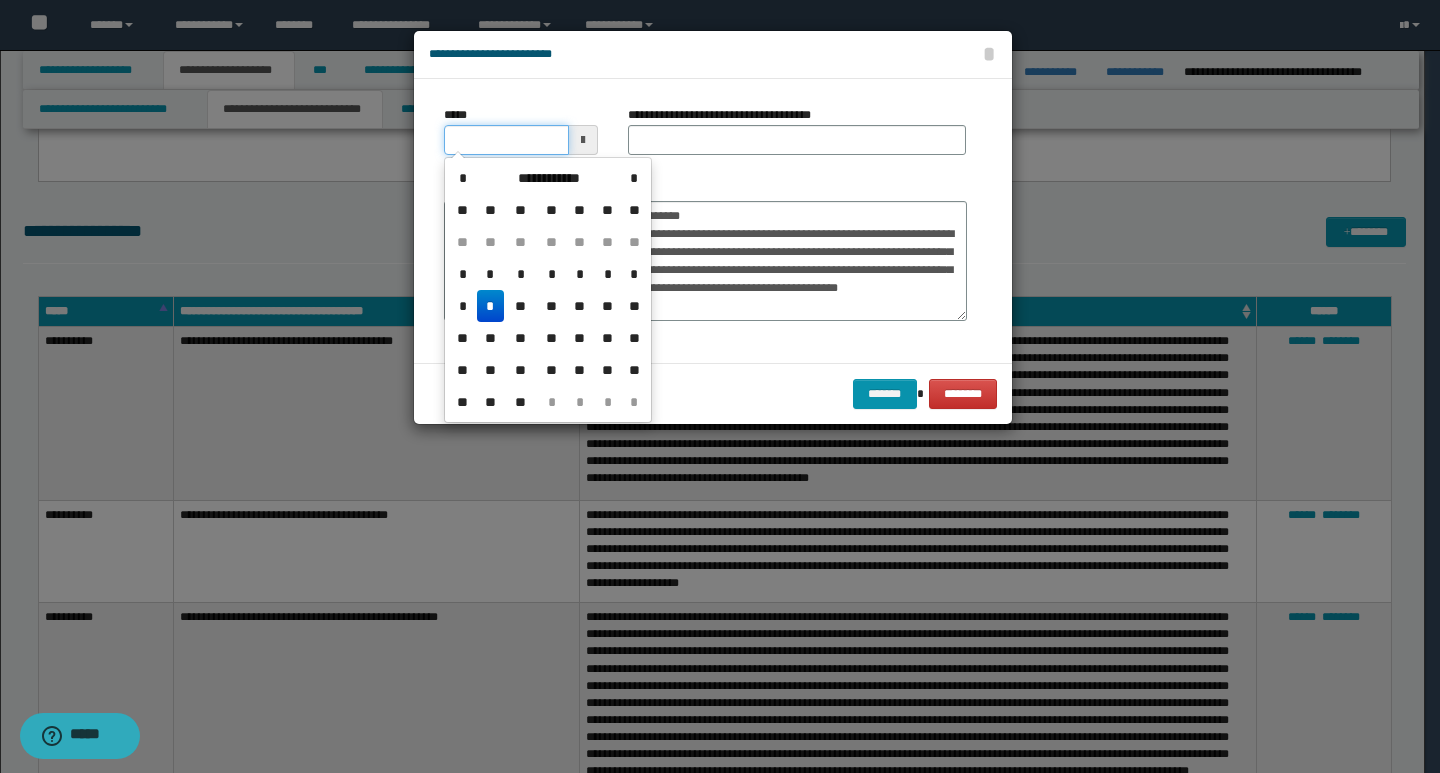 click on "*****" at bounding box center (506, 140) 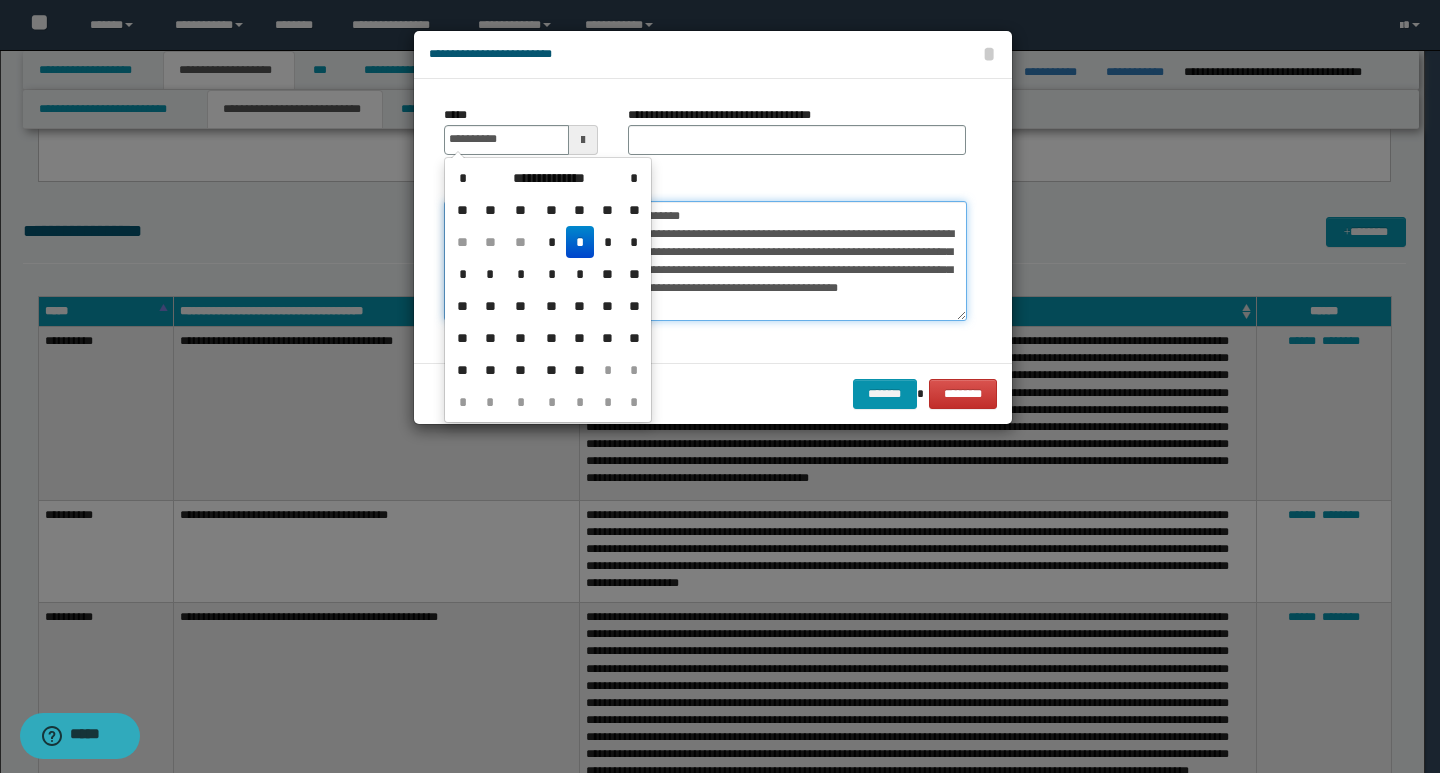 type on "**********" 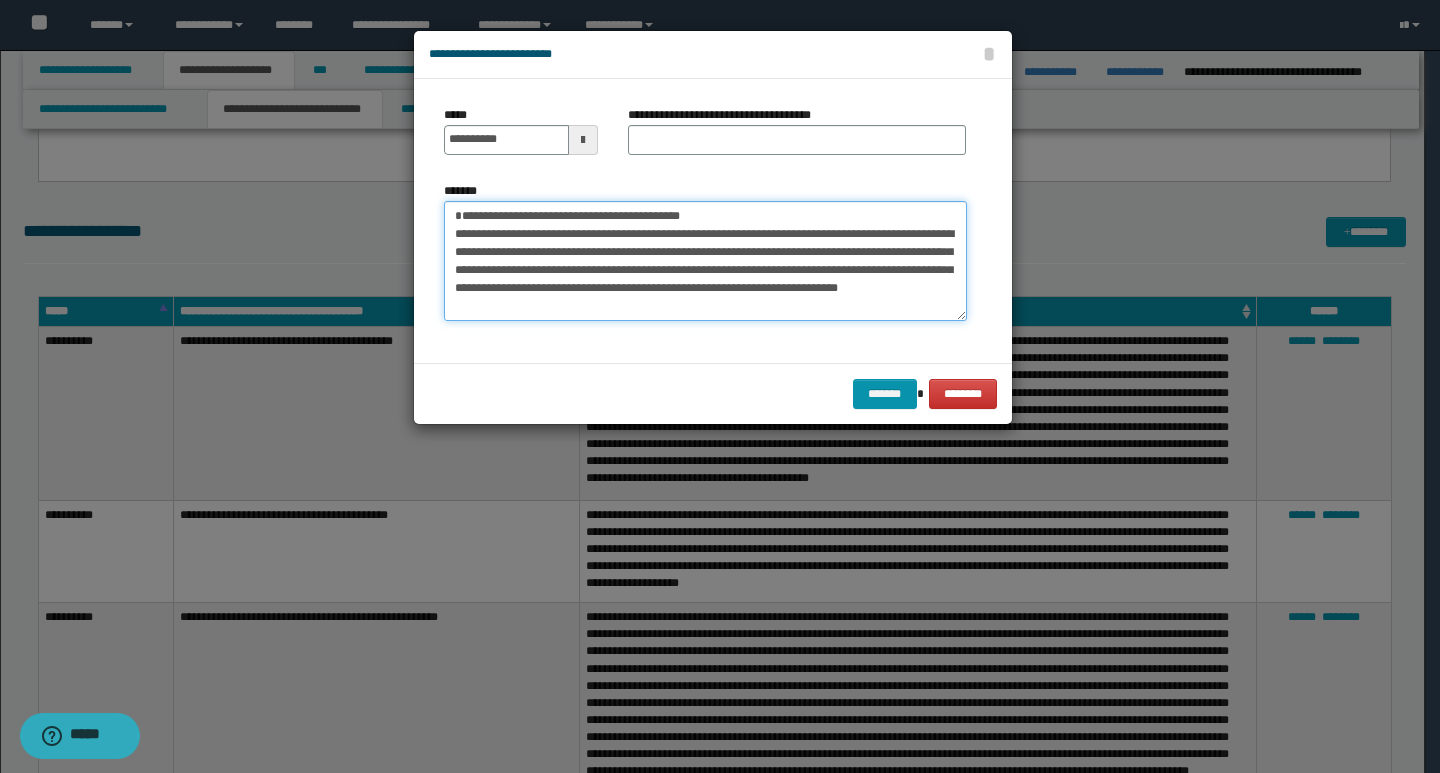 drag, startPoint x: 704, startPoint y: 220, endPoint x: 446, endPoint y: 214, distance: 258.06976 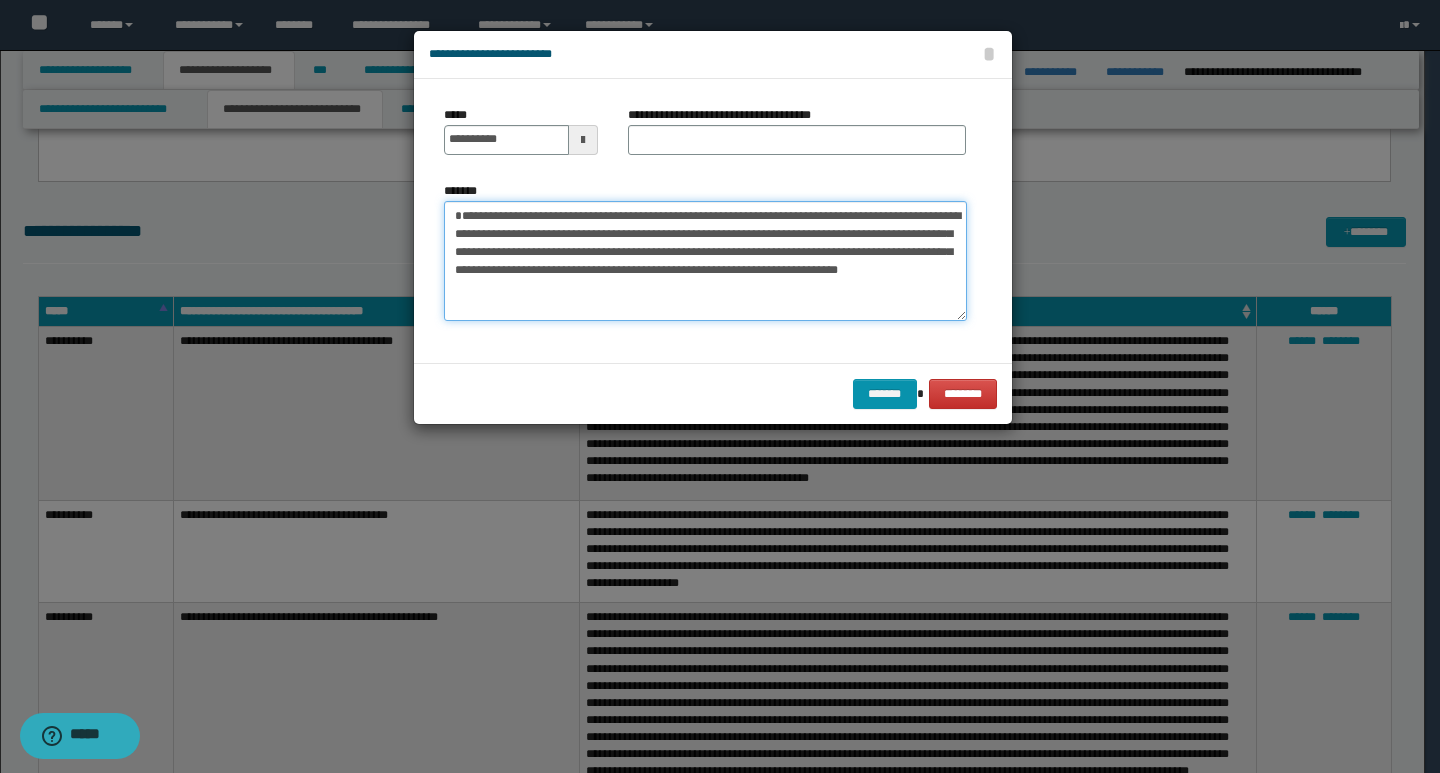 type on "**********" 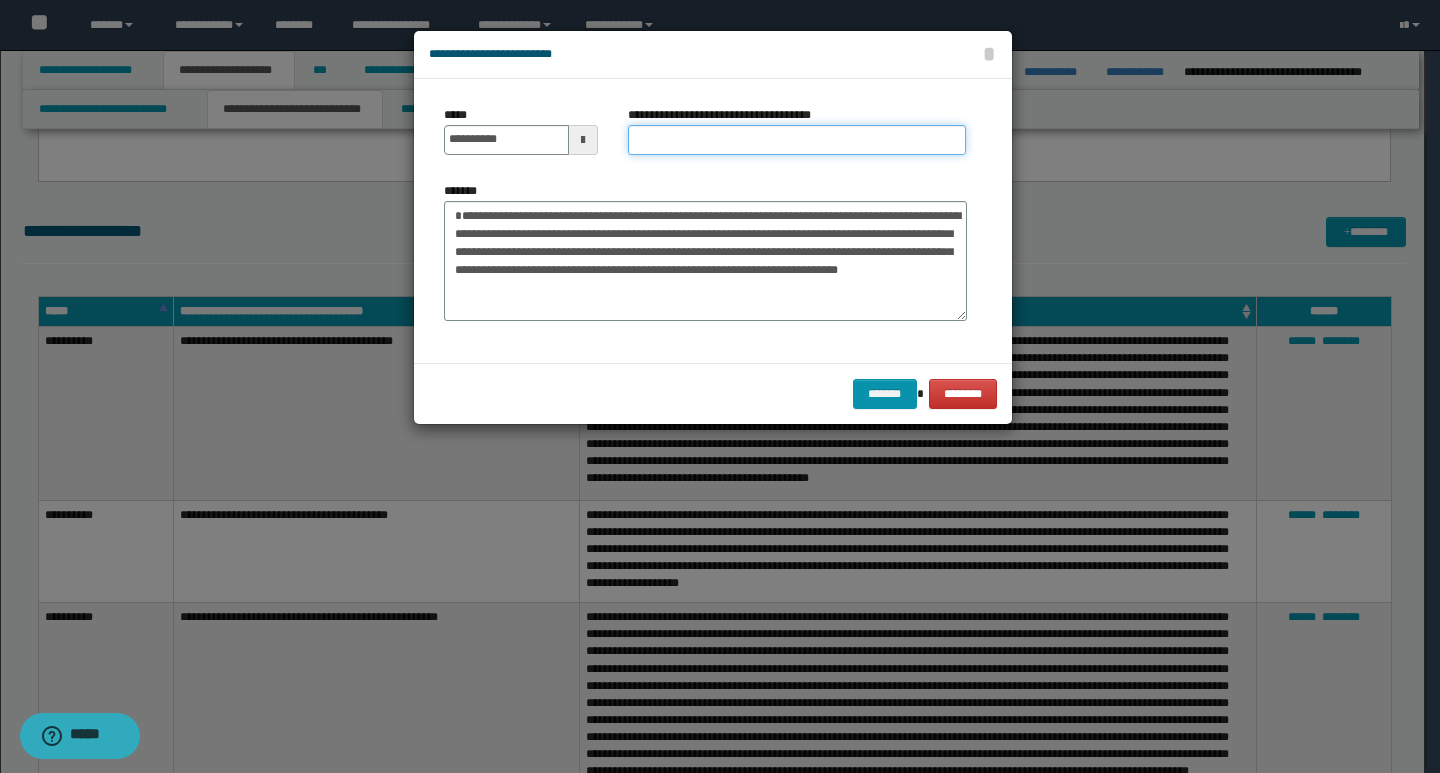 click on "**********" at bounding box center (797, 140) 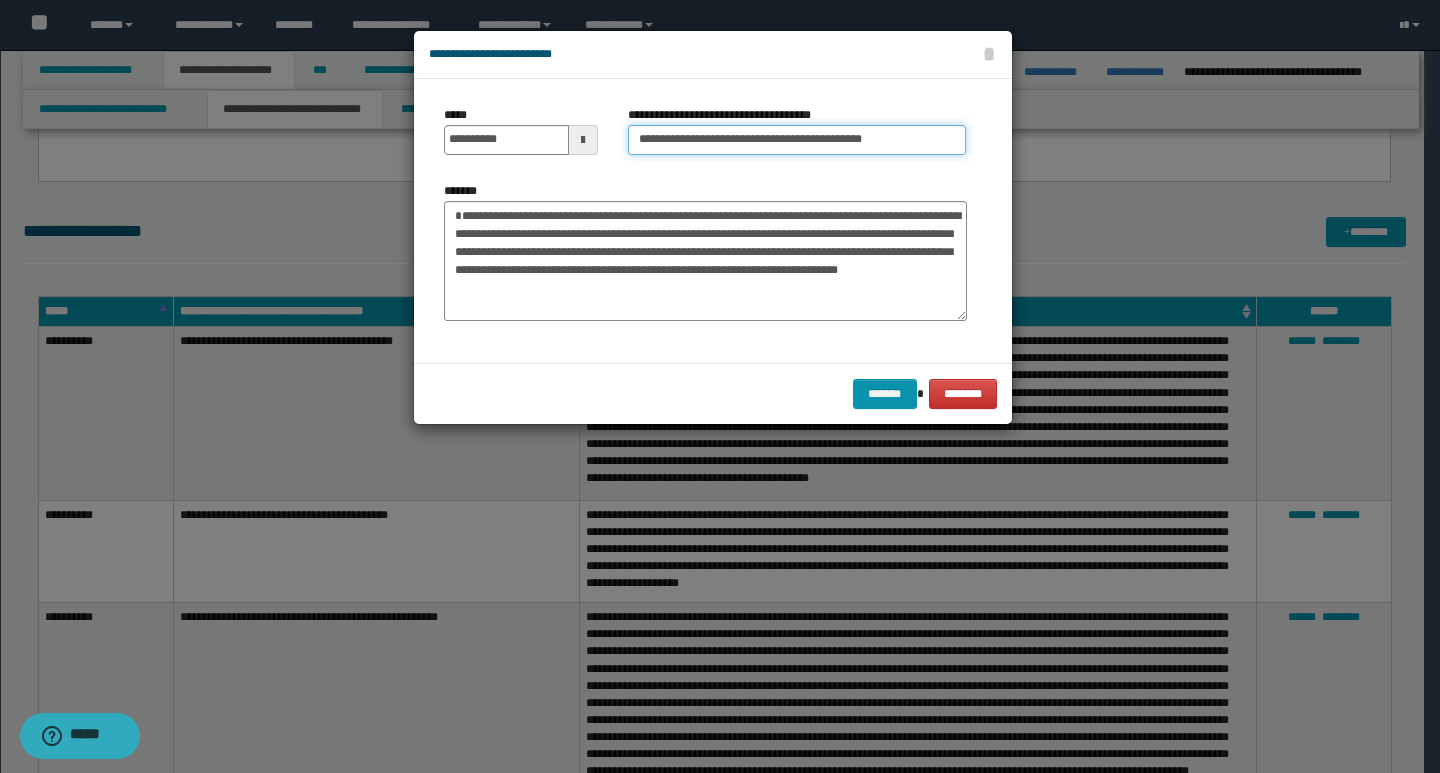 type on "**********" 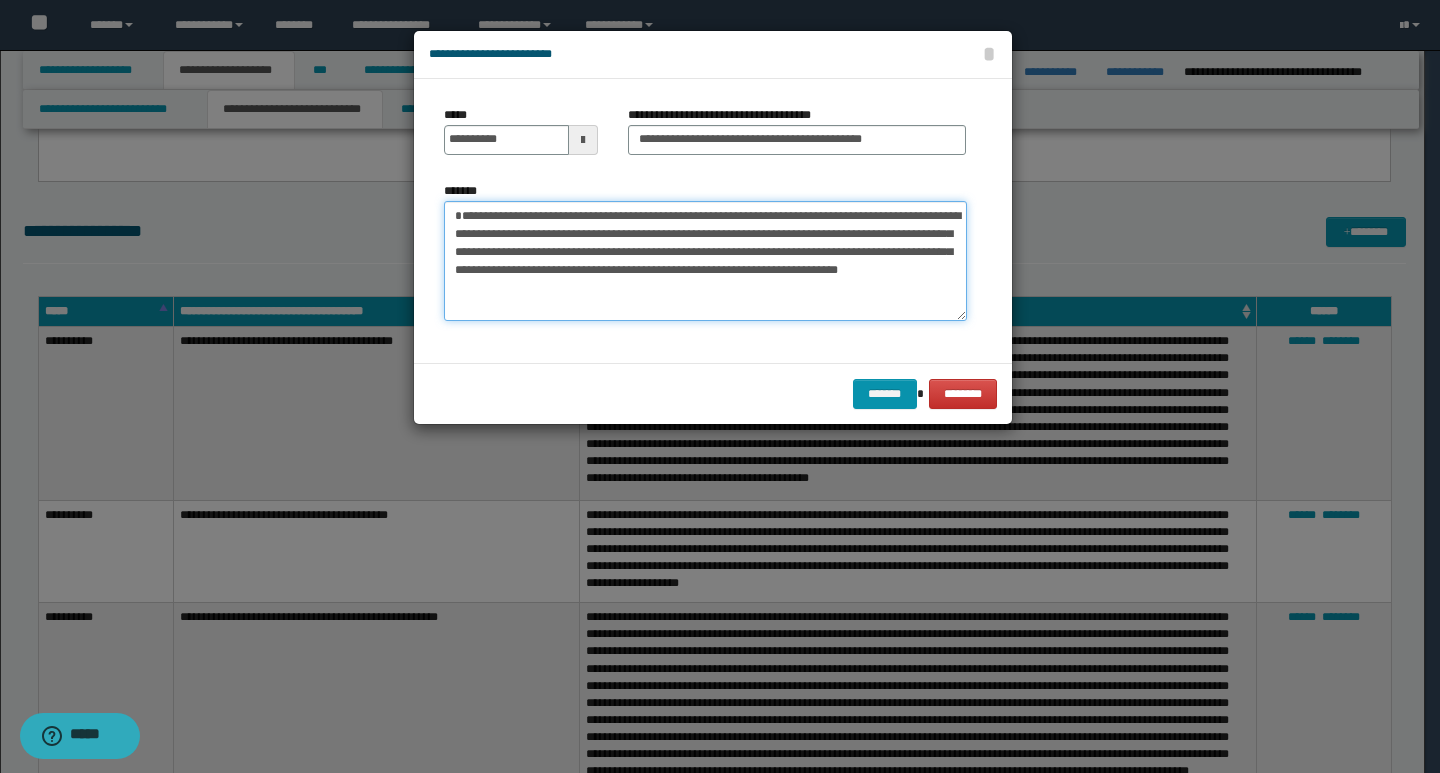 click on "**********" at bounding box center (705, 261) 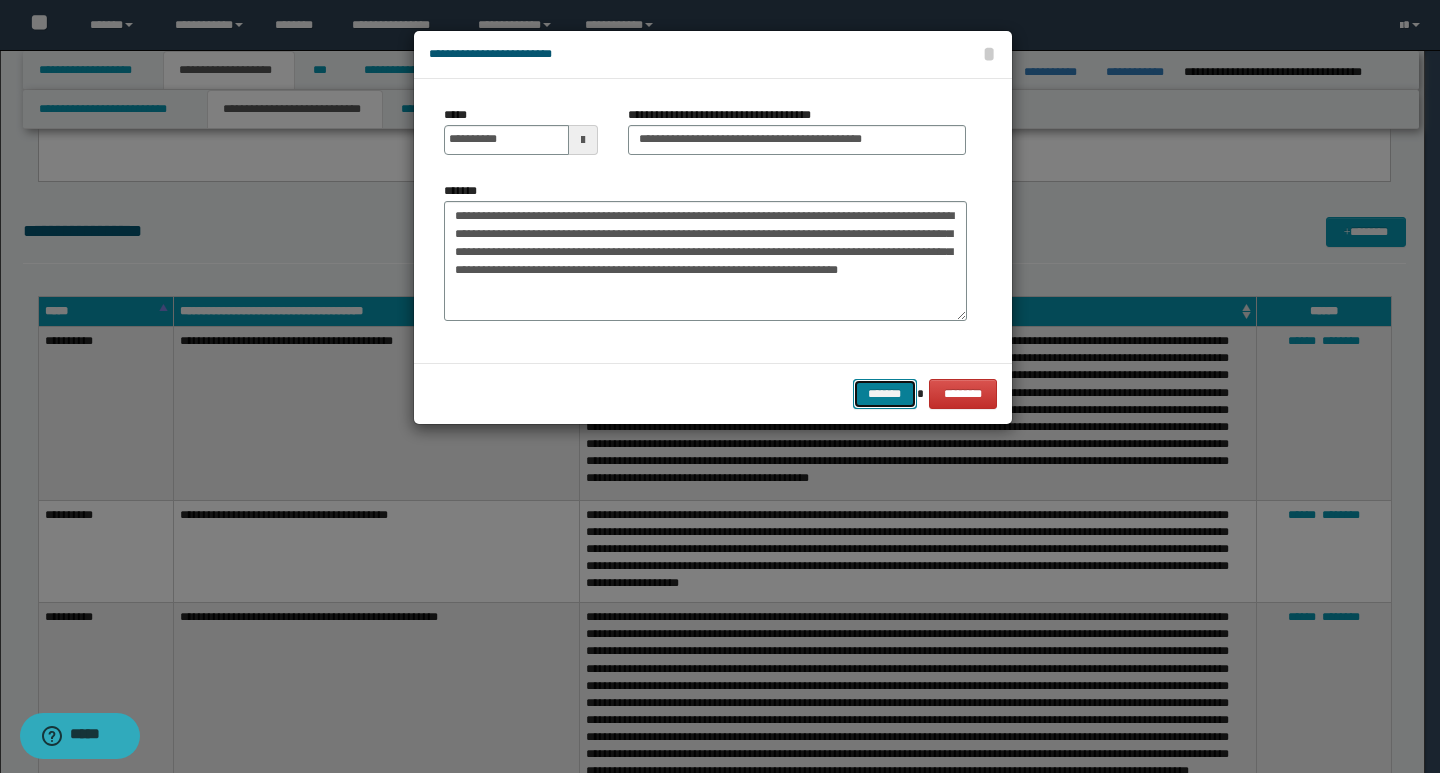 click on "*******" at bounding box center [885, 394] 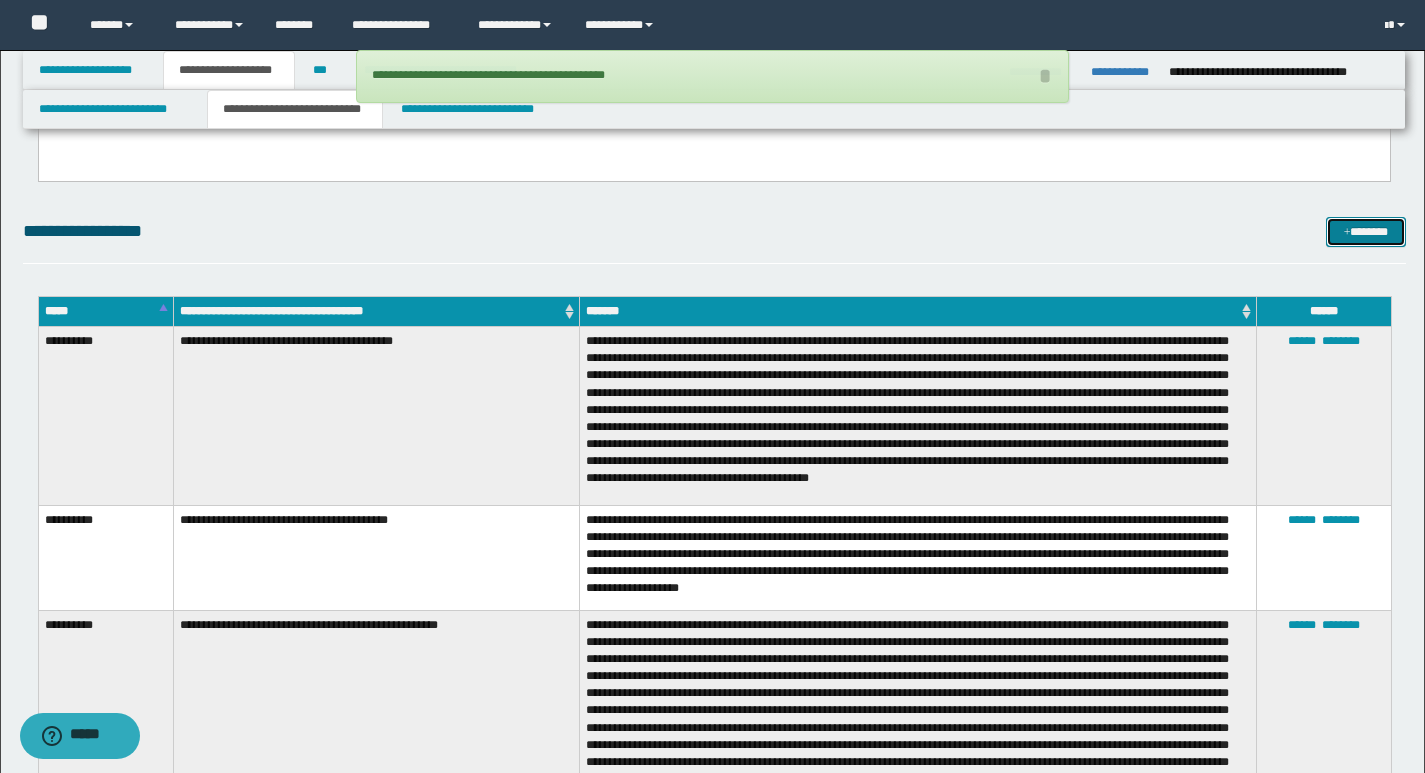 click on "*******" at bounding box center [1366, 232] 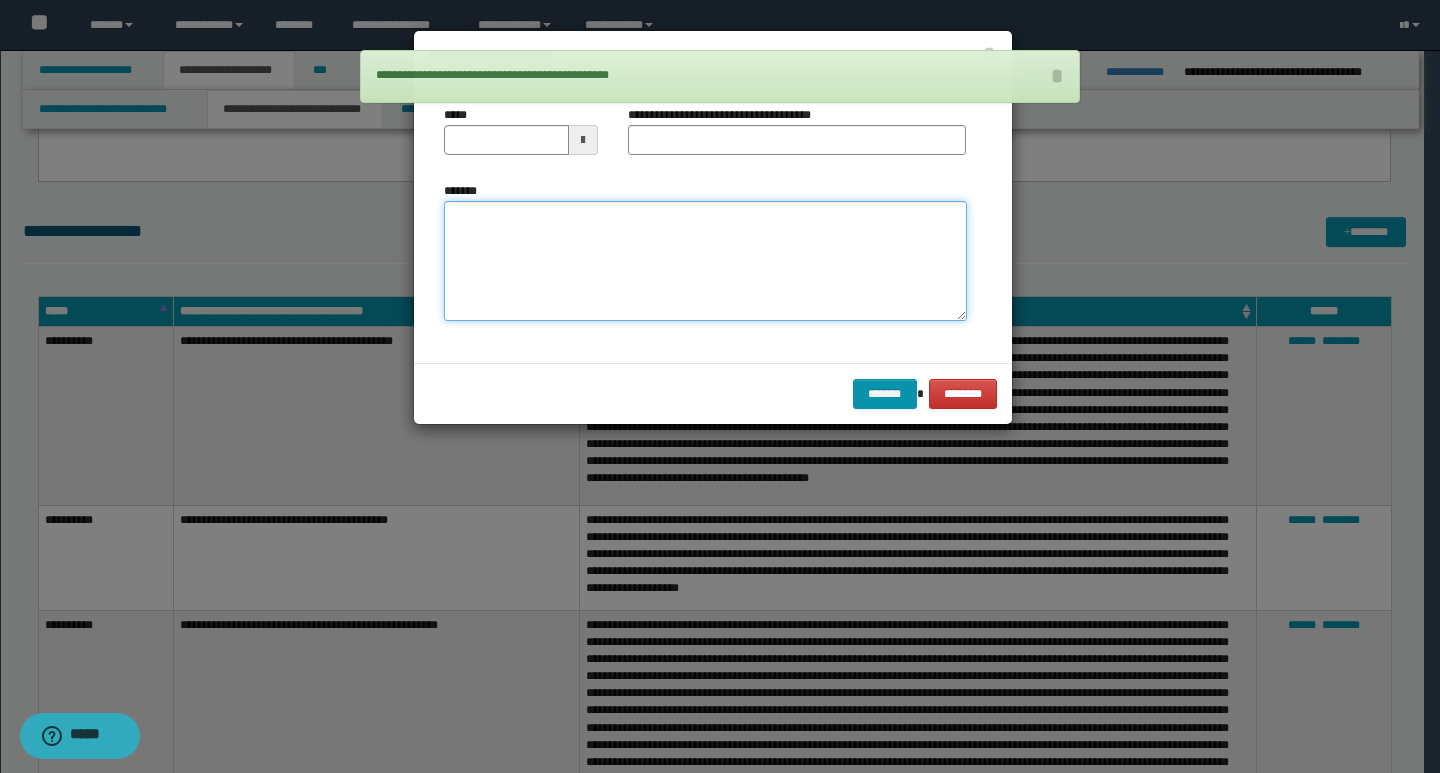 click on "*******" at bounding box center (705, 261) 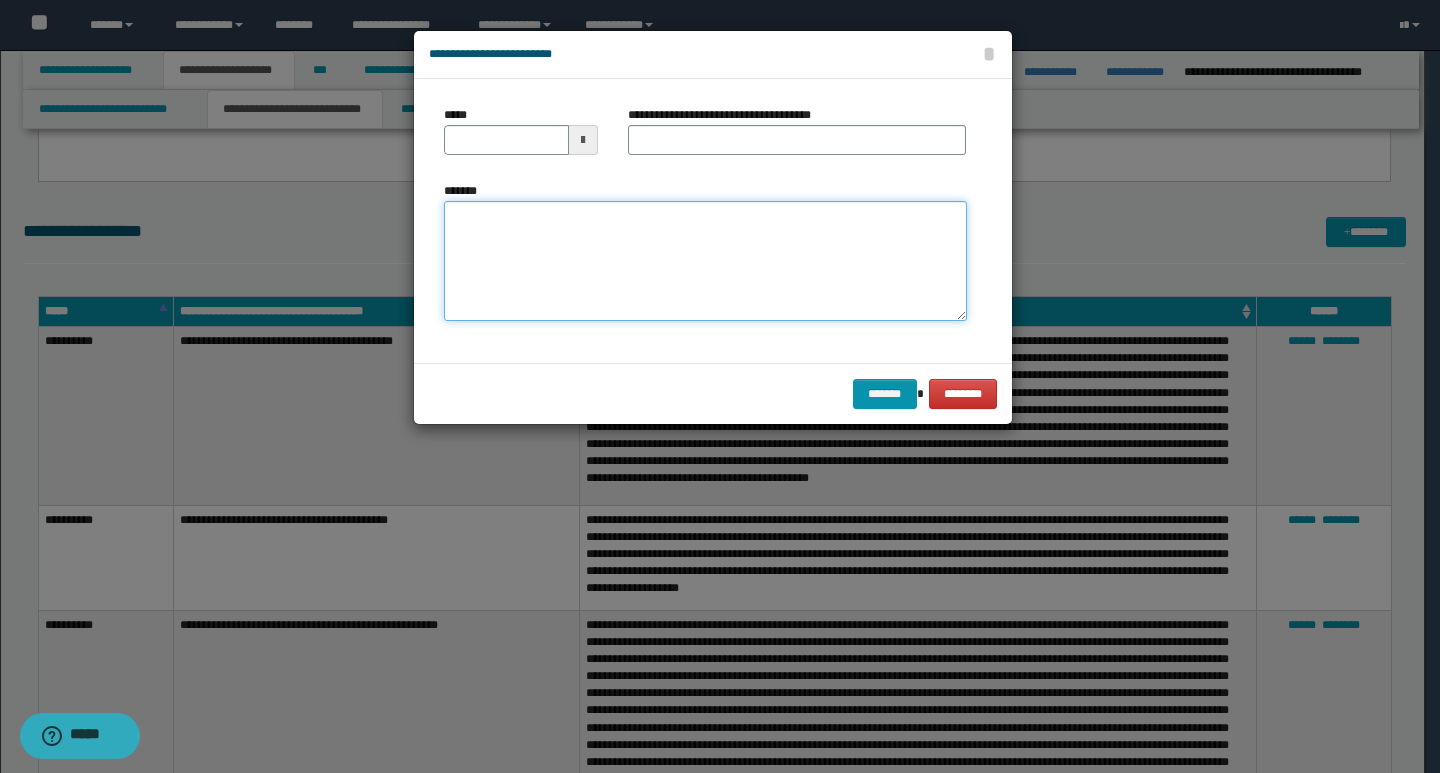 paste on "**********" 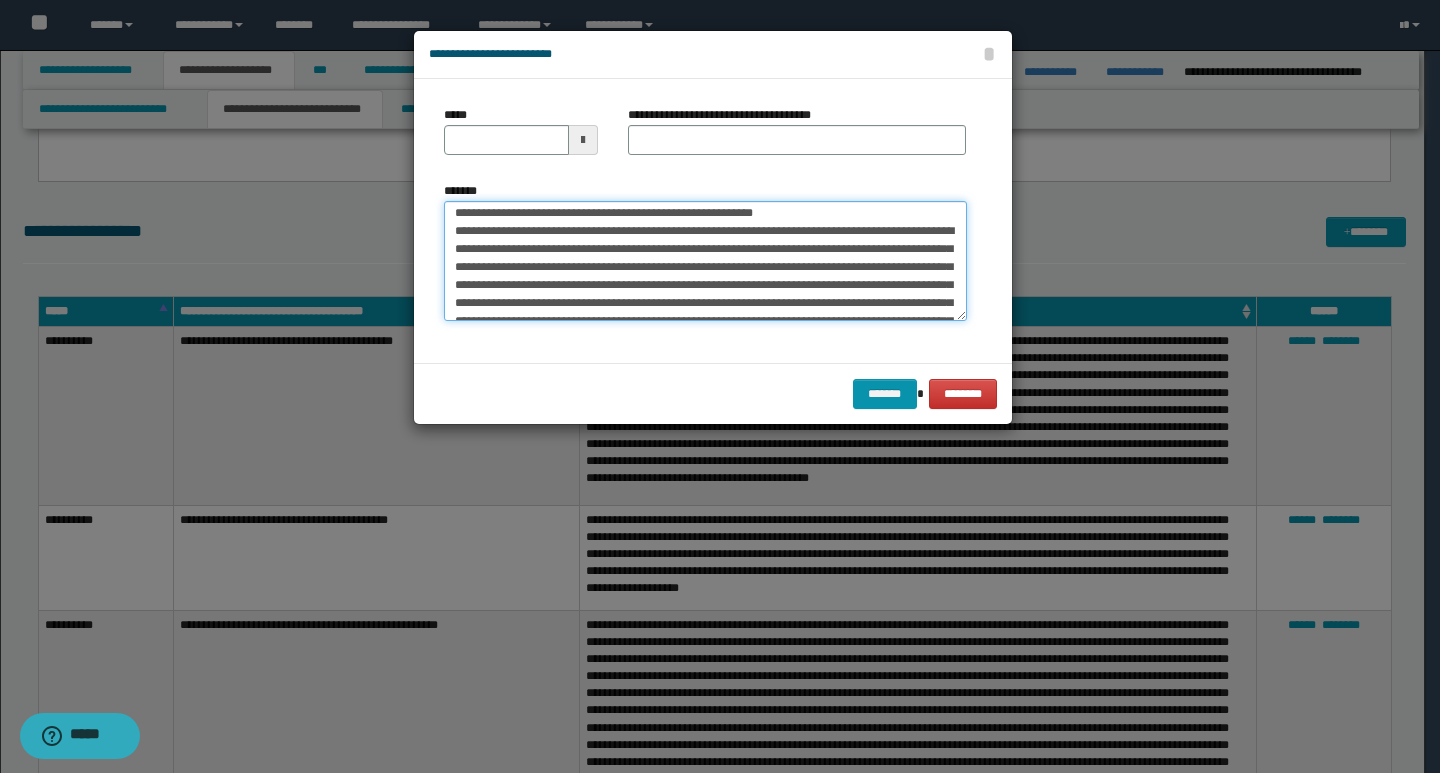 scroll, scrollTop: 0, scrollLeft: 0, axis: both 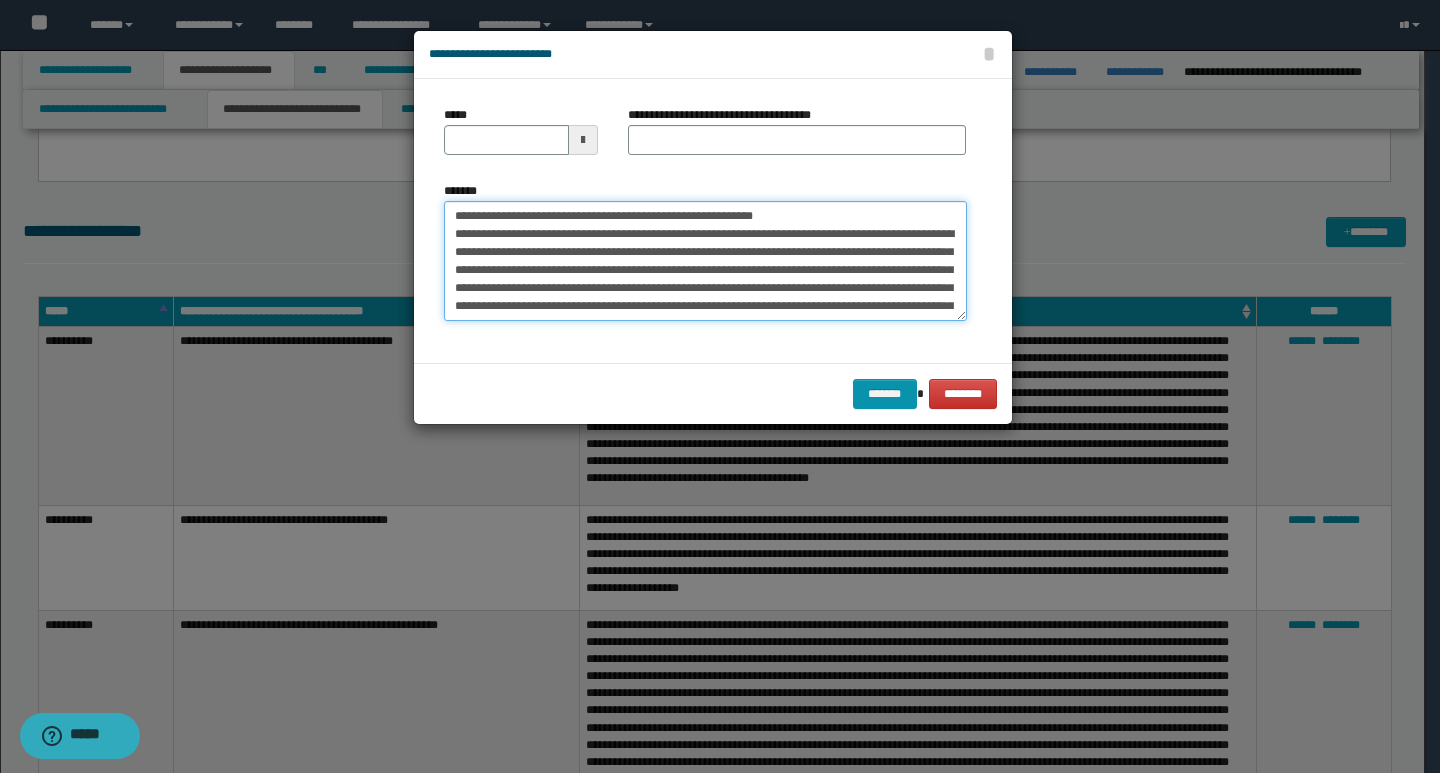 drag, startPoint x: 452, startPoint y: 215, endPoint x: 520, endPoint y: 215, distance: 68 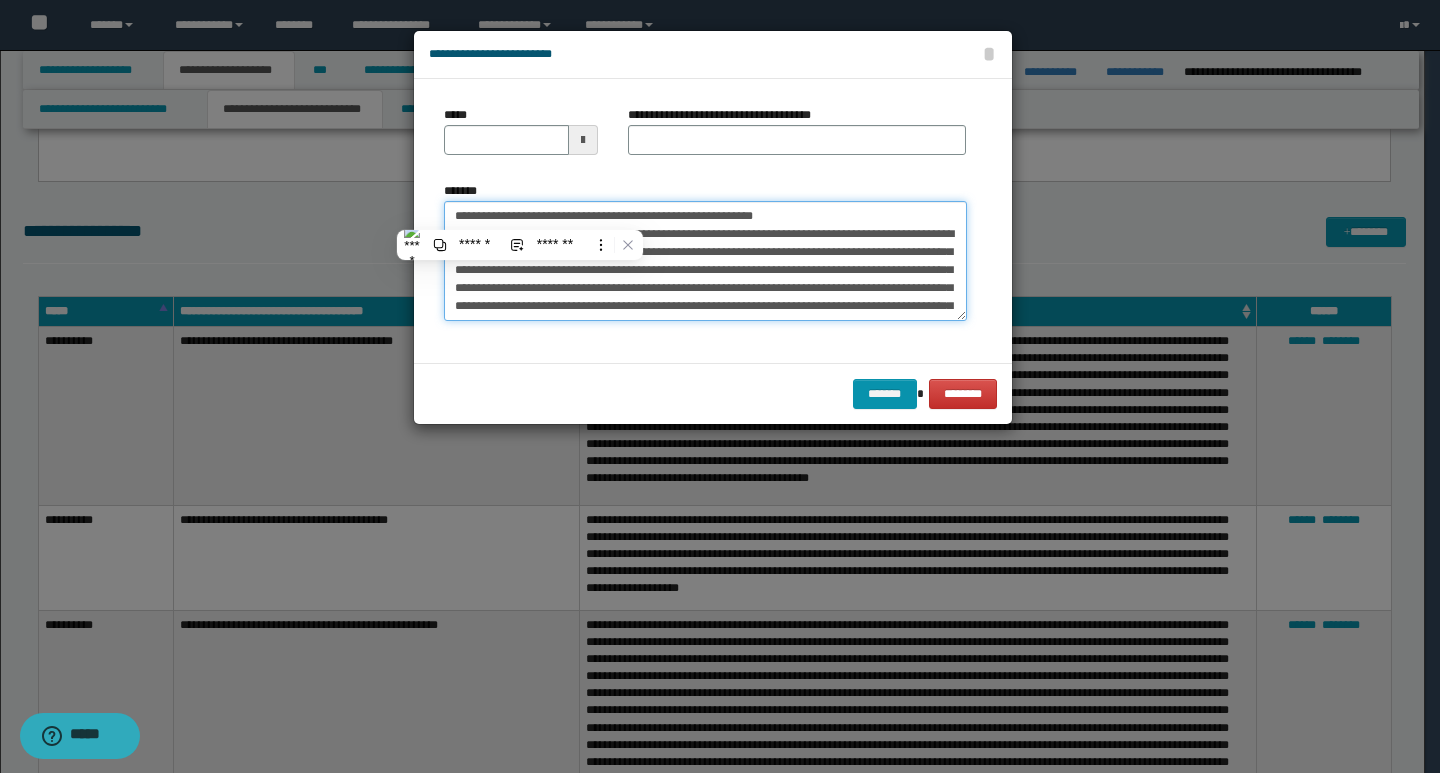 type on "**********" 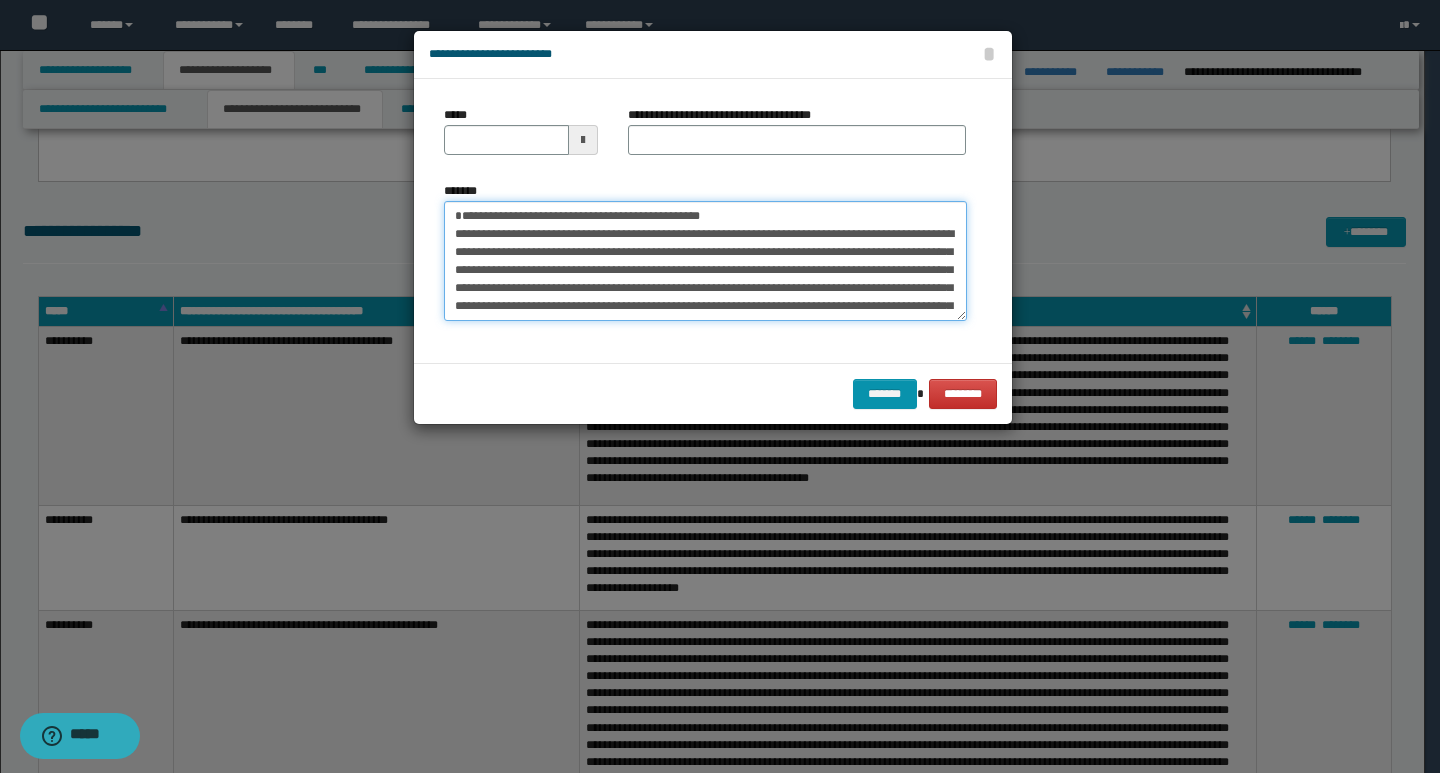 type 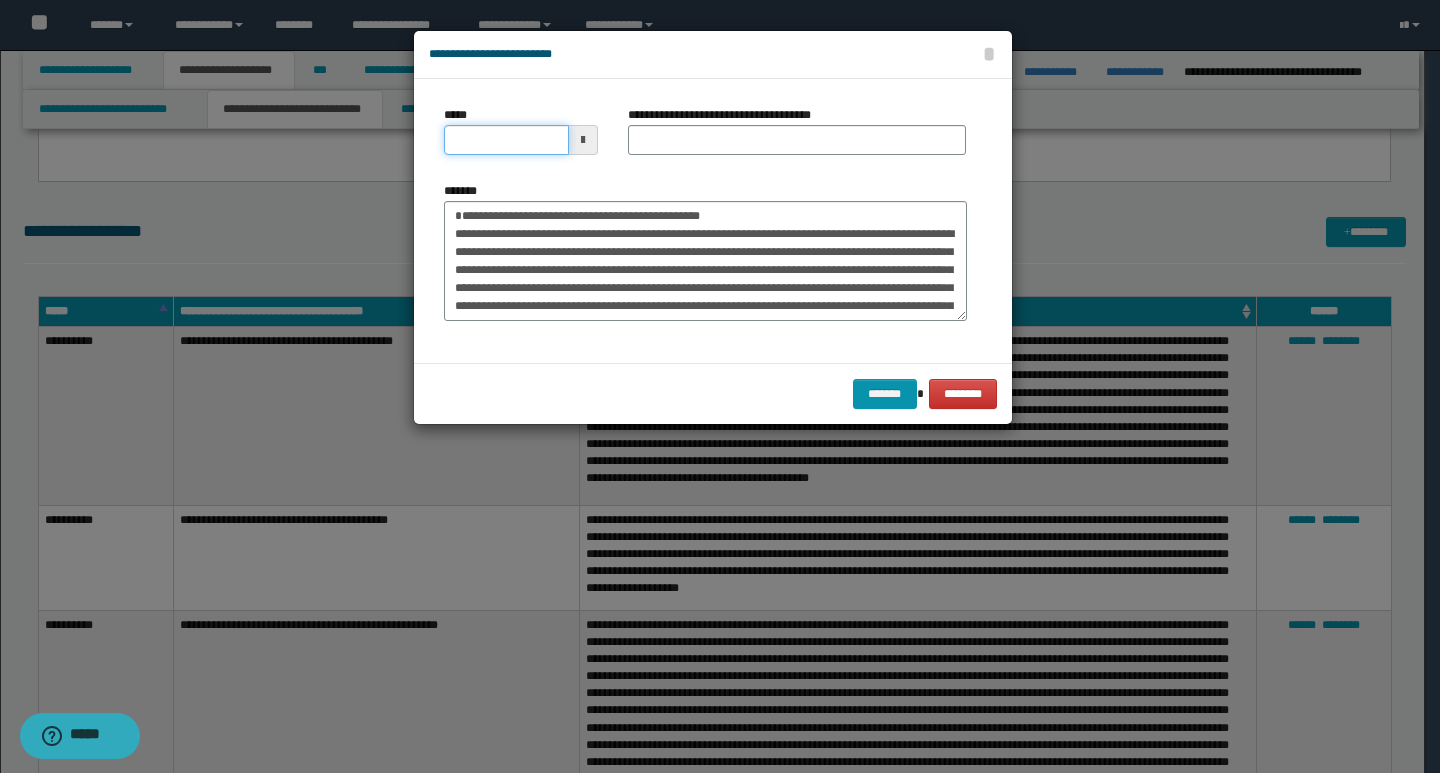click on "*****" at bounding box center [506, 140] 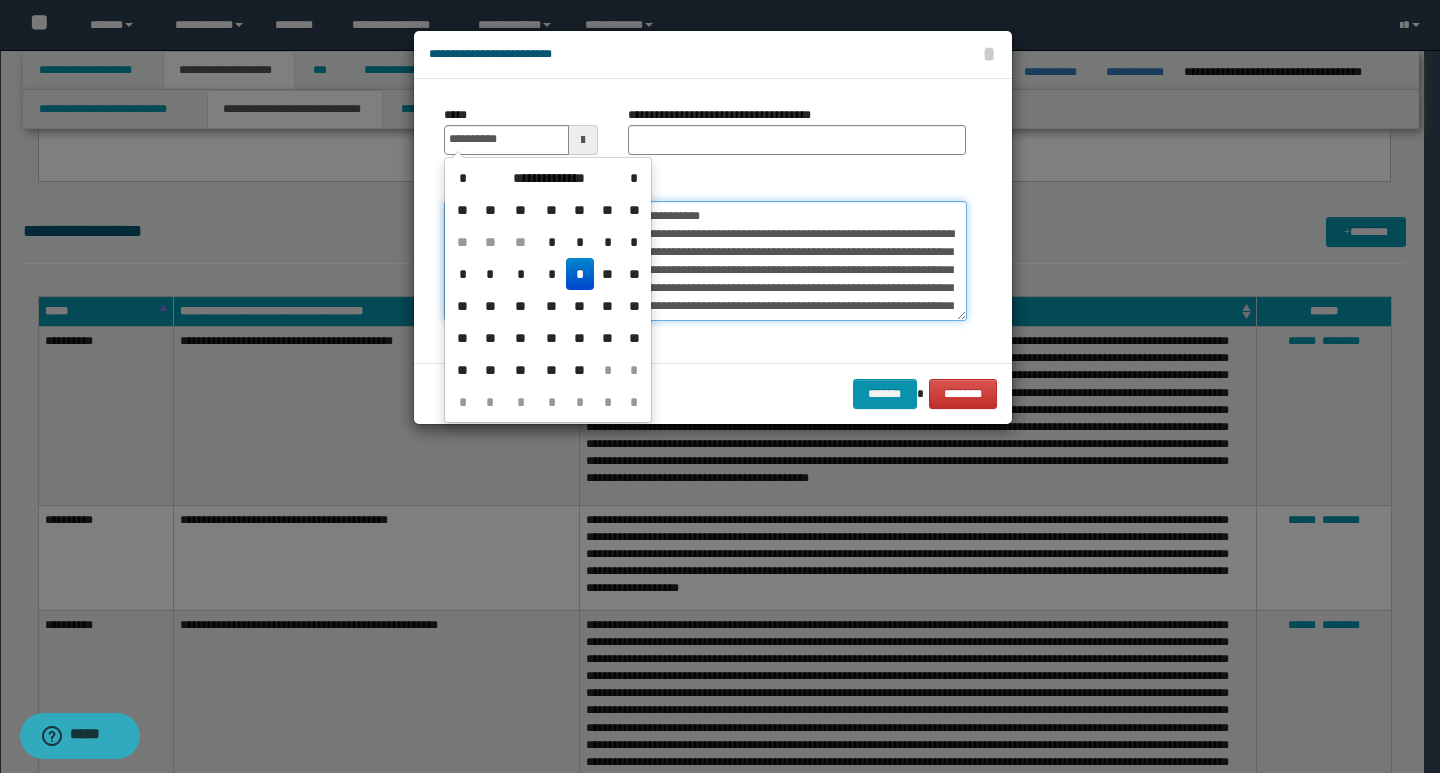 type on "**********" 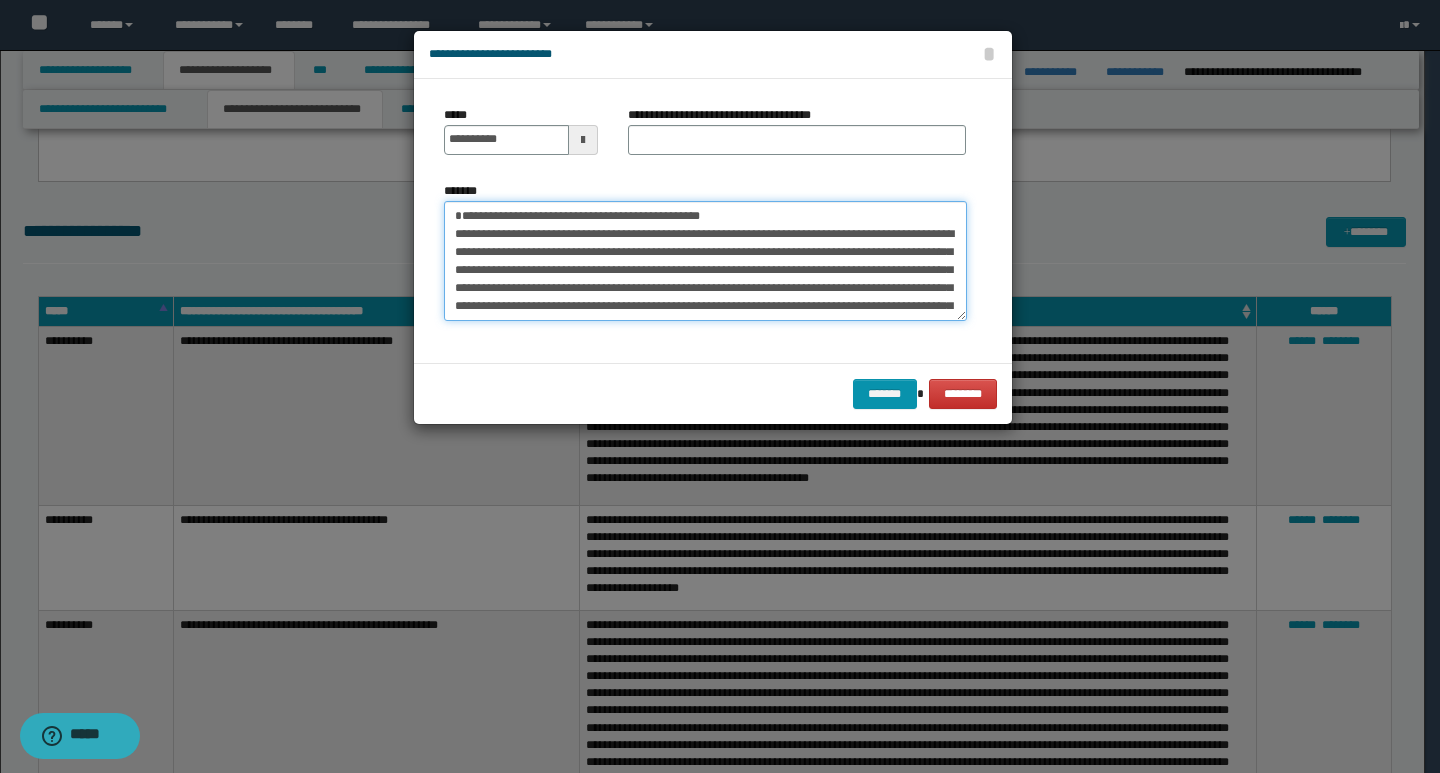drag, startPoint x: 745, startPoint y: 218, endPoint x: 435, endPoint y: 213, distance: 310.0403 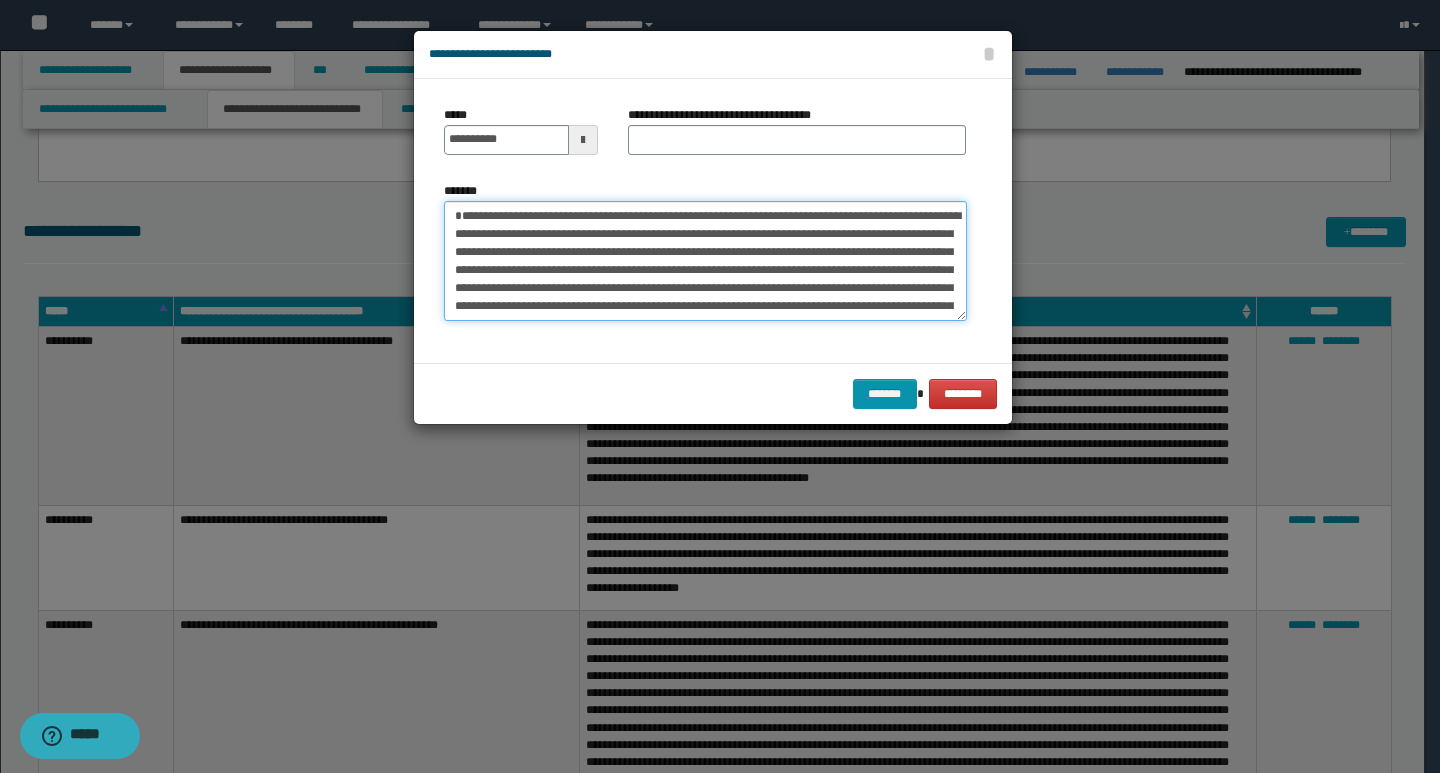 type on "**********" 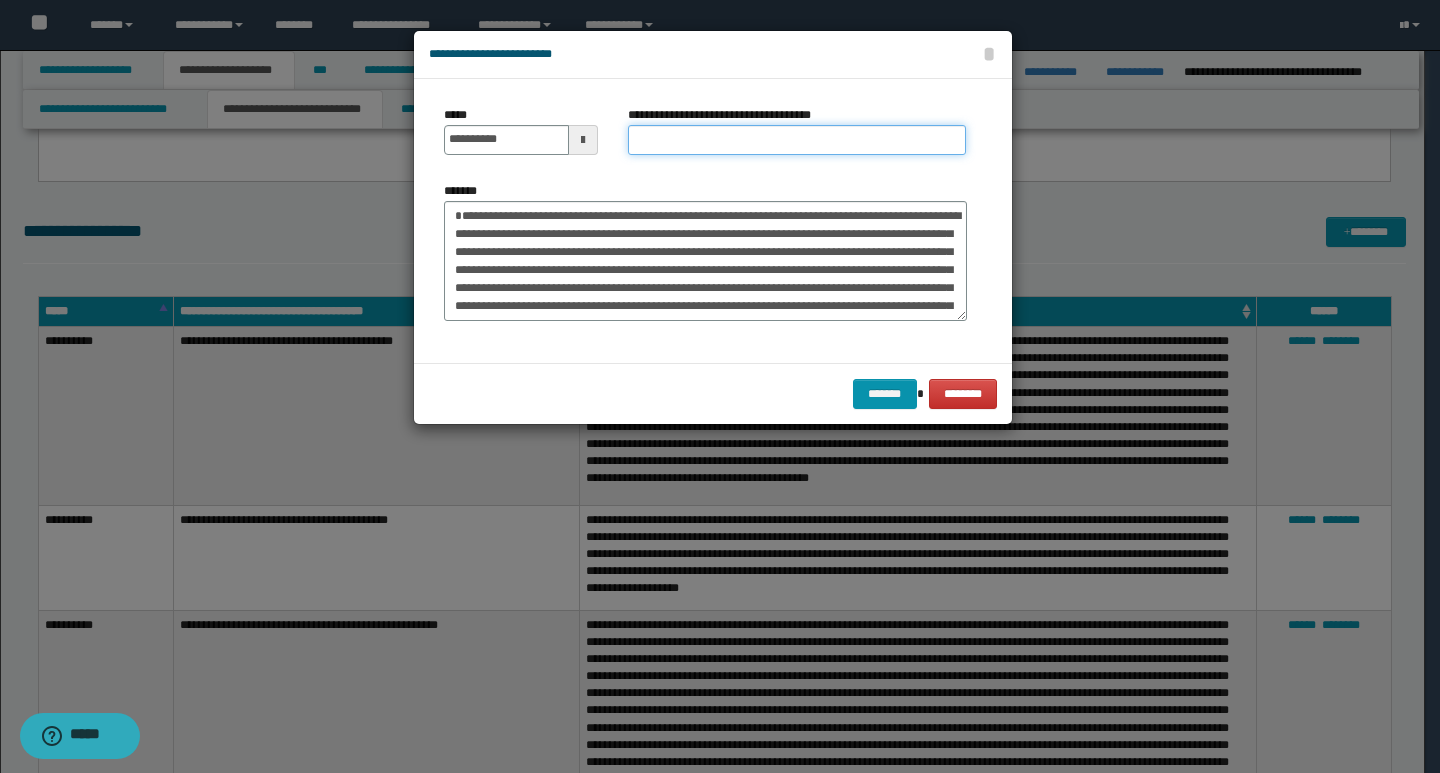 click on "**********" at bounding box center (797, 140) 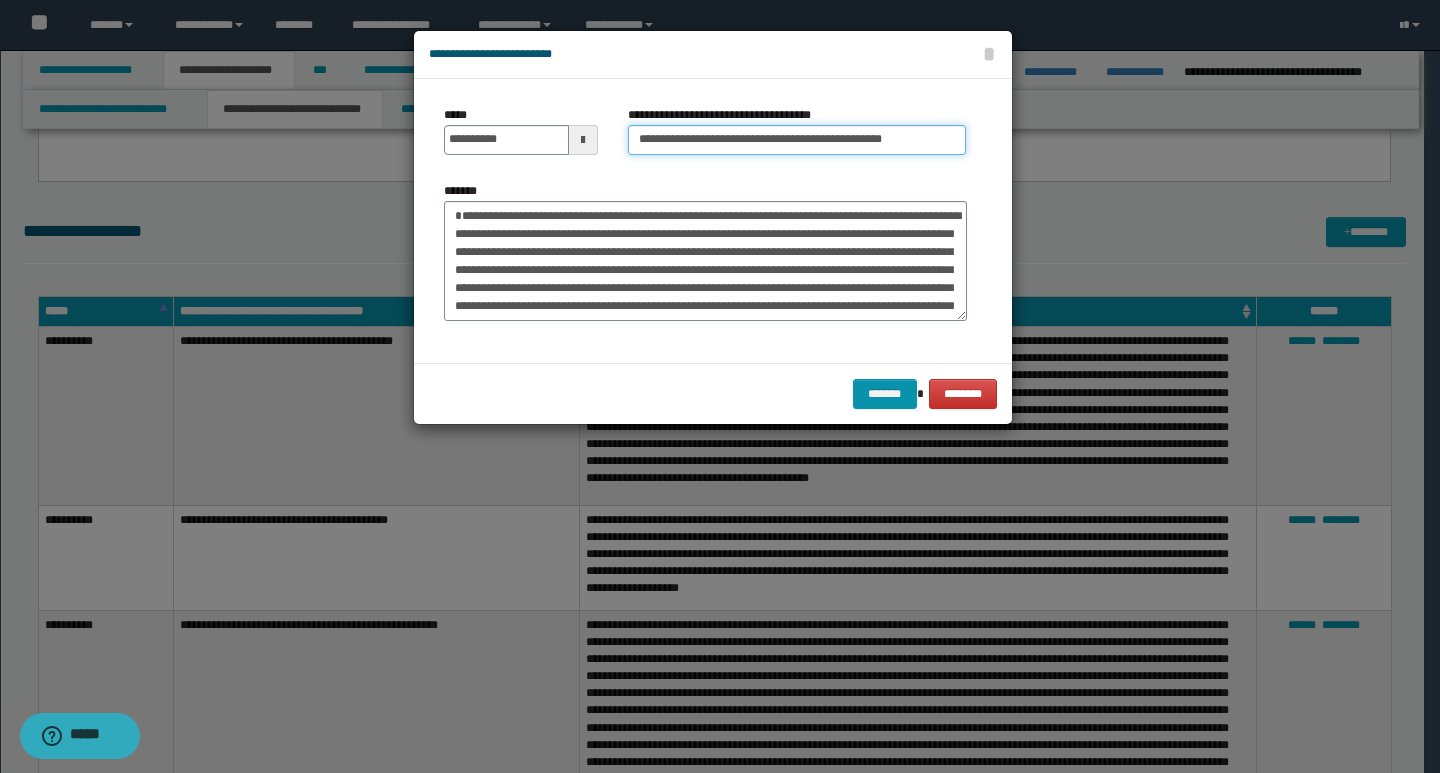 type on "**********" 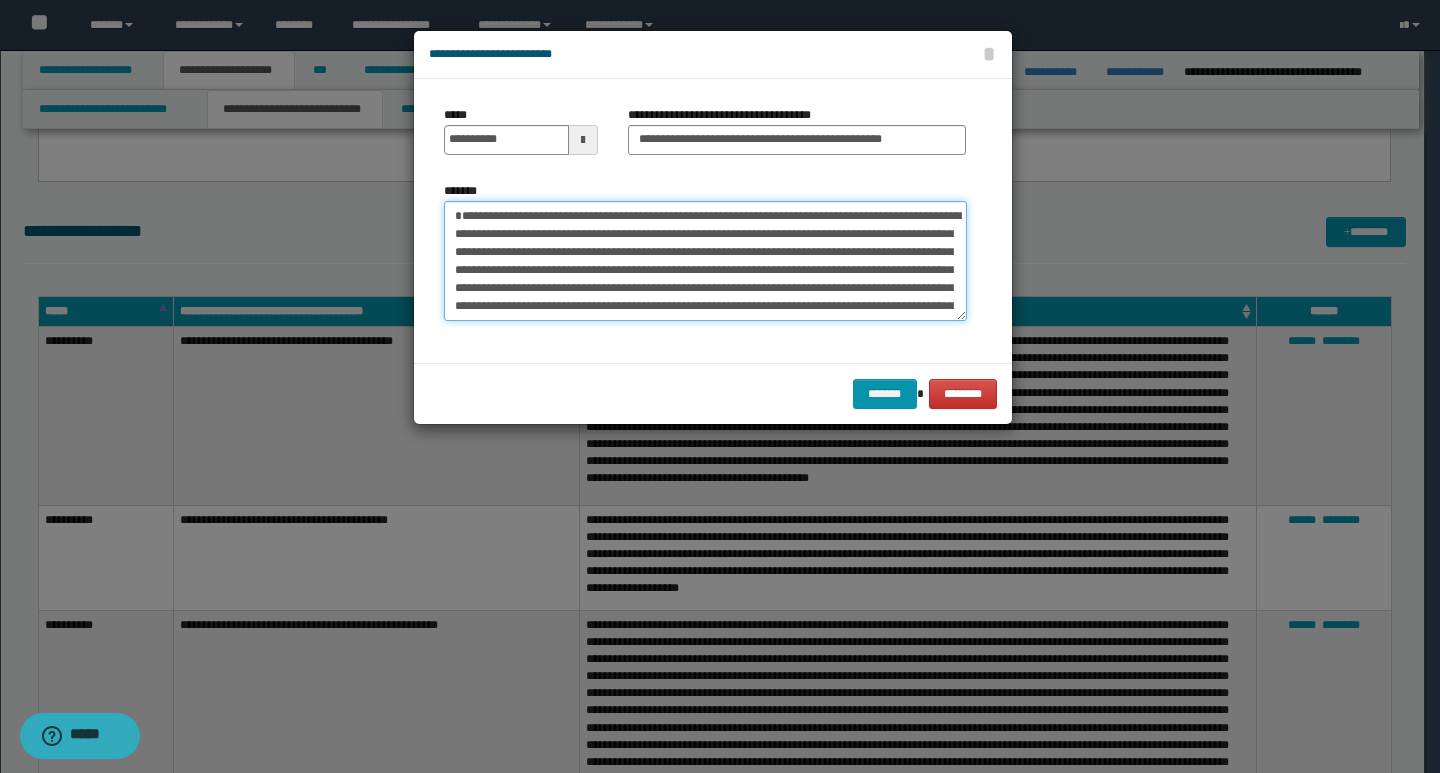 click on "**********" at bounding box center (705, 261) 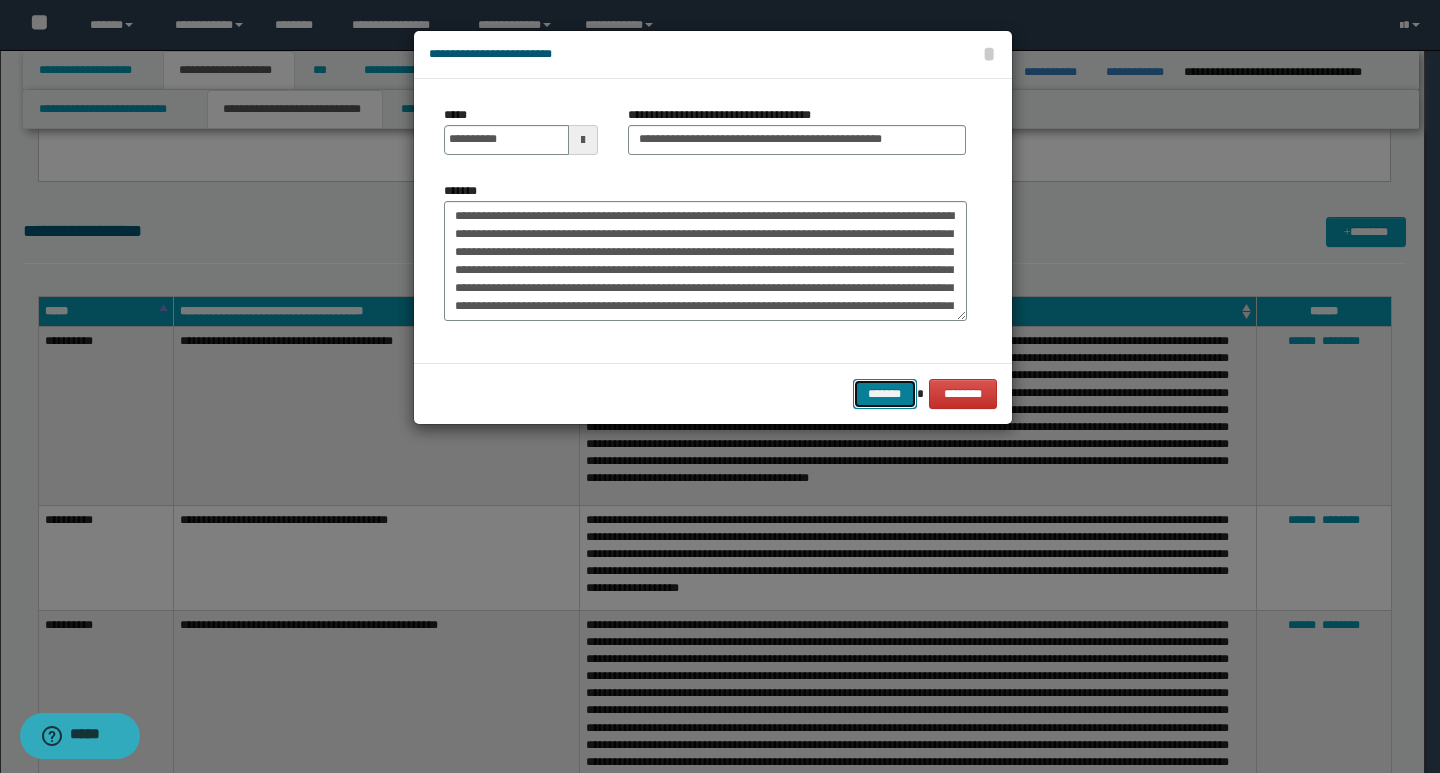 click on "*******" at bounding box center [885, 394] 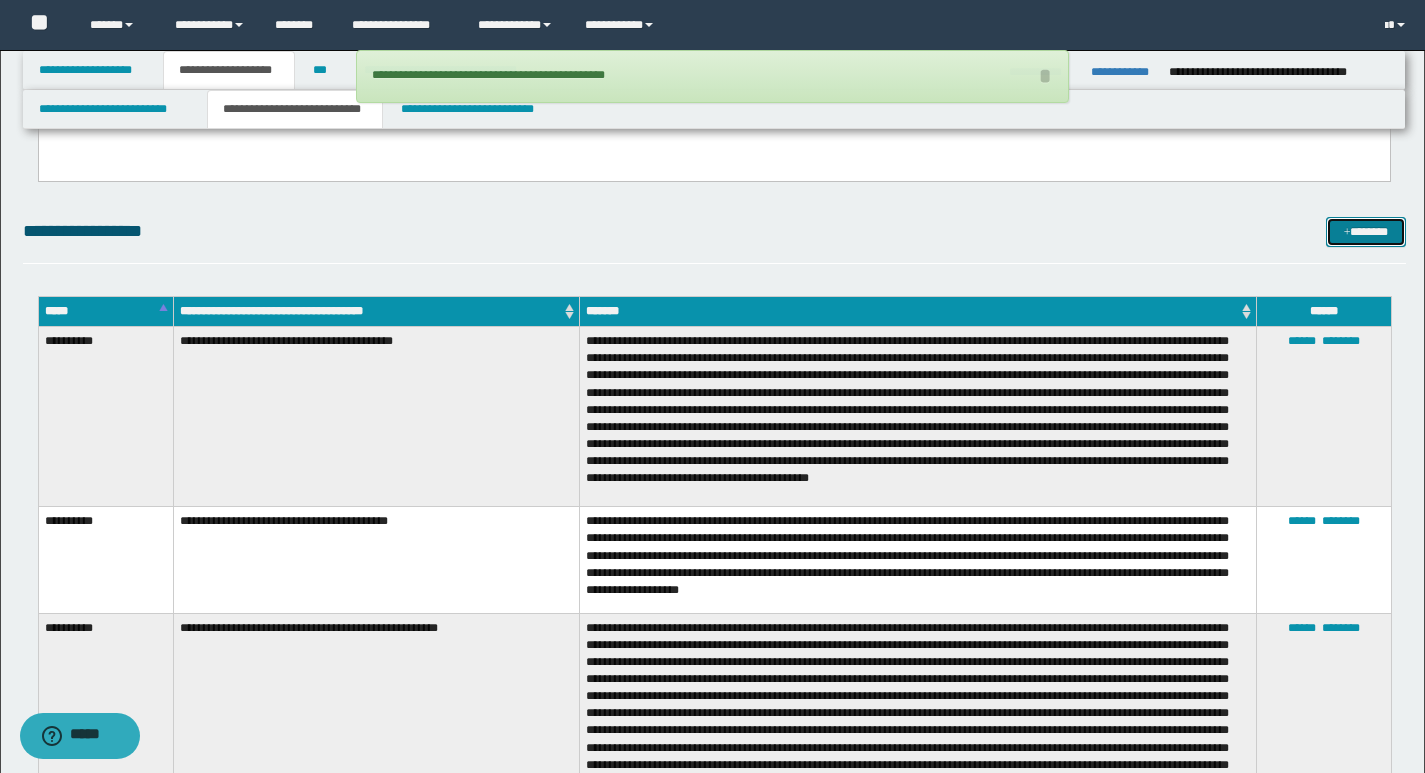 click on "*******" at bounding box center [1366, 232] 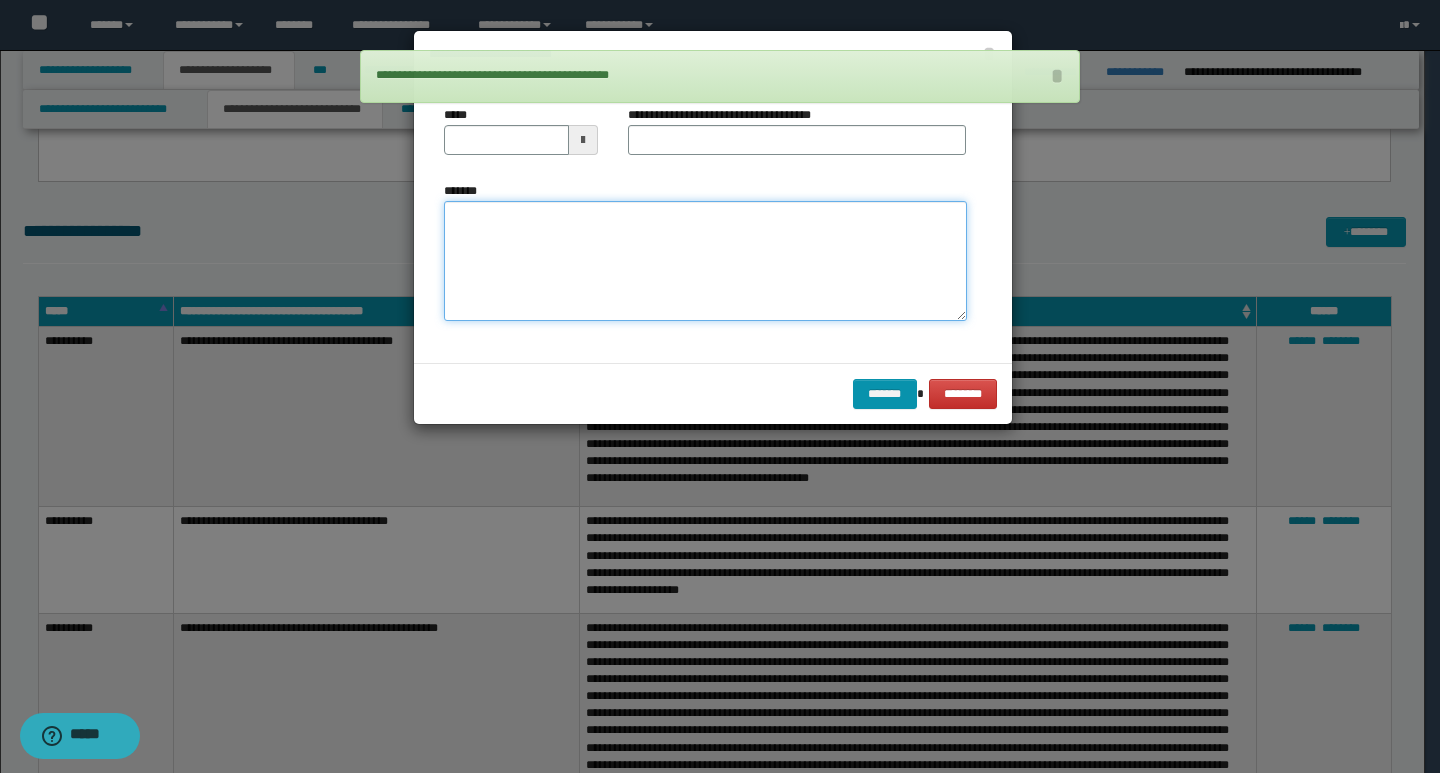 click on "*******" at bounding box center [705, 261] 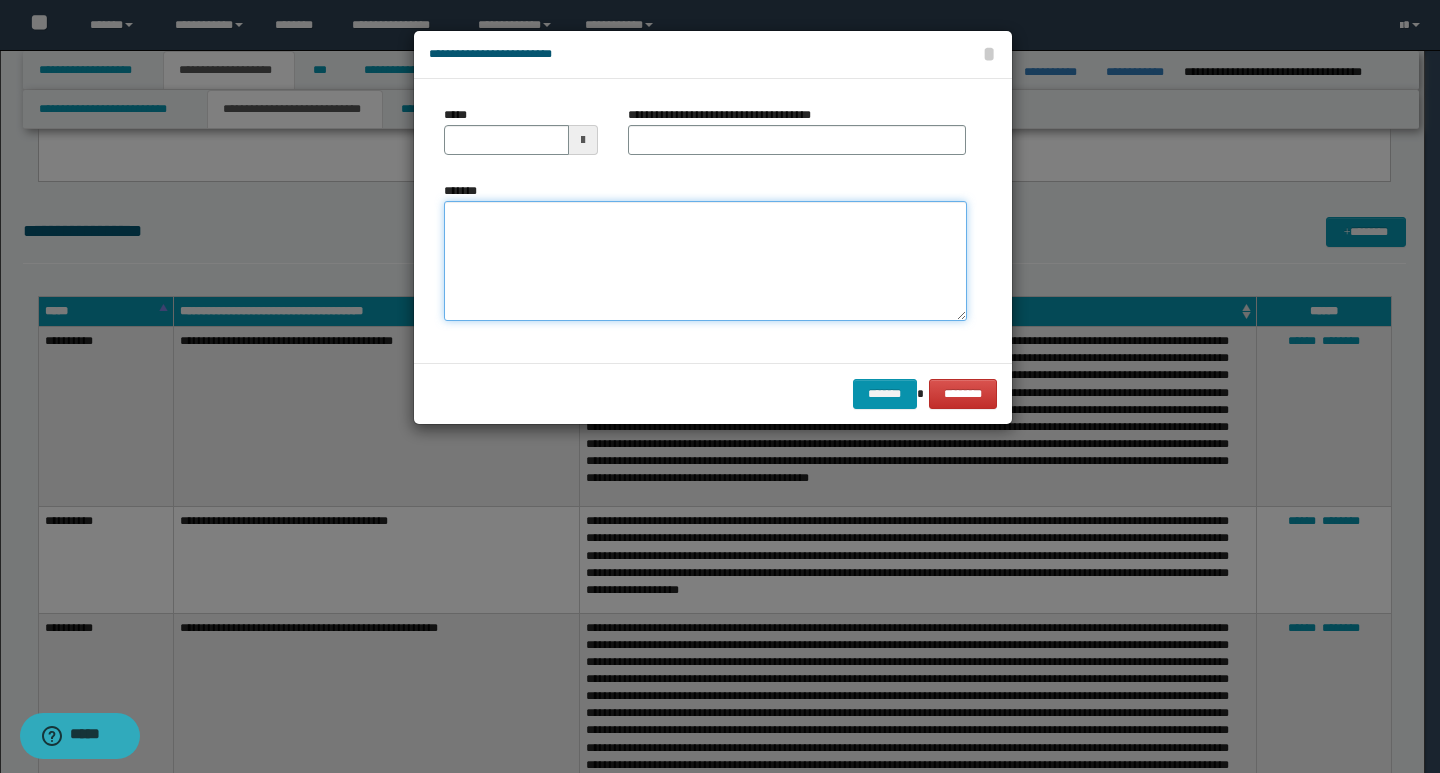 paste on "**********" 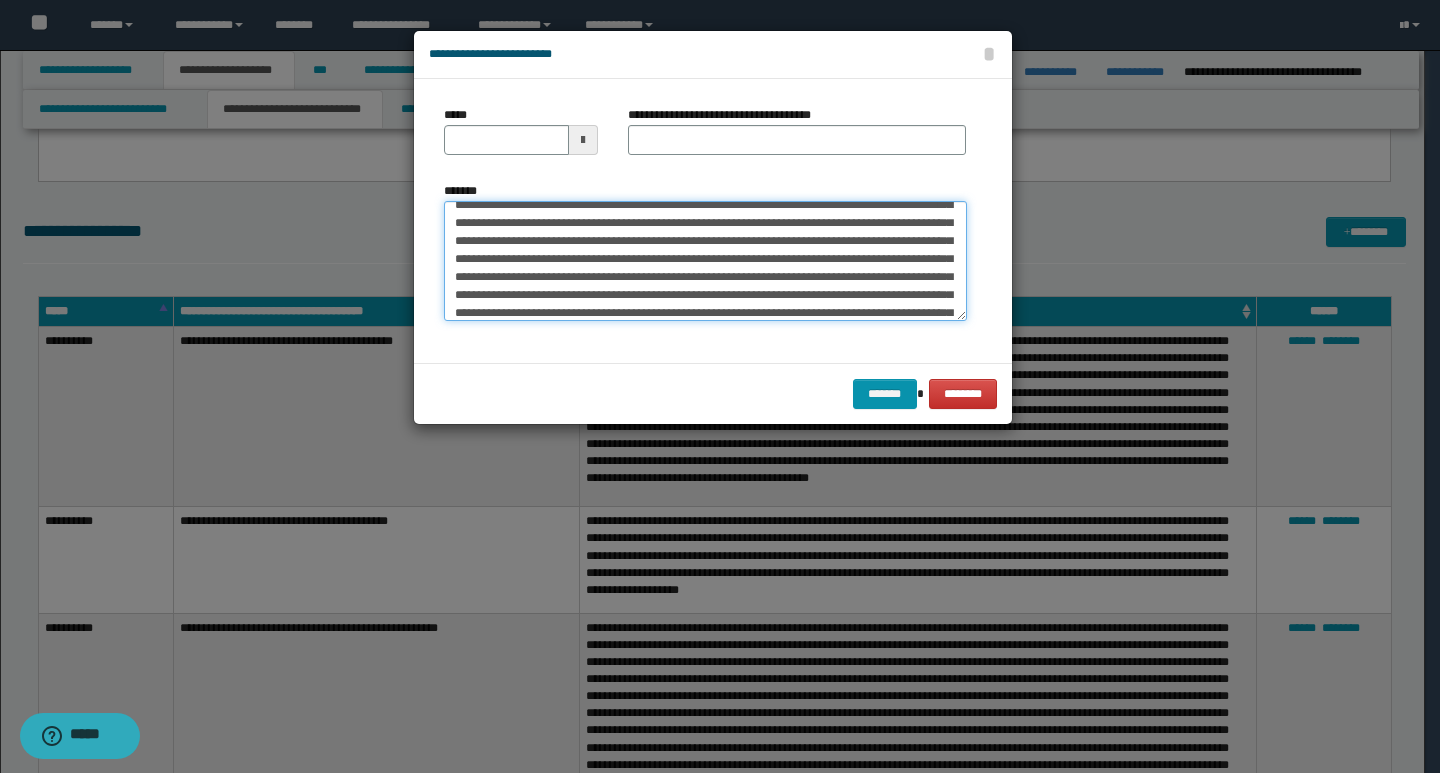 scroll, scrollTop: 0, scrollLeft: 0, axis: both 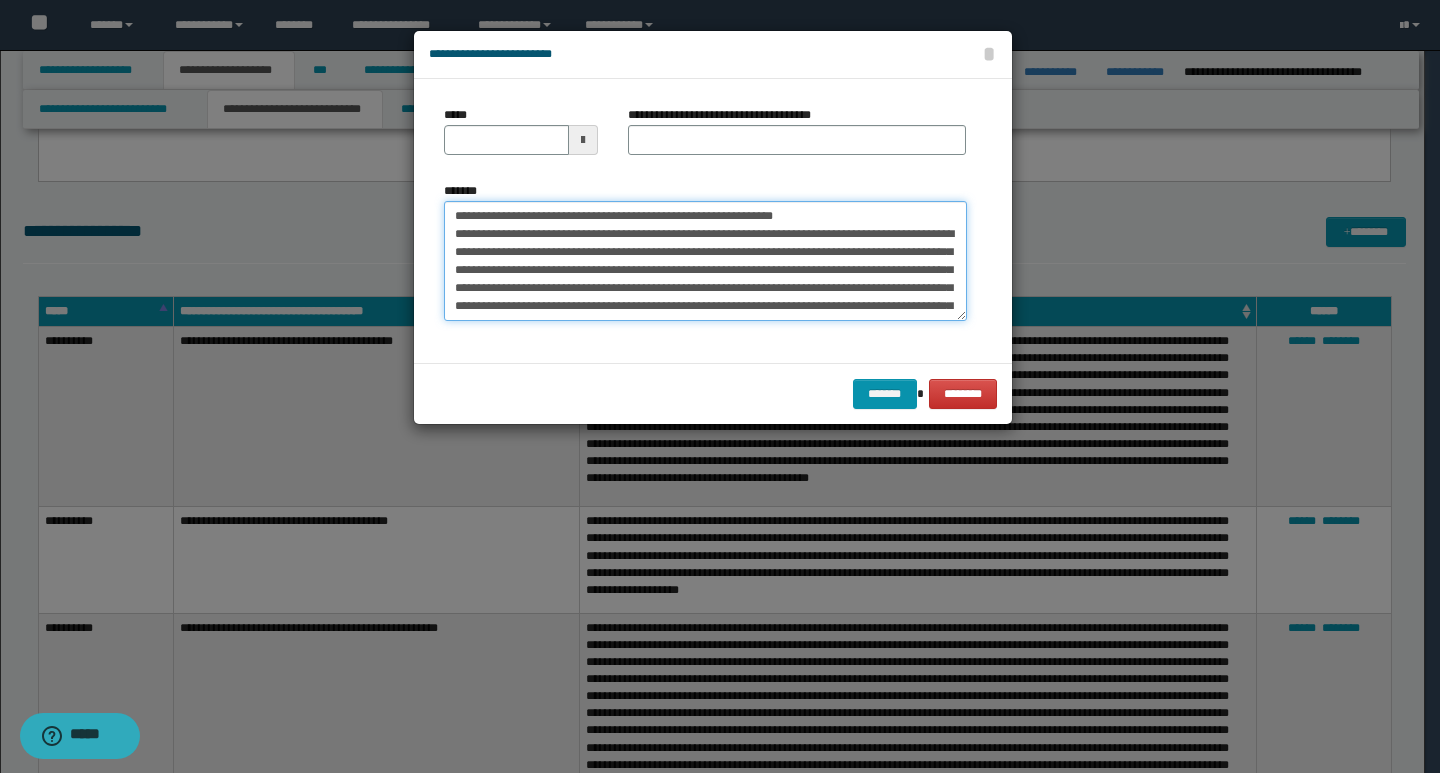 drag, startPoint x: 455, startPoint y: 218, endPoint x: 521, endPoint y: 215, distance: 66.068146 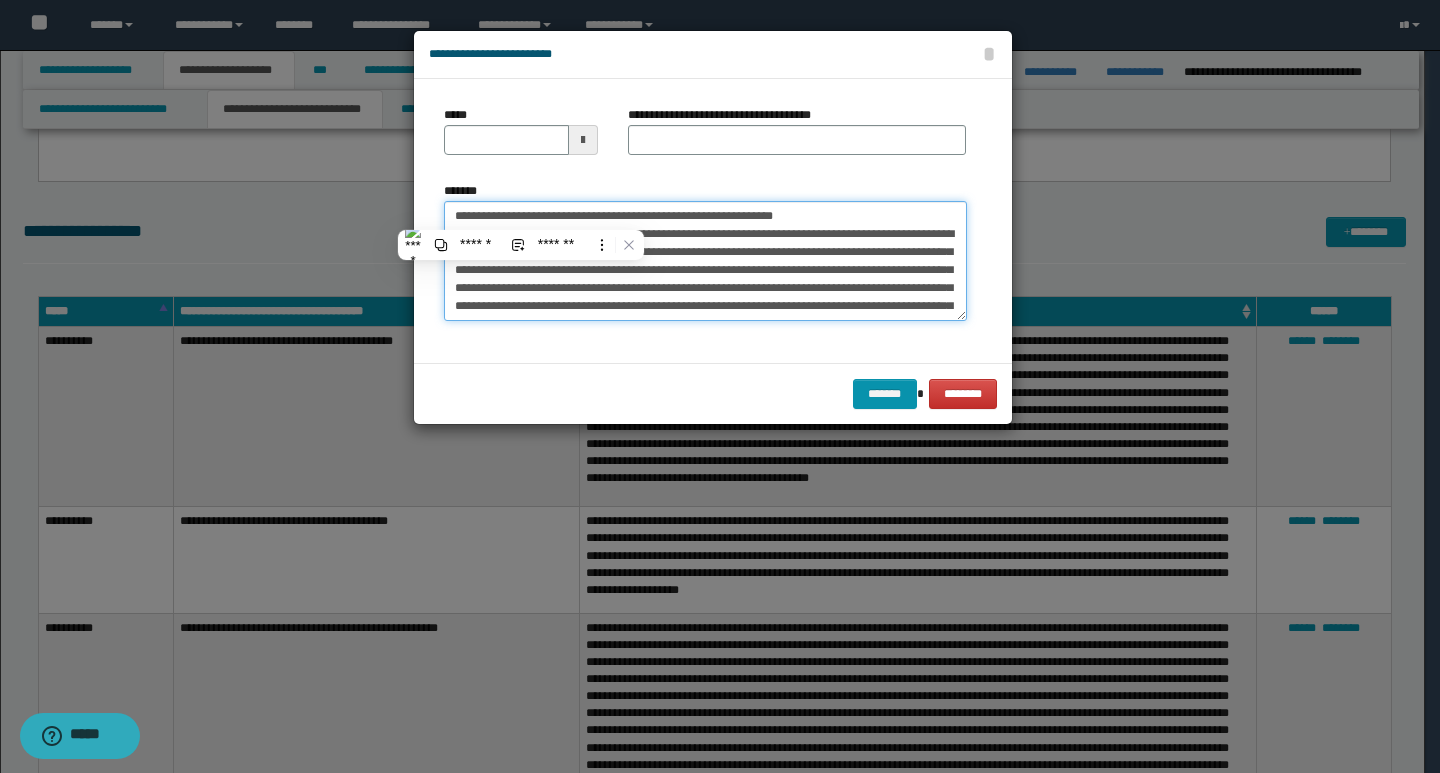 type on "**********" 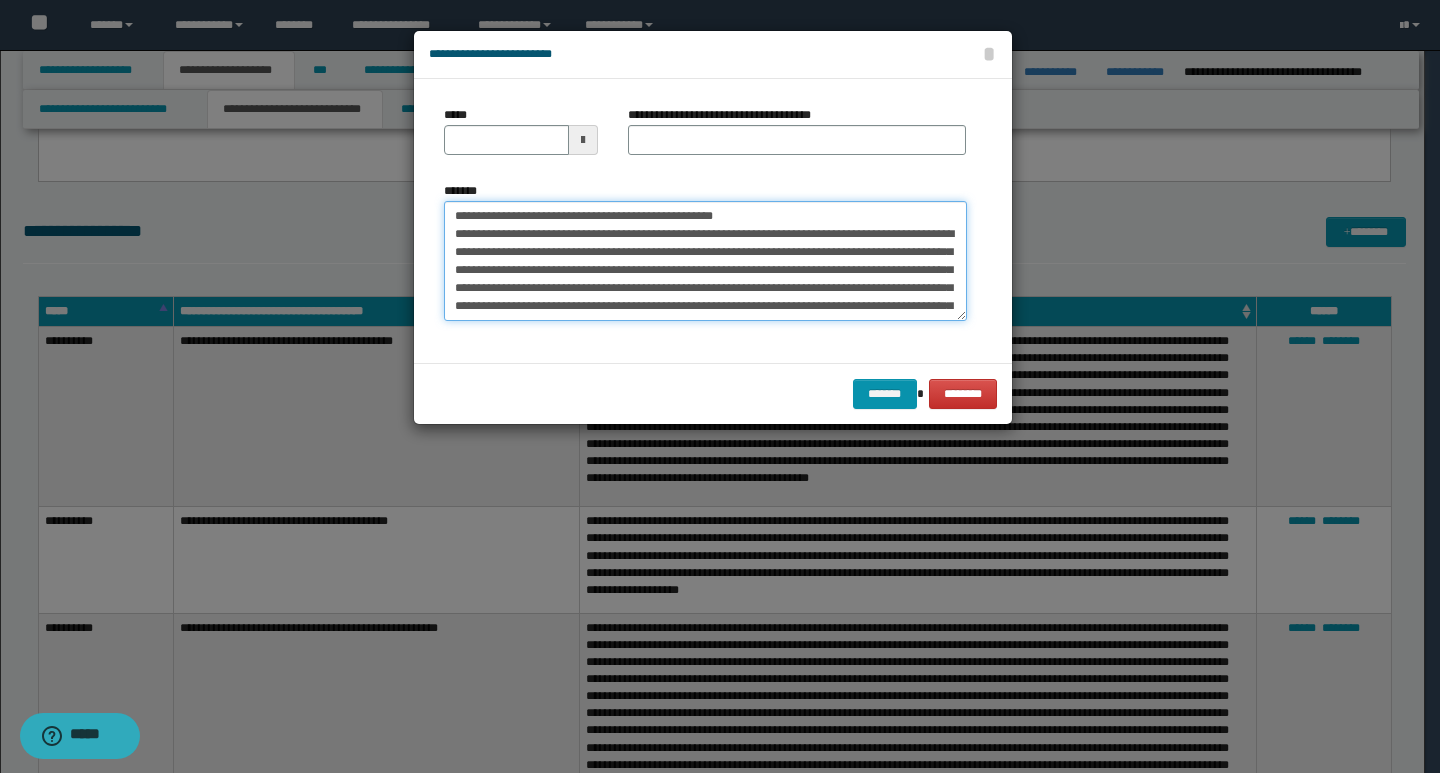 type 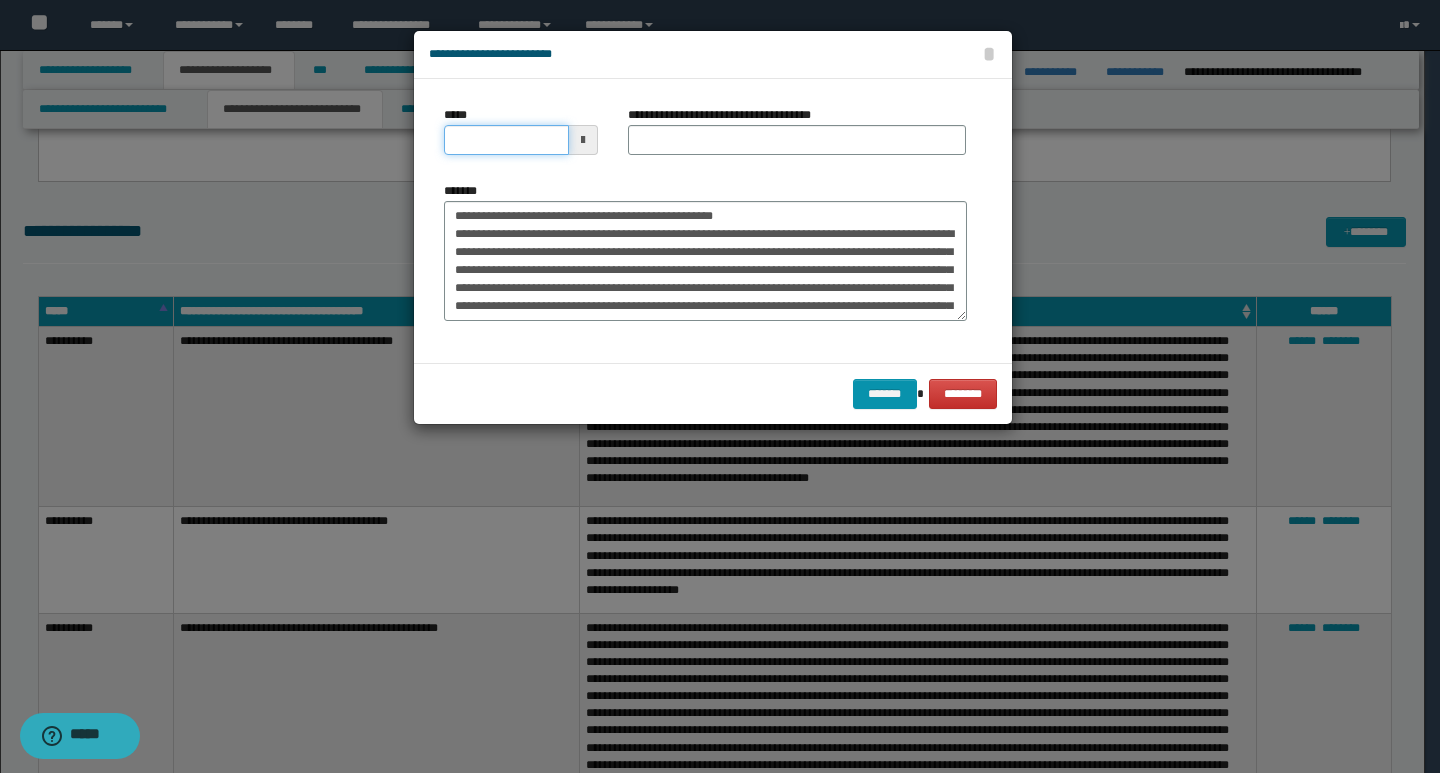 click on "*****" at bounding box center [506, 140] 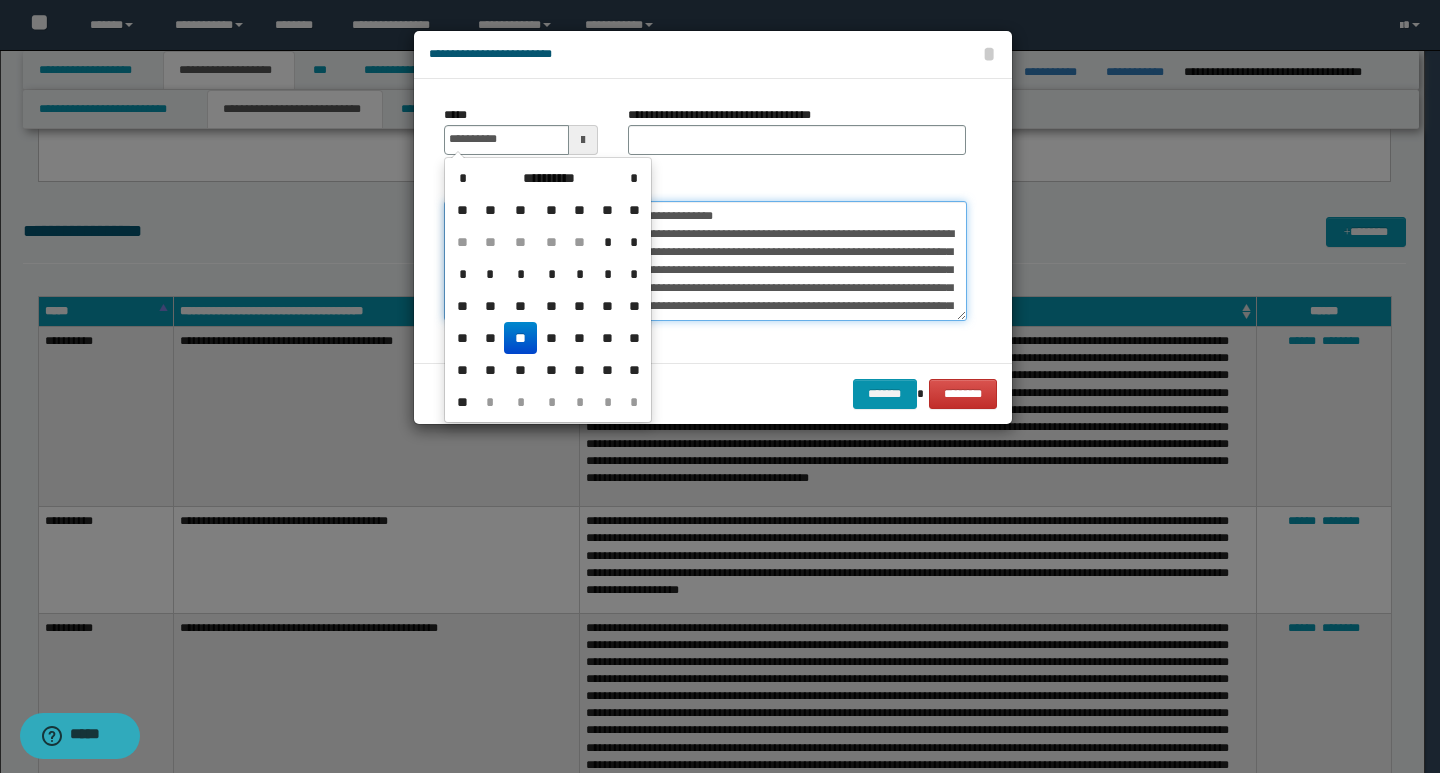 type on "**********" 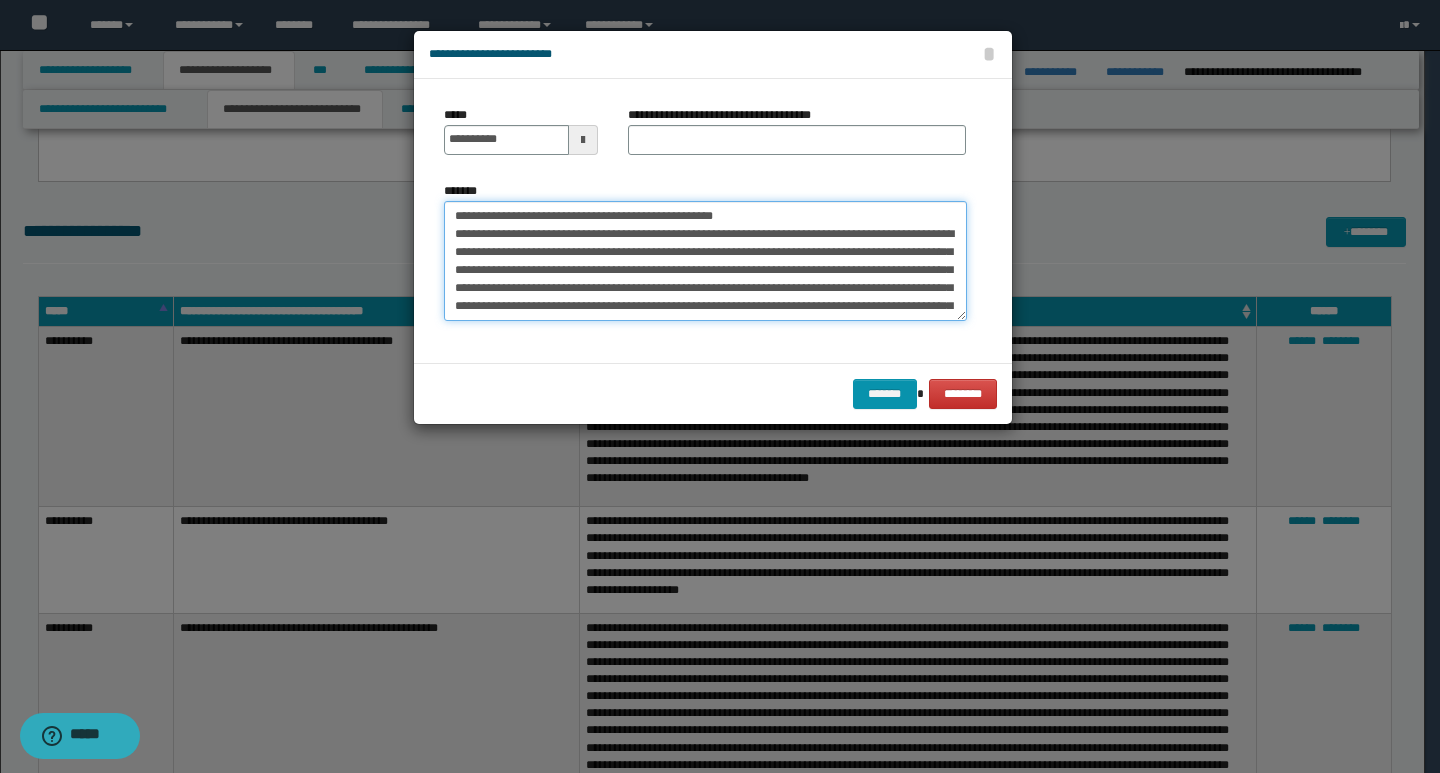 drag, startPoint x: 749, startPoint y: 219, endPoint x: 453, endPoint y: 221, distance: 296.00674 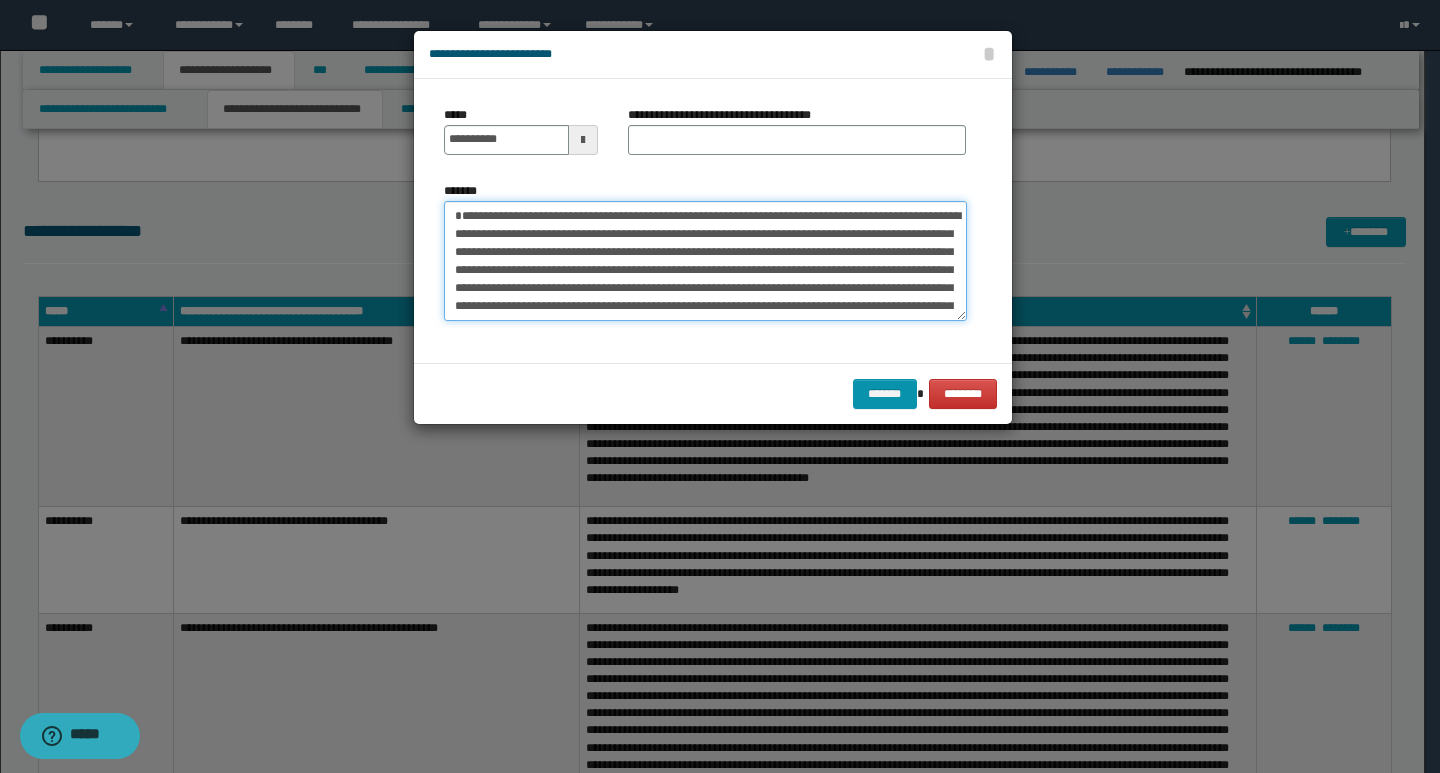 type on "**********" 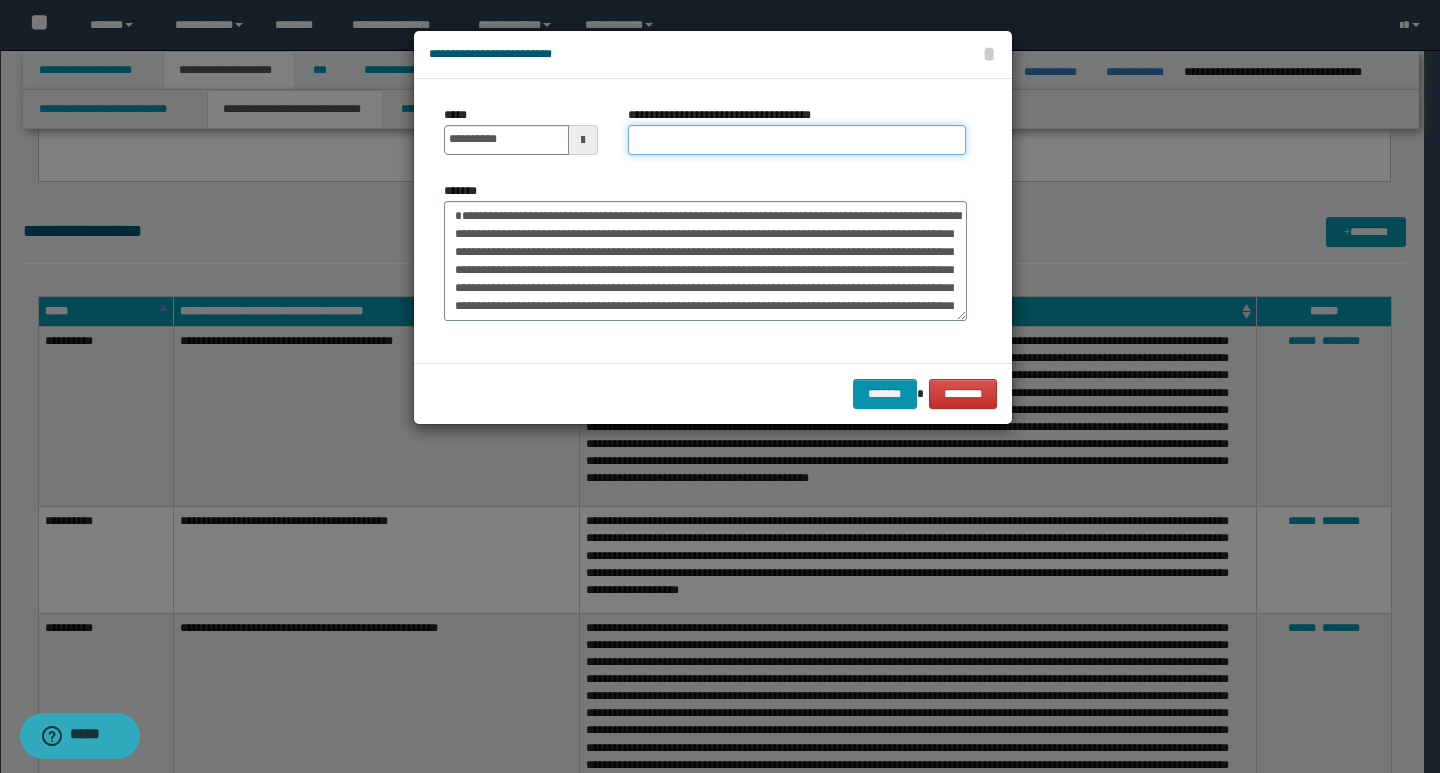 click on "**********" at bounding box center [797, 140] 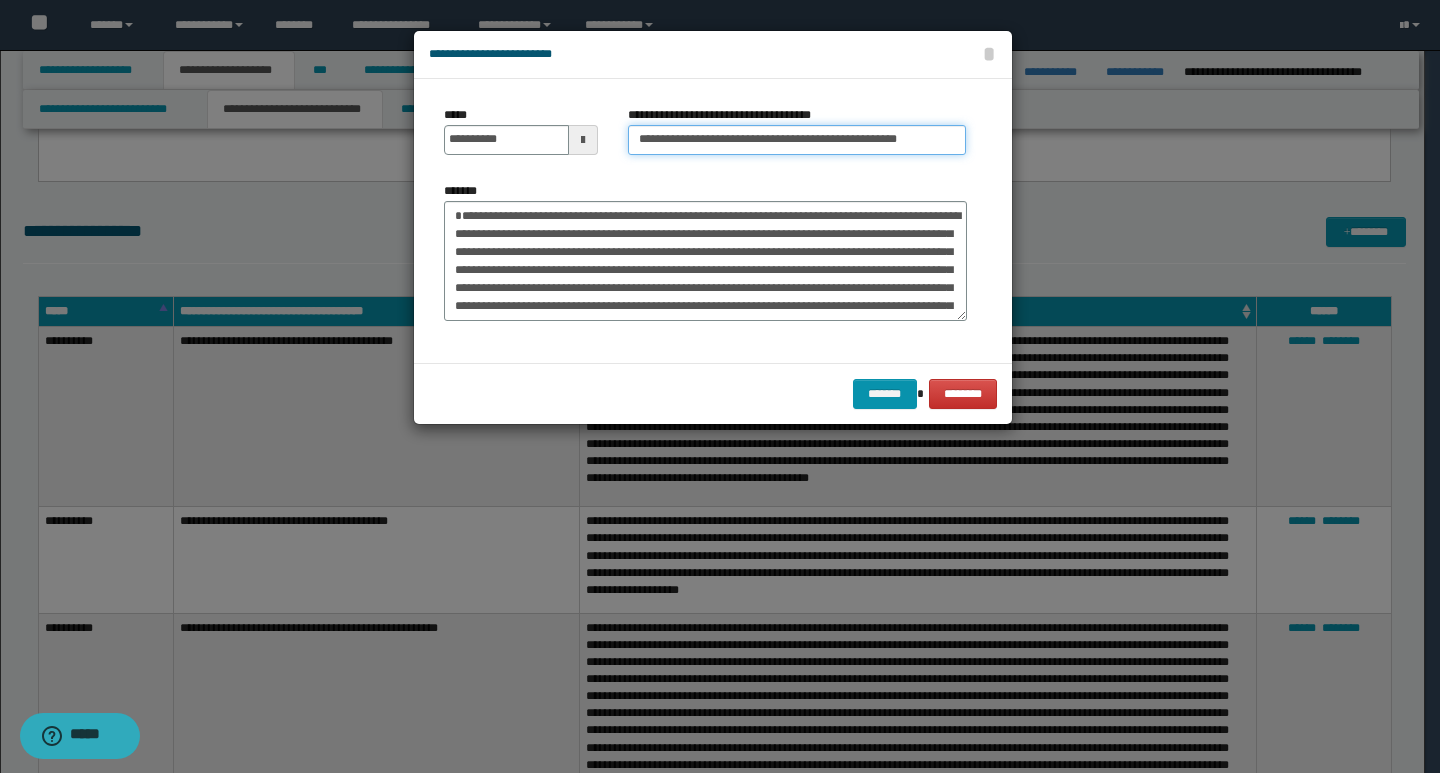 type on "**********" 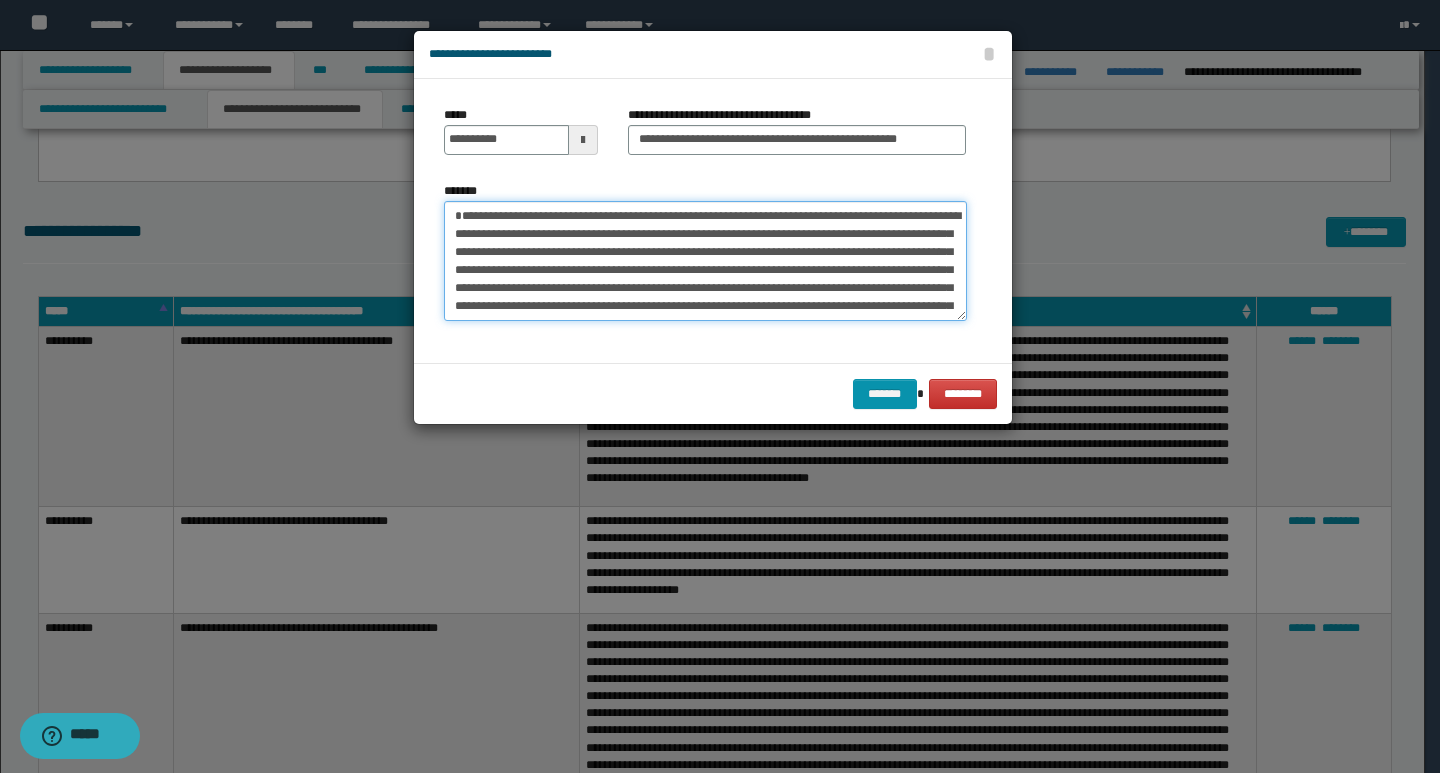 click on "*******" at bounding box center (705, 261) 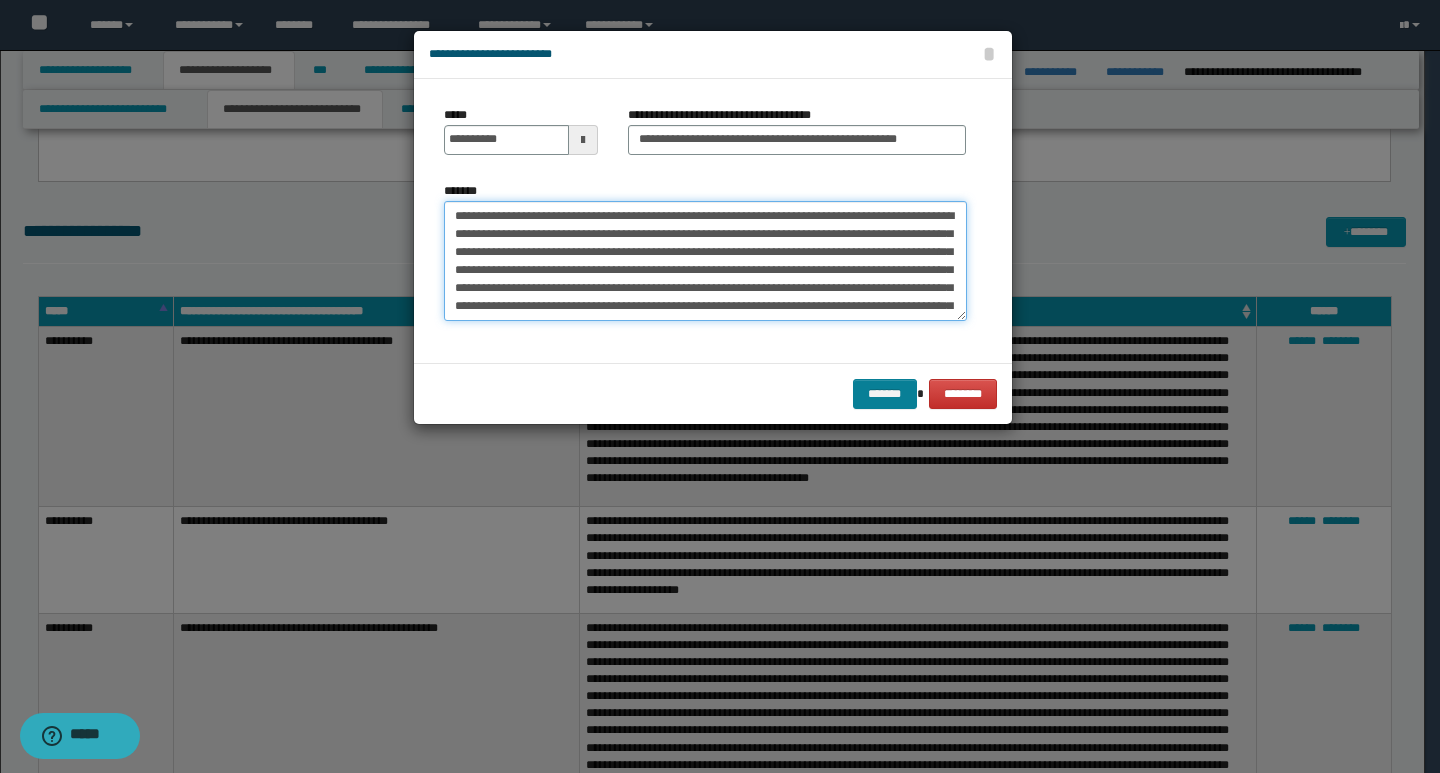 type on "**********" 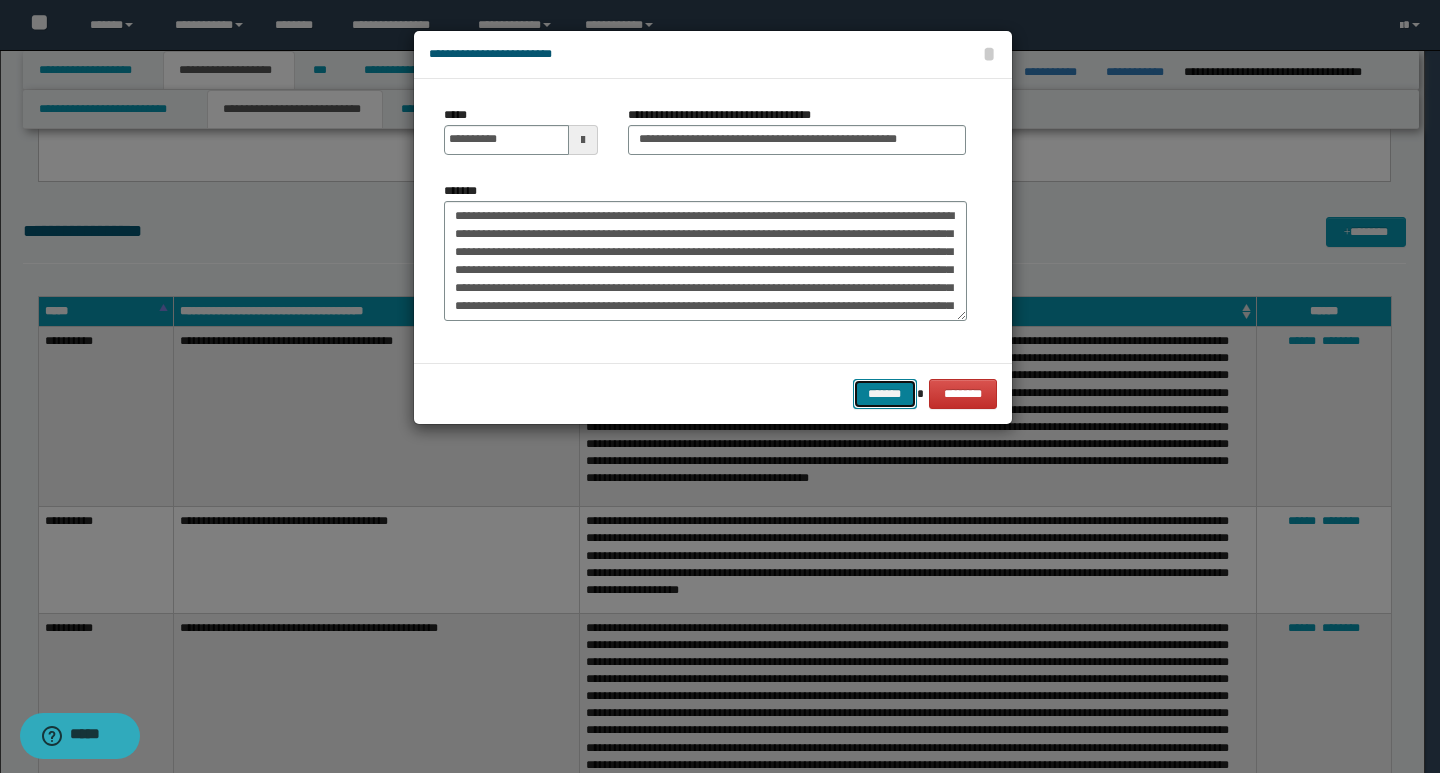 click on "*******" at bounding box center (885, 394) 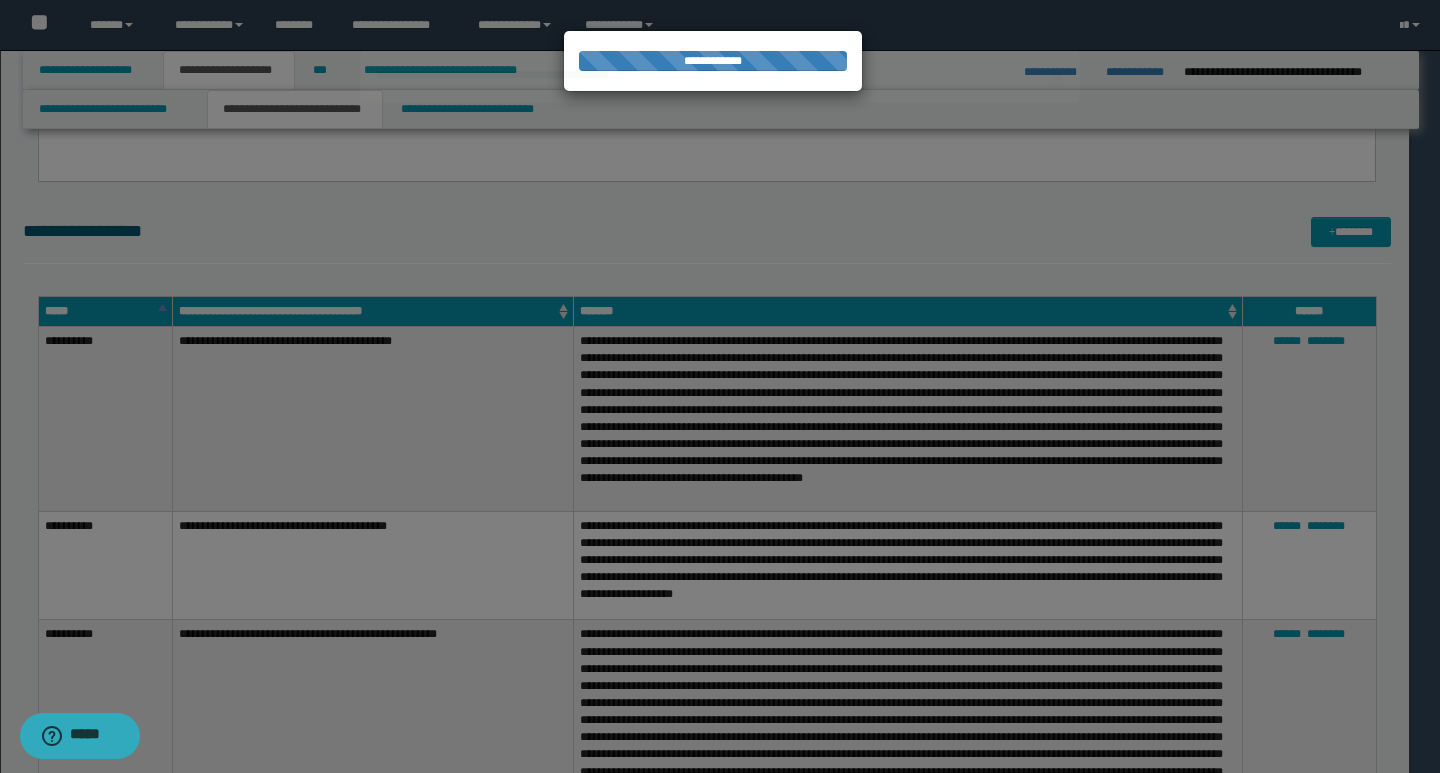 type 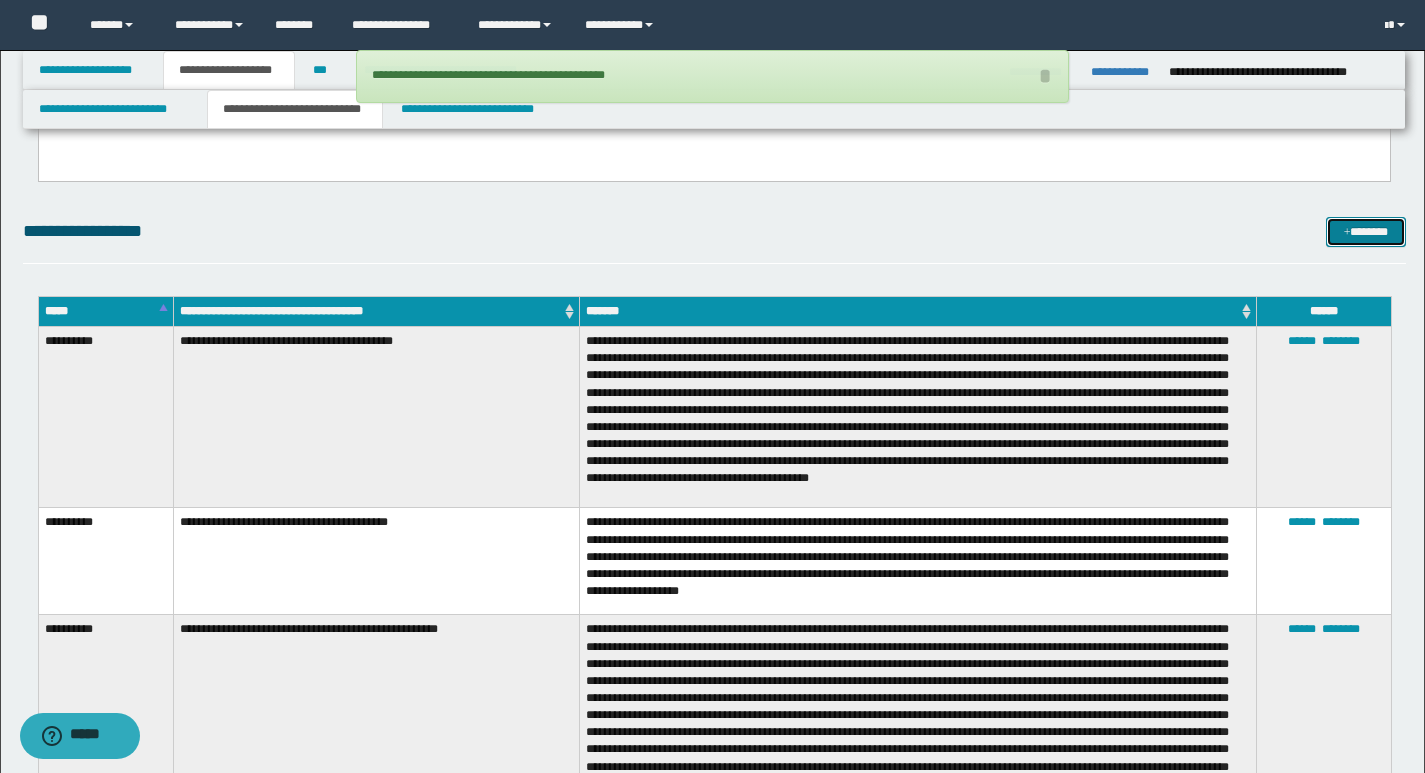 click on "*******" at bounding box center (1366, 232) 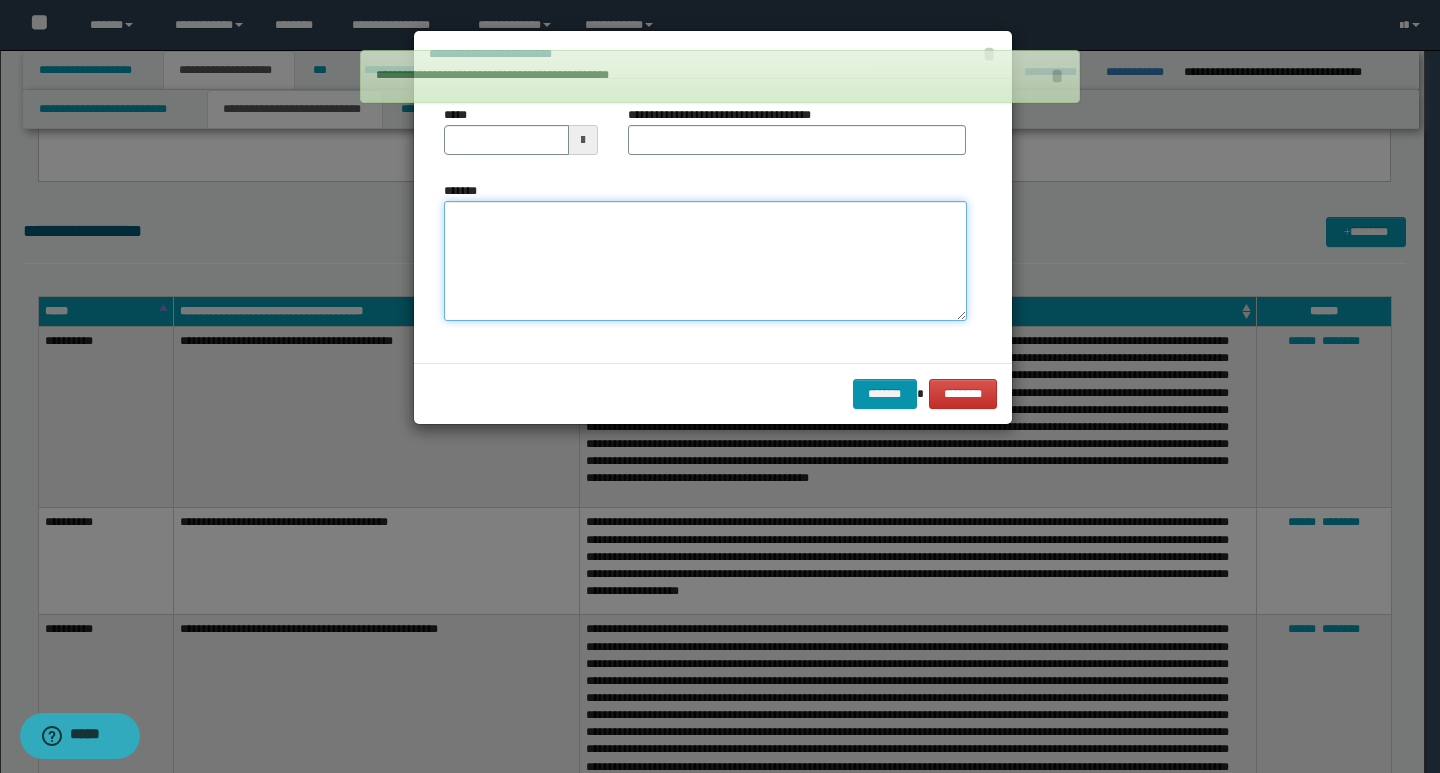 click on "*******" at bounding box center (705, 261) 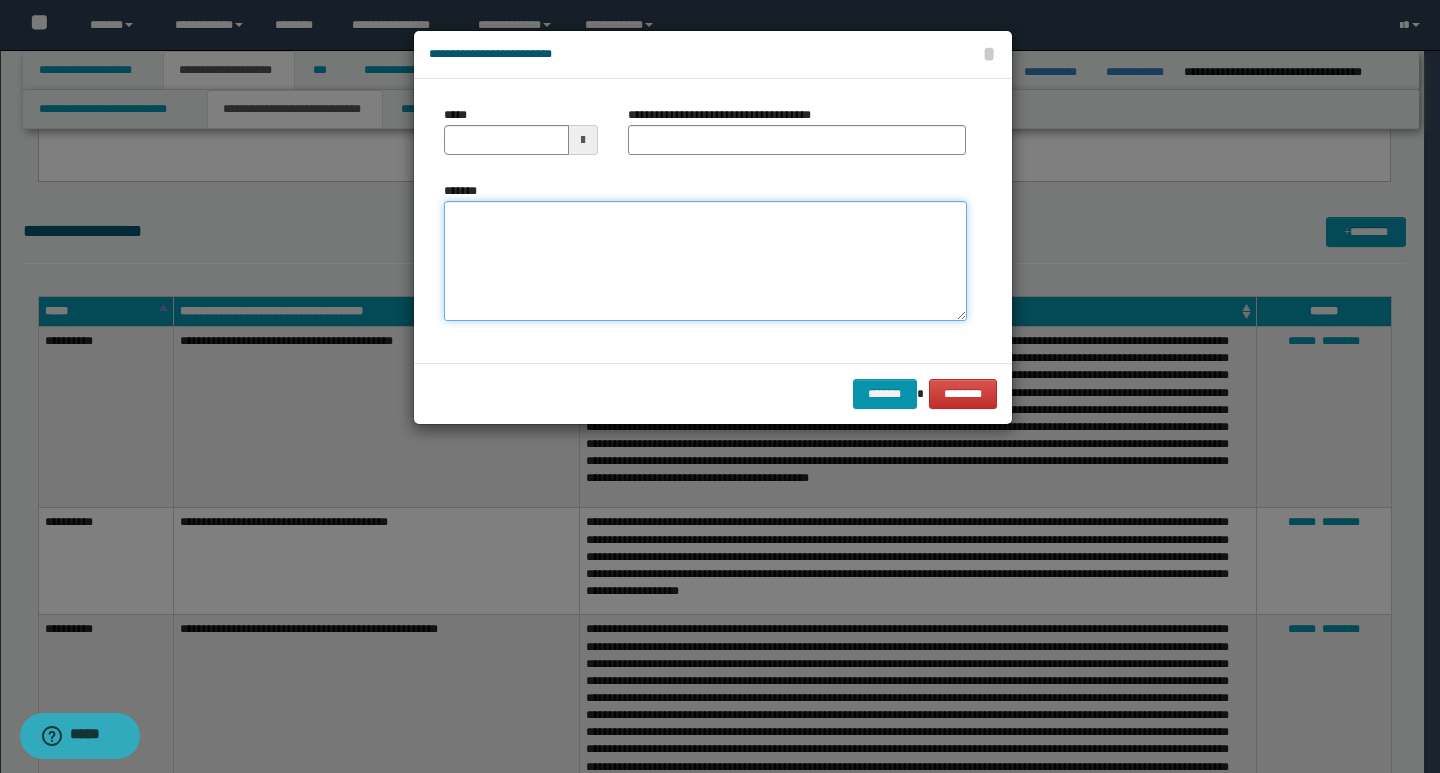 paste on "**********" 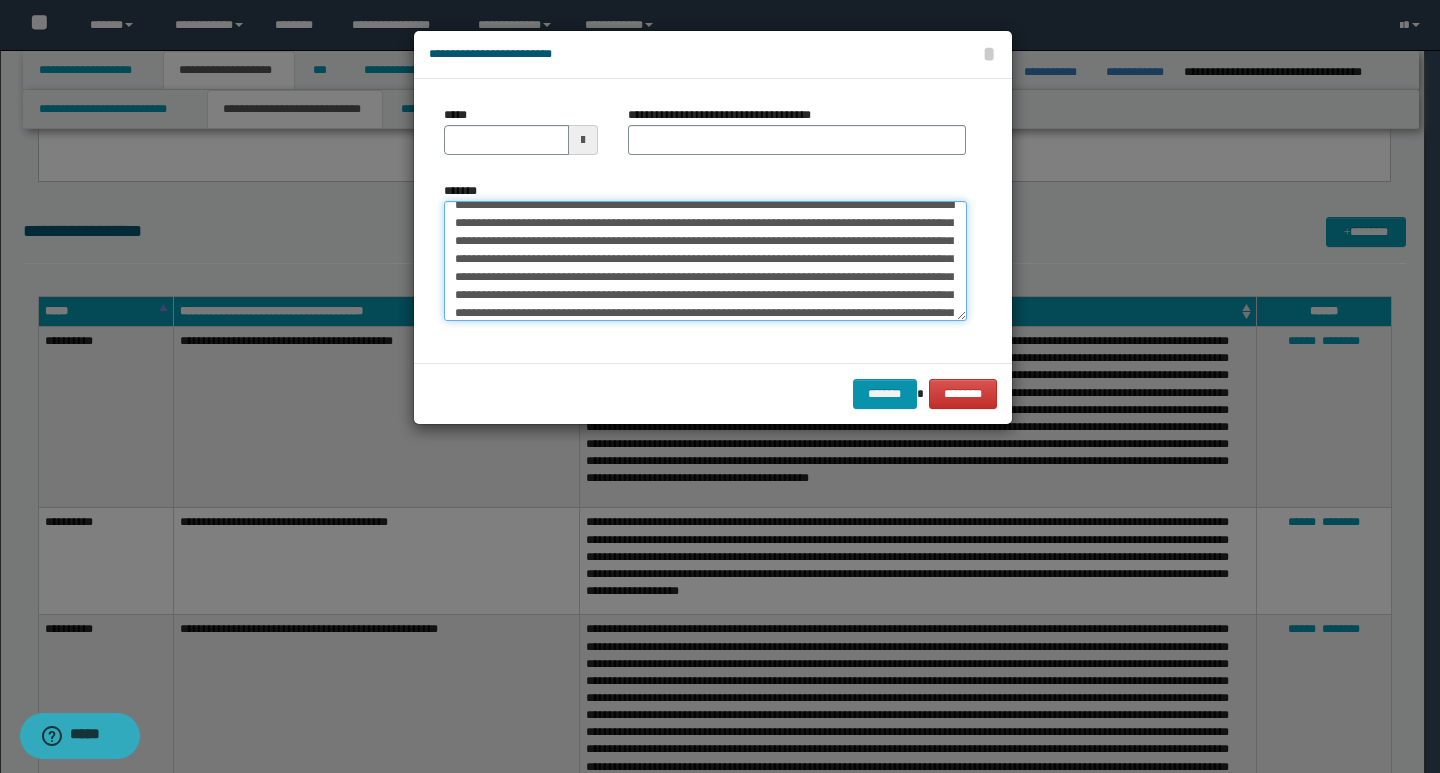 scroll, scrollTop: 0, scrollLeft: 0, axis: both 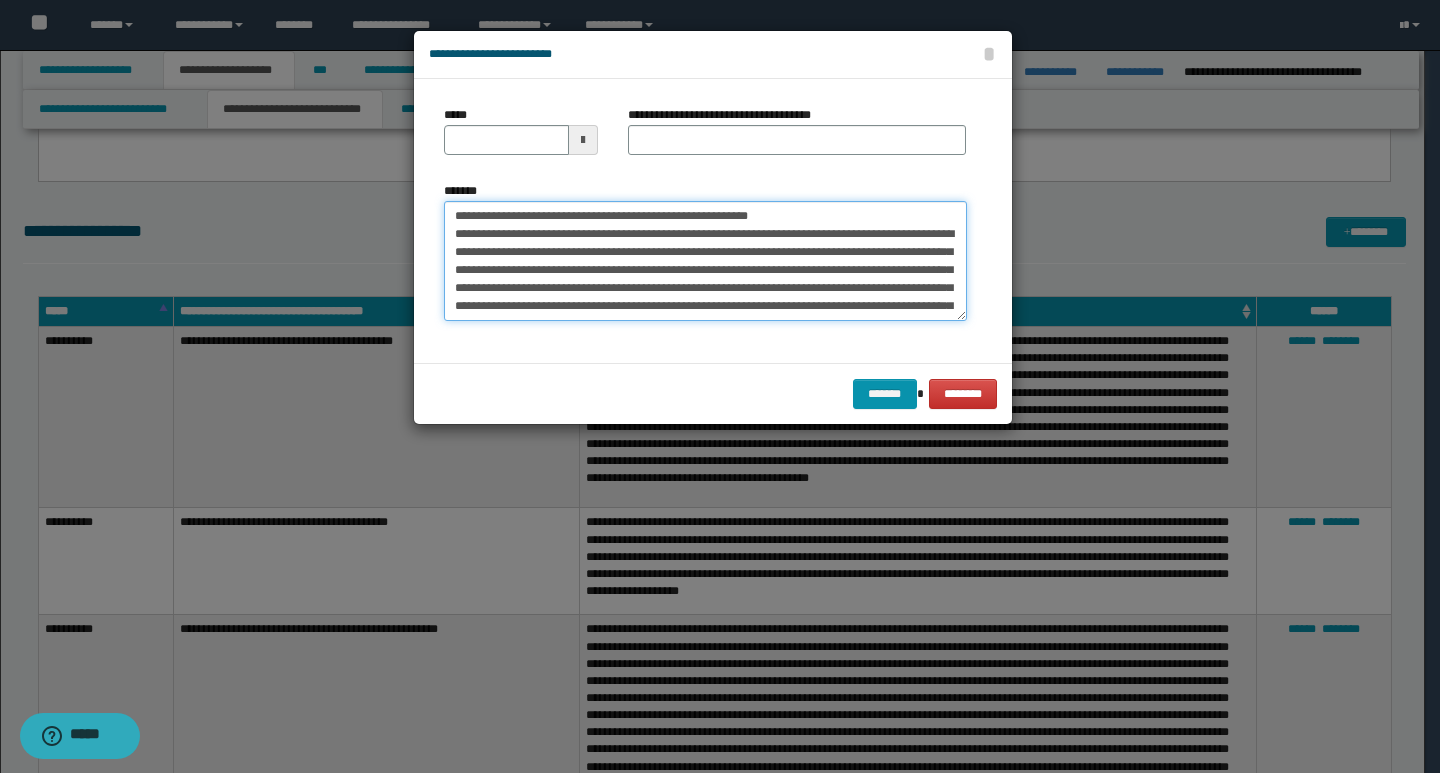 drag, startPoint x: 454, startPoint y: 215, endPoint x: 521, endPoint y: 218, distance: 67.06713 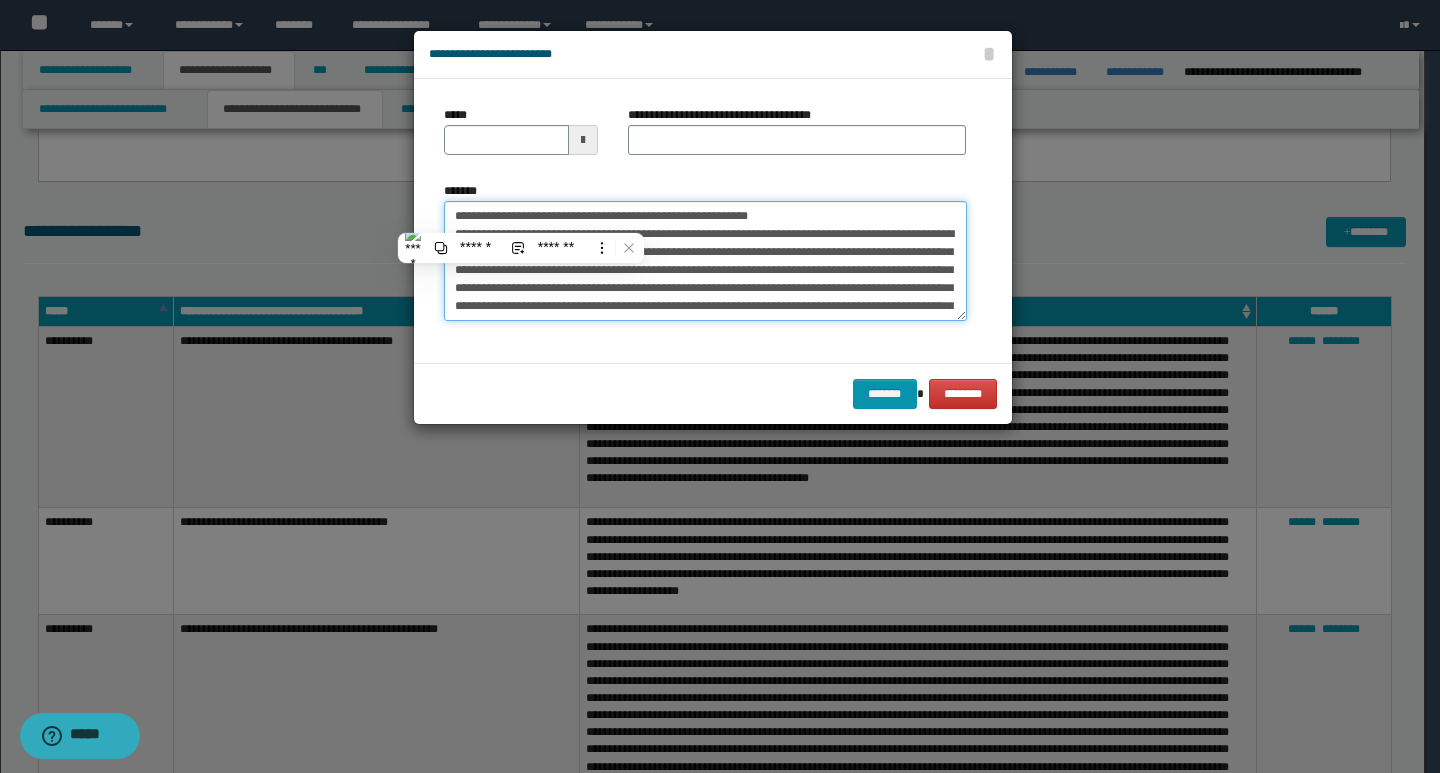 type on "**********" 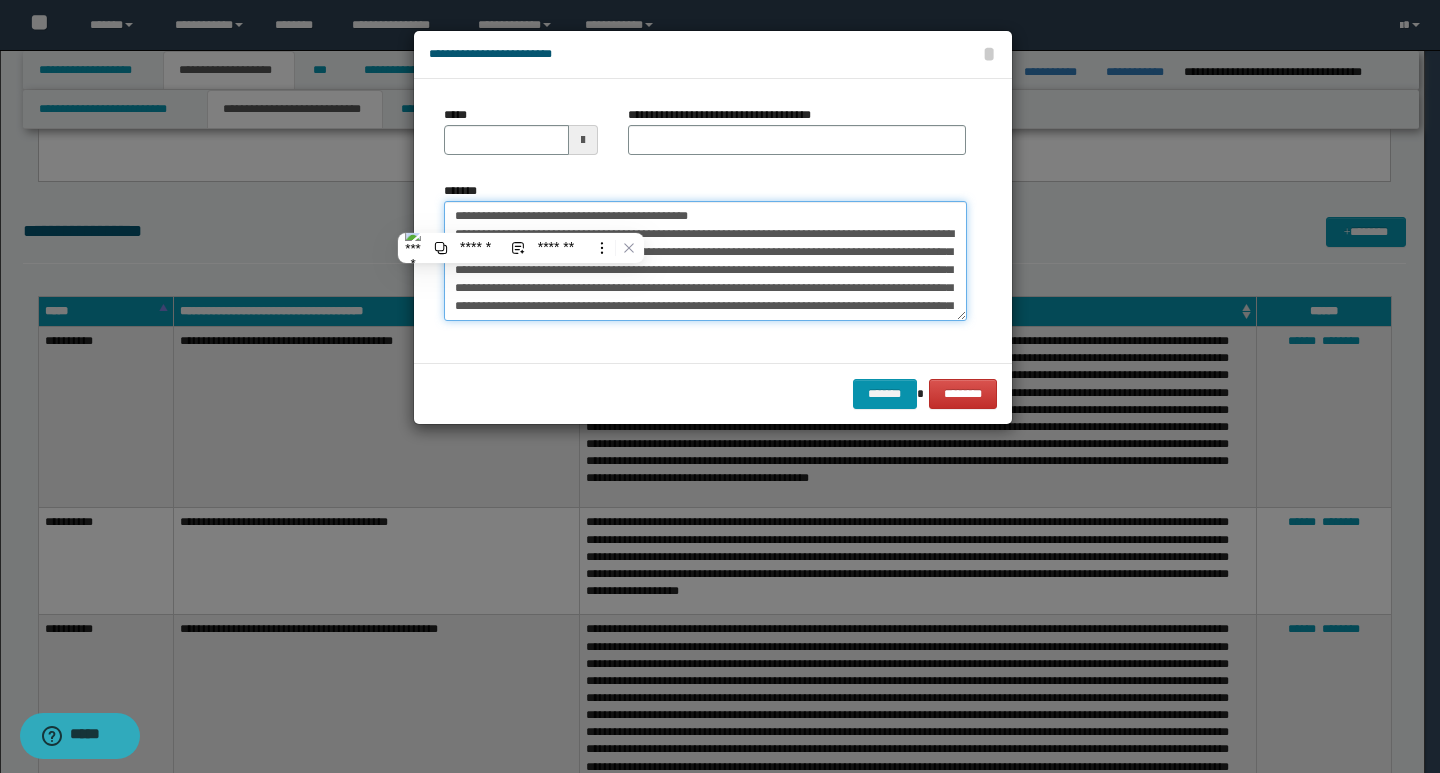 type 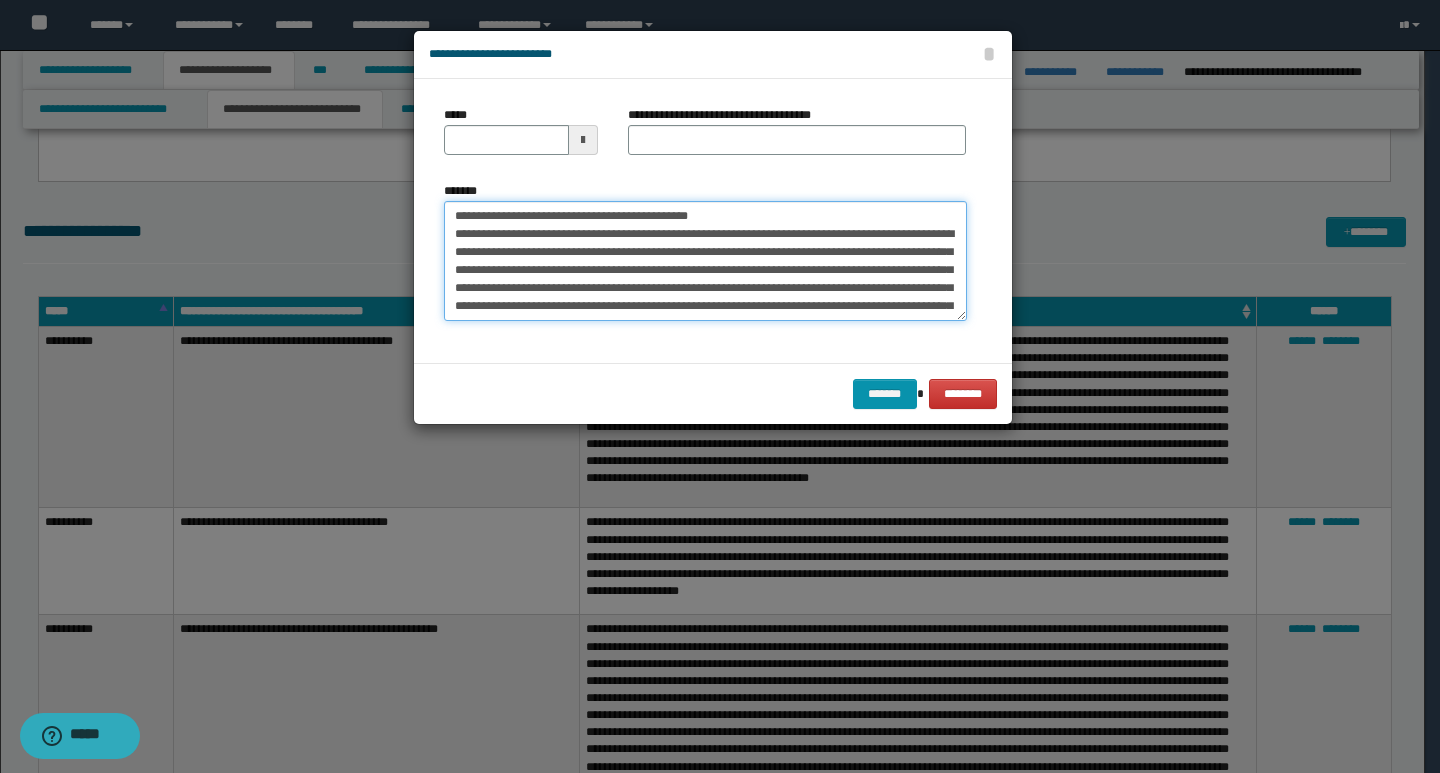 type on "**********" 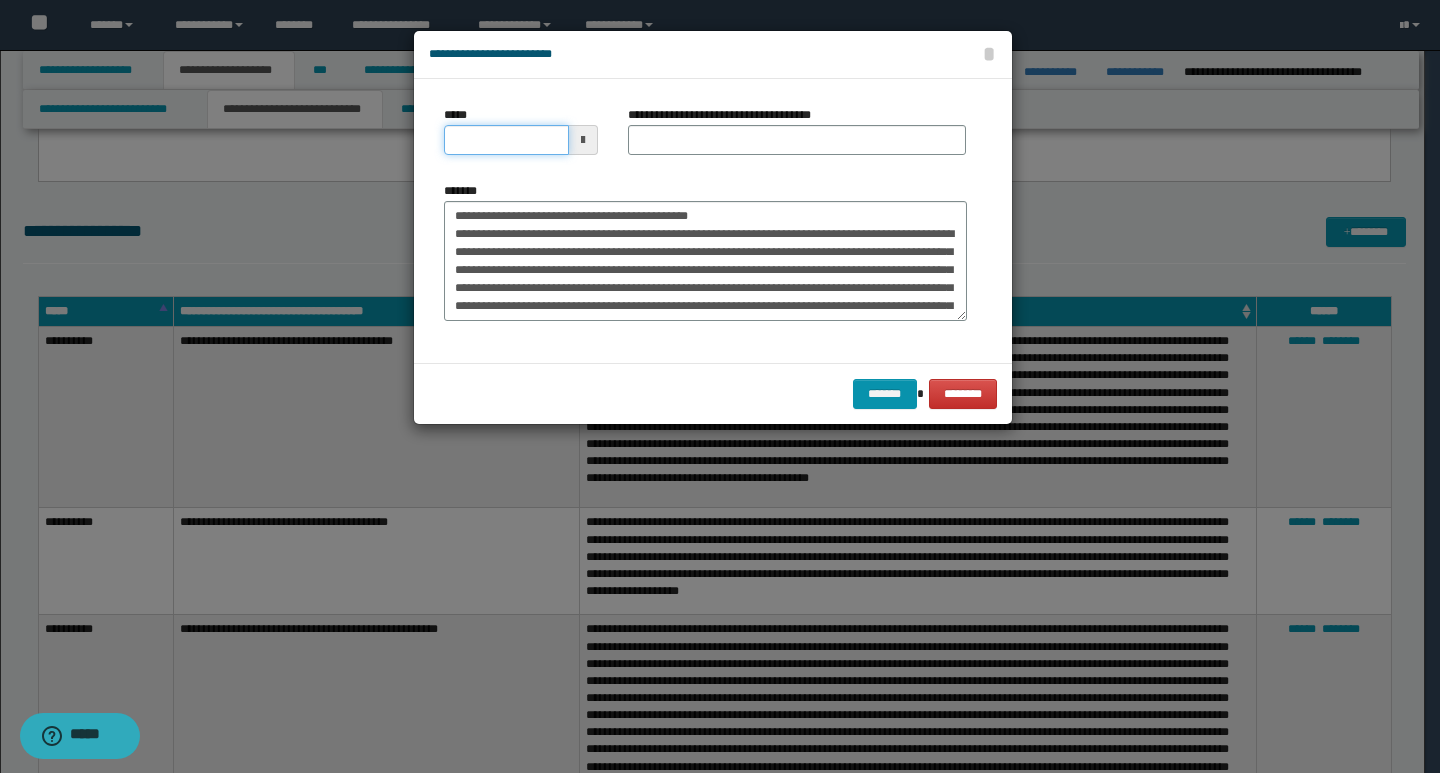click on "**********" at bounding box center (712, -2714) 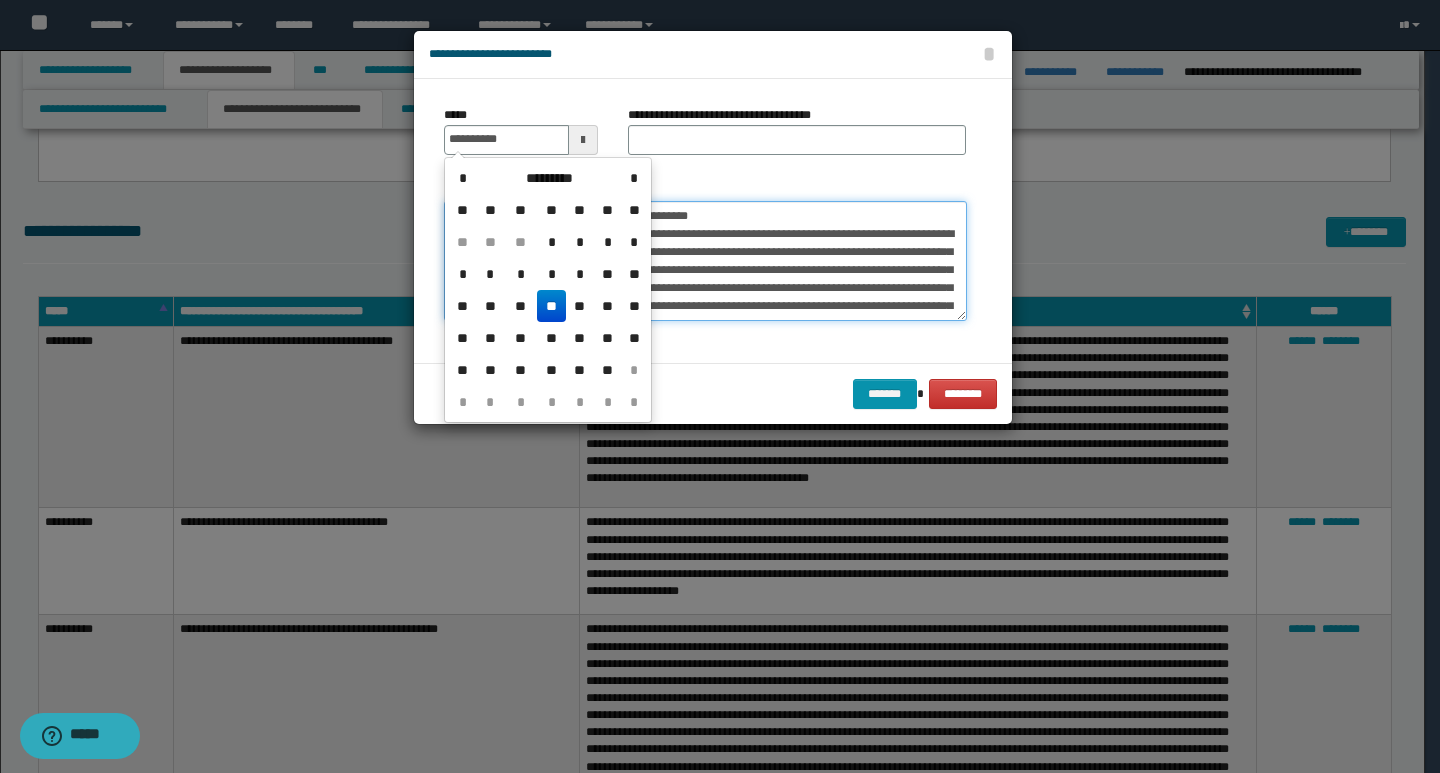type on "**********" 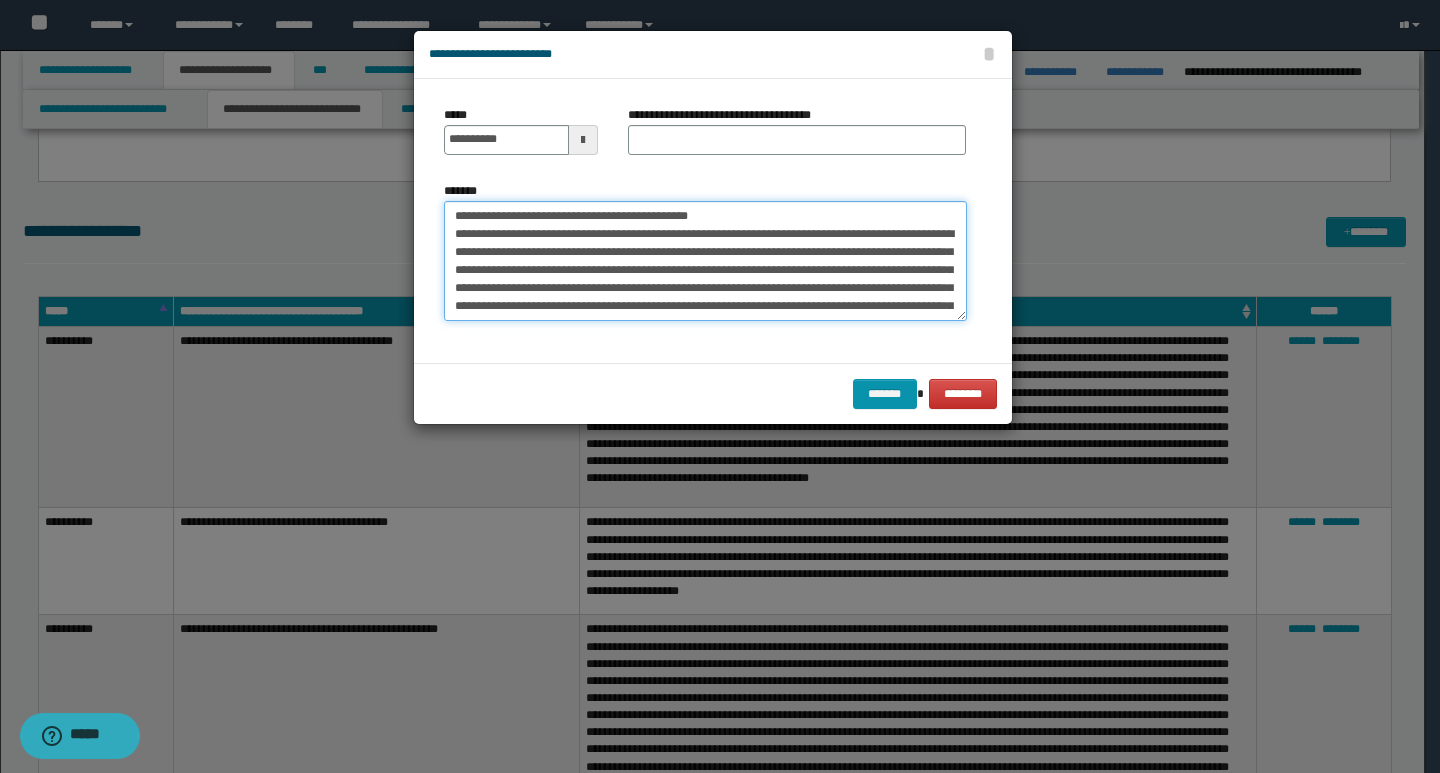 drag, startPoint x: 712, startPoint y: 209, endPoint x: 455, endPoint y: 221, distance: 257.28 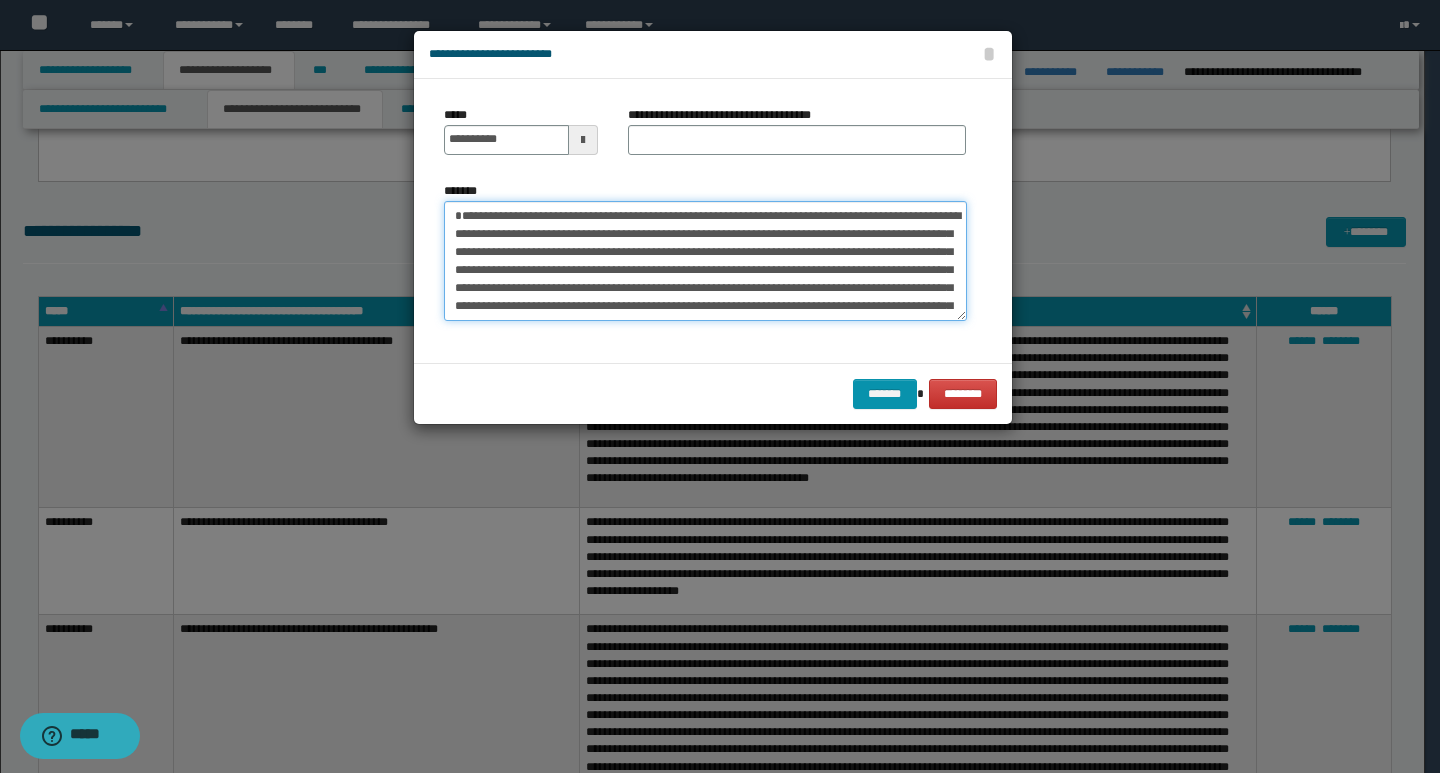 type on "**********" 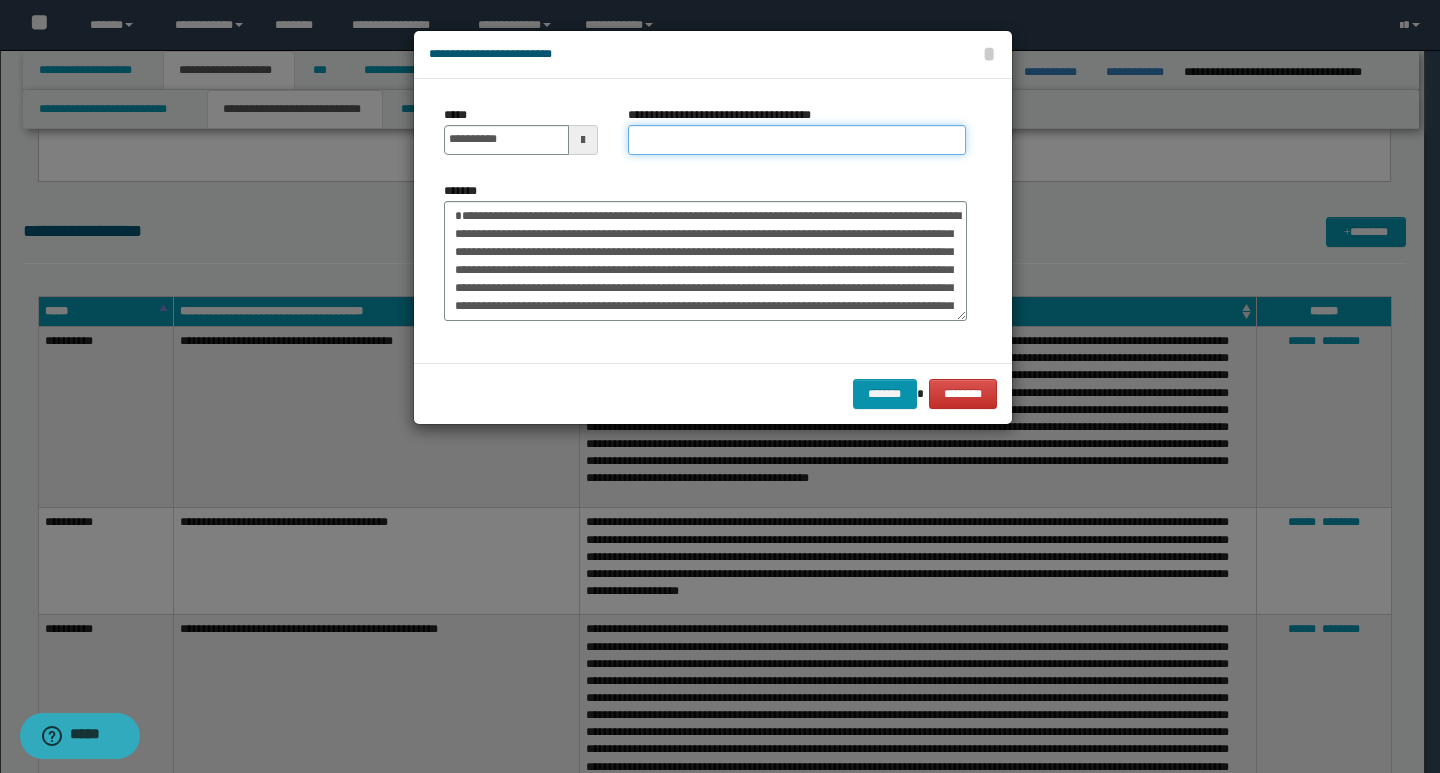 click on "**********" at bounding box center (797, 140) 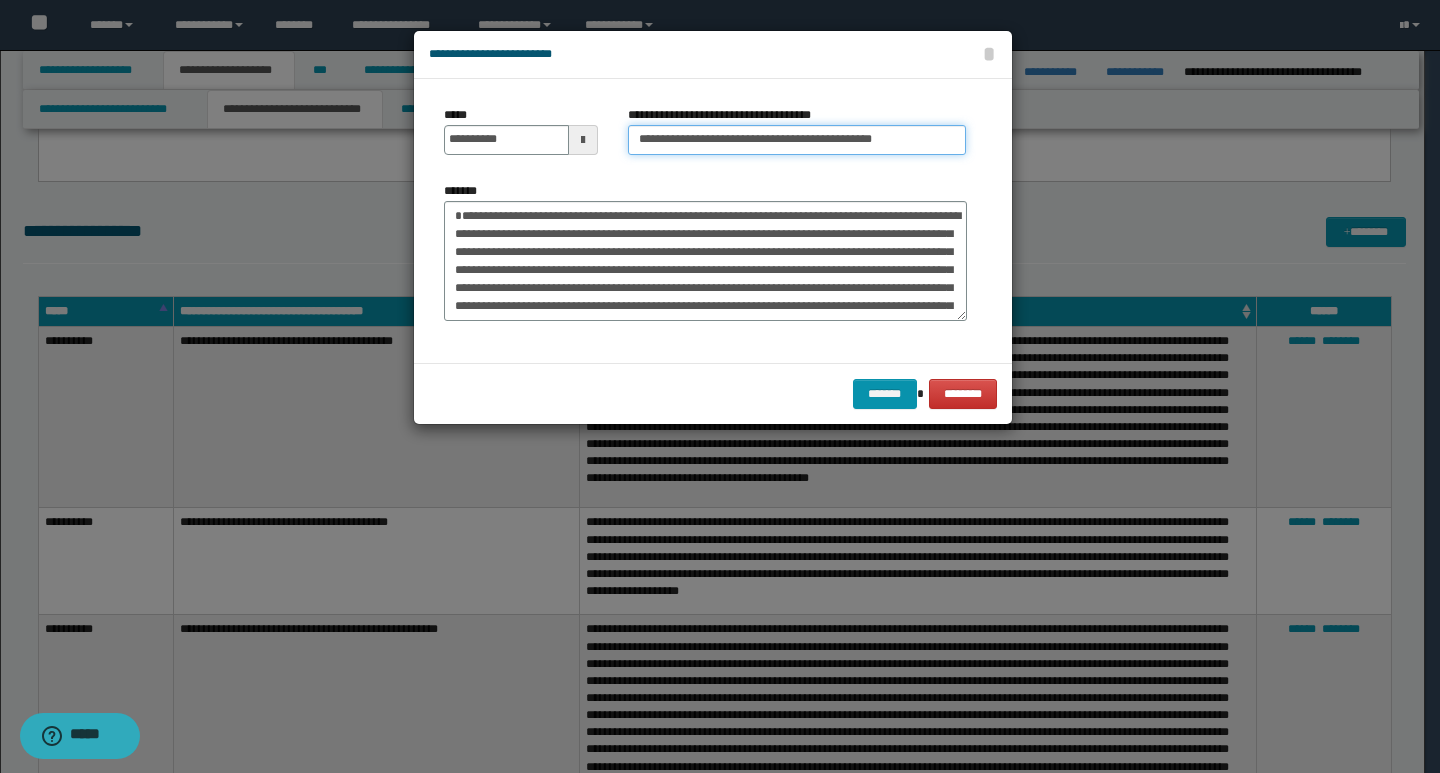 type on "**********" 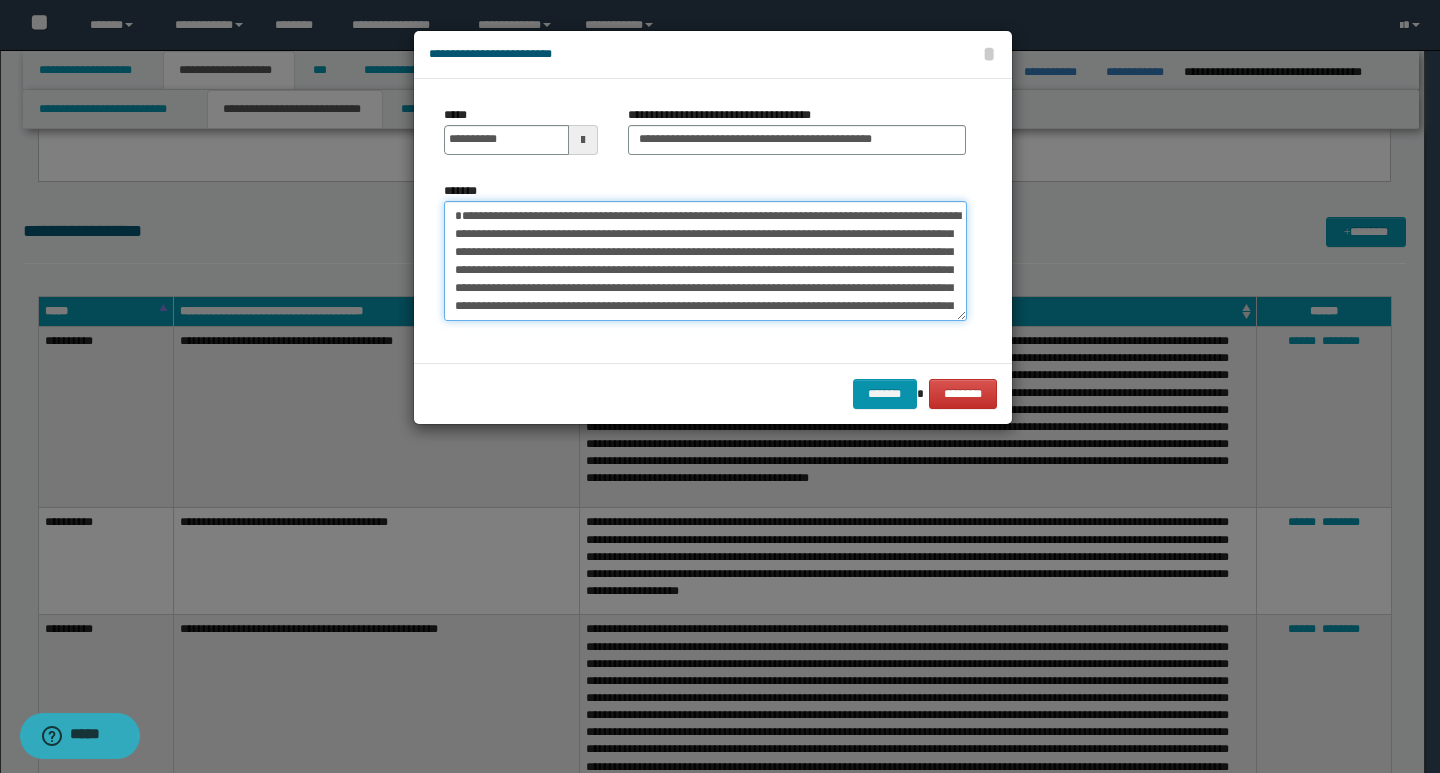 click on "**********" at bounding box center [705, 261] 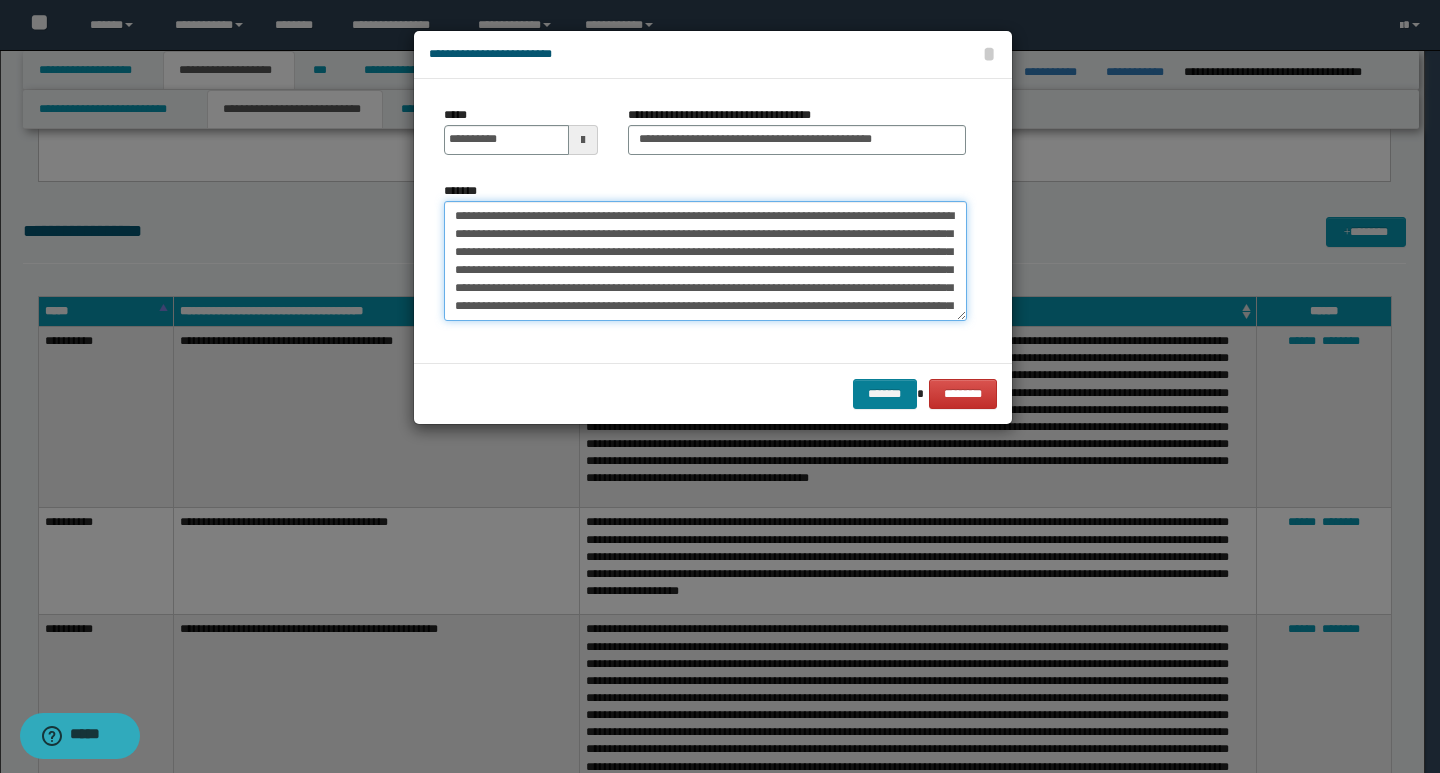 type on "**********" 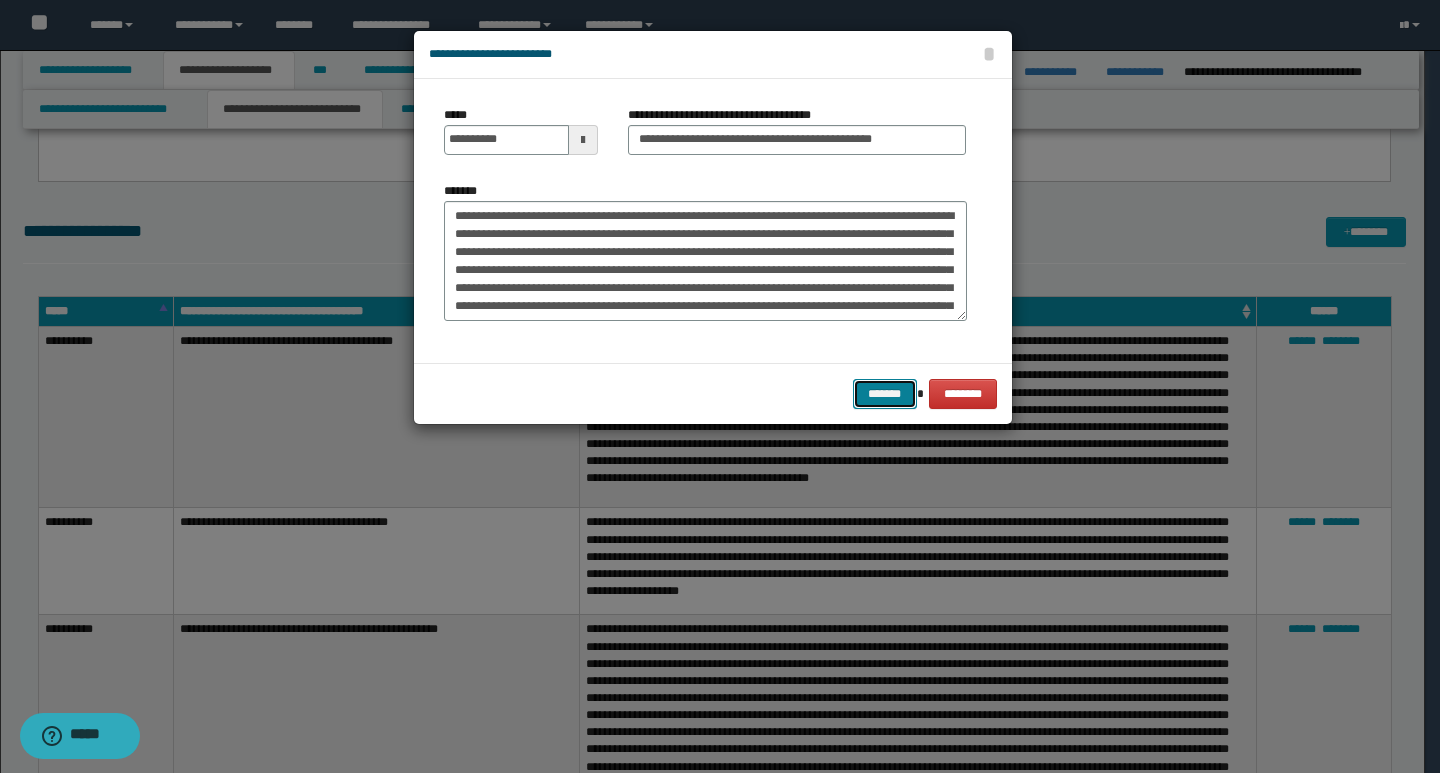 click on "*******" at bounding box center (885, 394) 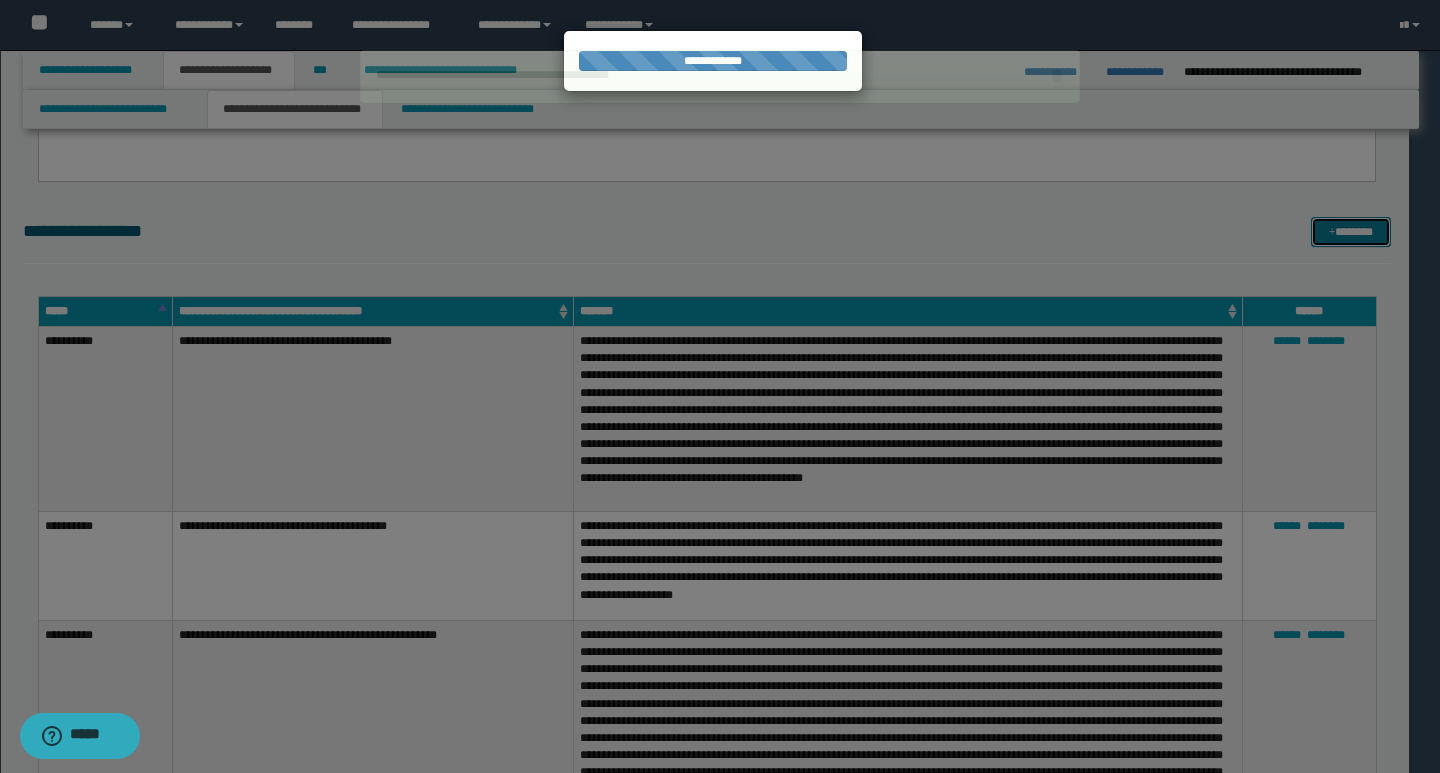 type 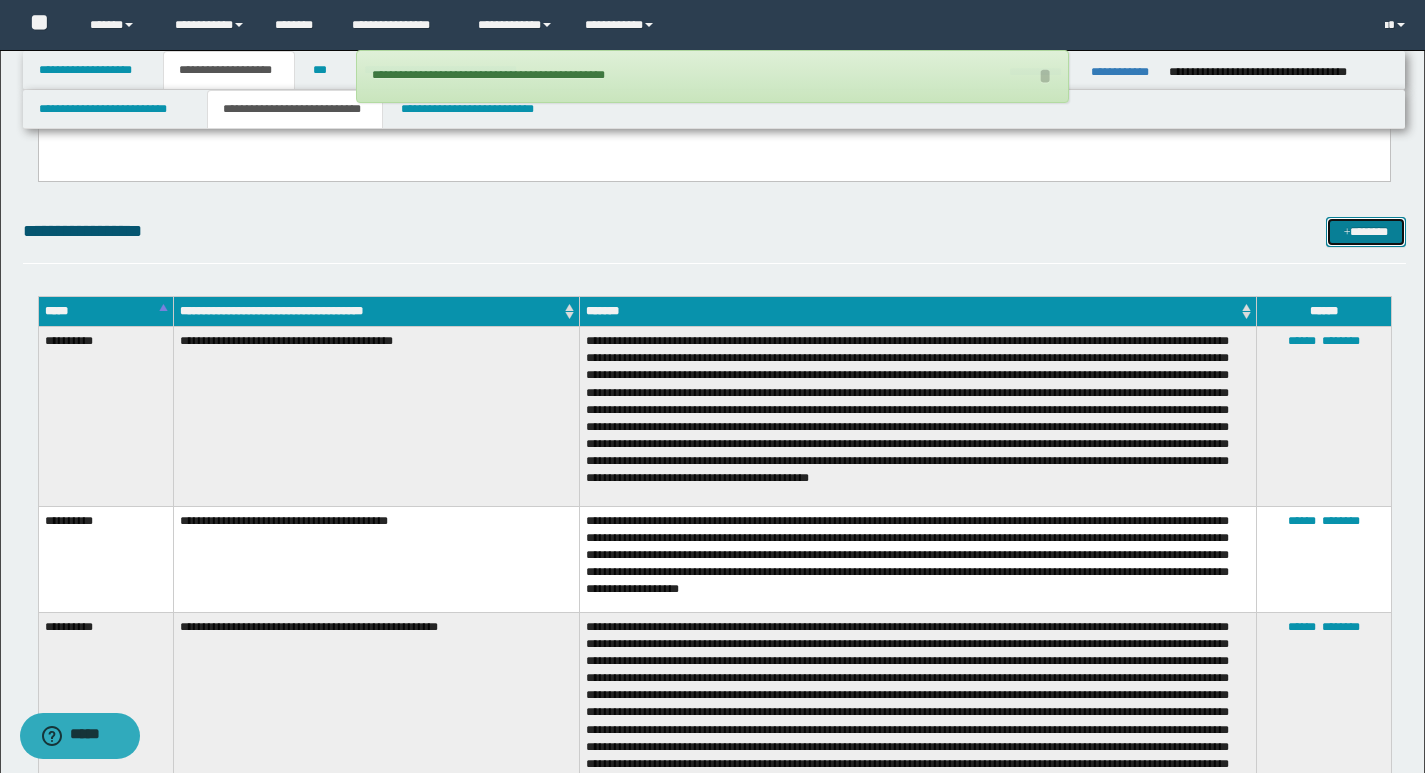 click on "*******" at bounding box center [1366, 232] 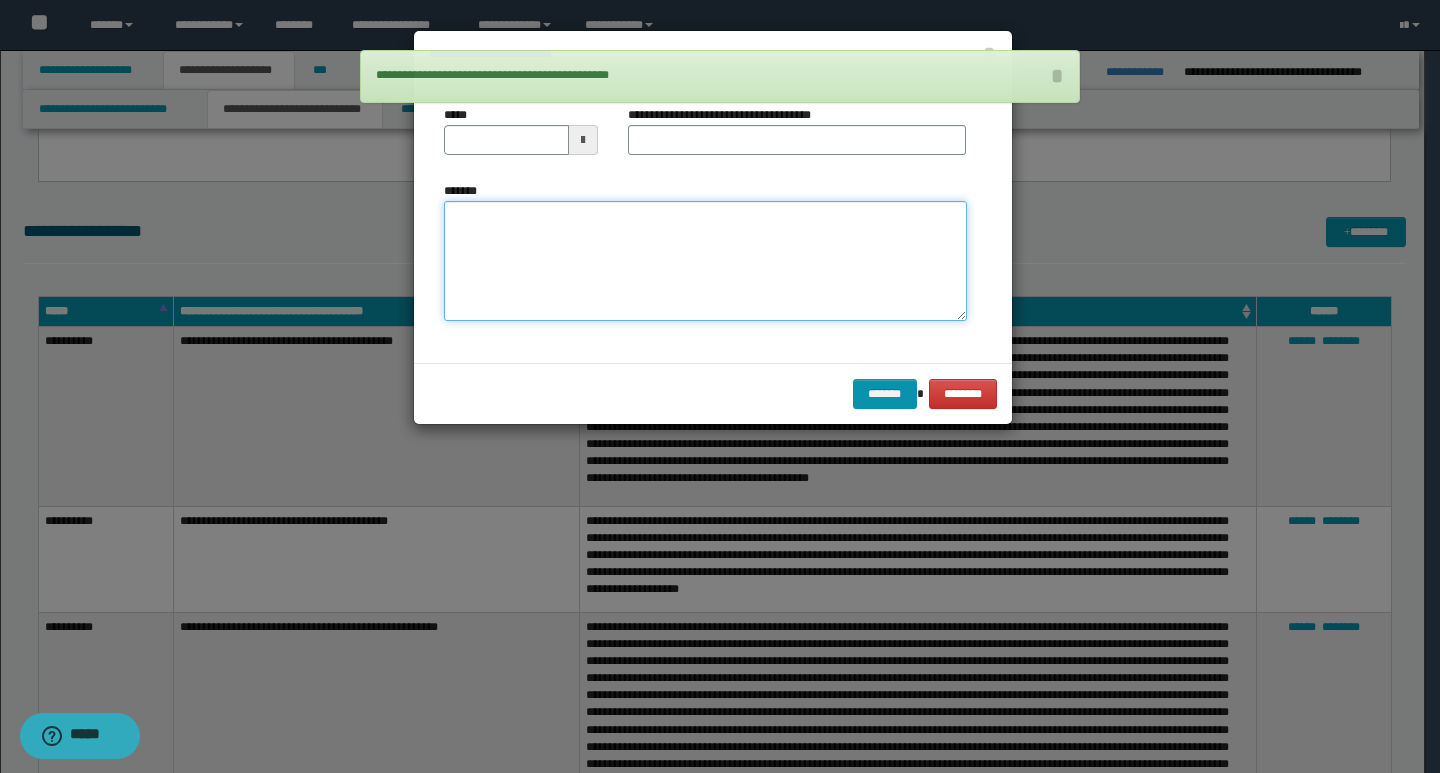 click on "*******" at bounding box center (705, 261) 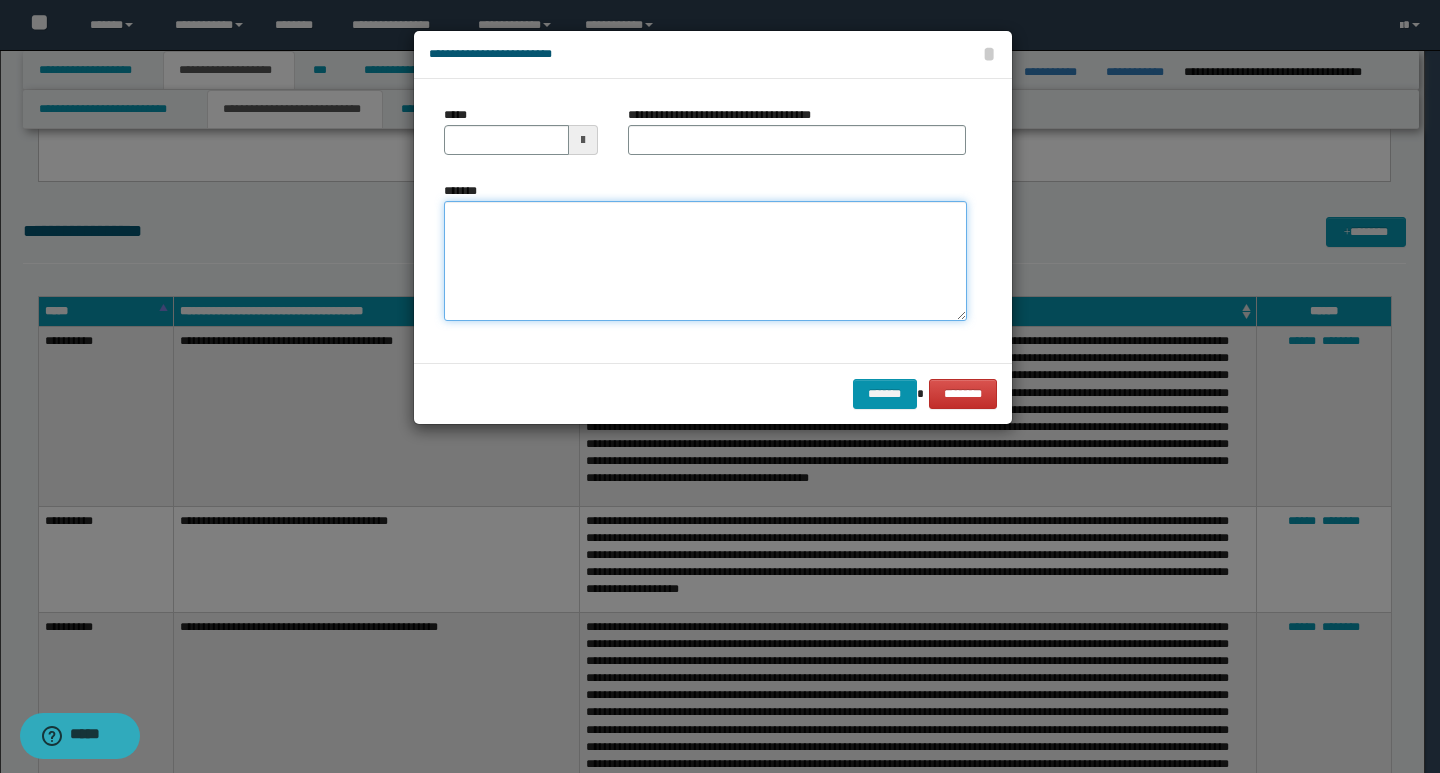 paste on "**********" 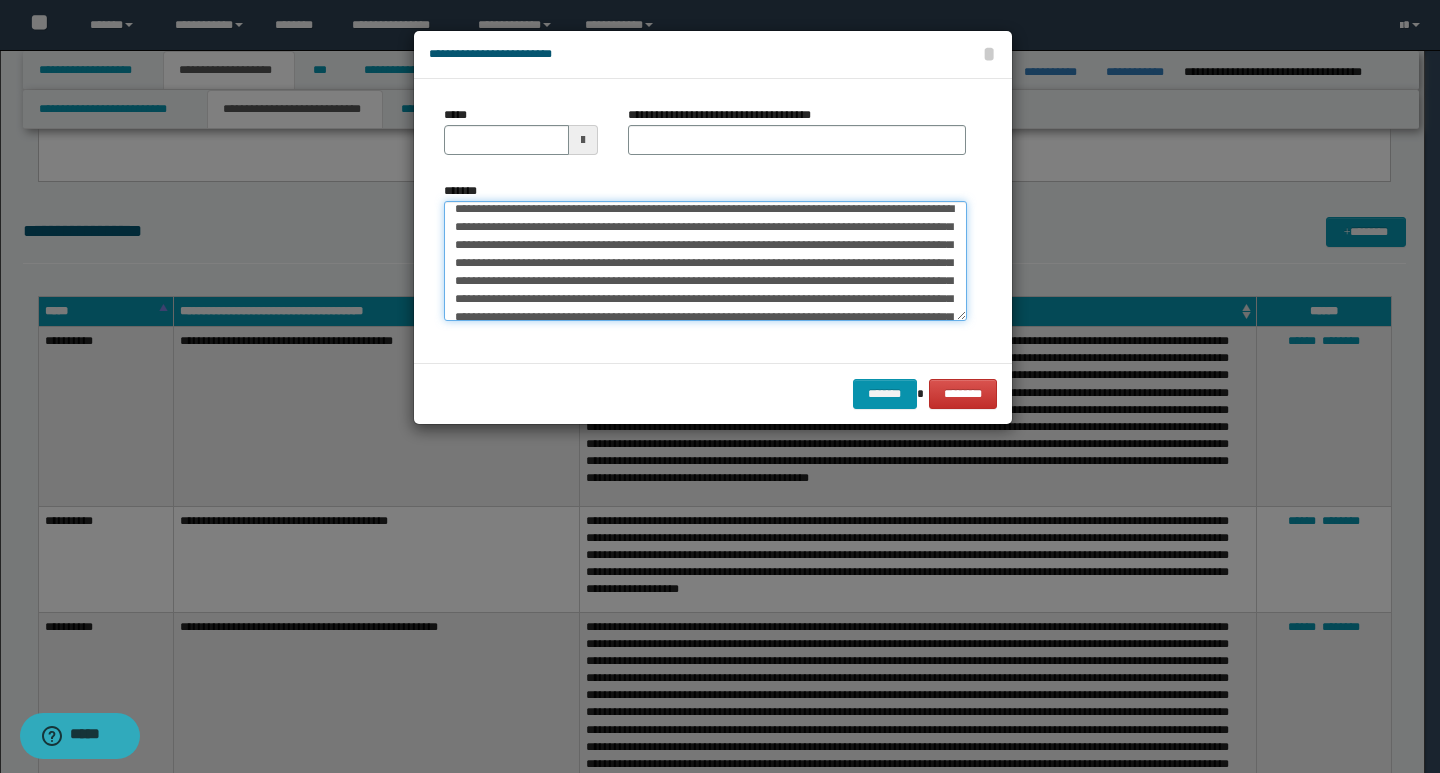 scroll, scrollTop: 0, scrollLeft: 0, axis: both 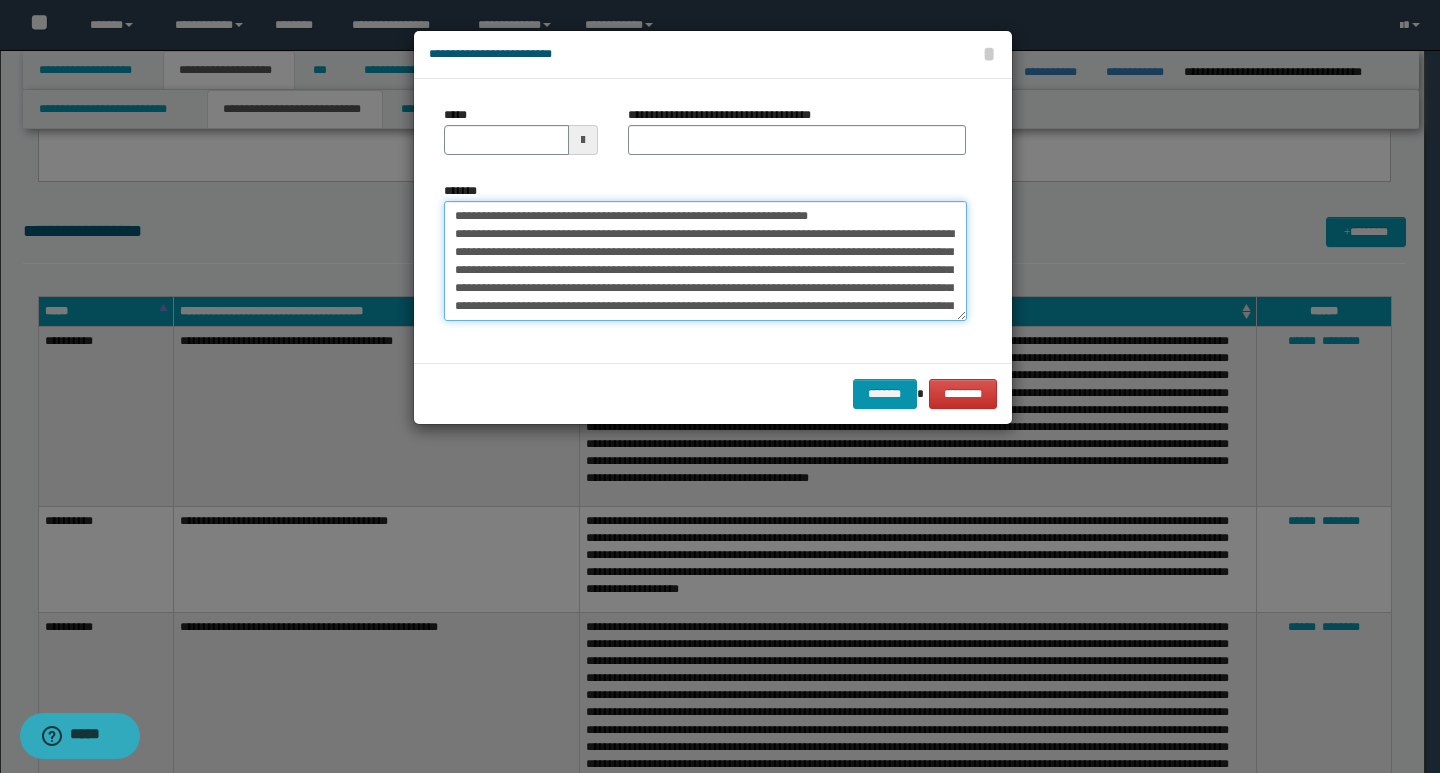drag, startPoint x: 453, startPoint y: 218, endPoint x: 519, endPoint y: 224, distance: 66.27216 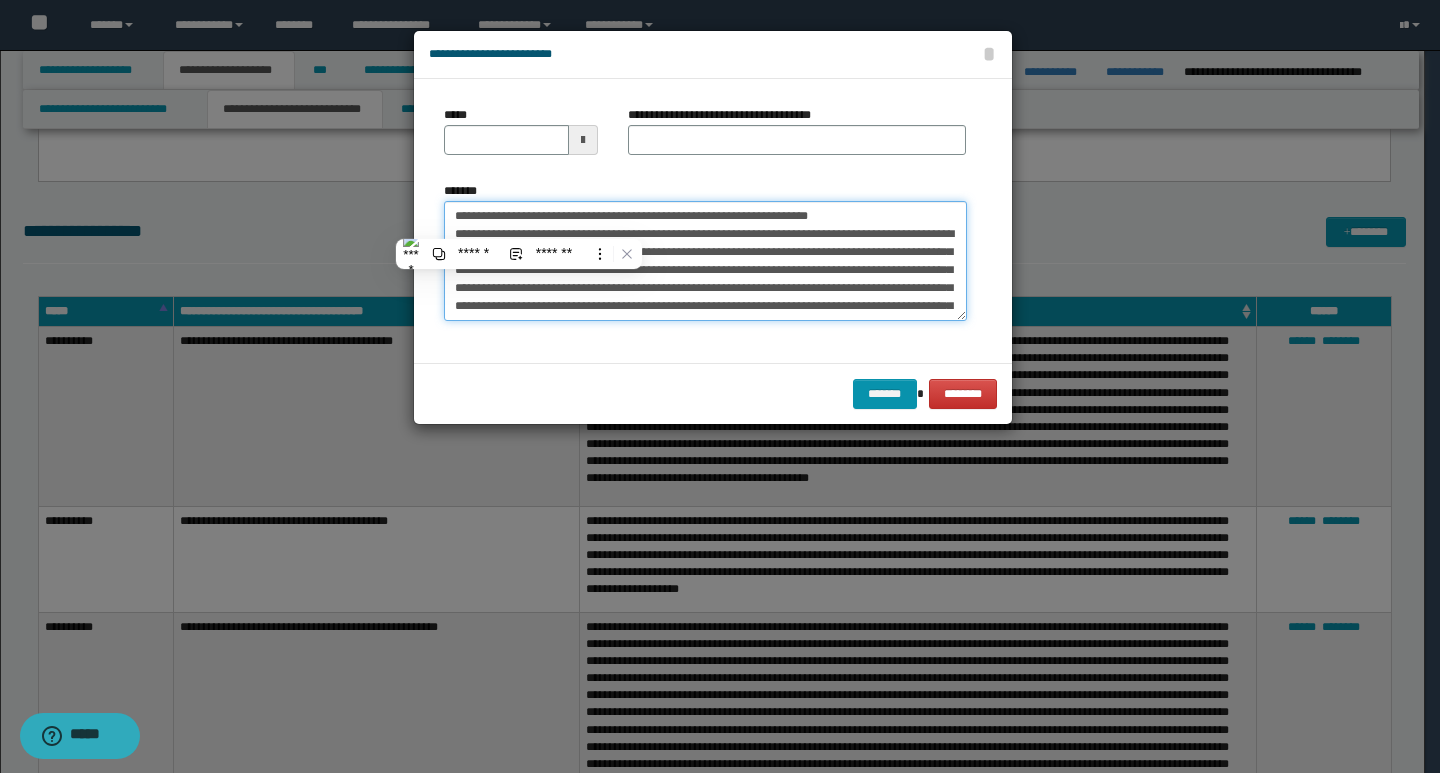 type on "**********" 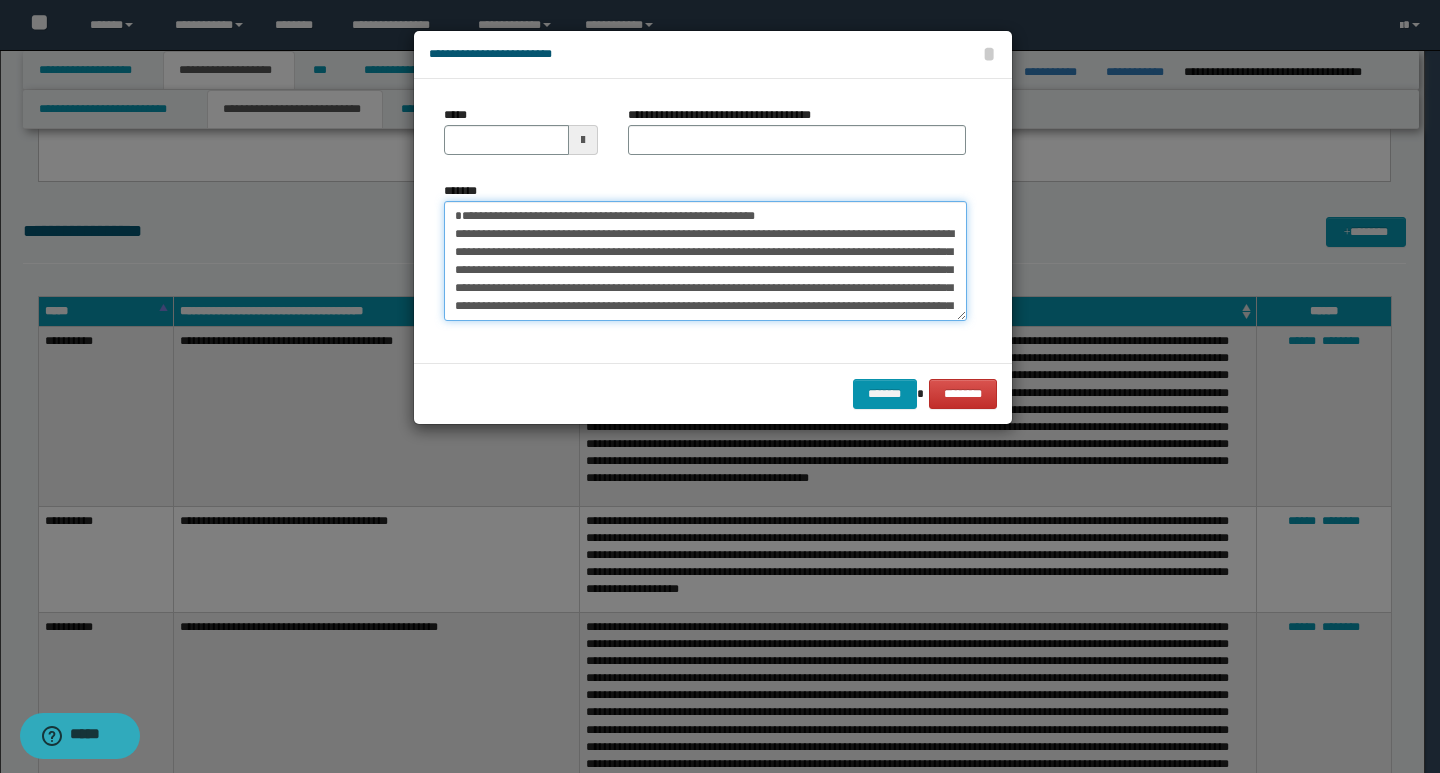 type 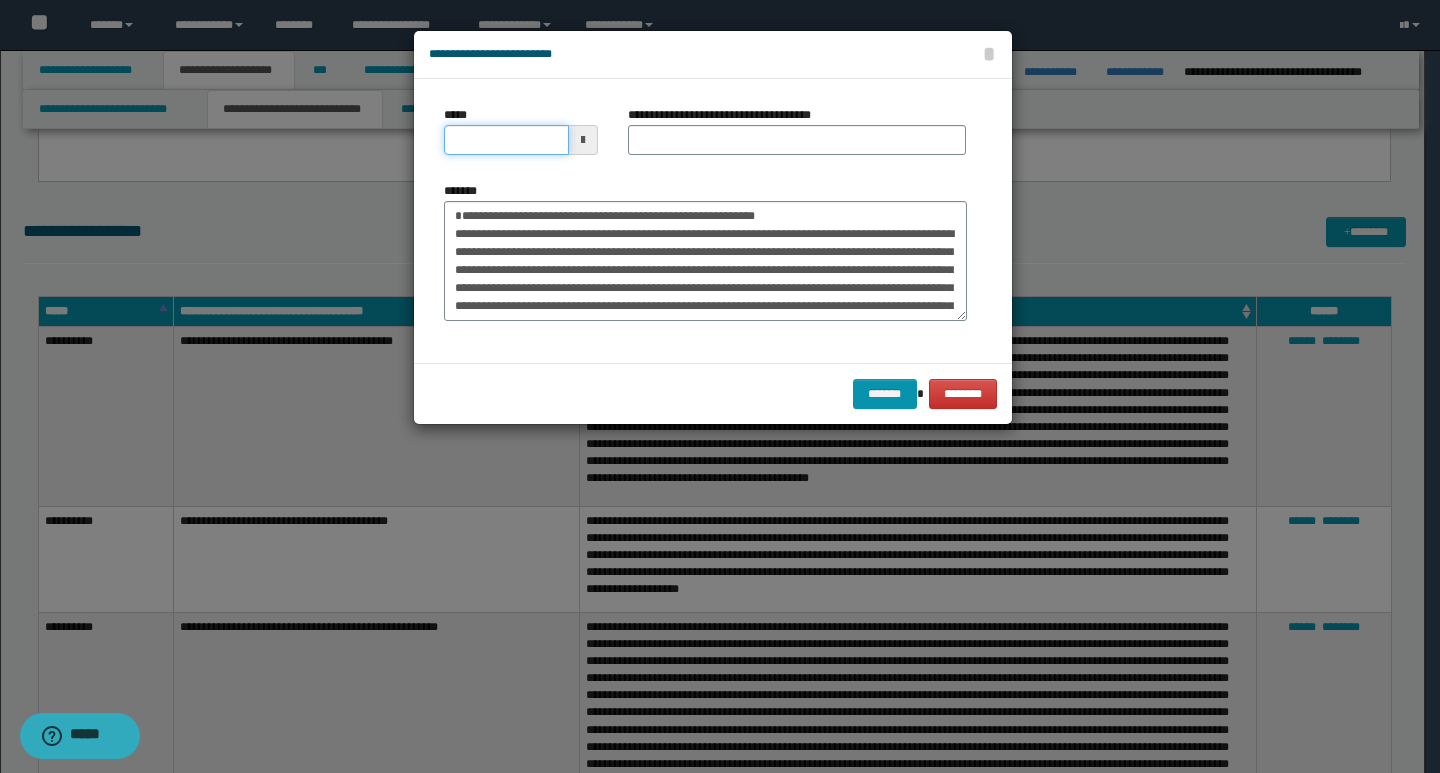 click on "*****" at bounding box center (506, 140) 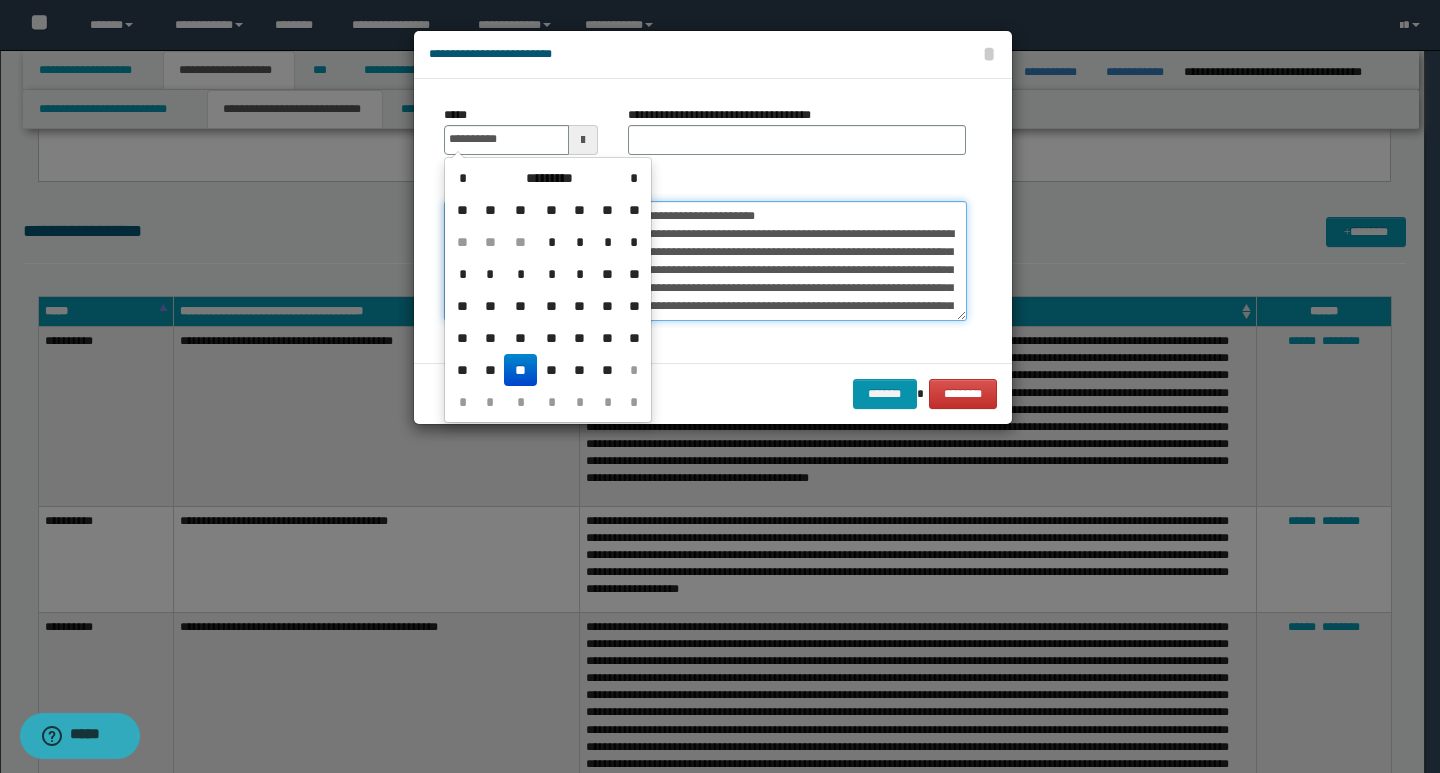type on "**********" 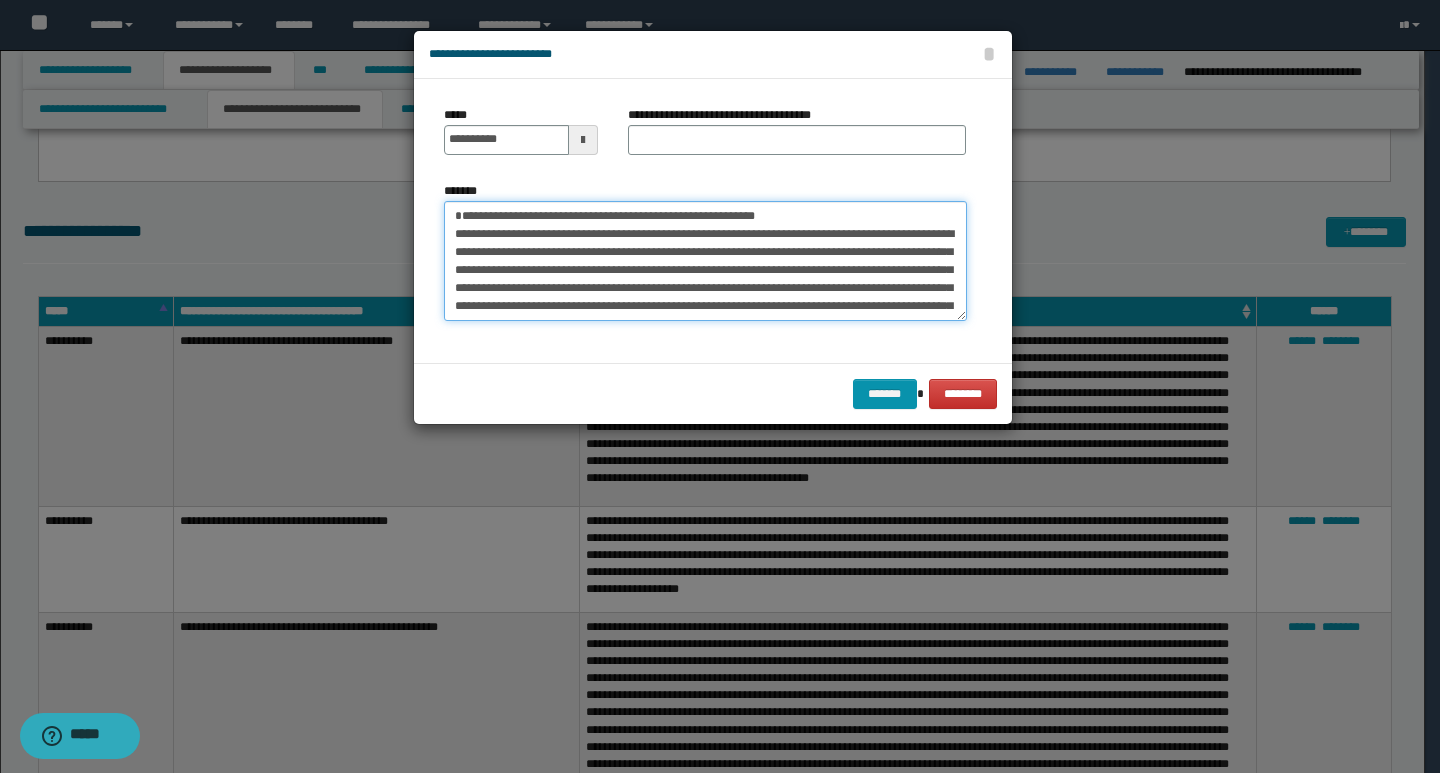 drag, startPoint x: 782, startPoint y: 214, endPoint x: 459, endPoint y: 219, distance: 323.0387 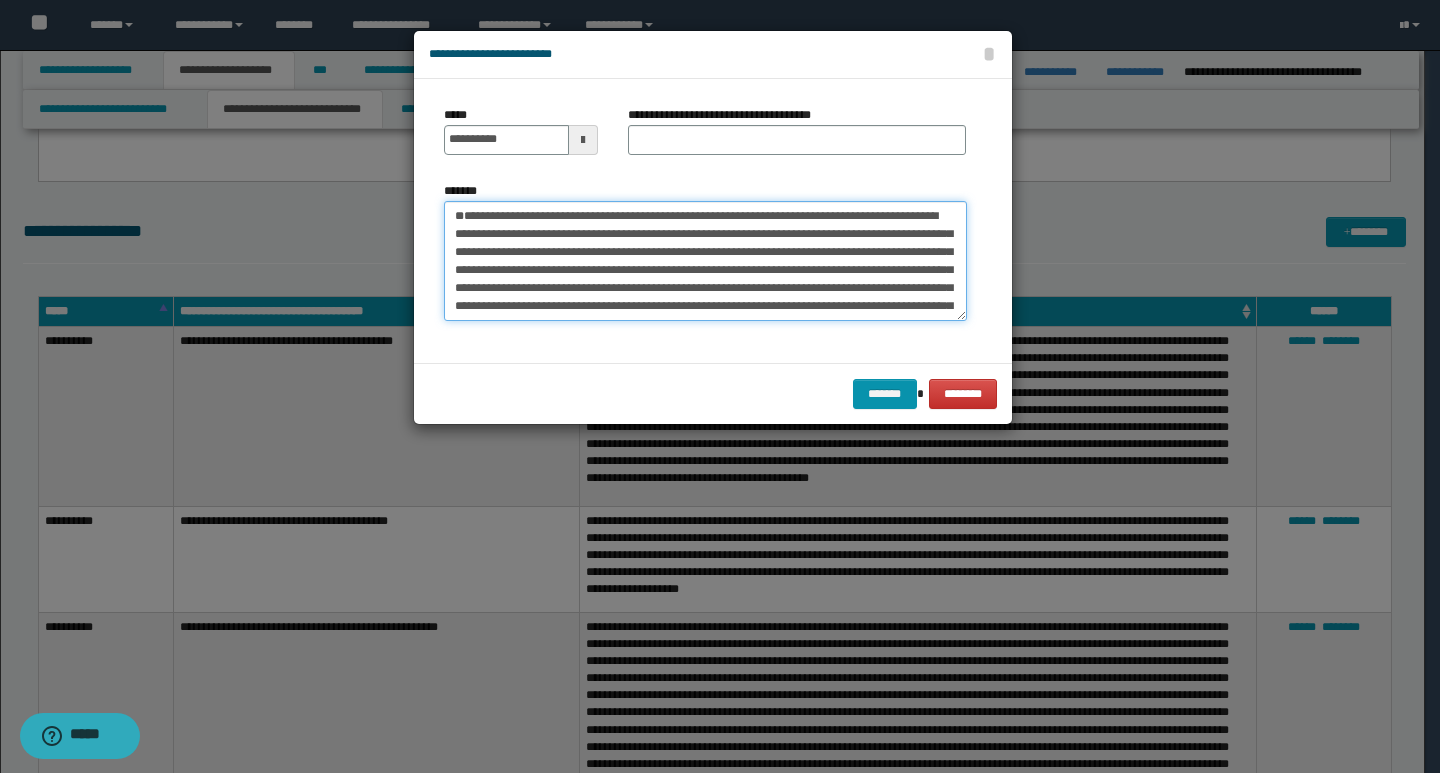 type on "**********" 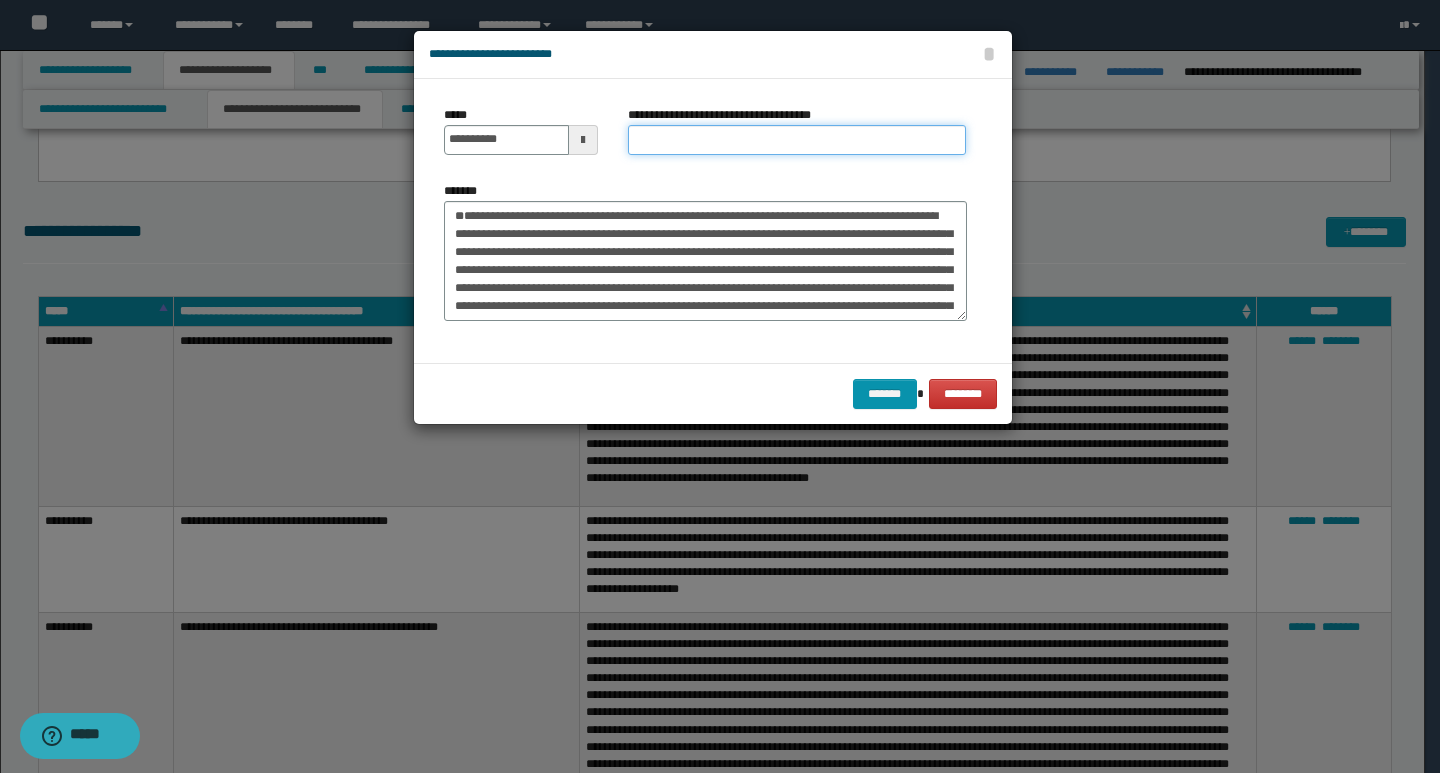 click on "**********" at bounding box center [797, 140] 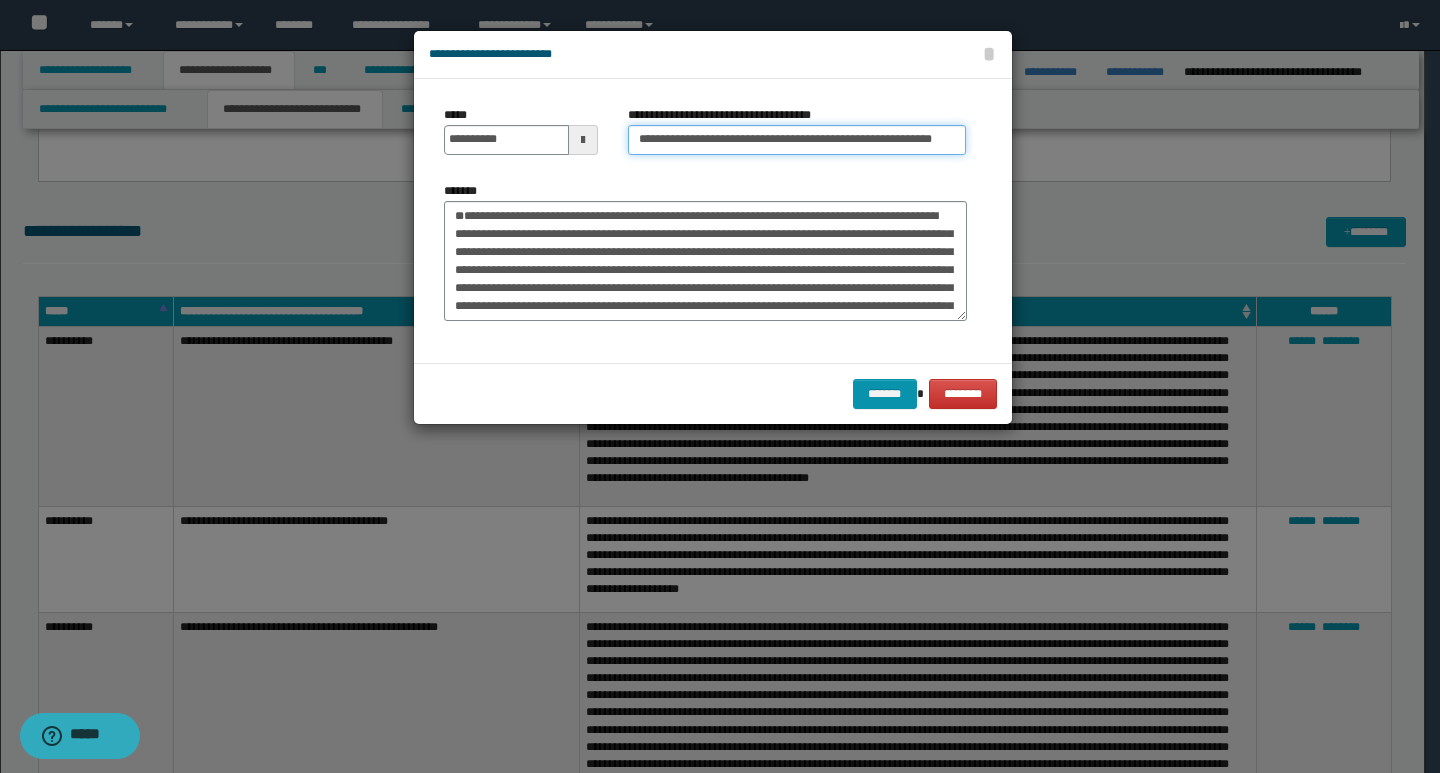 type on "**********" 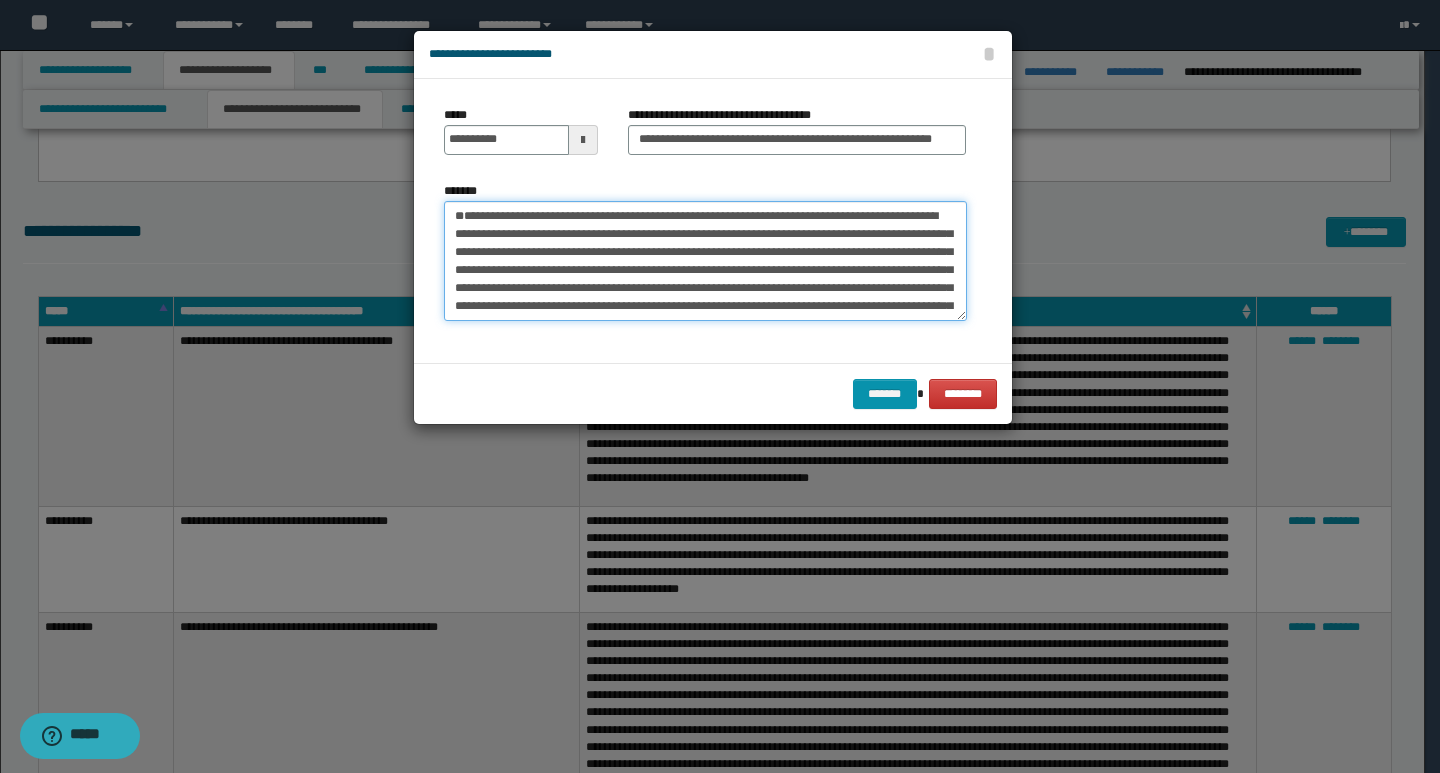 click on "**********" at bounding box center [705, 261] 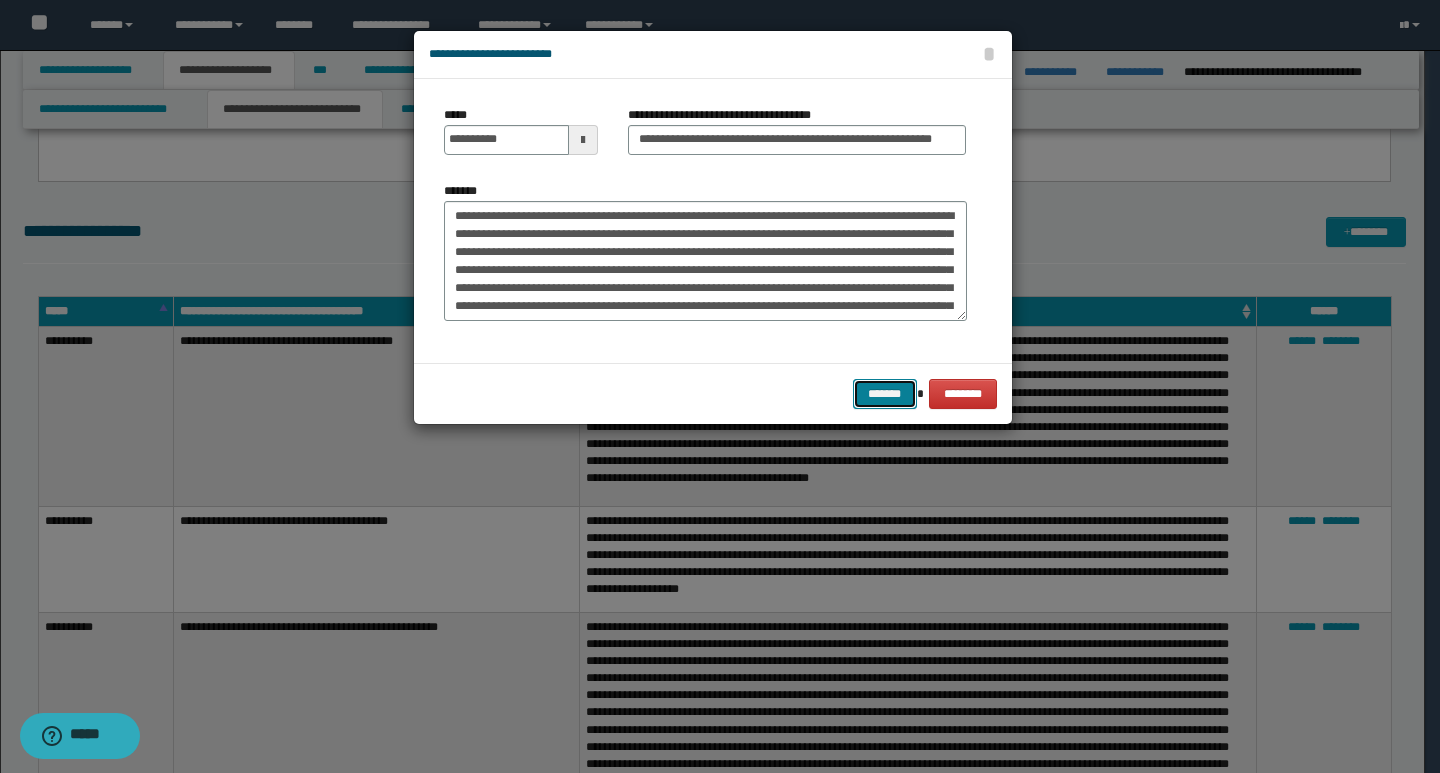 click on "*******" at bounding box center [885, 394] 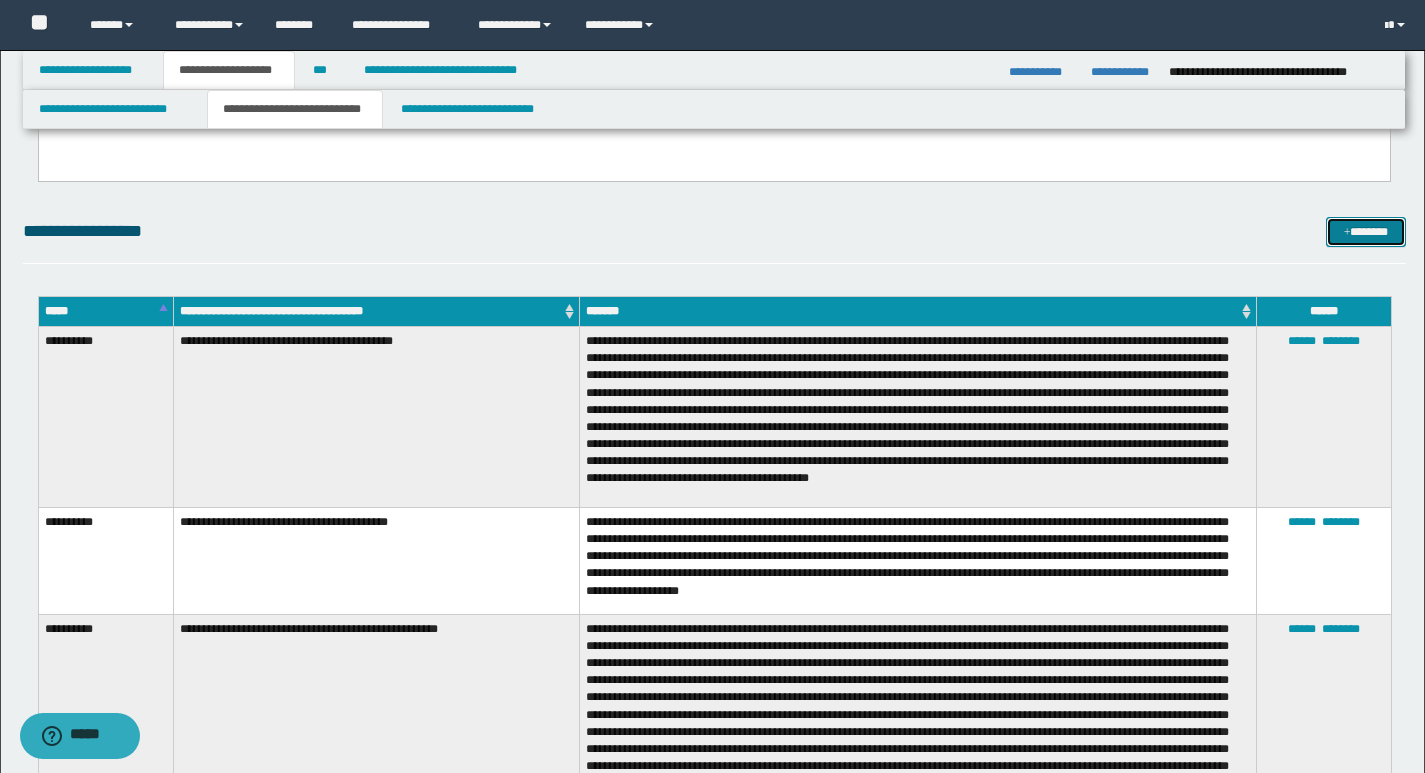 click on "*******" at bounding box center (1366, 232) 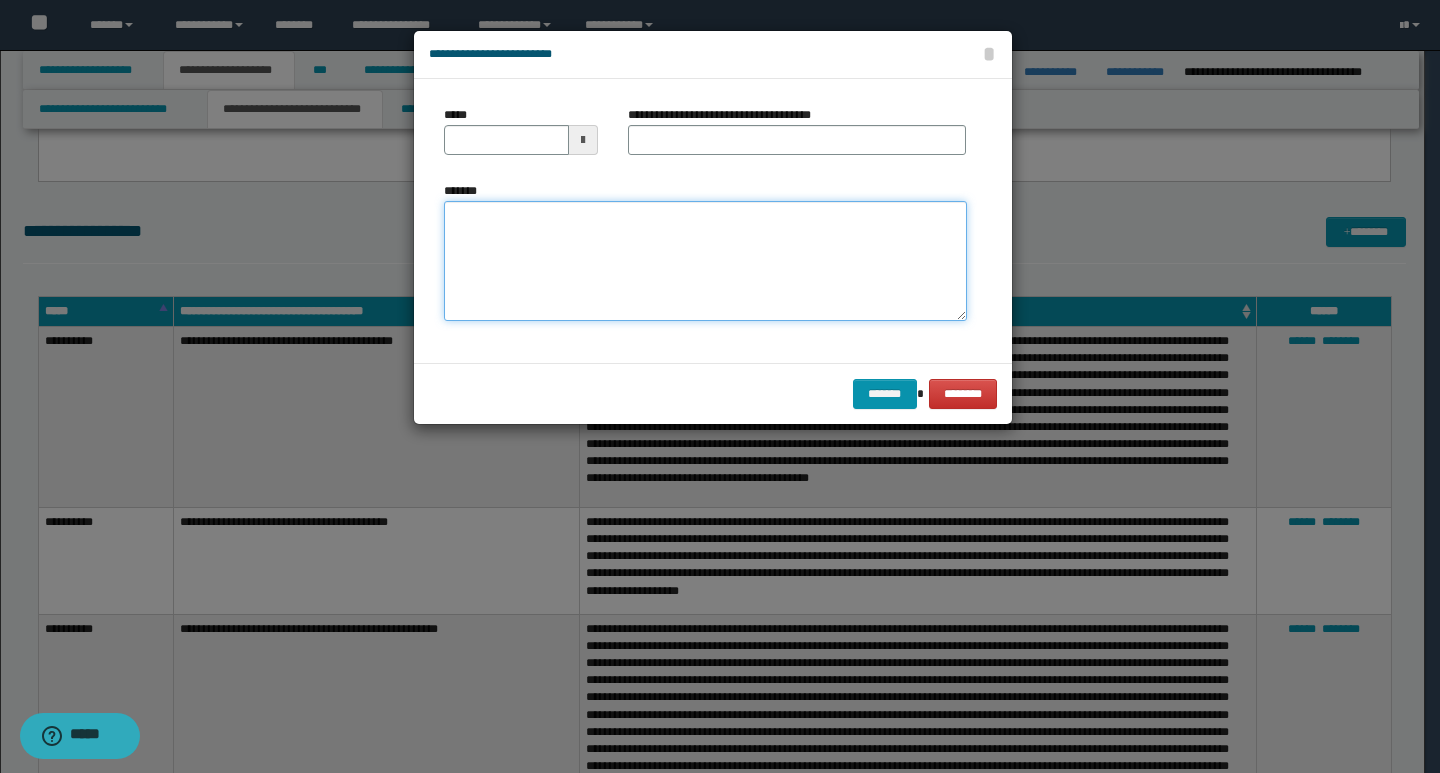 click on "*******" at bounding box center (705, 261) 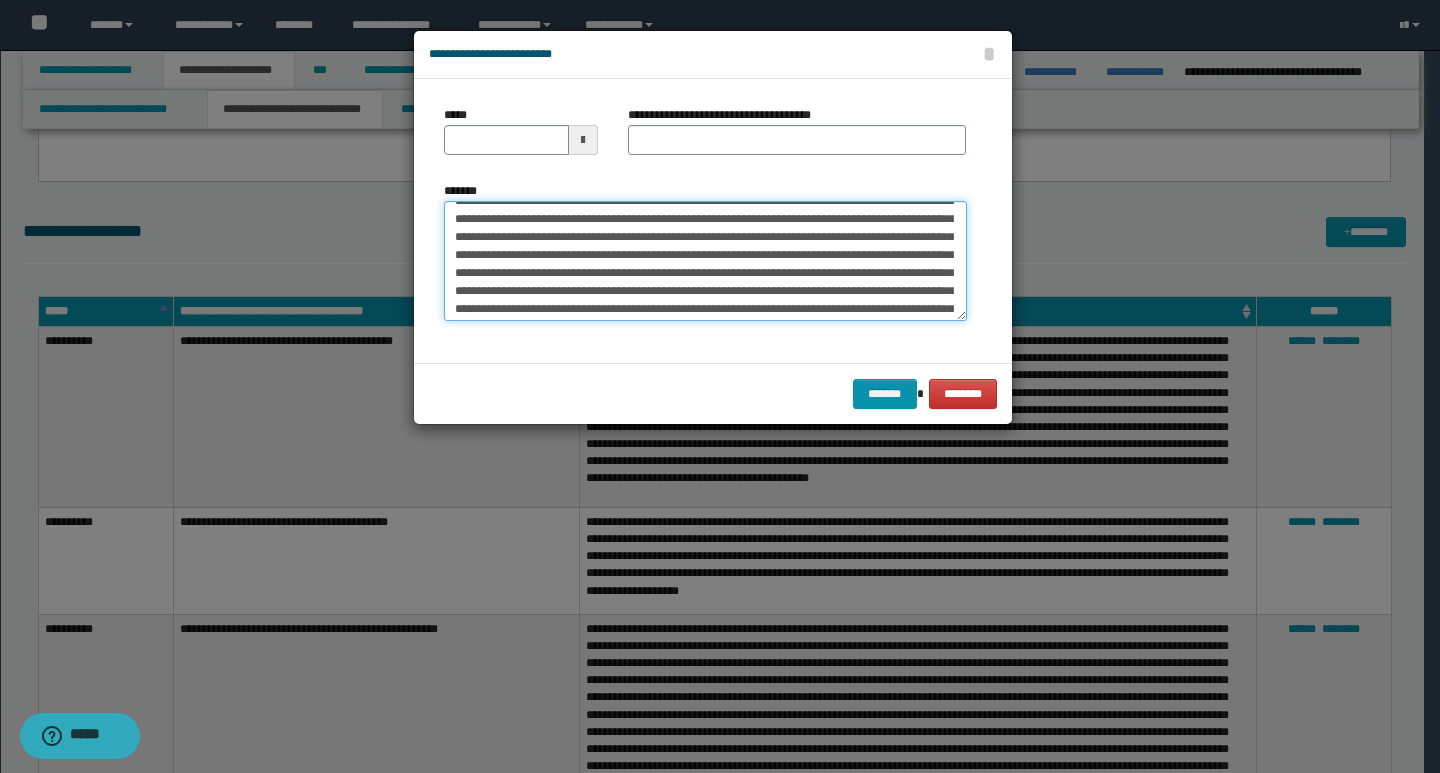 scroll, scrollTop: 0, scrollLeft: 0, axis: both 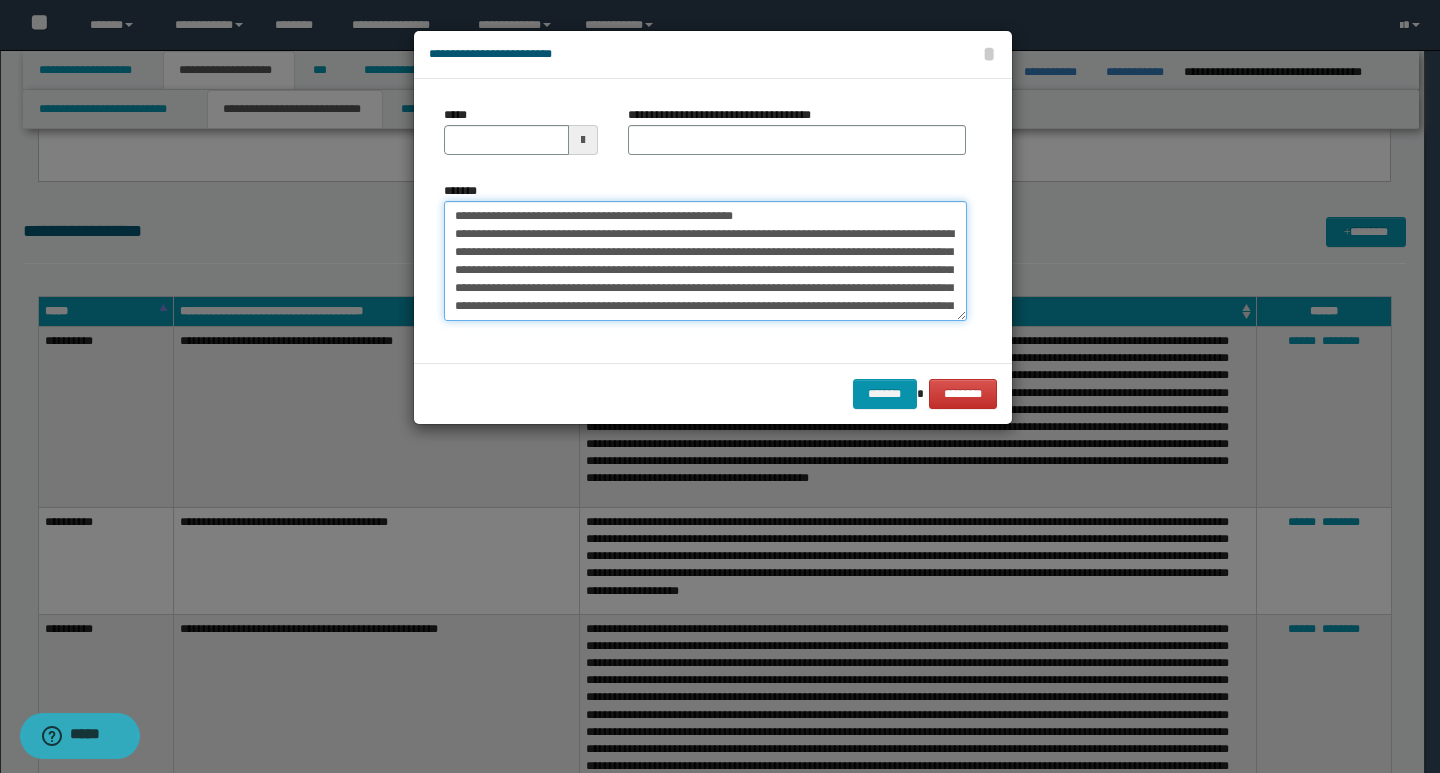 drag, startPoint x: 453, startPoint y: 213, endPoint x: 521, endPoint y: 218, distance: 68.18358 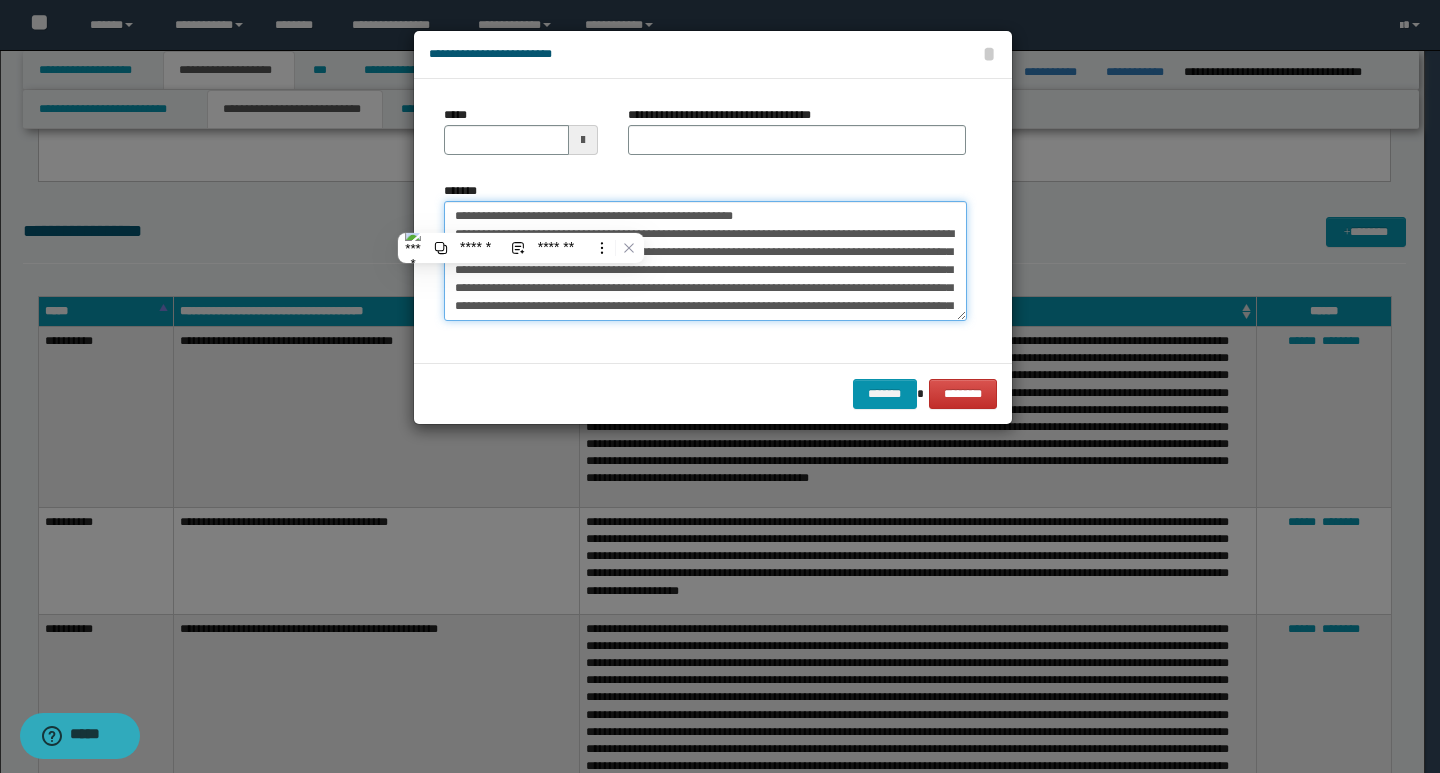 type on "**********" 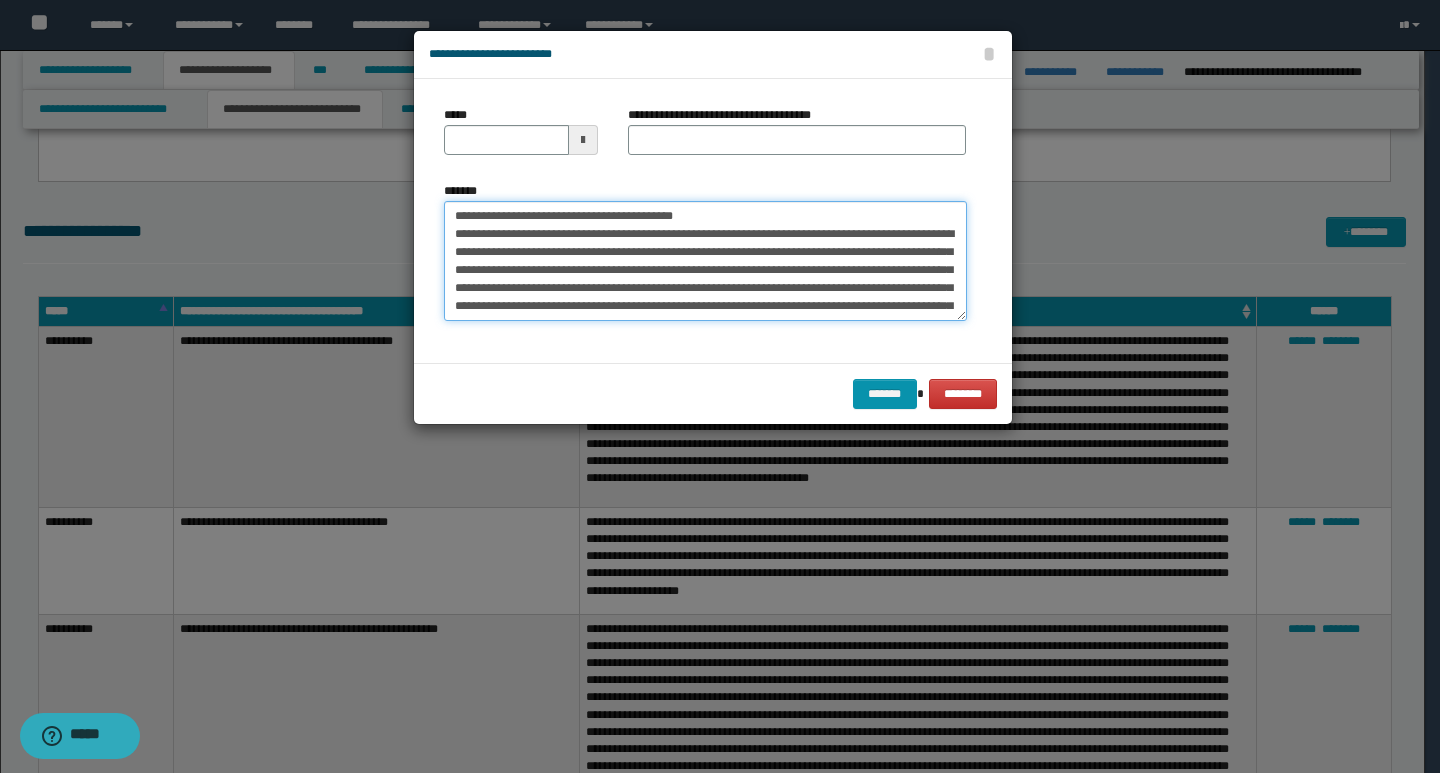 type 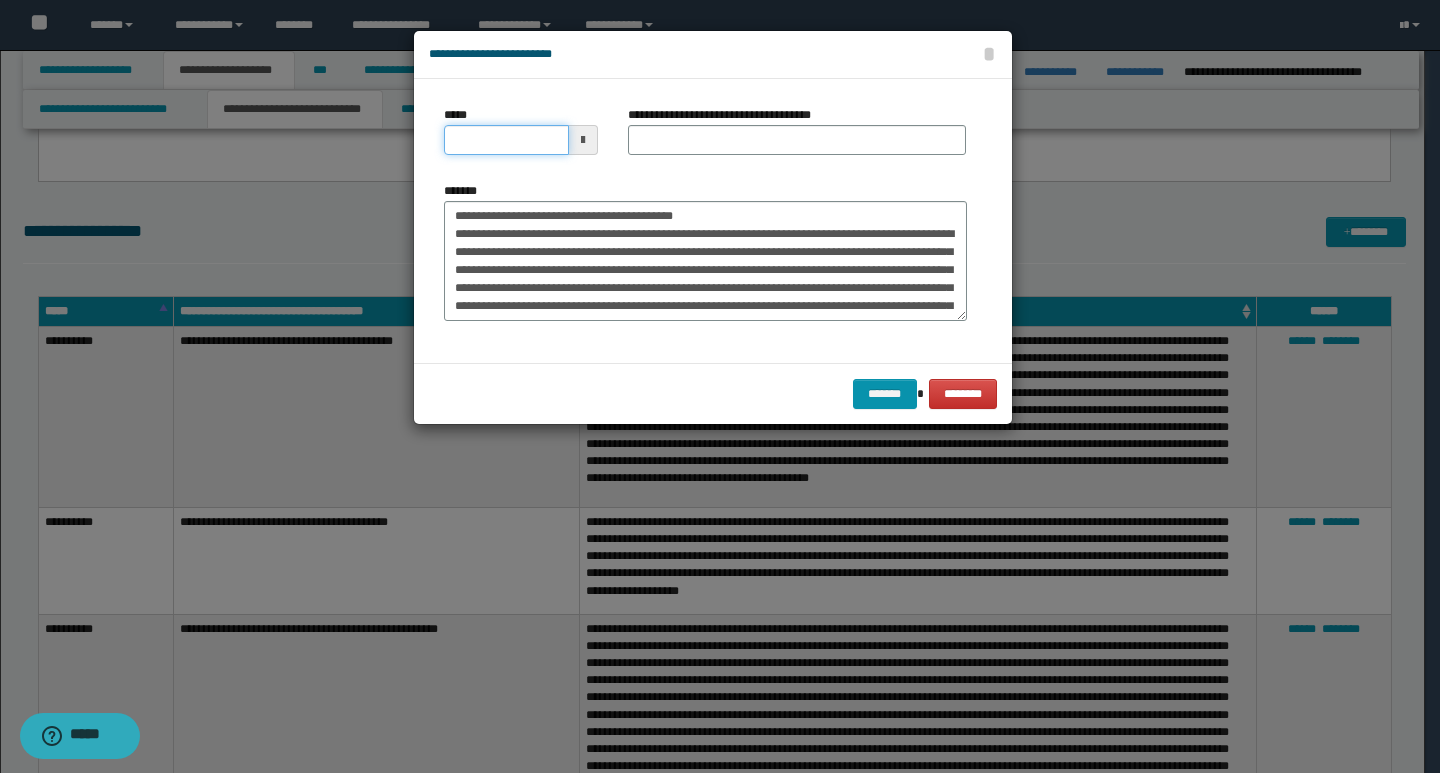 click on "*****" at bounding box center (506, 140) 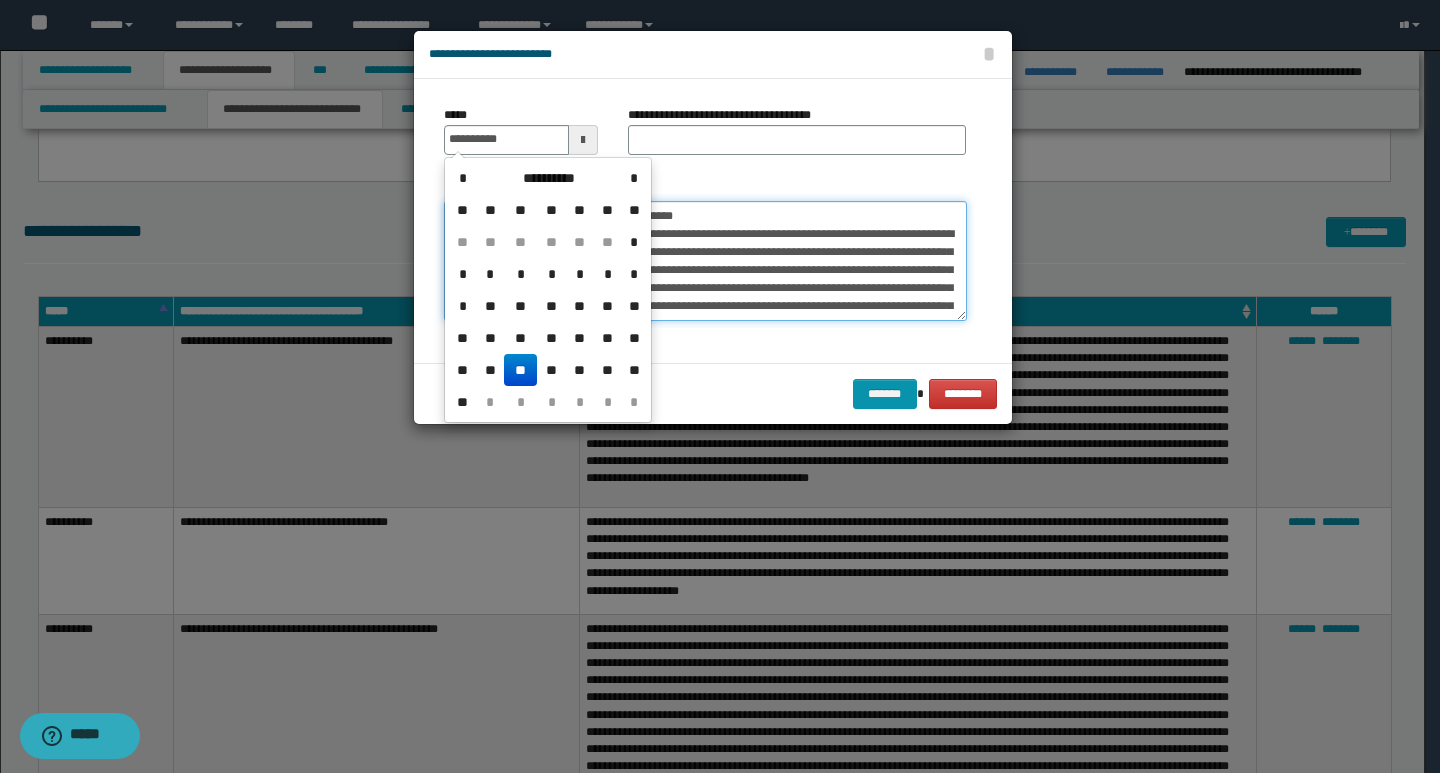 type on "**********" 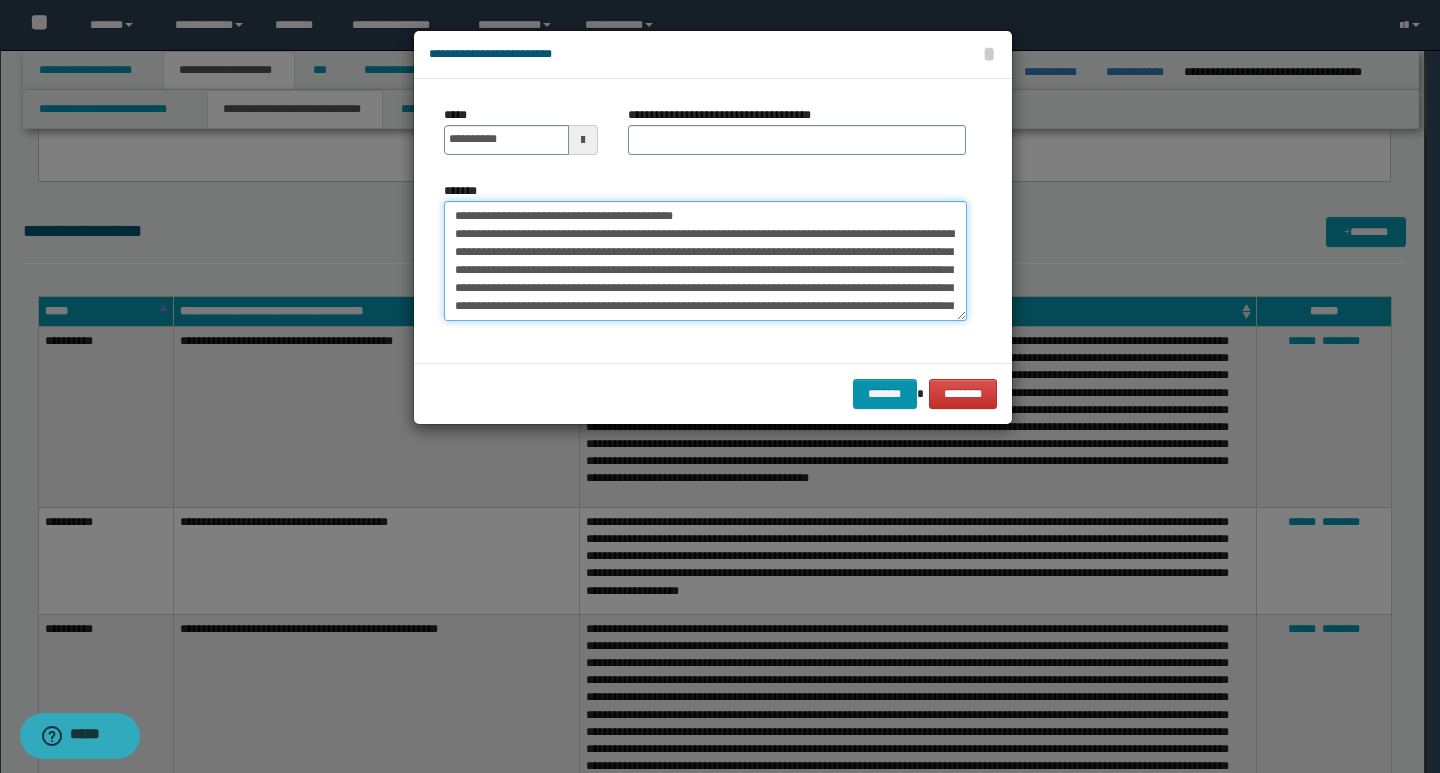 drag, startPoint x: 726, startPoint y: 219, endPoint x: 452, endPoint y: 221, distance: 274.0073 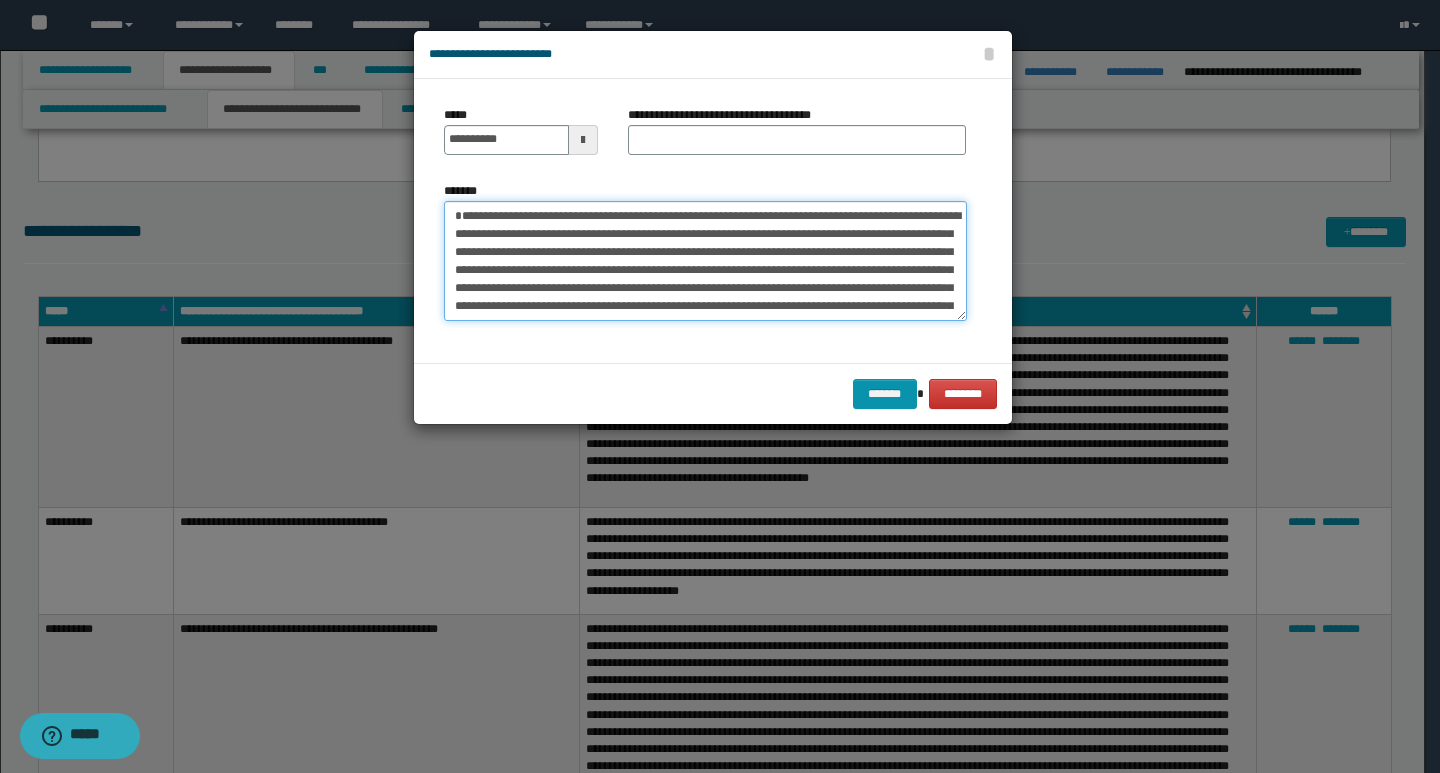 type on "**********" 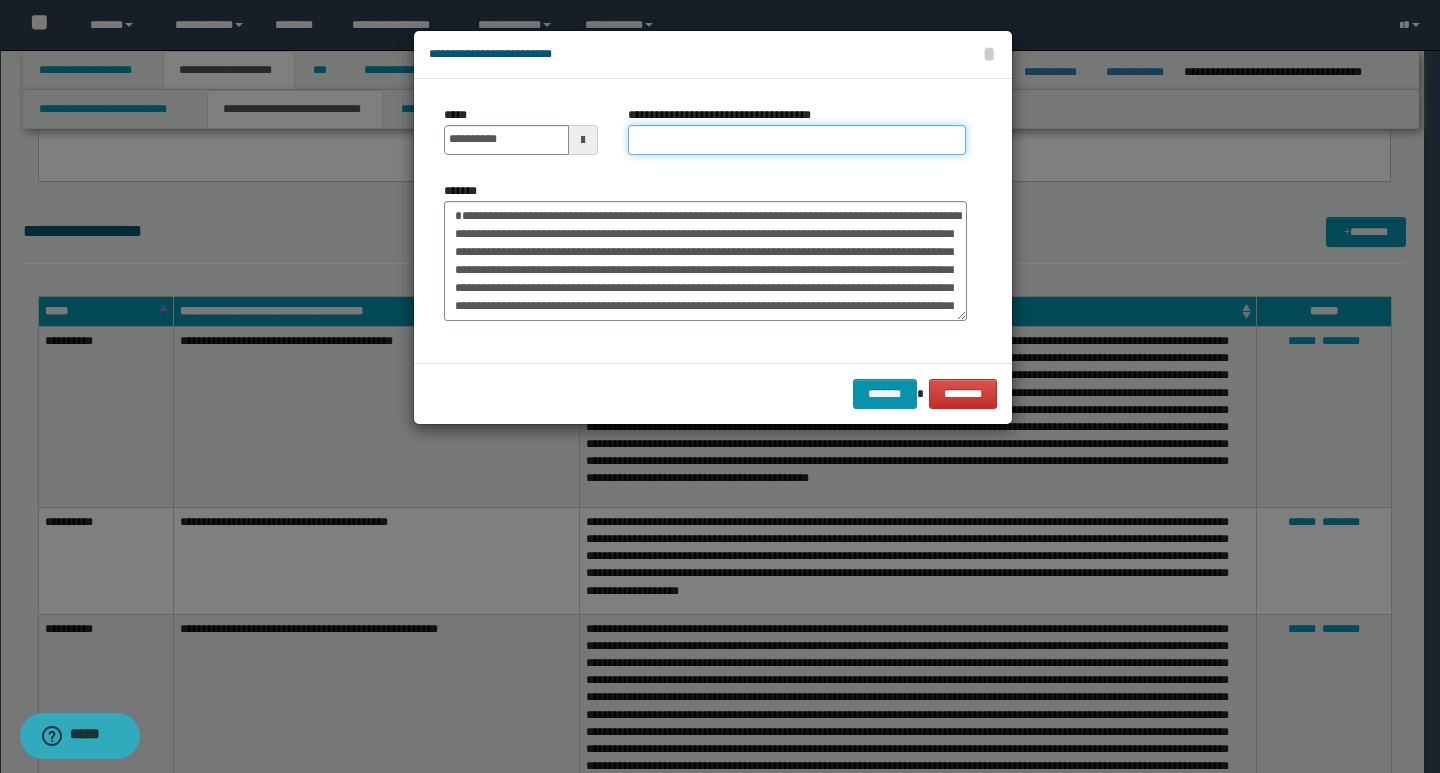 click on "**********" at bounding box center [797, 140] 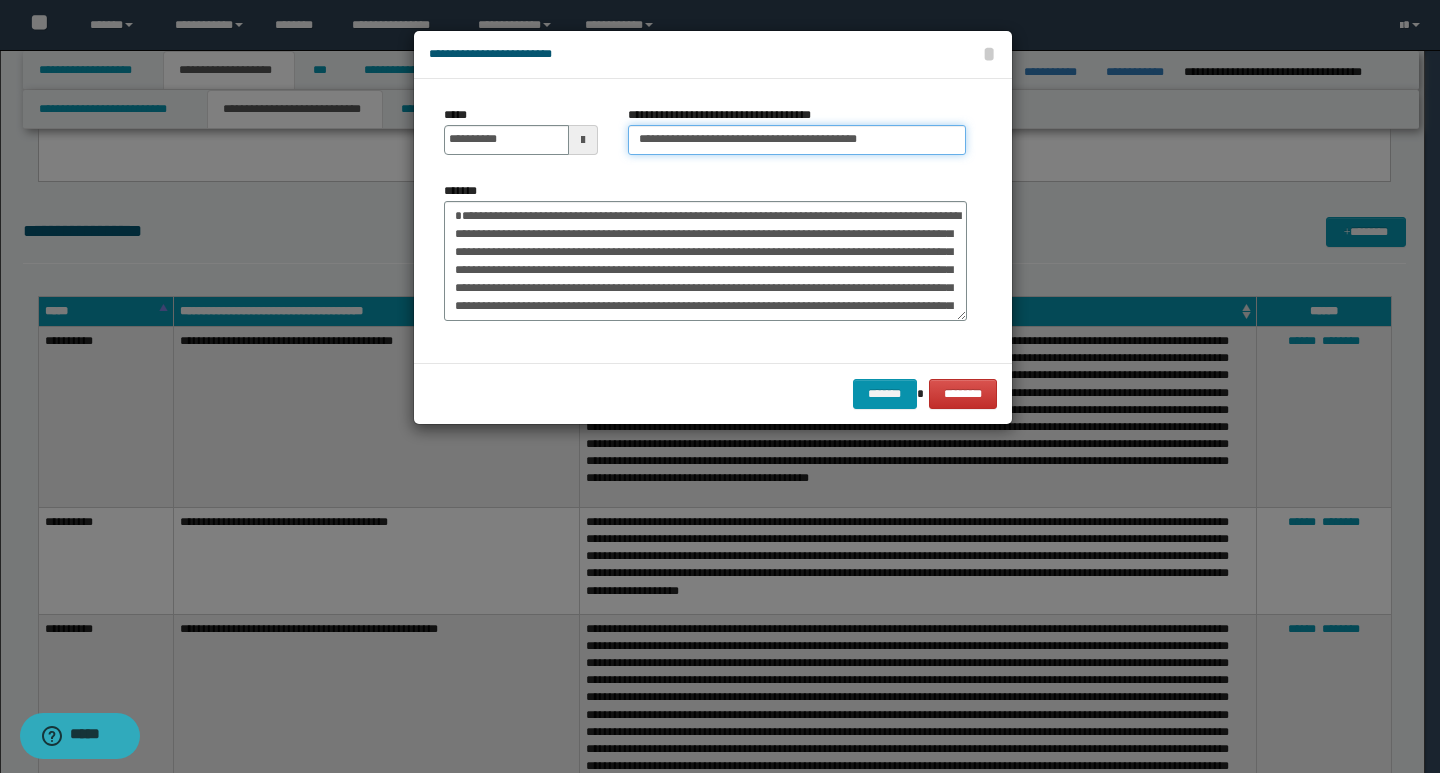 type on "**********" 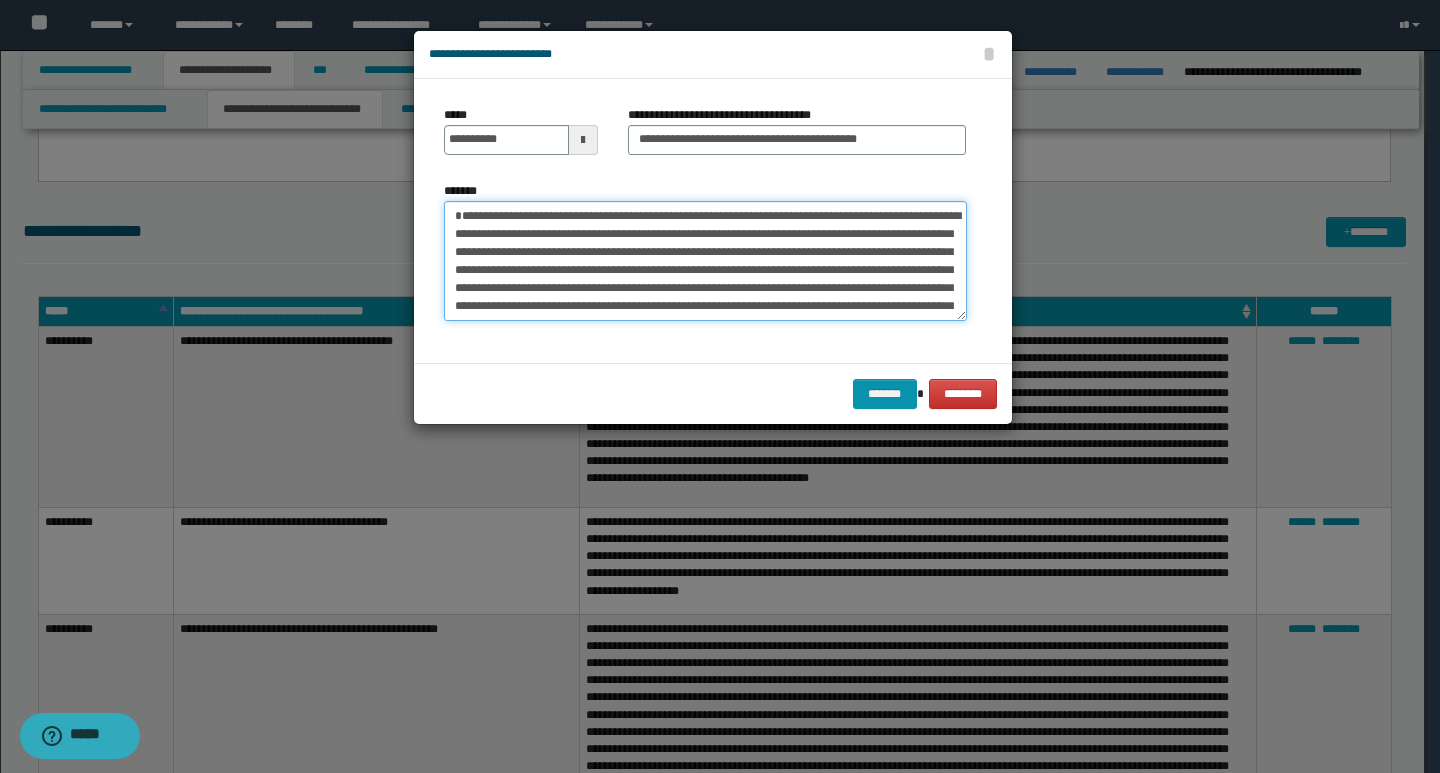 click on "*******" at bounding box center [705, 261] 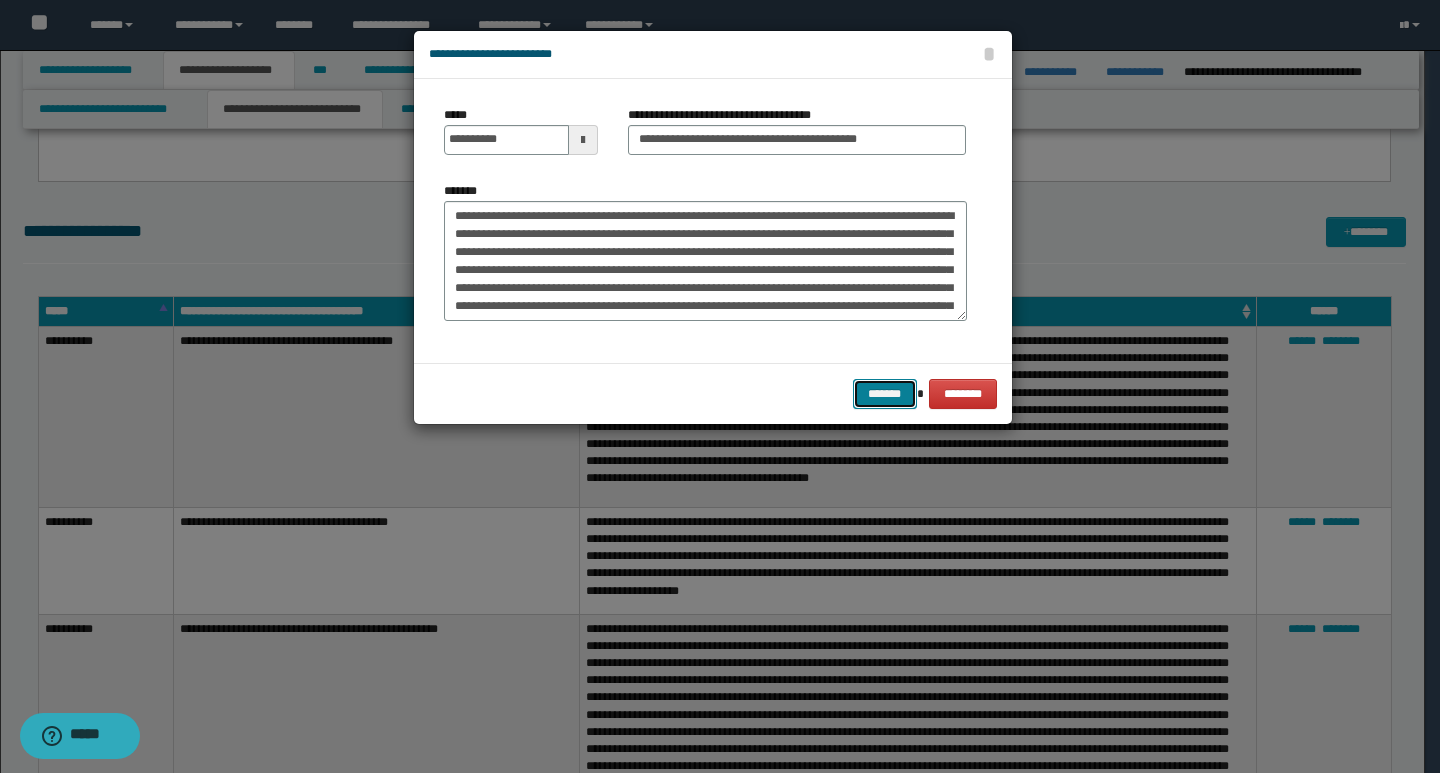 click on "*******" at bounding box center [885, 394] 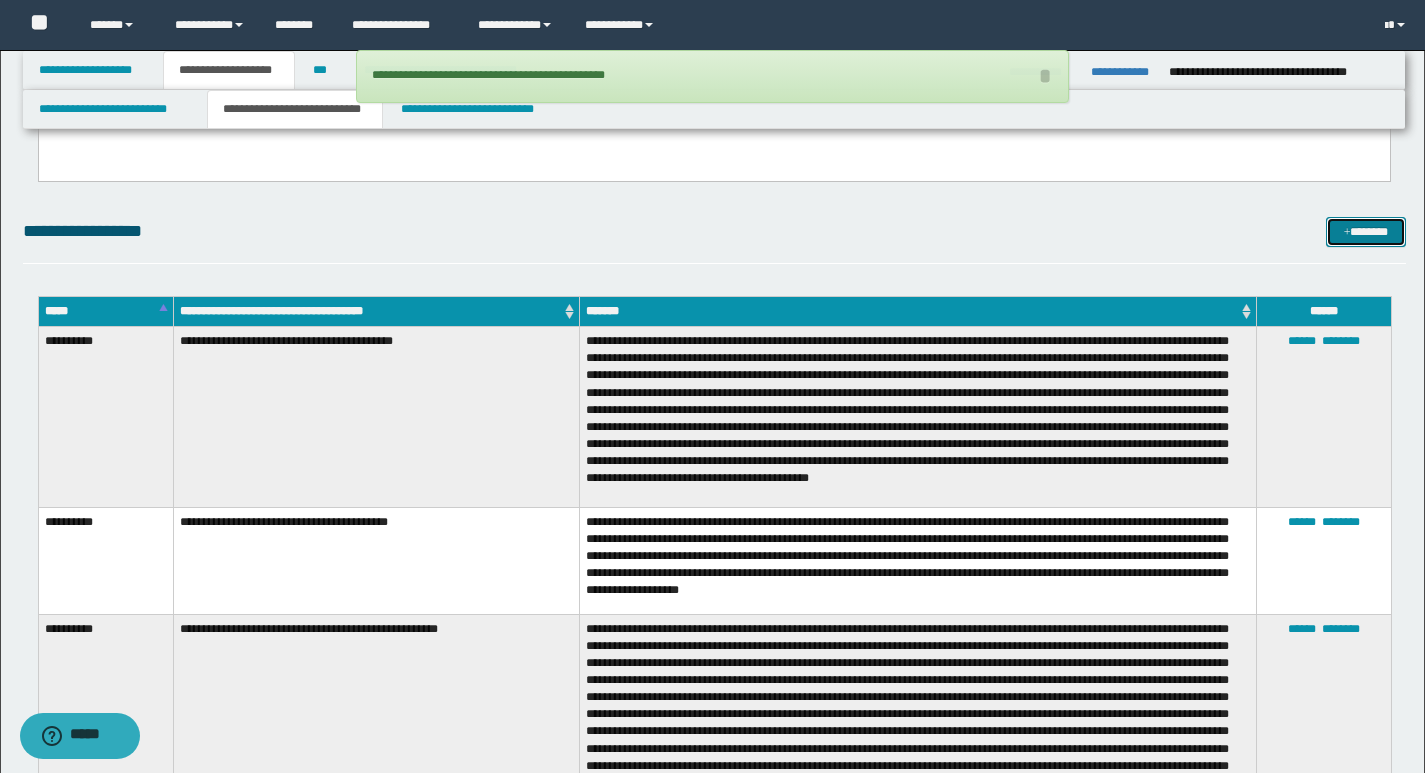 click on "*******" at bounding box center (1366, 232) 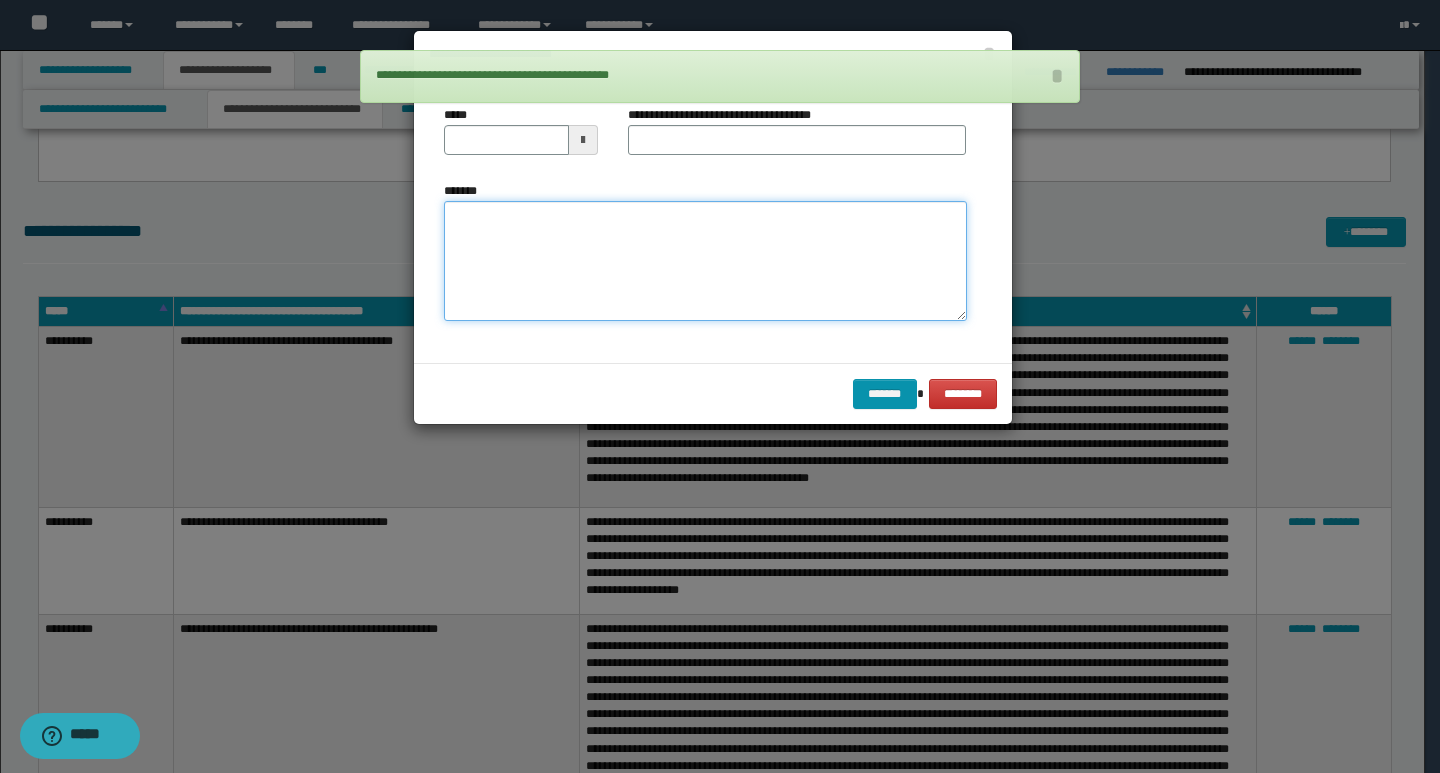 click on "*******" at bounding box center [705, 261] 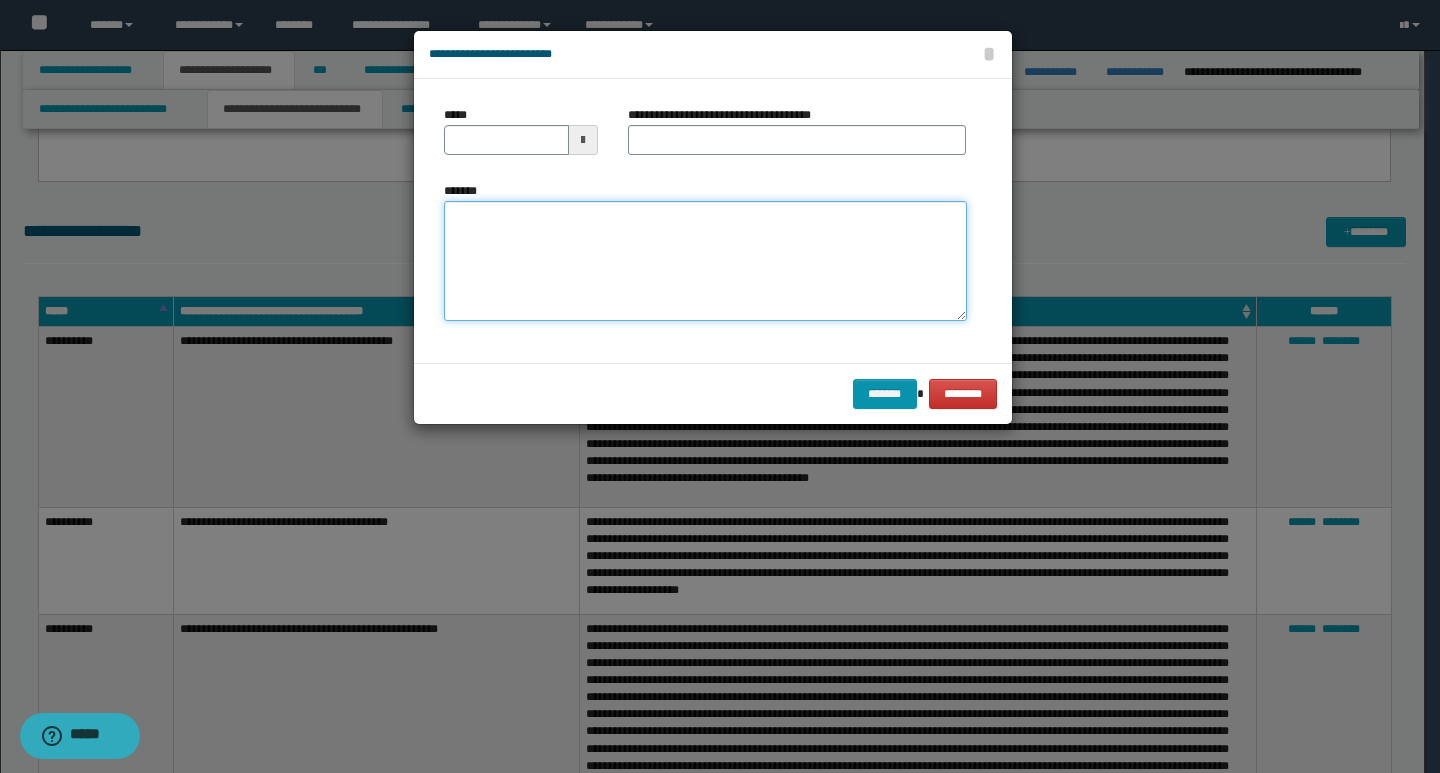 paste on "**********" 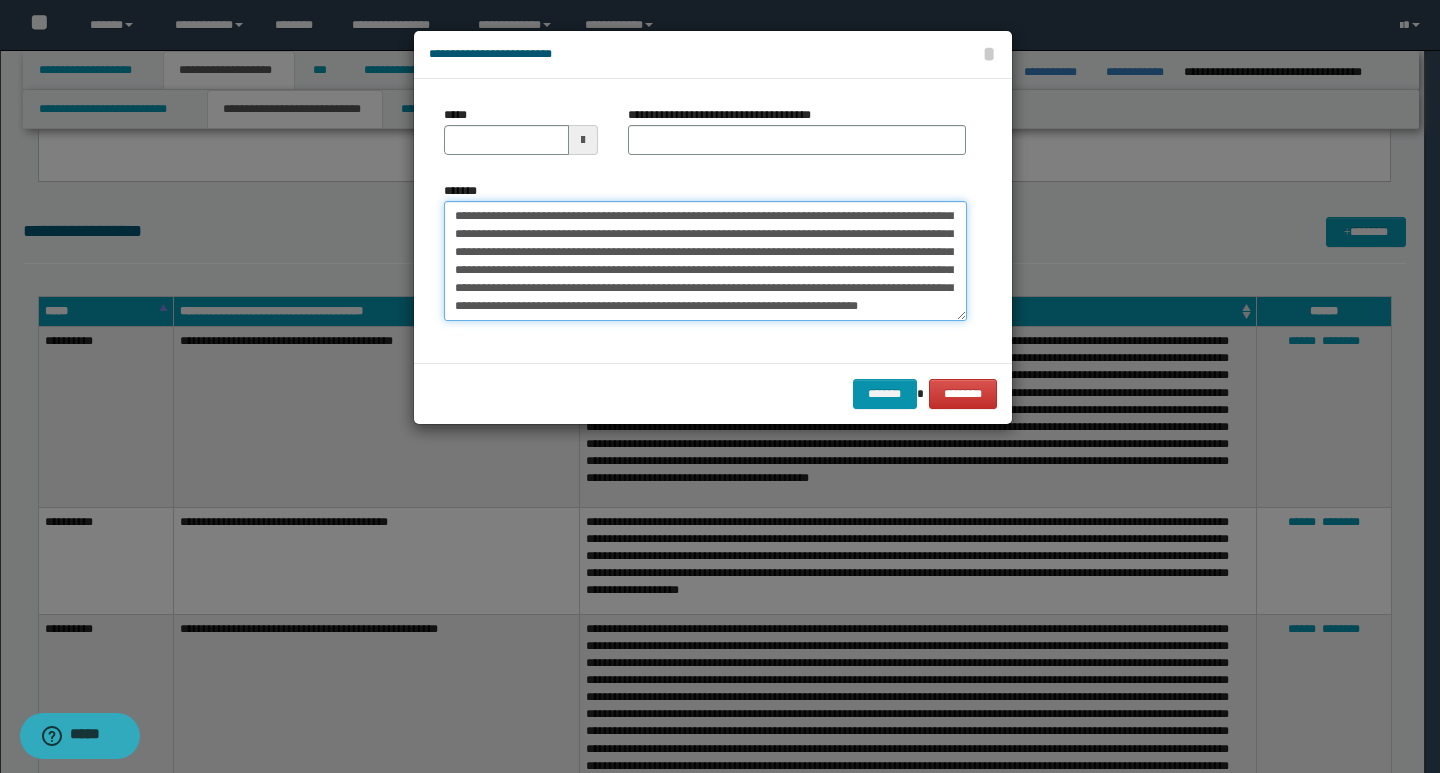 scroll, scrollTop: 0, scrollLeft: 0, axis: both 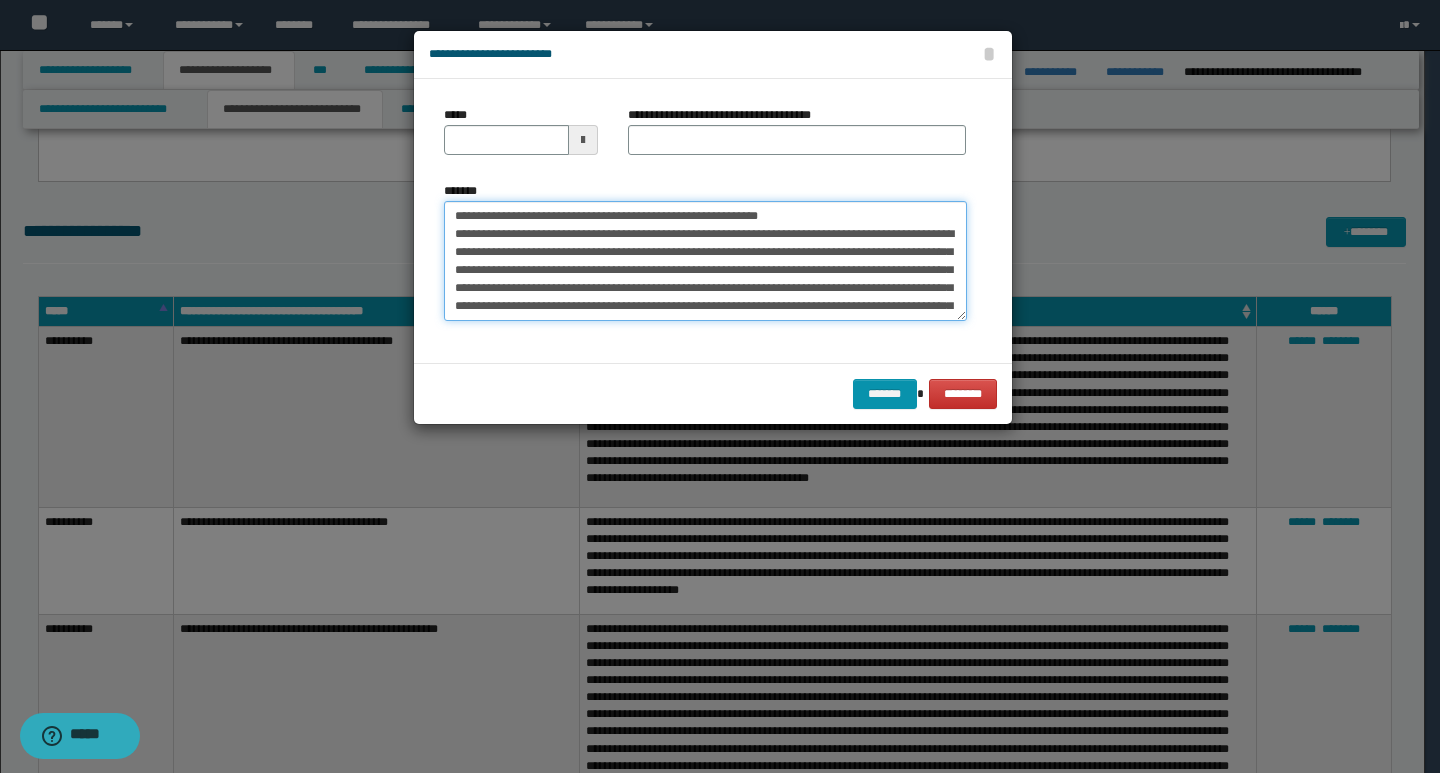 drag, startPoint x: 452, startPoint y: 217, endPoint x: 521, endPoint y: 215, distance: 69.02898 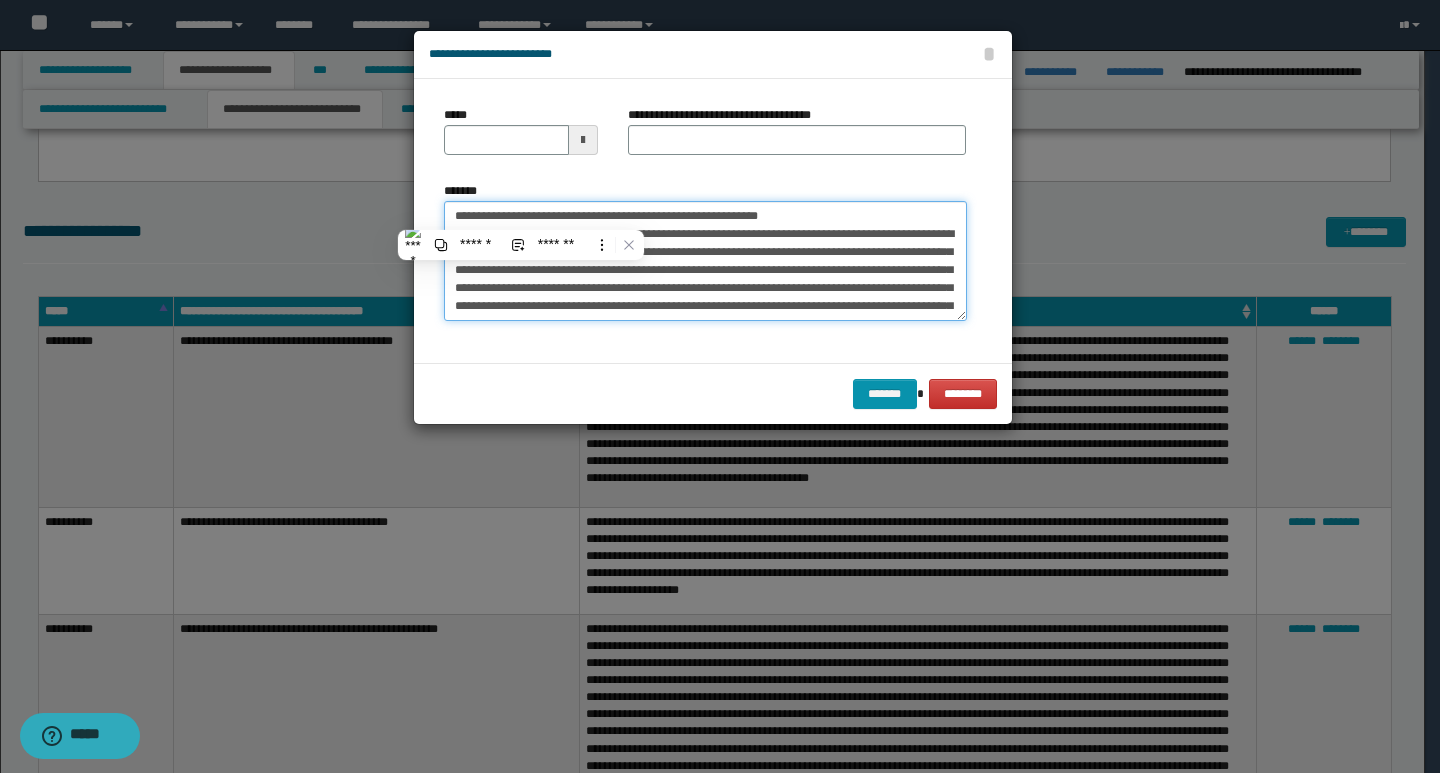 type on "**********" 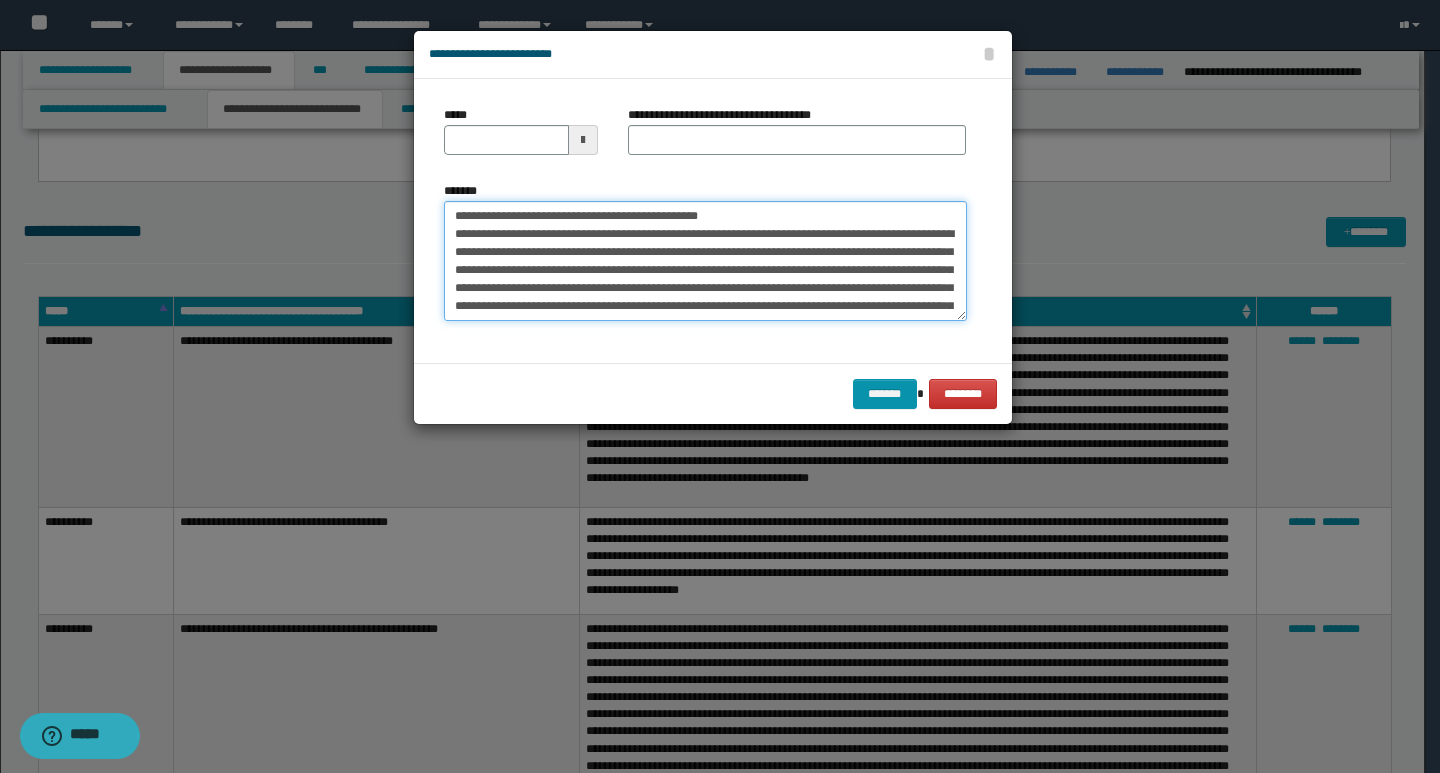 type 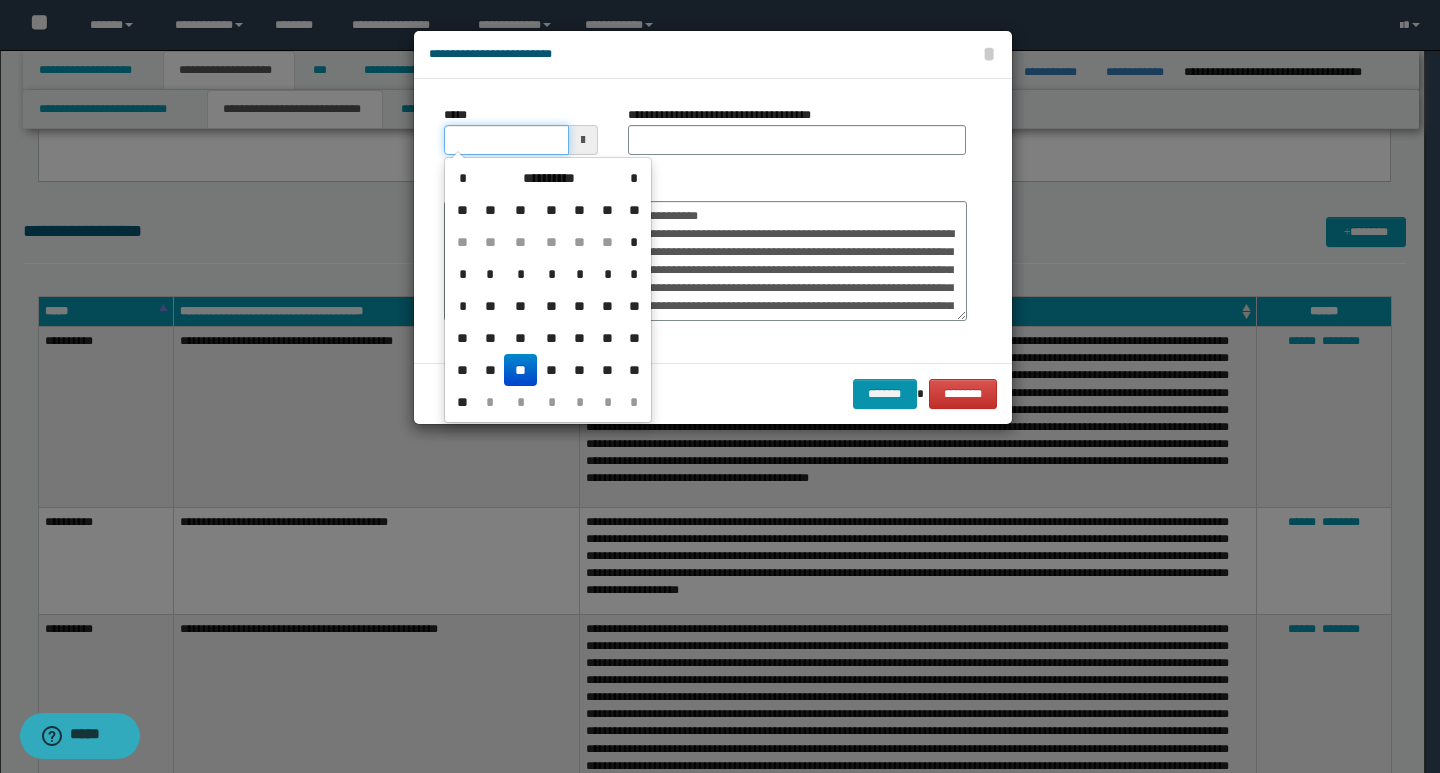 click on "*****" at bounding box center [506, 140] 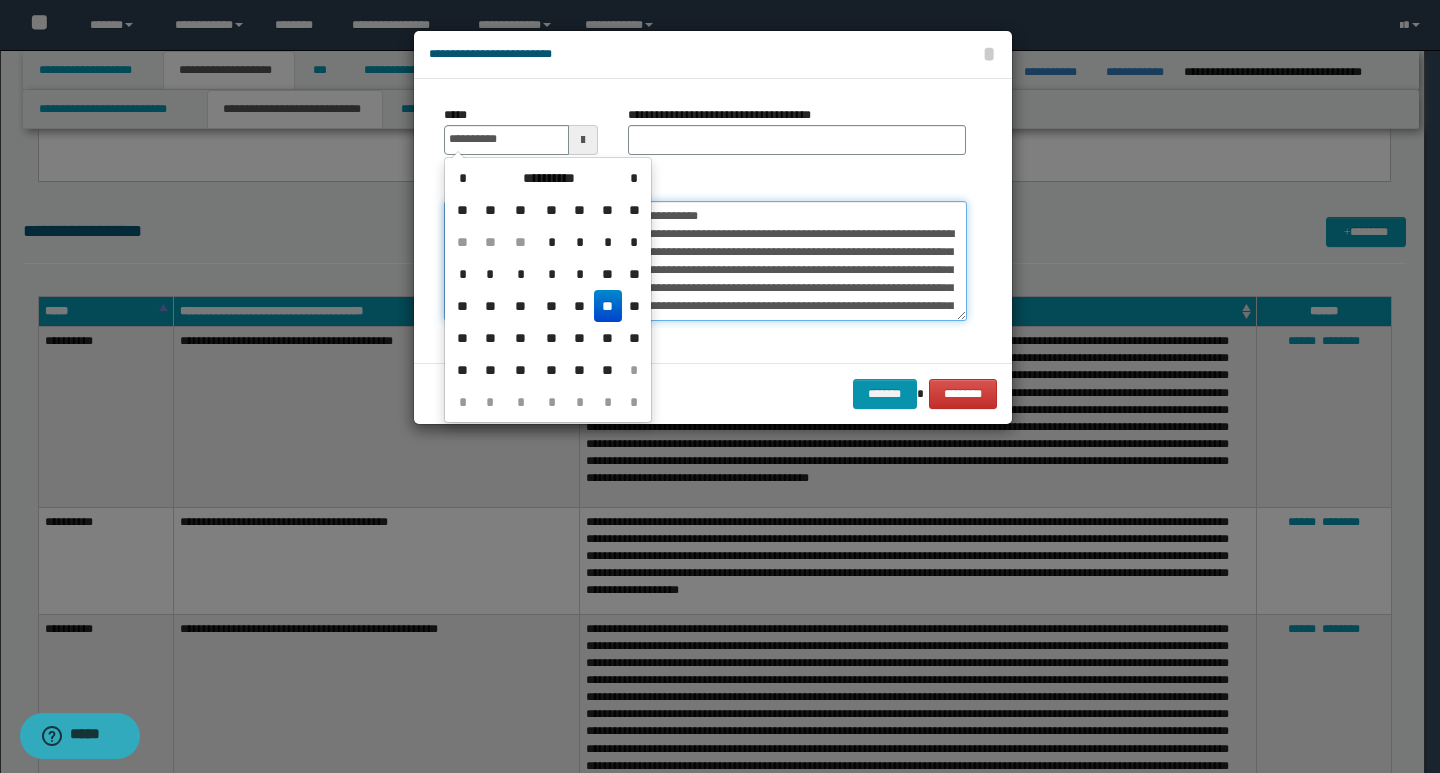 type on "**********" 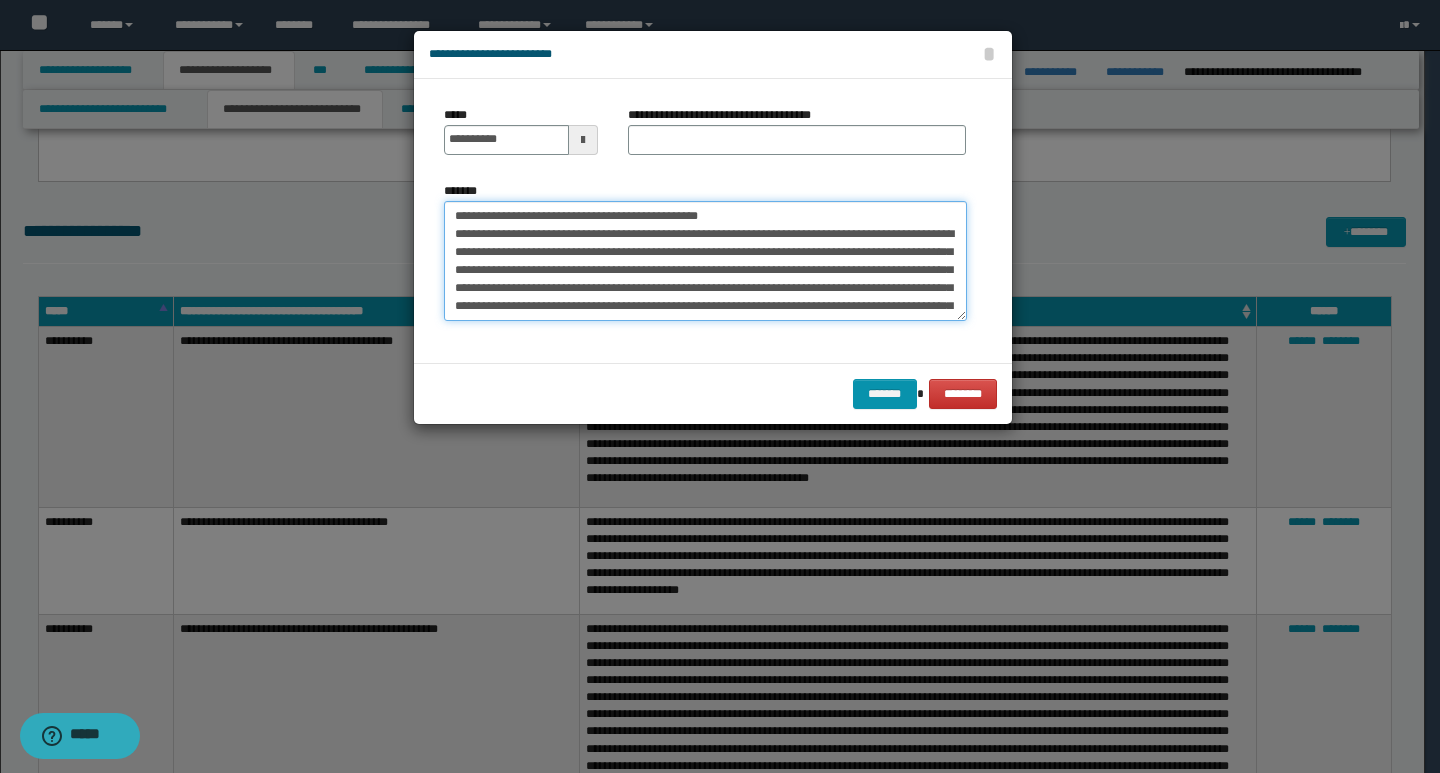 drag, startPoint x: 752, startPoint y: 216, endPoint x: 438, endPoint y: 220, distance: 314.02548 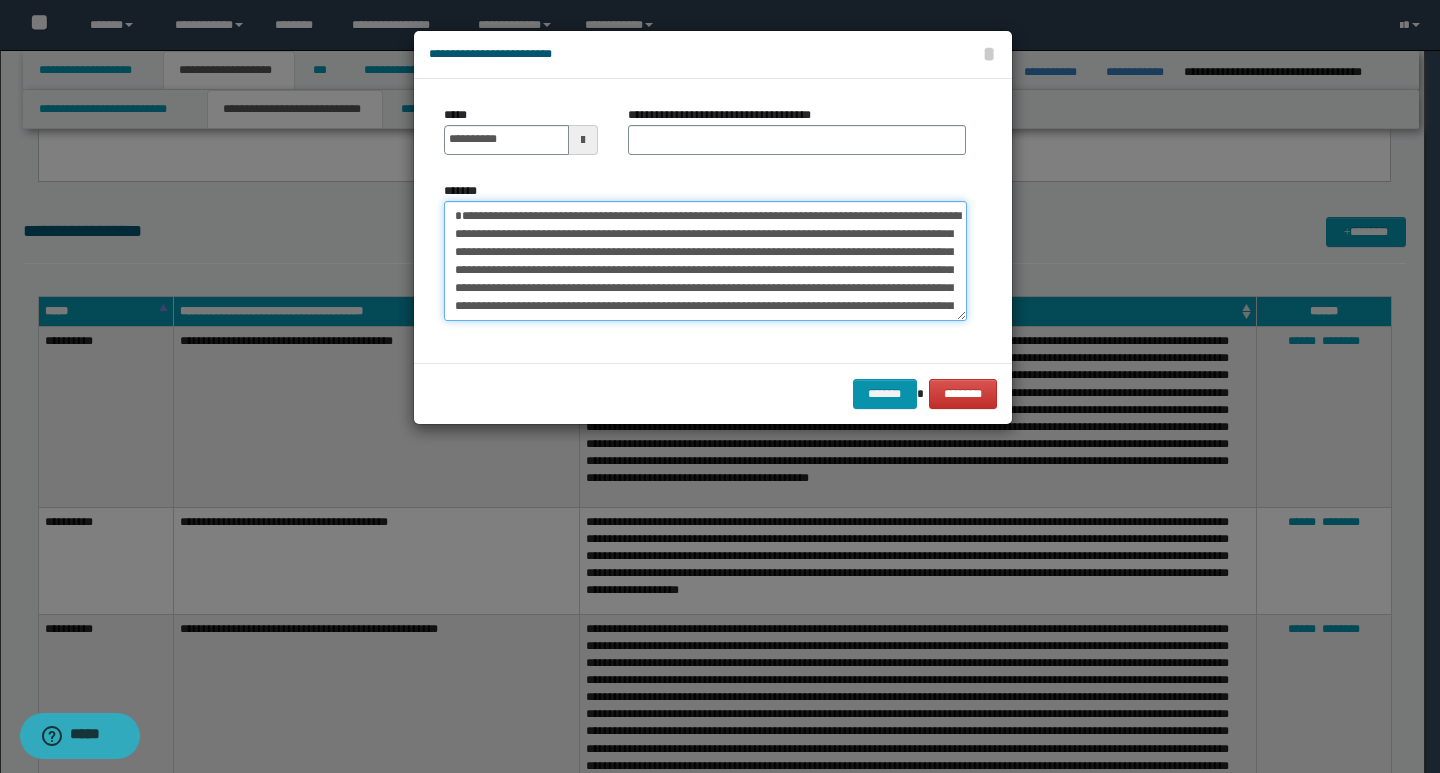 type on "**********" 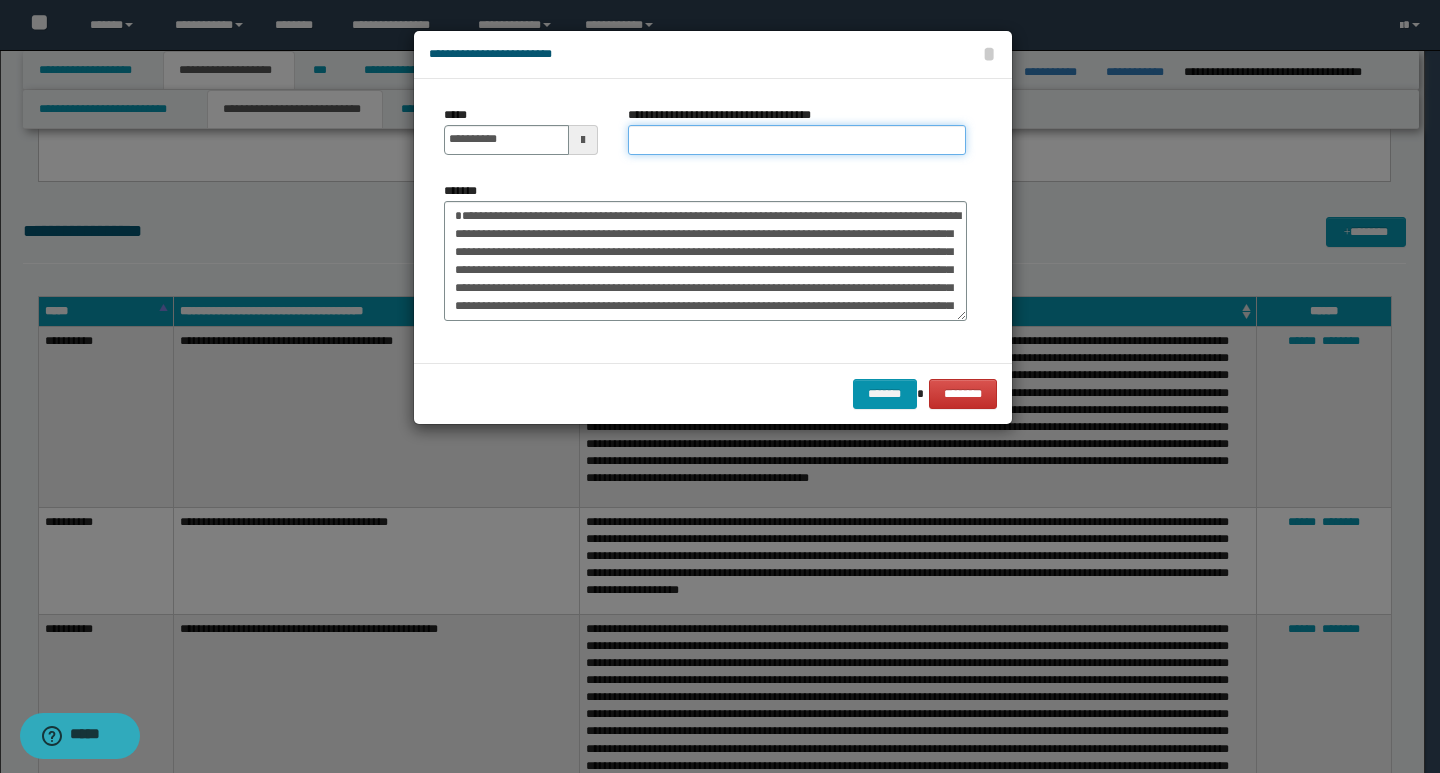 click on "**********" at bounding box center (797, 140) 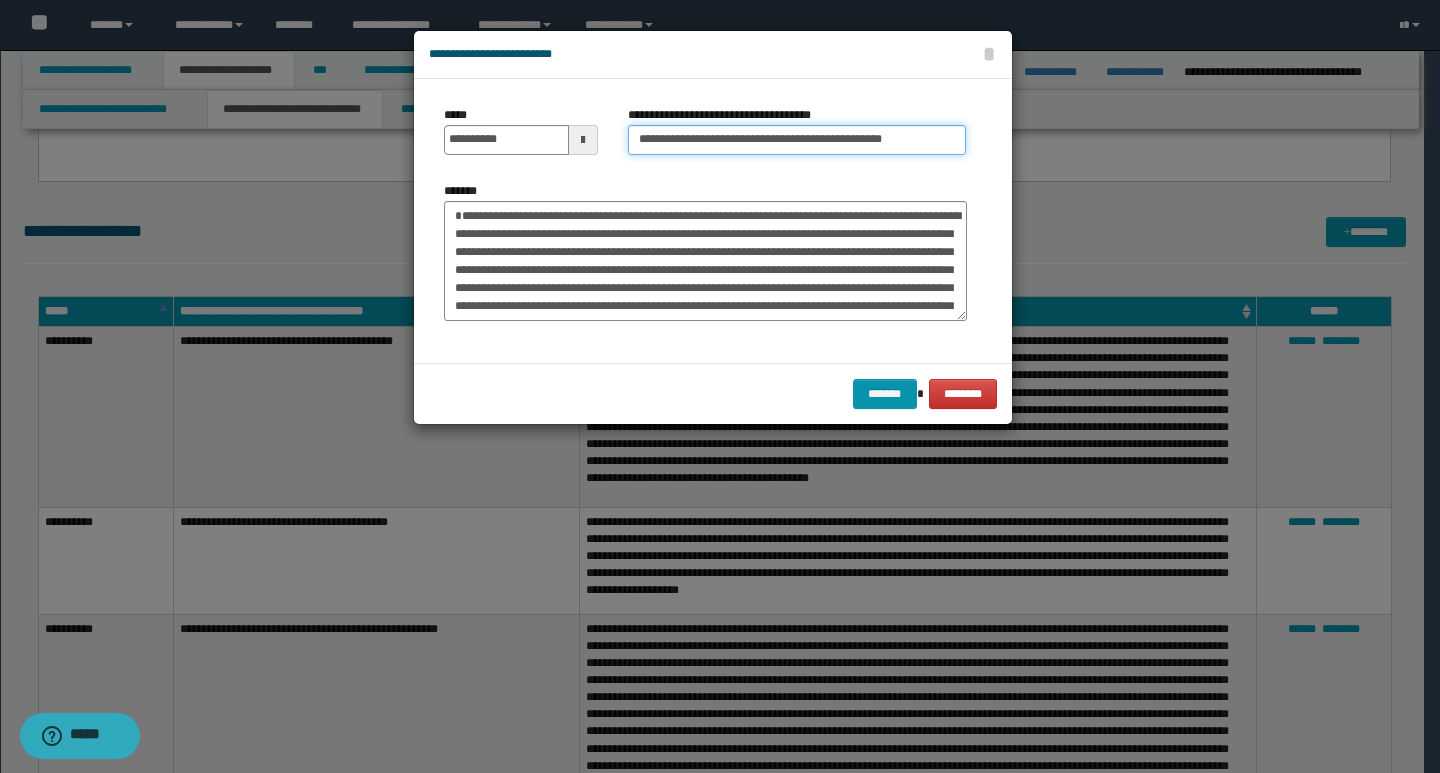 type on "**********" 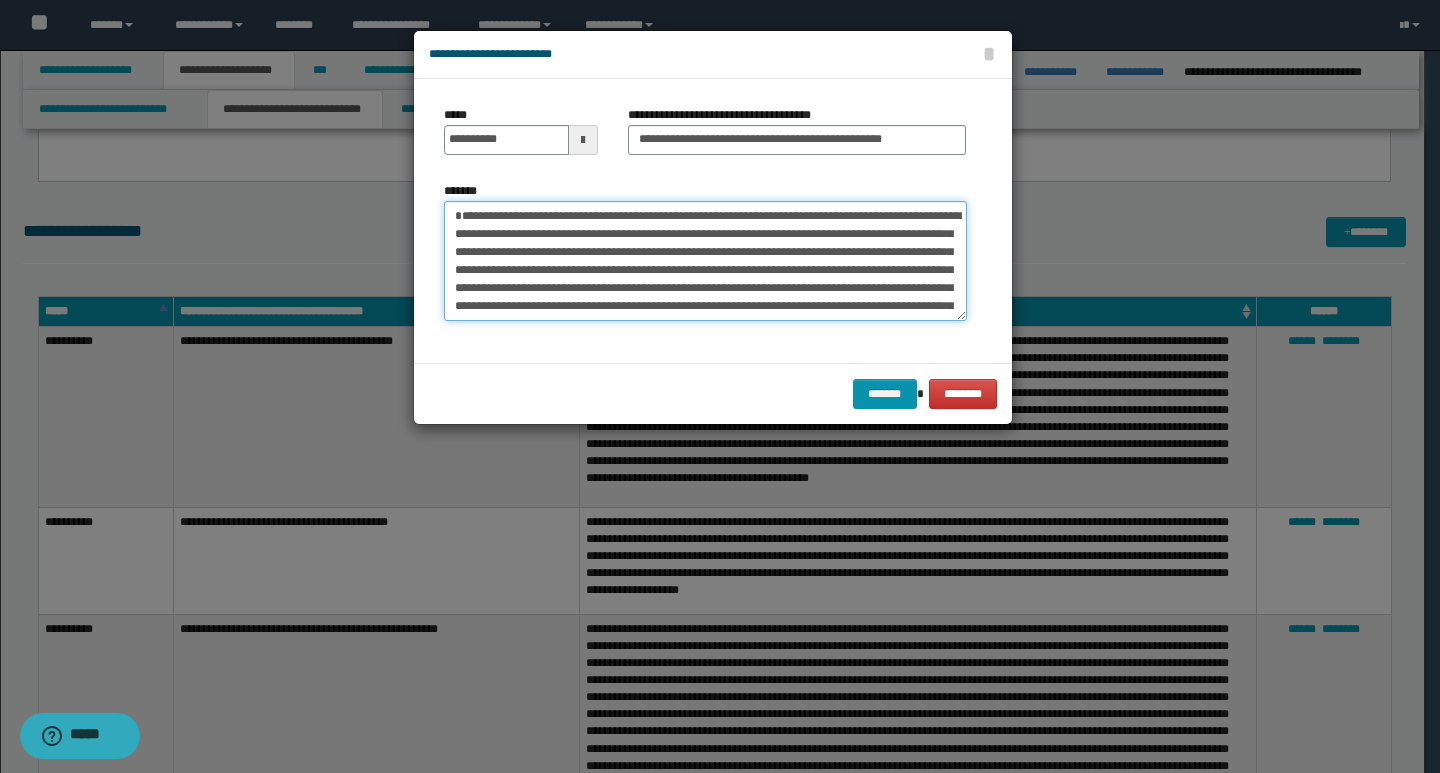 click on "*******" at bounding box center [705, 261] 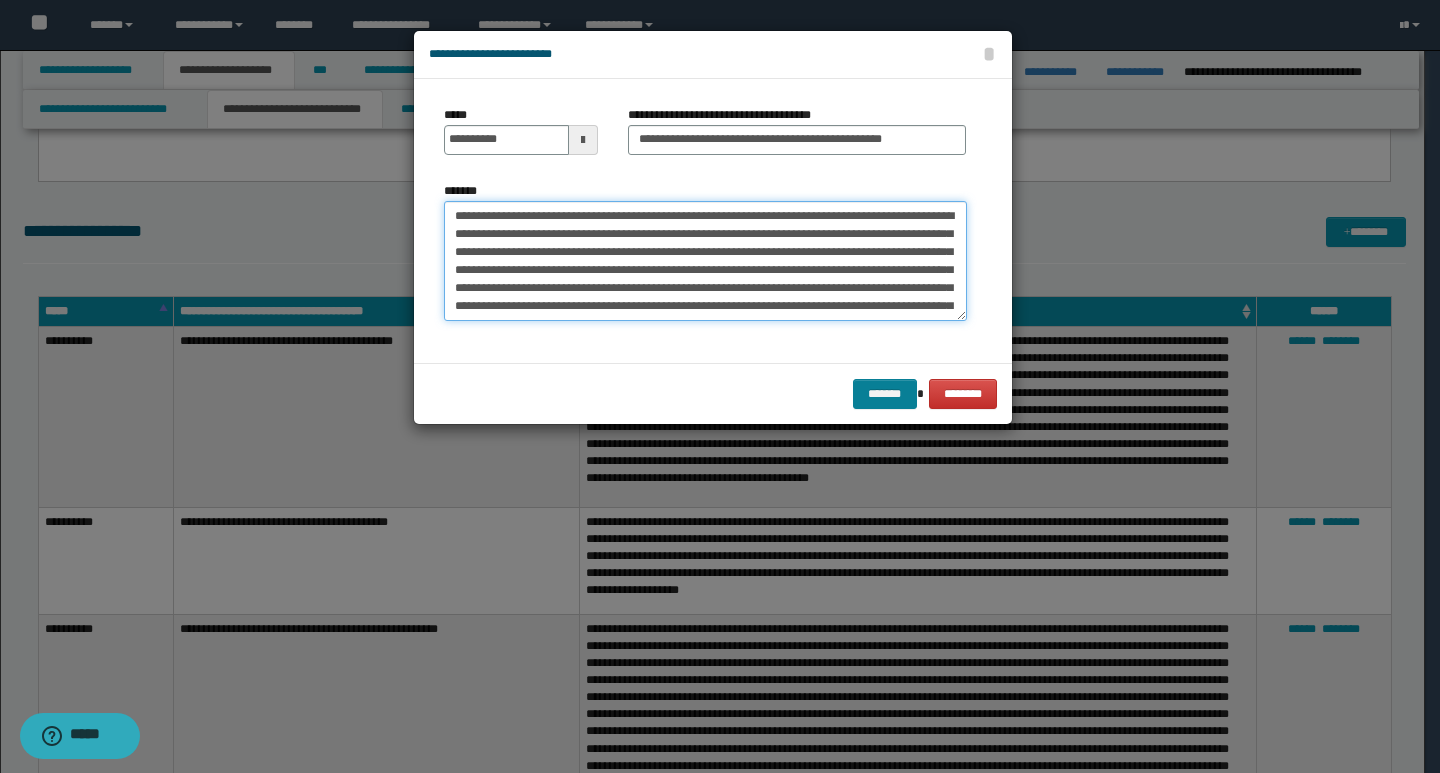 type on "**********" 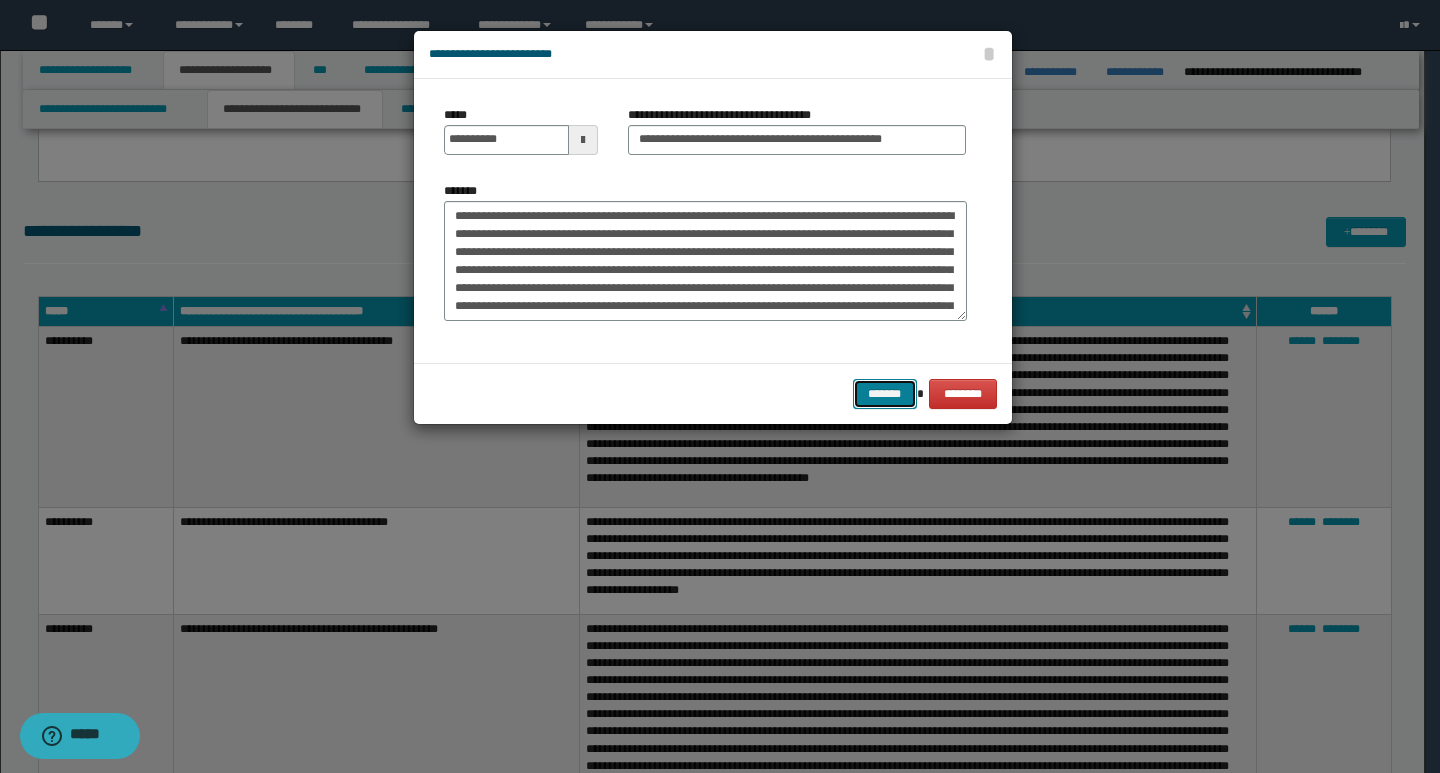 click on "*******" at bounding box center (885, 394) 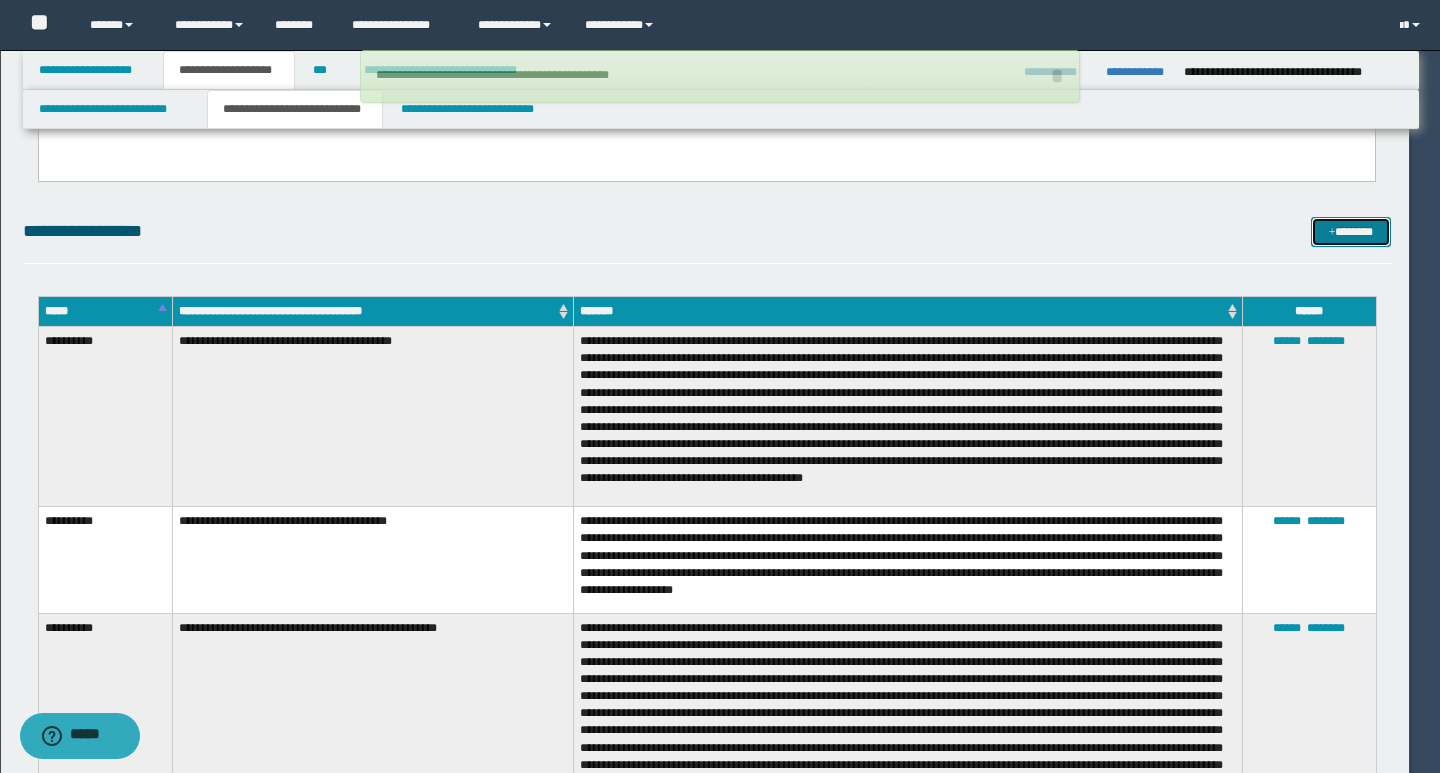 type 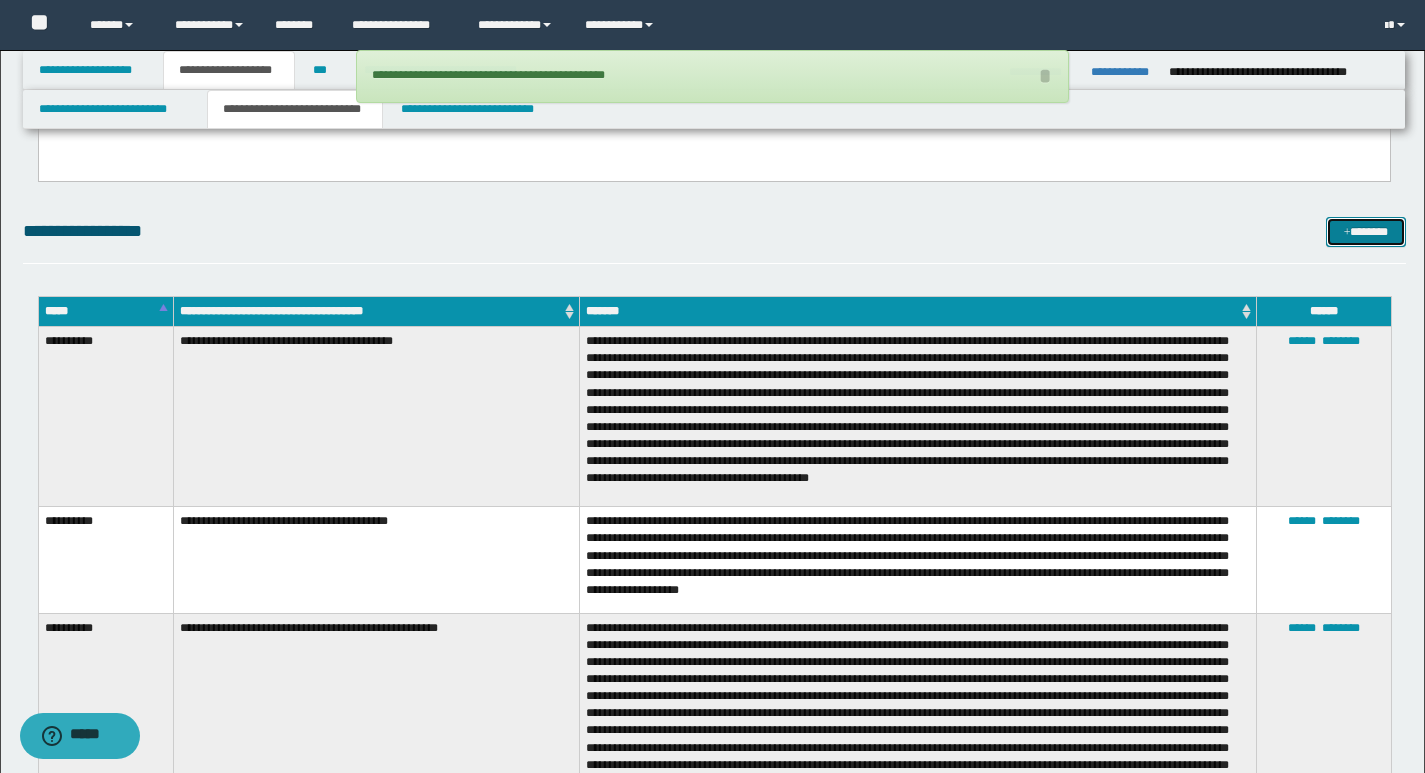 click on "*******" at bounding box center (1366, 232) 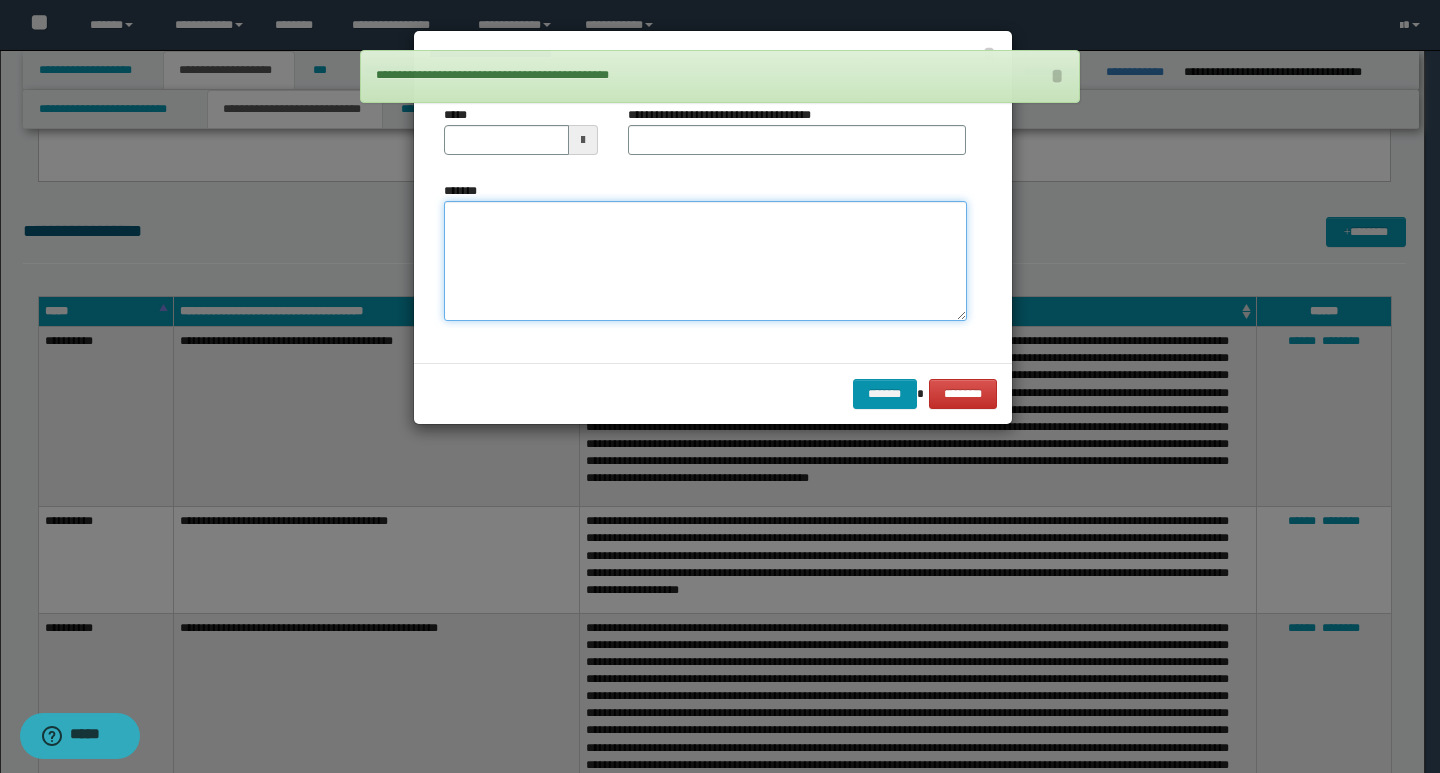 click on "*******" at bounding box center [705, 261] 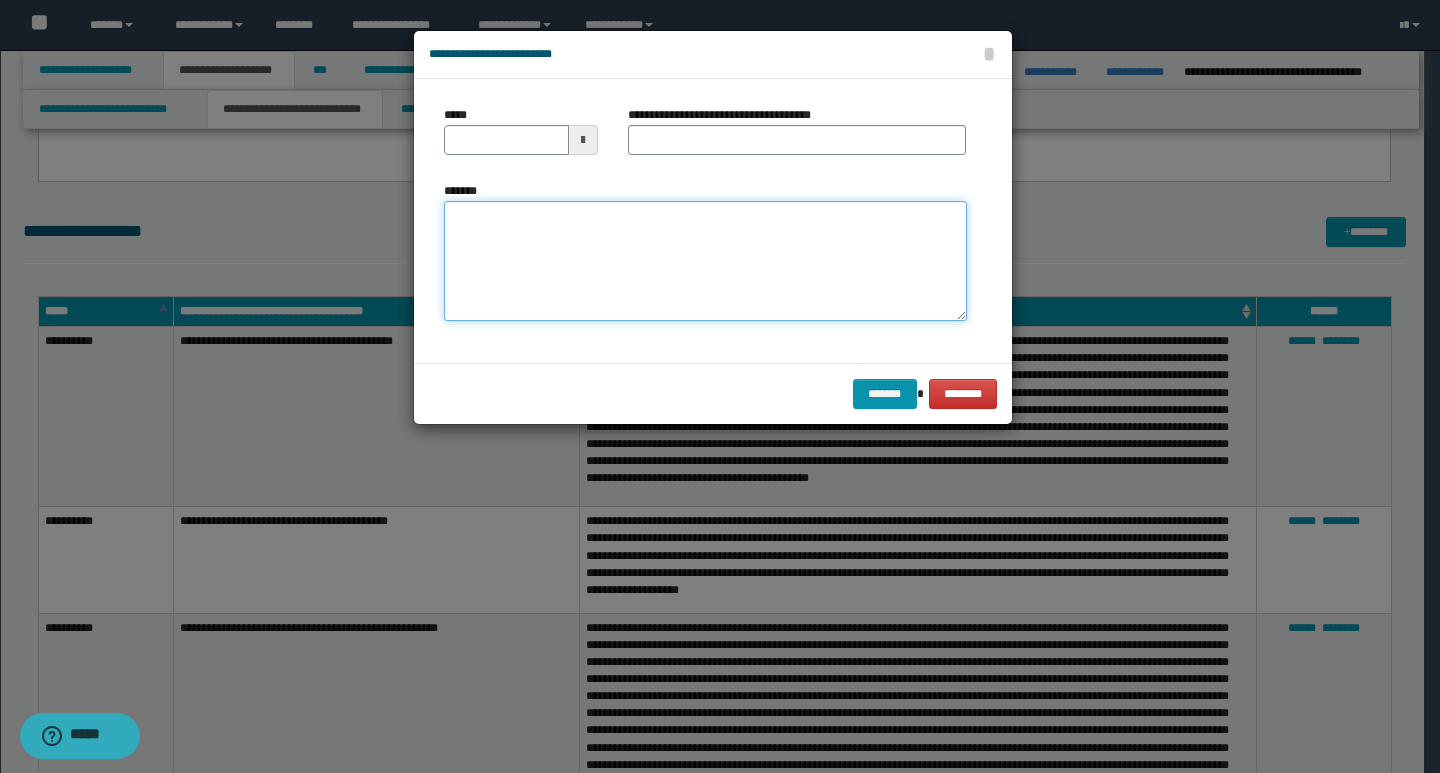paste on "**********" 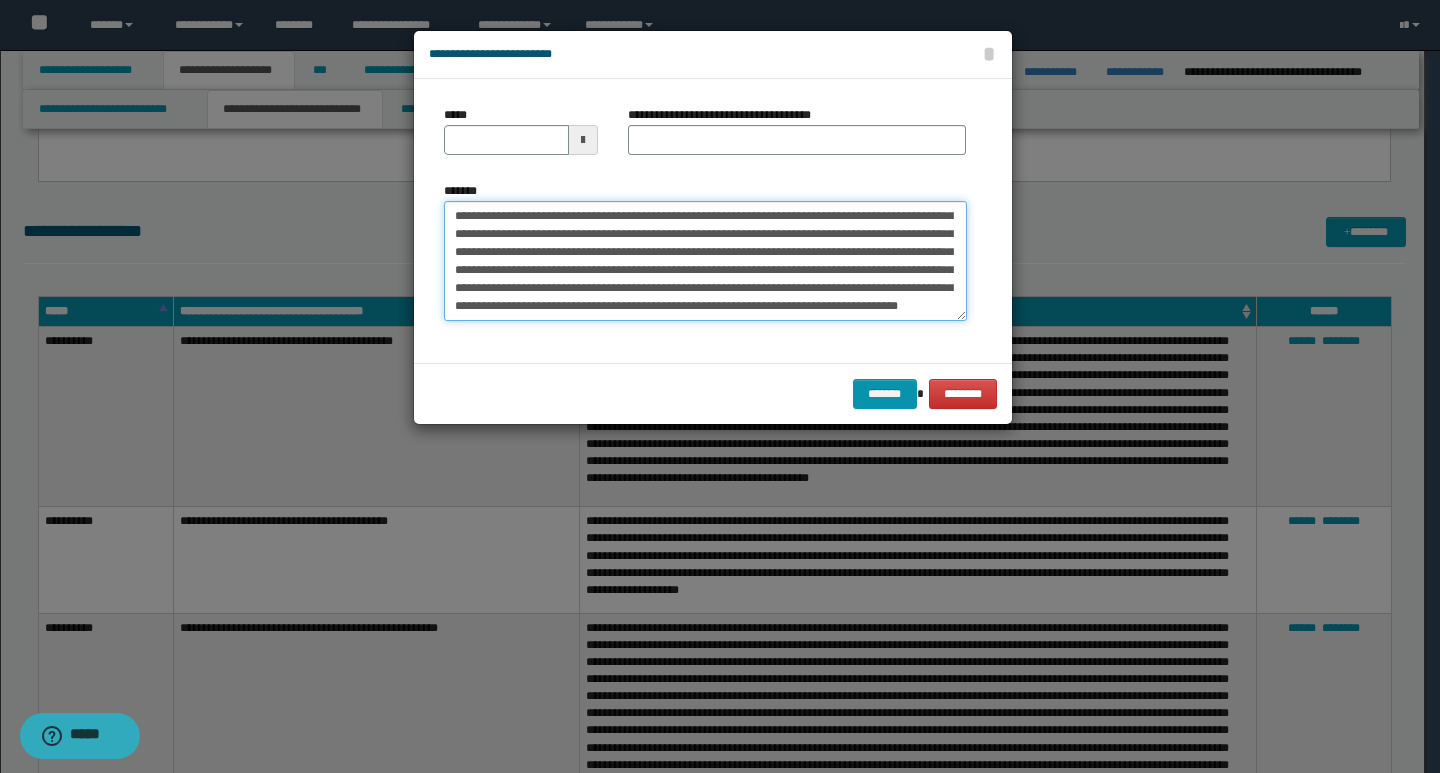 scroll, scrollTop: 0, scrollLeft: 0, axis: both 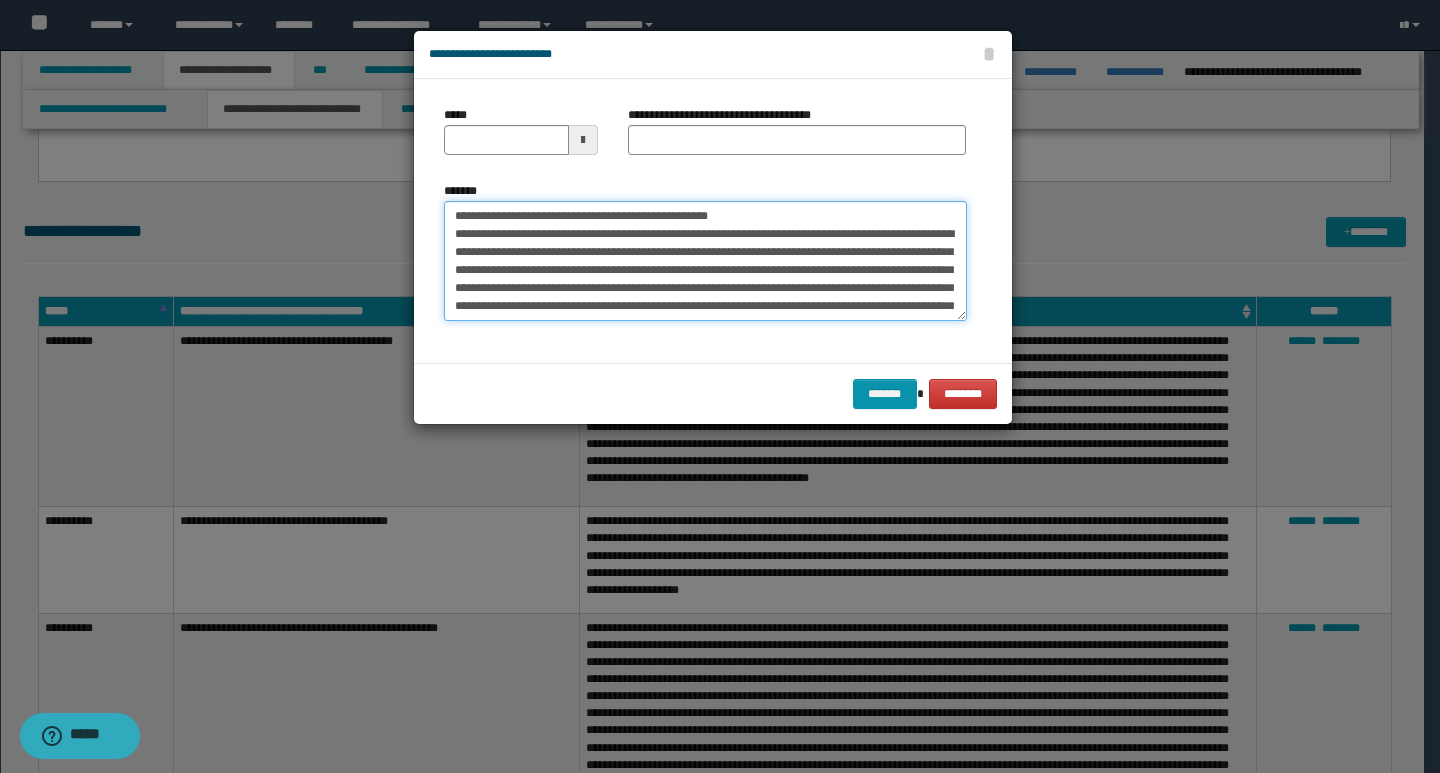 drag, startPoint x: 453, startPoint y: 212, endPoint x: 518, endPoint y: 216, distance: 65.12296 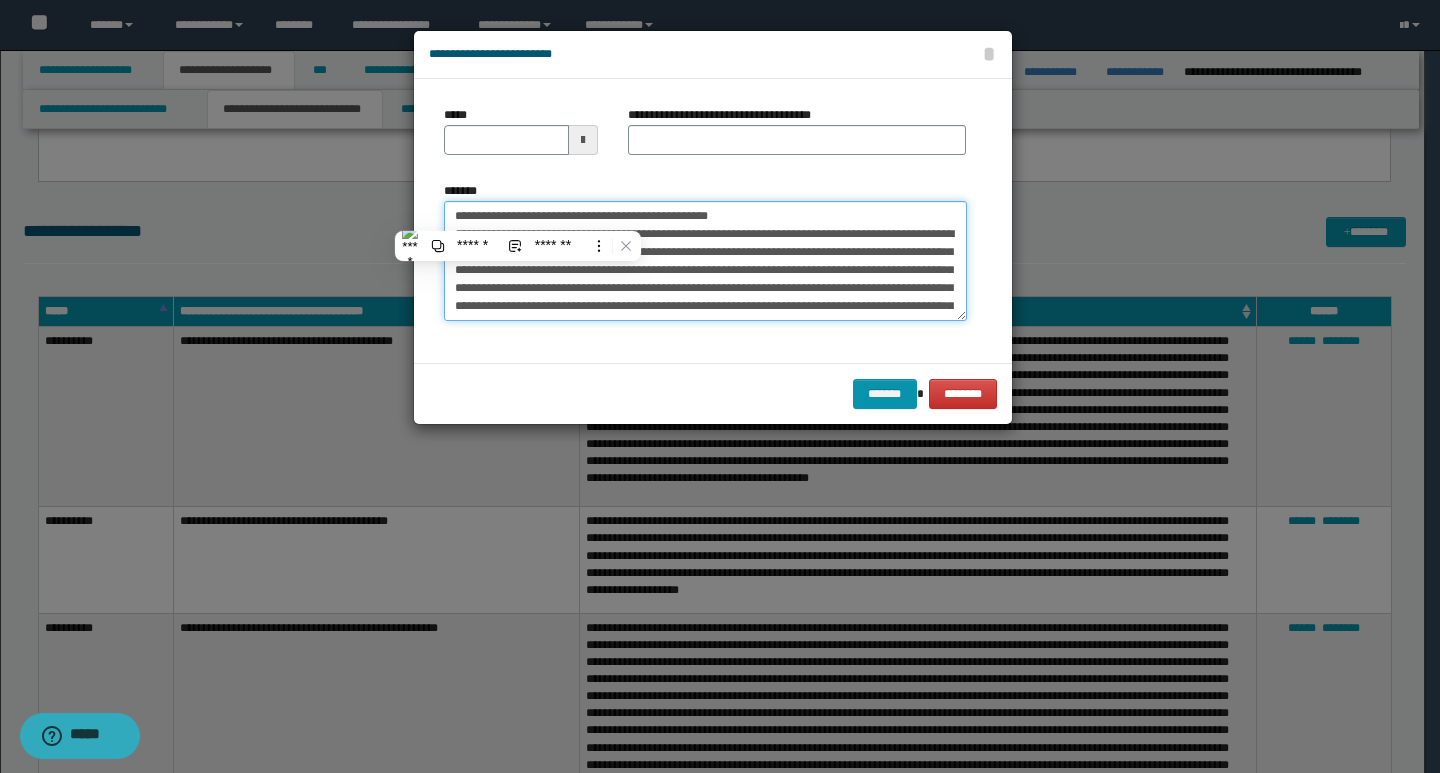 type on "**********" 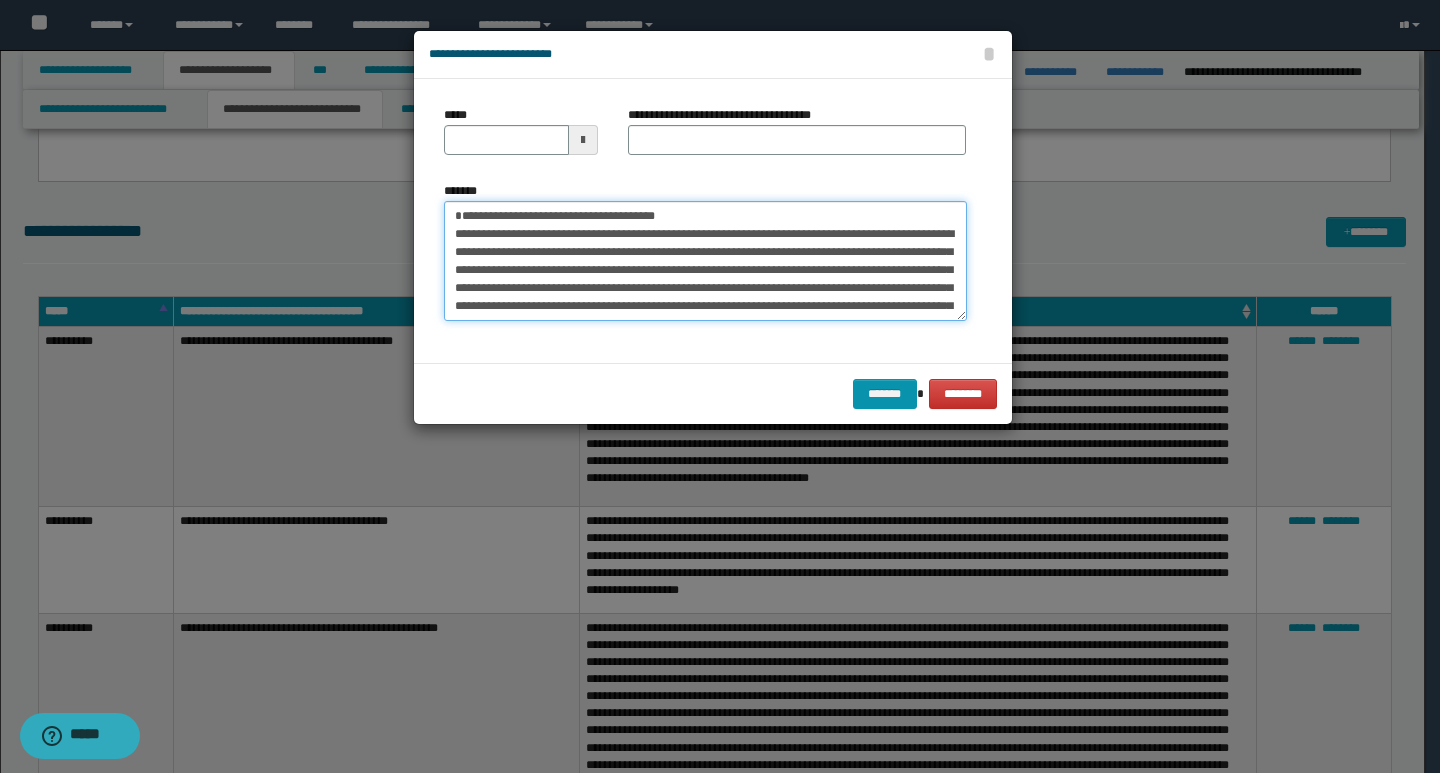 type 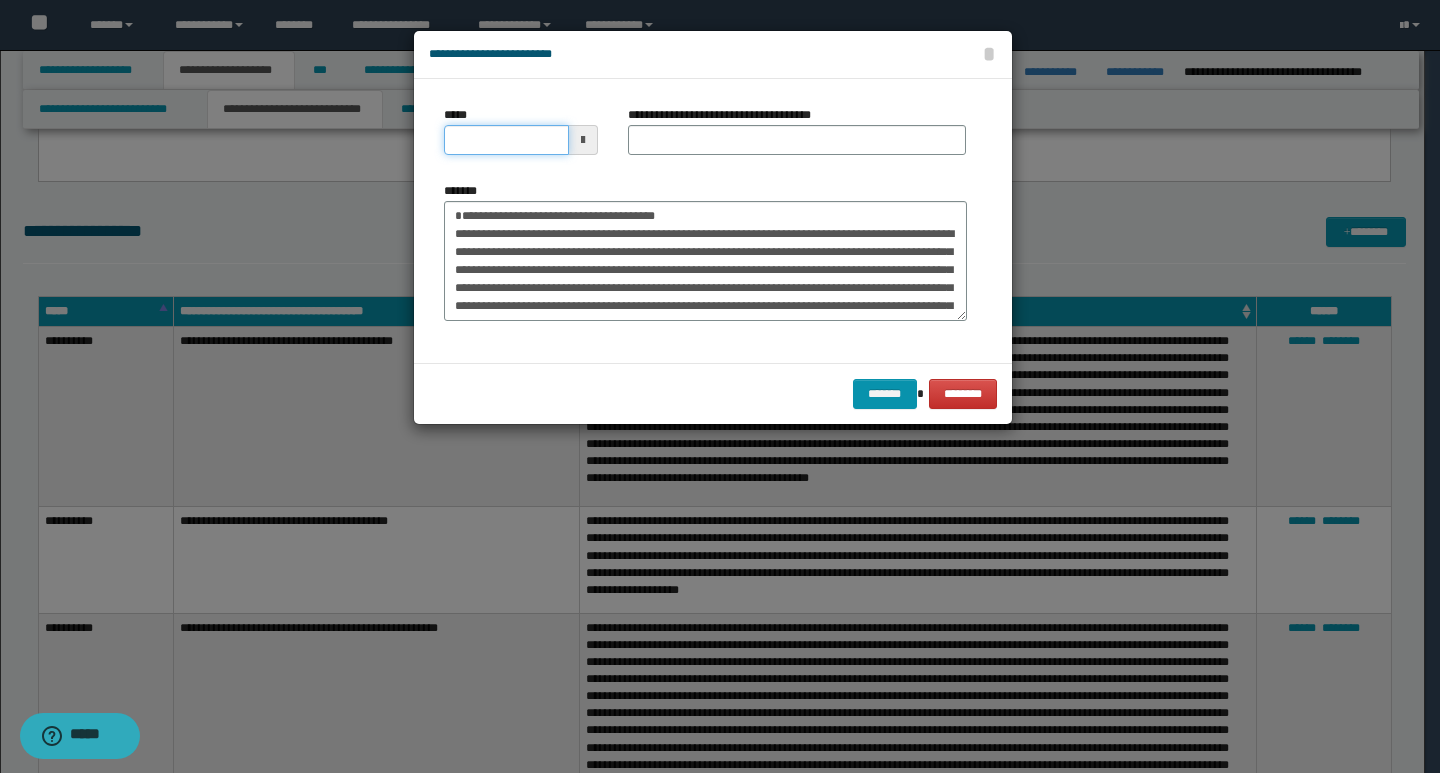 click on "*****" at bounding box center (506, 140) 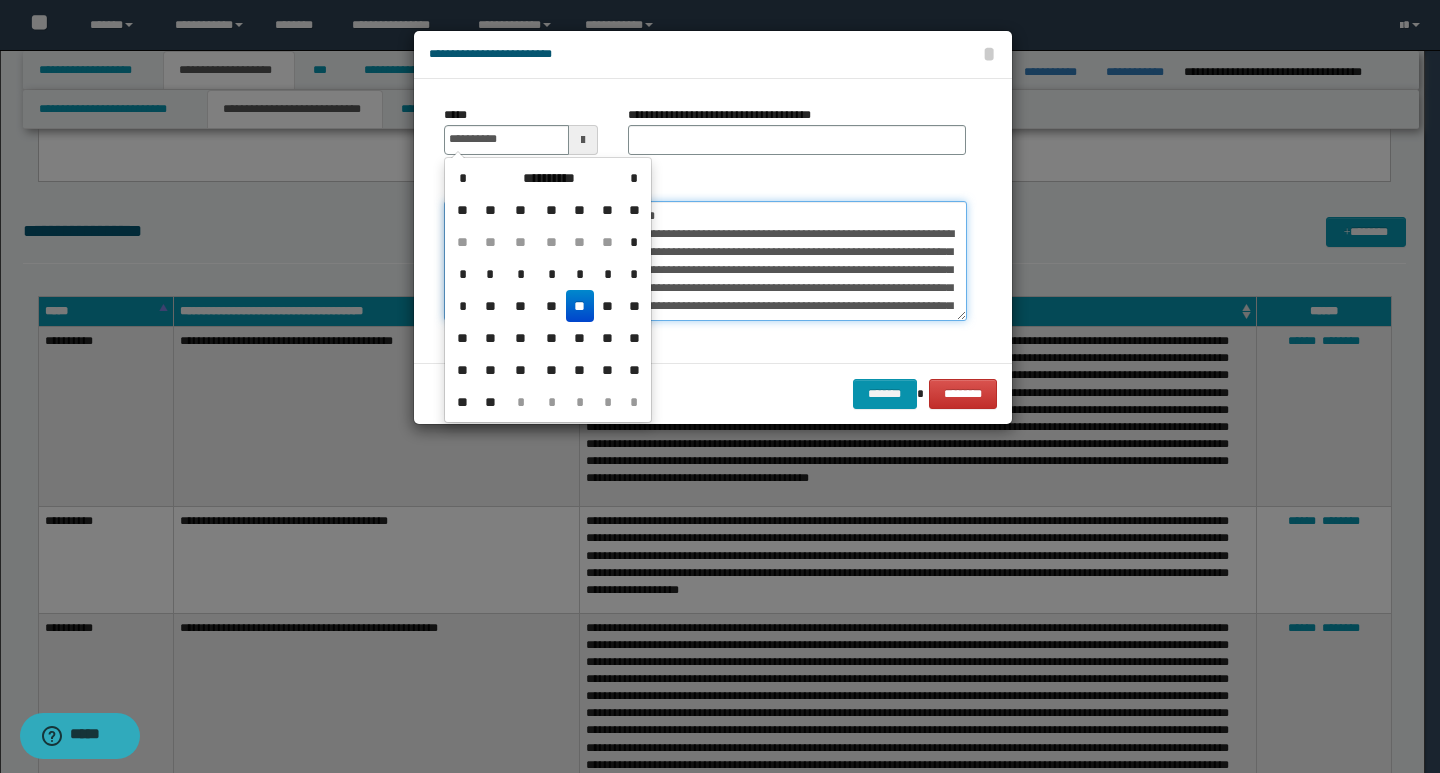 type on "**********" 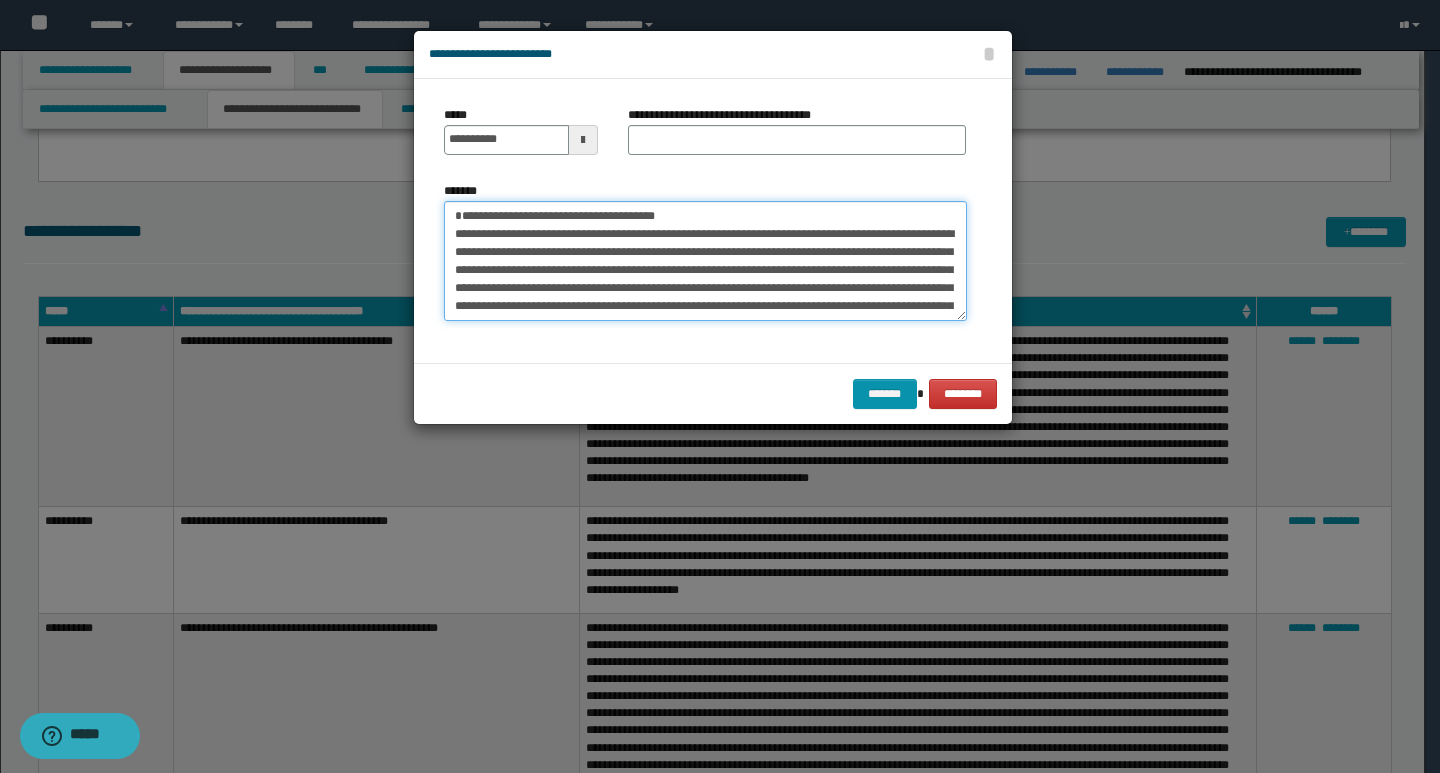 drag, startPoint x: 687, startPoint y: 211, endPoint x: 429, endPoint y: 212, distance: 258.00195 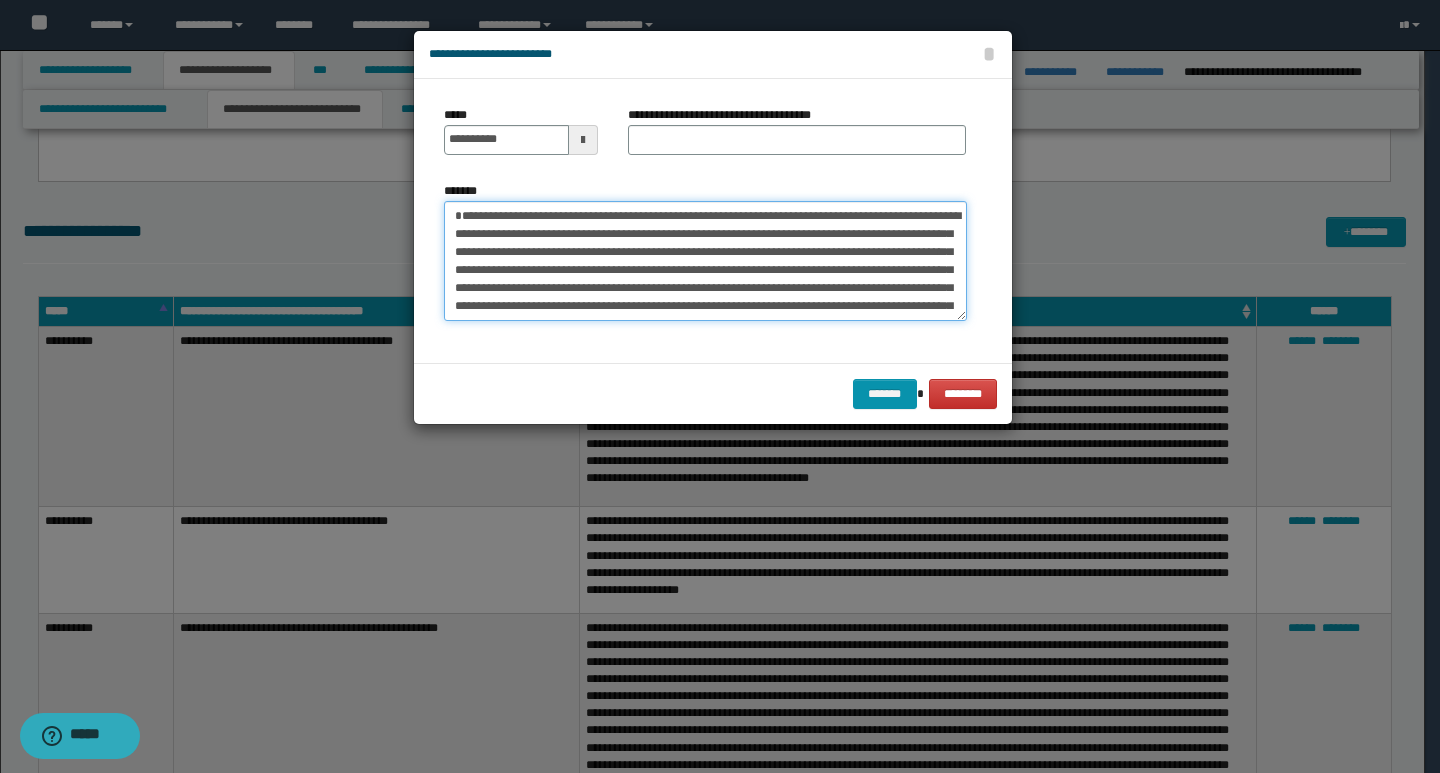 type on "**********" 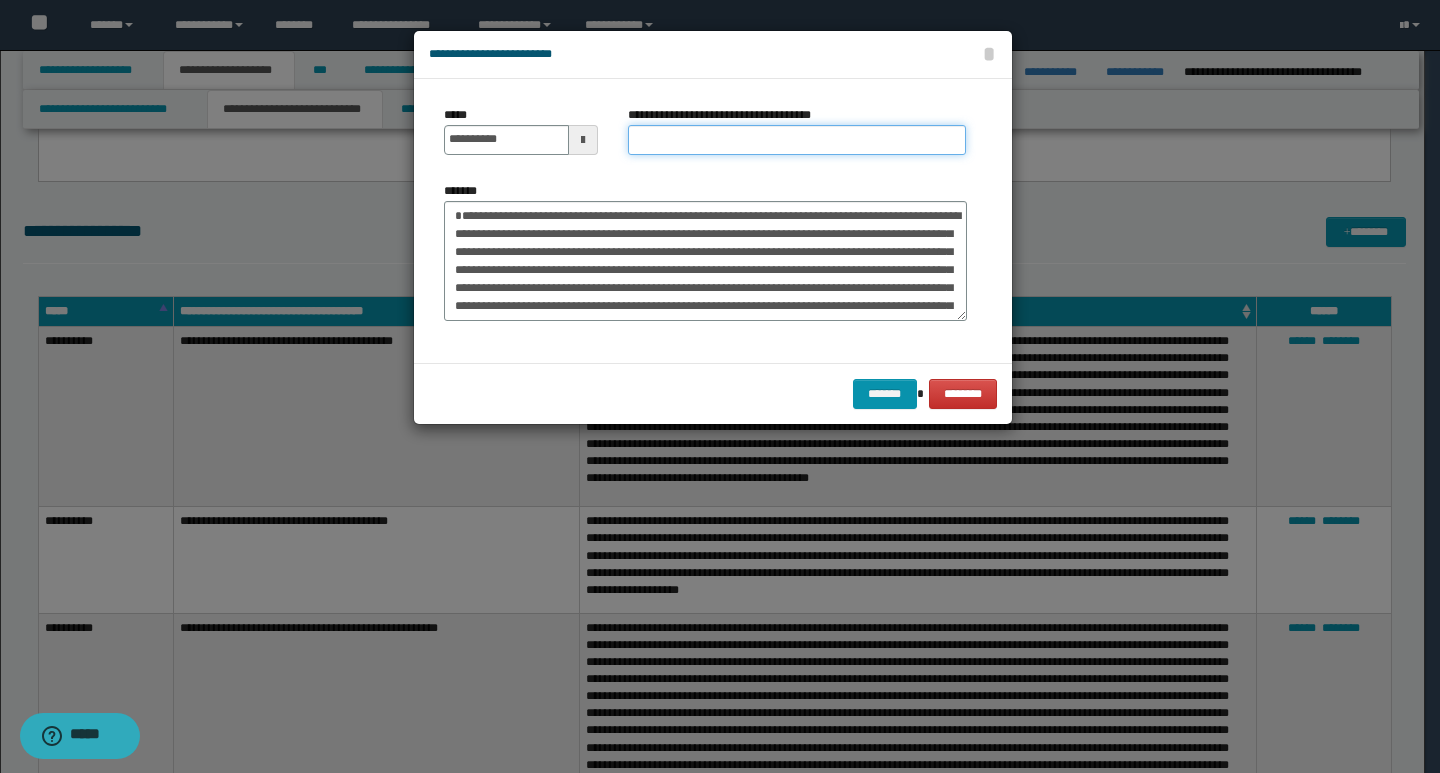 click on "**********" at bounding box center (797, 140) 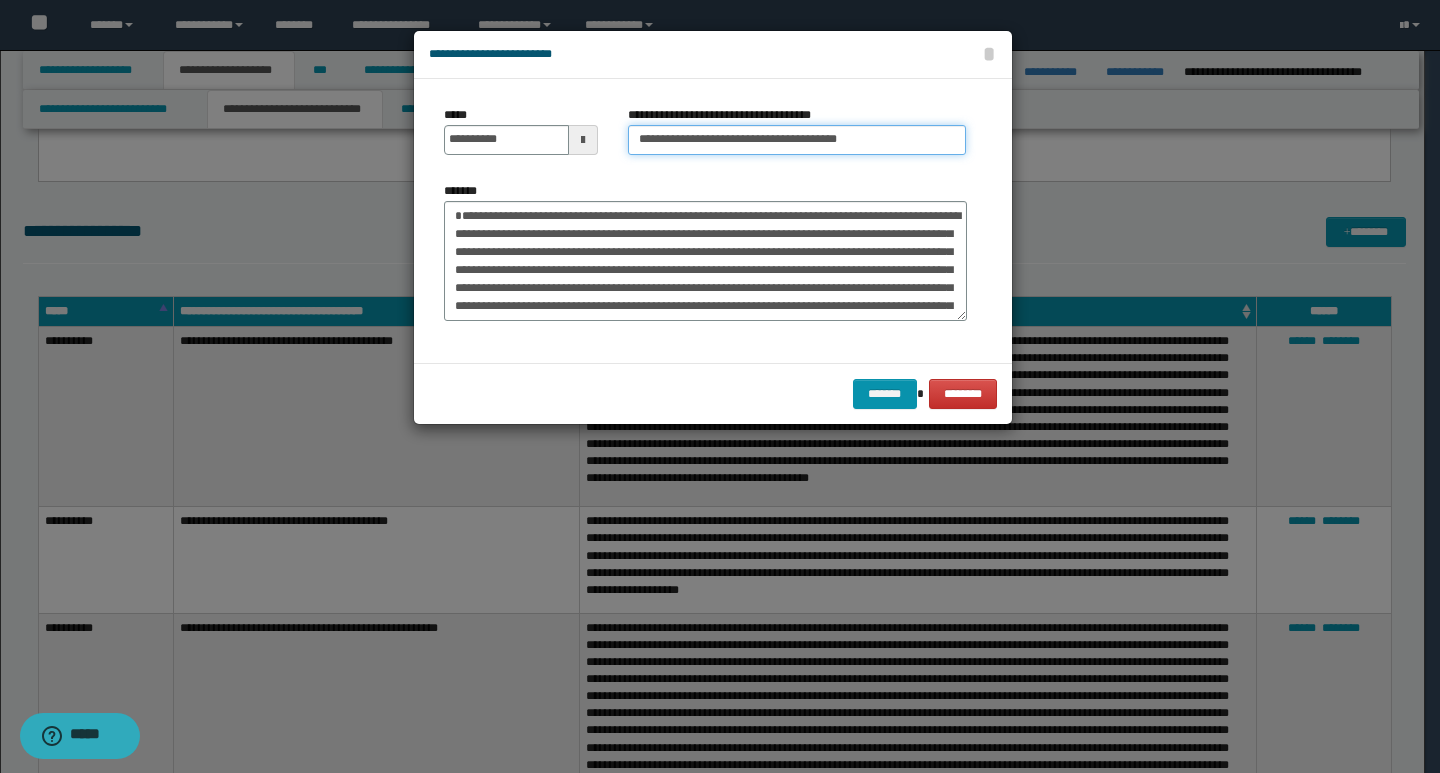 type on "**********" 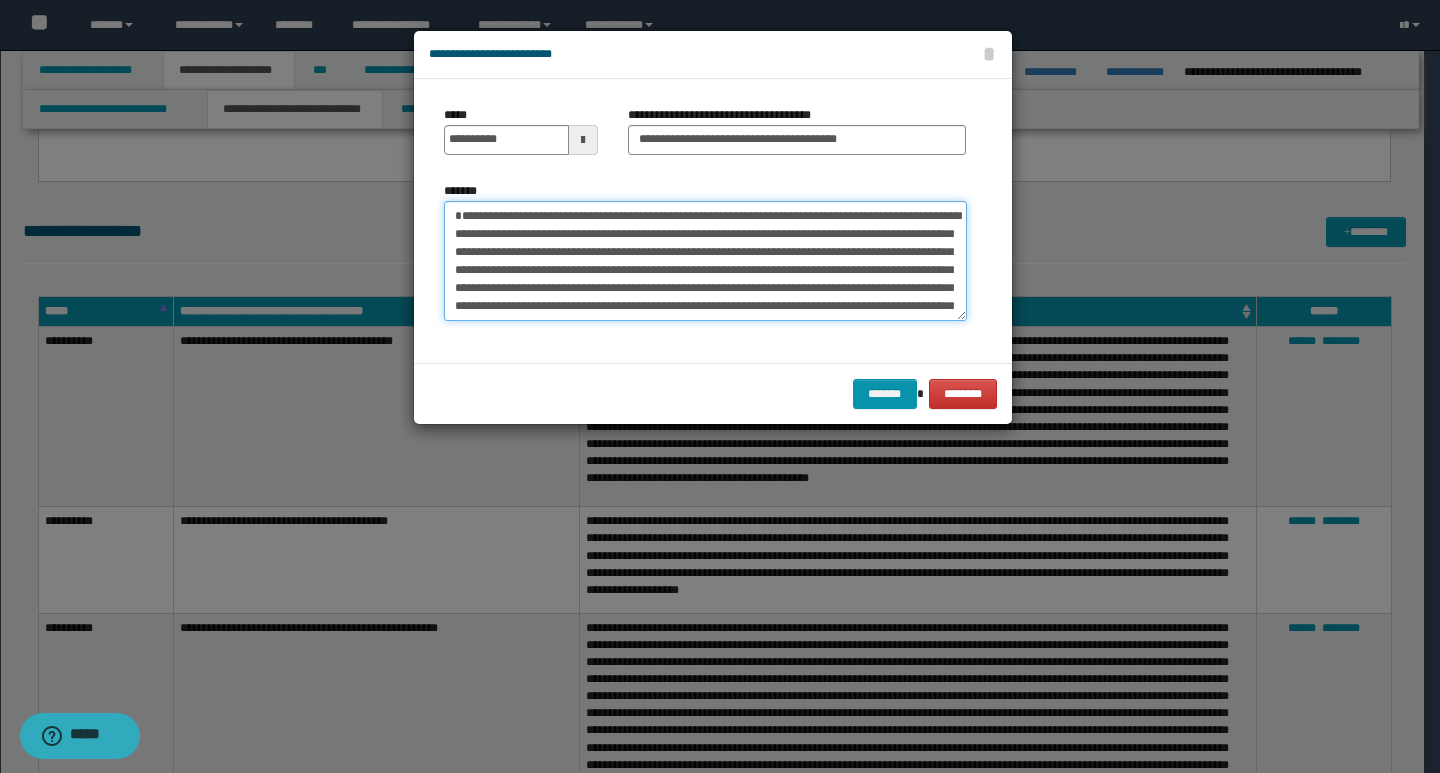 click on "*******" at bounding box center [705, 261] 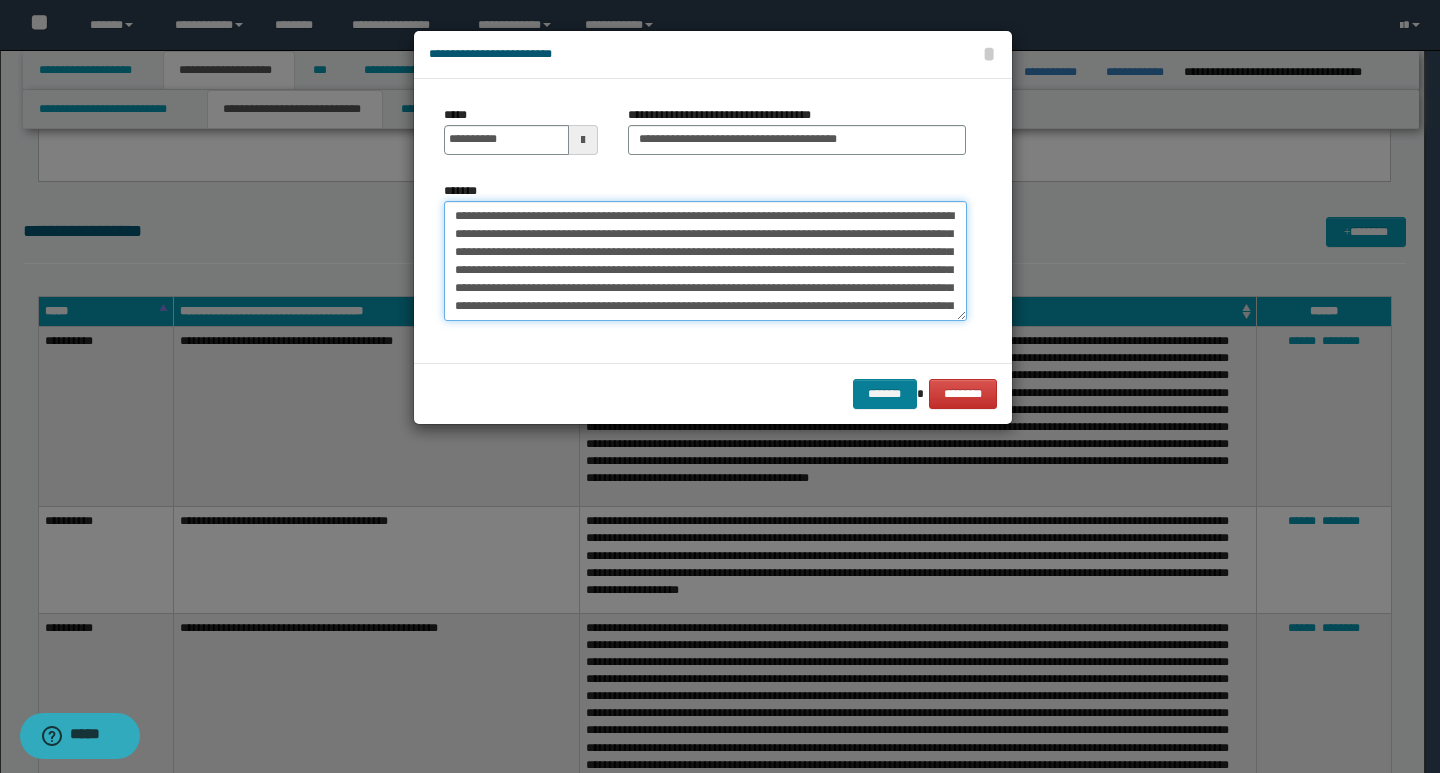 type on "**********" 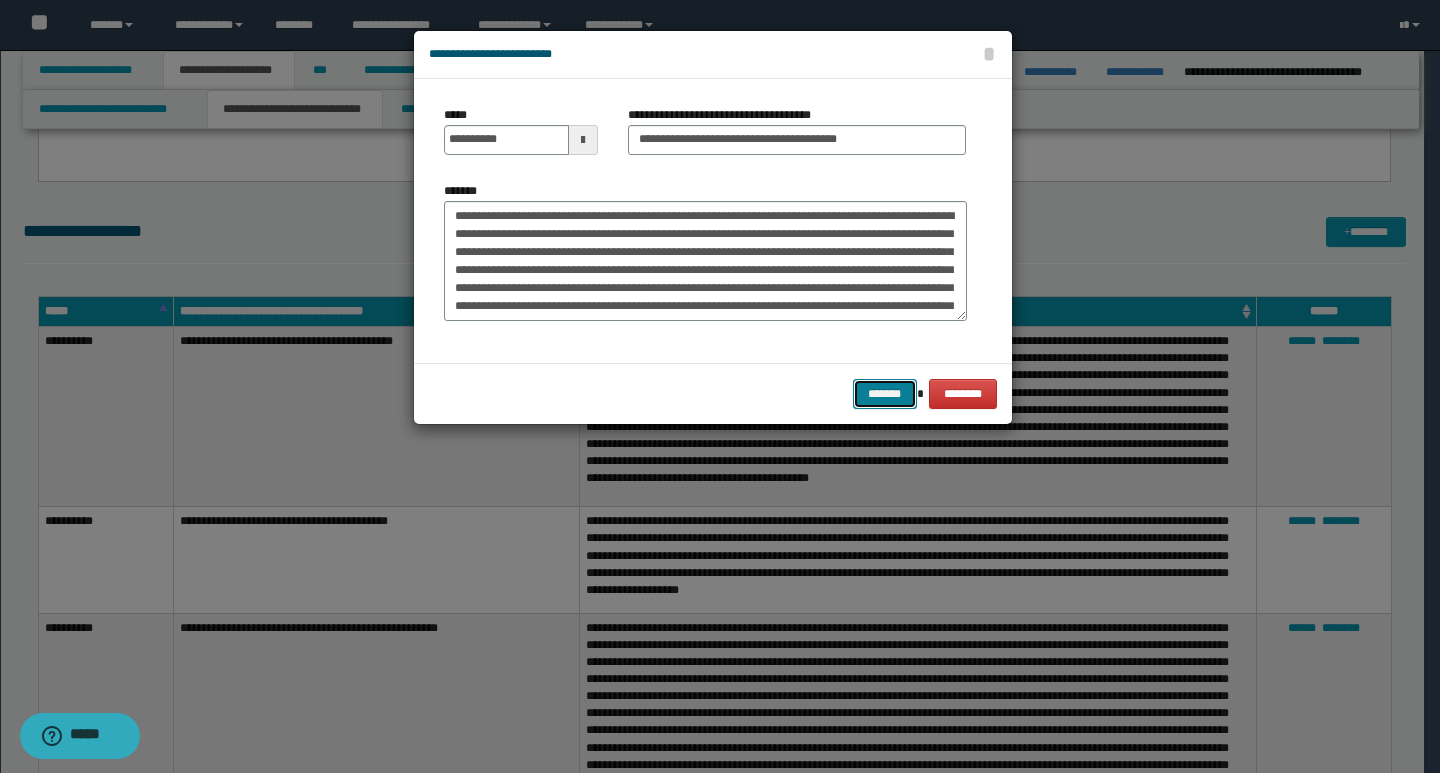 click on "*******" at bounding box center (885, 394) 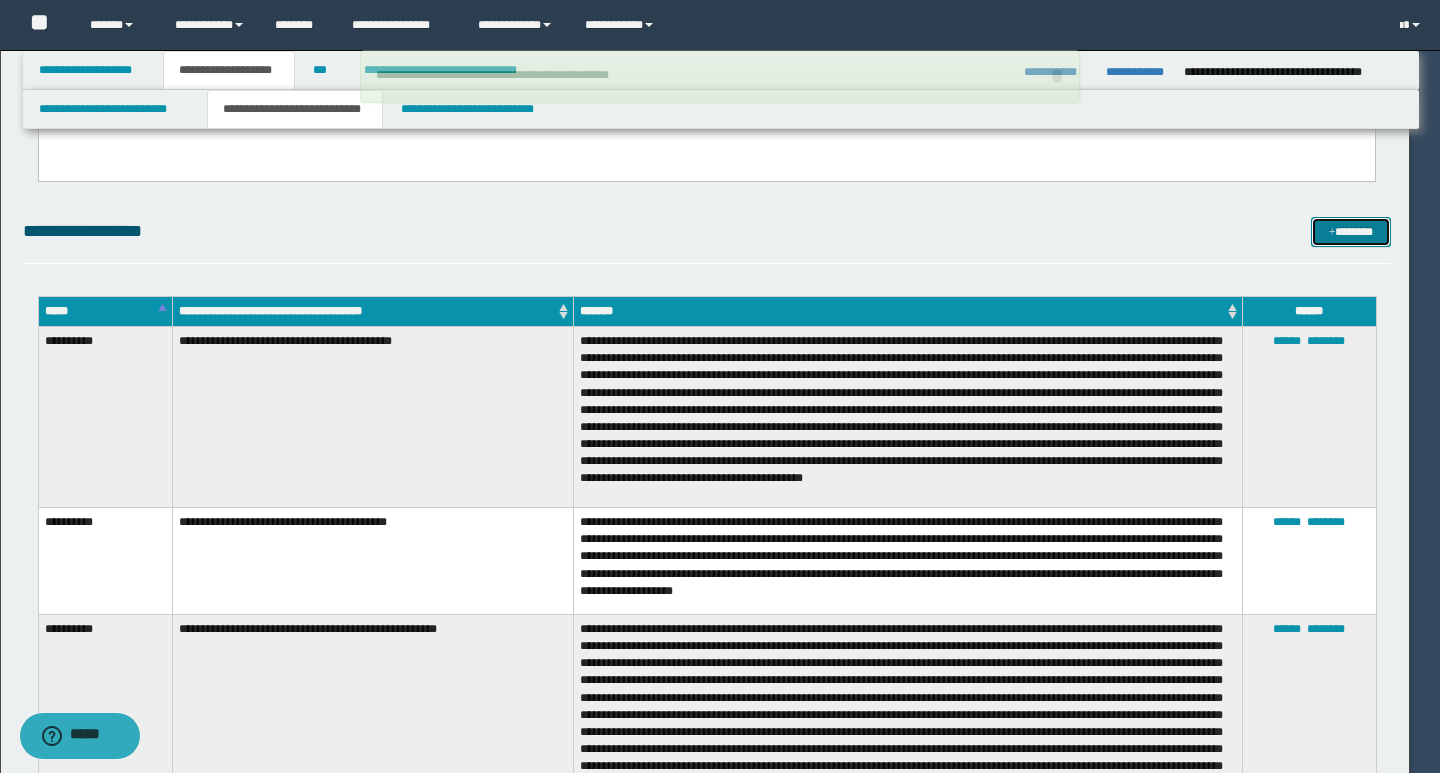 type 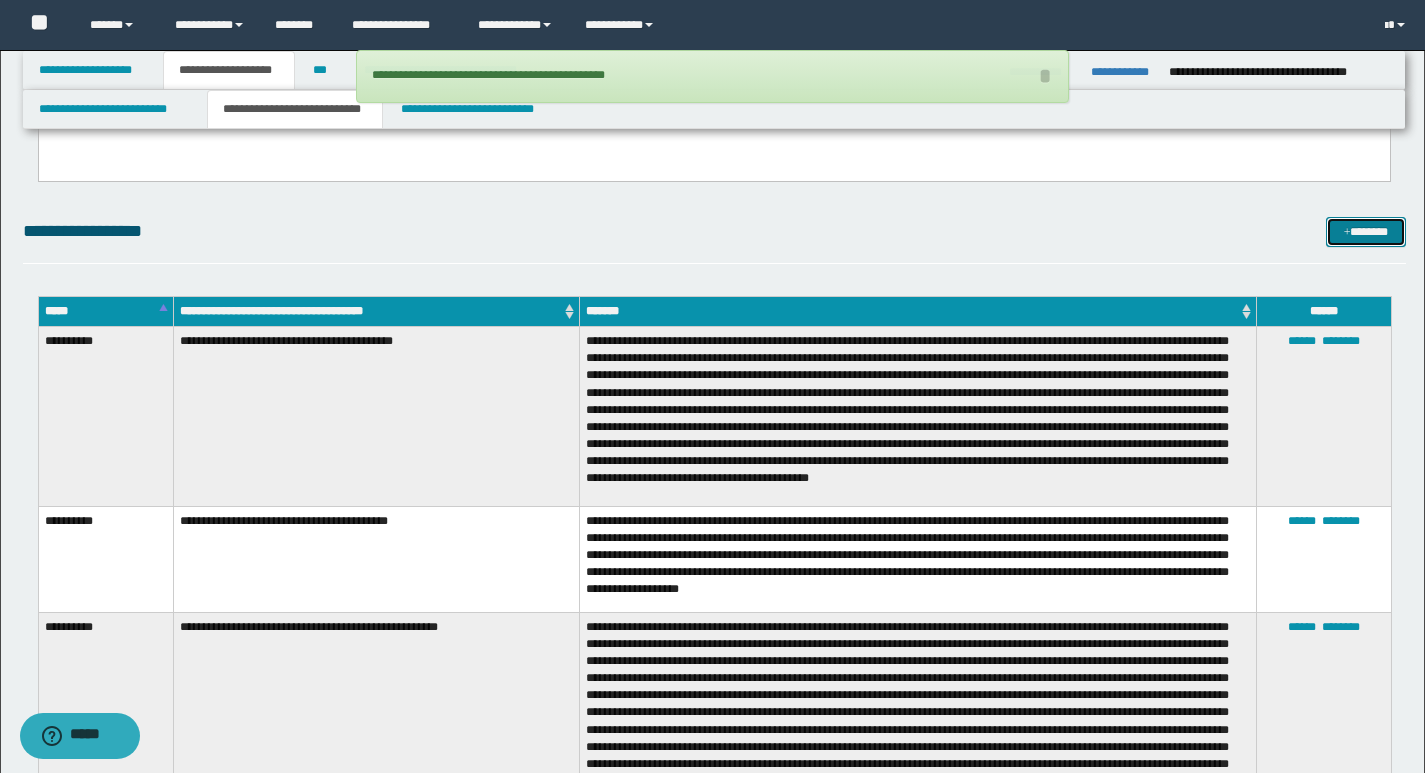 click on "*******" at bounding box center (1366, 232) 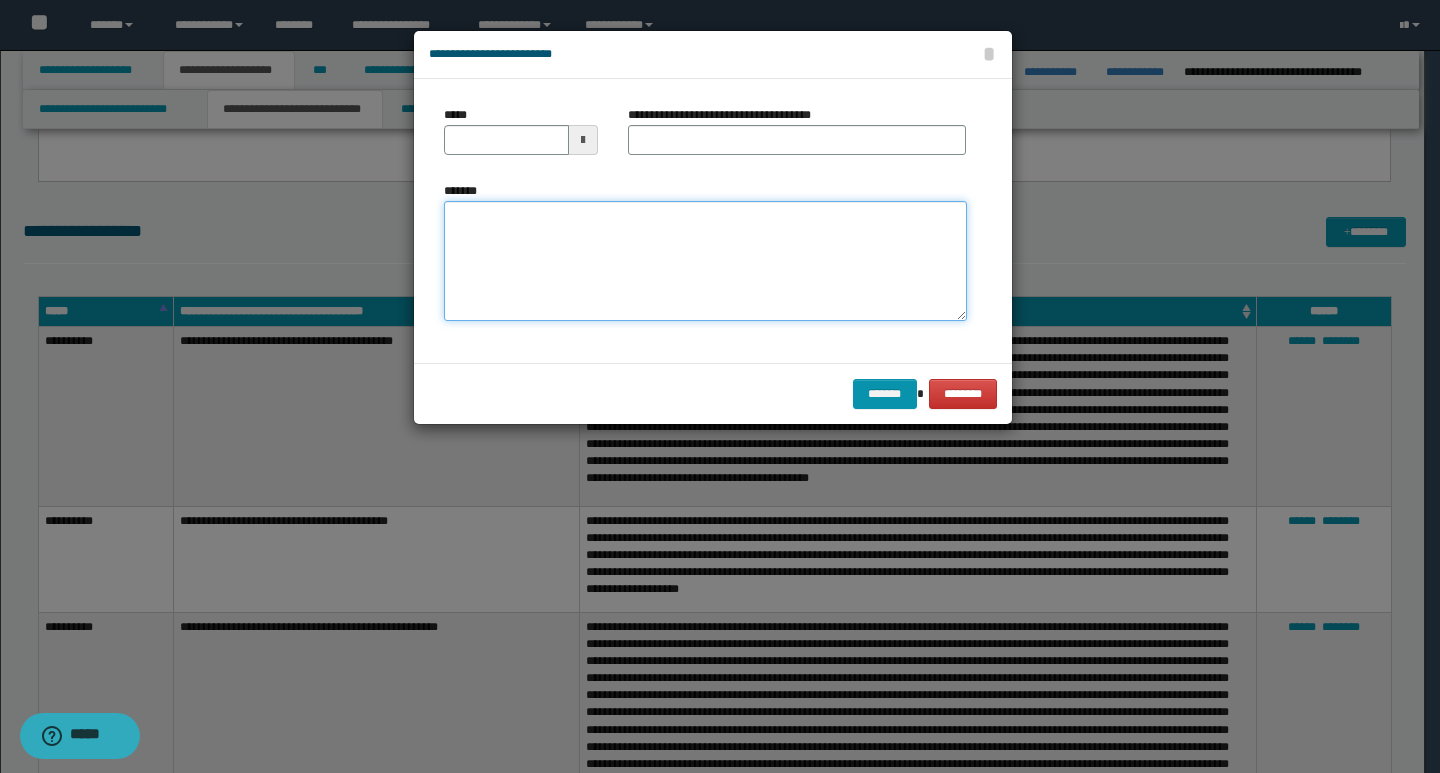 click on "*******" at bounding box center (705, 261) 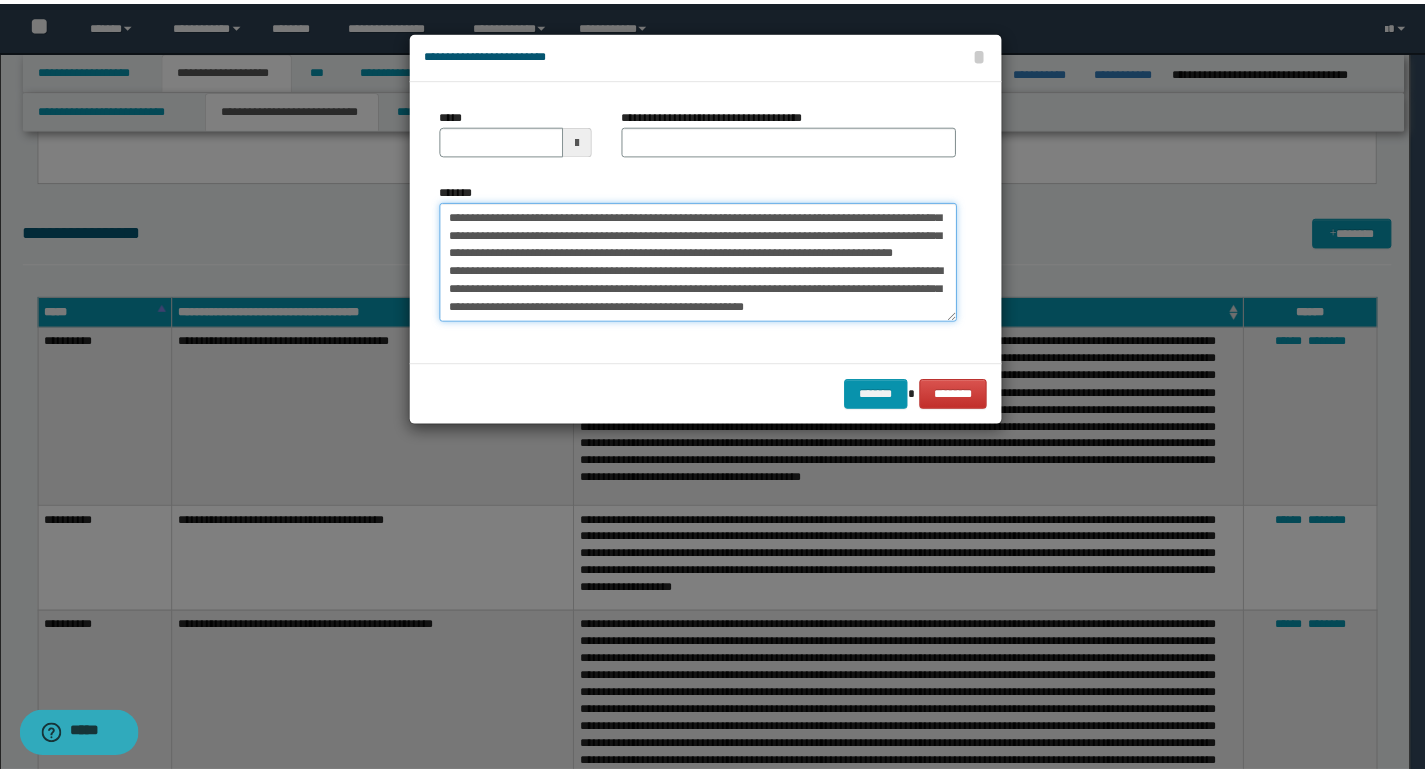 scroll, scrollTop: 0, scrollLeft: 0, axis: both 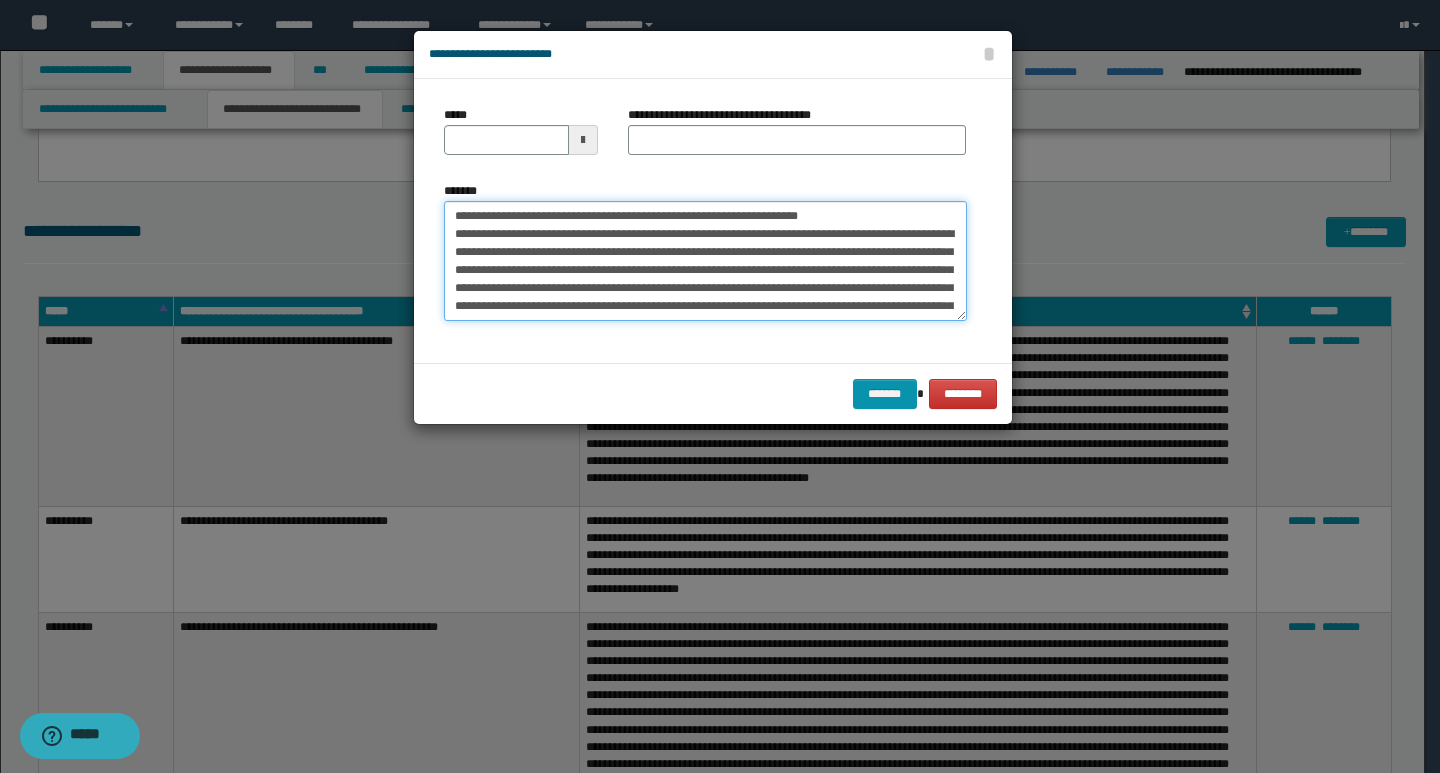 drag, startPoint x: 454, startPoint y: 216, endPoint x: 522, endPoint y: 219, distance: 68.06615 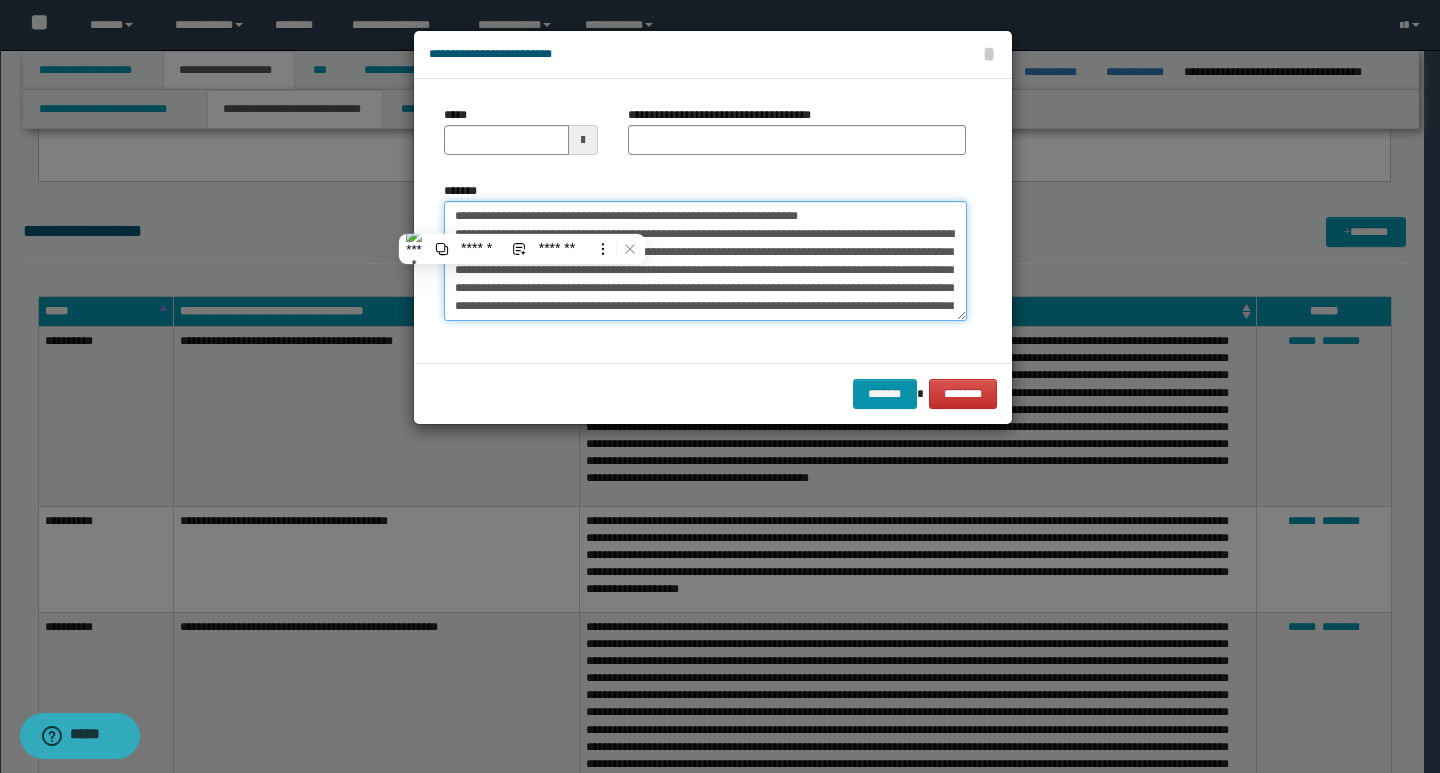 type on "**********" 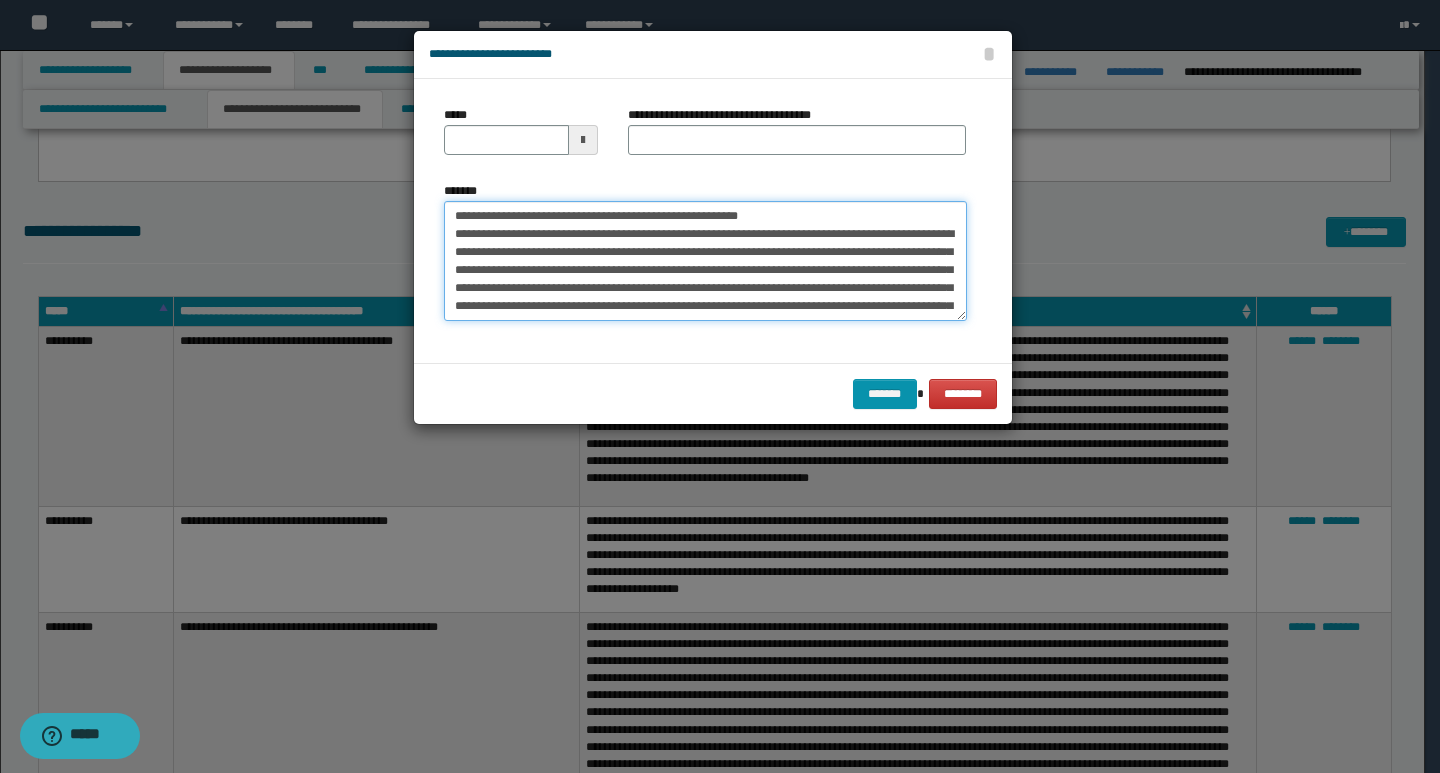 type 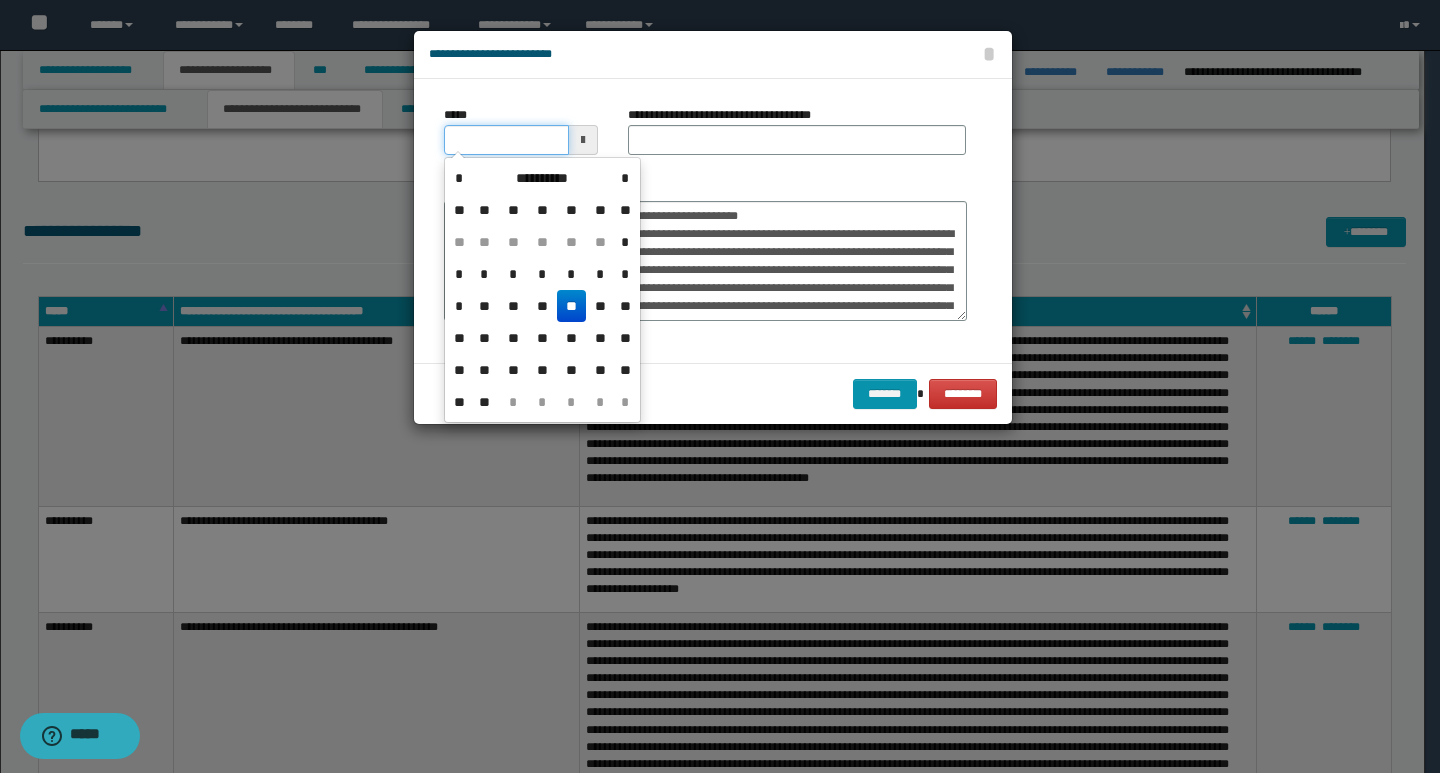 click on "*****" at bounding box center (506, 140) 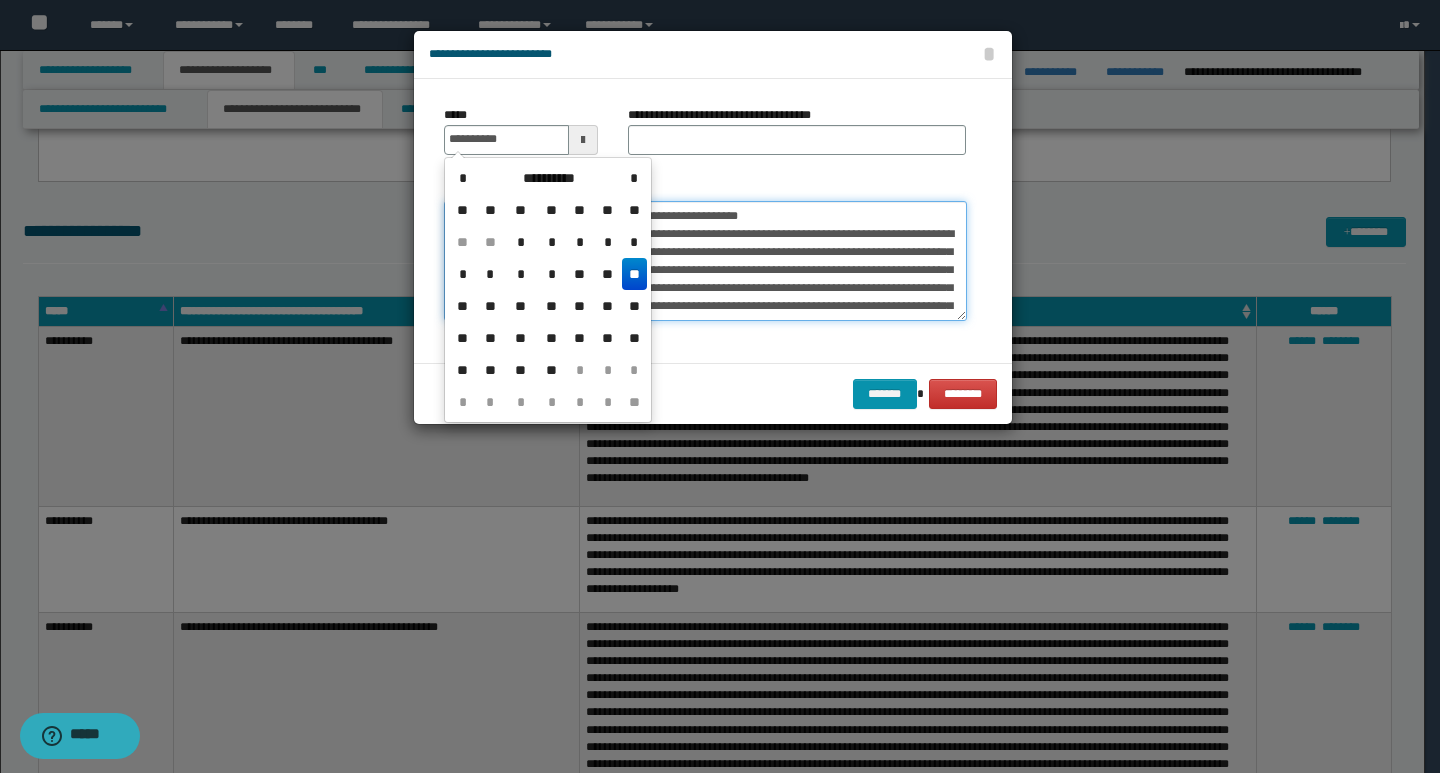 type on "**********" 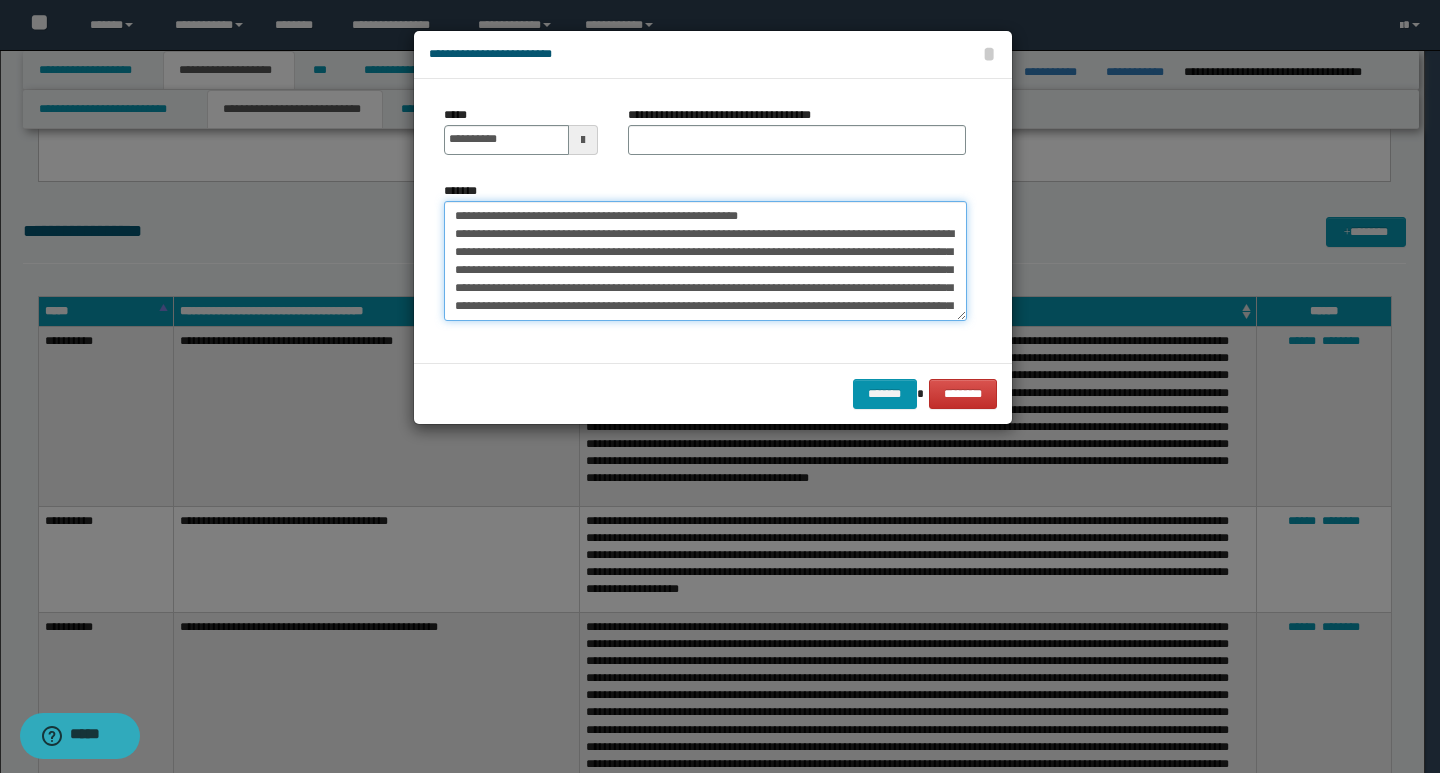 drag, startPoint x: 787, startPoint y: 214, endPoint x: 434, endPoint y: 209, distance: 353.0354 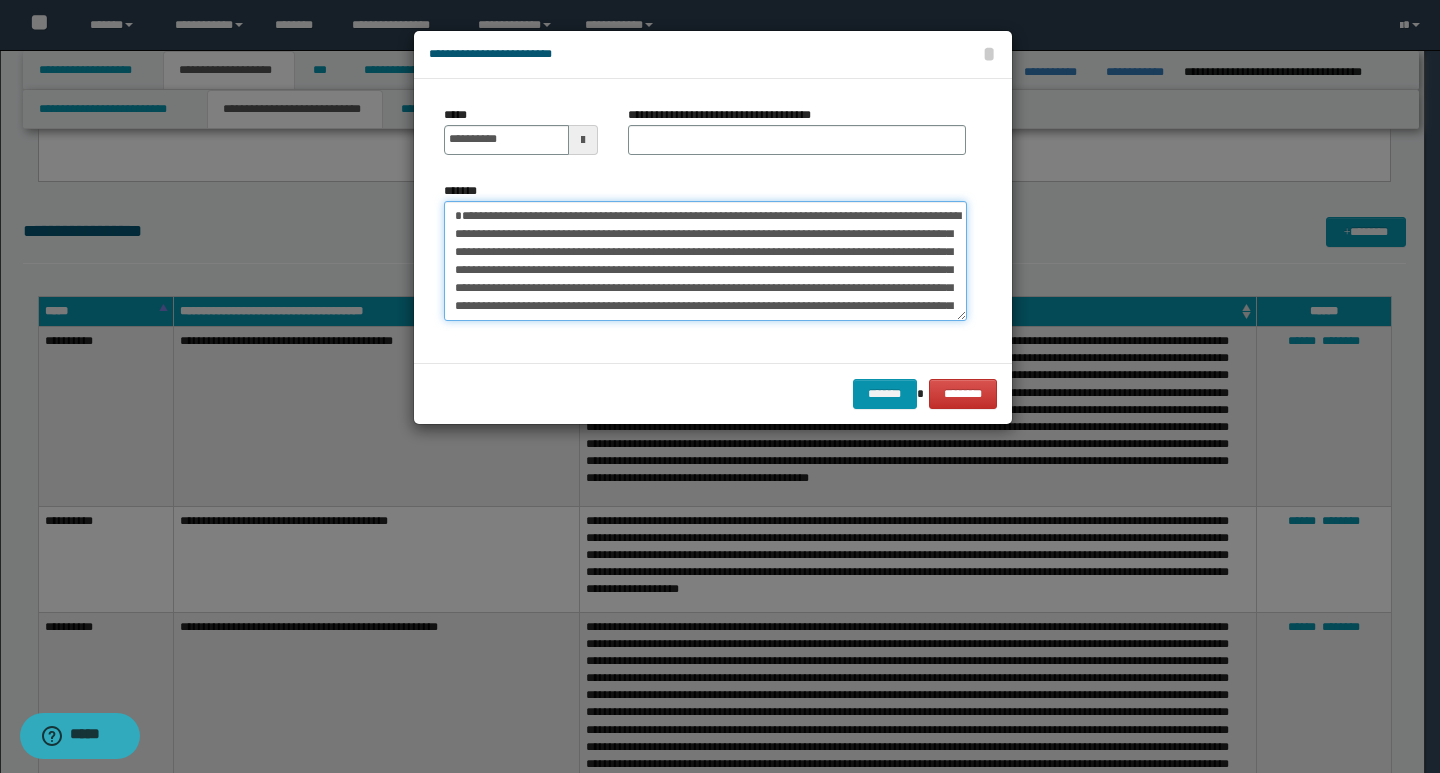 type on "**********" 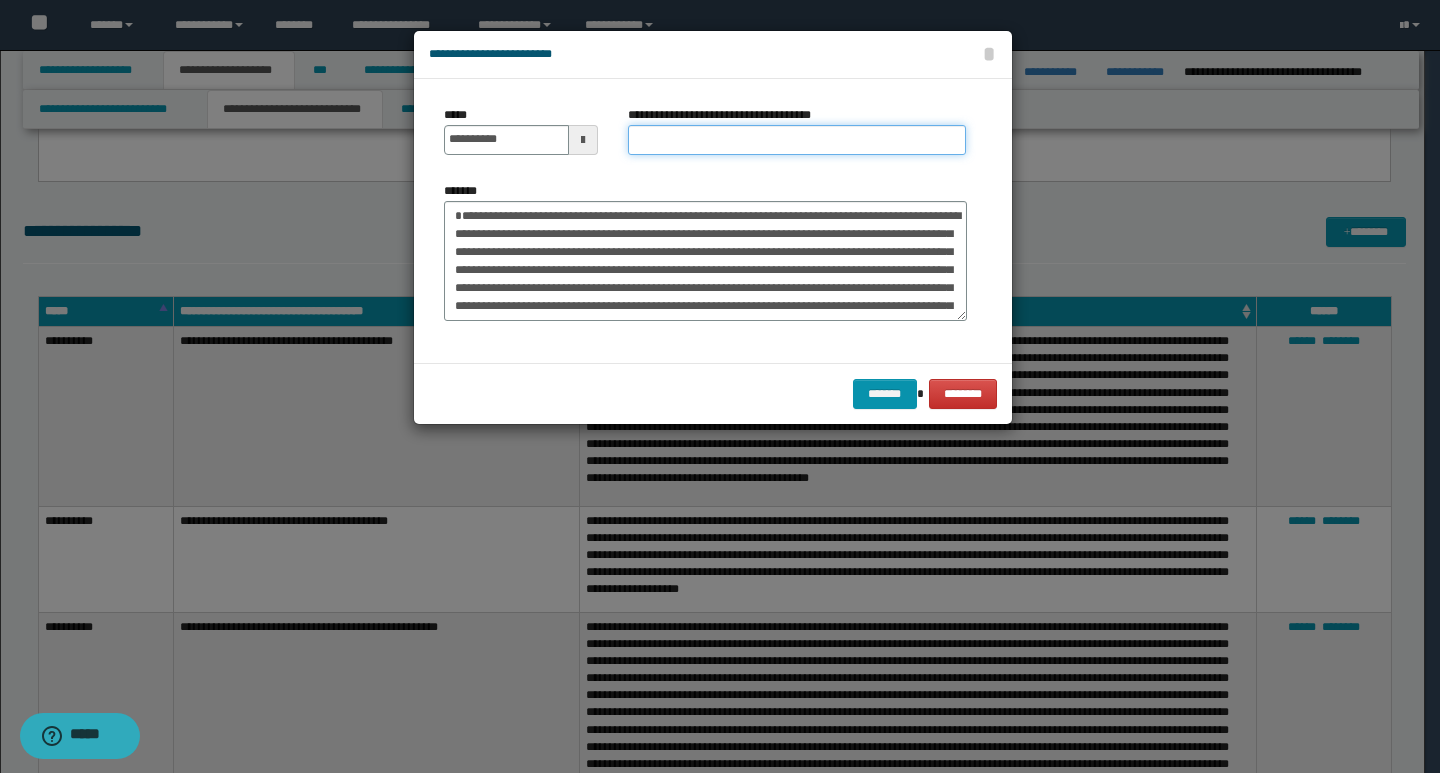 click on "**********" at bounding box center (797, 140) 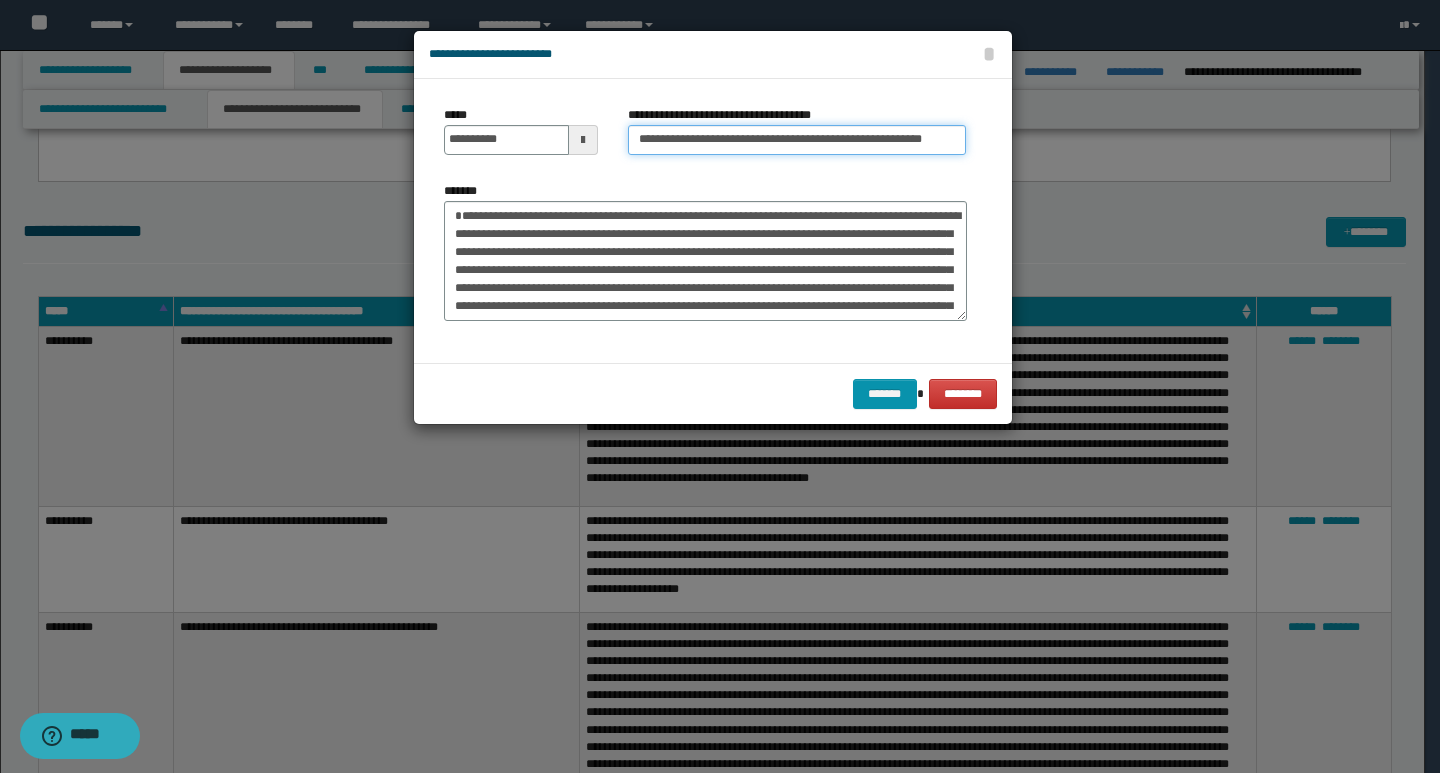 type on "**********" 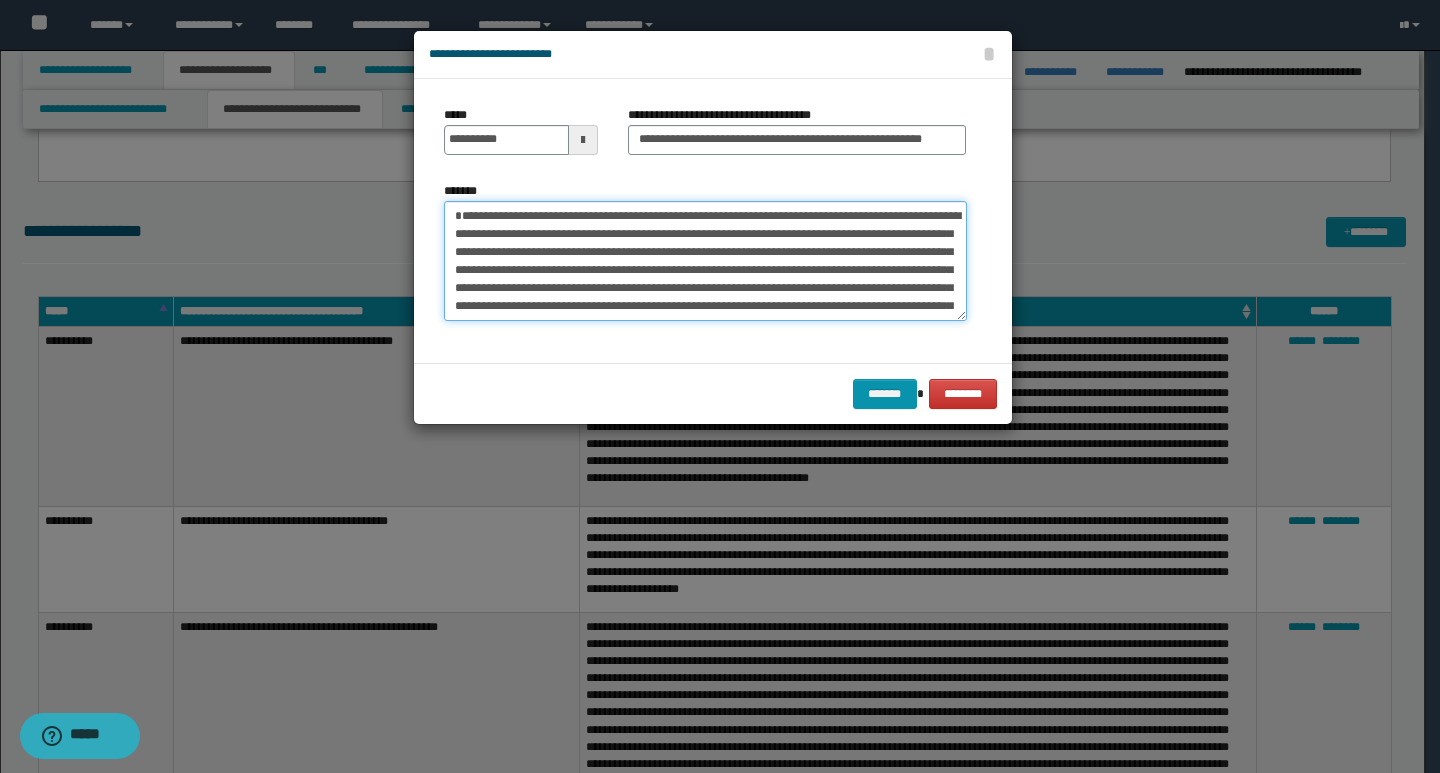 click on "*******" at bounding box center (705, 261) 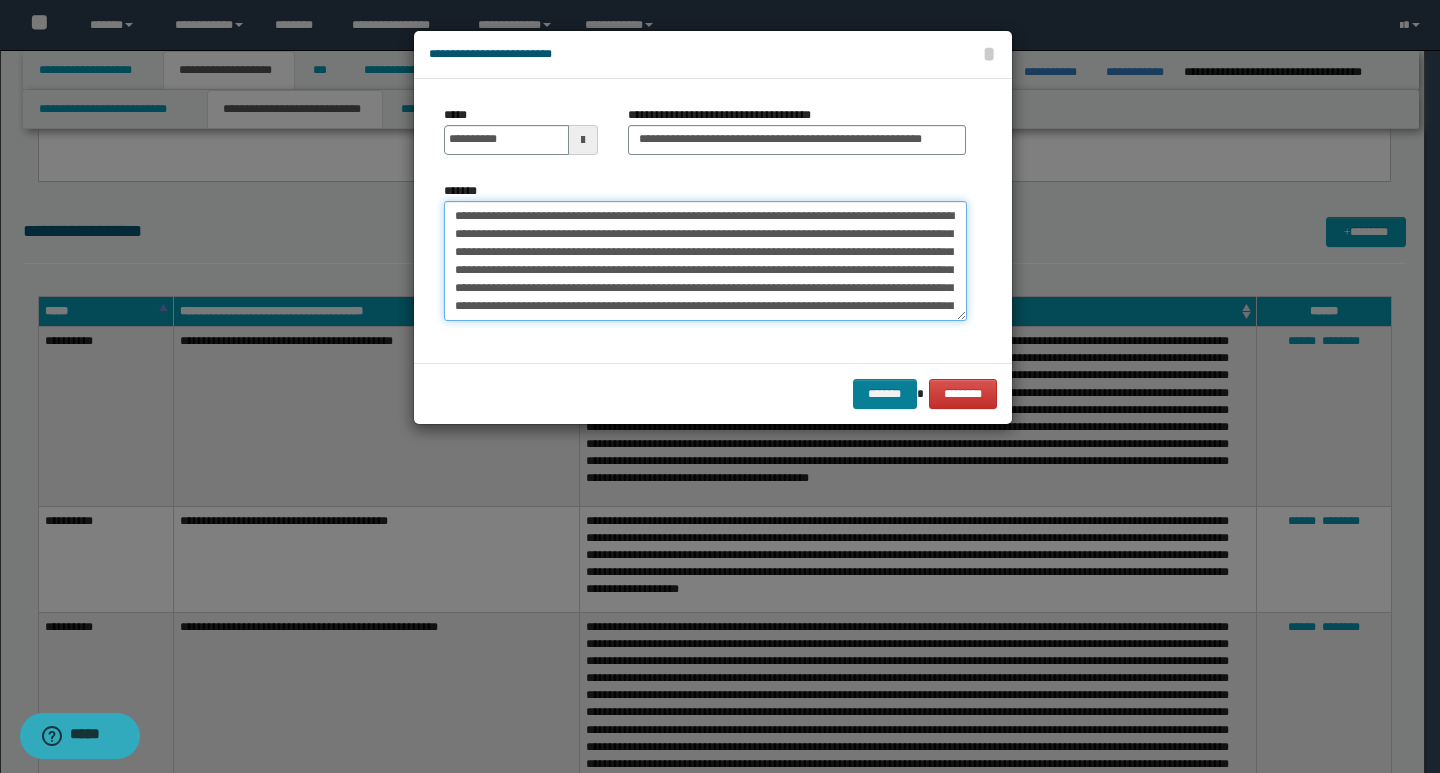 type on "**********" 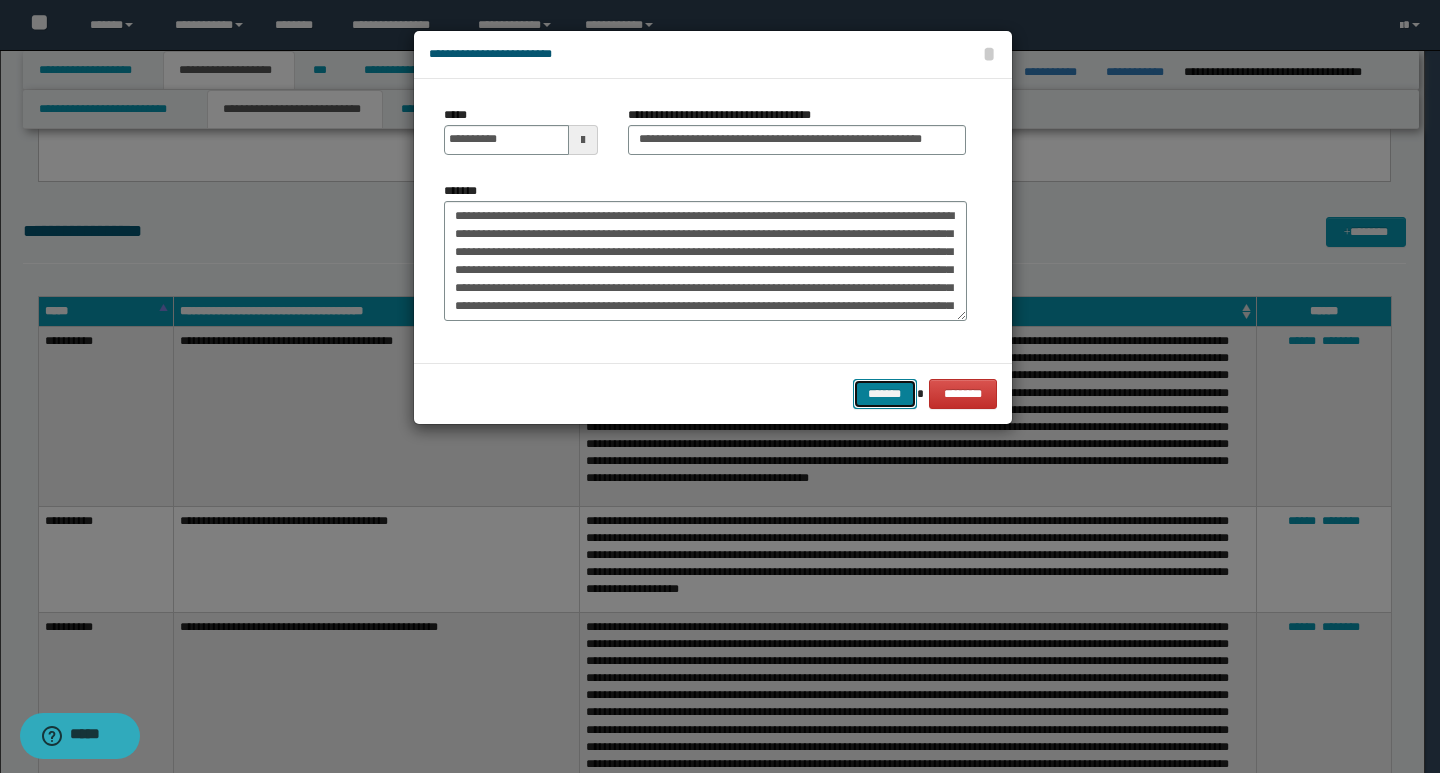 click on "*******" at bounding box center [885, 394] 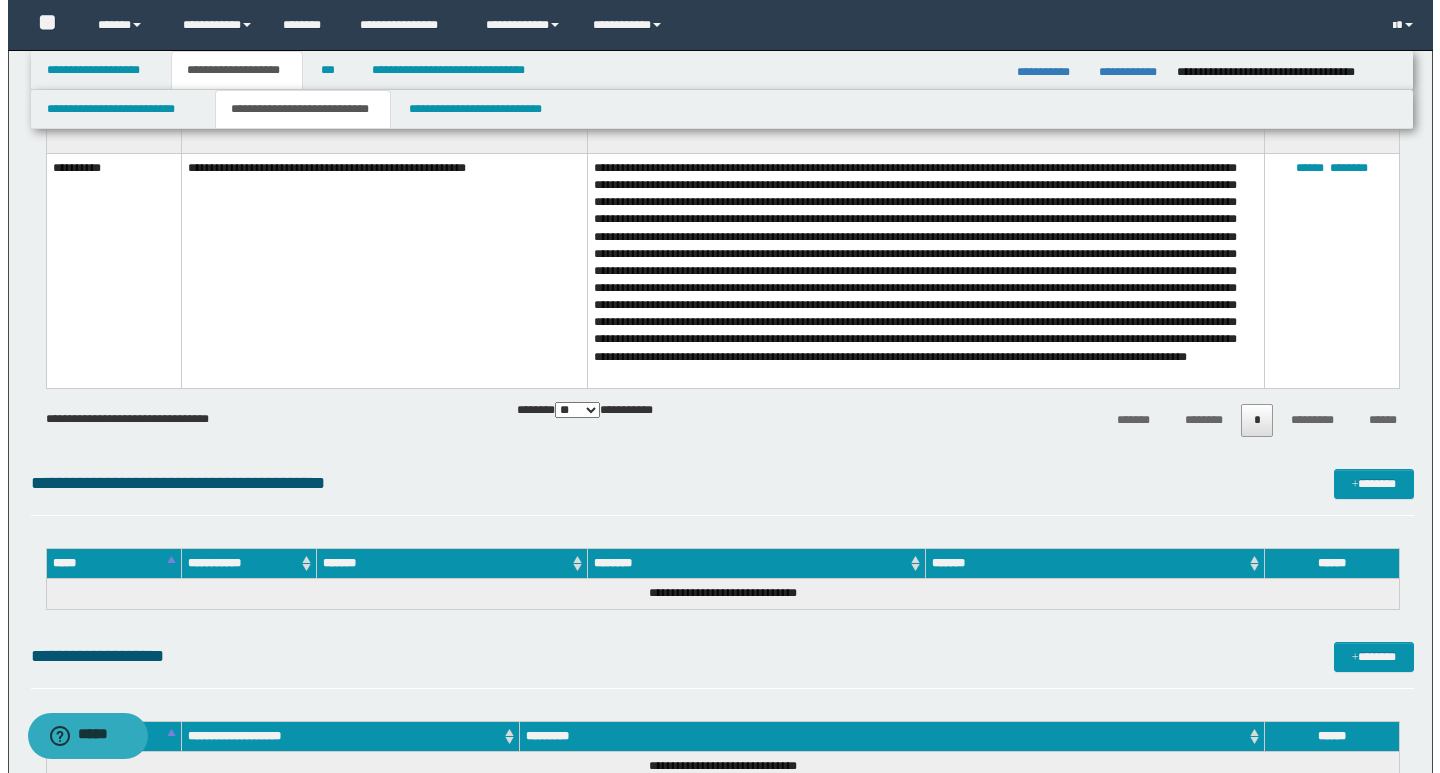 scroll, scrollTop: 5800, scrollLeft: 0, axis: vertical 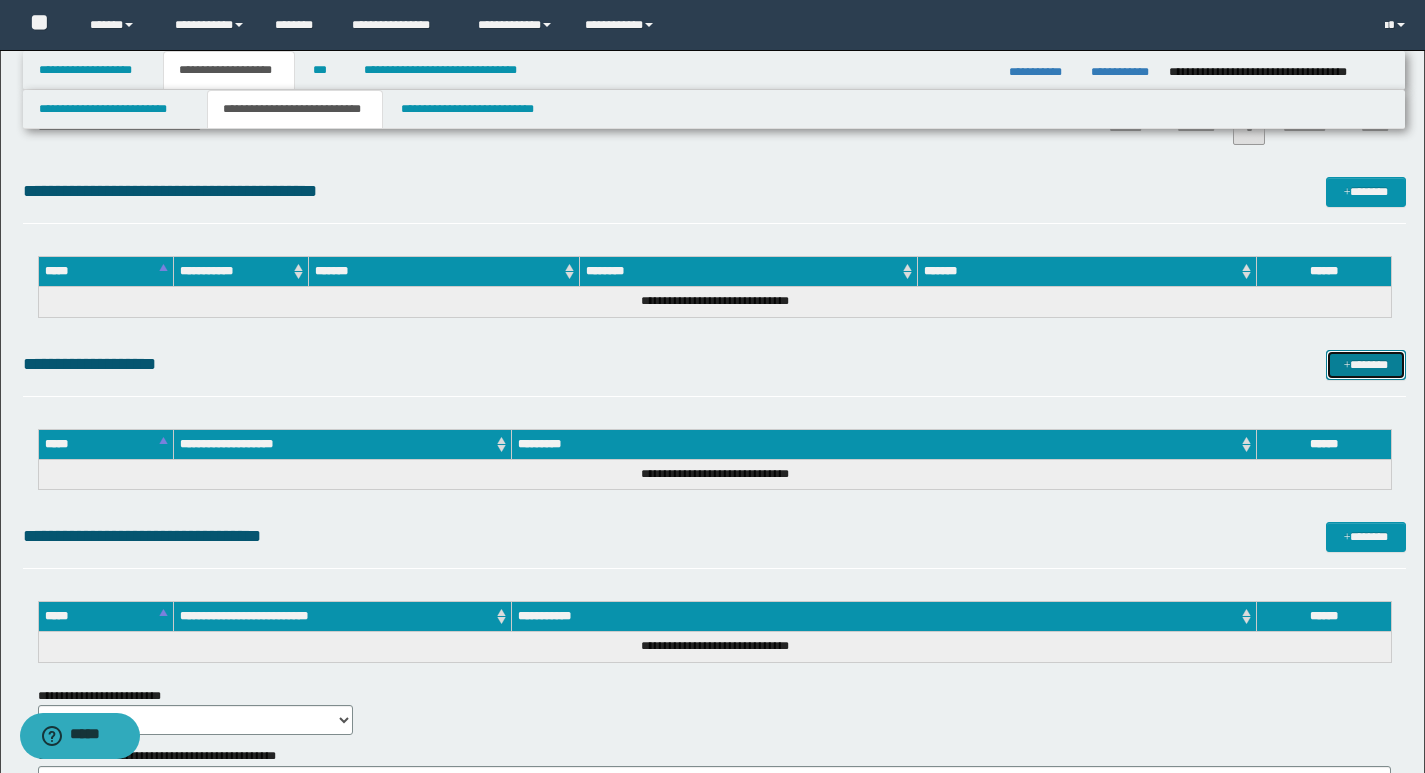 click on "*******" at bounding box center (1366, 365) 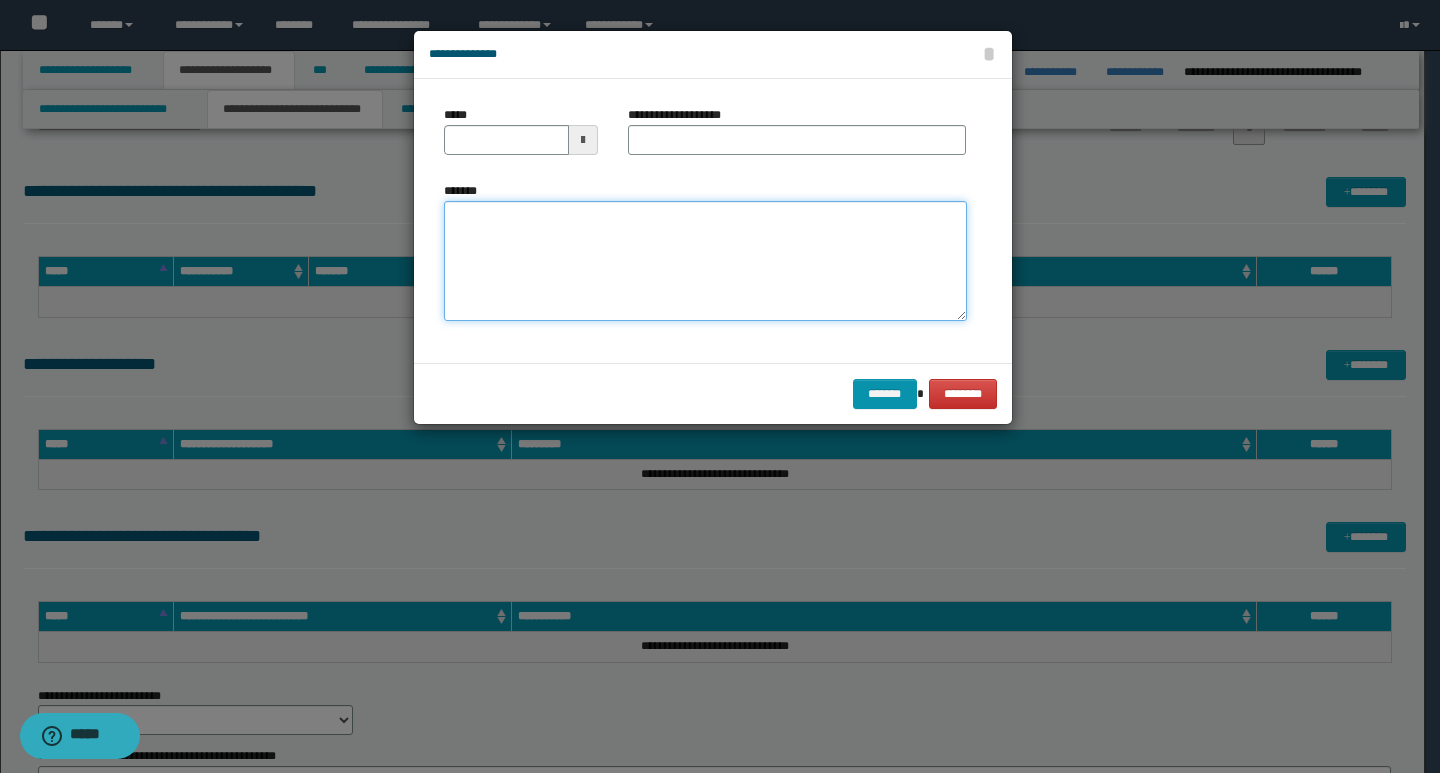 click on "*******" at bounding box center (705, 261) 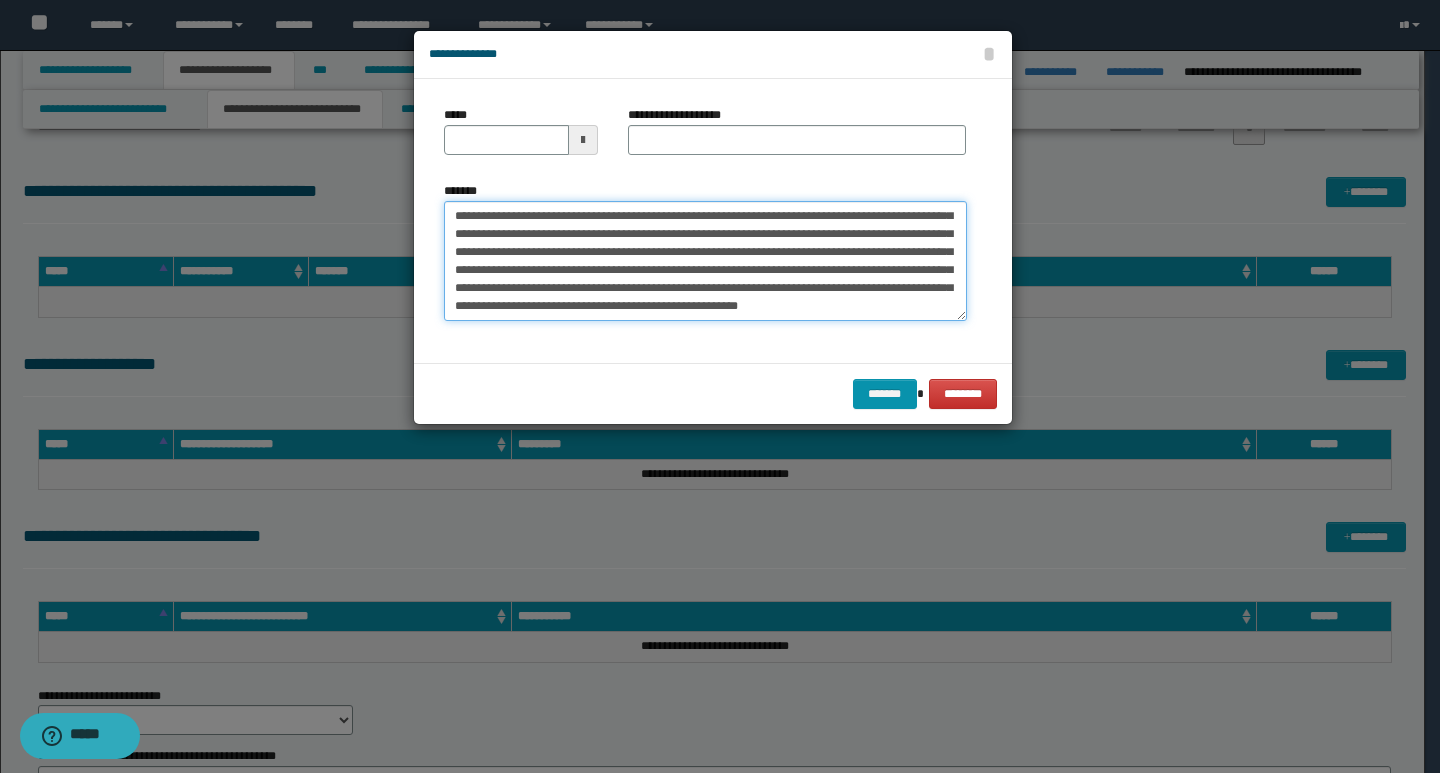 scroll, scrollTop: 0, scrollLeft: 0, axis: both 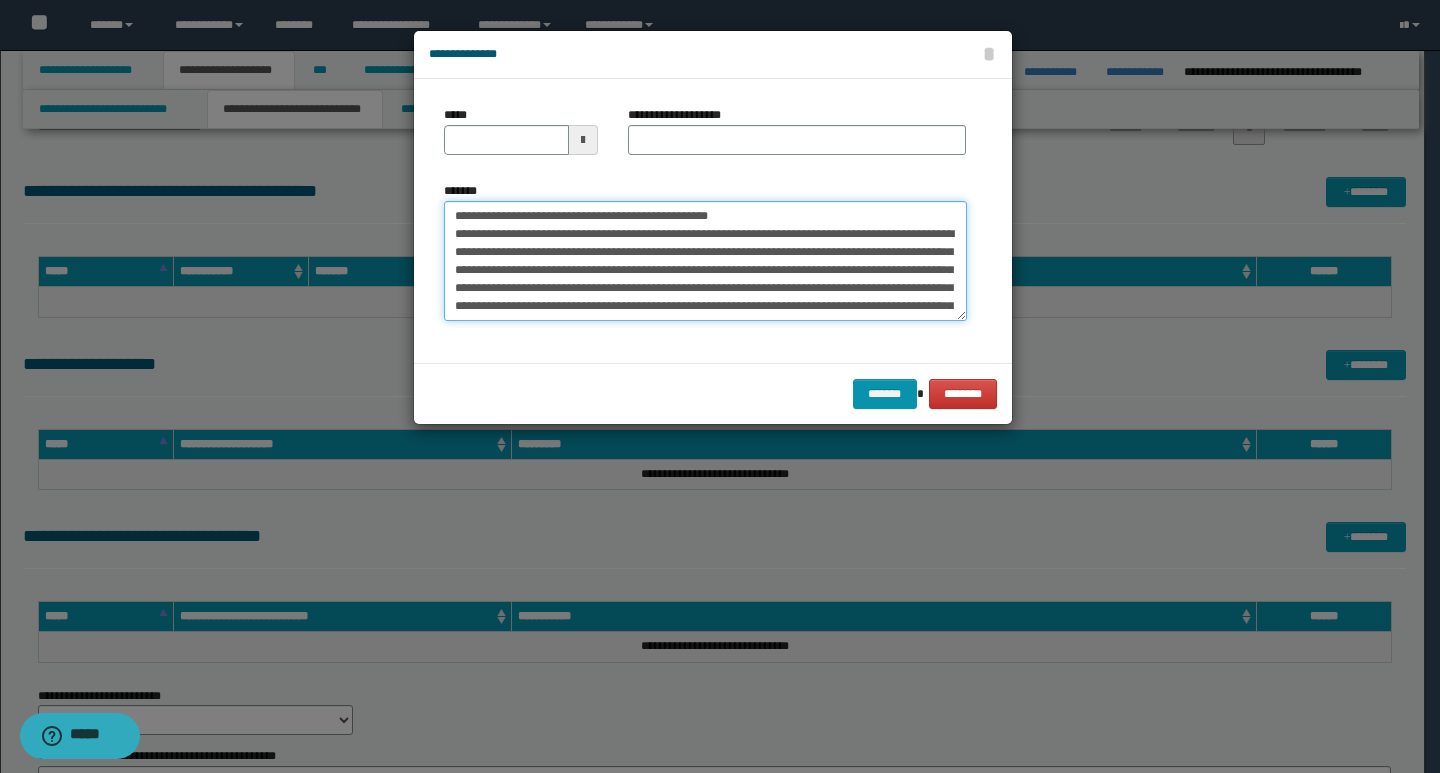 drag, startPoint x: 450, startPoint y: 216, endPoint x: 519, endPoint y: 218, distance: 69.02898 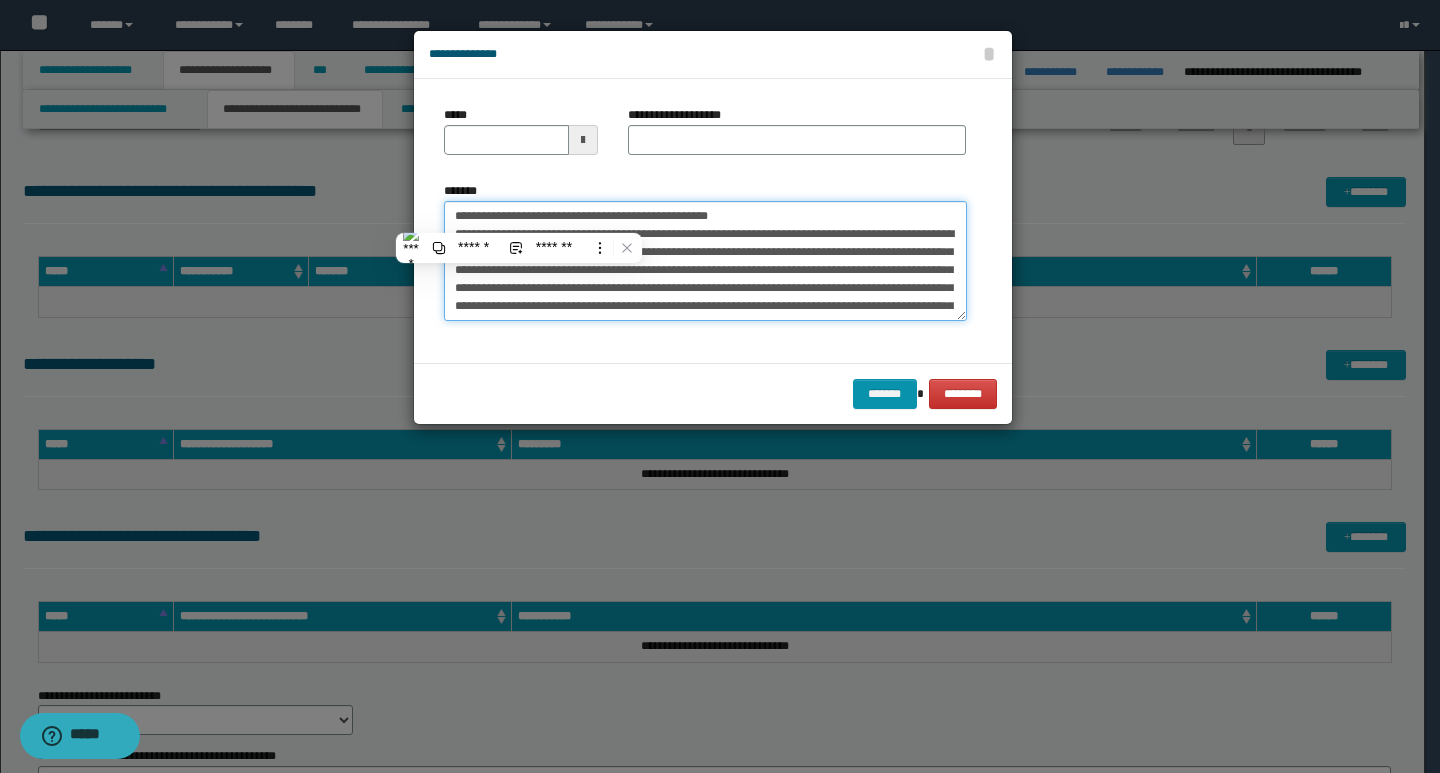 type on "**********" 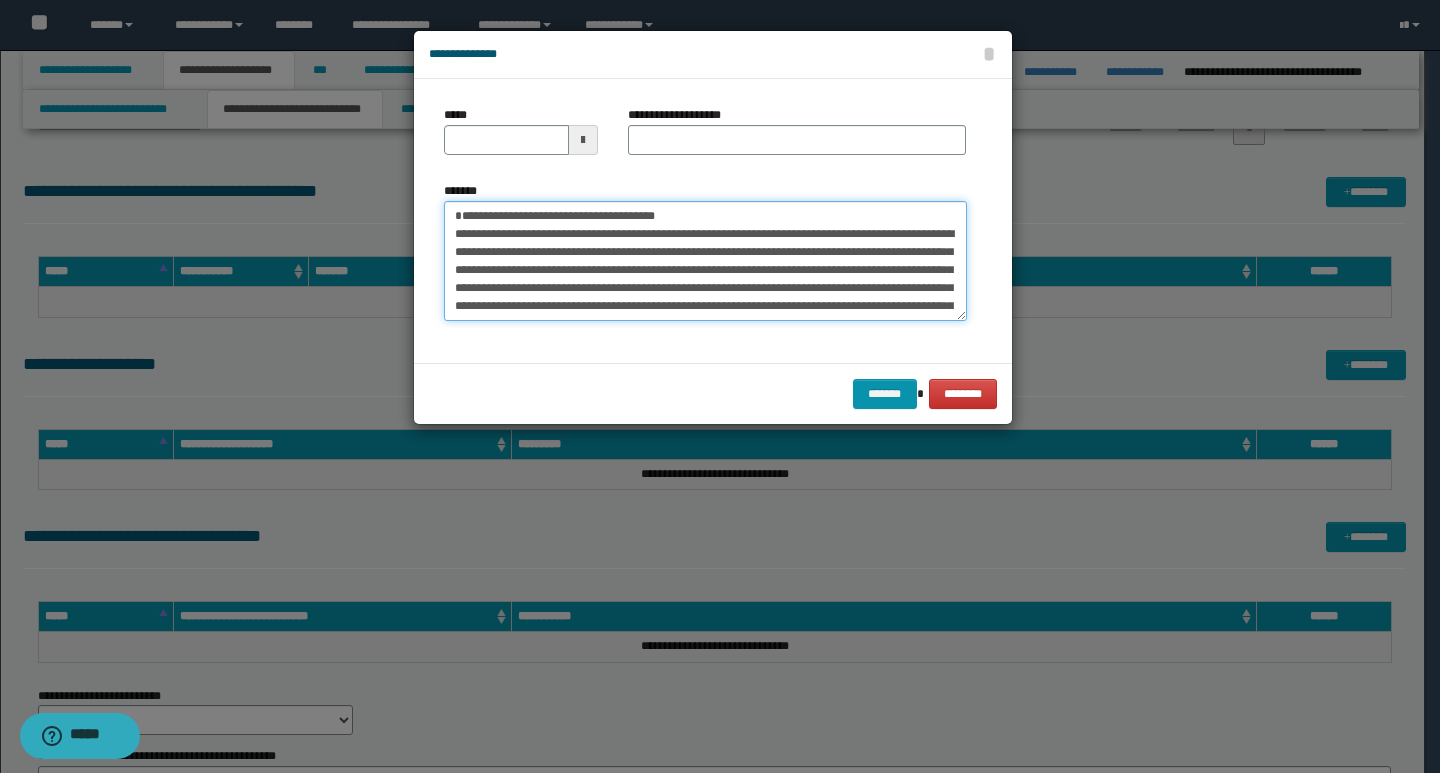 type 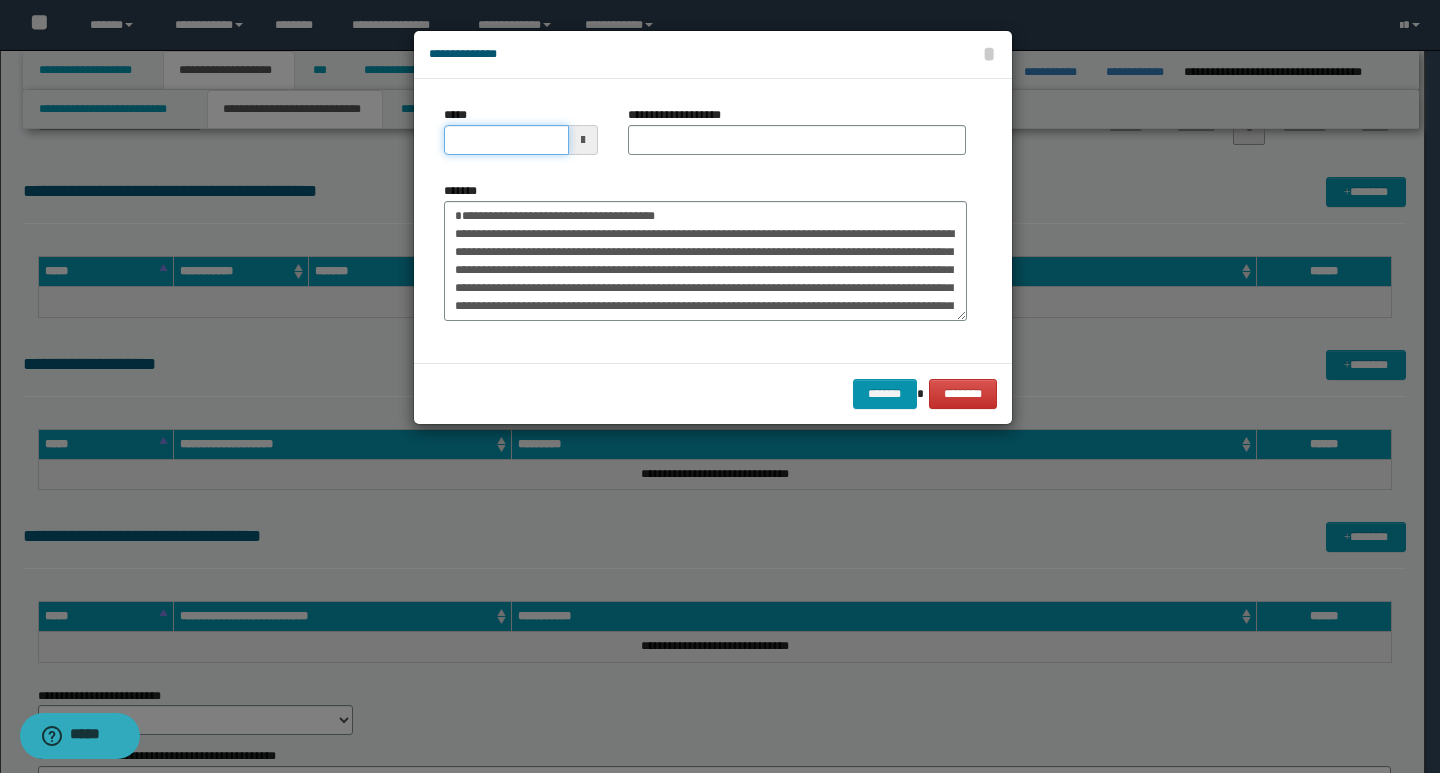 click on "*****" at bounding box center (506, 140) 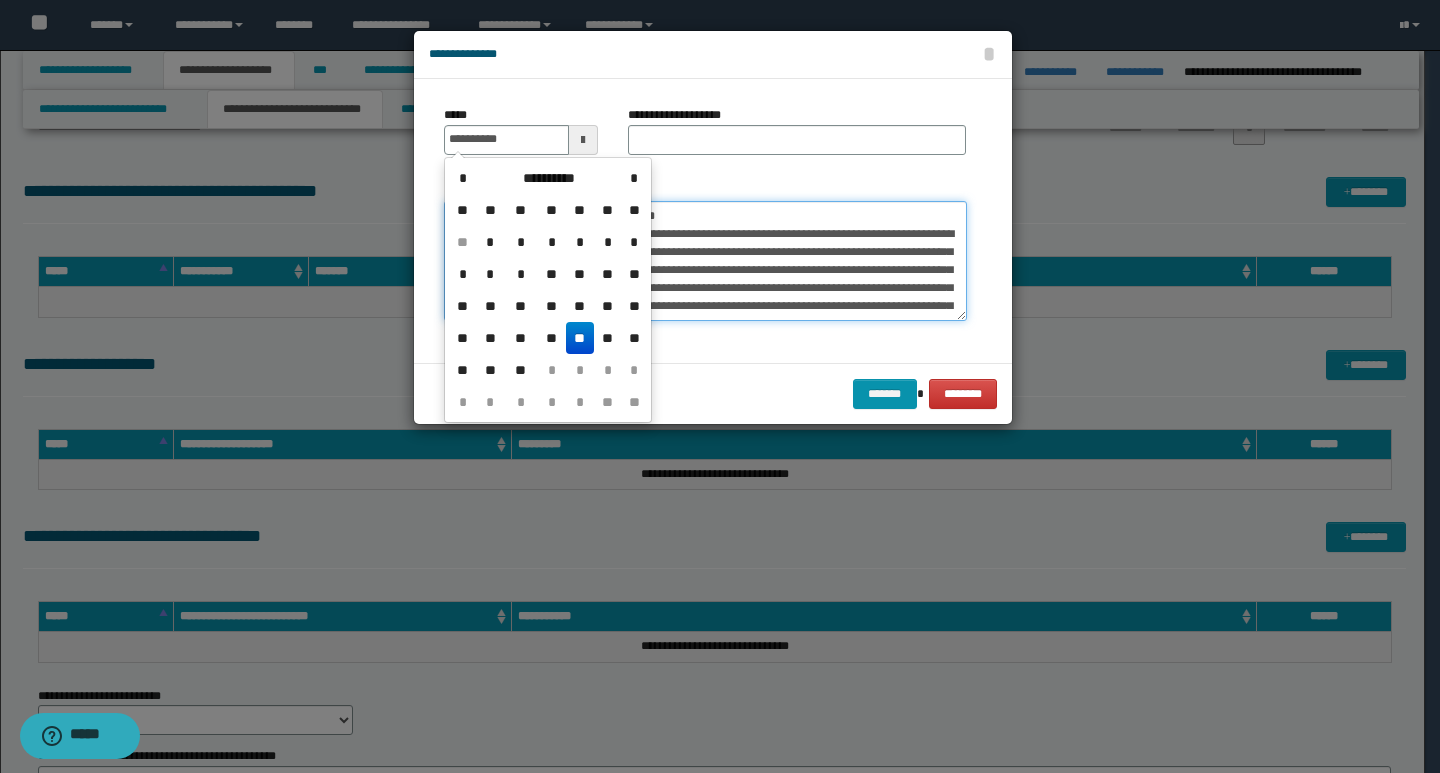 type on "**********" 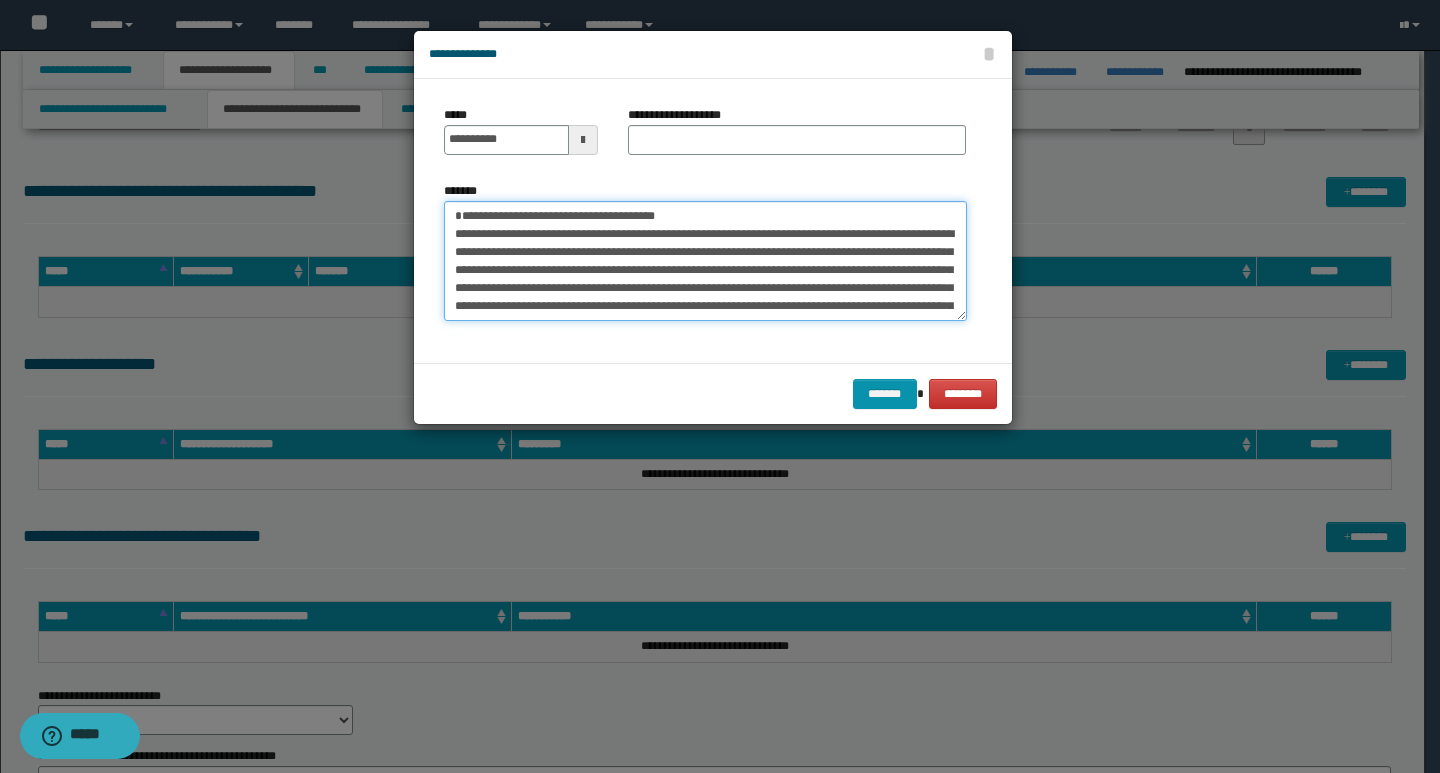 drag, startPoint x: 728, startPoint y: 215, endPoint x: 448, endPoint y: 215, distance: 280 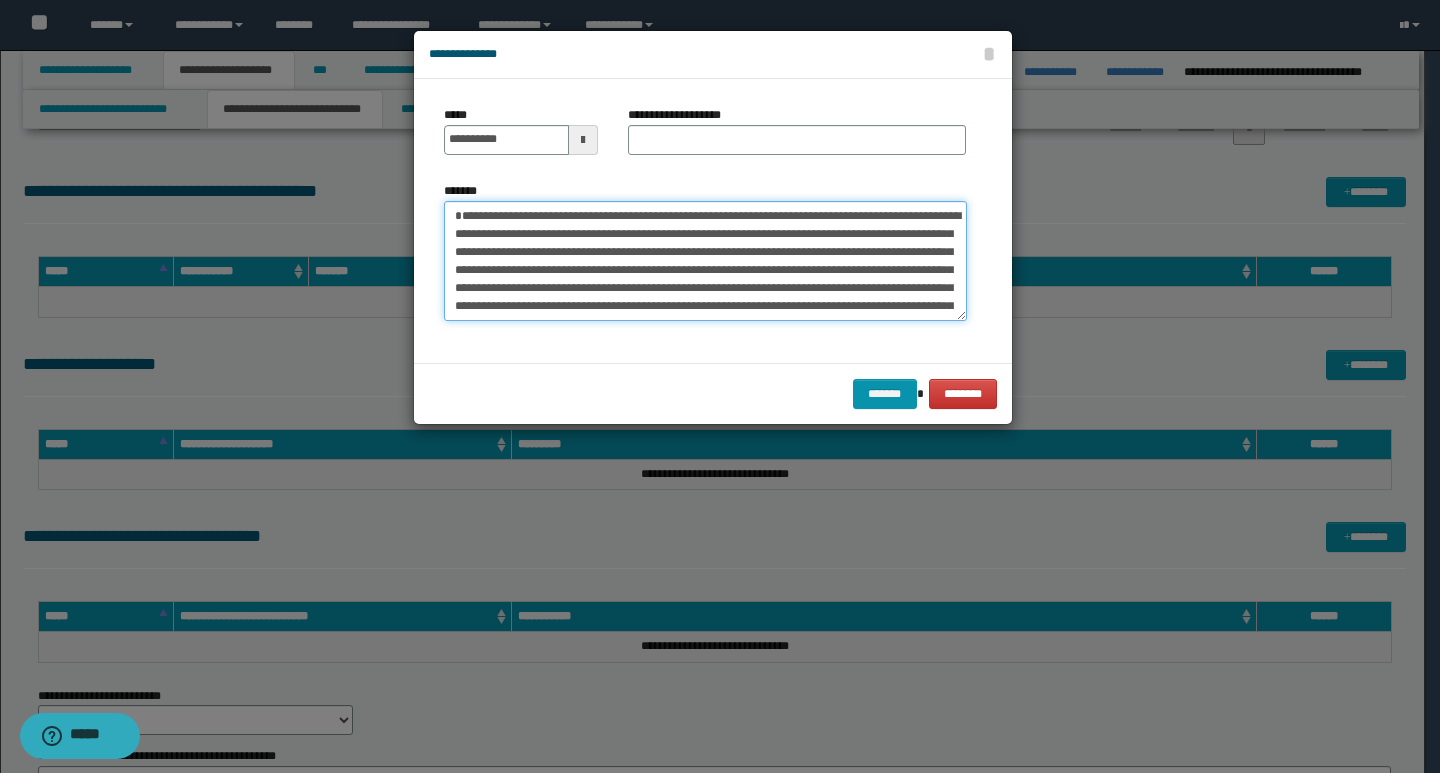 type on "**********" 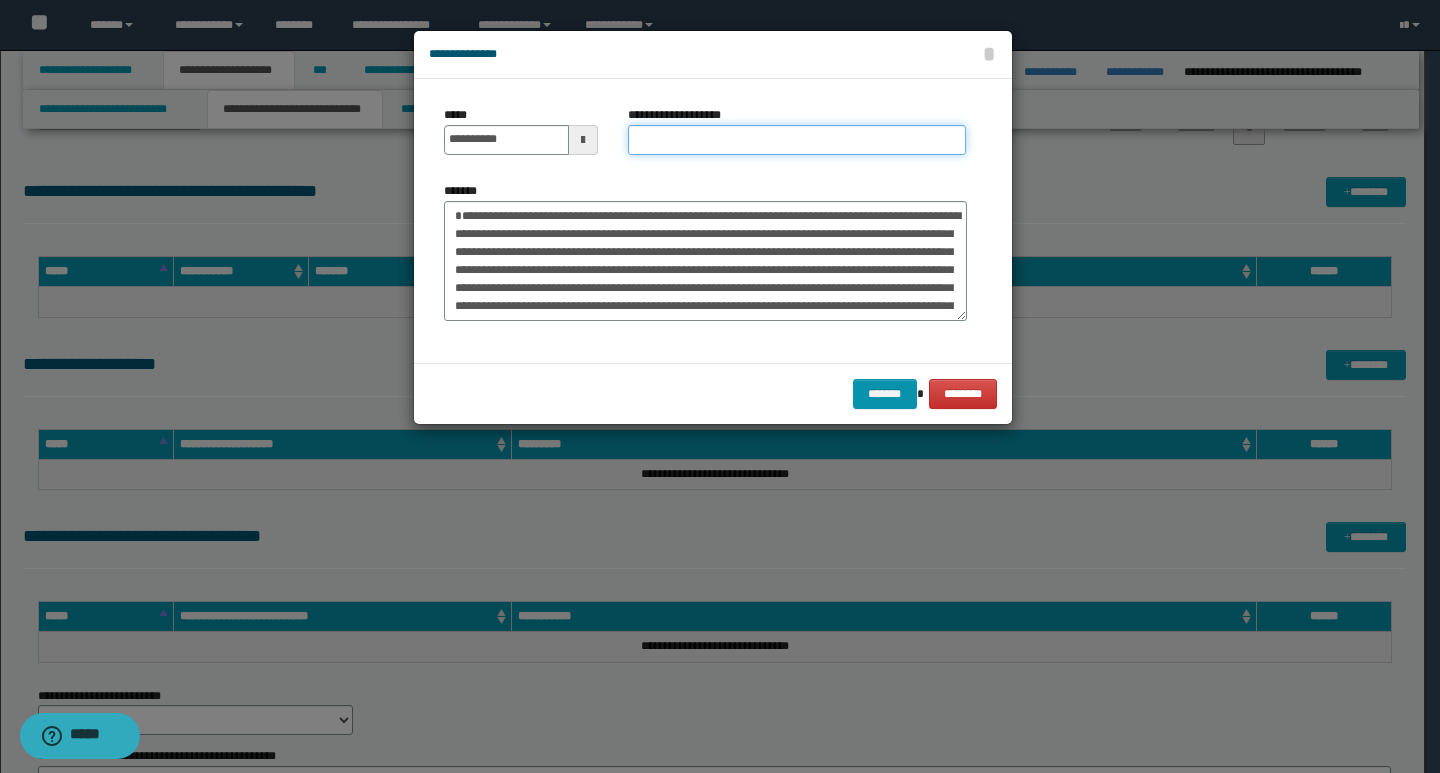 click on "**********" at bounding box center [797, 140] 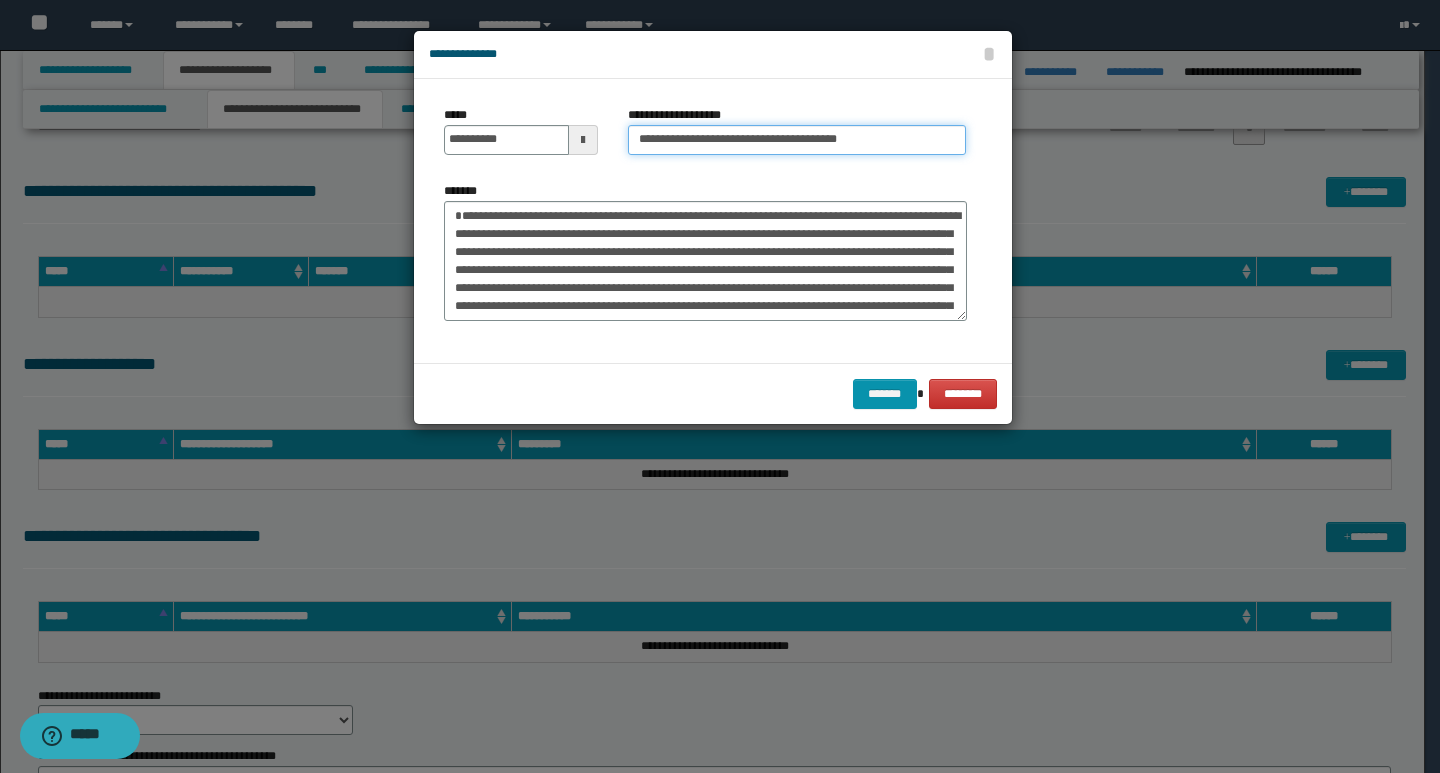 type on "**********" 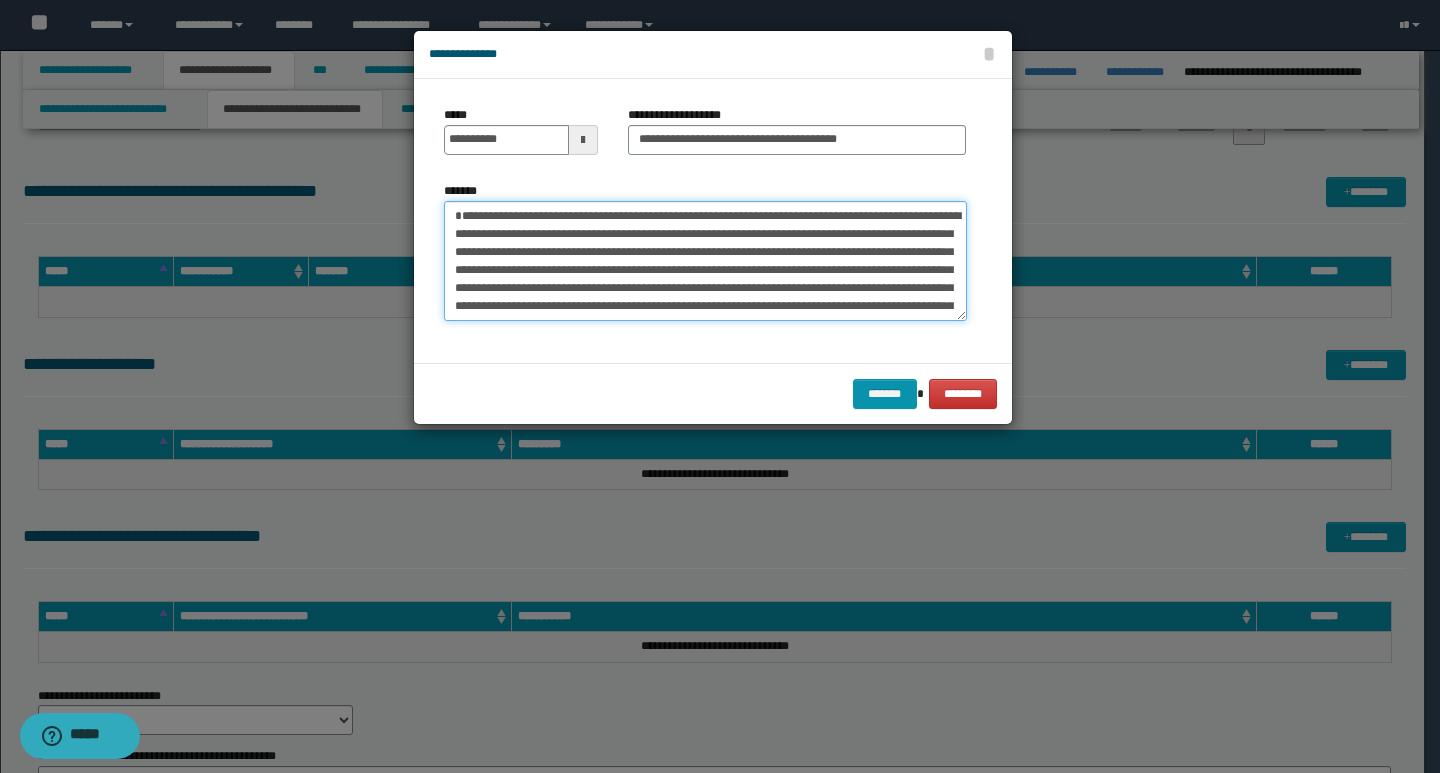 click on "**********" at bounding box center (705, 261) 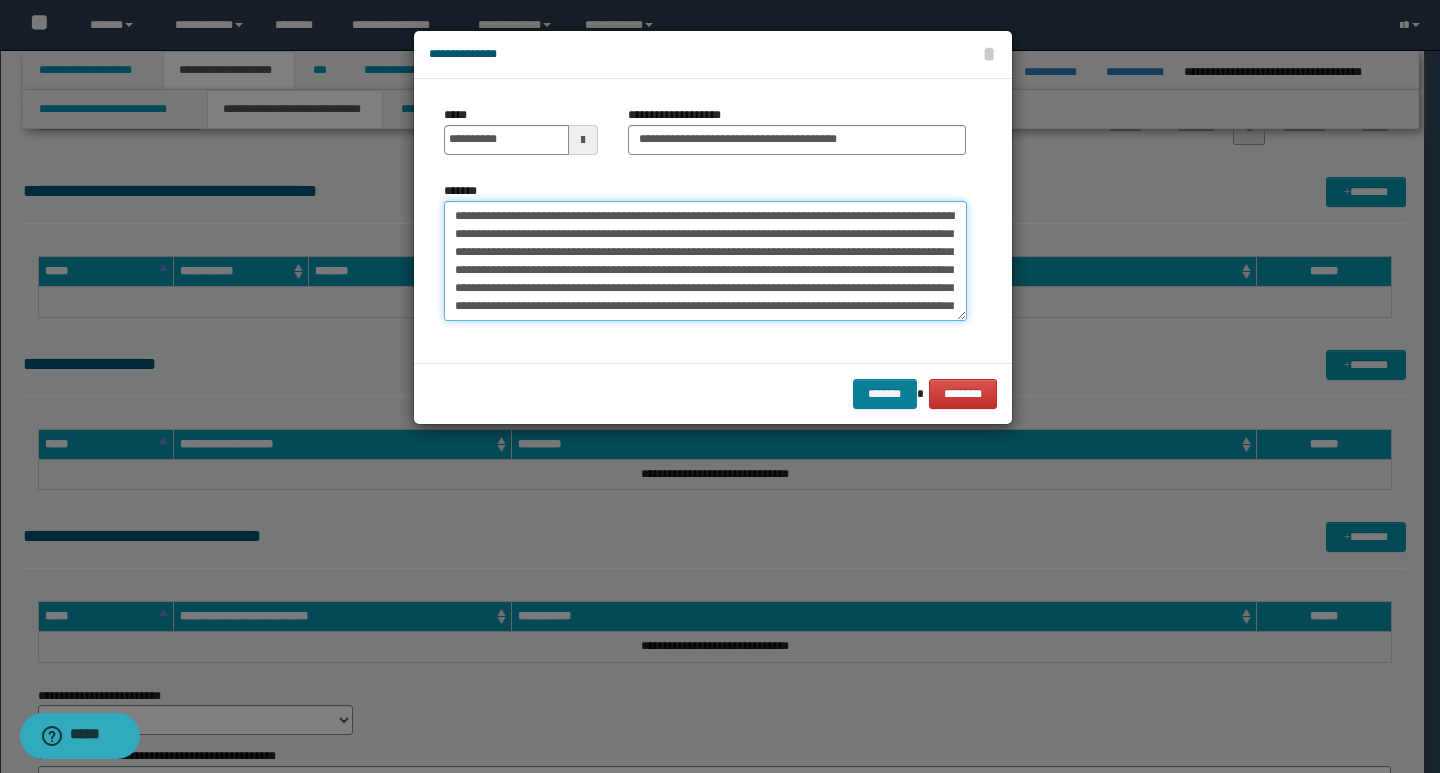 type on "**********" 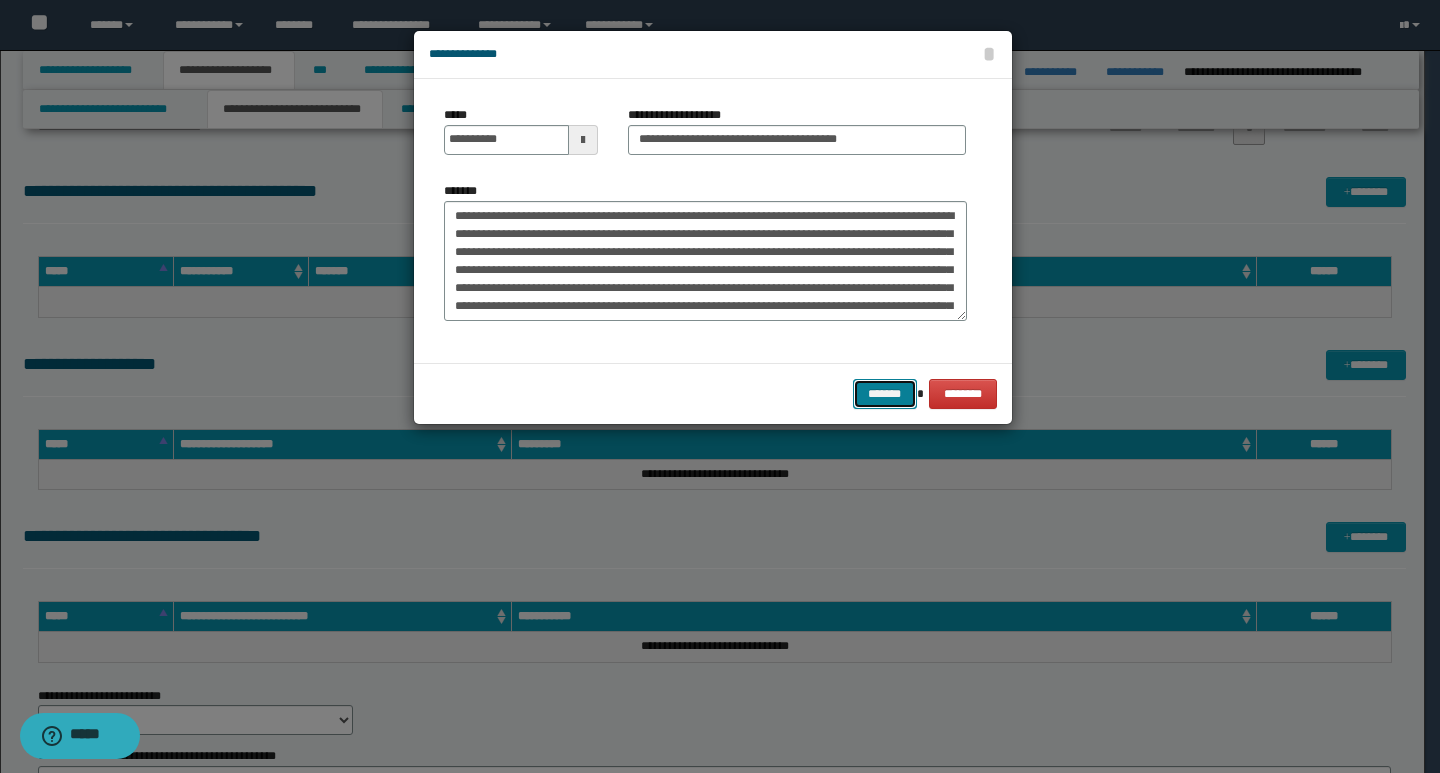 click on "*******" at bounding box center (885, 394) 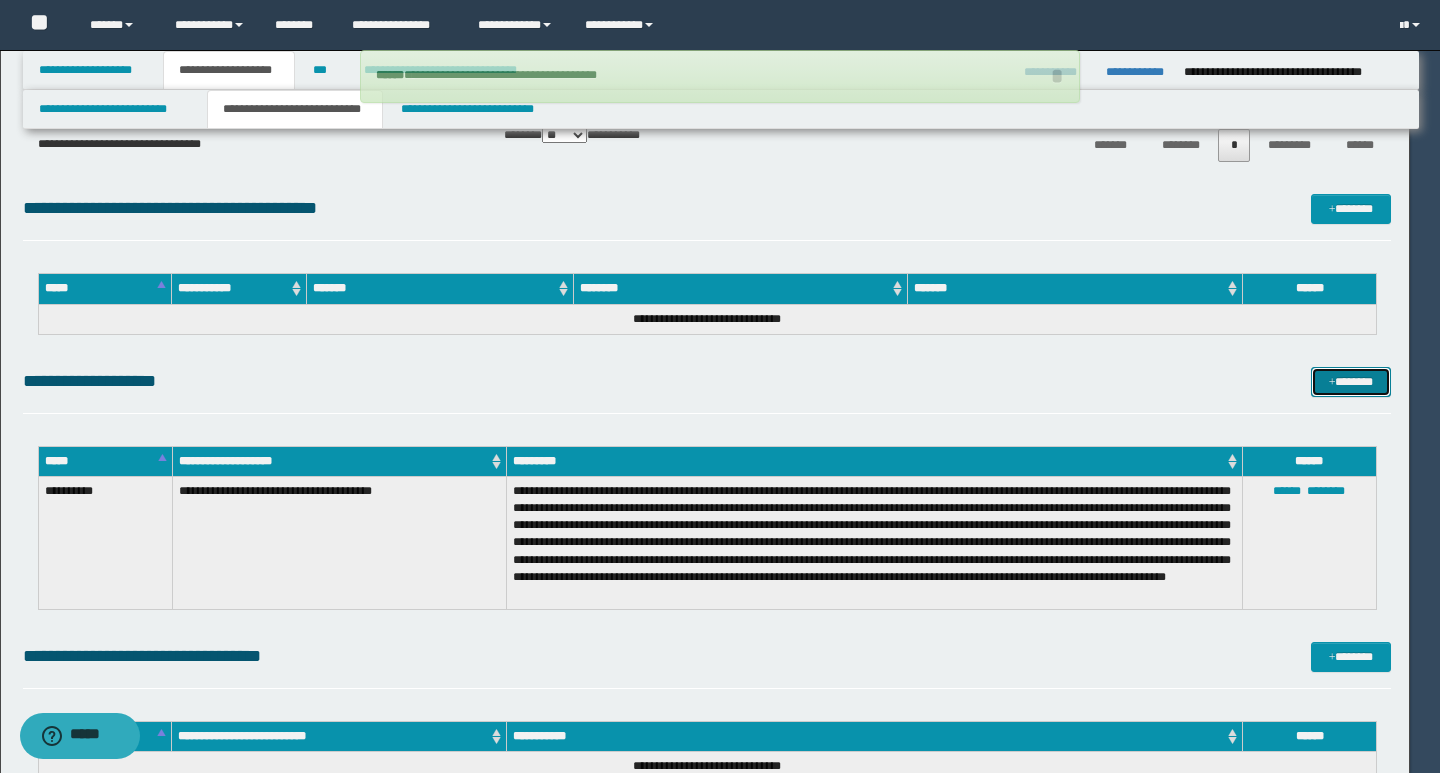 type 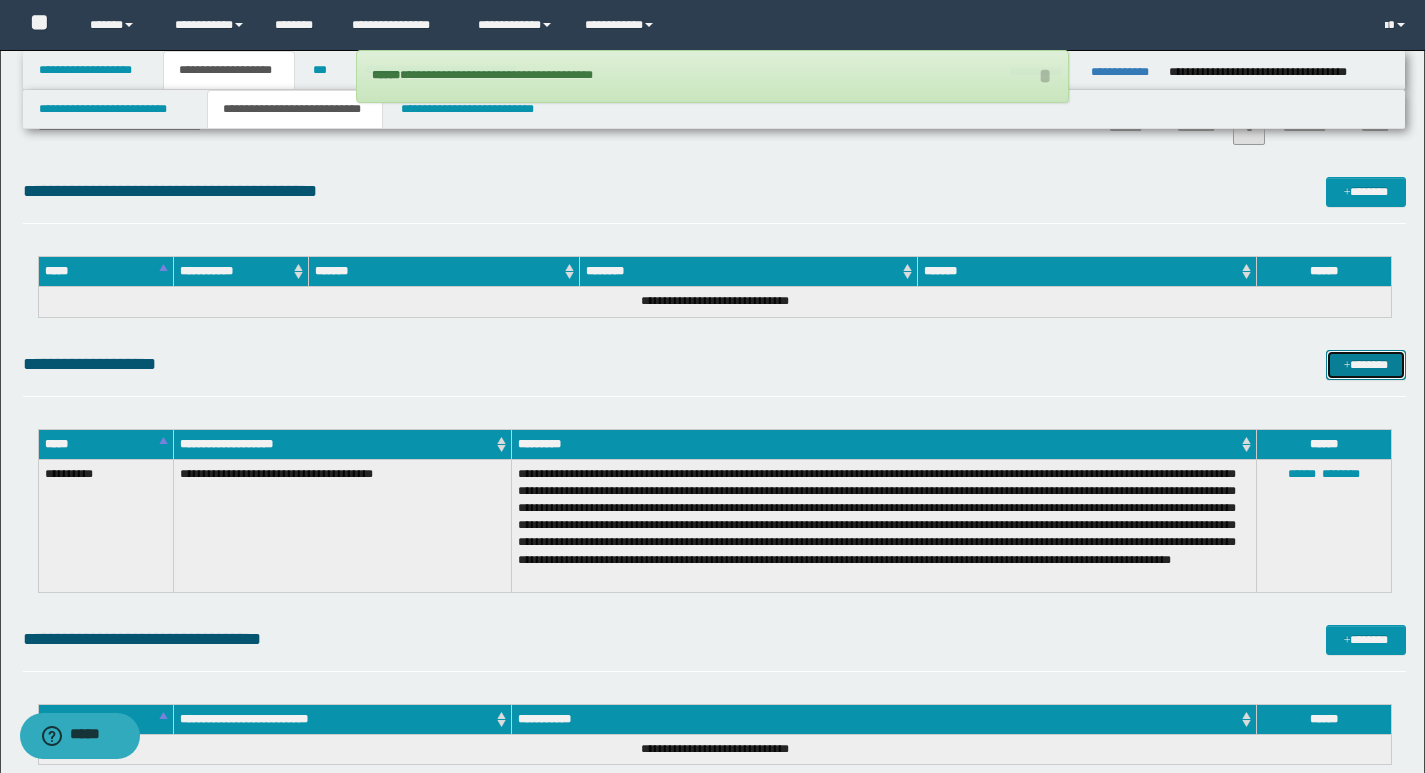 click on "*******" at bounding box center [1366, 365] 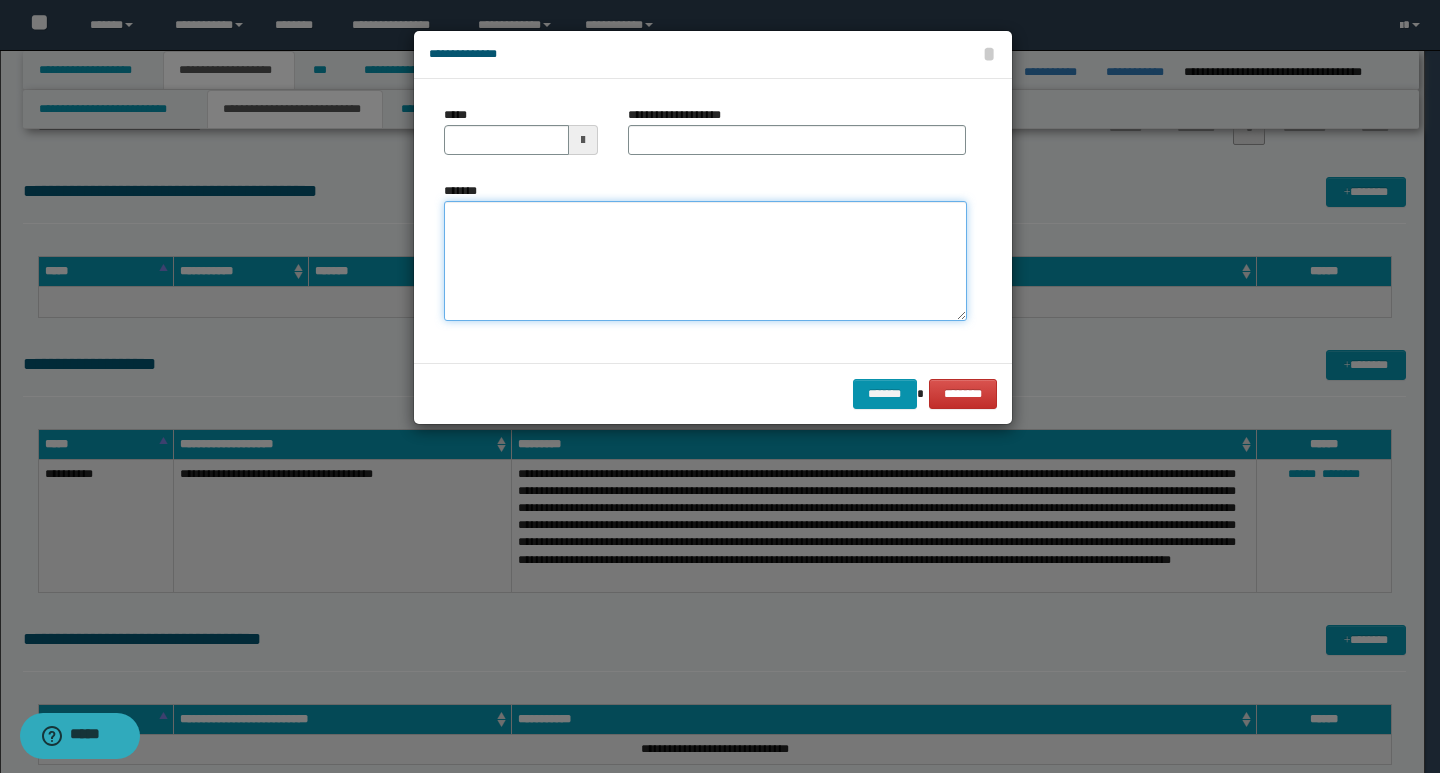 click on "*******" at bounding box center (705, 261) 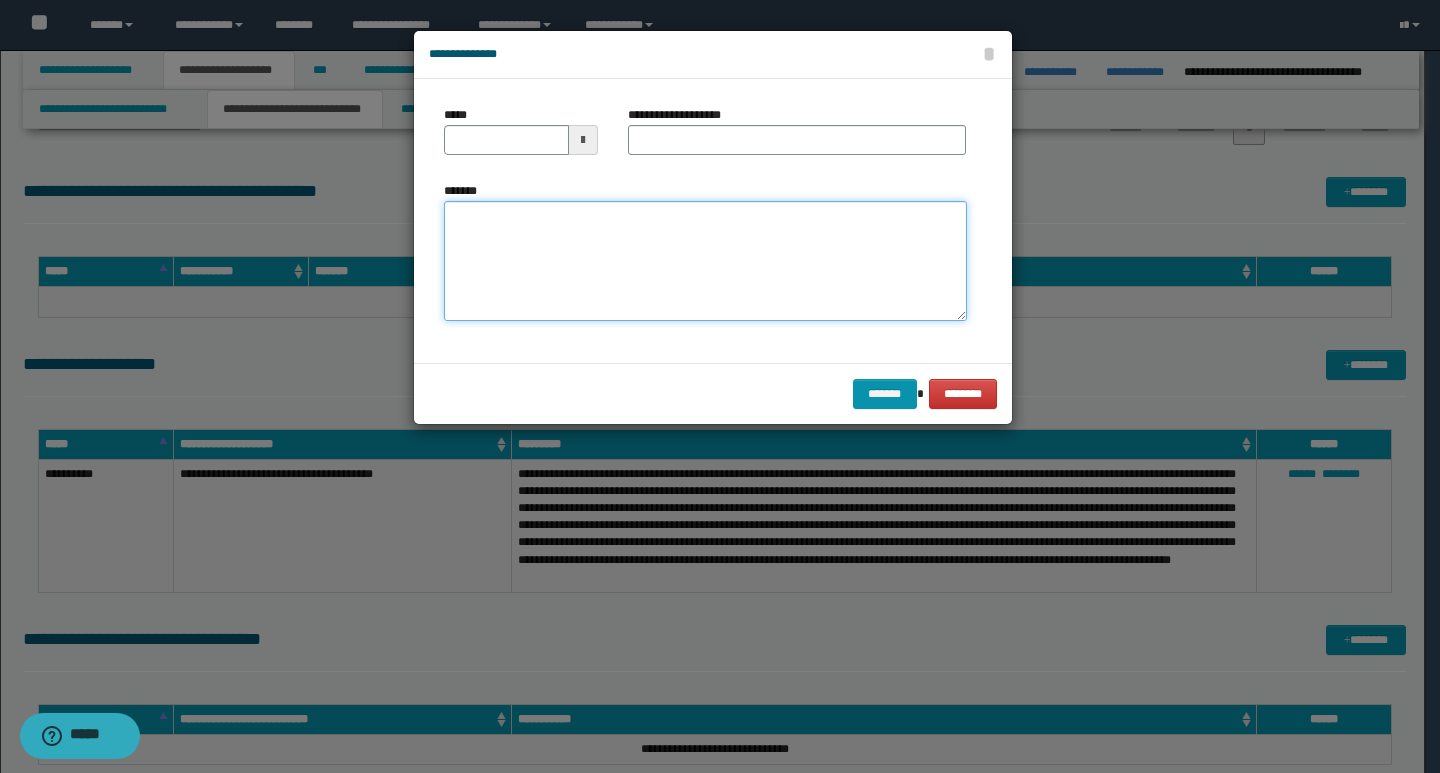 click on "*******" at bounding box center (705, 261) 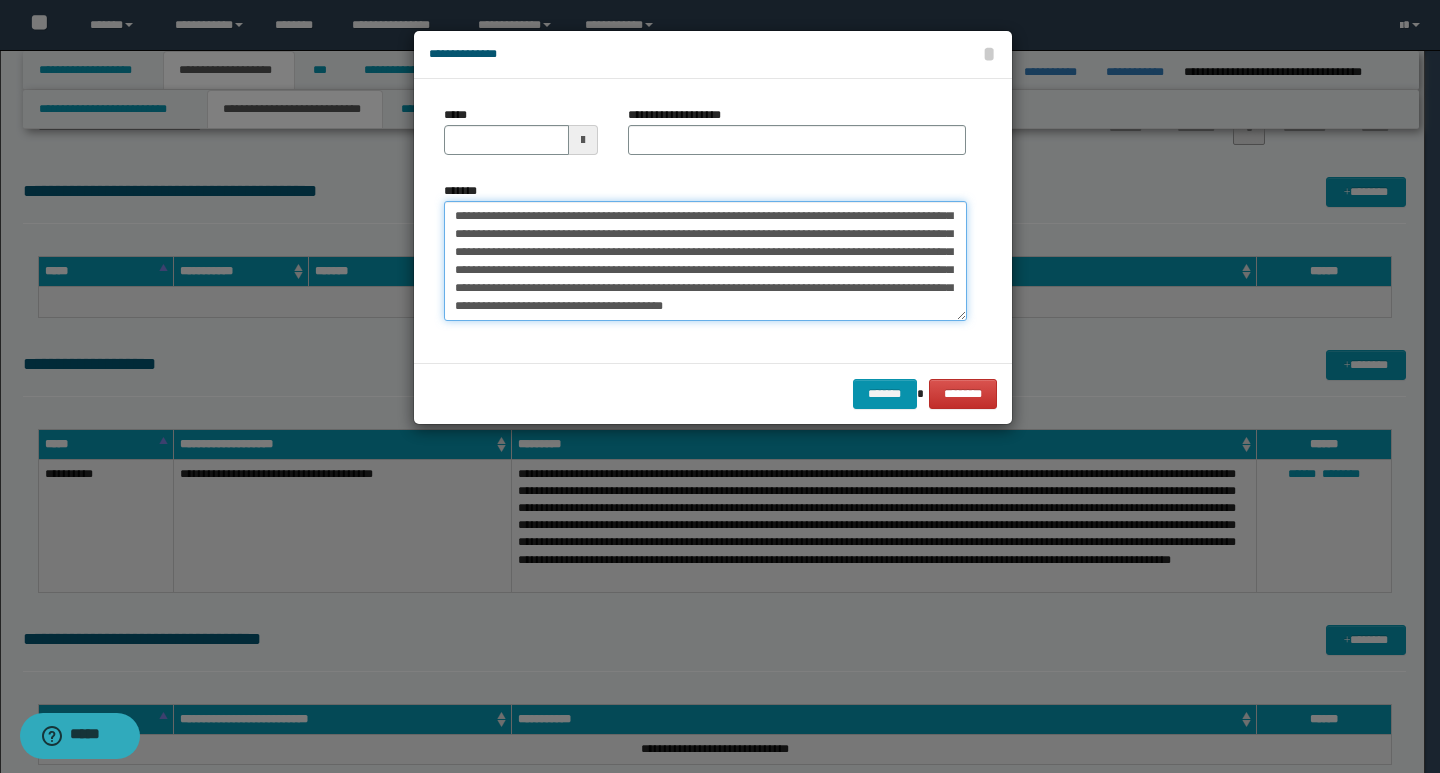 scroll, scrollTop: 0, scrollLeft: 0, axis: both 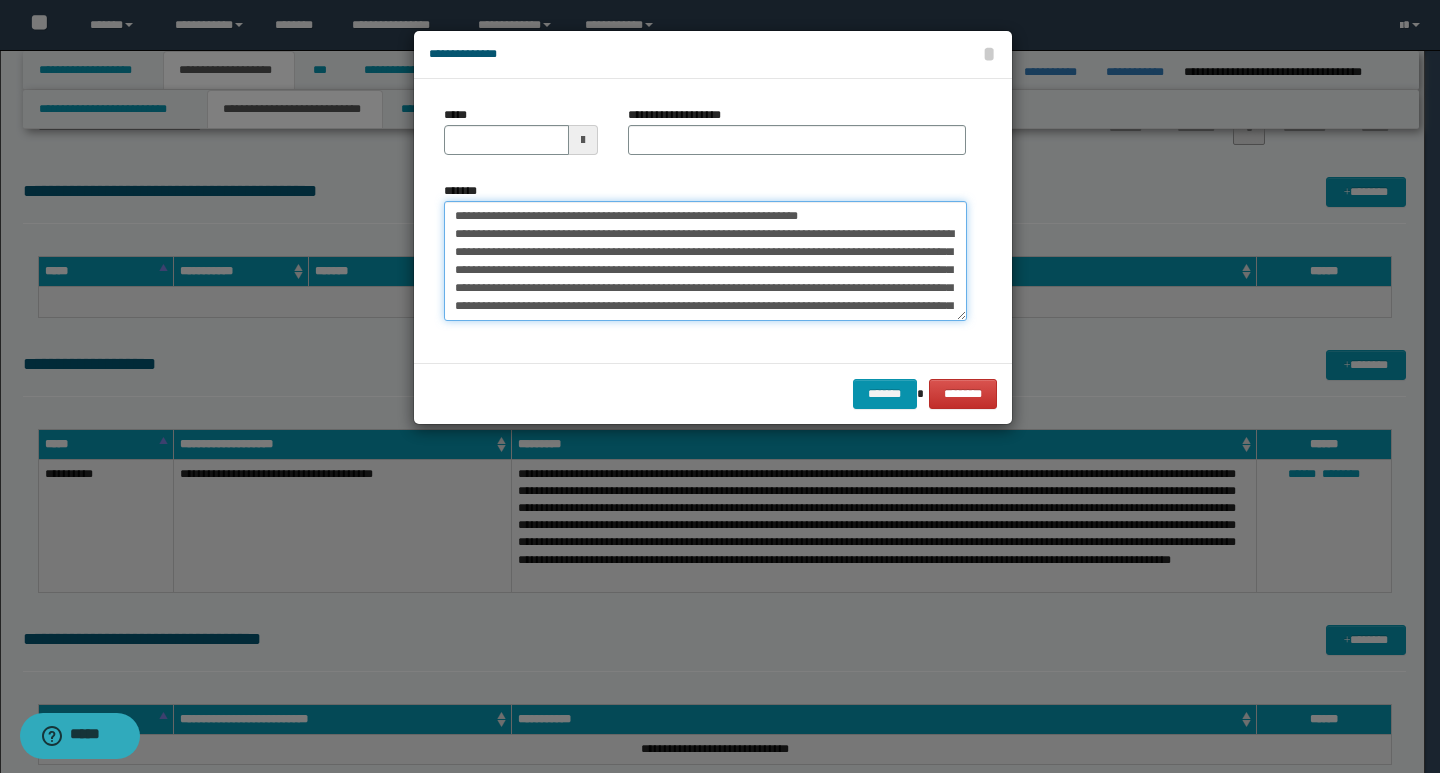 drag, startPoint x: 455, startPoint y: 221, endPoint x: 519, endPoint y: 217, distance: 64.12488 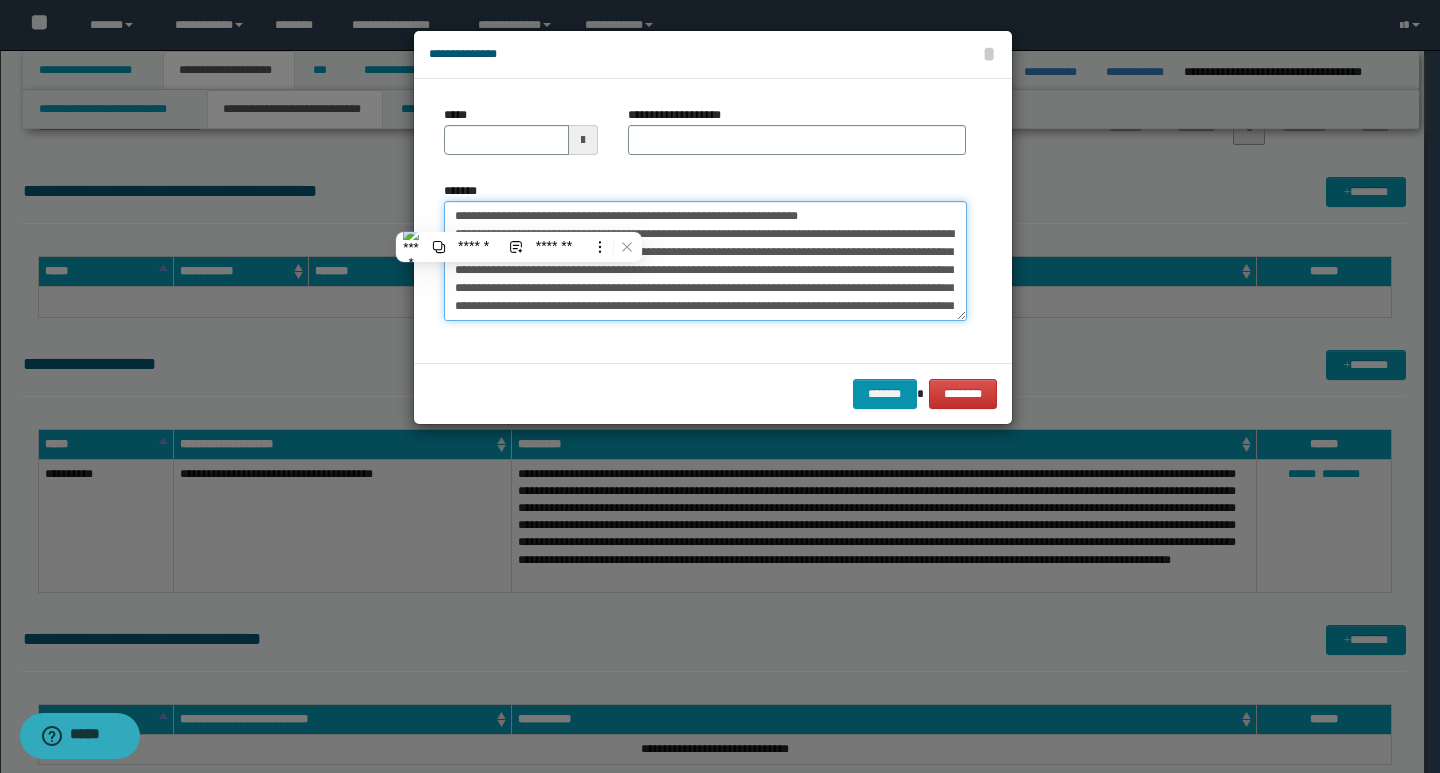 type on "**********" 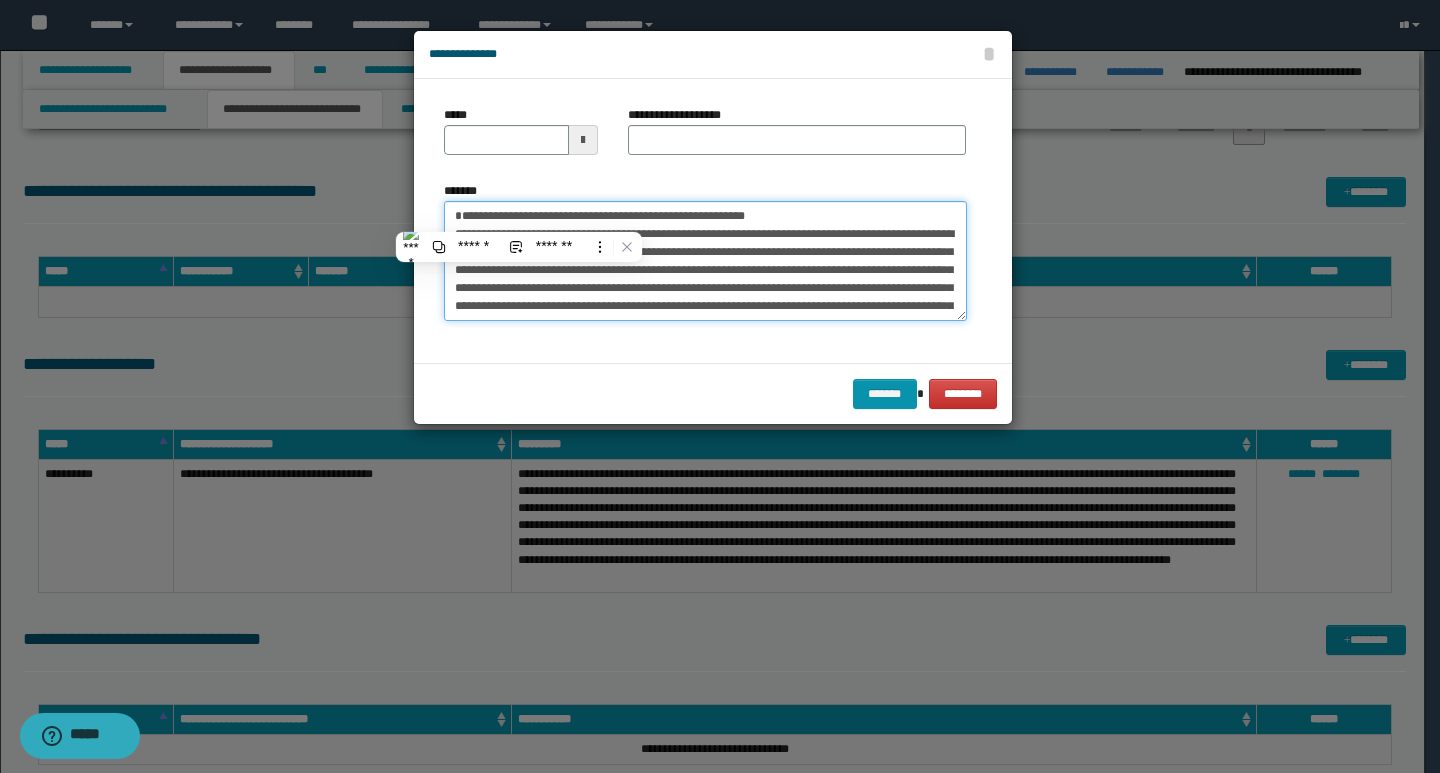 type 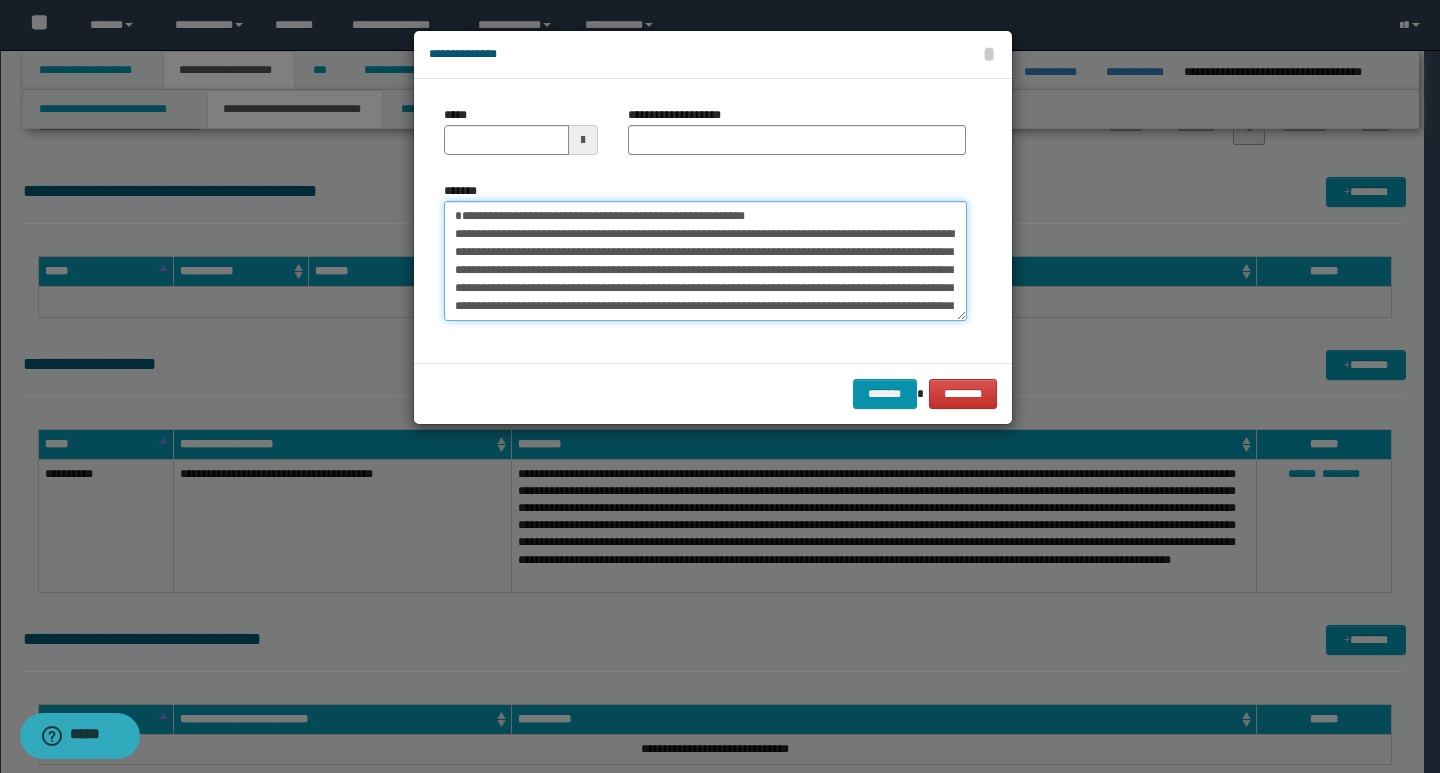 type on "**********" 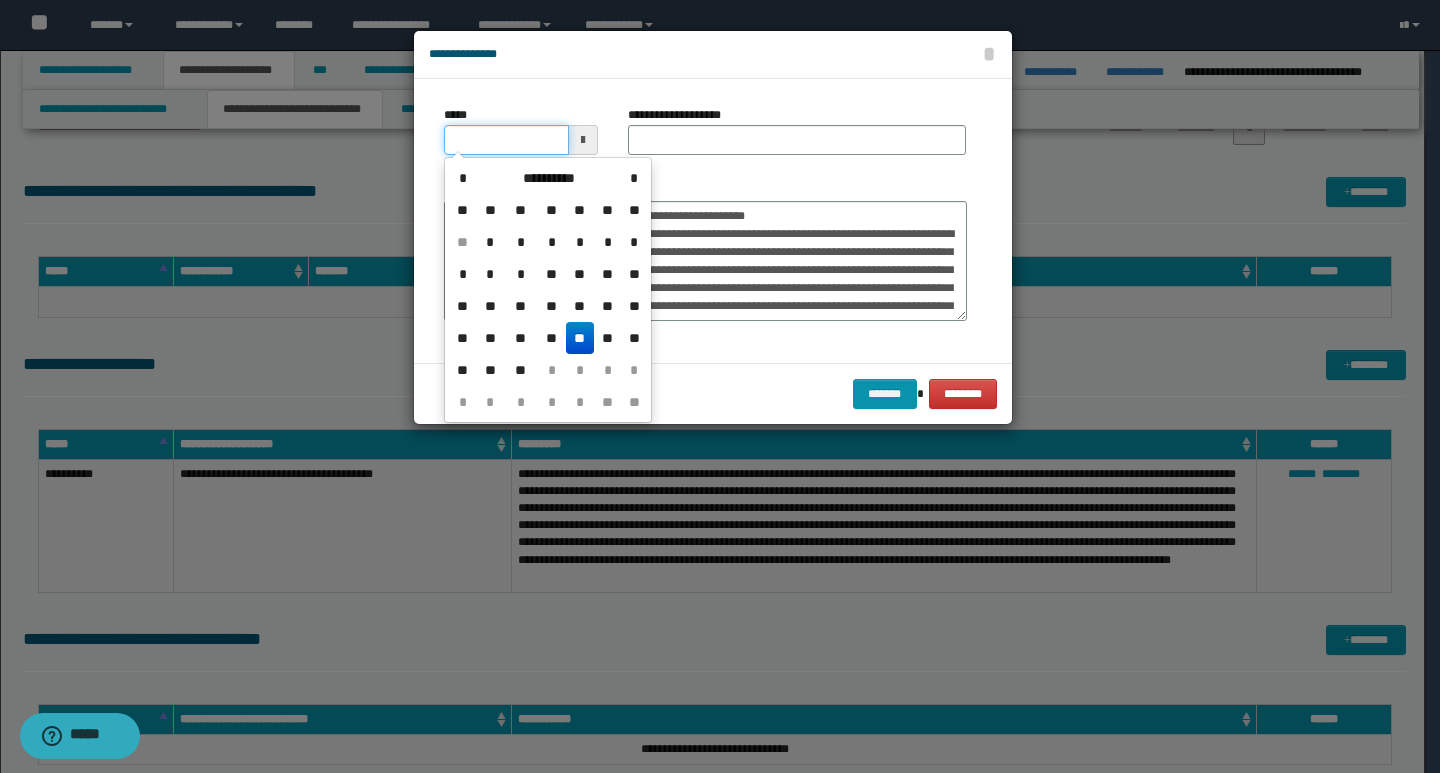 click on "*****" at bounding box center [506, 140] 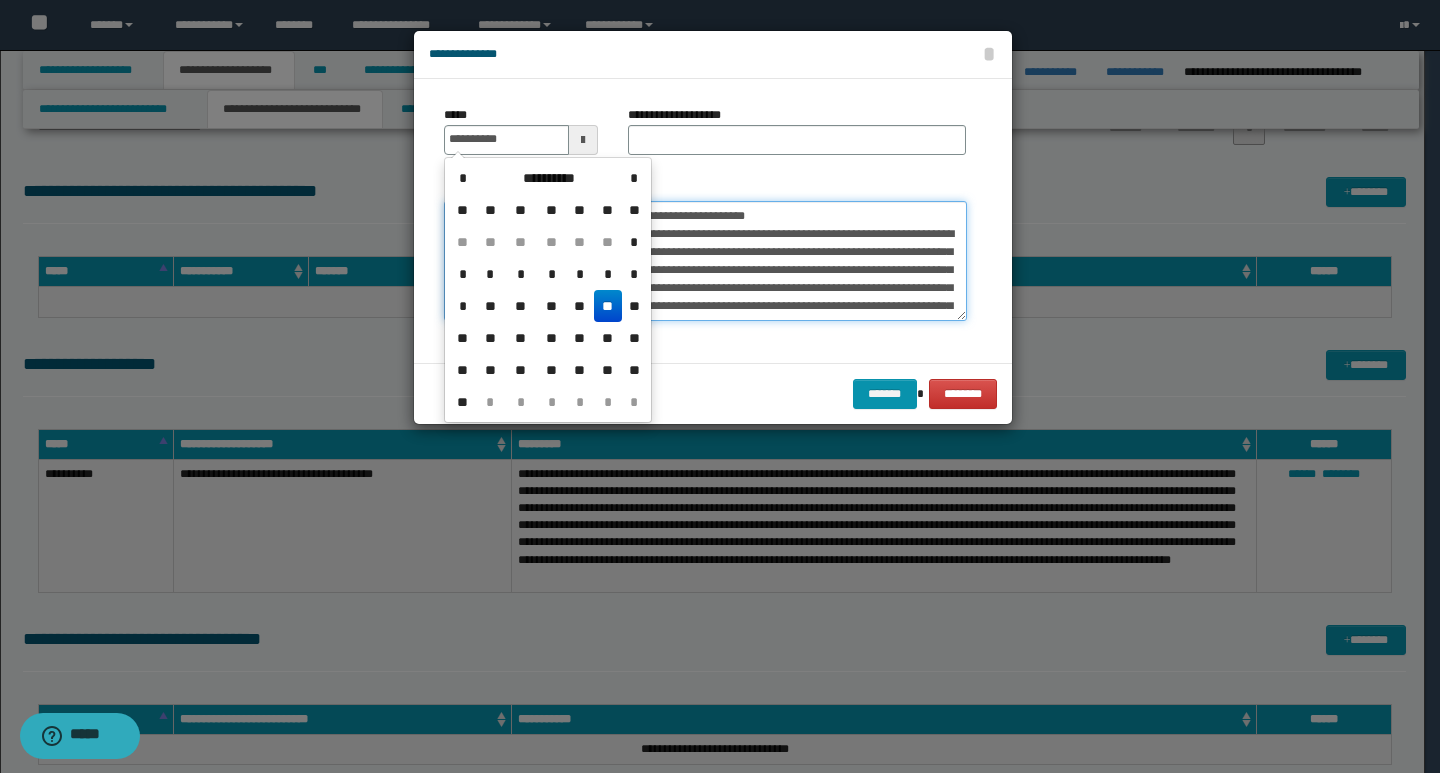 type on "**********" 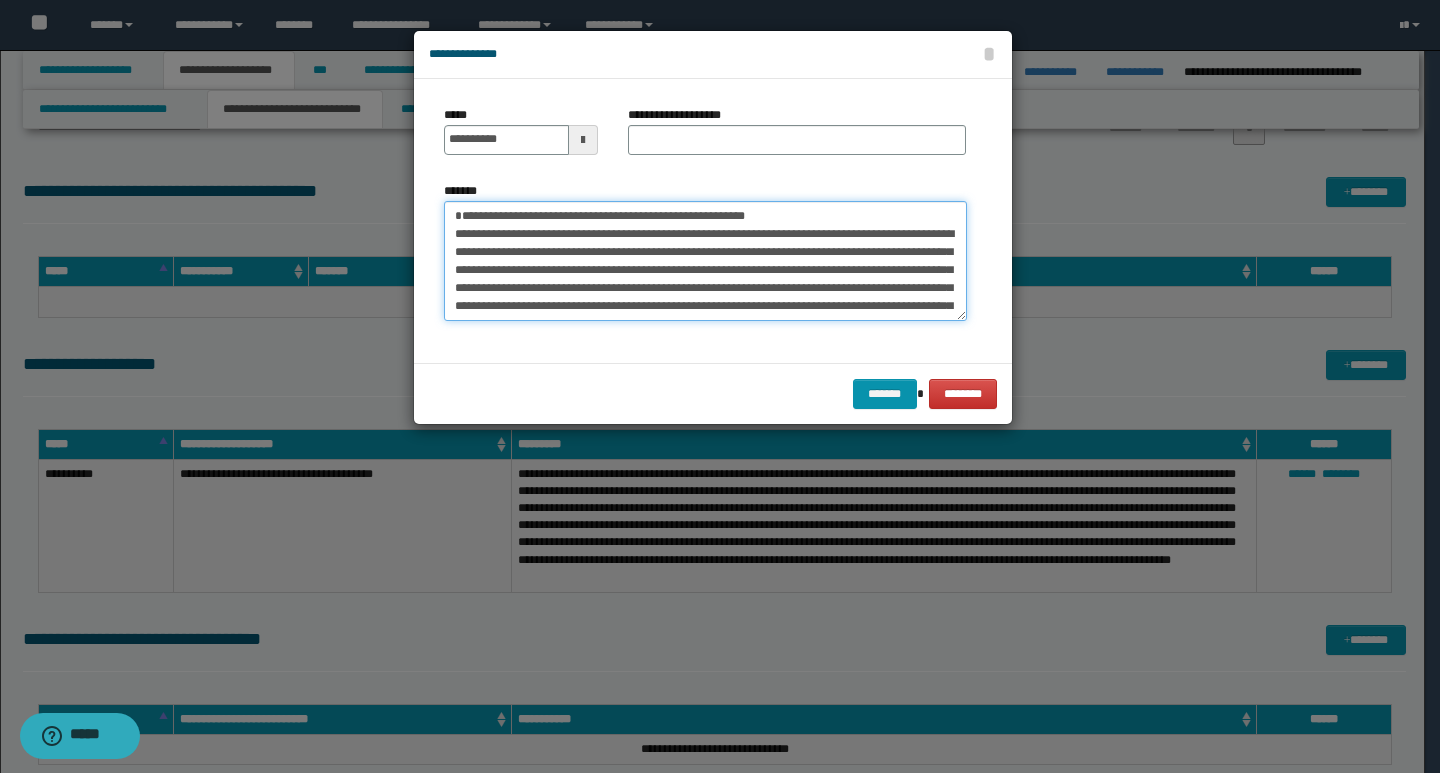 drag, startPoint x: 814, startPoint y: 213, endPoint x: 458, endPoint y: 207, distance: 356.05057 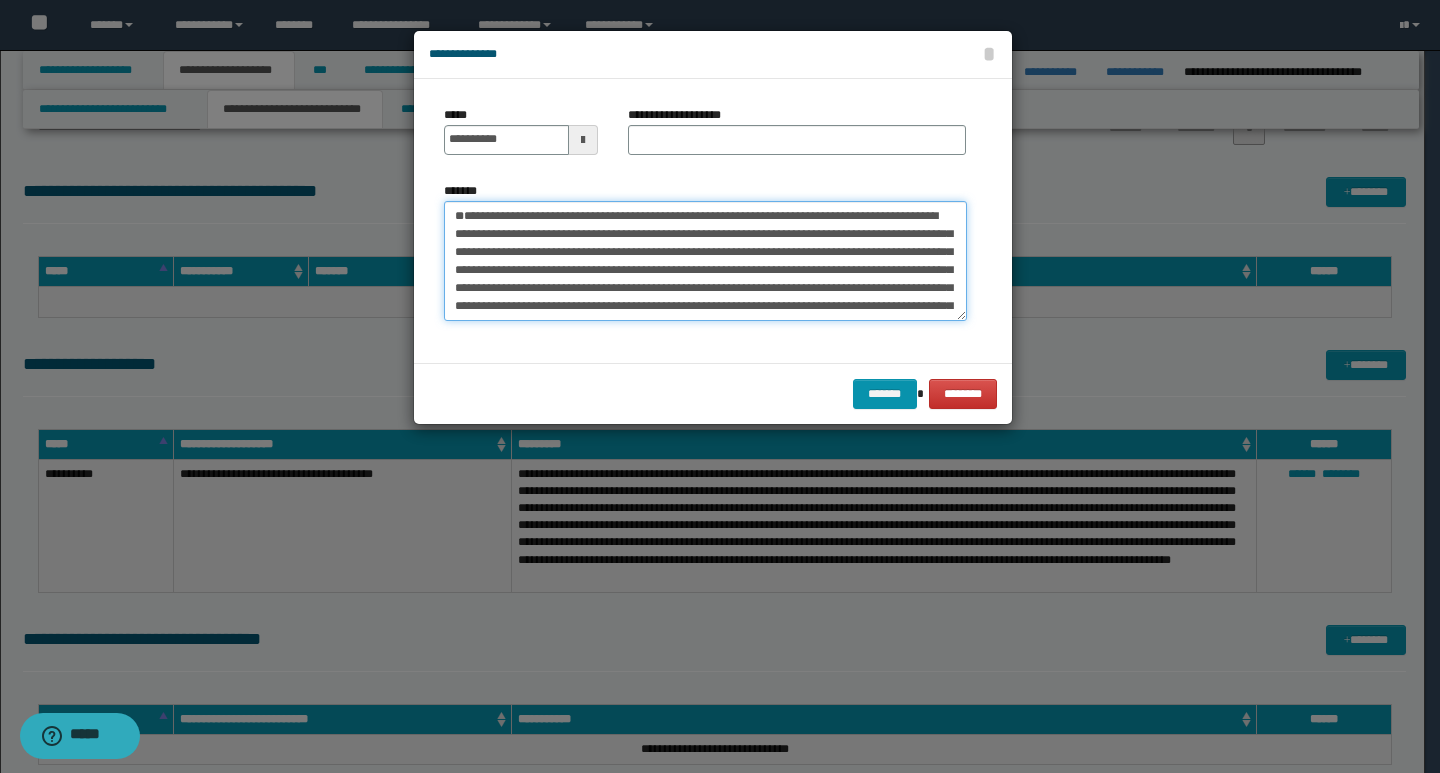 type on "**********" 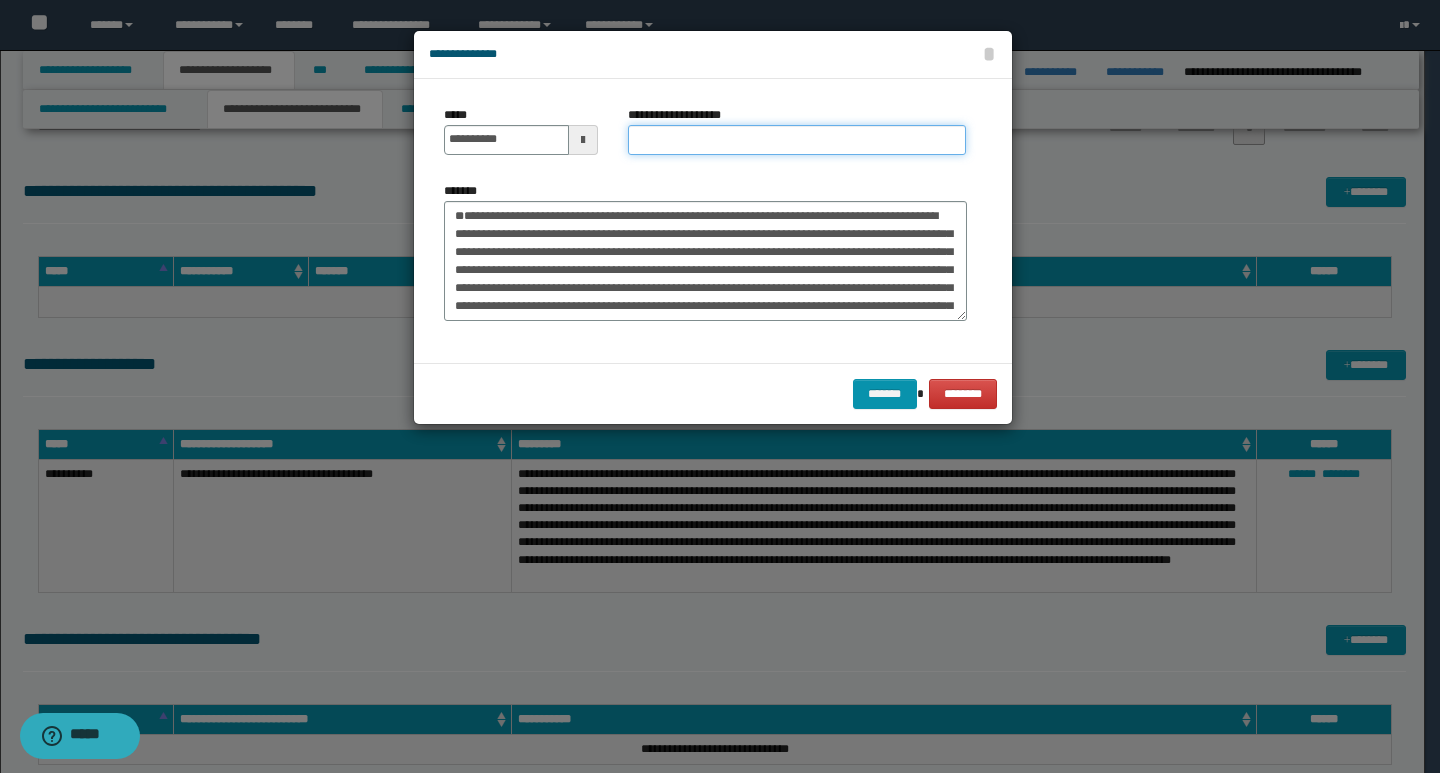 click on "**********" at bounding box center [797, 140] 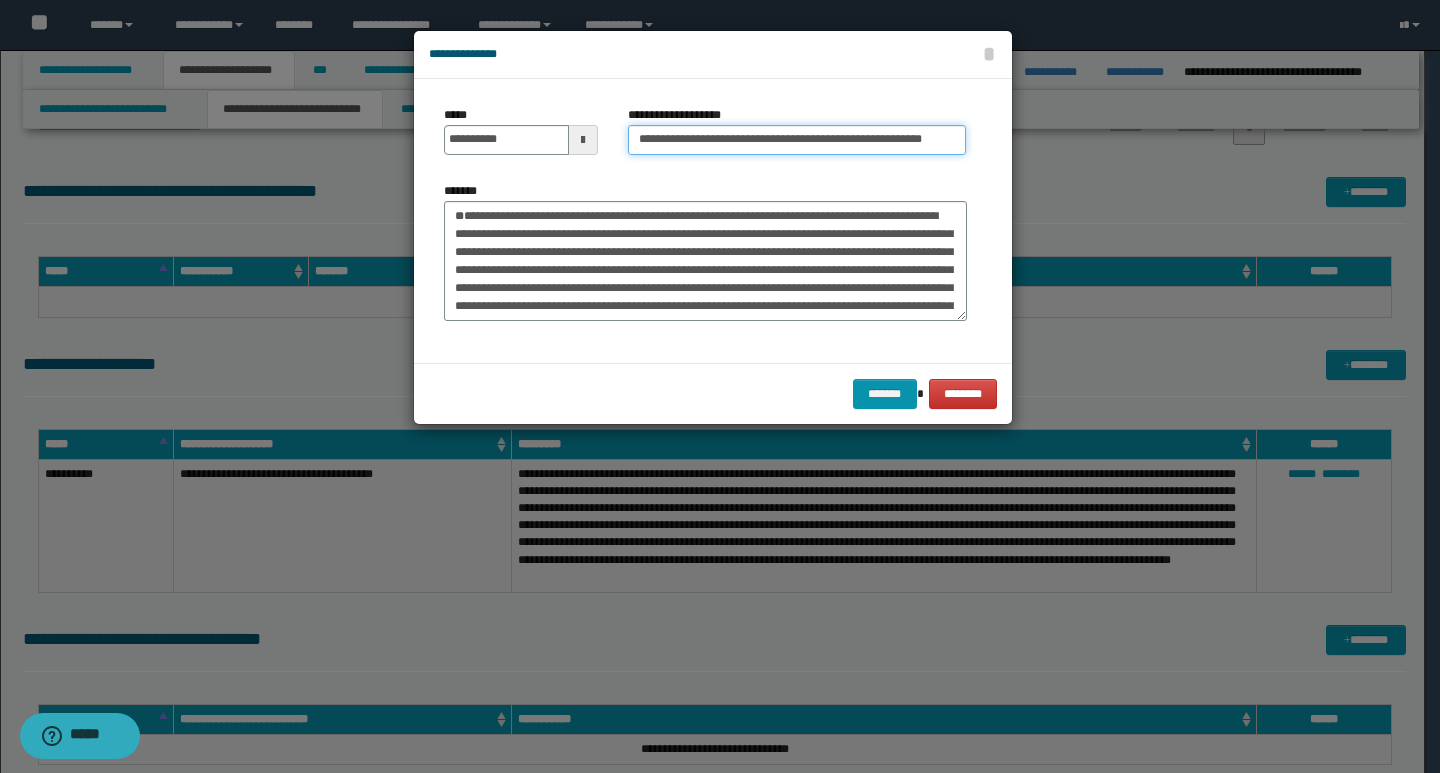 scroll, scrollTop: 0, scrollLeft: 34, axis: horizontal 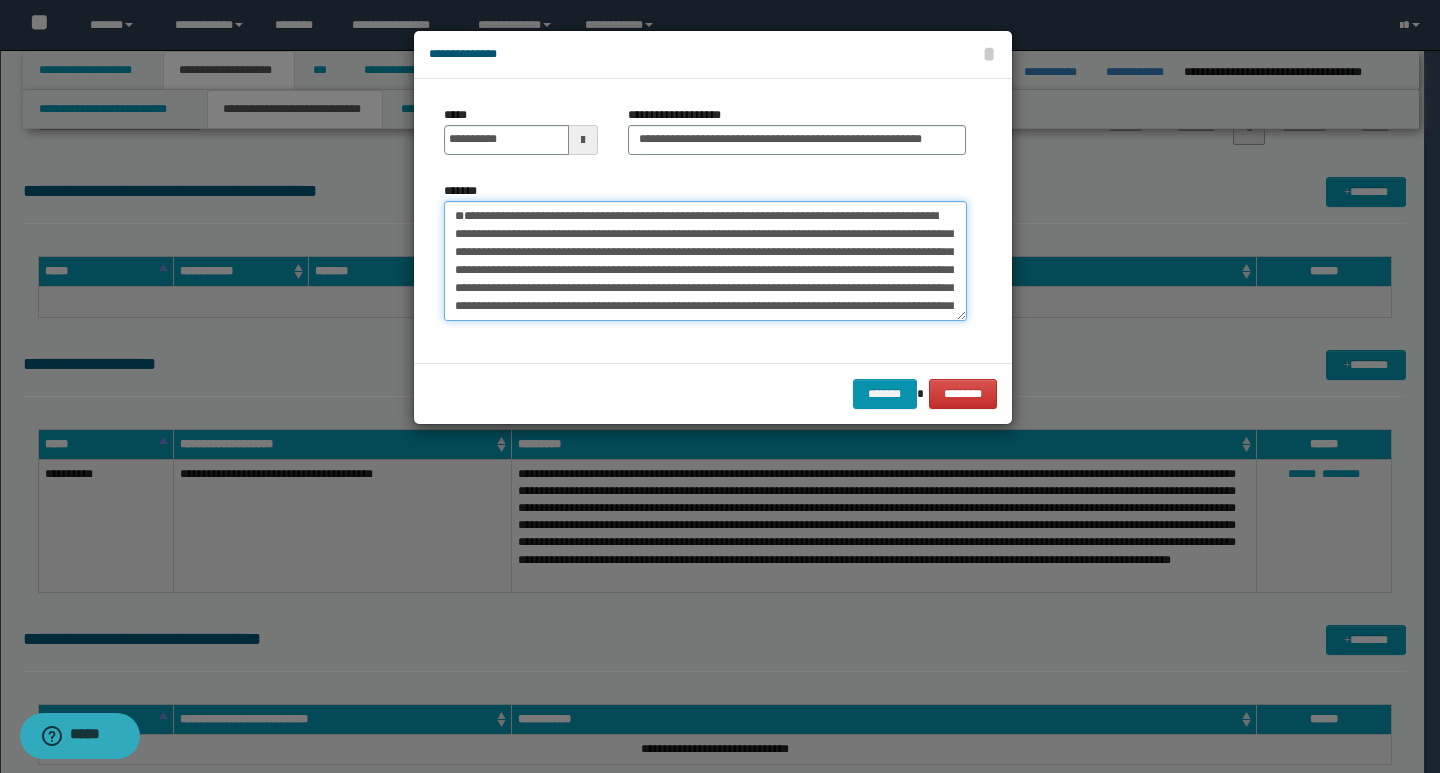 click on "**********" at bounding box center [705, 261] 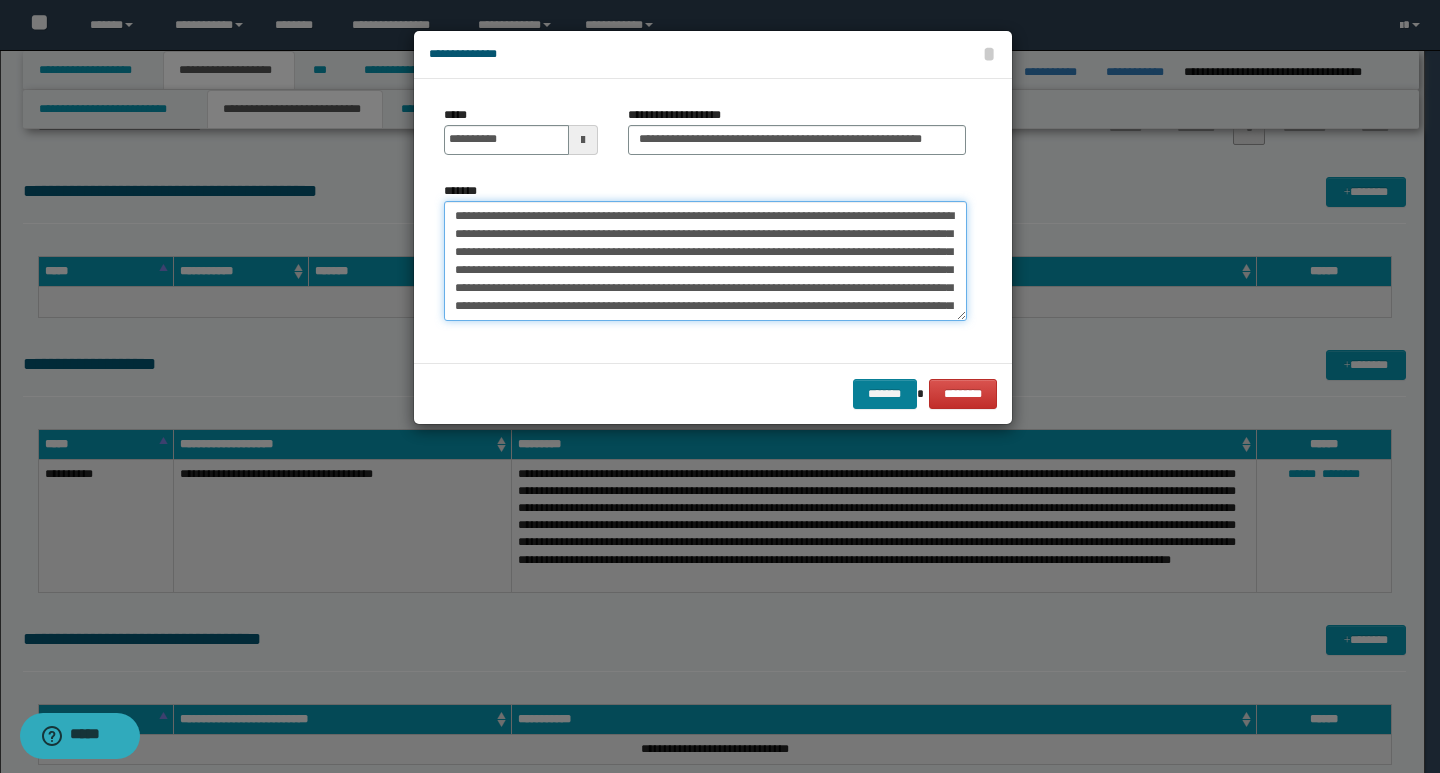 type on "**********" 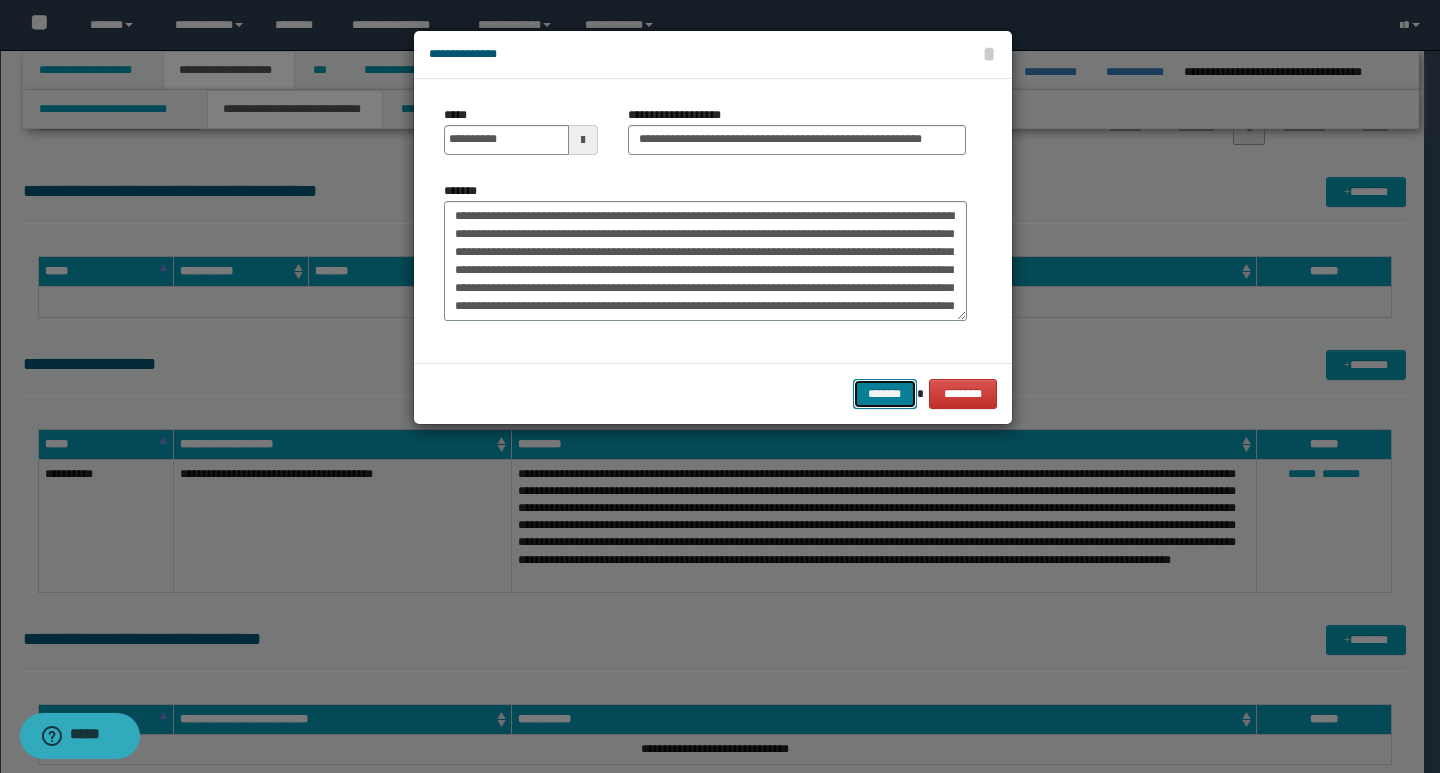 click on "*******" at bounding box center (885, 394) 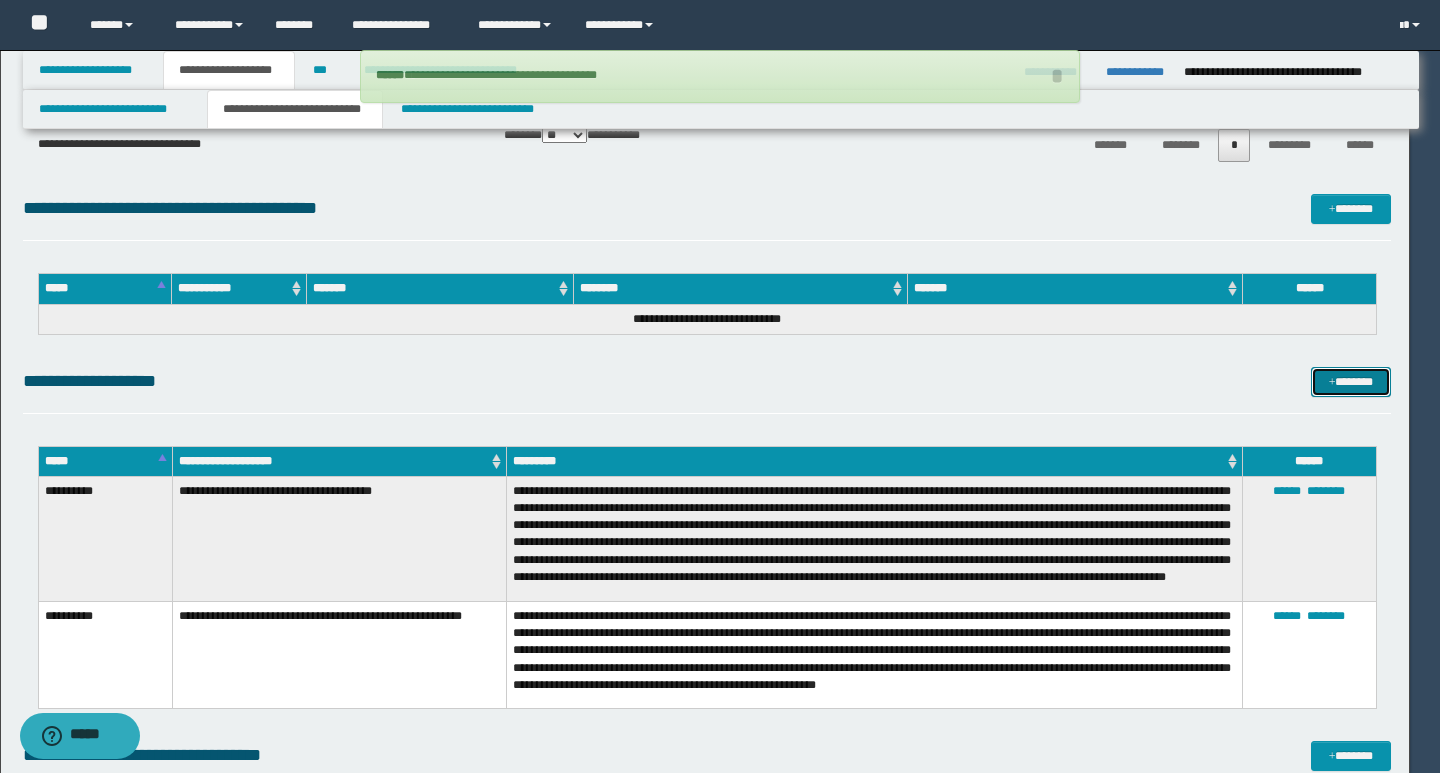 type 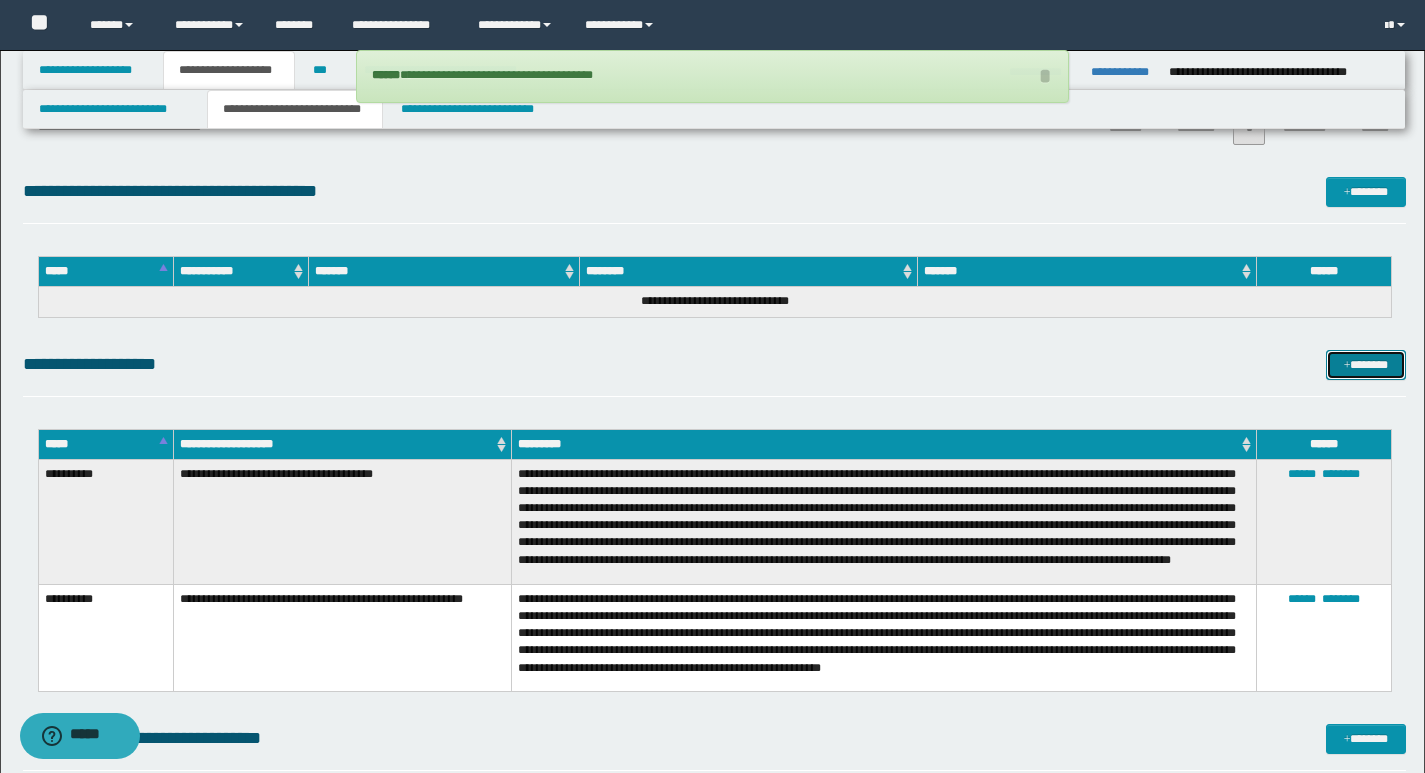 click on "*******" at bounding box center [1366, 365] 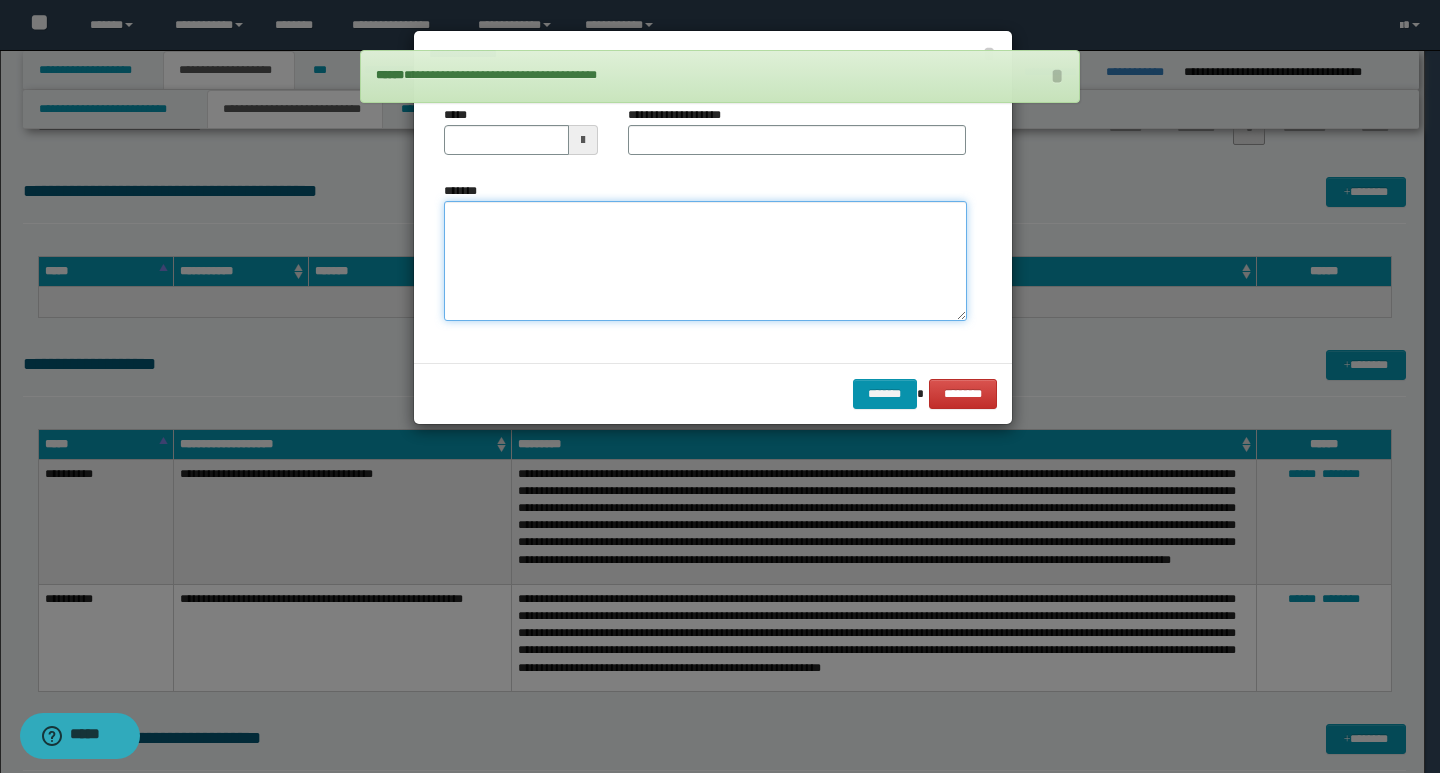 click on "*******" at bounding box center (705, 261) 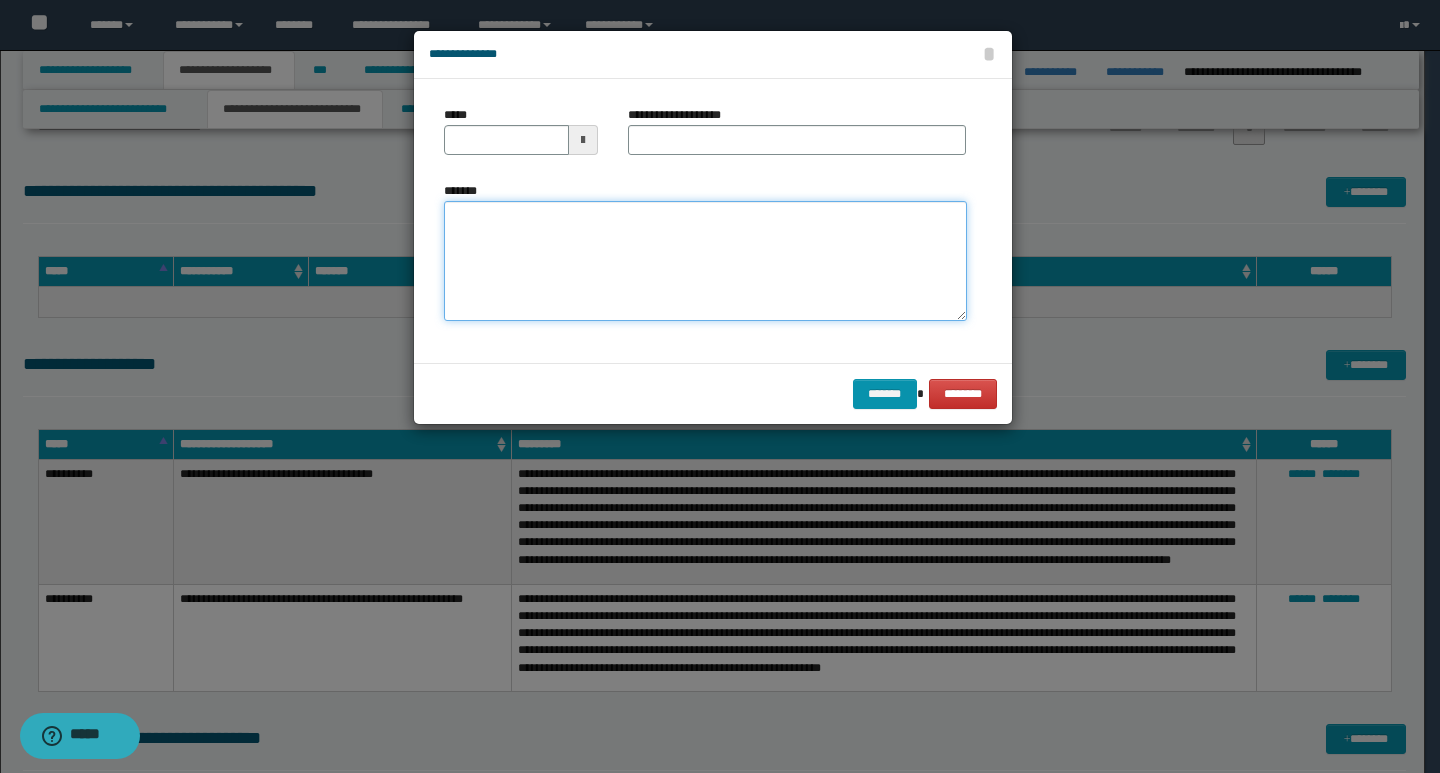 paste on "**********" 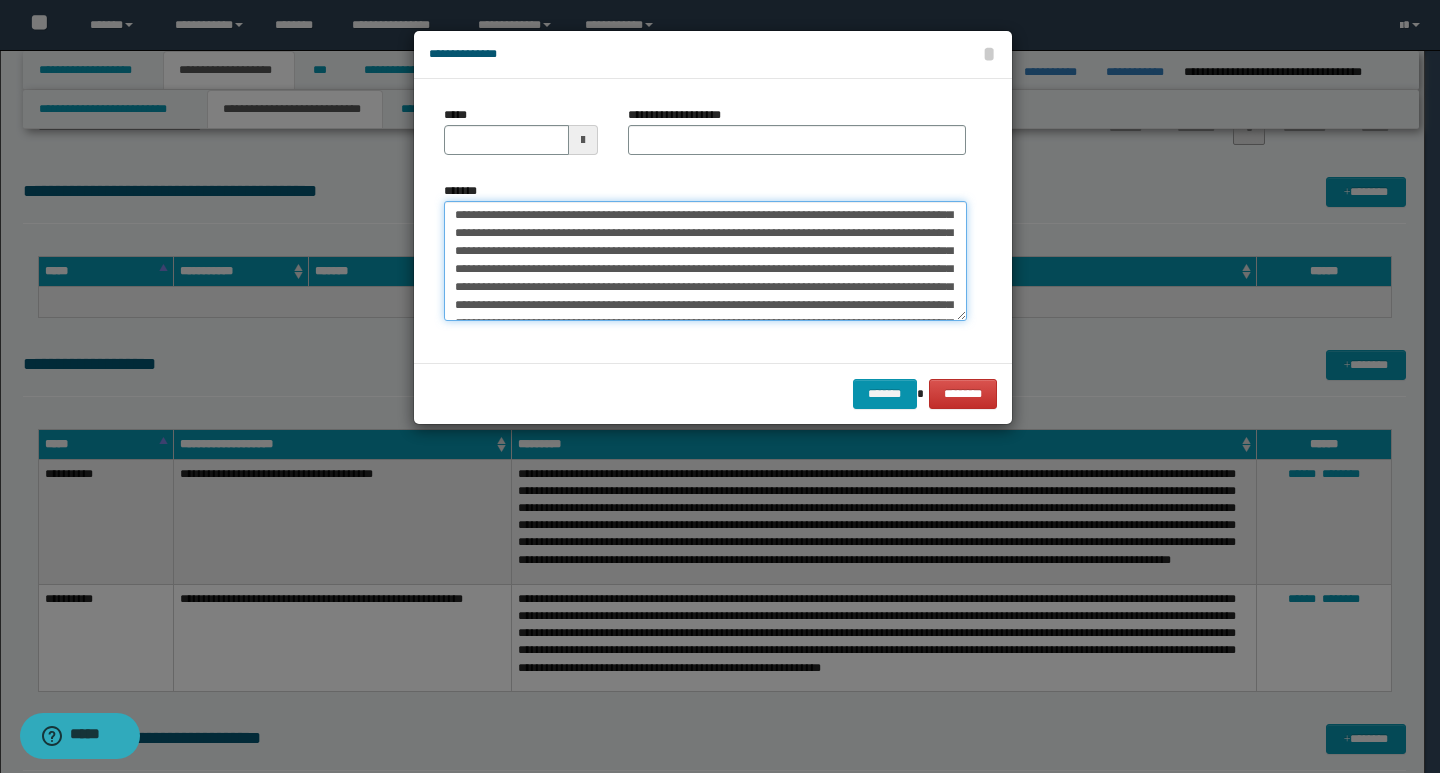 scroll, scrollTop: 0, scrollLeft: 0, axis: both 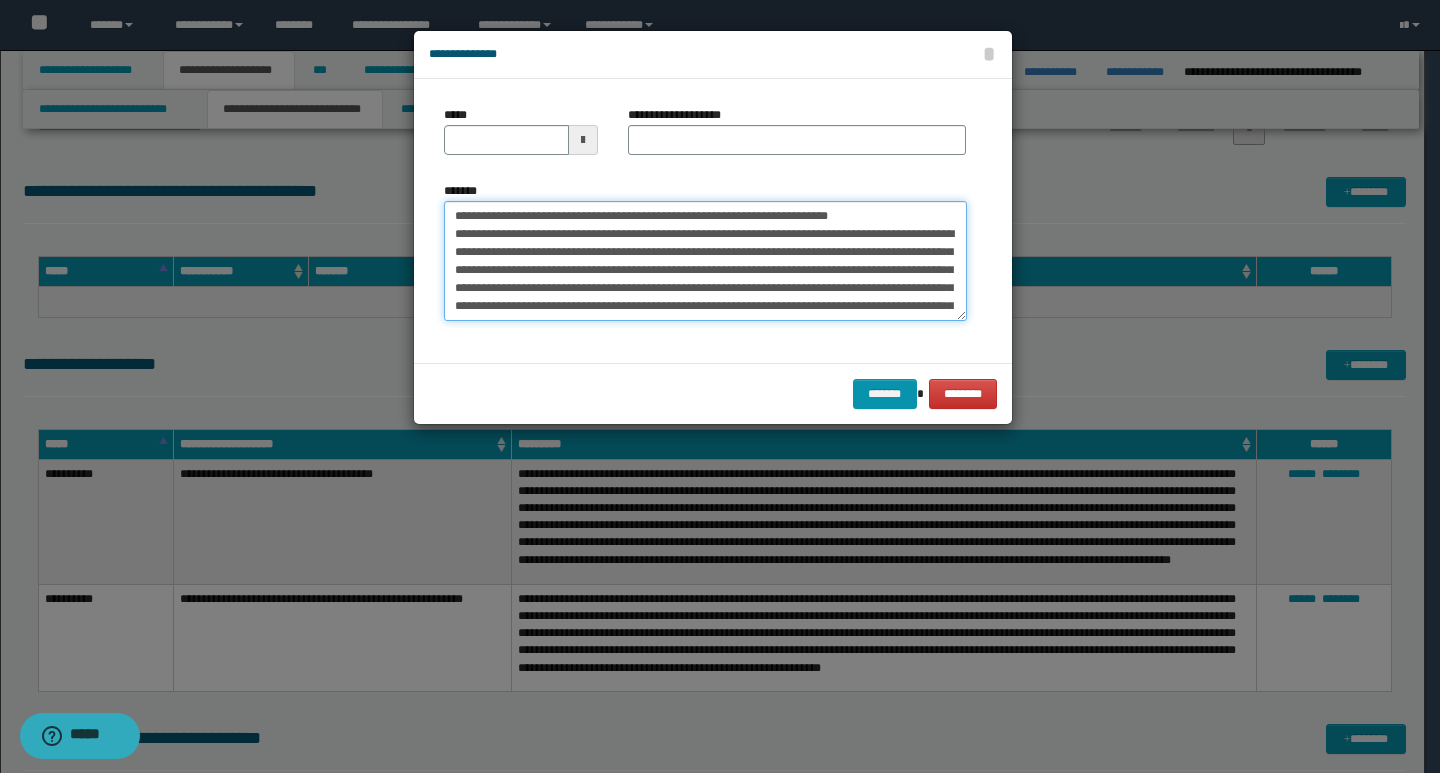 drag, startPoint x: 452, startPoint y: 214, endPoint x: 523, endPoint y: 217, distance: 71.063354 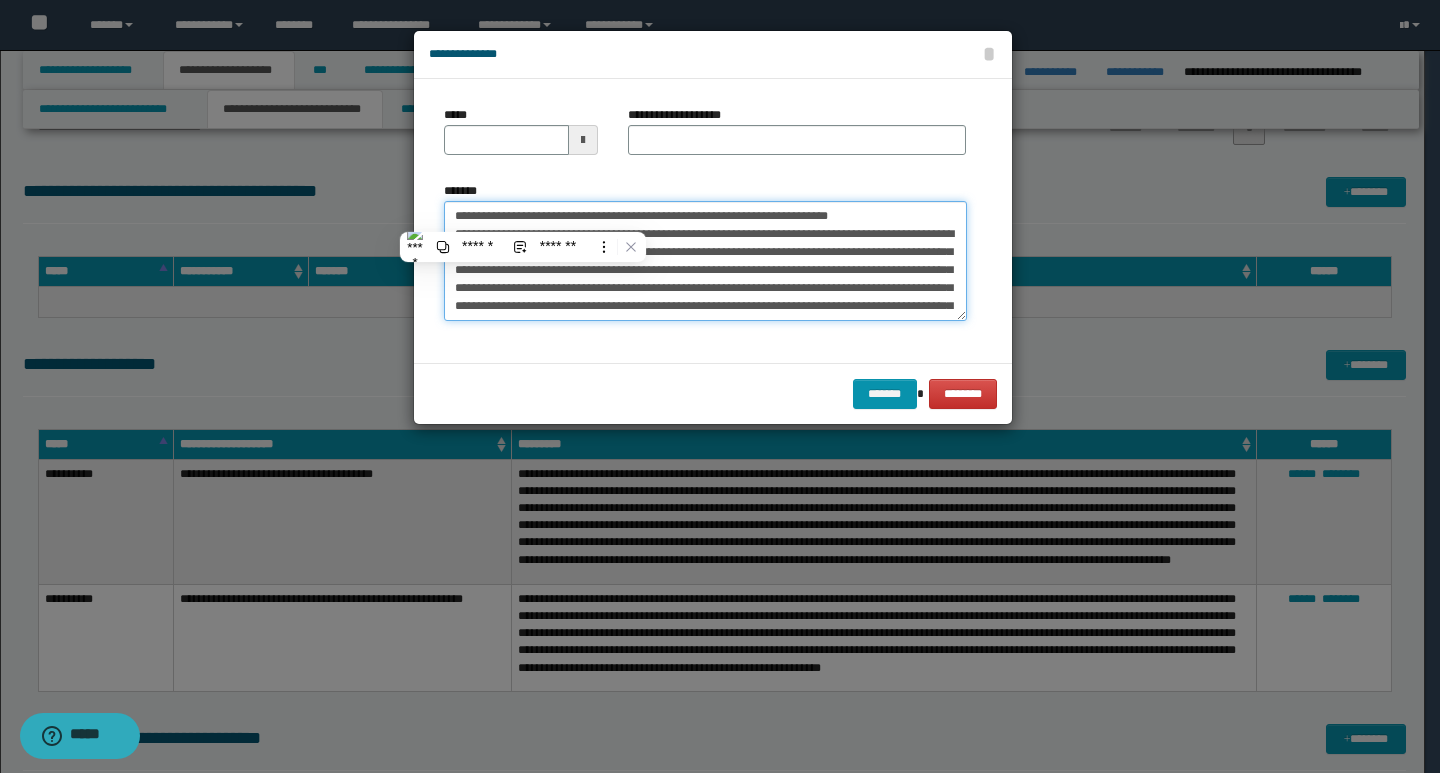type on "**********" 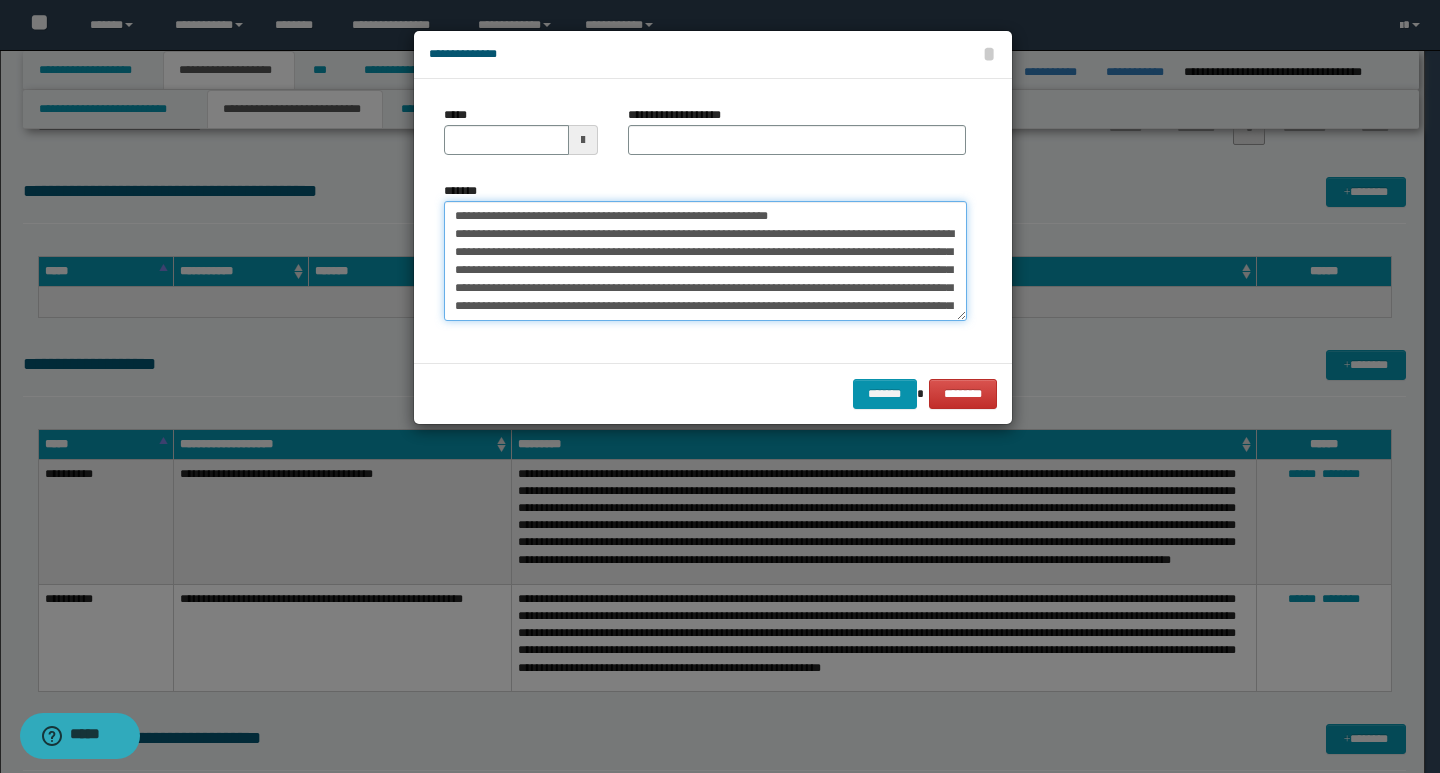 type 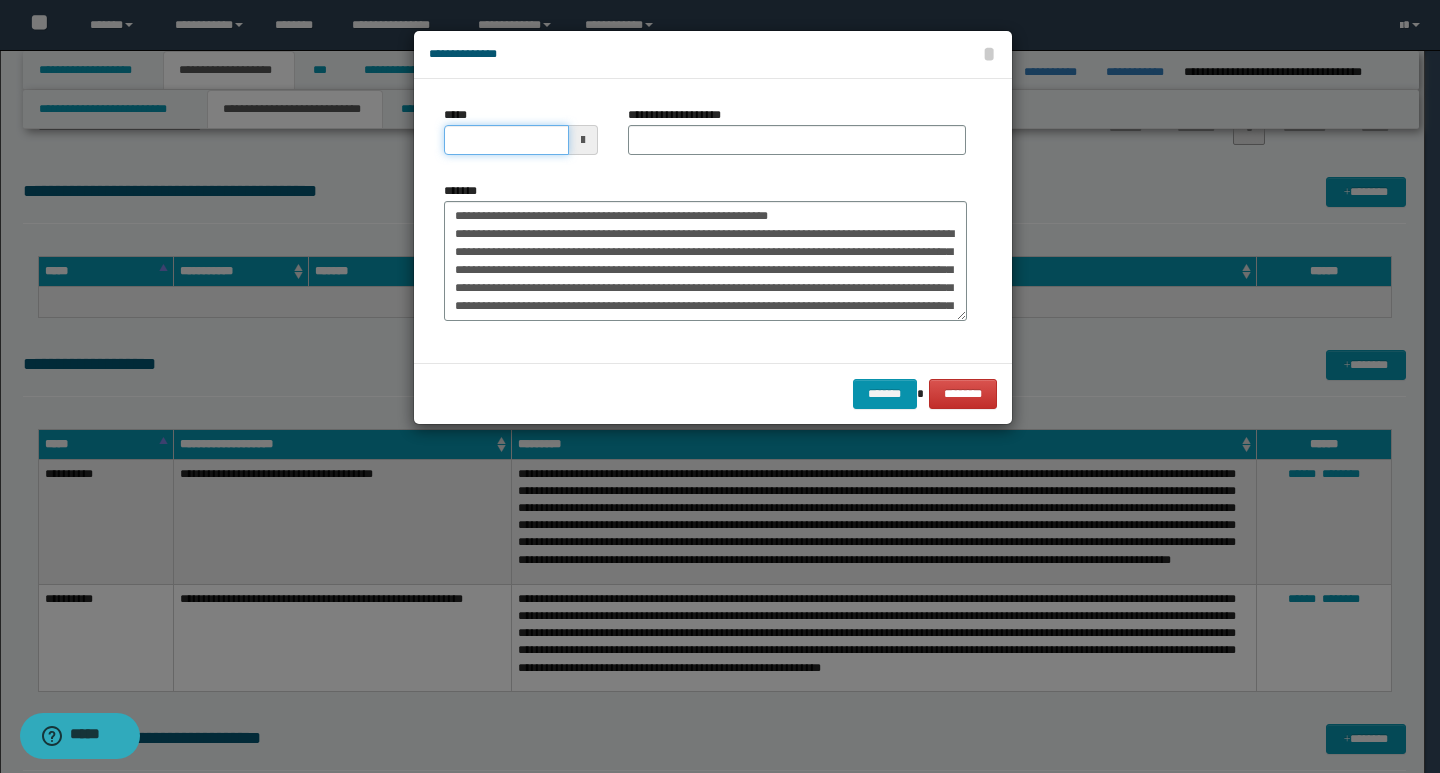 click on "*****" at bounding box center [506, 140] 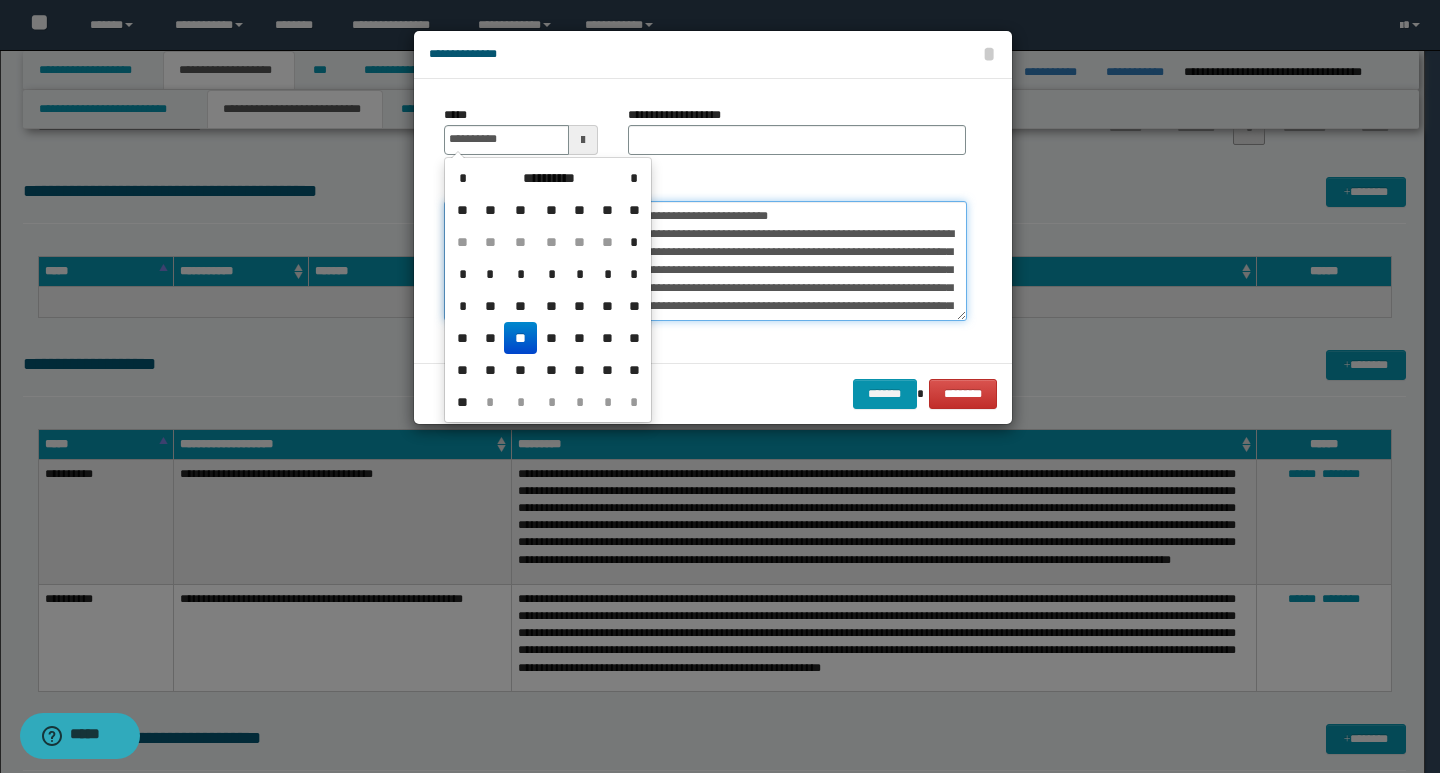 type on "**********" 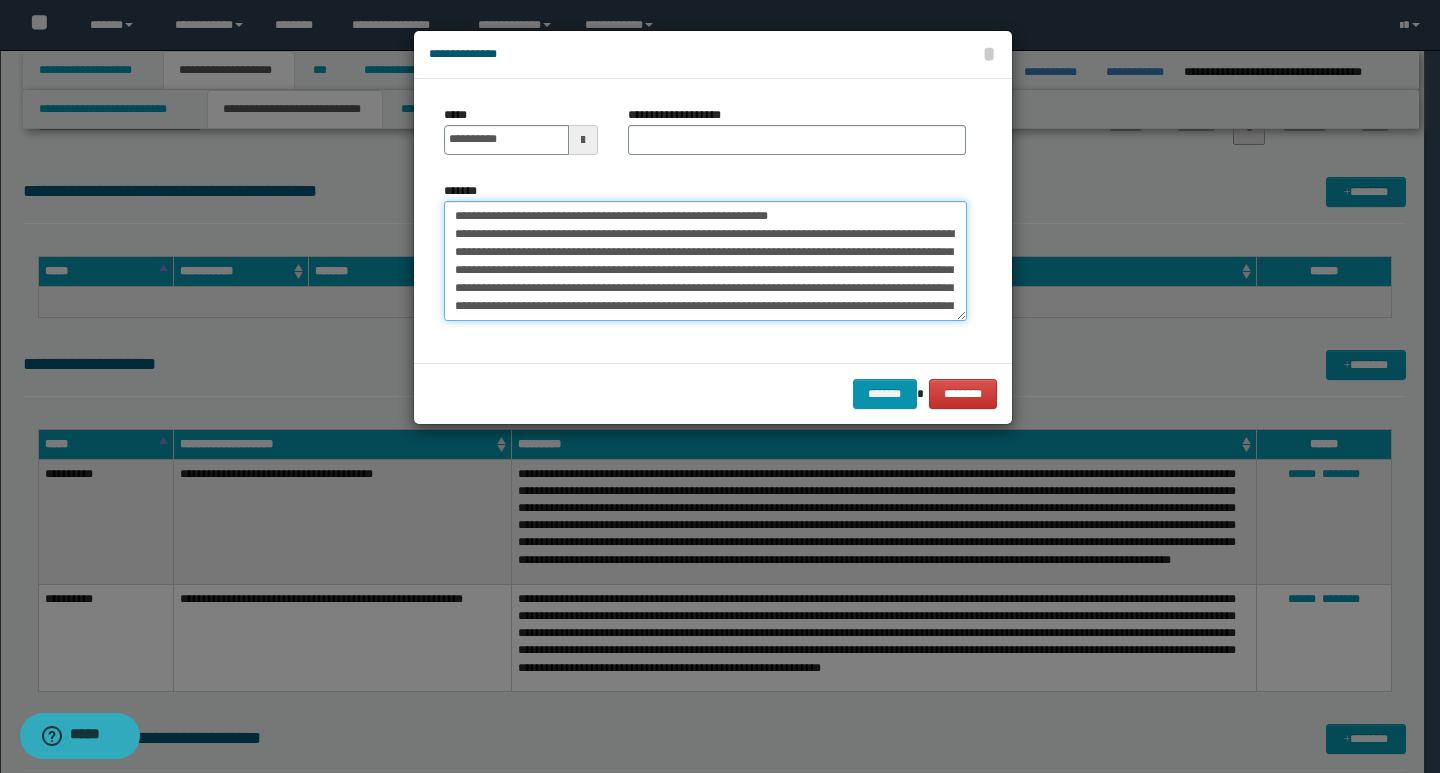 drag, startPoint x: 878, startPoint y: 217, endPoint x: 454, endPoint y: 216, distance: 424.0012 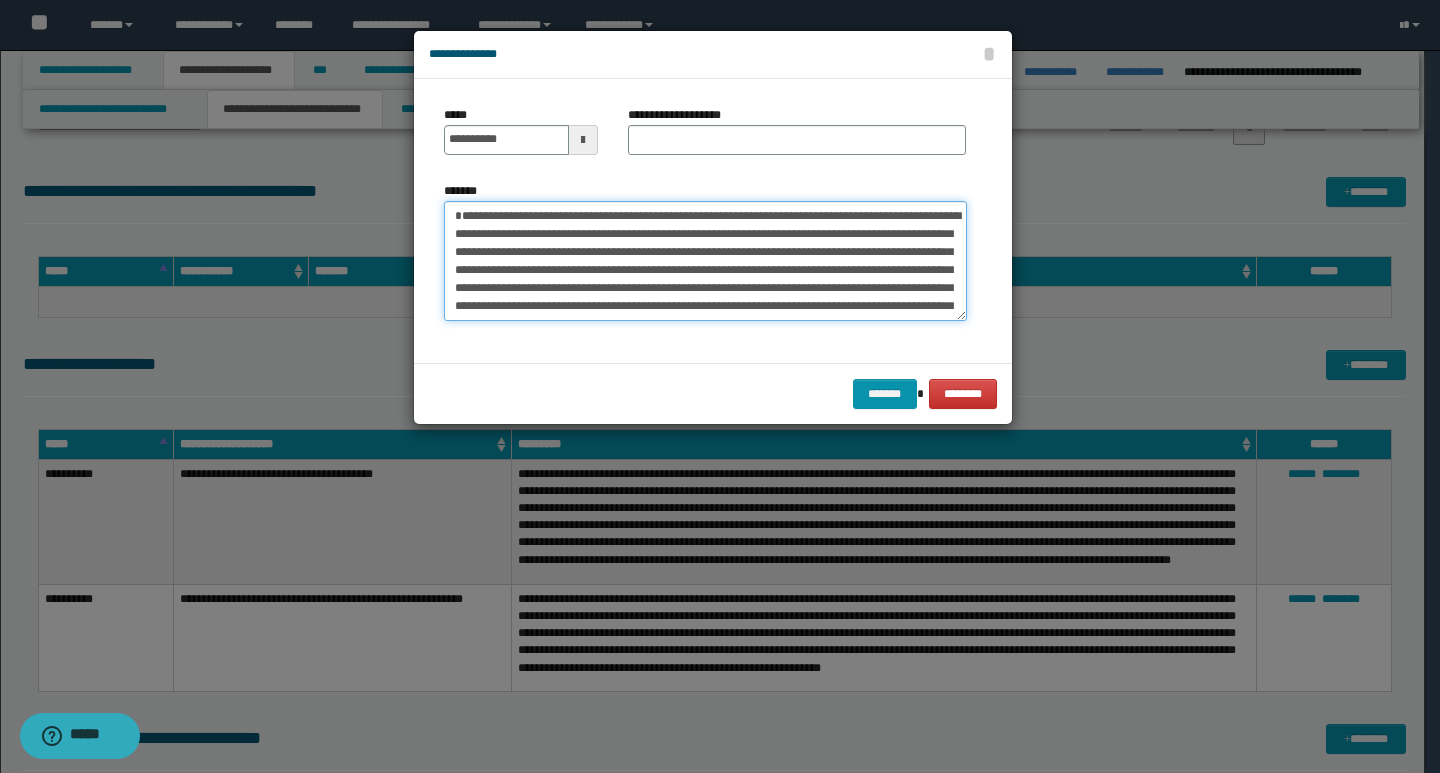 type on "**********" 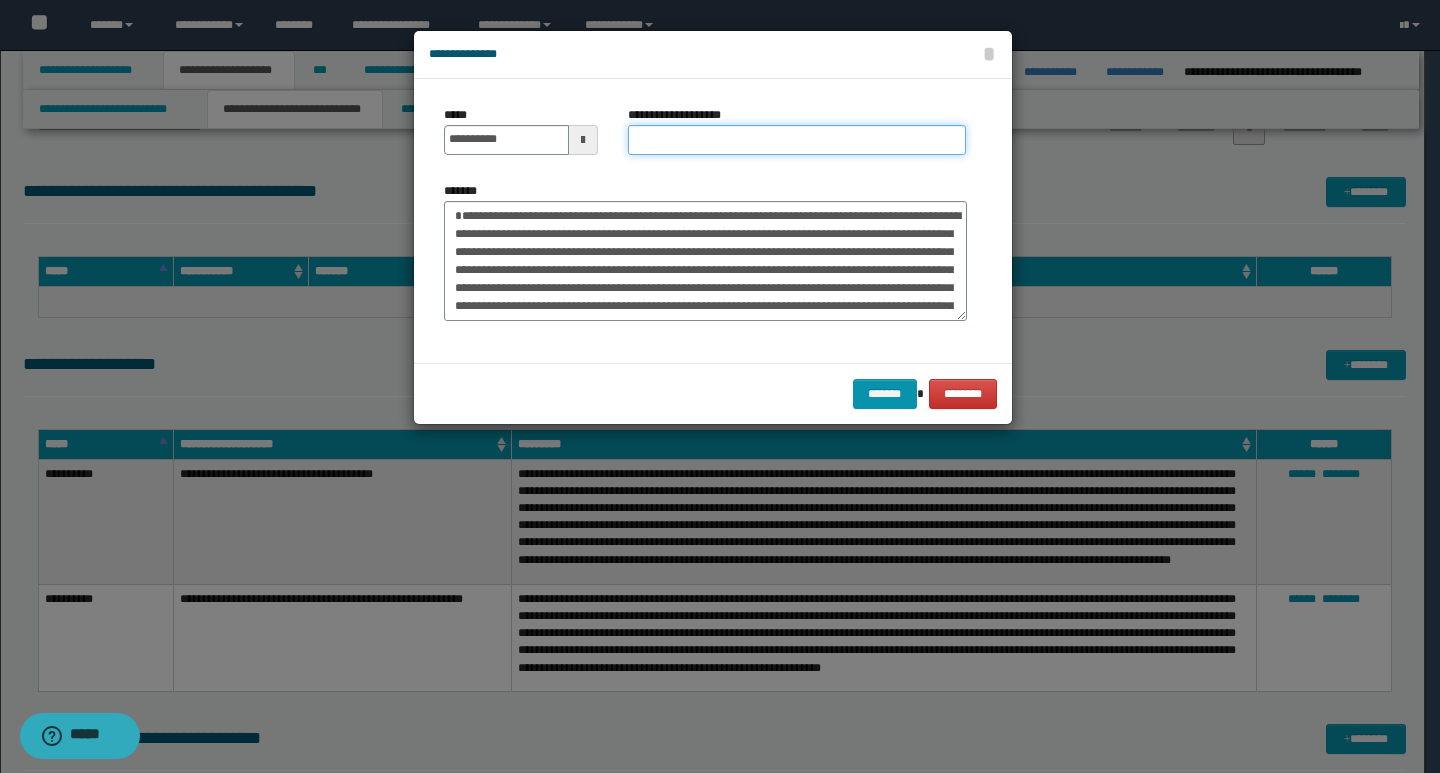 click on "**********" at bounding box center [797, 140] 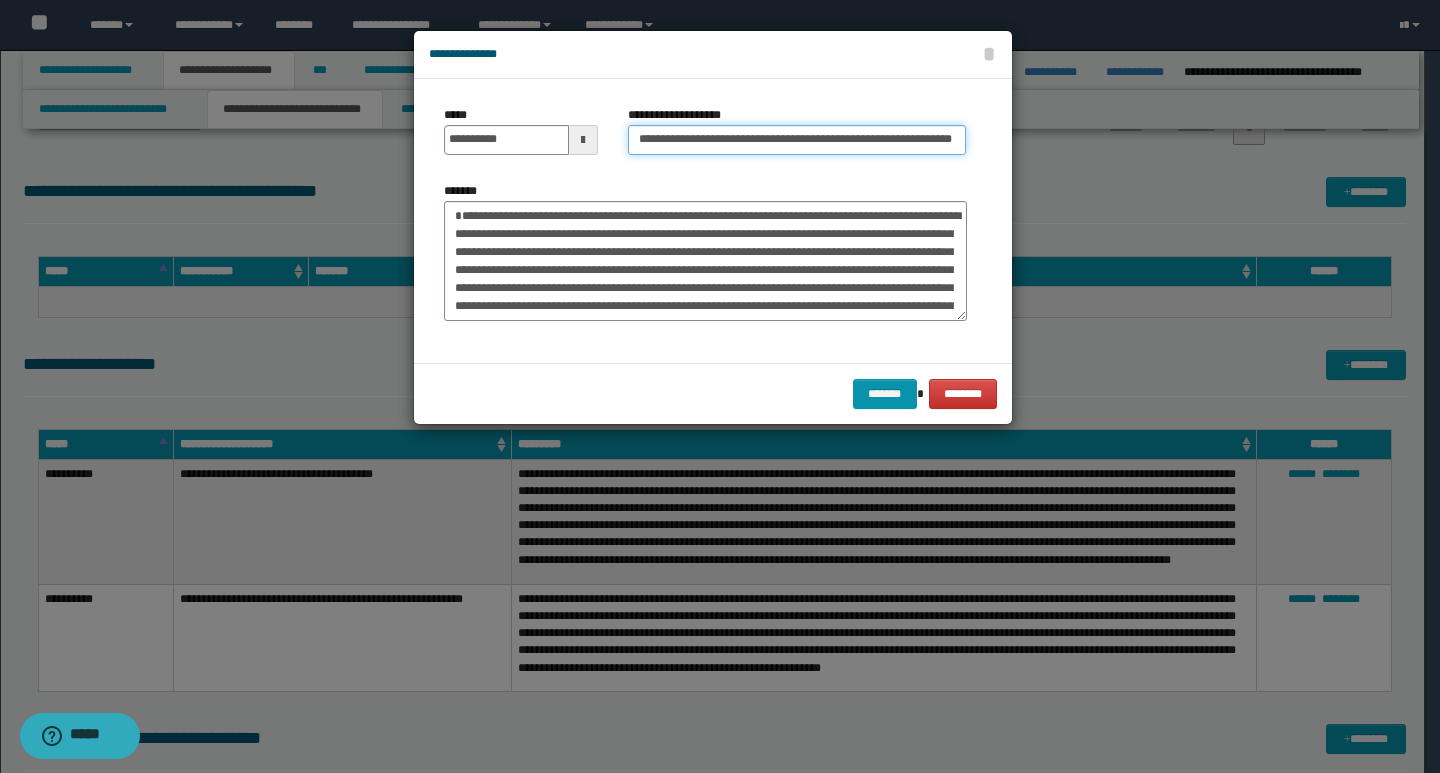 scroll, scrollTop: 0, scrollLeft: 102, axis: horizontal 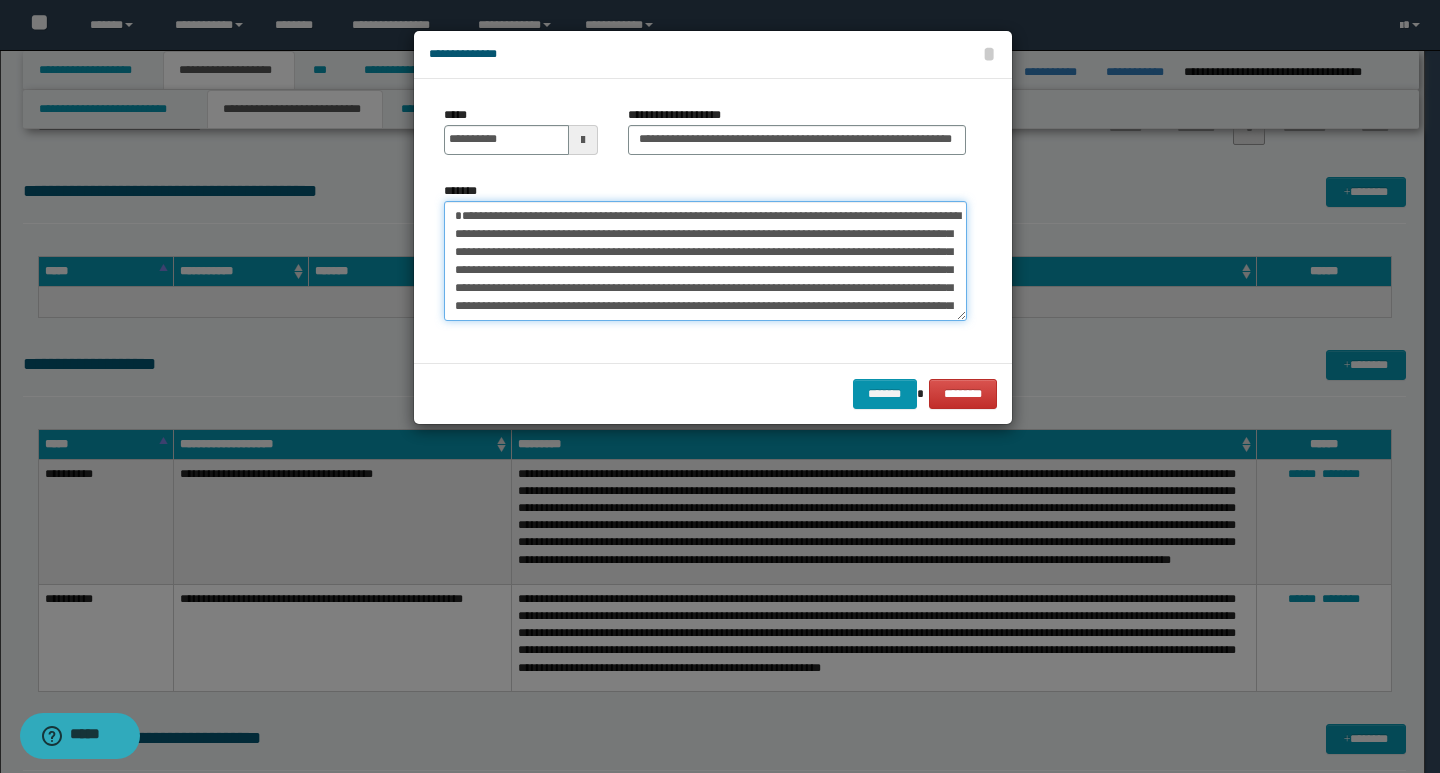 click on "*******" at bounding box center (705, 261) 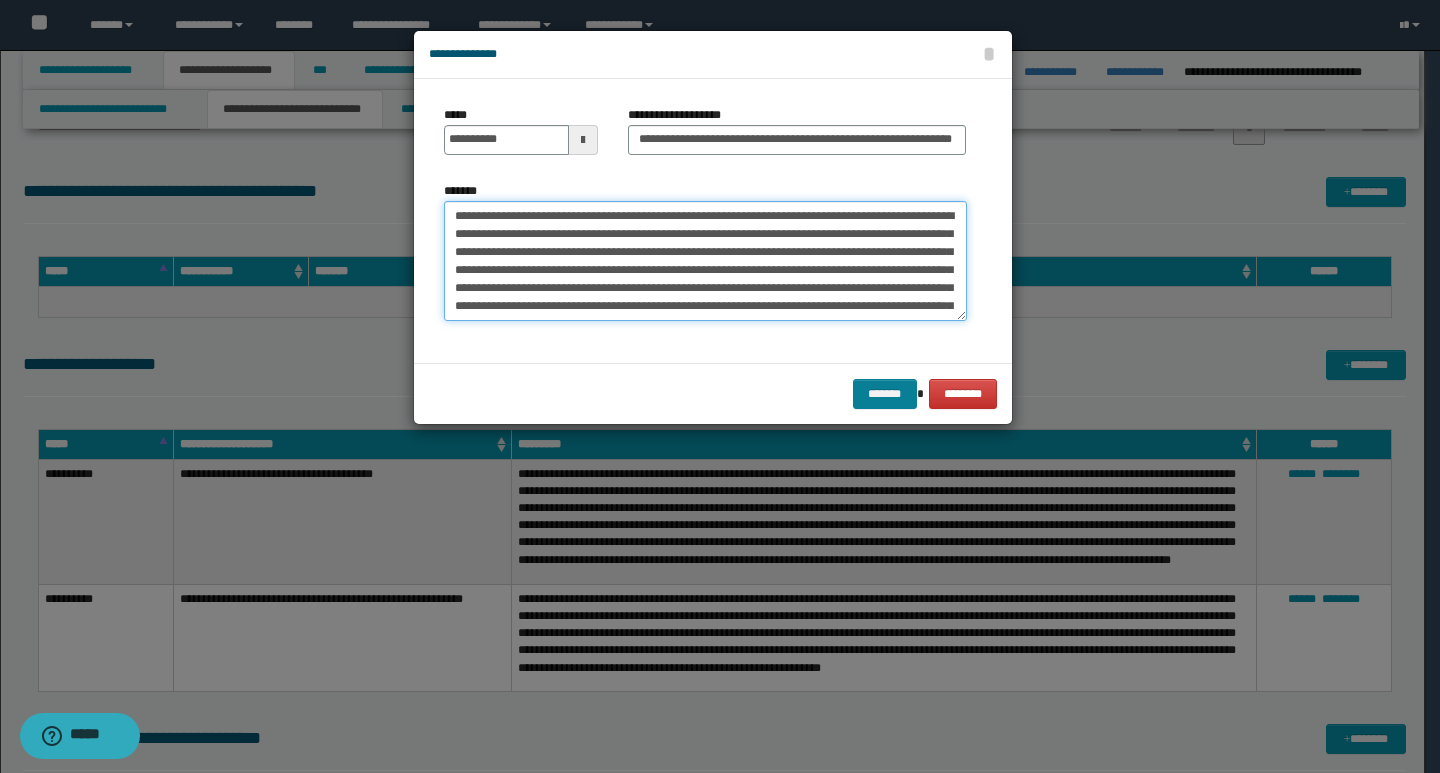 type on "**********" 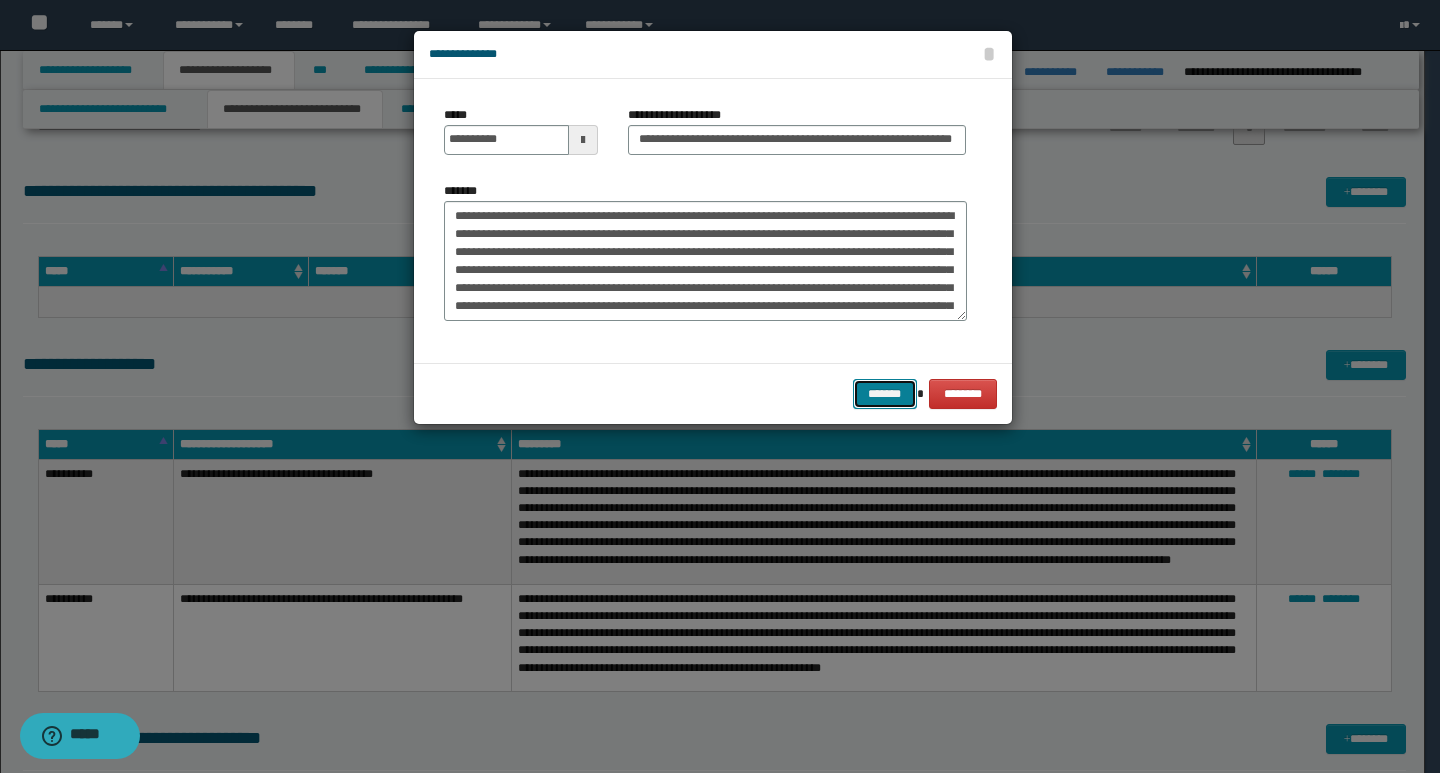 click on "*******" at bounding box center (885, 394) 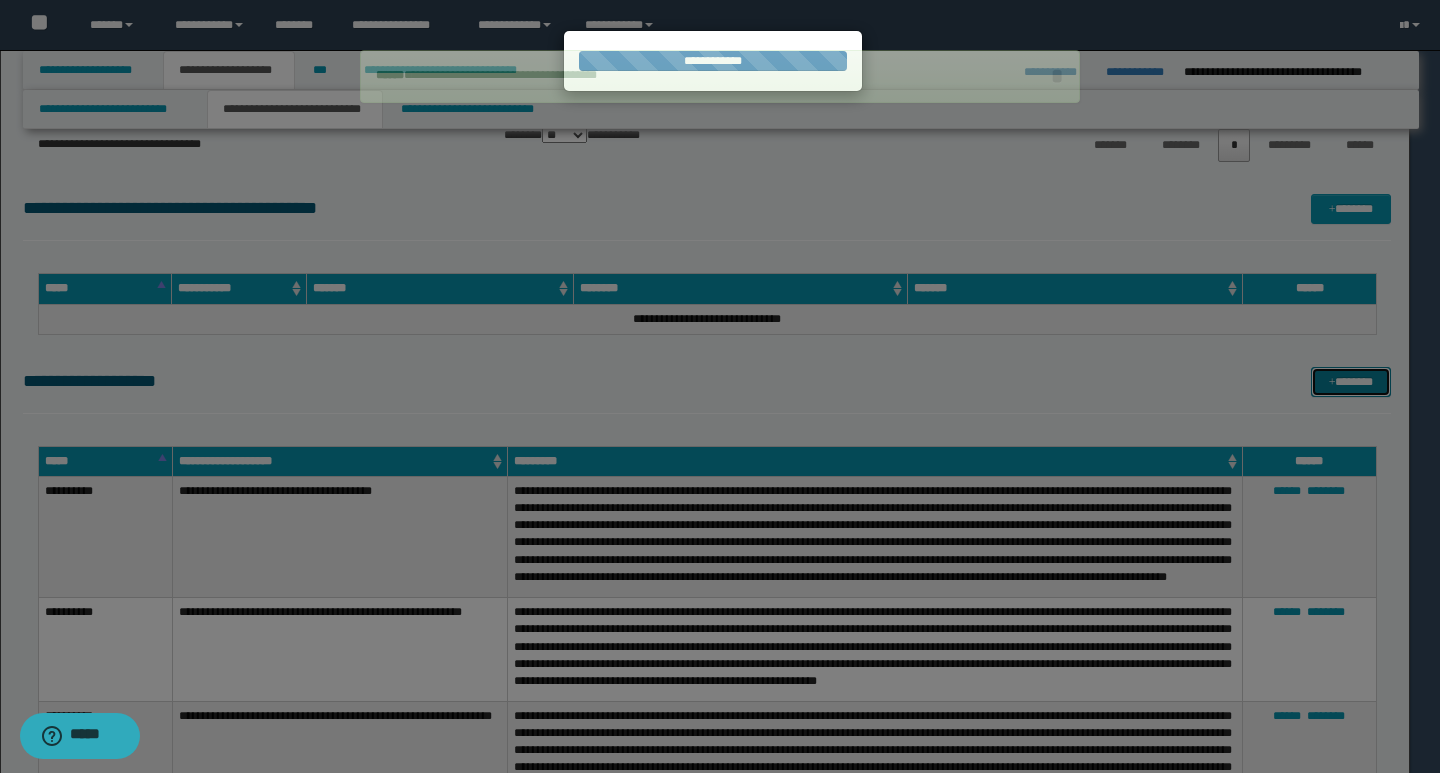 type 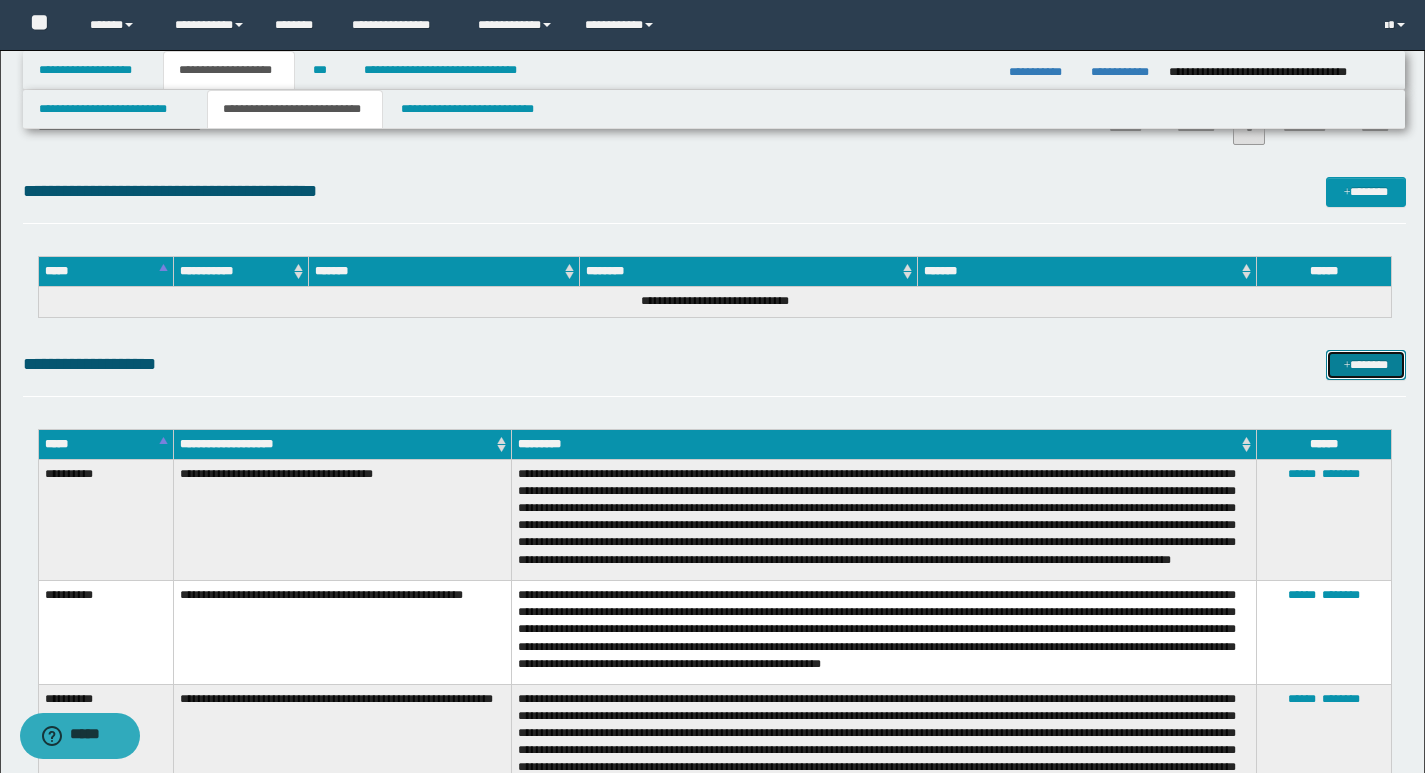 click on "*******" at bounding box center (1366, 365) 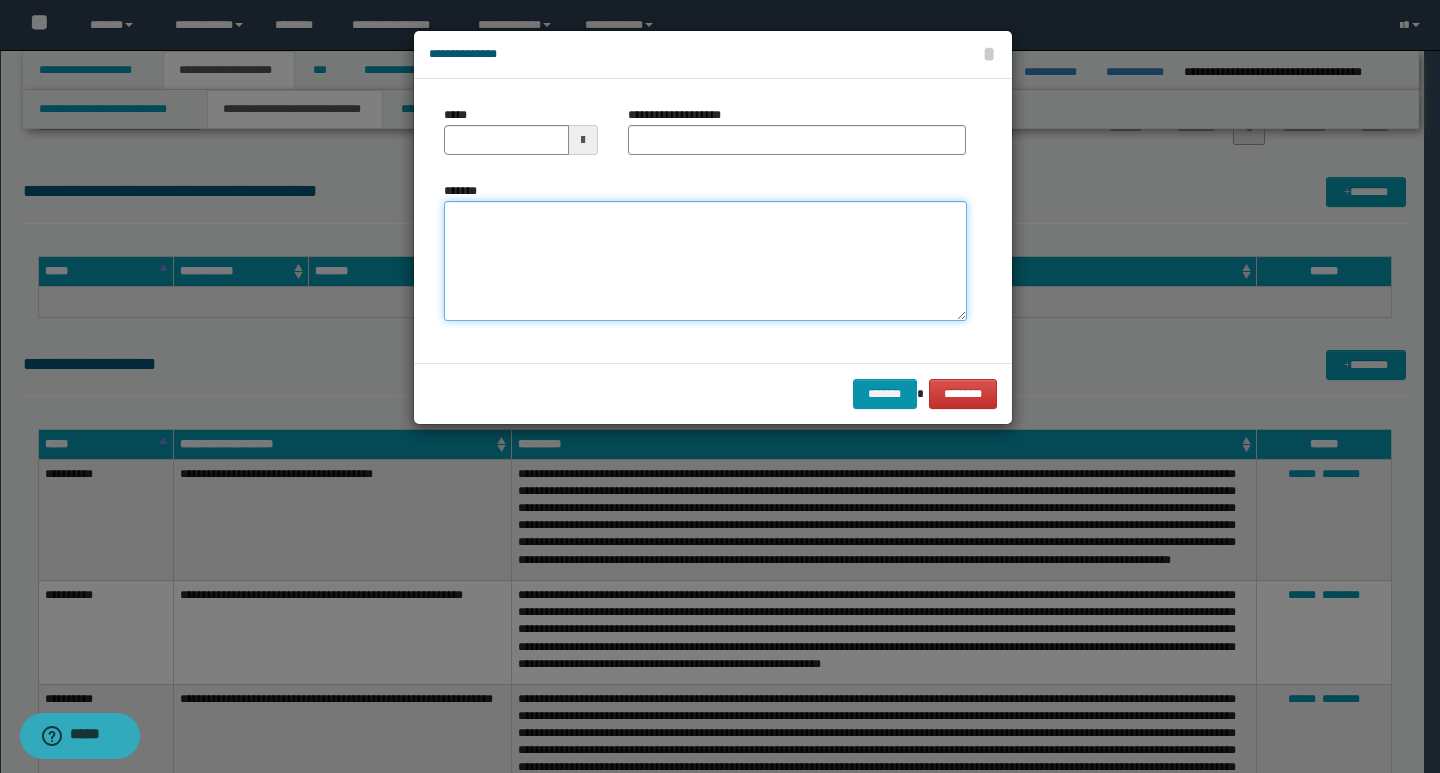 click on "*******" at bounding box center [705, 261] 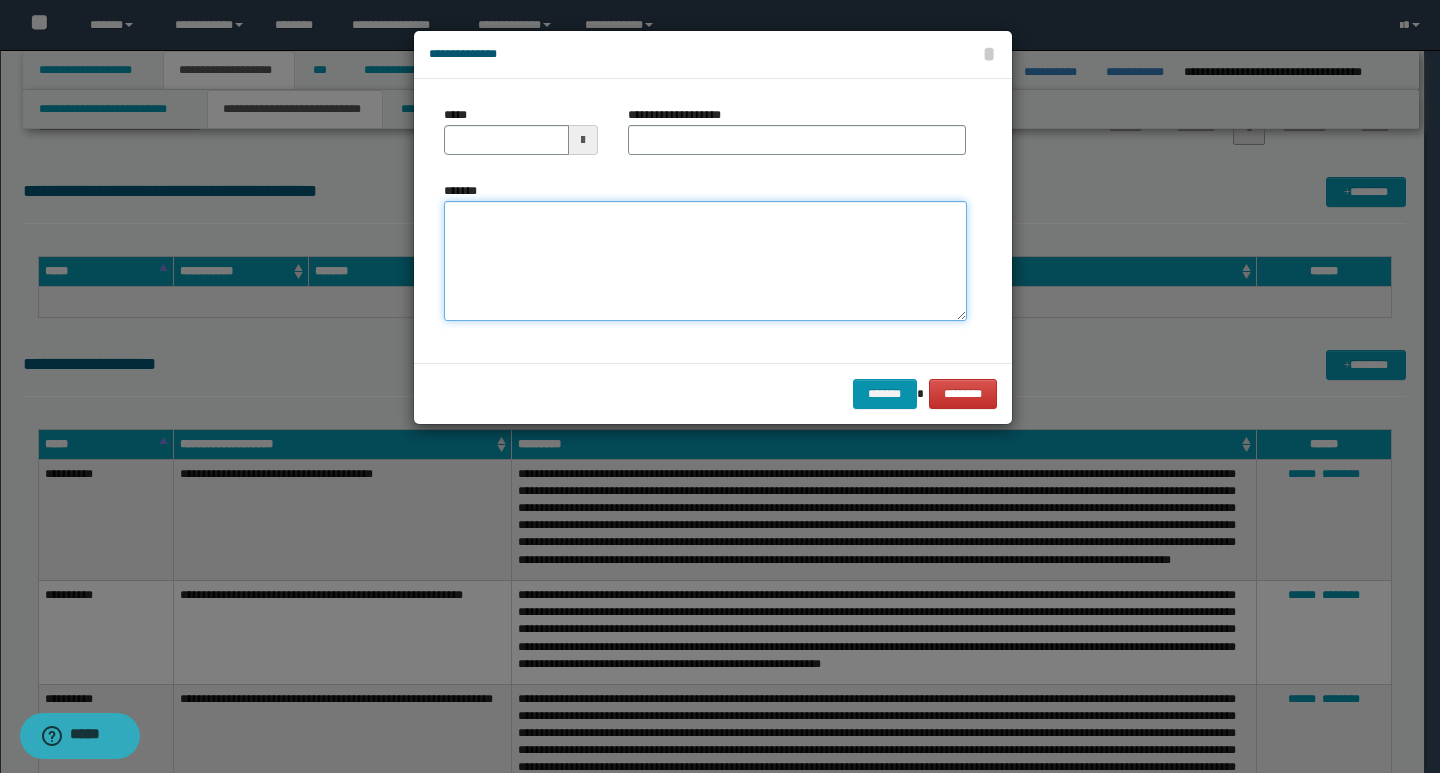 paste on "**********" 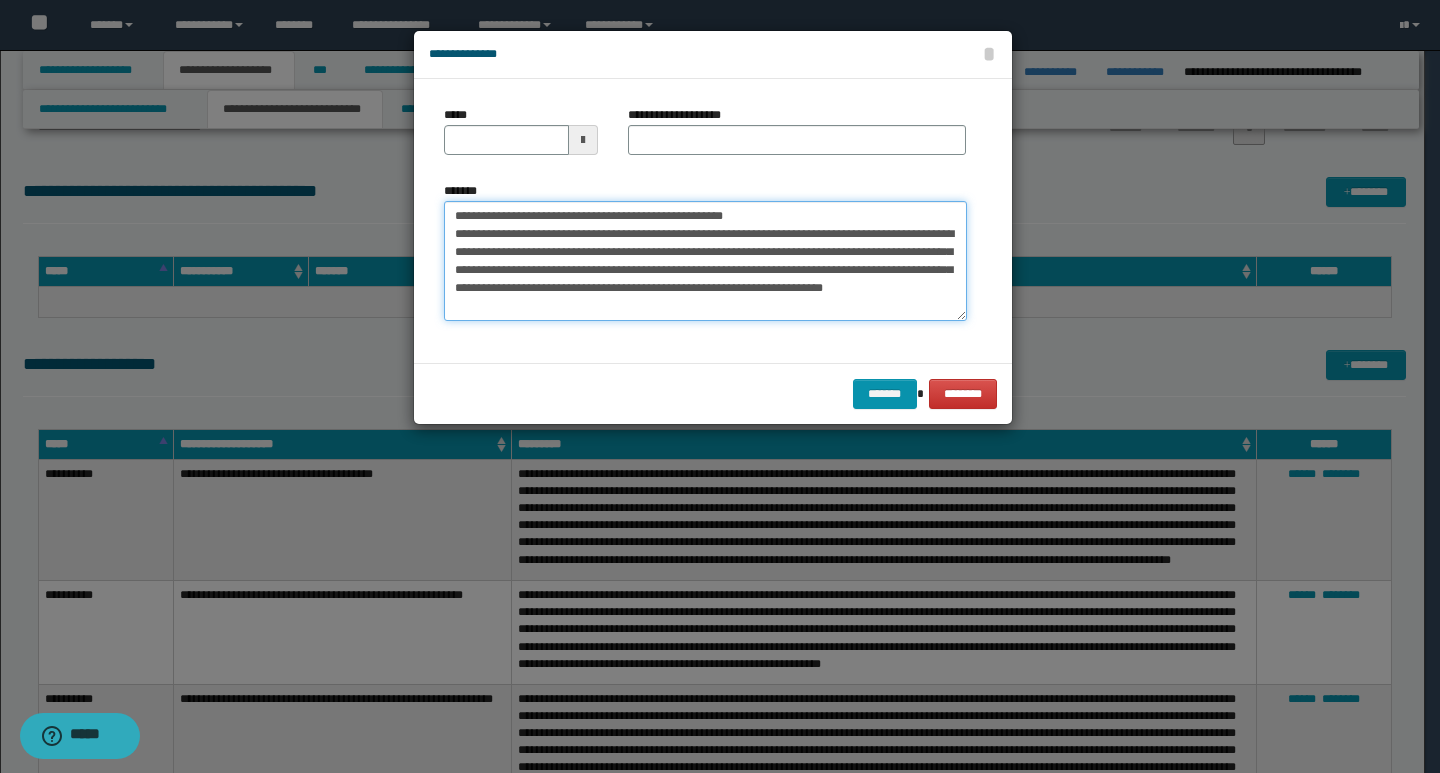 scroll, scrollTop: 0, scrollLeft: 0, axis: both 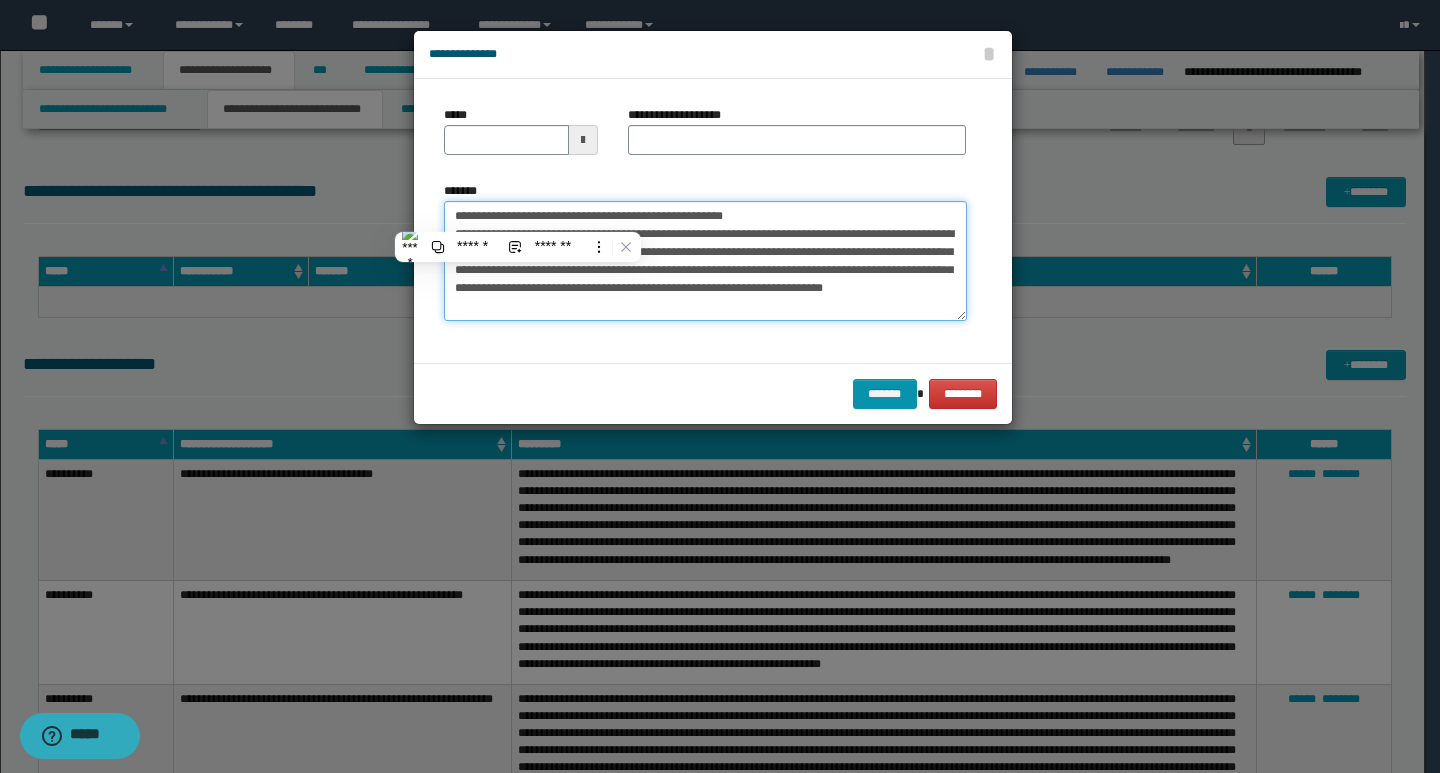 type on "**********" 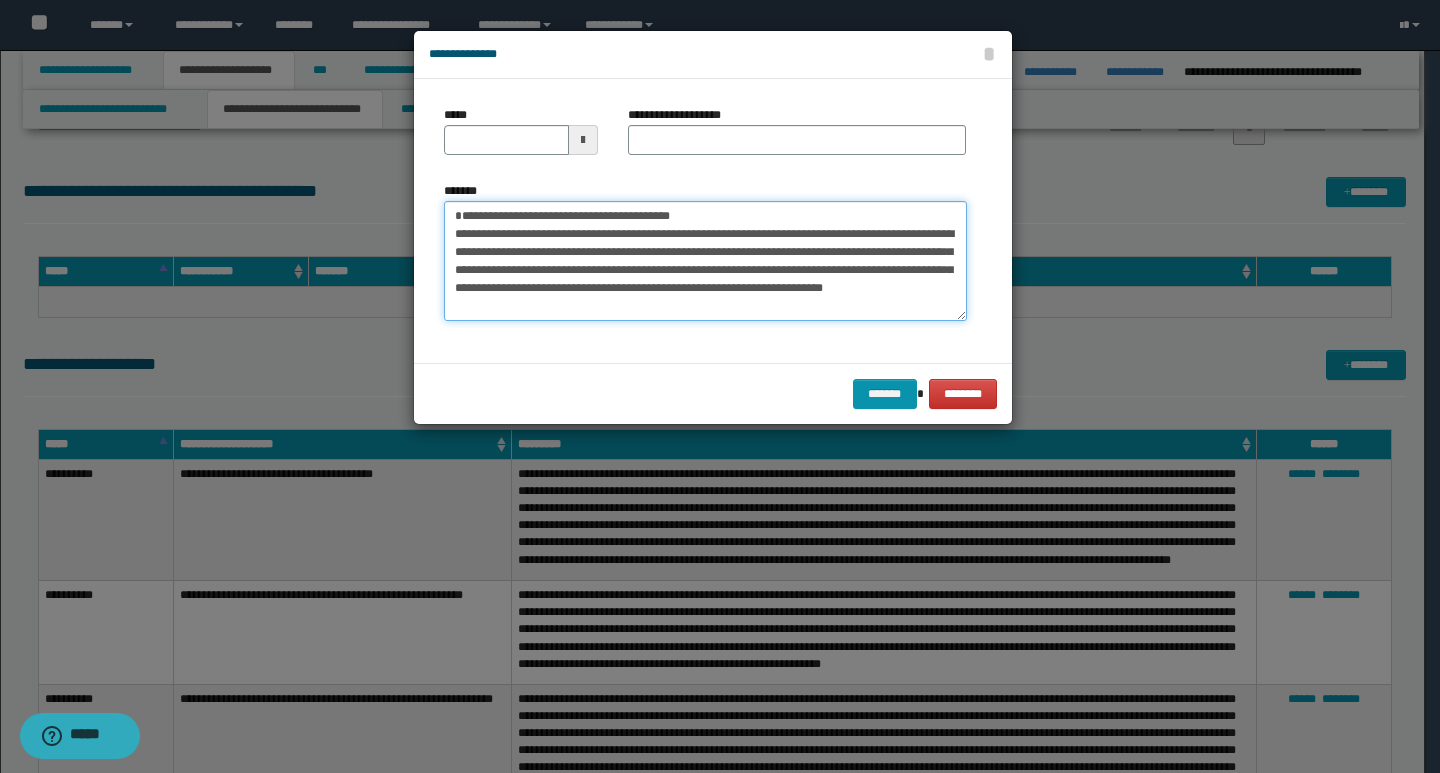 type 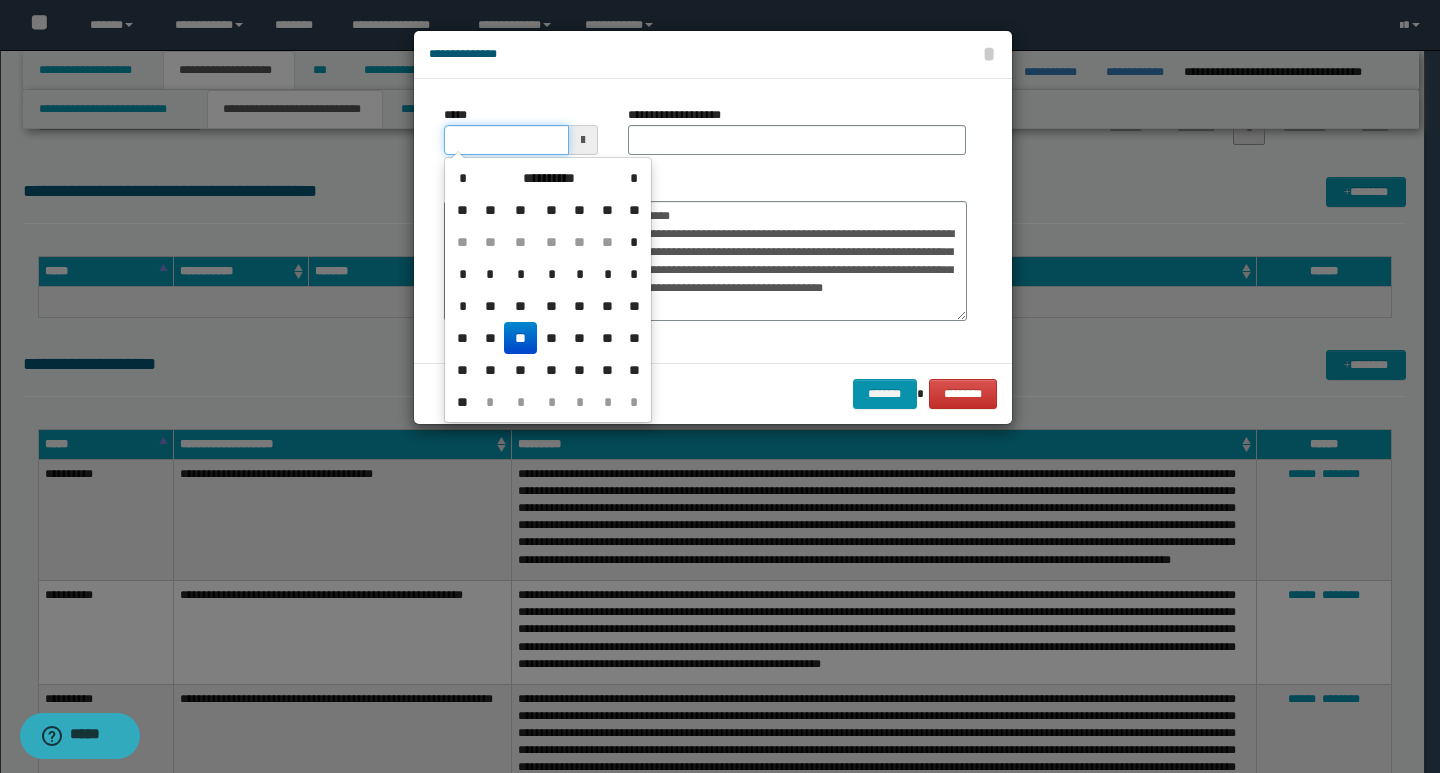 click on "*****" at bounding box center (506, 140) 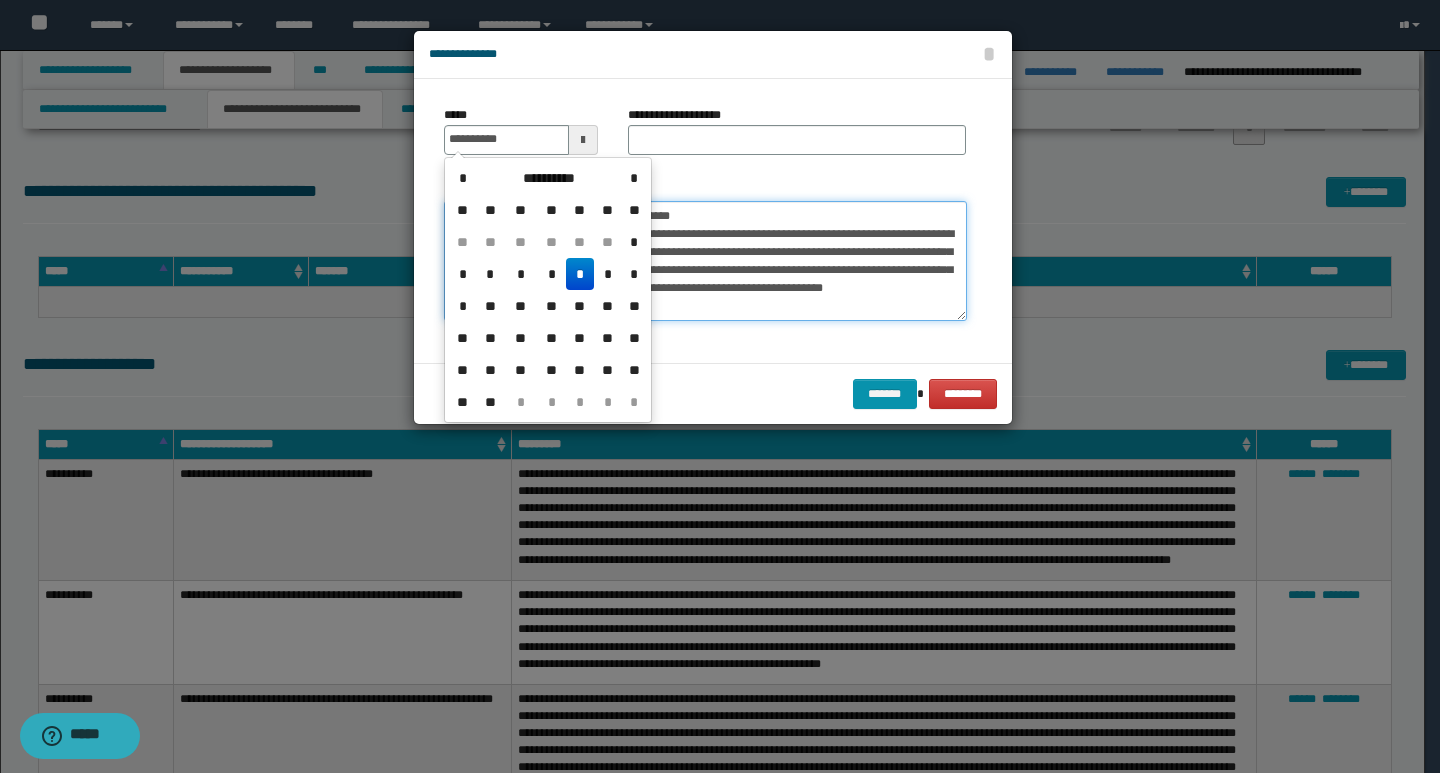 type on "**********" 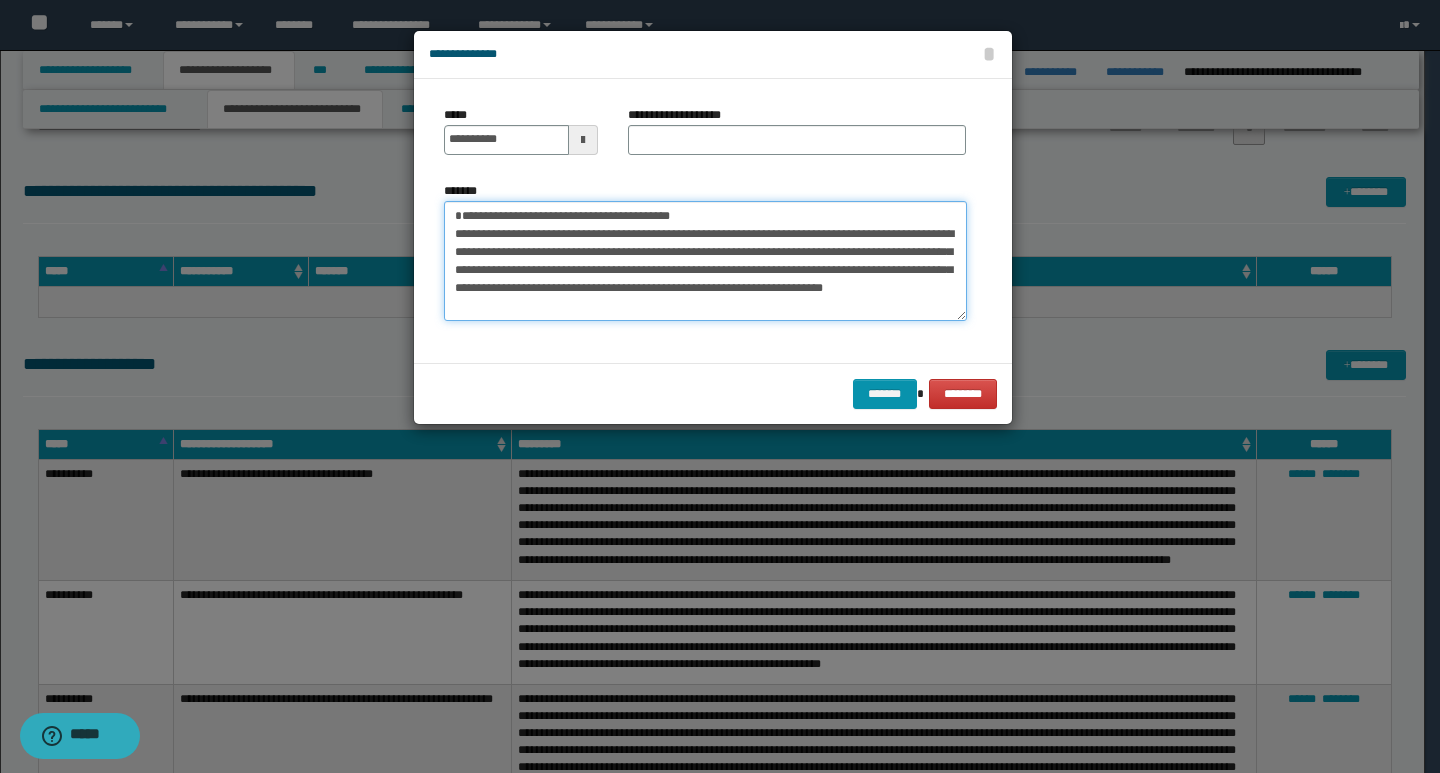 drag, startPoint x: 779, startPoint y: 218, endPoint x: 445, endPoint y: 214, distance: 334.02396 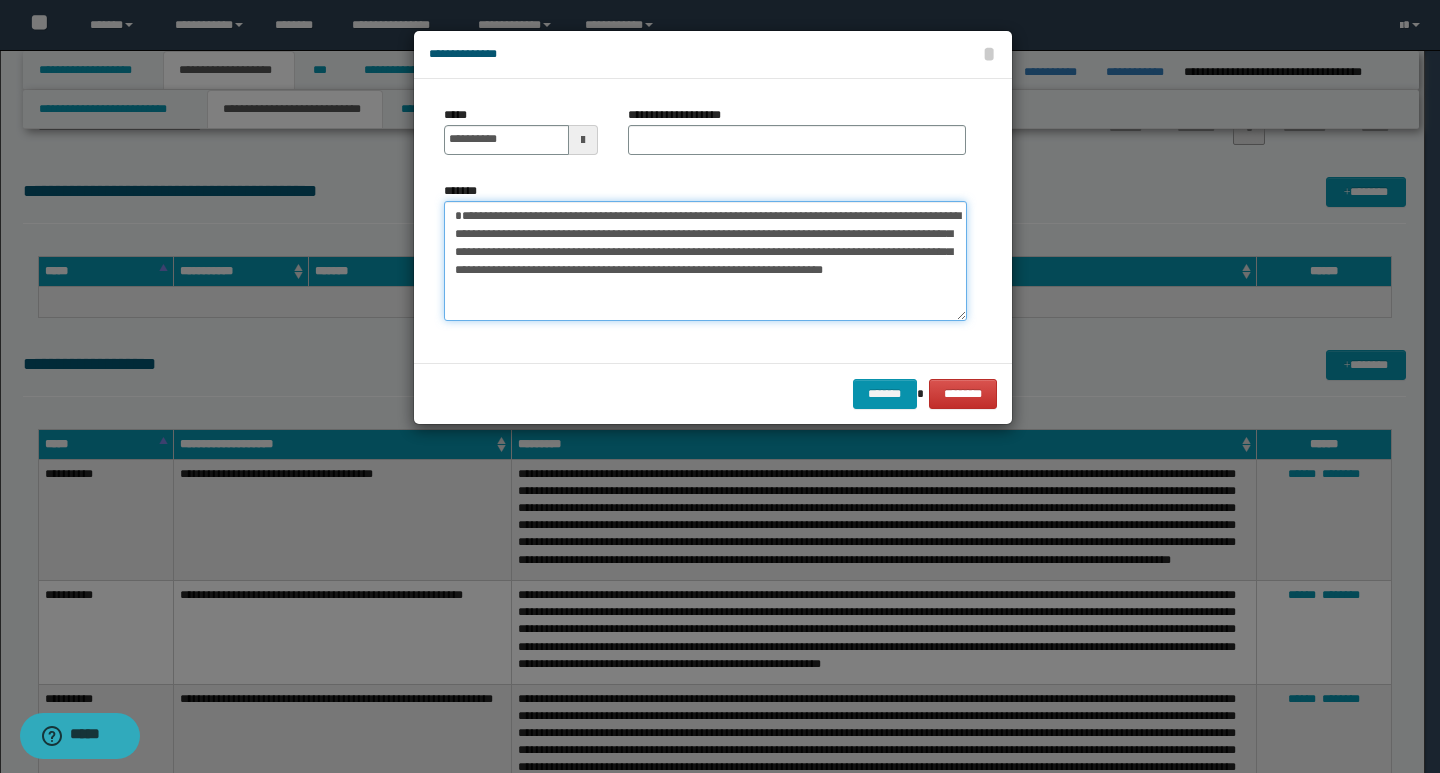 type on "**********" 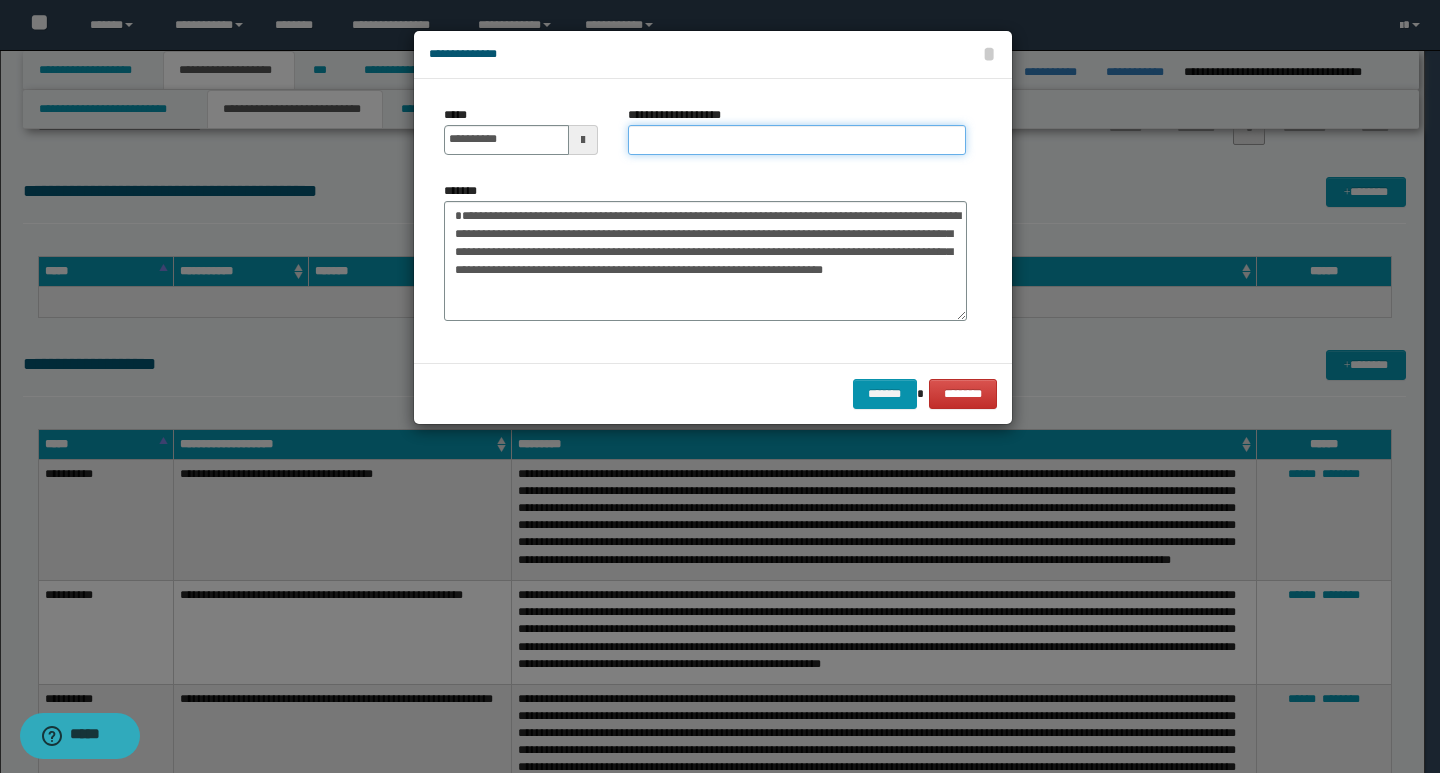 click on "**********" at bounding box center [797, 140] 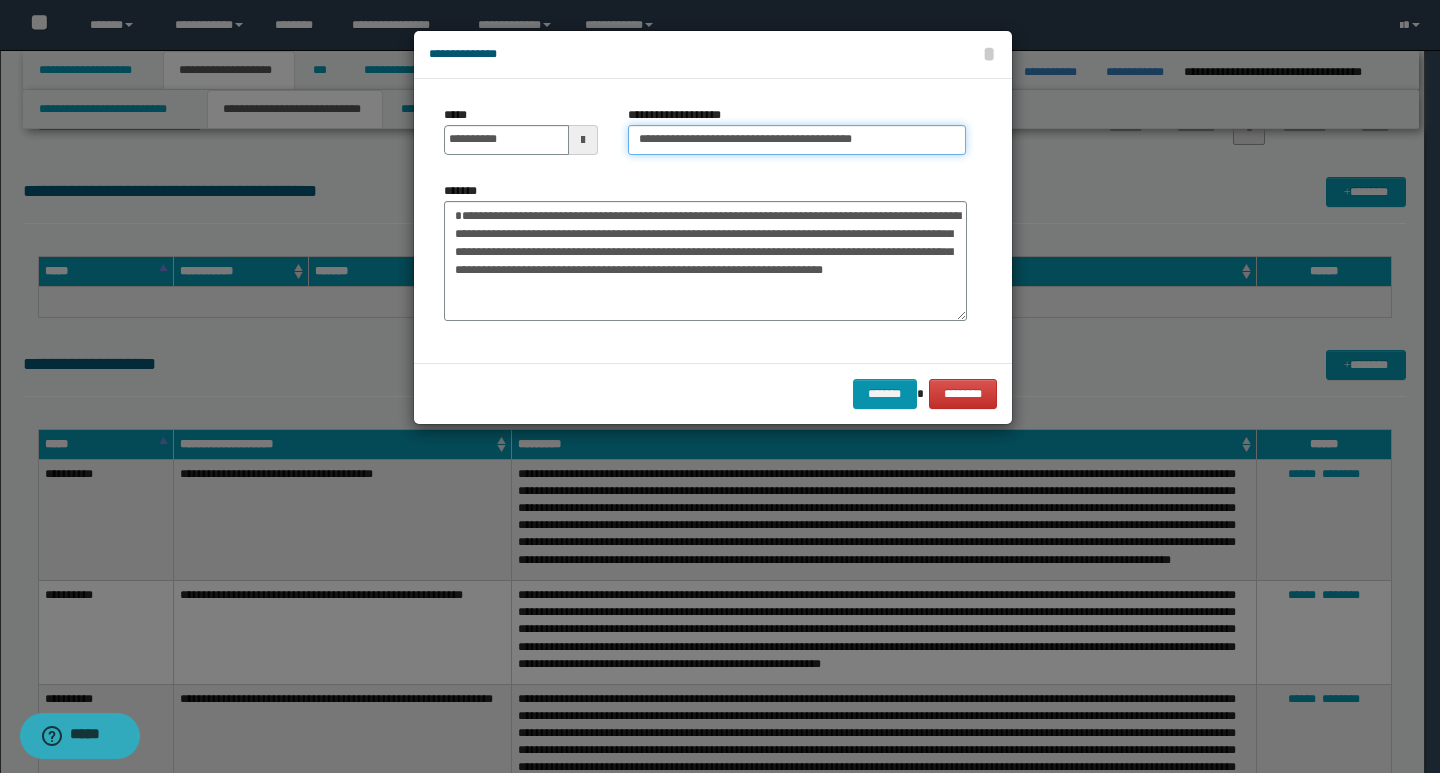type on "**********" 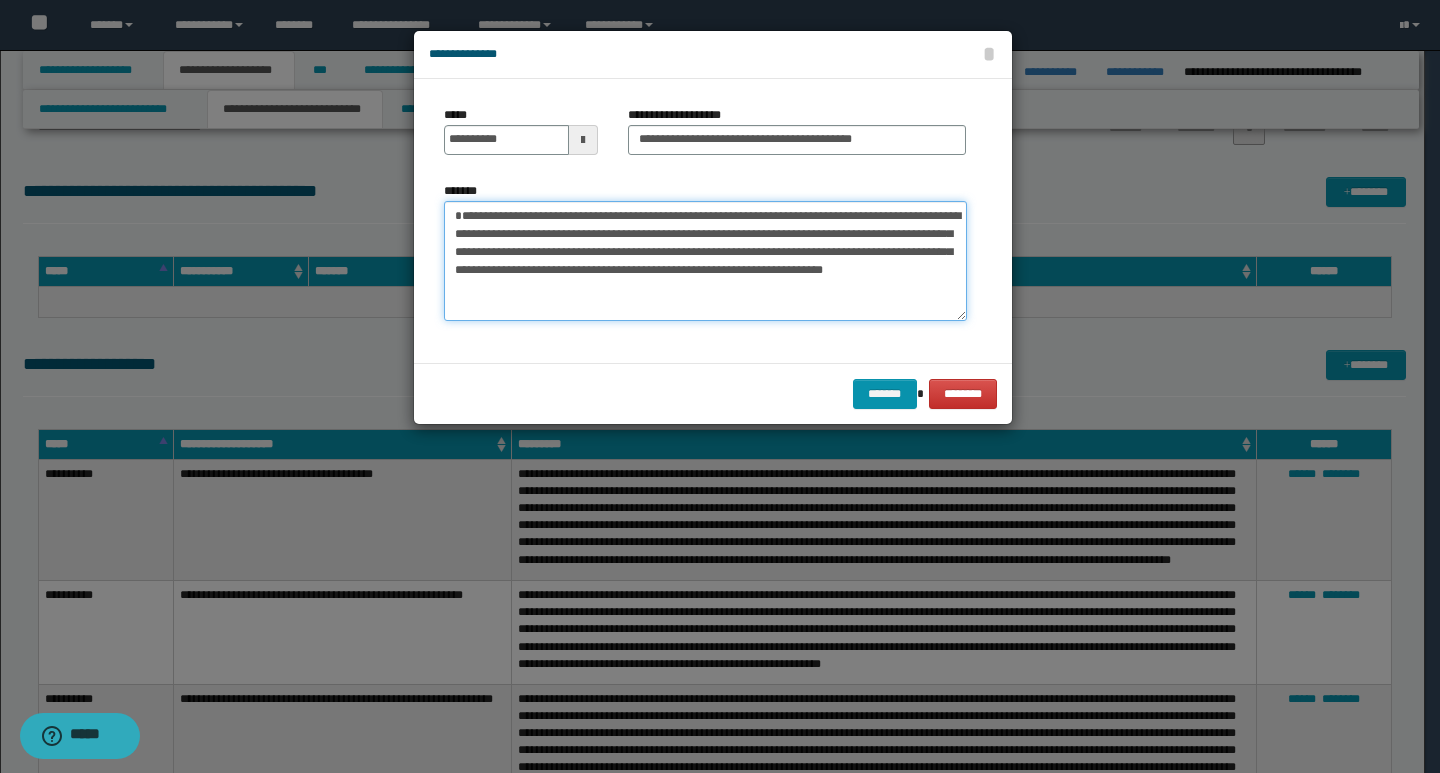 click on "**********" at bounding box center [705, 261] 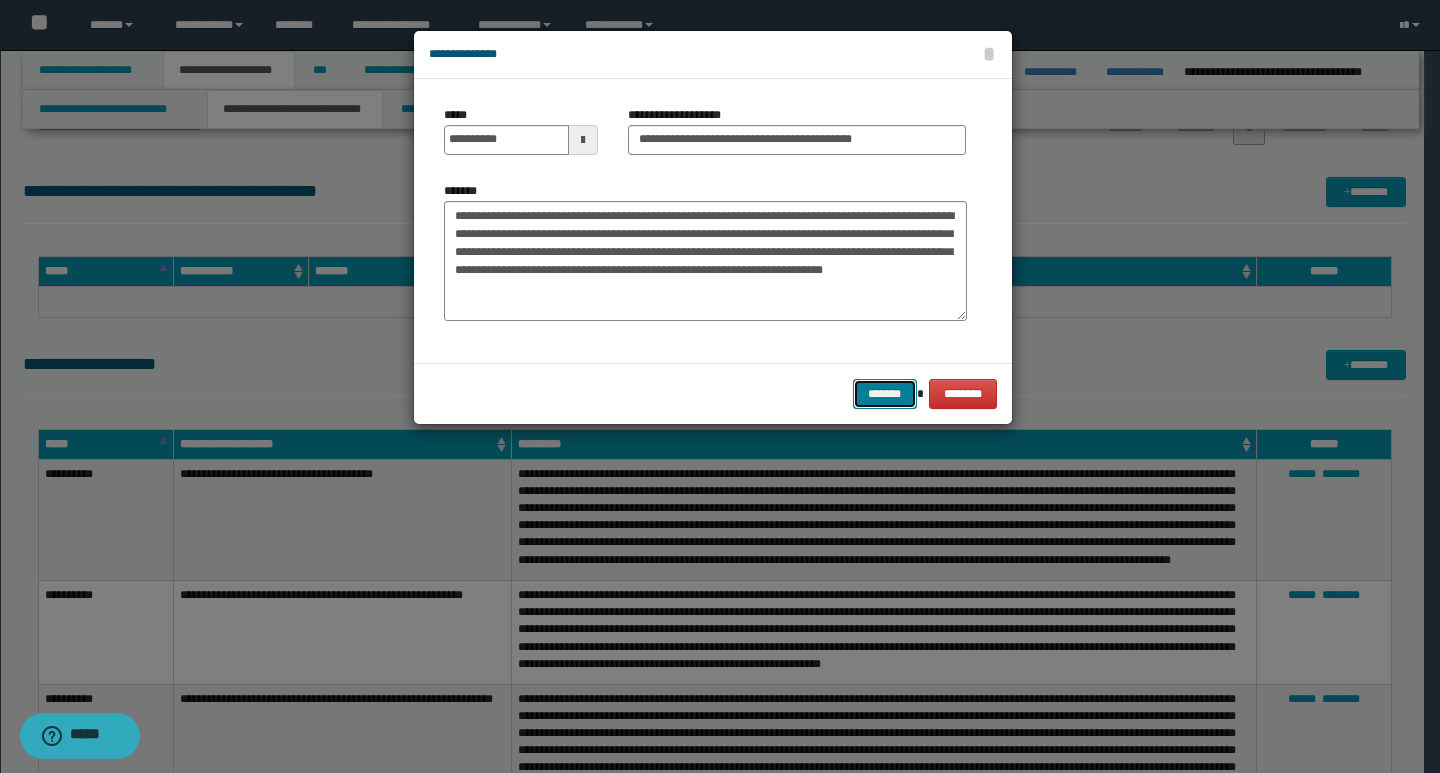 click on "*******" at bounding box center (885, 394) 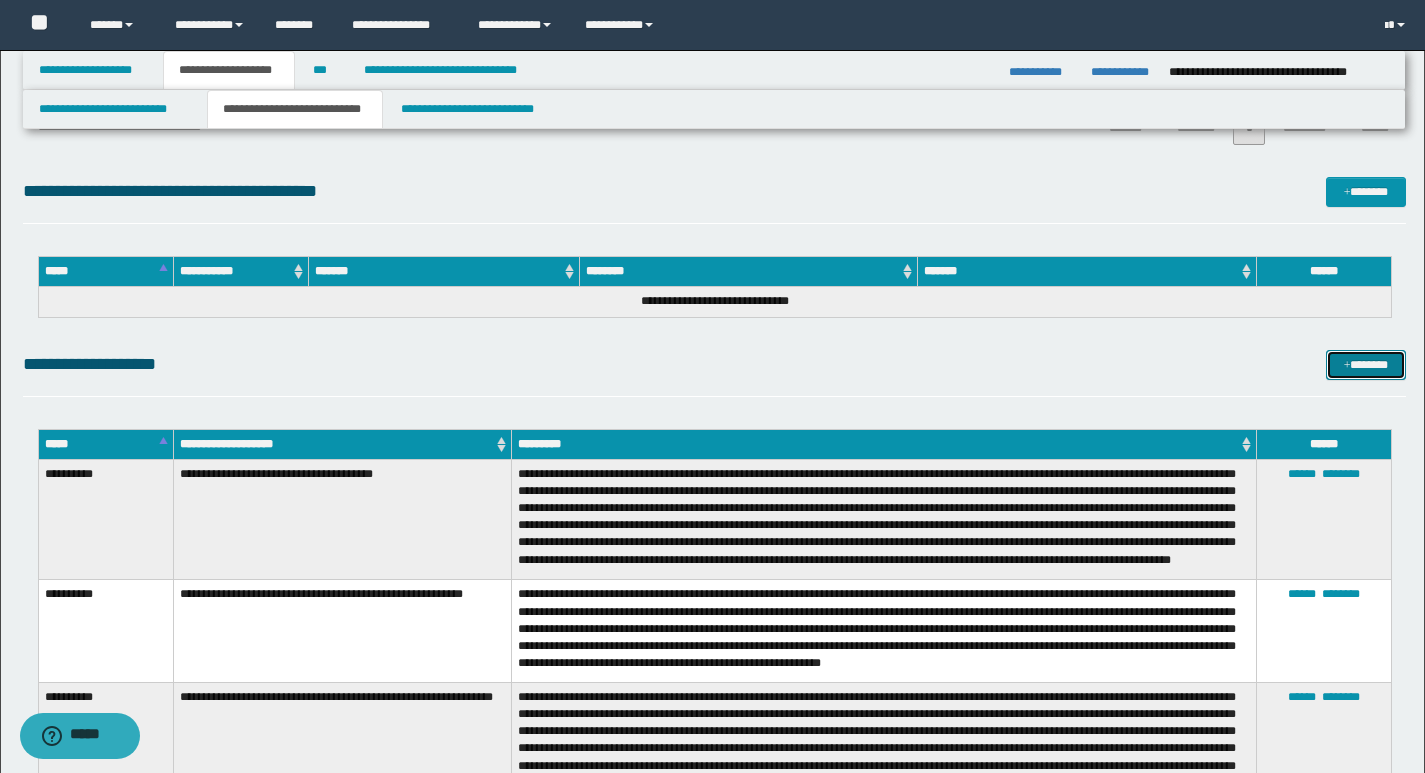 click on "*******" at bounding box center [1366, 365] 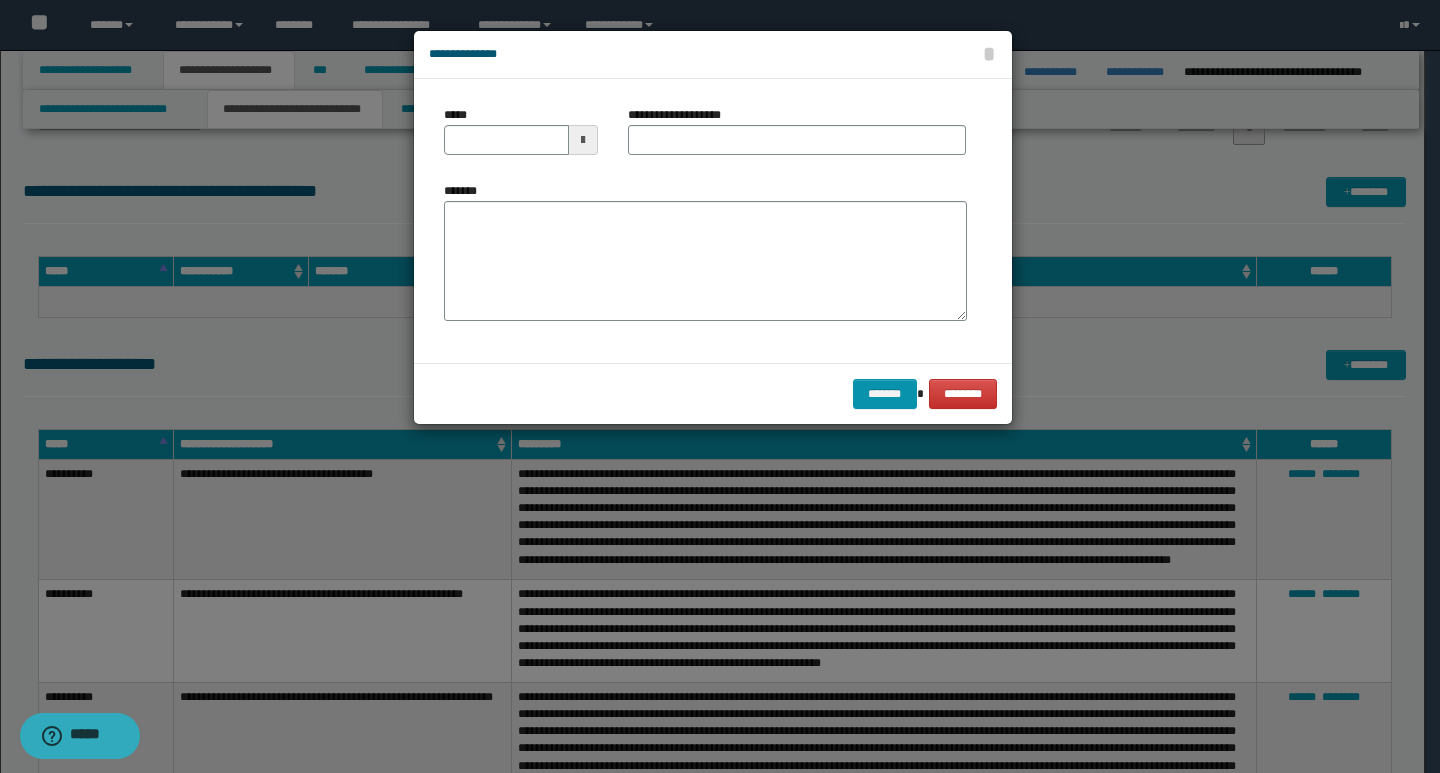 click on "*******" at bounding box center [705, 261] 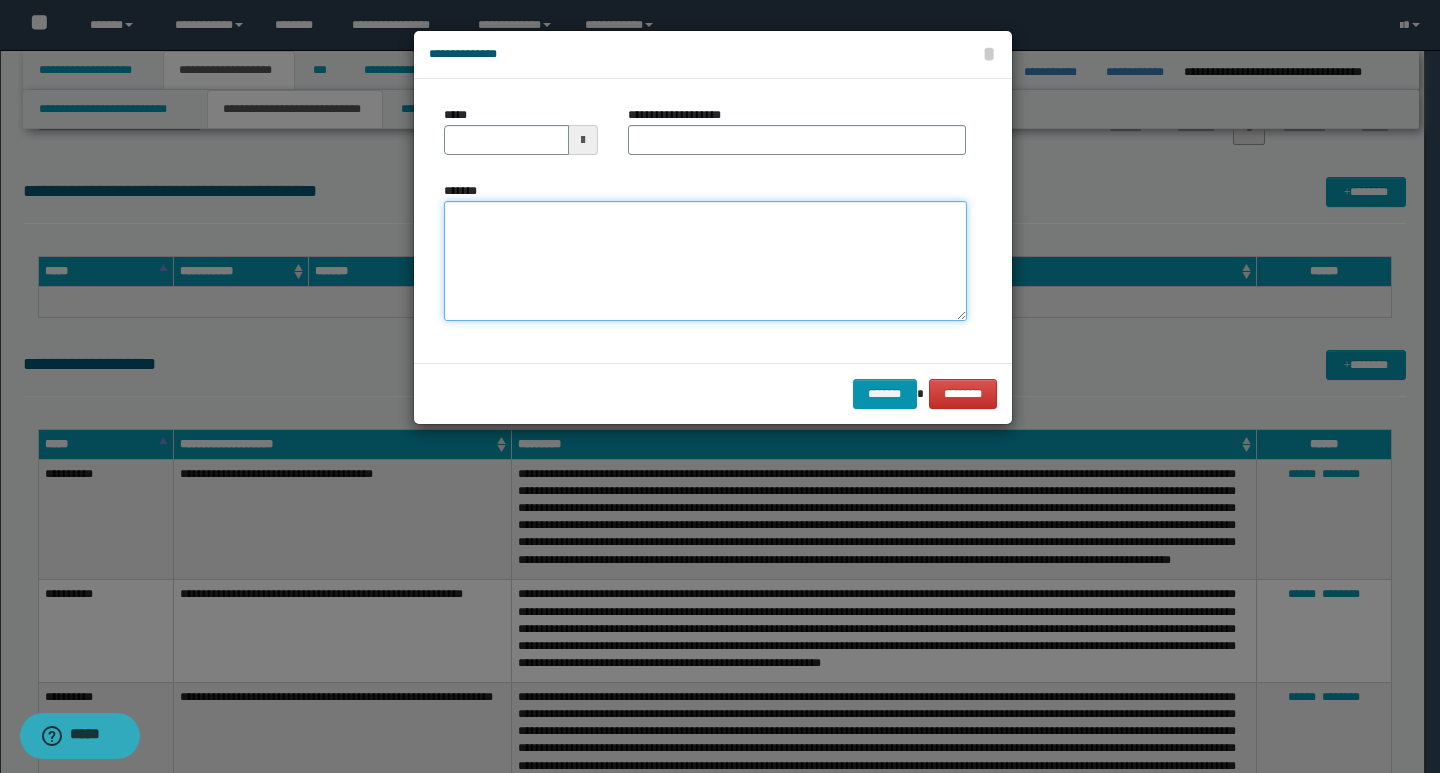 click on "*******" at bounding box center (705, 261) 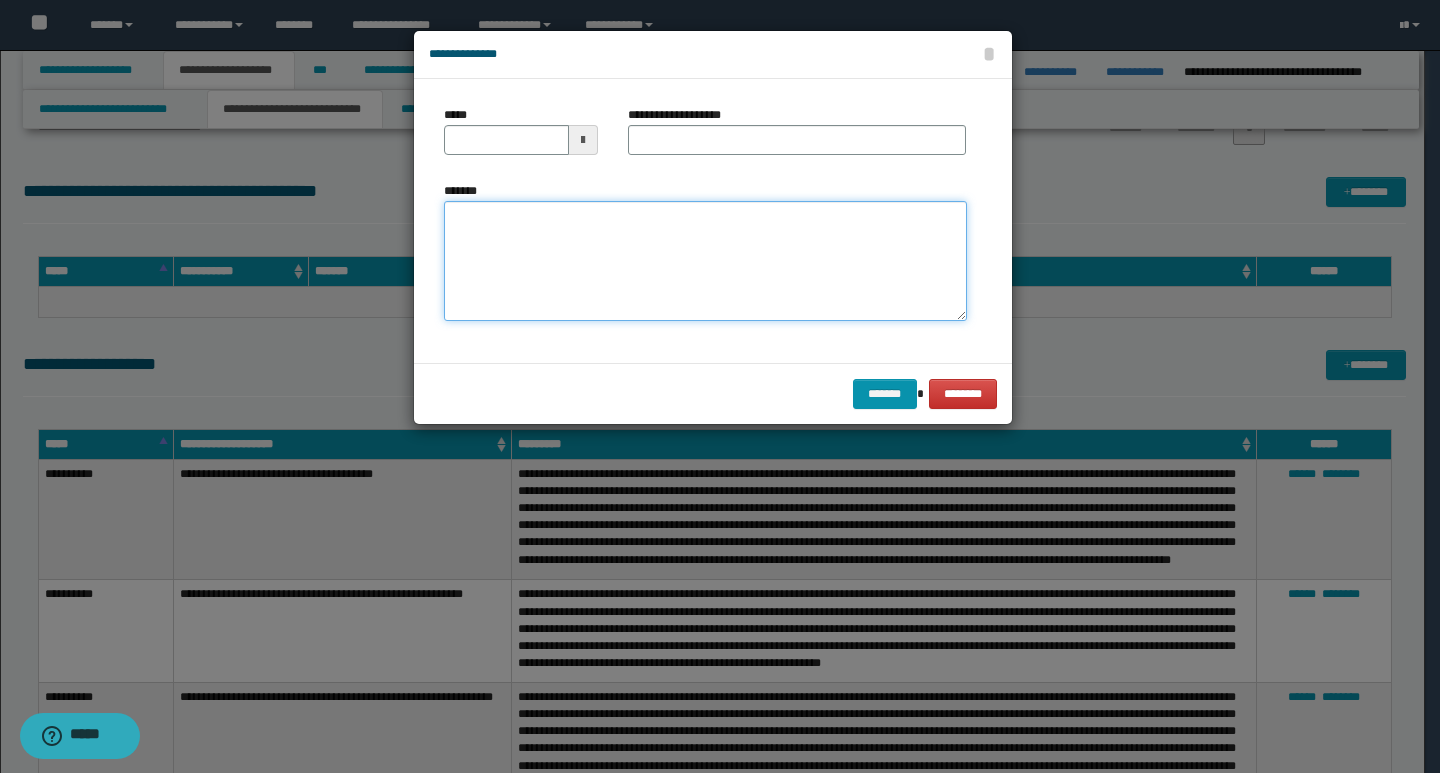 paste on "**********" 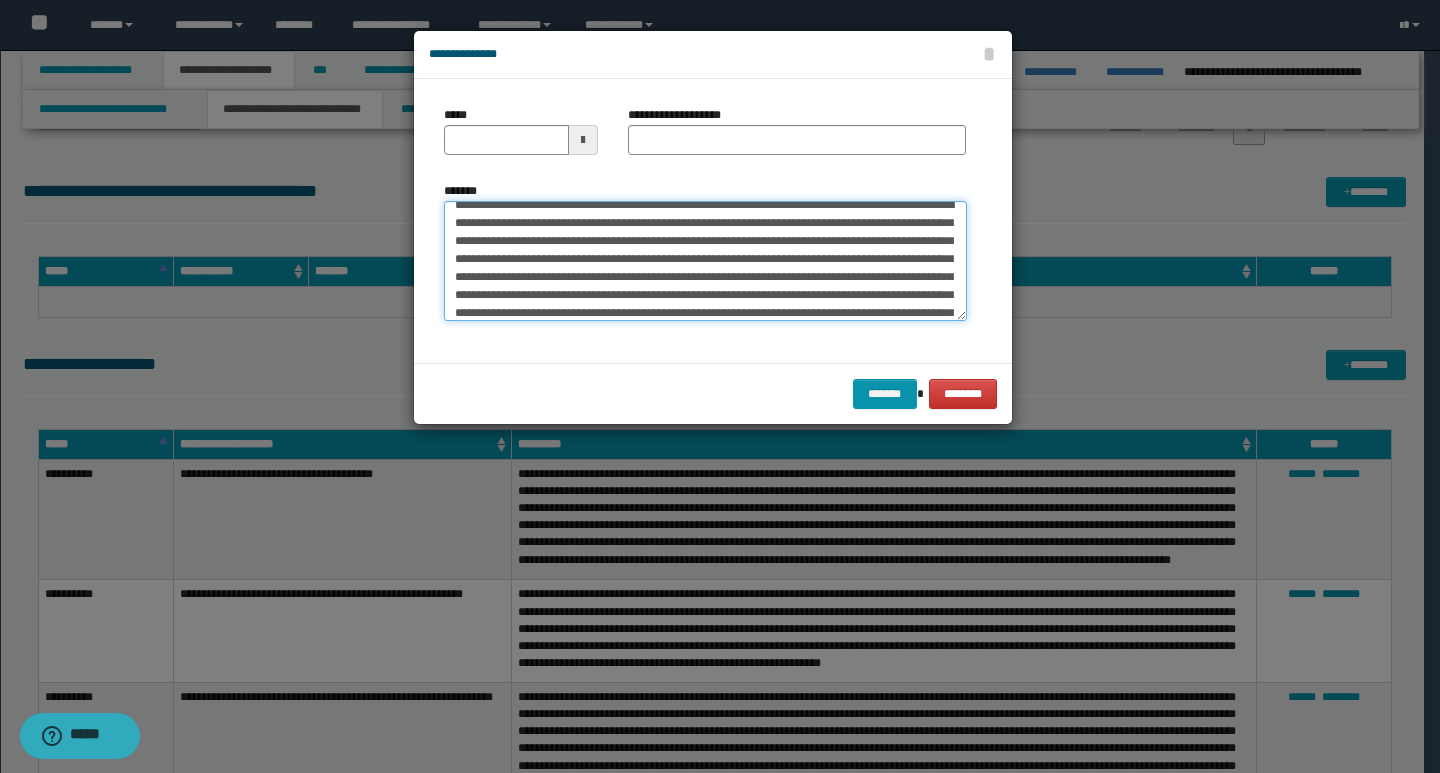 scroll, scrollTop: 0, scrollLeft: 0, axis: both 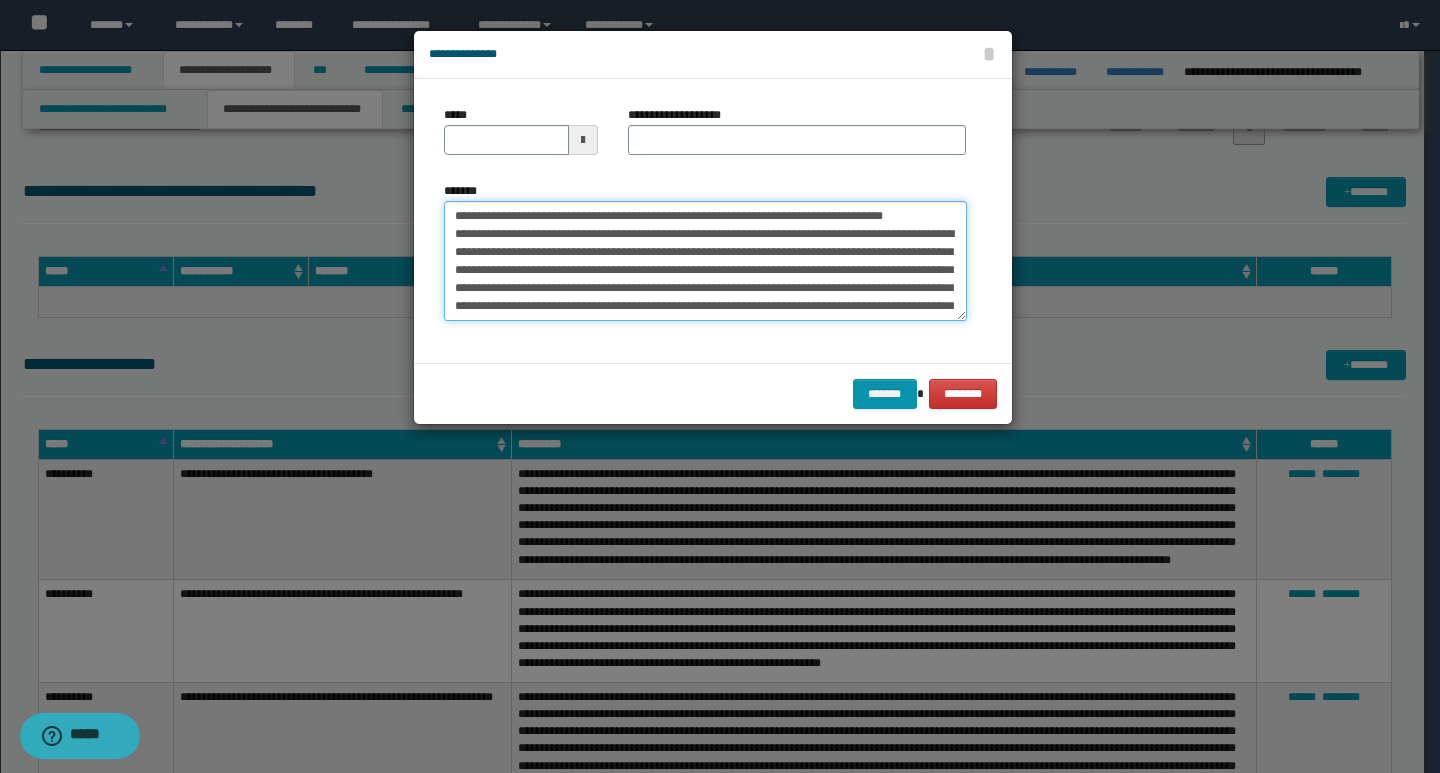 drag, startPoint x: 452, startPoint y: 219, endPoint x: 519, endPoint y: 218, distance: 67.00746 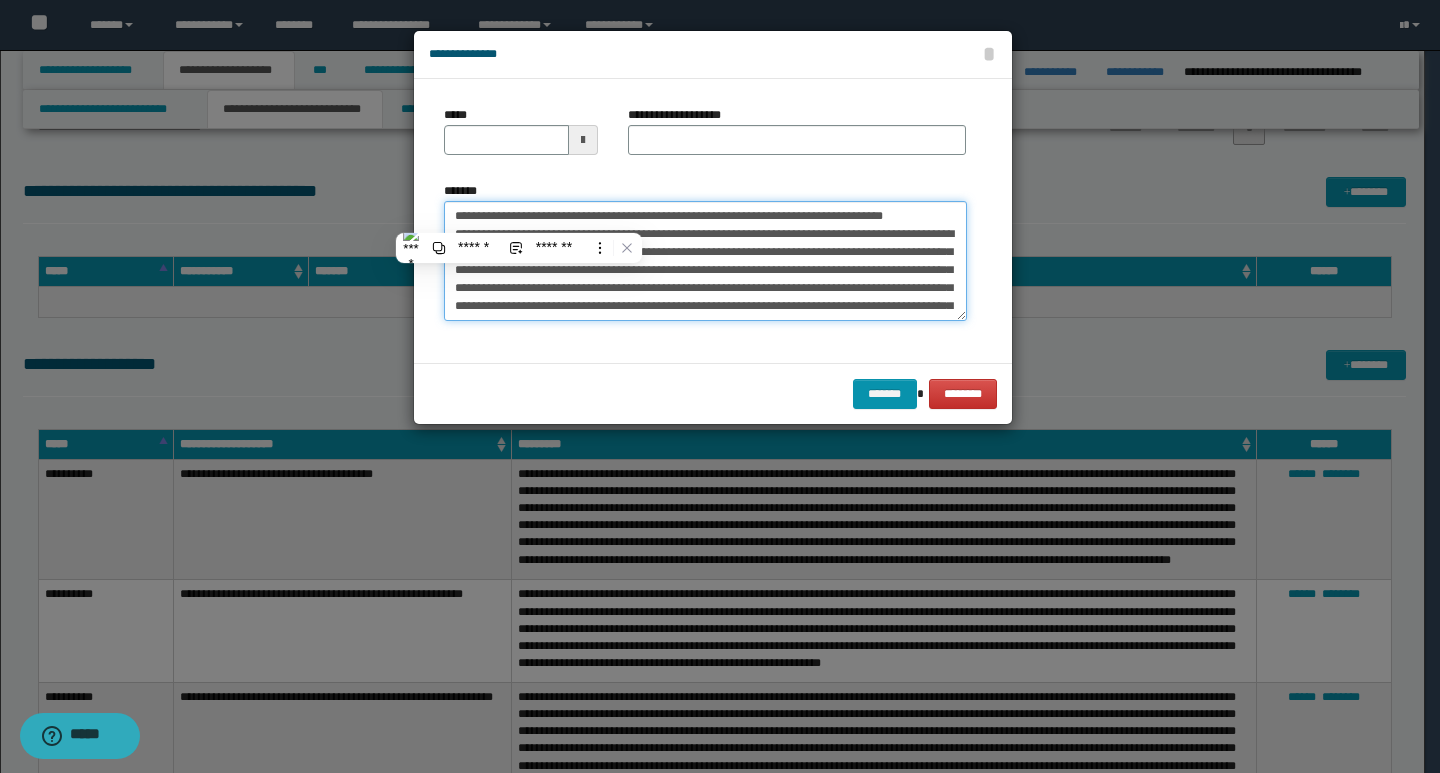 type on "**********" 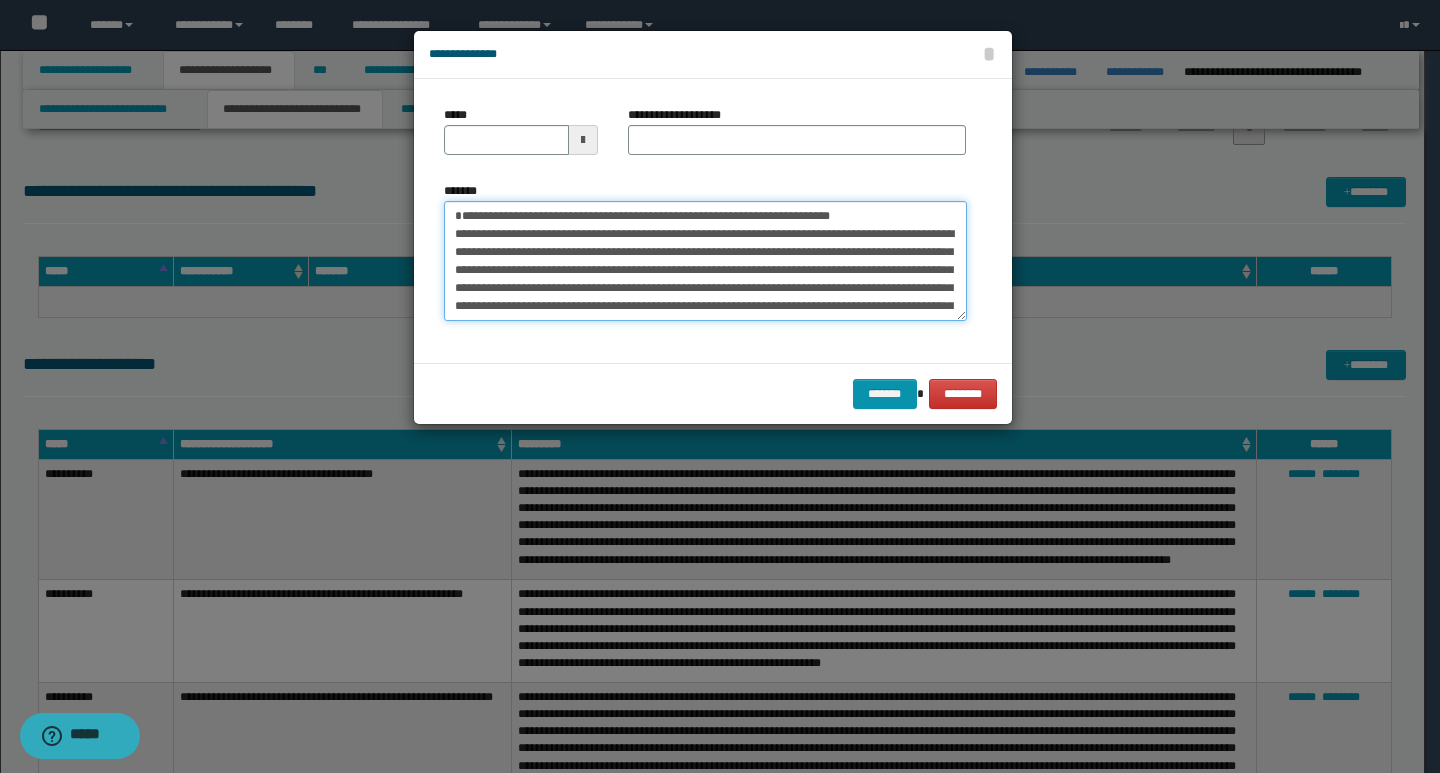 type 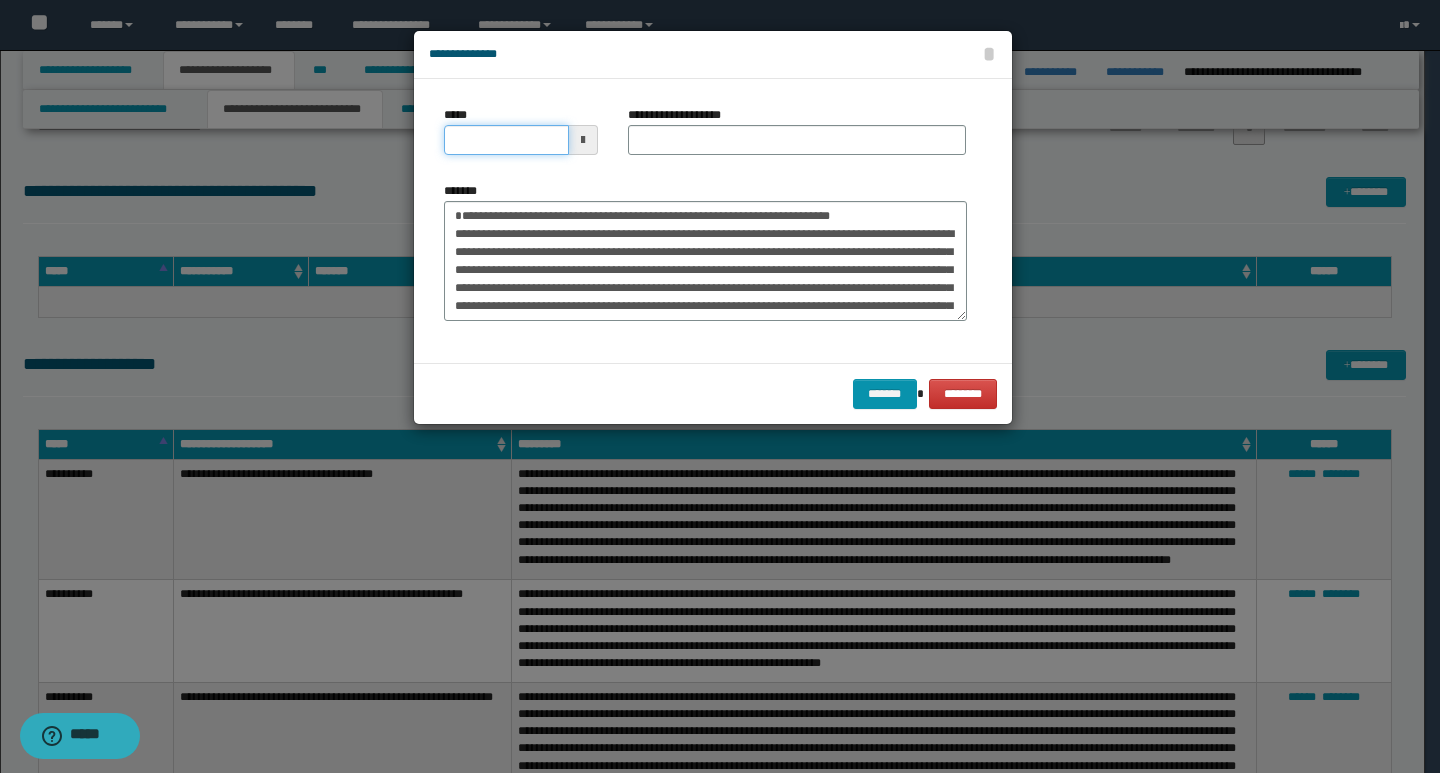 click on "*****" at bounding box center [506, 140] 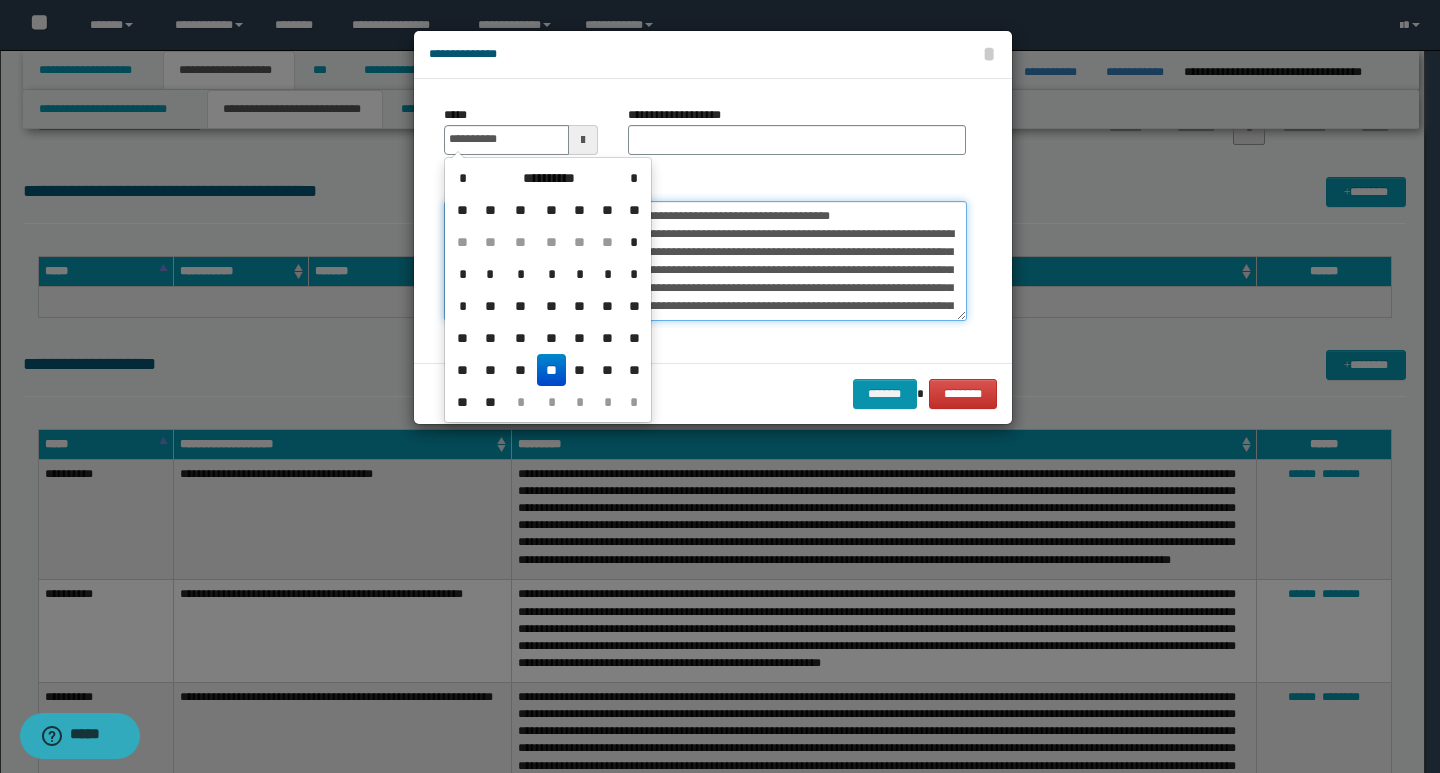 type on "**********" 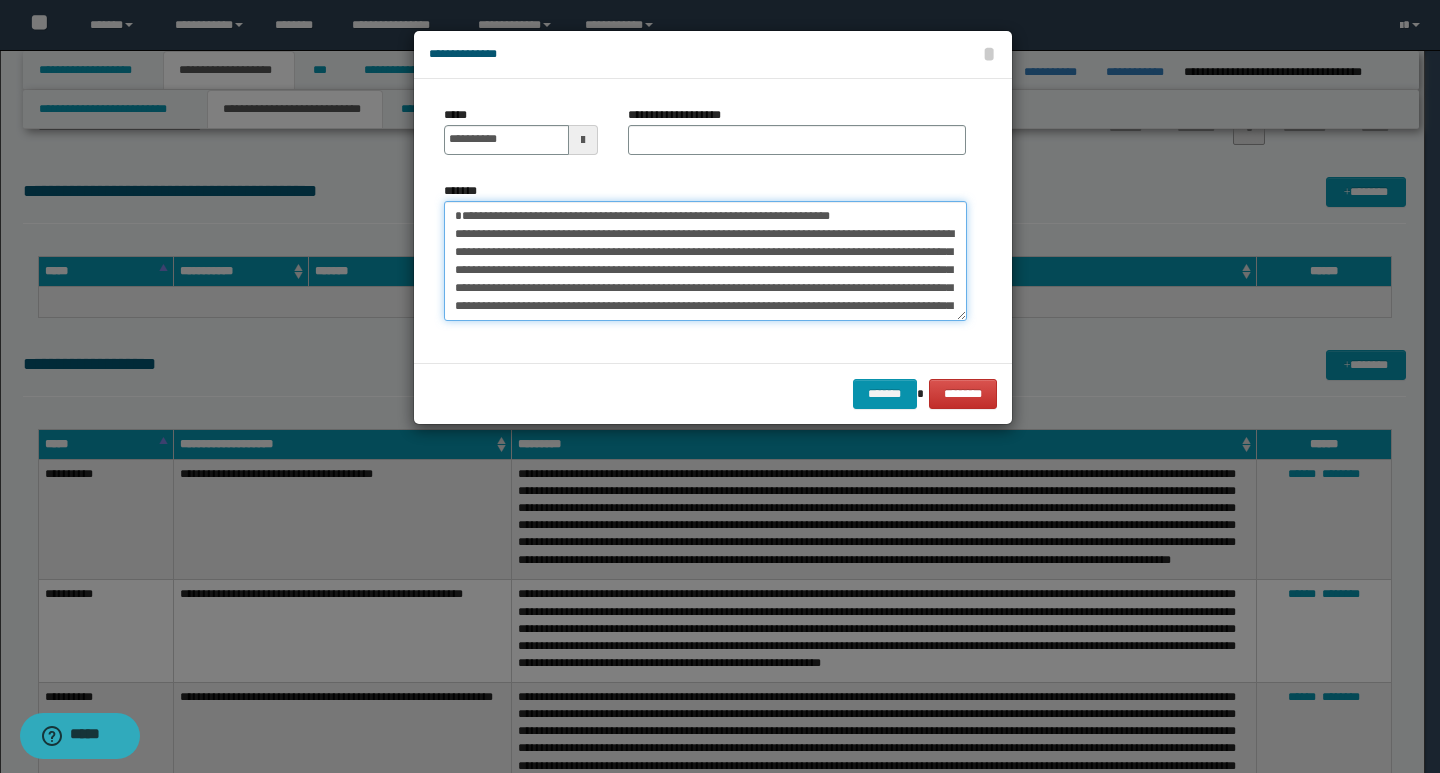 drag, startPoint x: 906, startPoint y: 216, endPoint x: 453, endPoint y: 220, distance: 453.01767 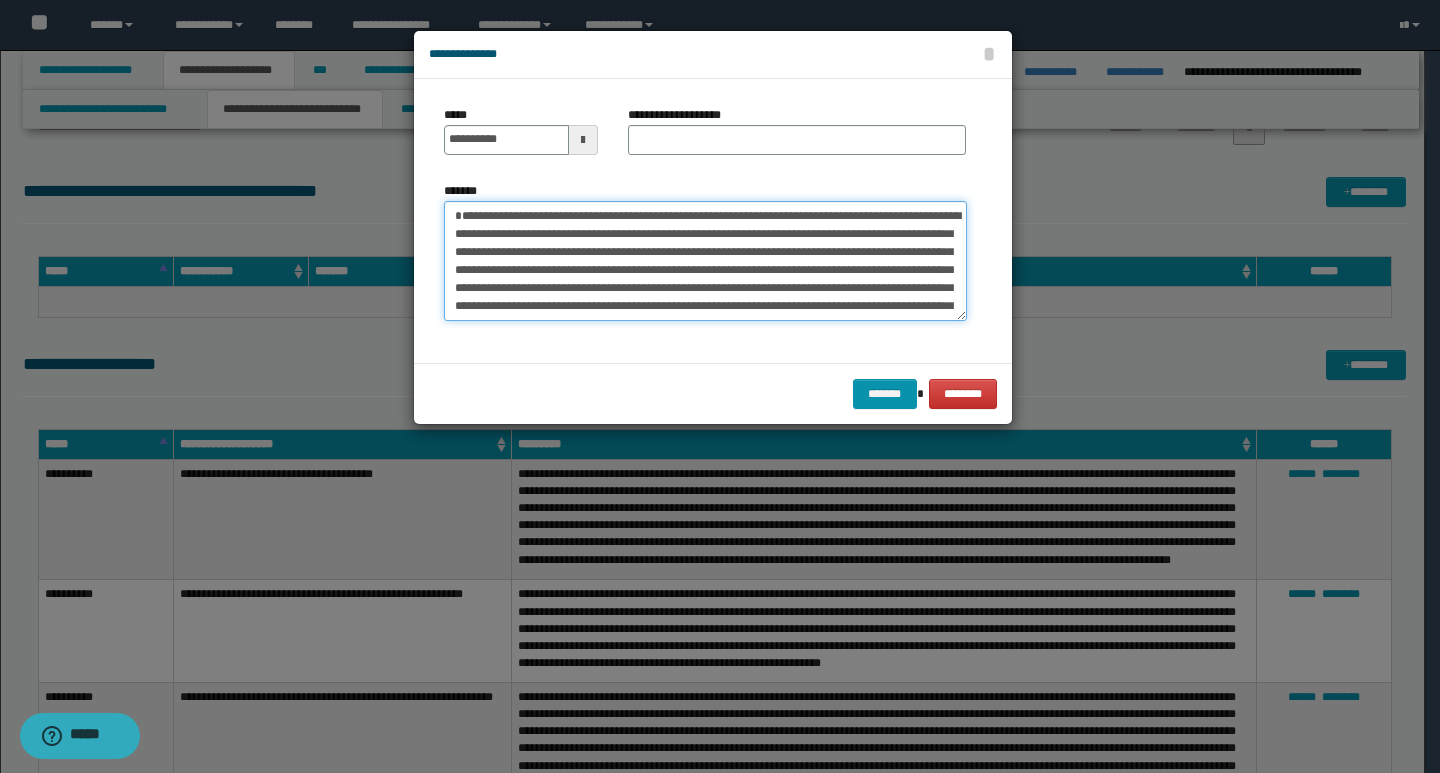 type on "**********" 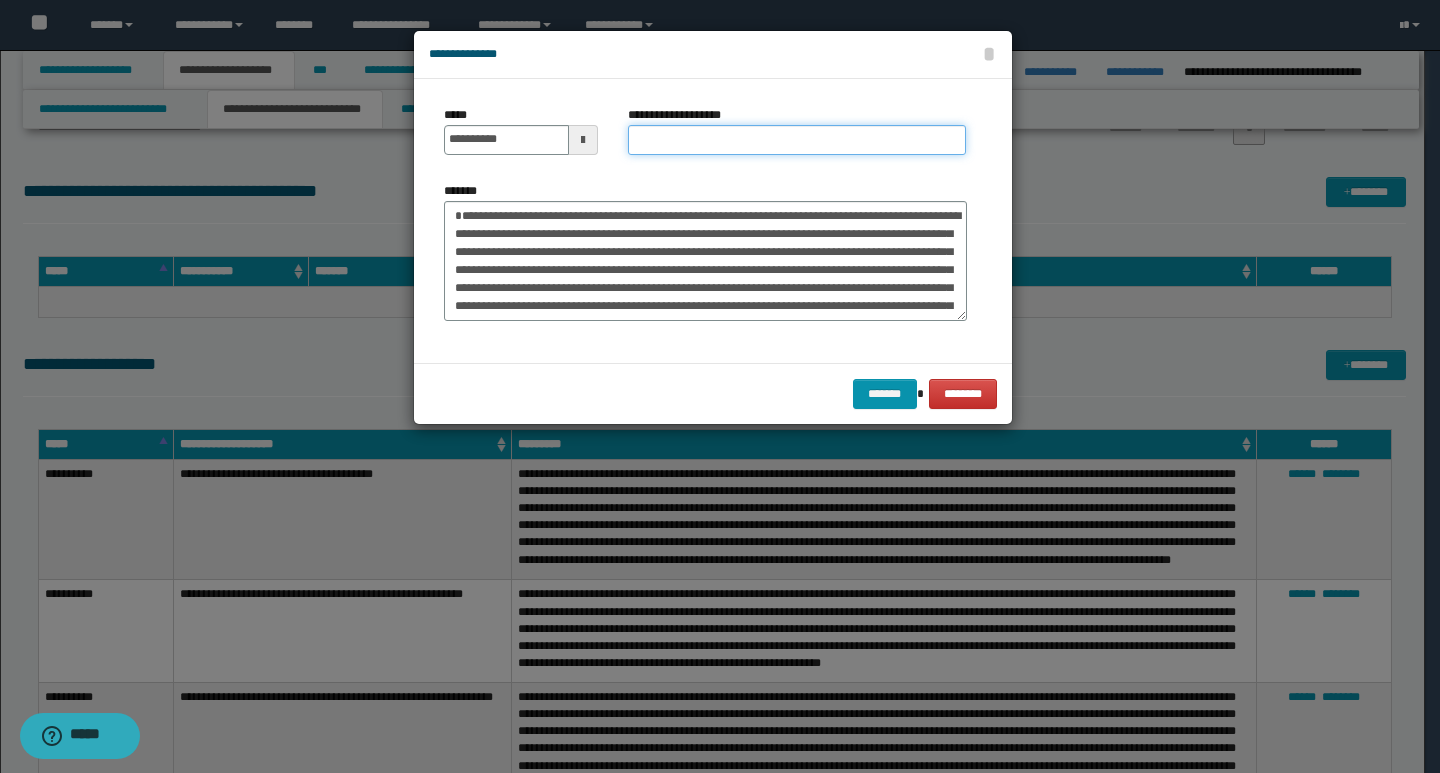 click on "**********" at bounding box center [797, 140] 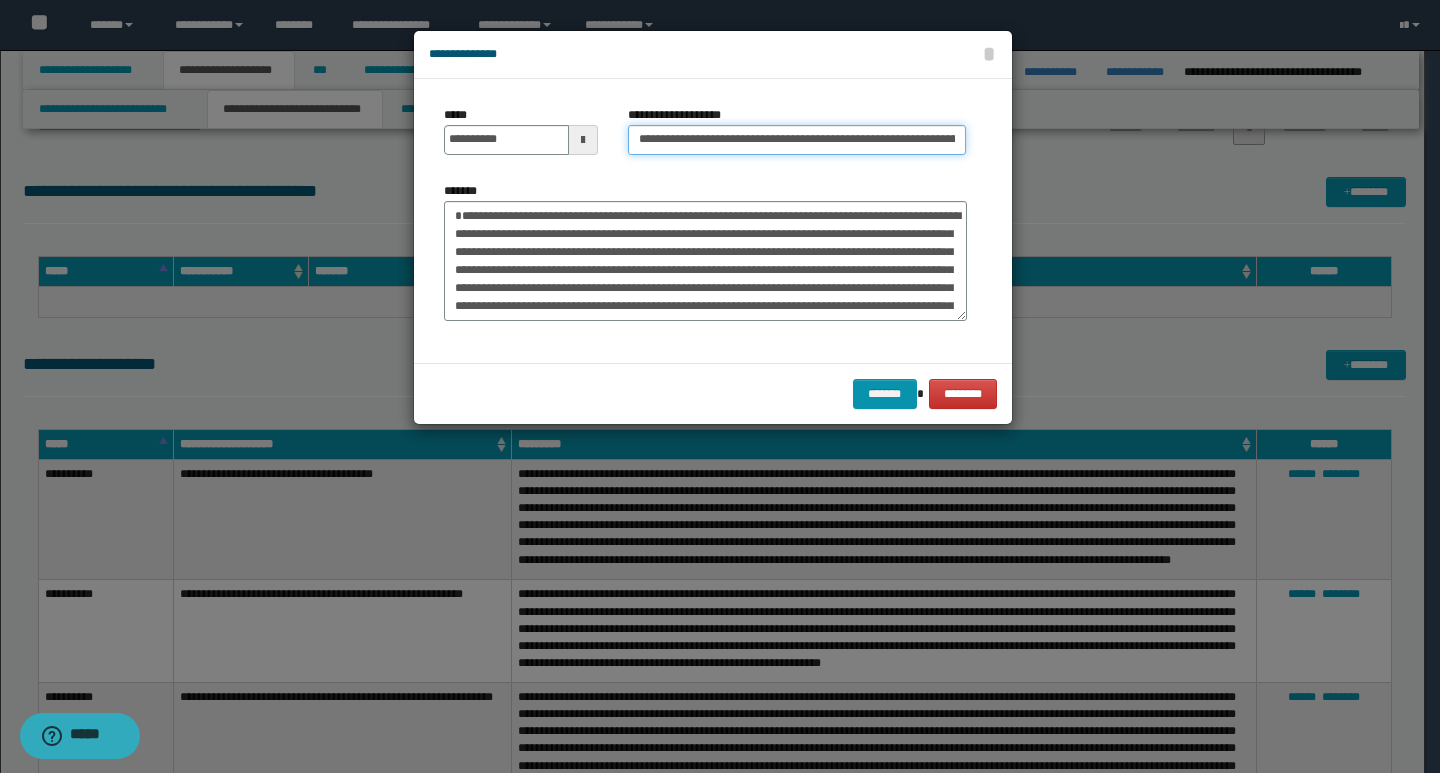 scroll, scrollTop: 0, scrollLeft: 86, axis: horizontal 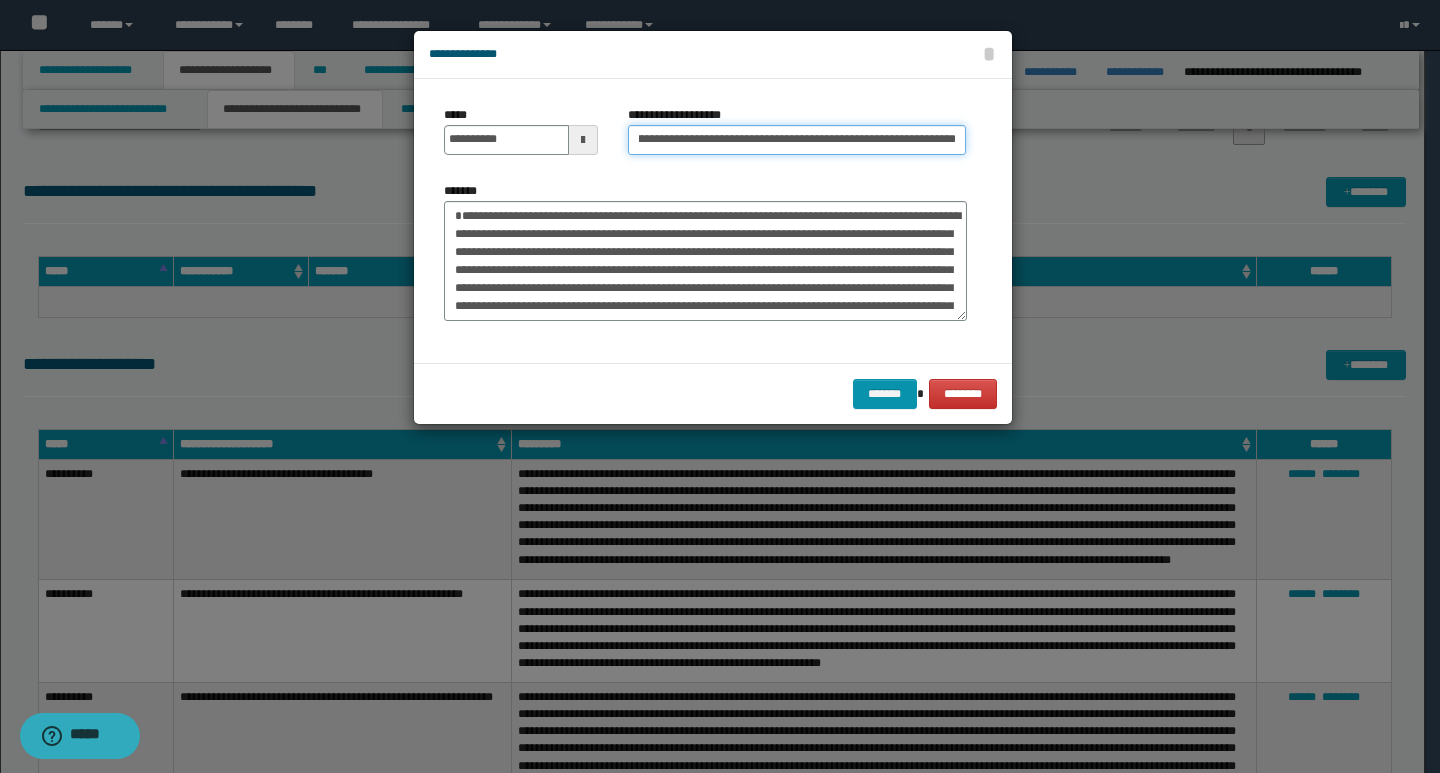 type on "**********" 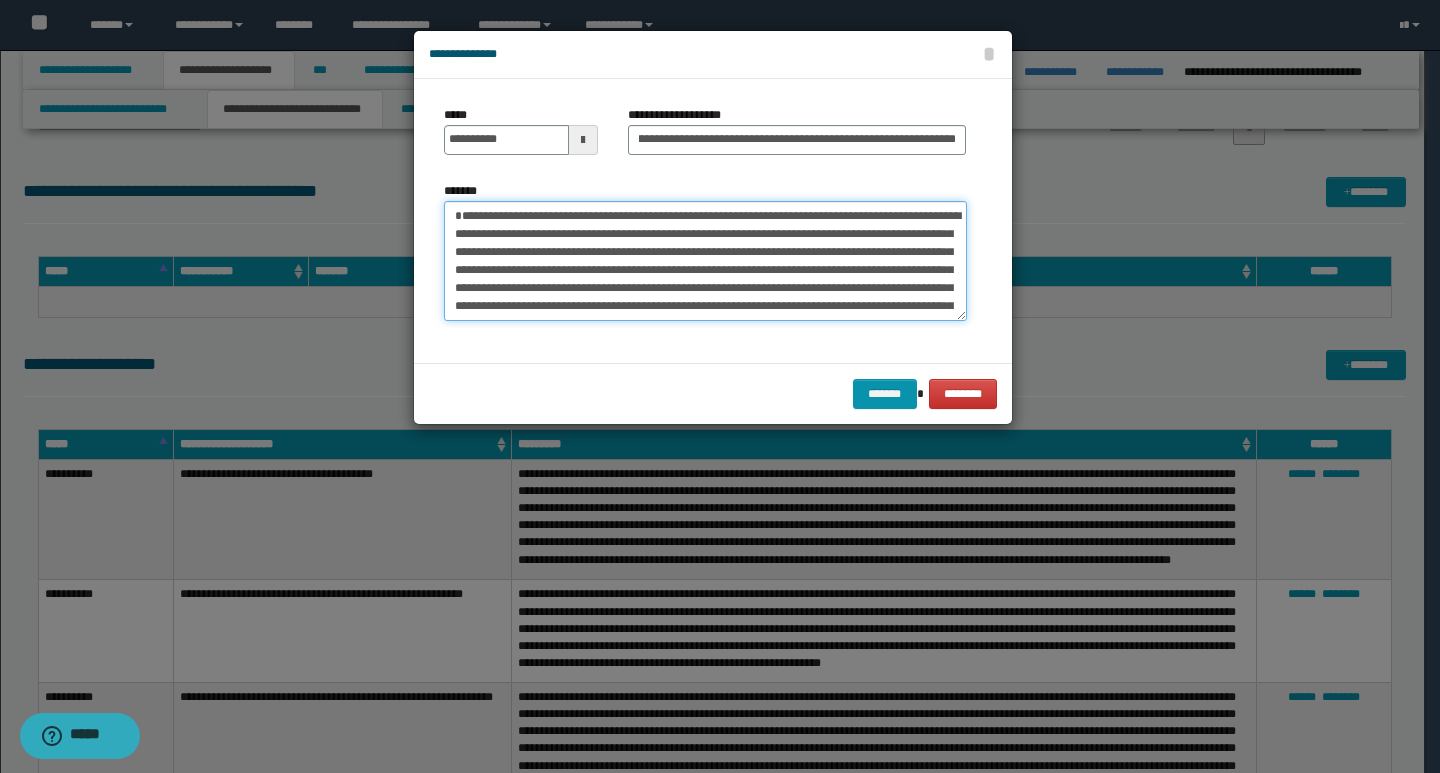 scroll, scrollTop: 0, scrollLeft: 0, axis: both 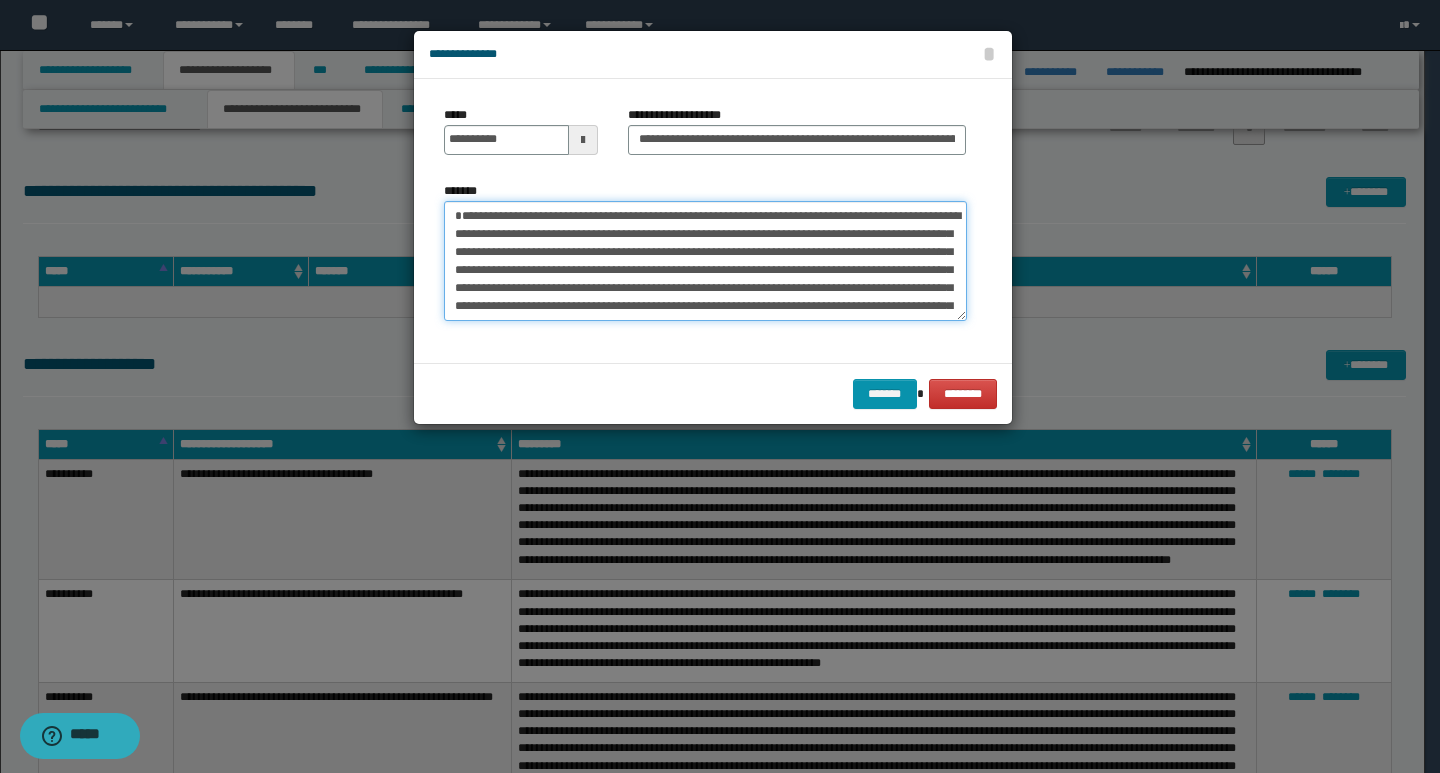 click on "**********" at bounding box center [705, 261] 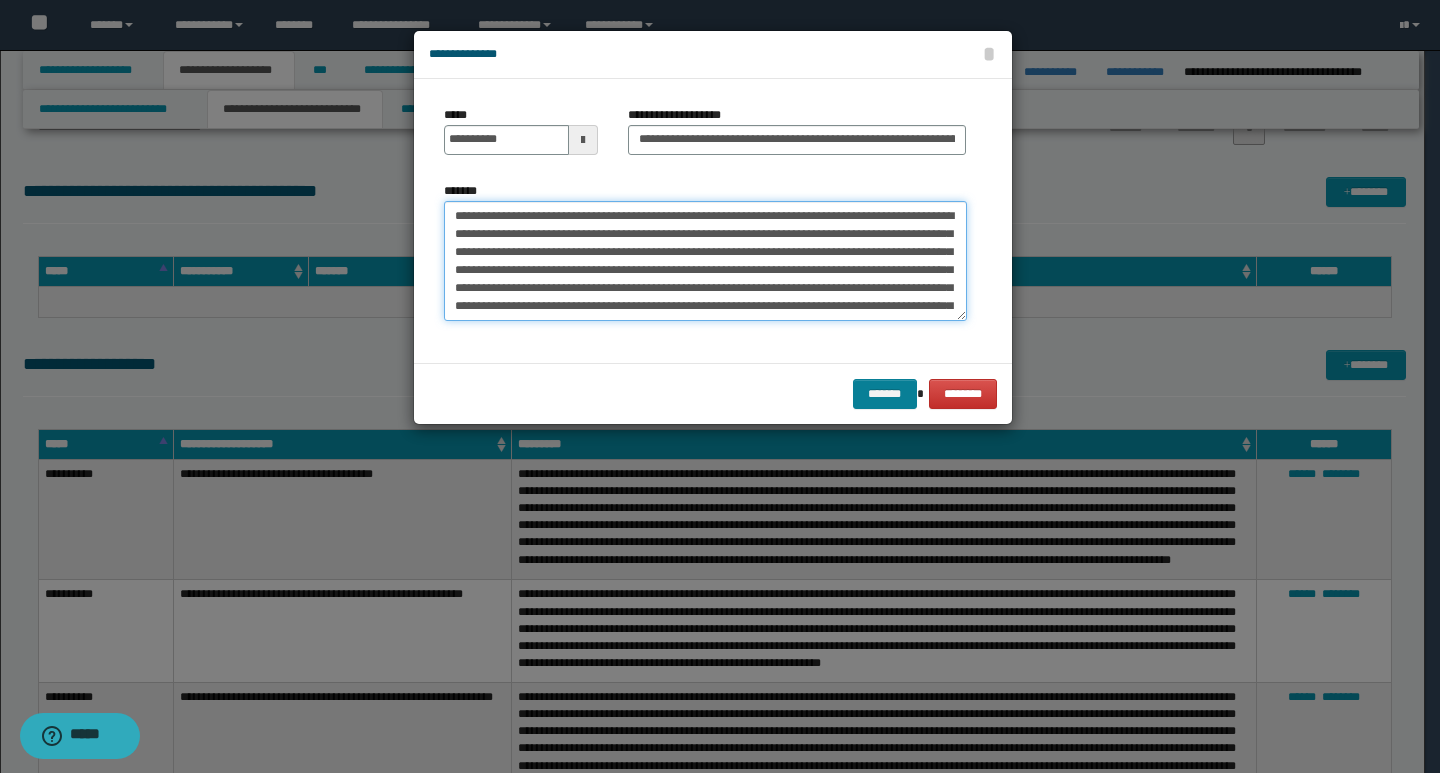 type on "**********" 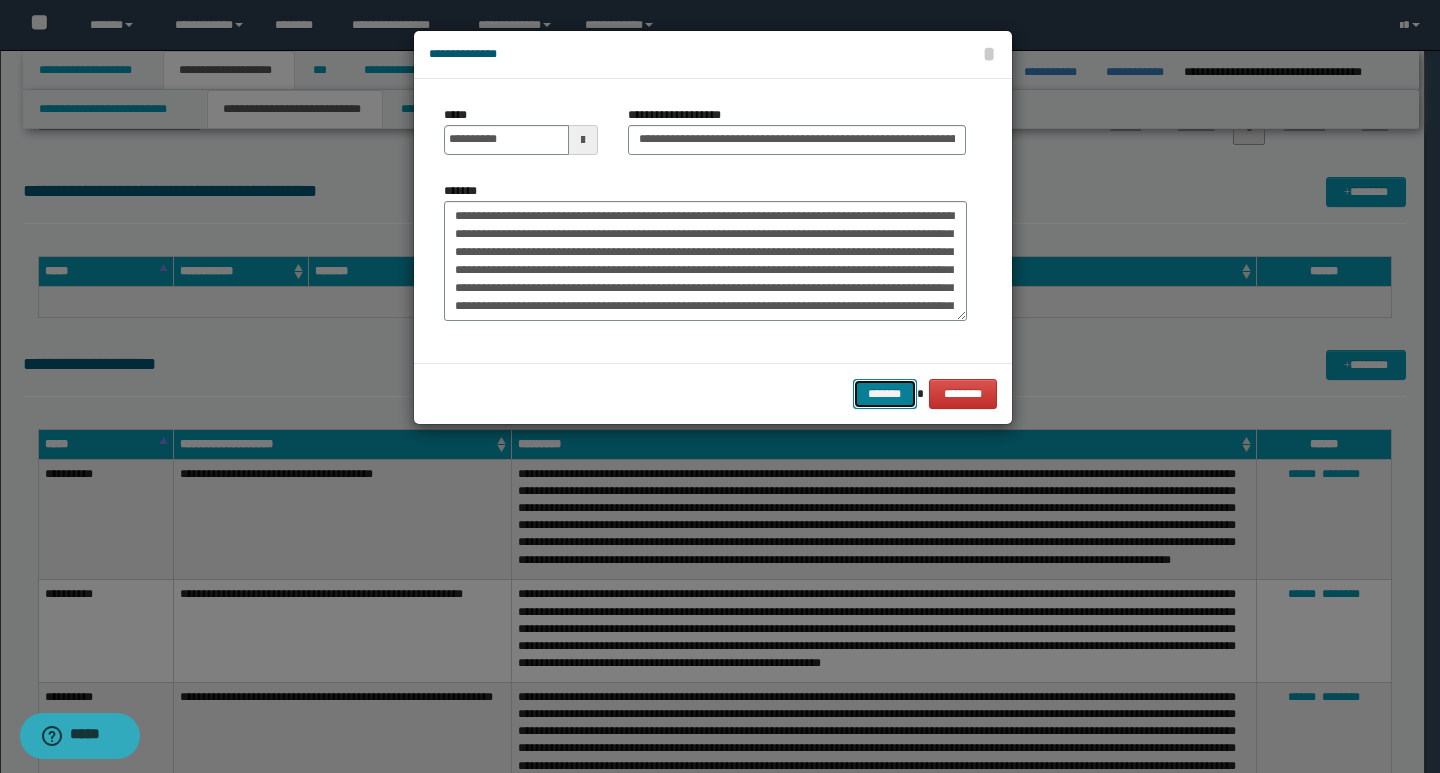 click on "*******" at bounding box center [885, 394] 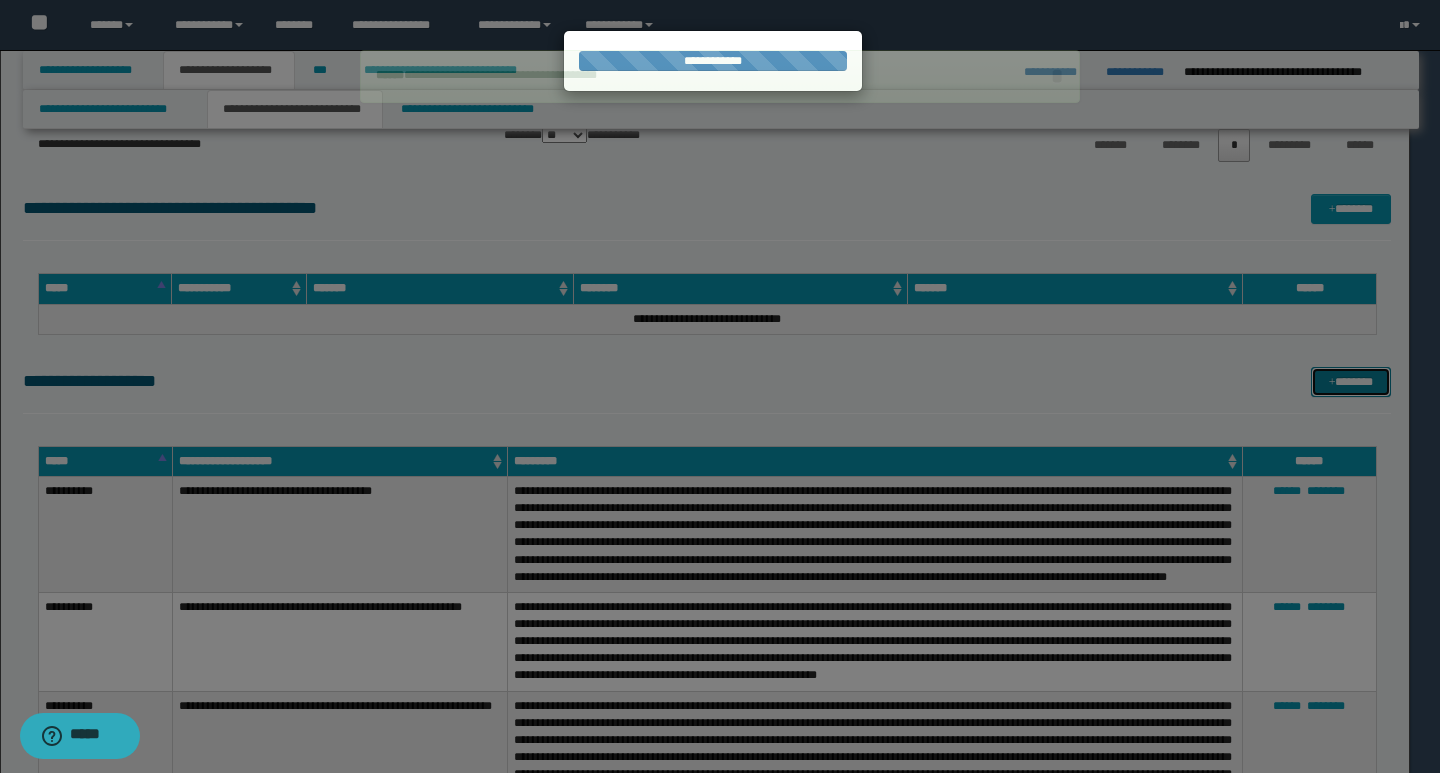 type 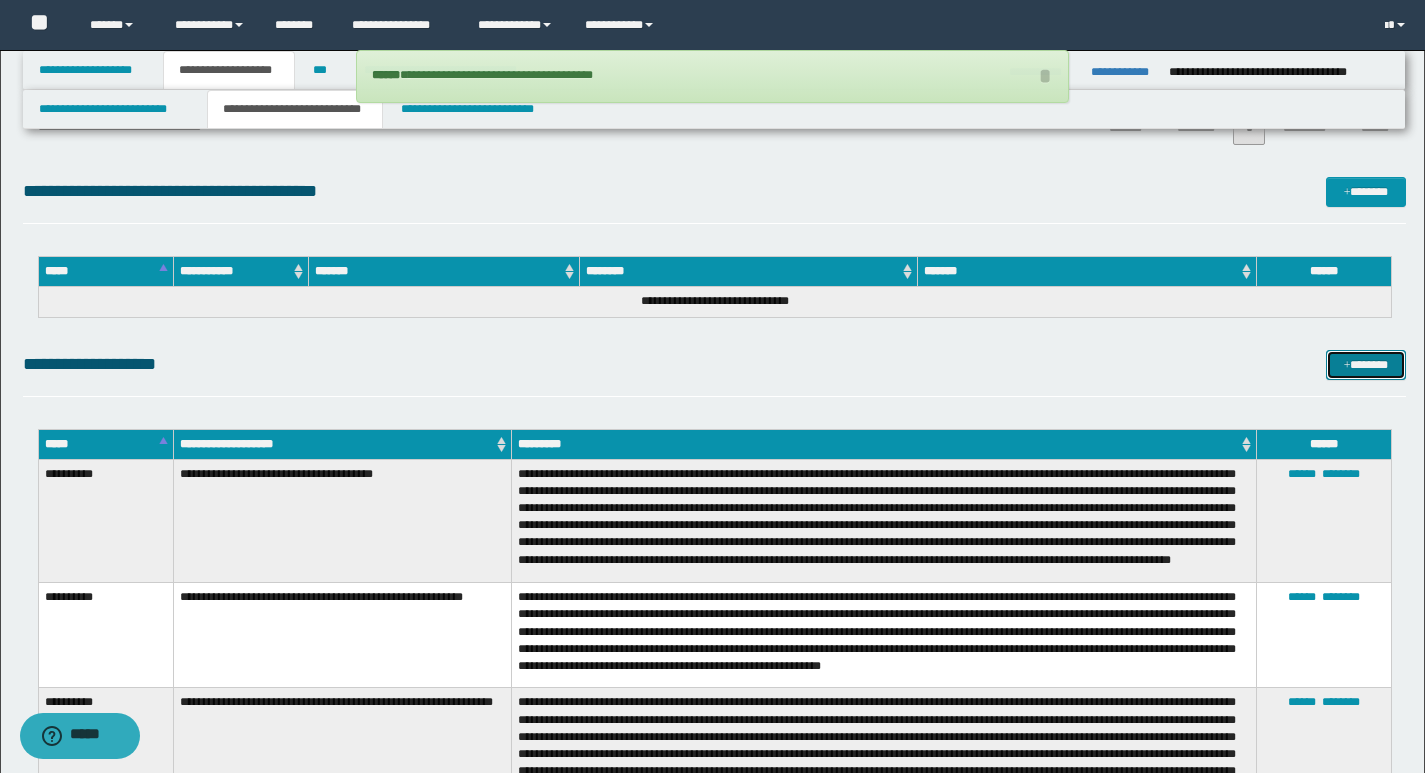click on "*******" at bounding box center [1366, 365] 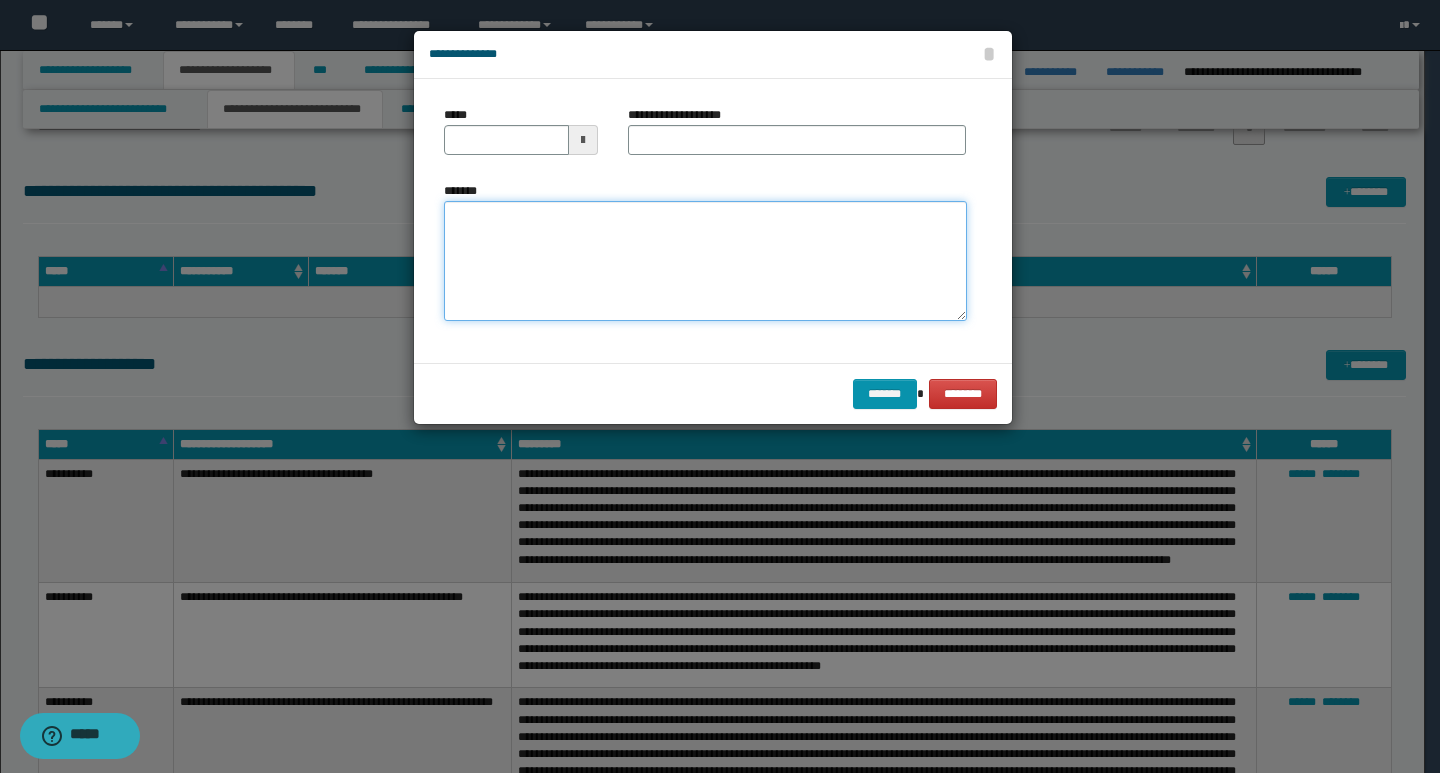 click on "*******" at bounding box center [705, 261] 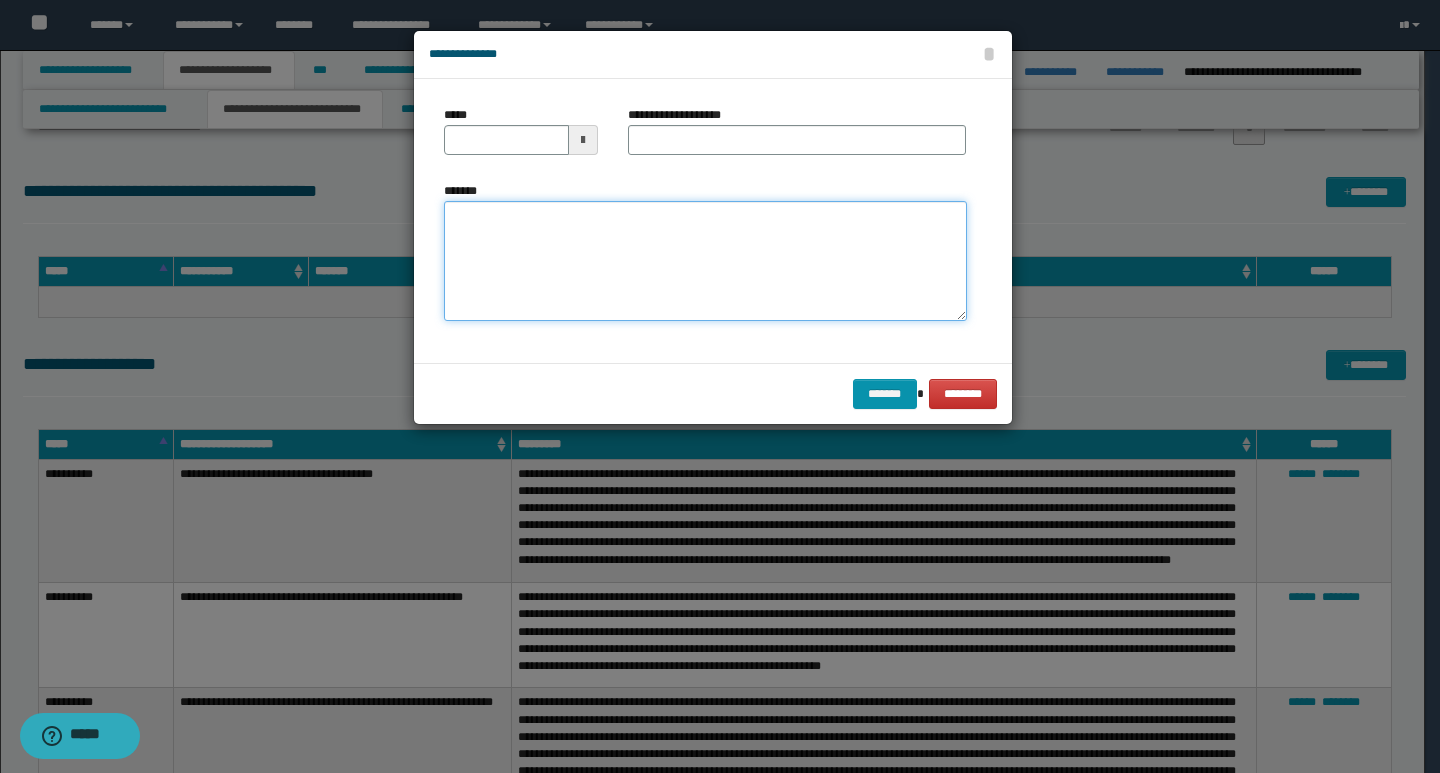 paste on "**********" 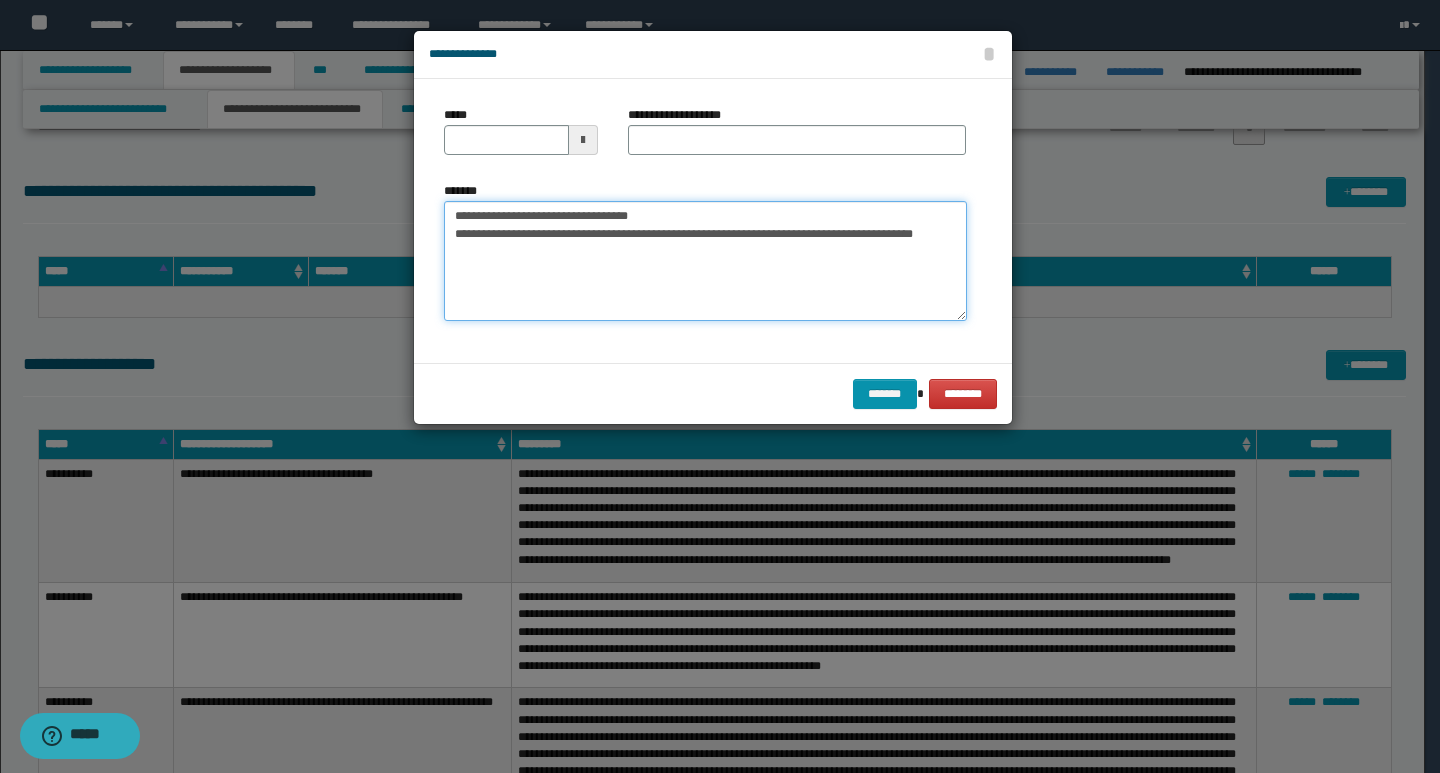 drag, startPoint x: 452, startPoint y: 213, endPoint x: 524, endPoint y: 220, distance: 72.33948 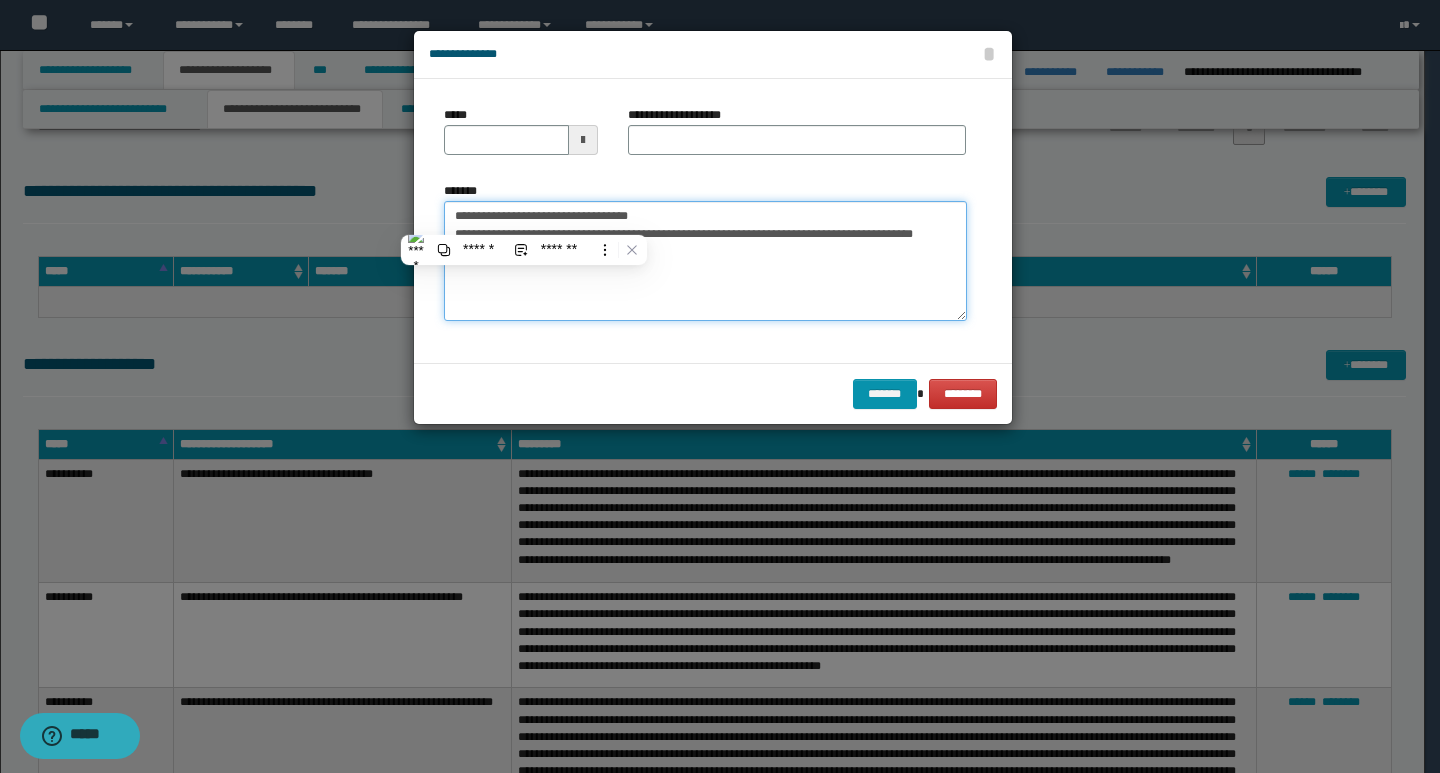 type on "**********" 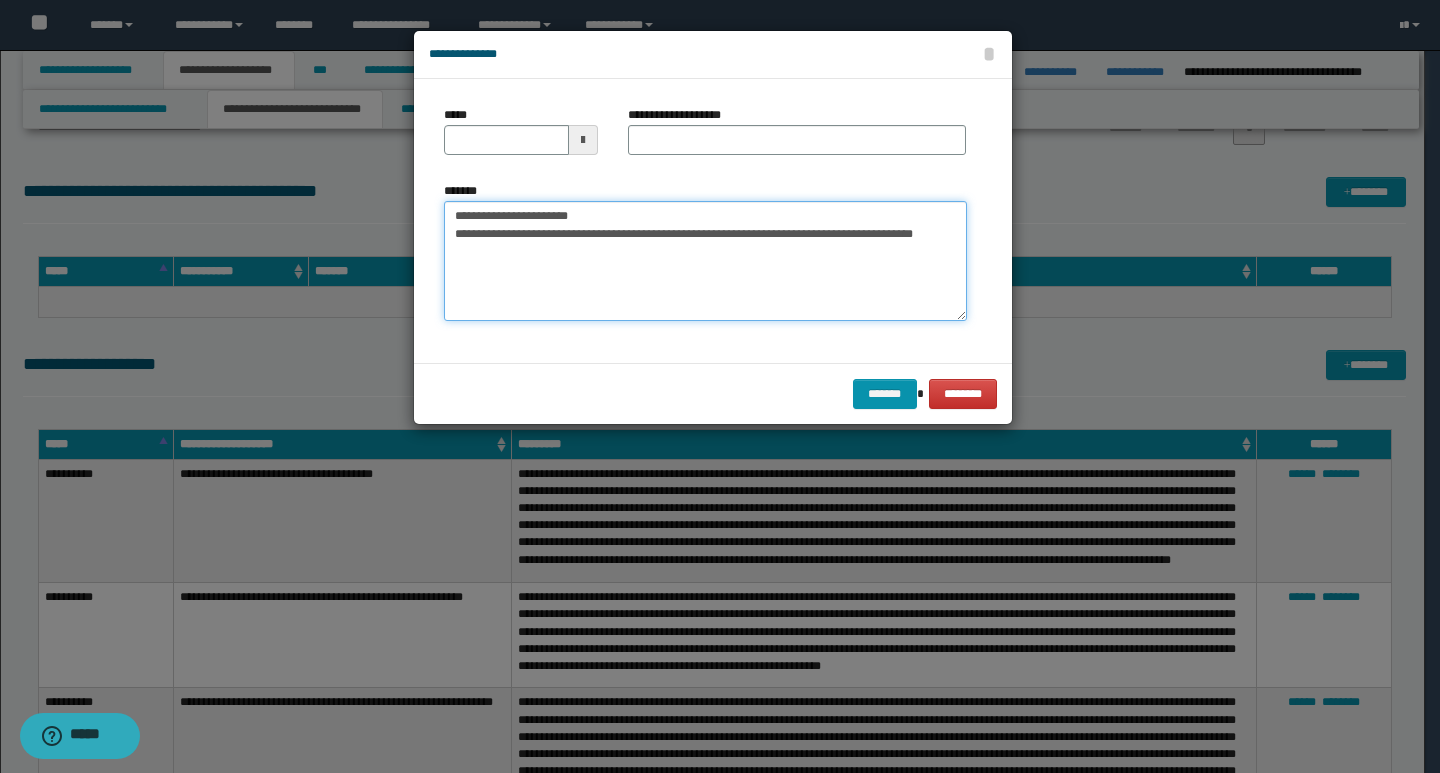 type 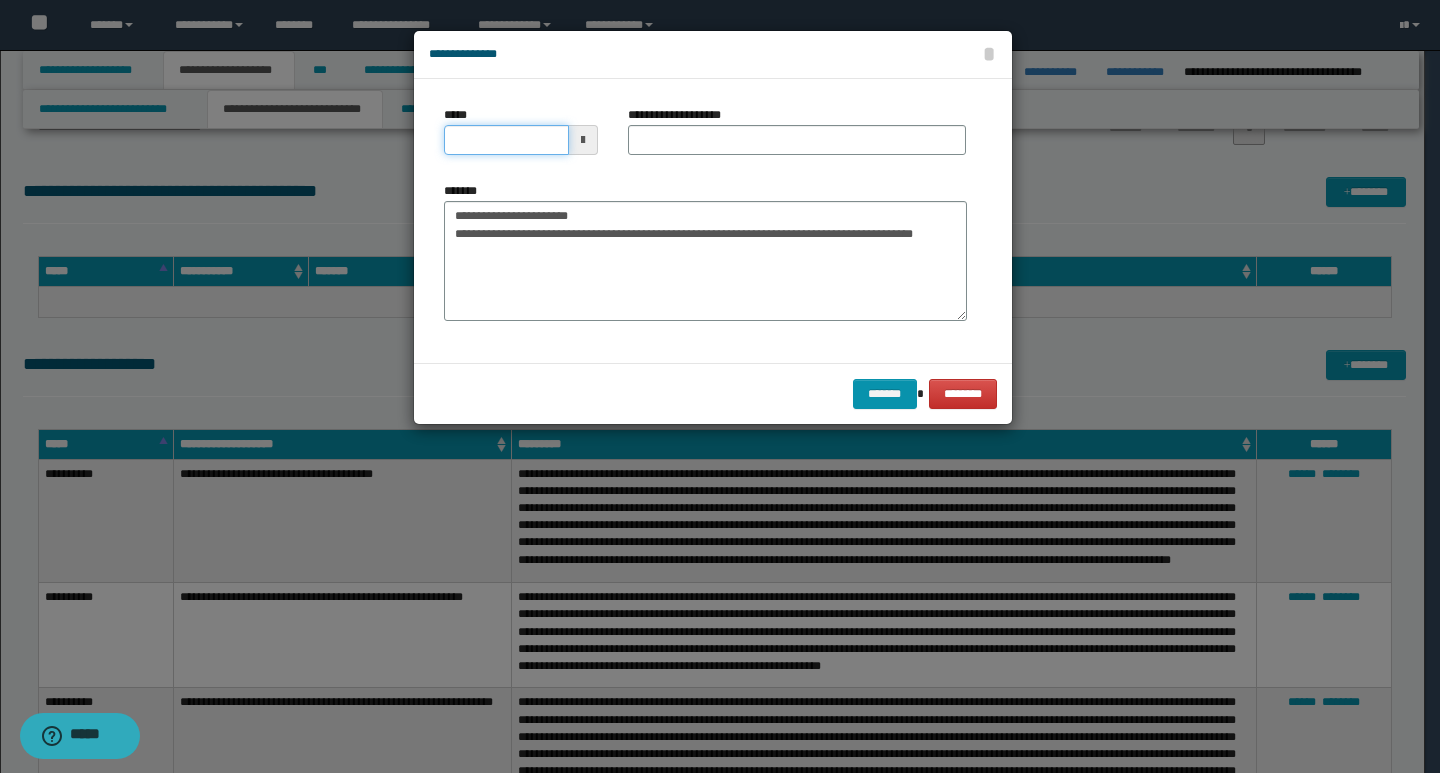 click on "*****" at bounding box center [506, 140] 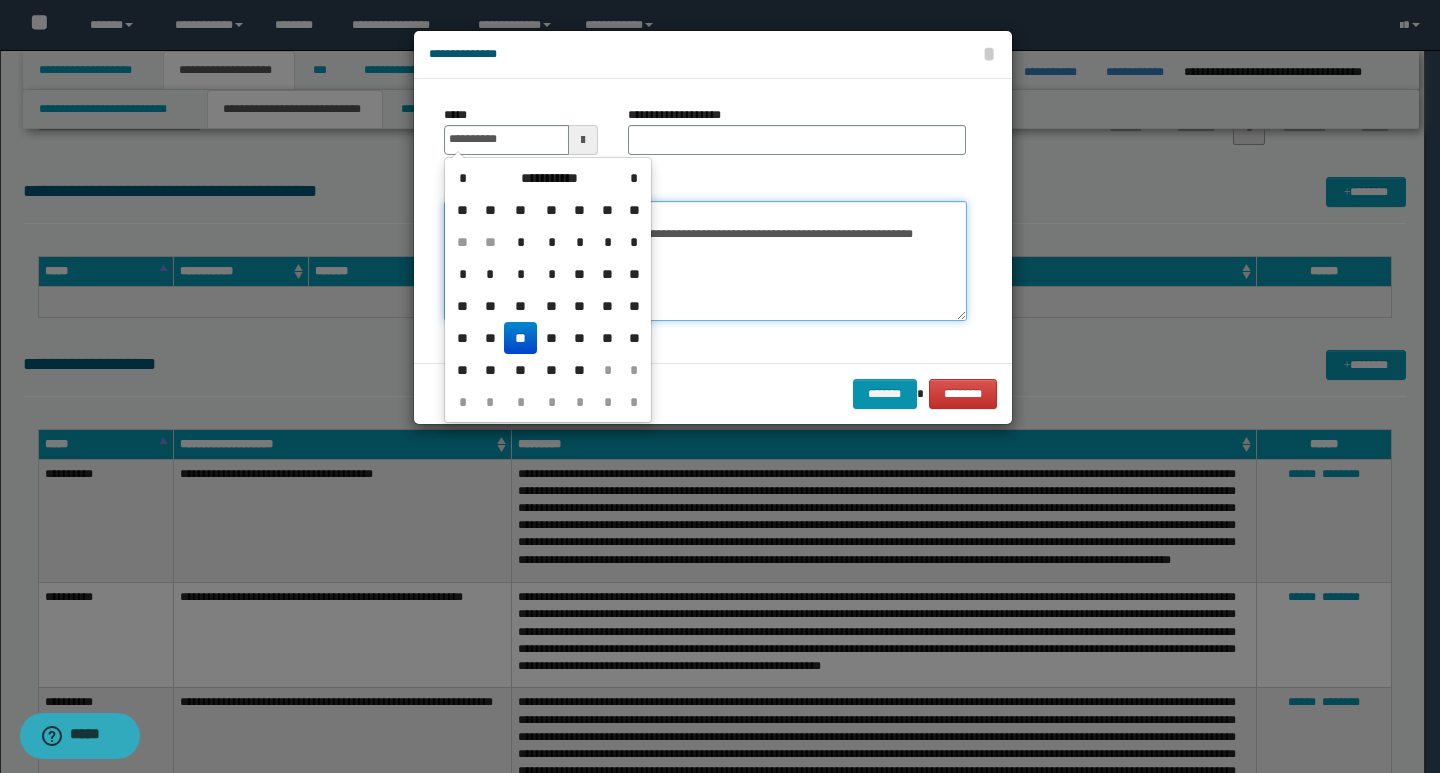 type on "**********" 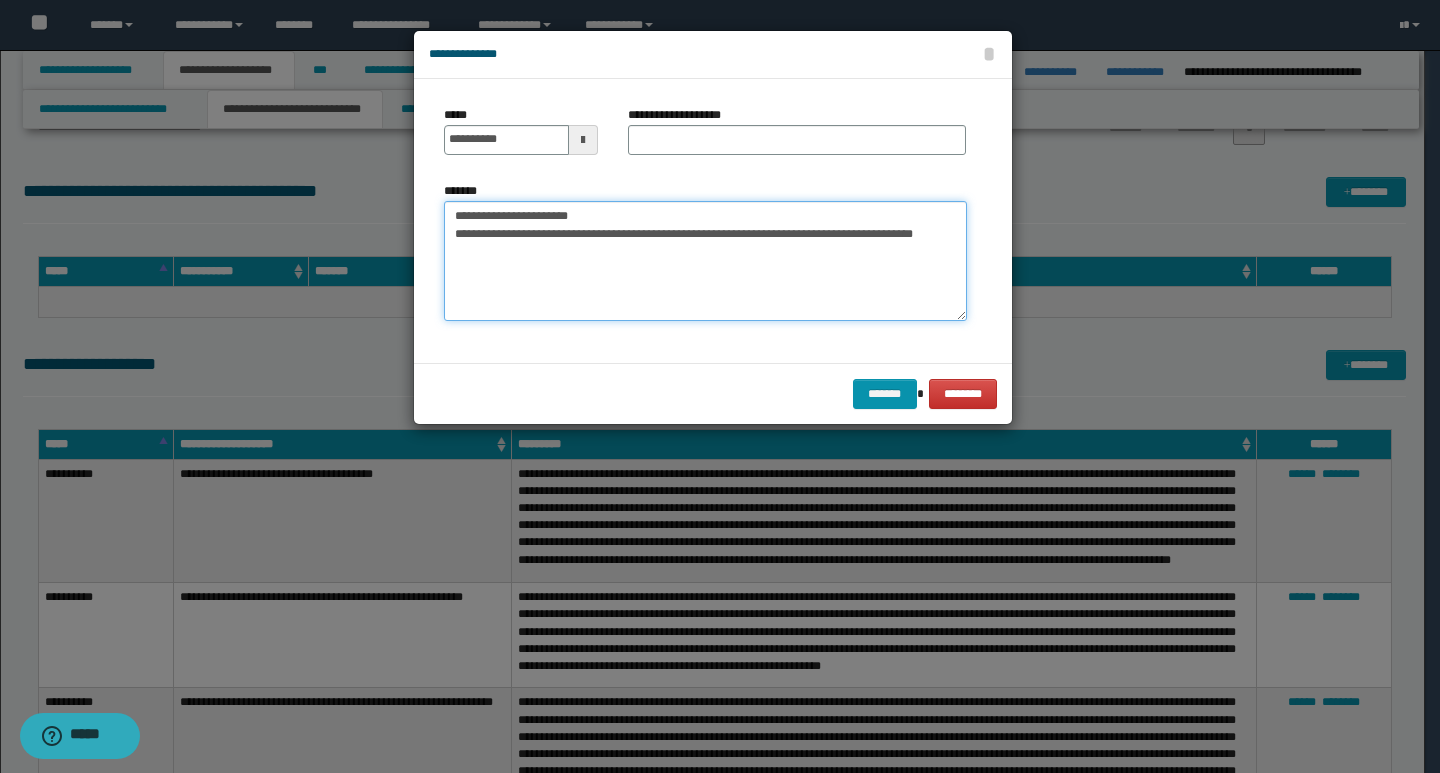 drag, startPoint x: 712, startPoint y: 213, endPoint x: 435, endPoint y: 205, distance: 277.1155 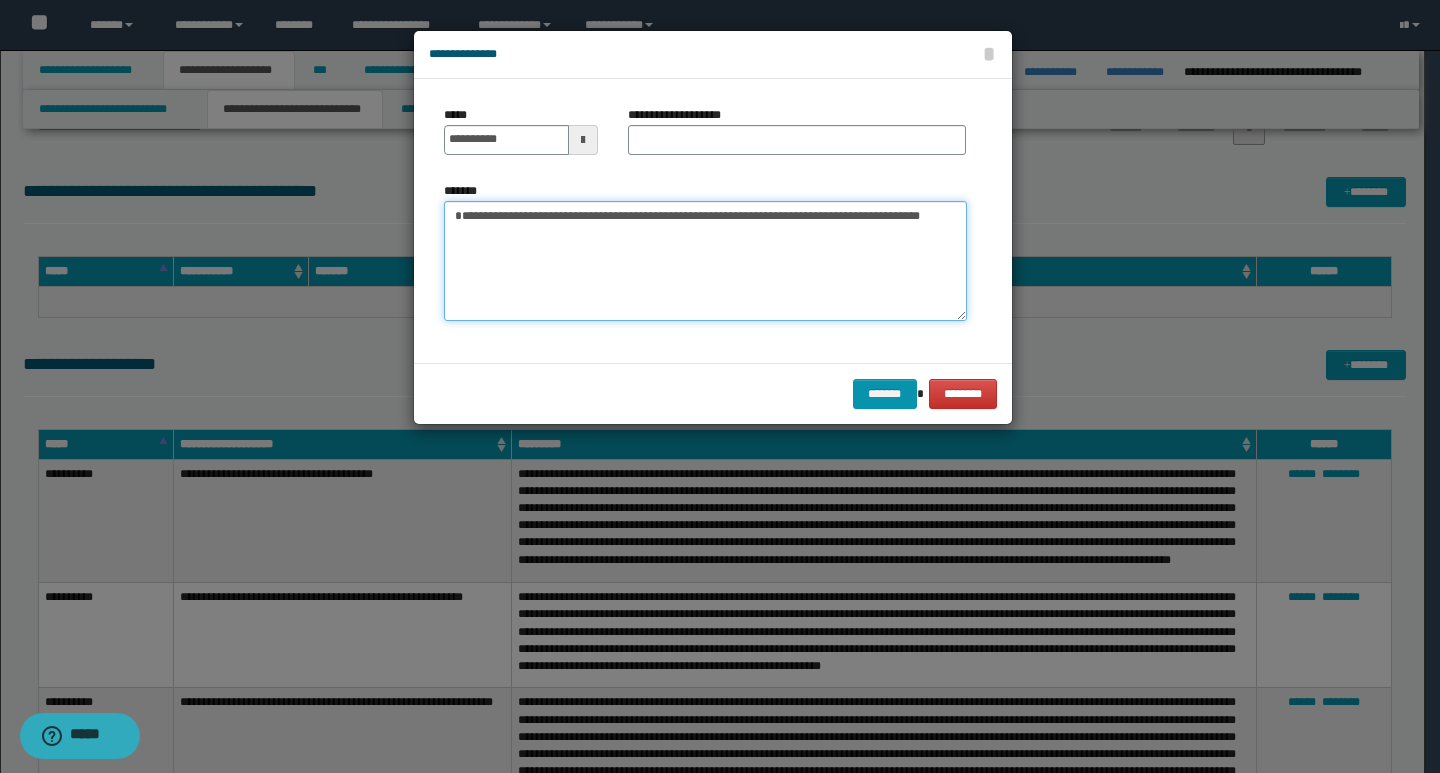 type on "**********" 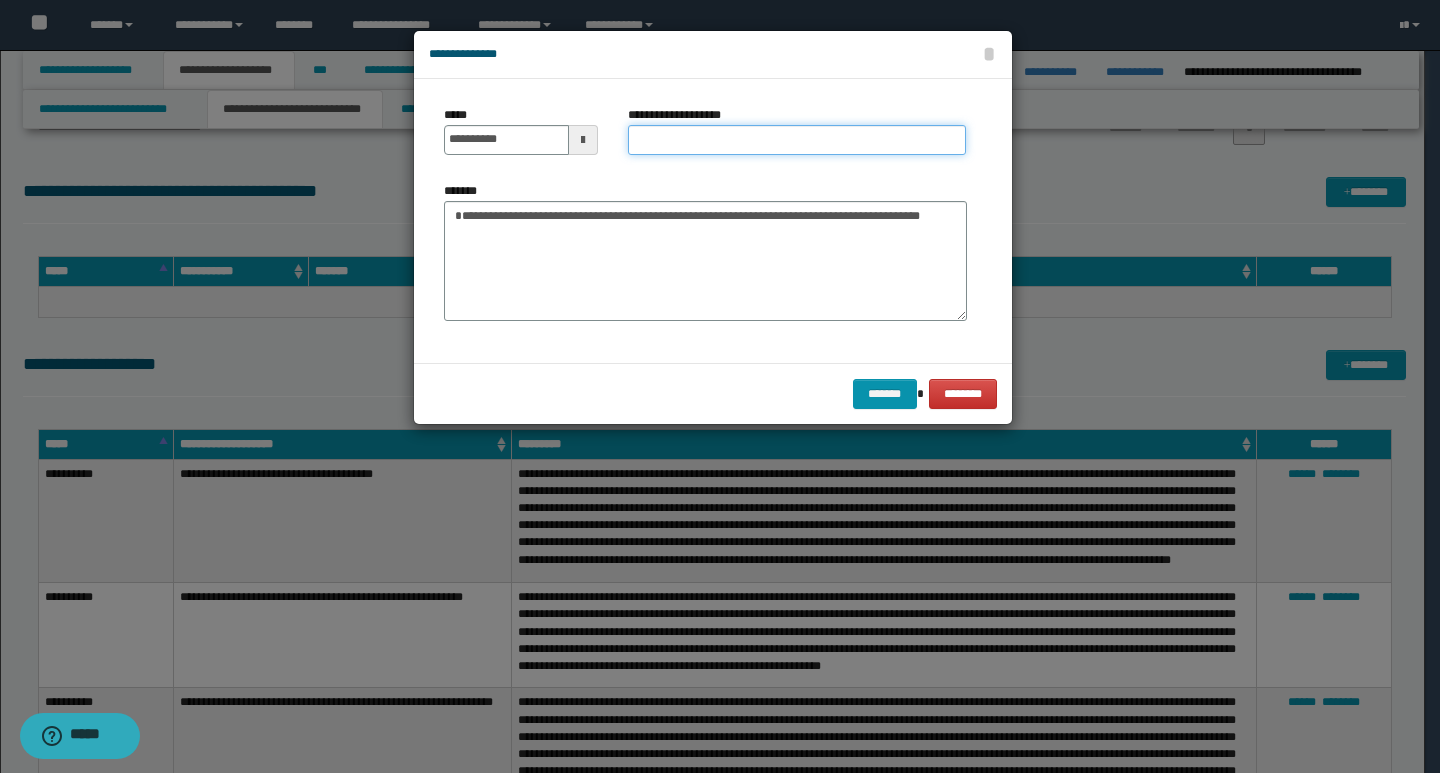 click on "**********" at bounding box center [797, 140] 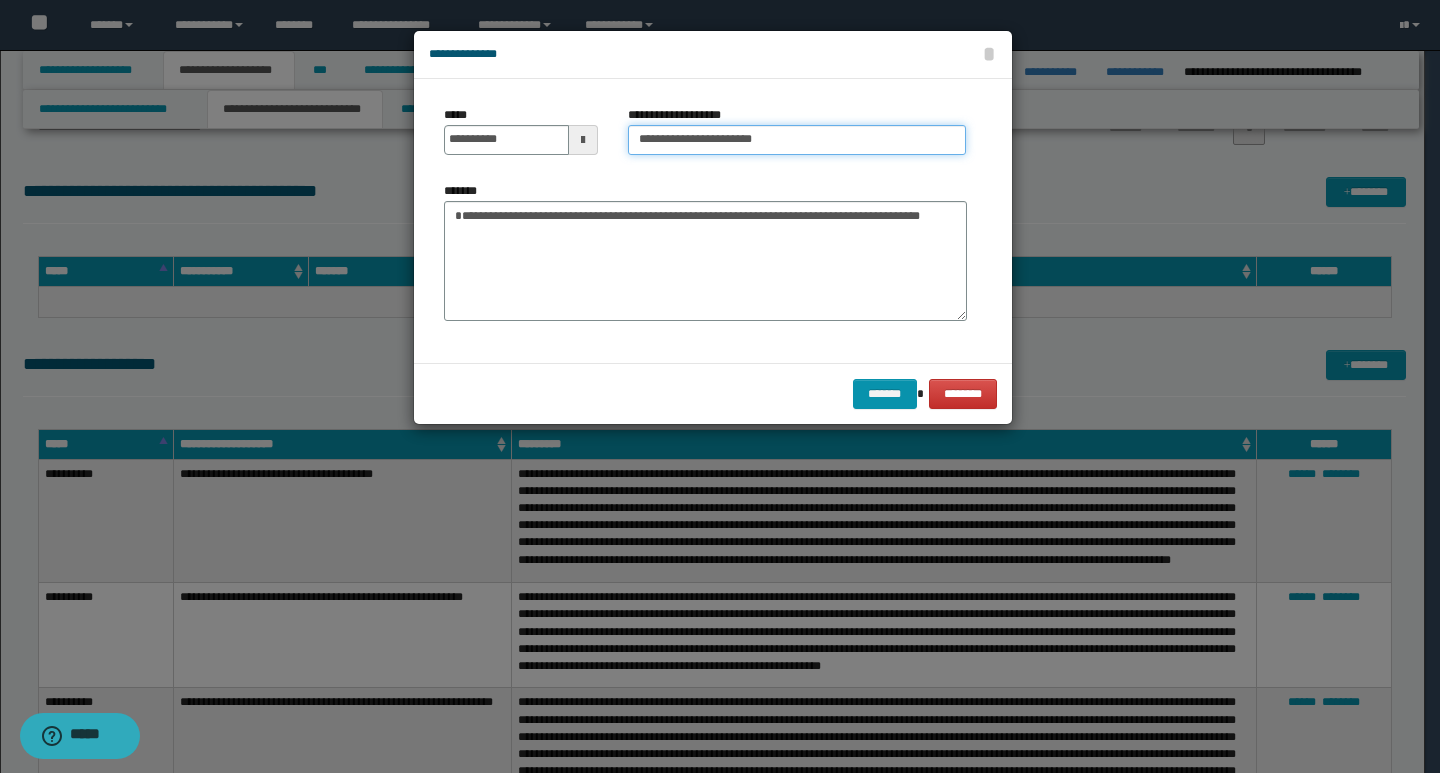 type on "**********" 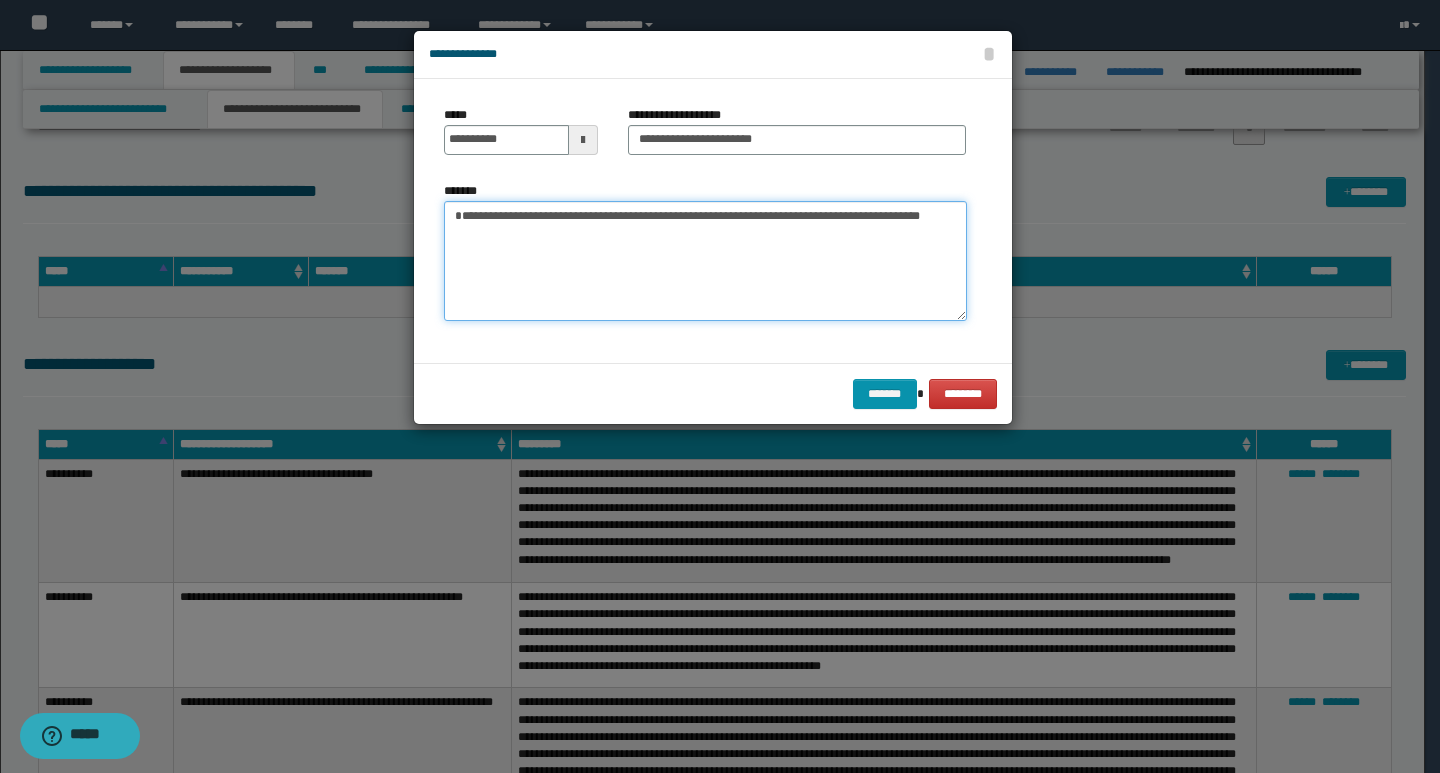 click on "**********" at bounding box center (705, 261) 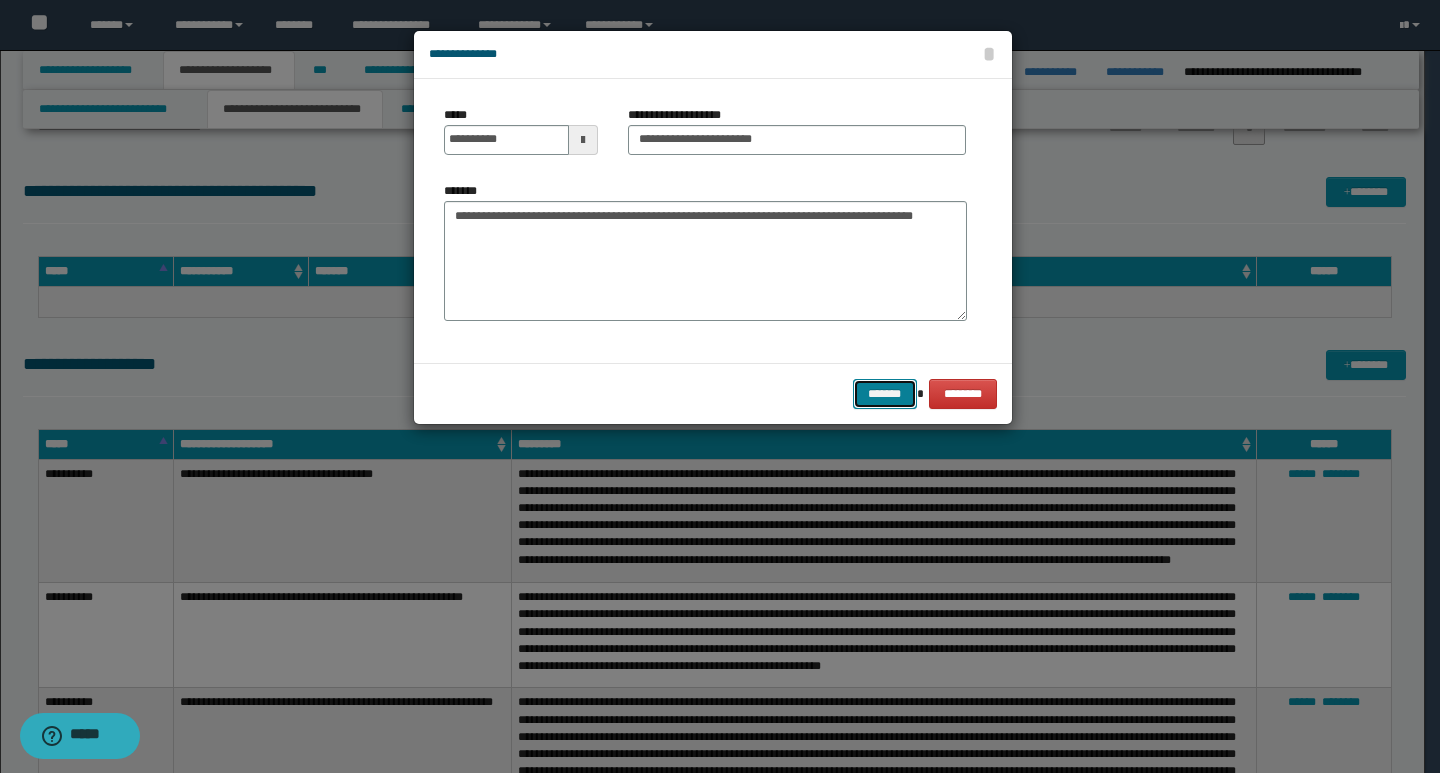 click on "*******" at bounding box center [885, 394] 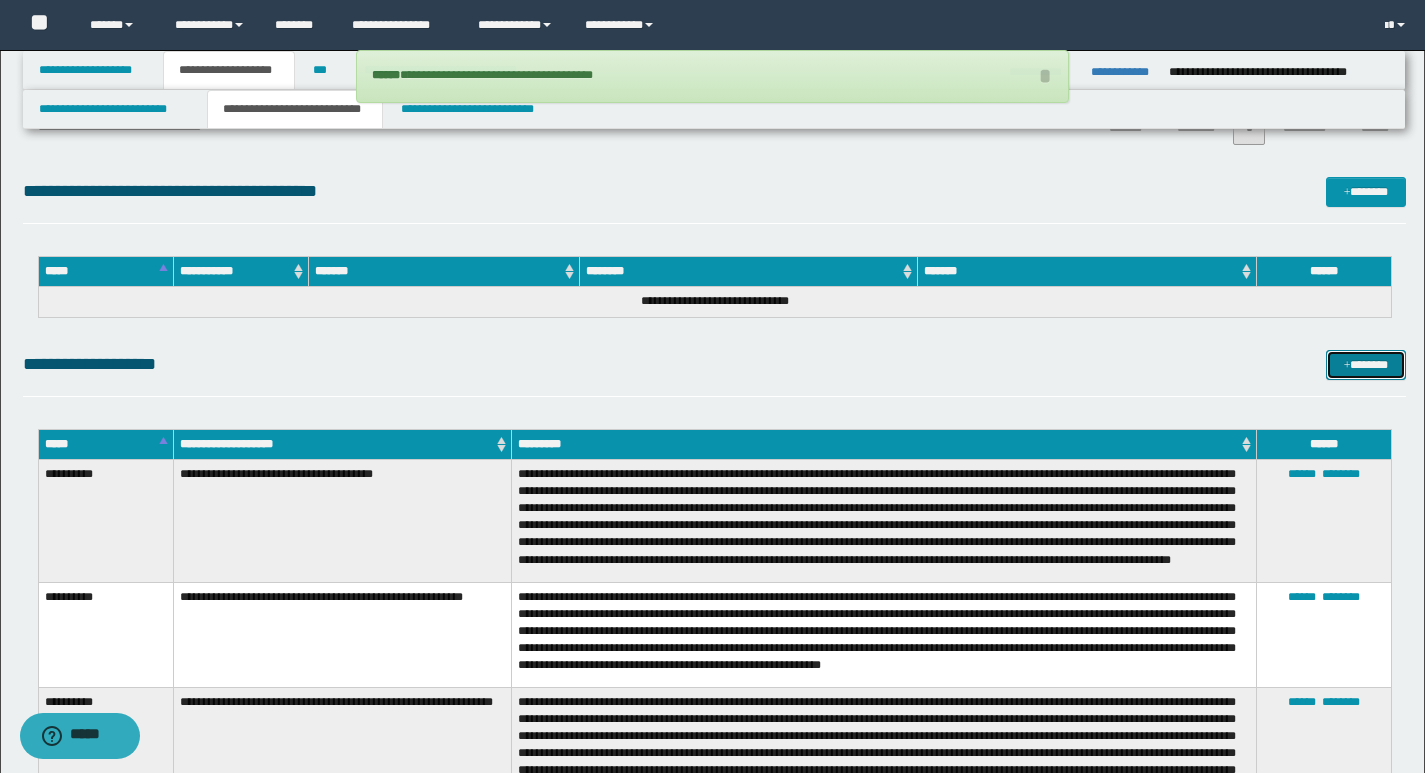 click on "*******" at bounding box center (1366, 365) 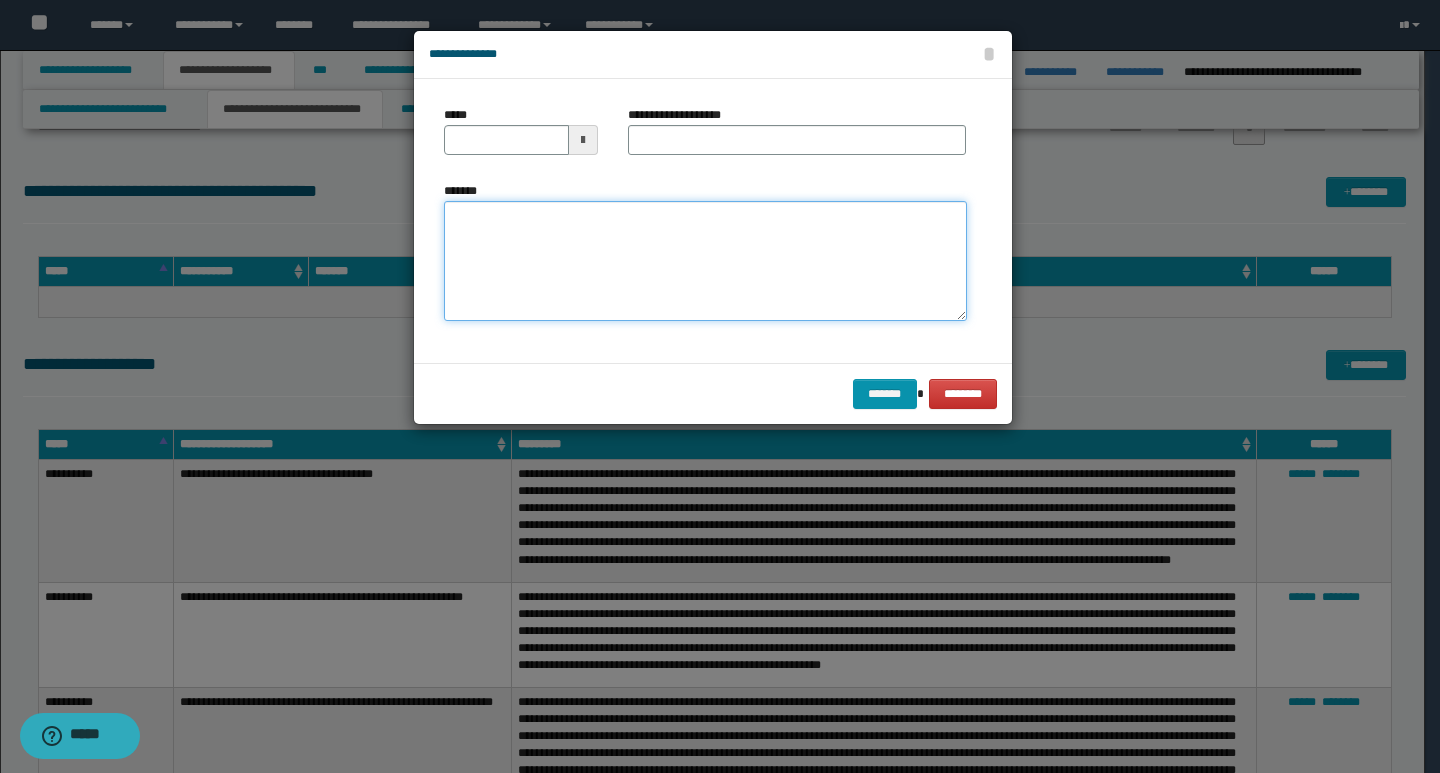 click on "*******" at bounding box center (705, 261) 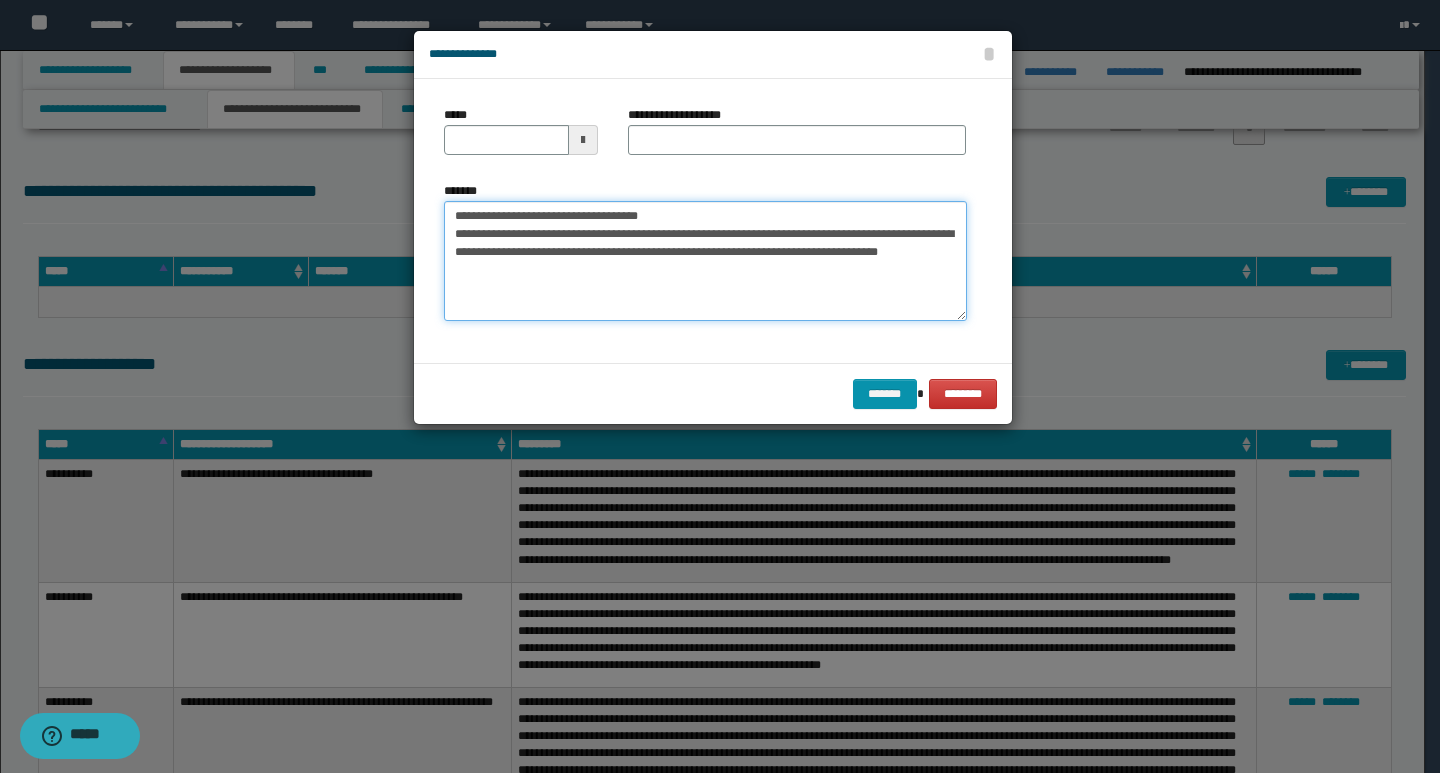 drag, startPoint x: 446, startPoint y: 220, endPoint x: 520, endPoint y: 219, distance: 74.00676 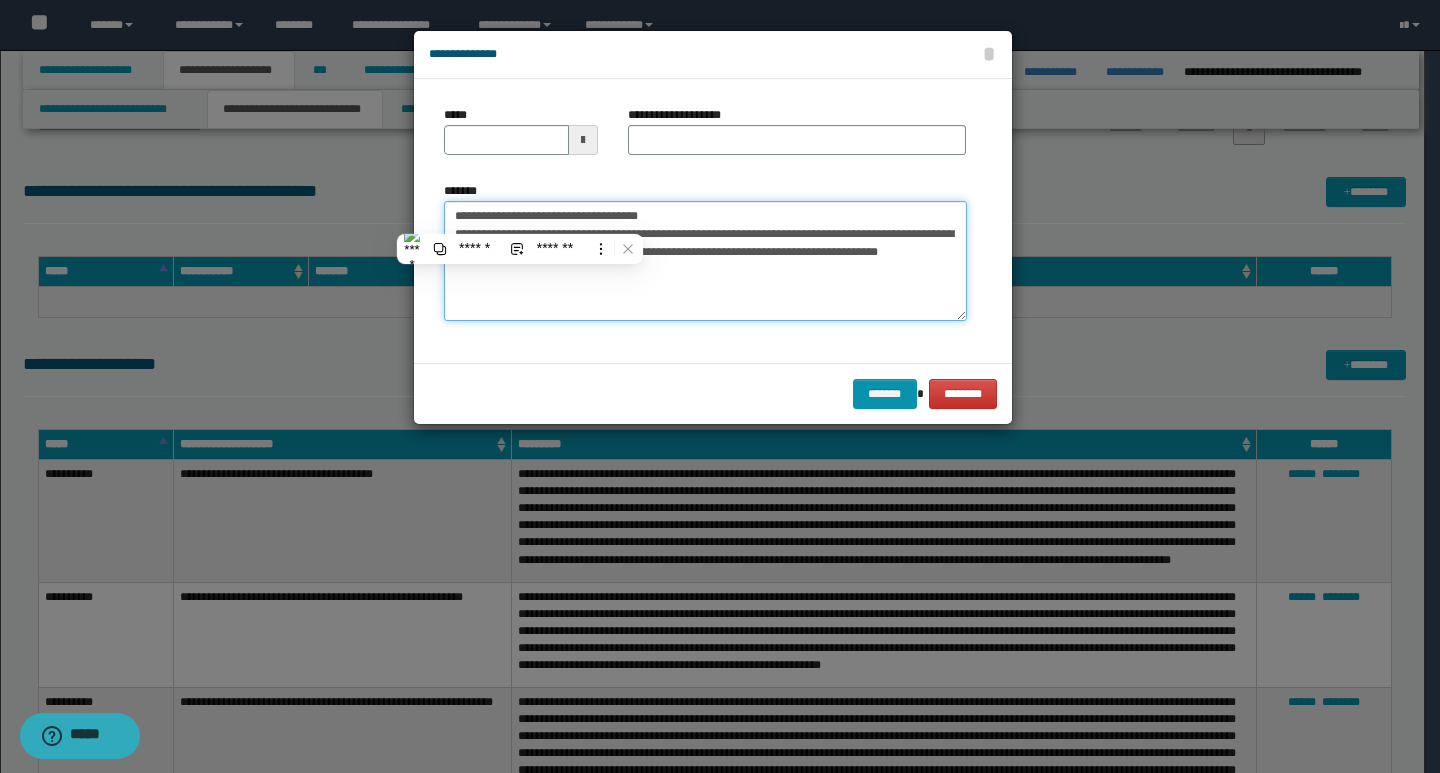 type on "**********" 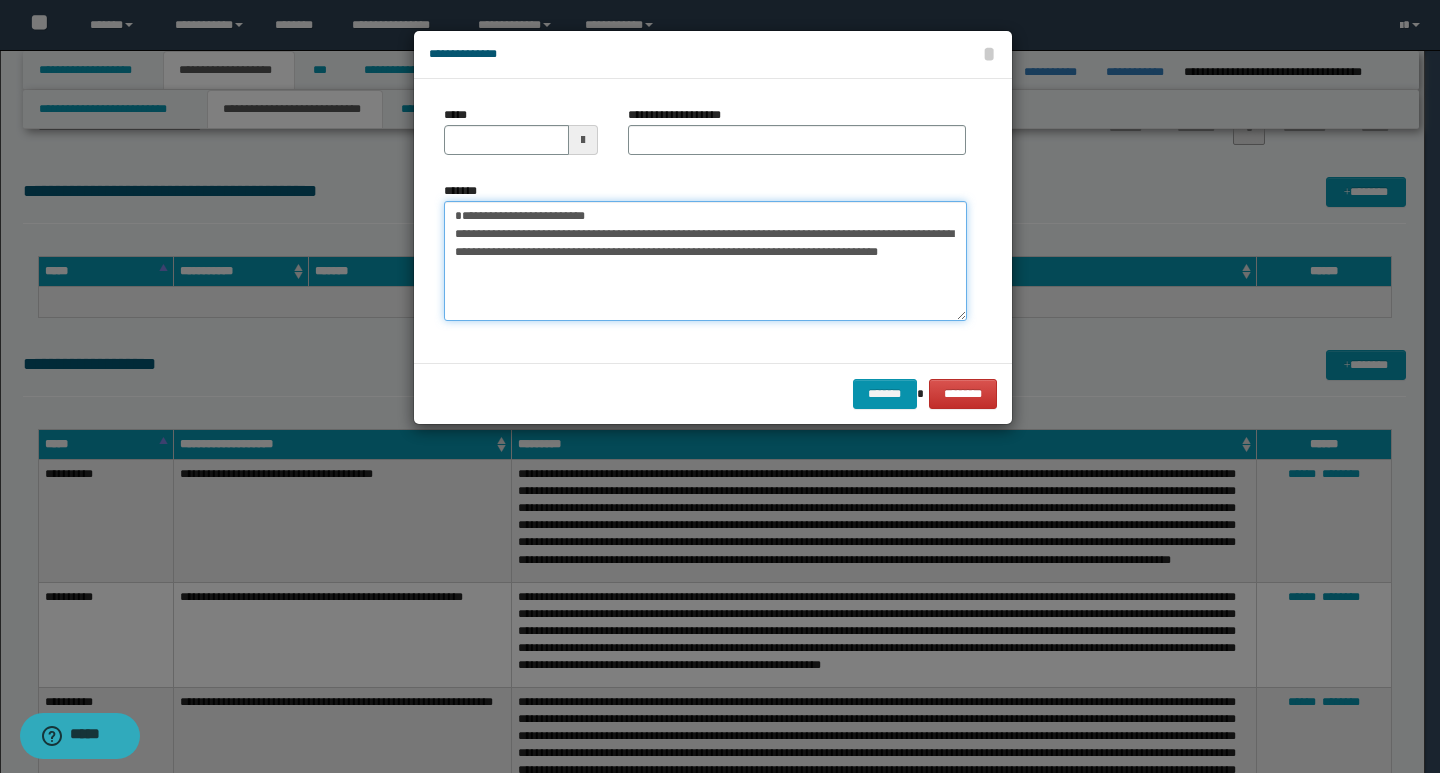 type 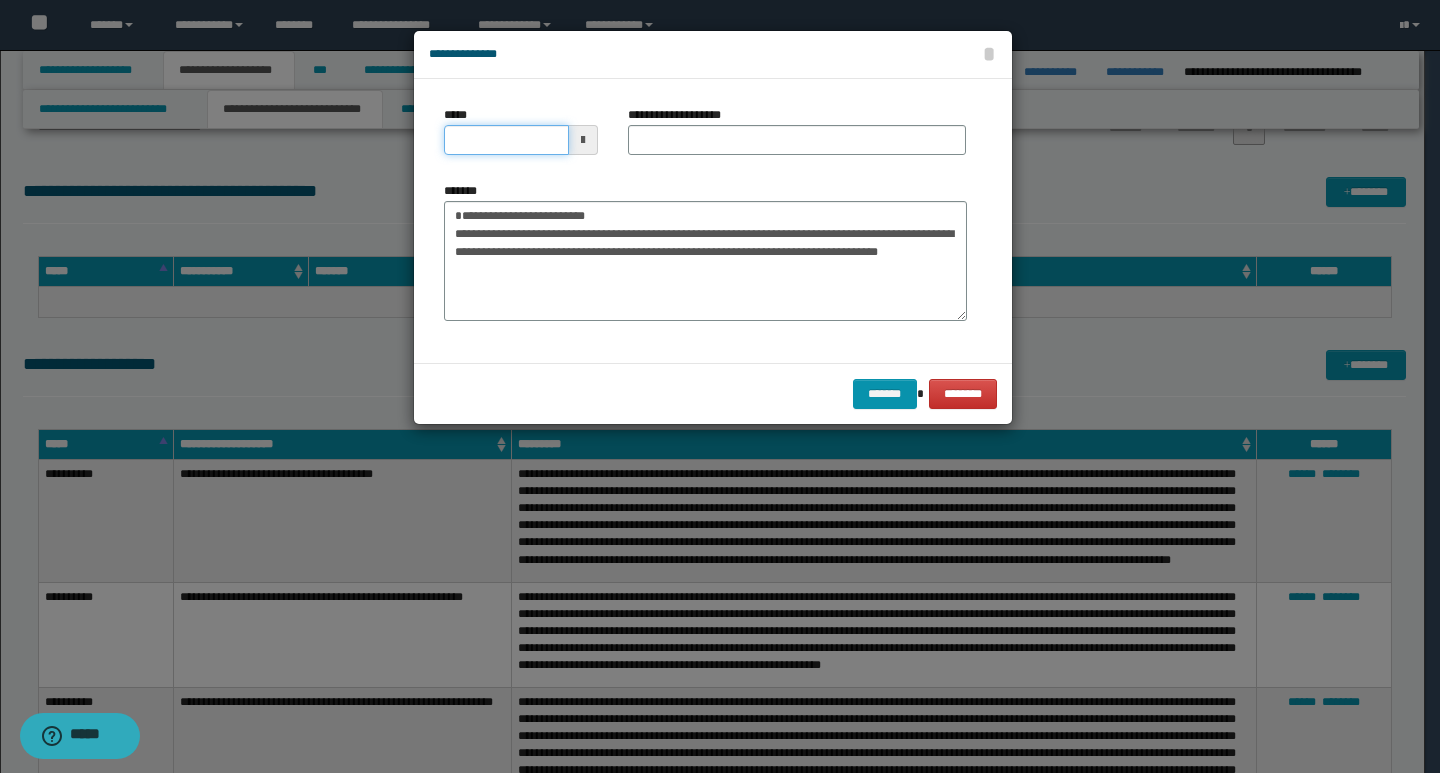 click on "*****" at bounding box center [506, 140] 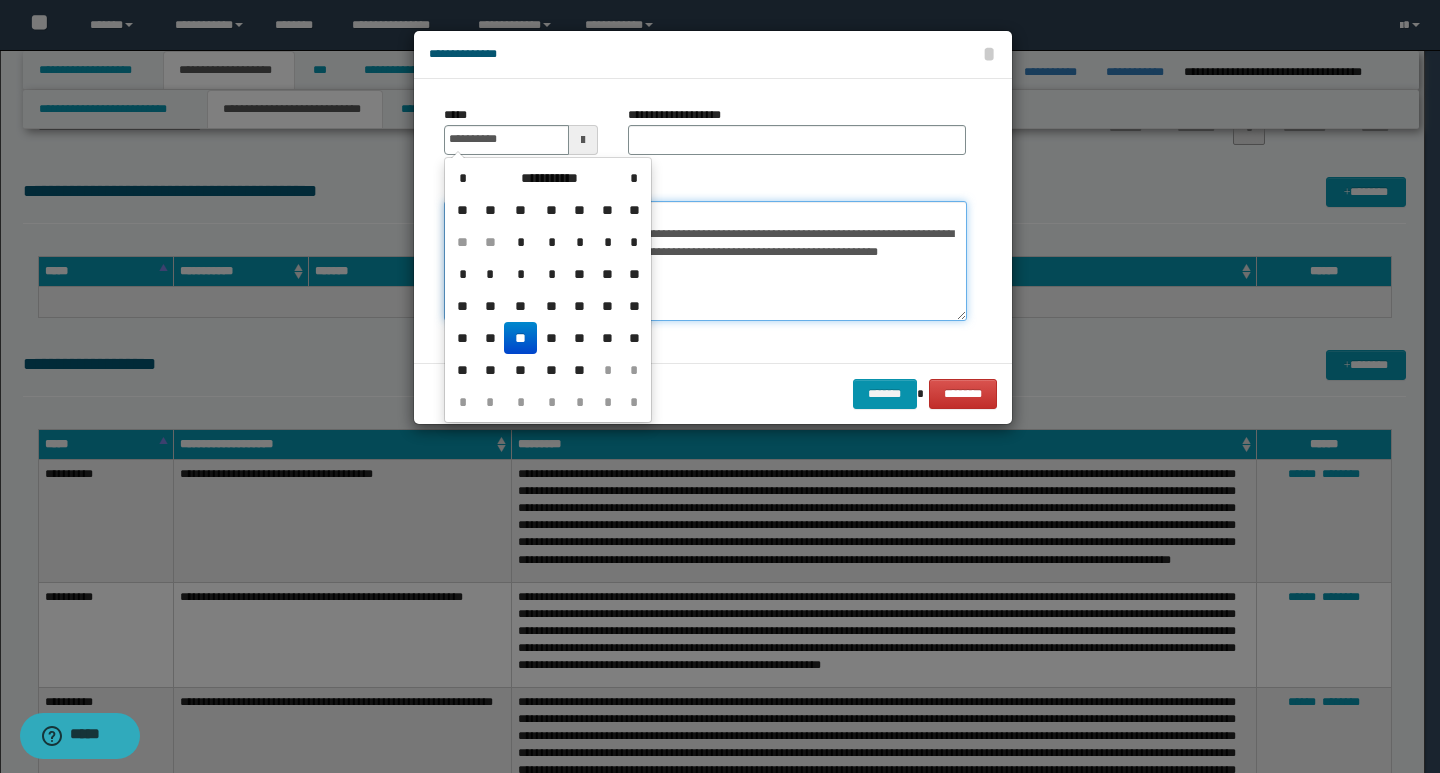 type on "**********" 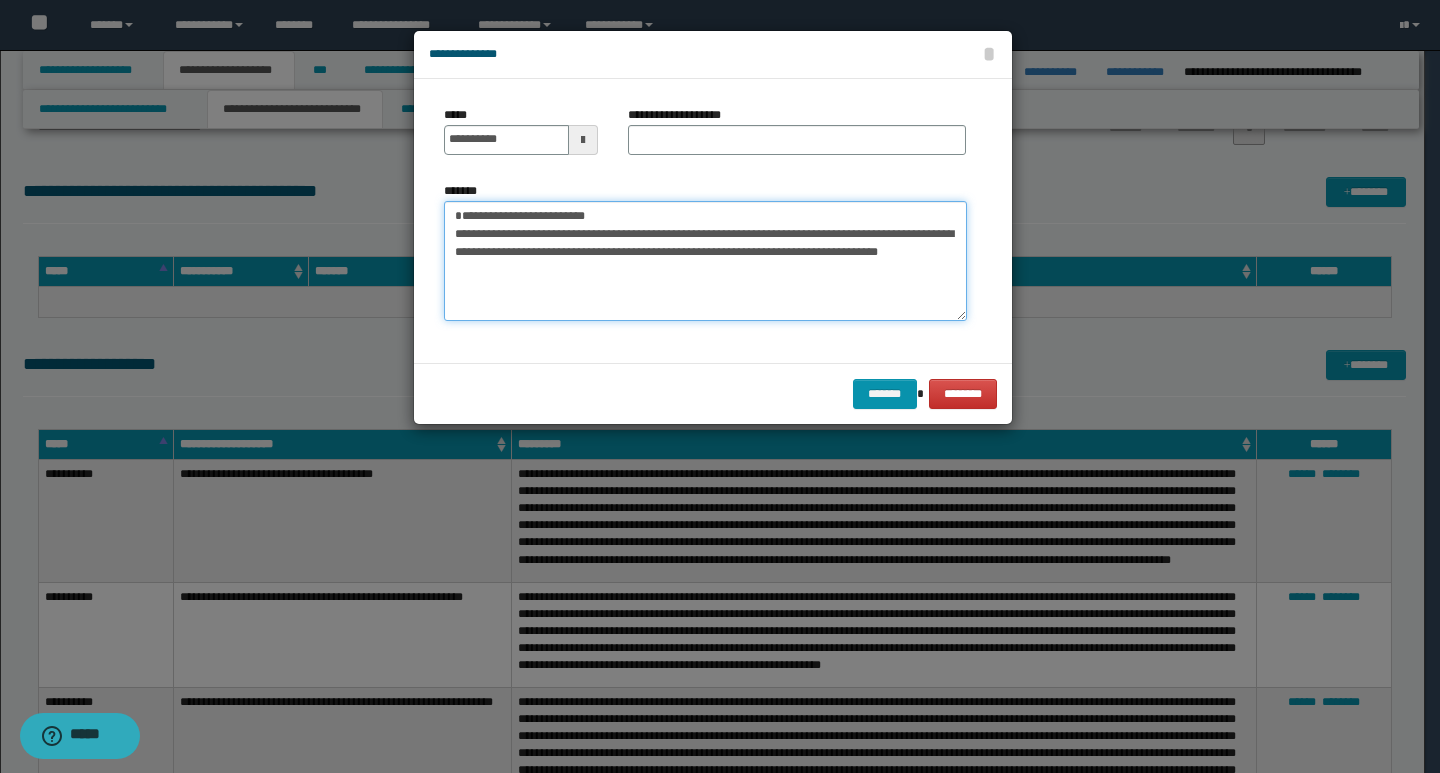 drag, startPoint x: 679, startPoint y: 223, endPoint x: 445, endPoint y: 213, distance: 234.21358 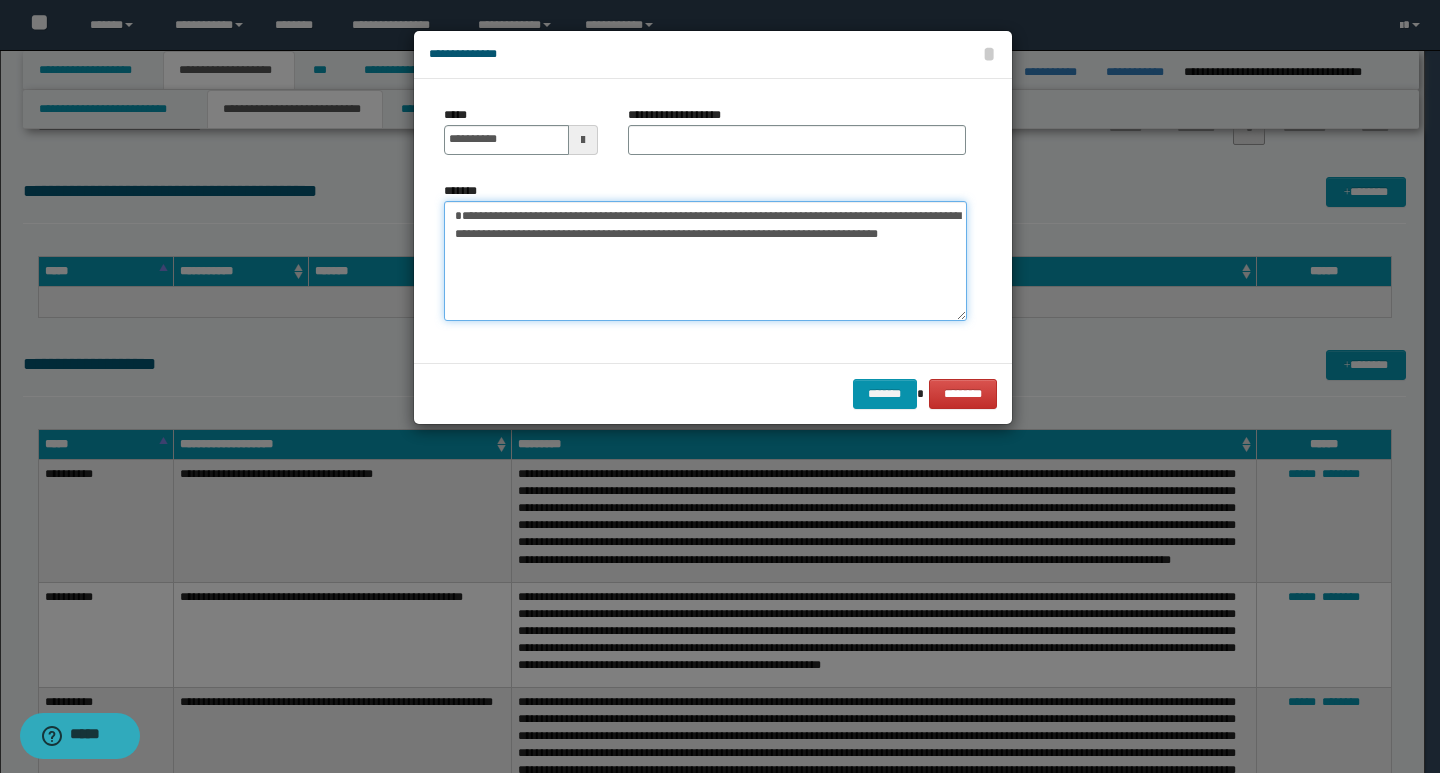 type on "**********" 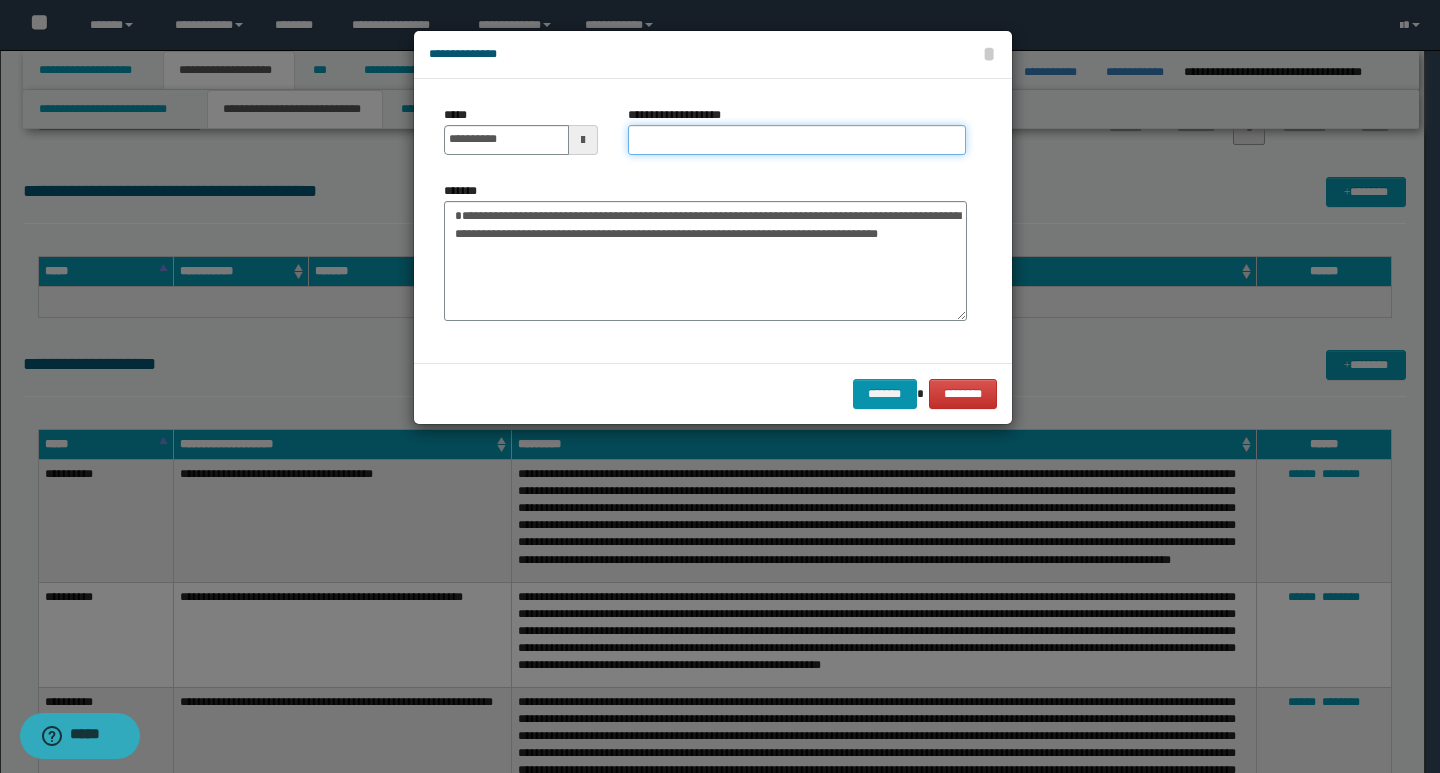 click on "**********" at bounding box center (797, 140) 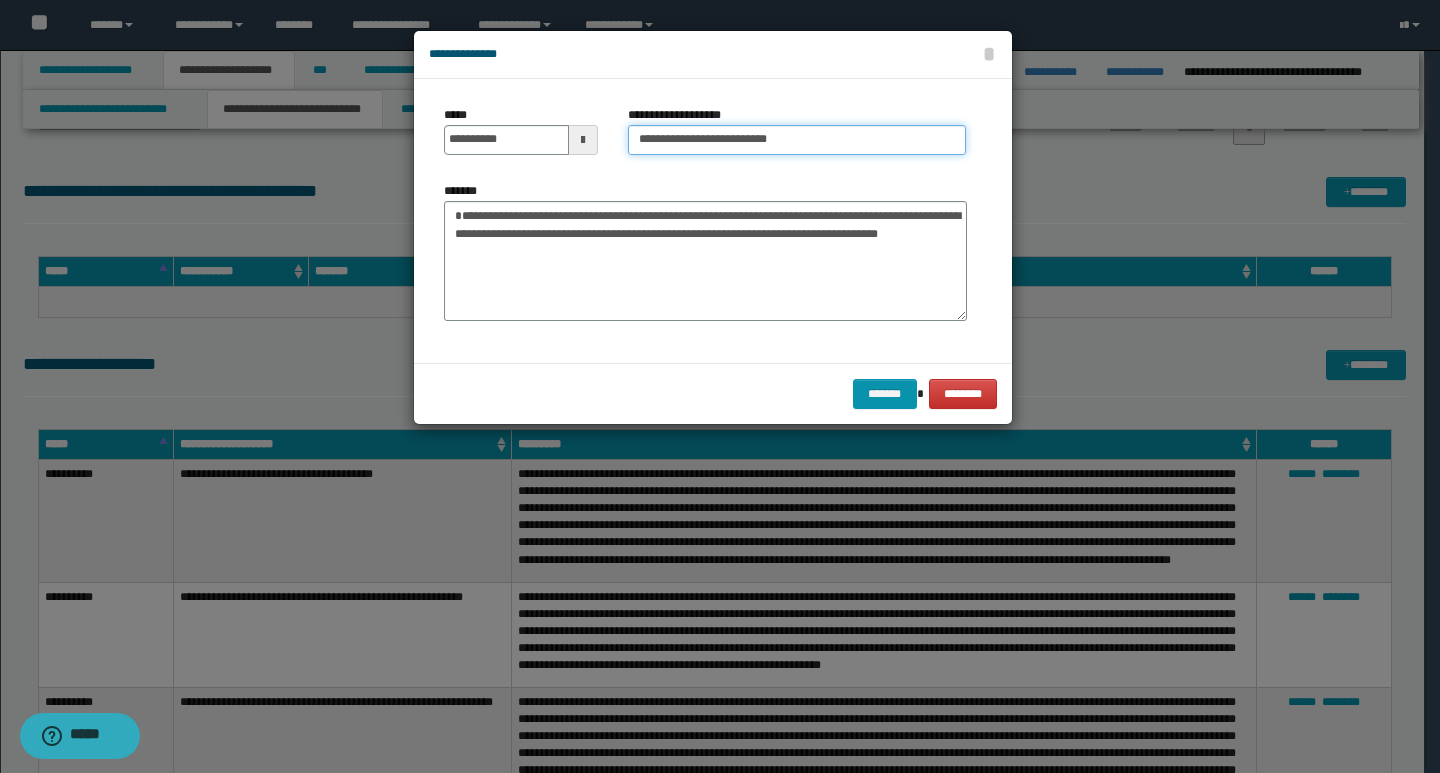 type on "**********" 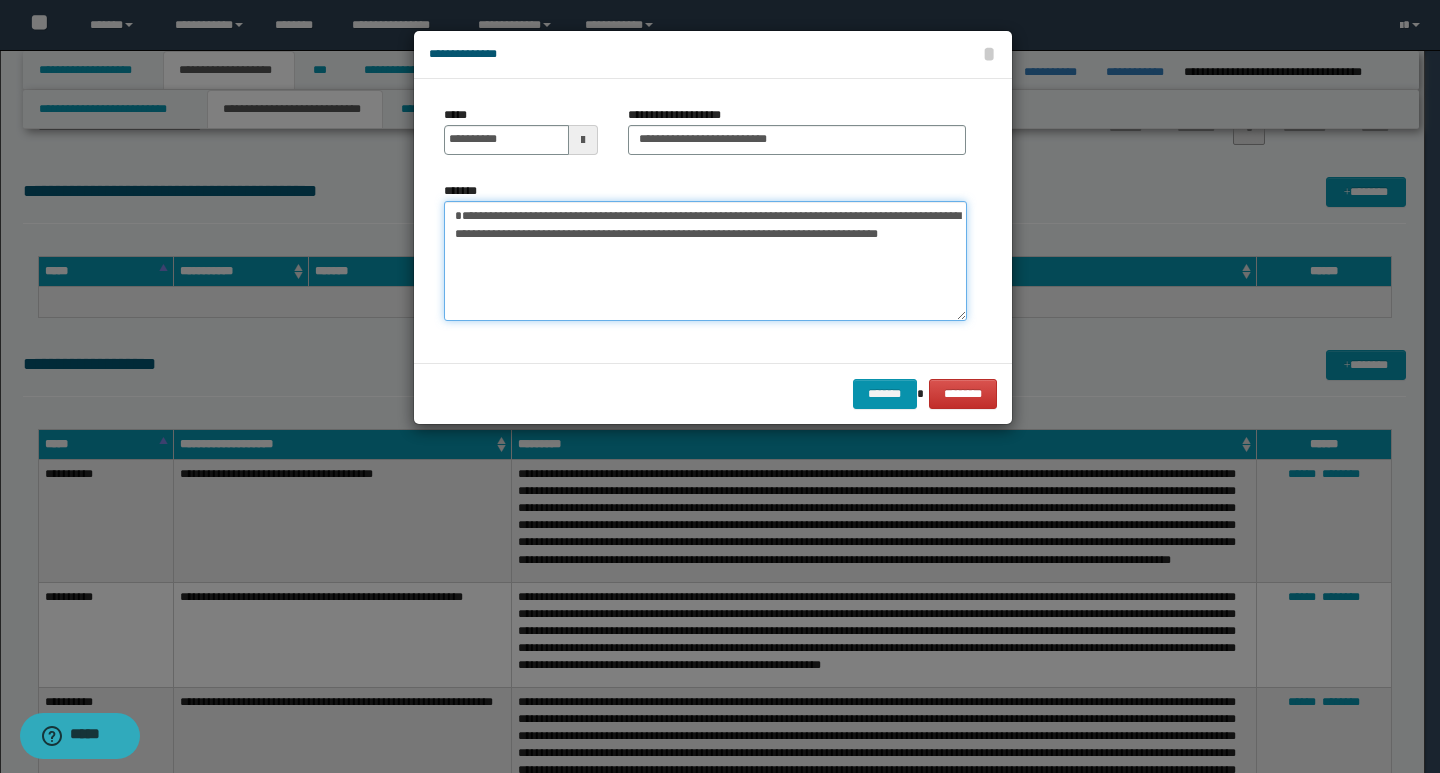 click on "**********" at bounding box center [705, 261] 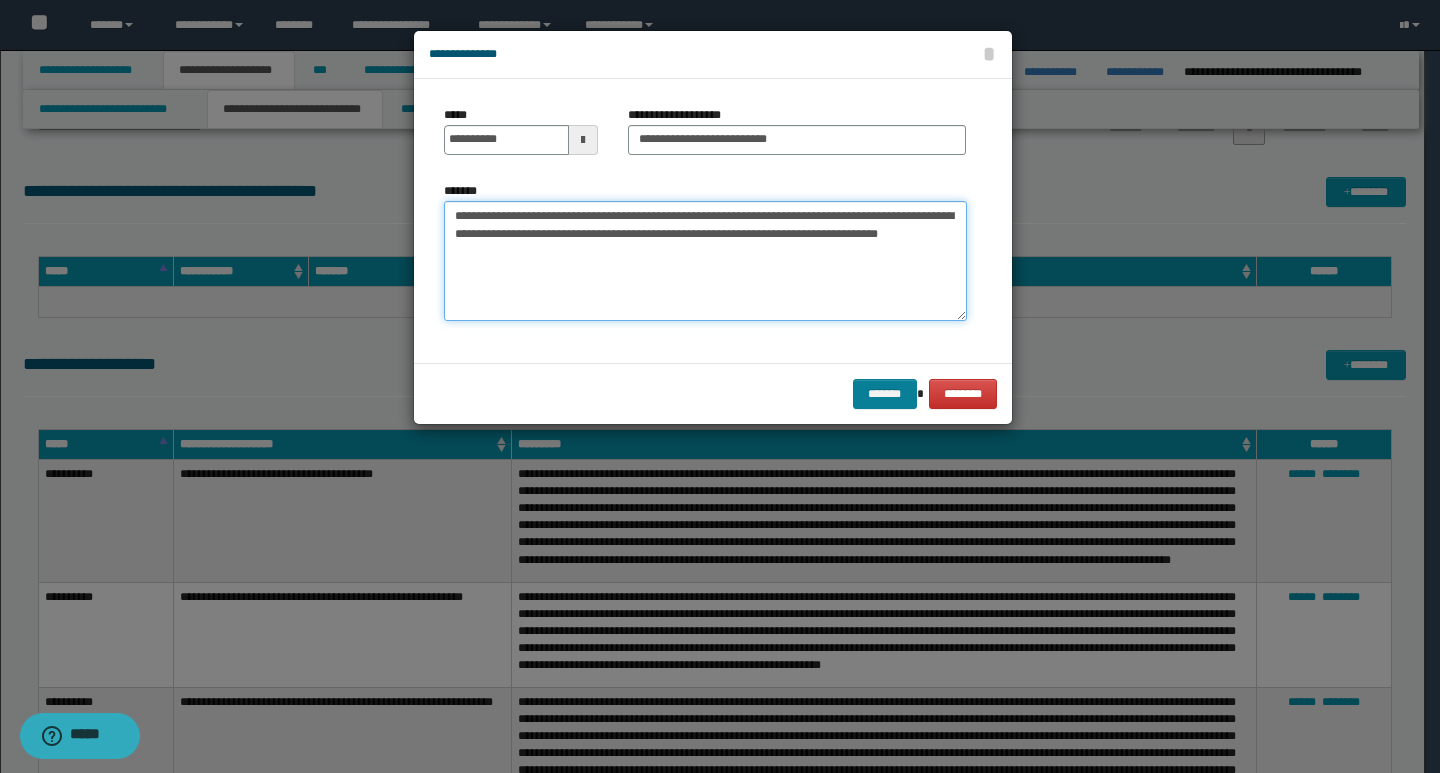 type on "**********" 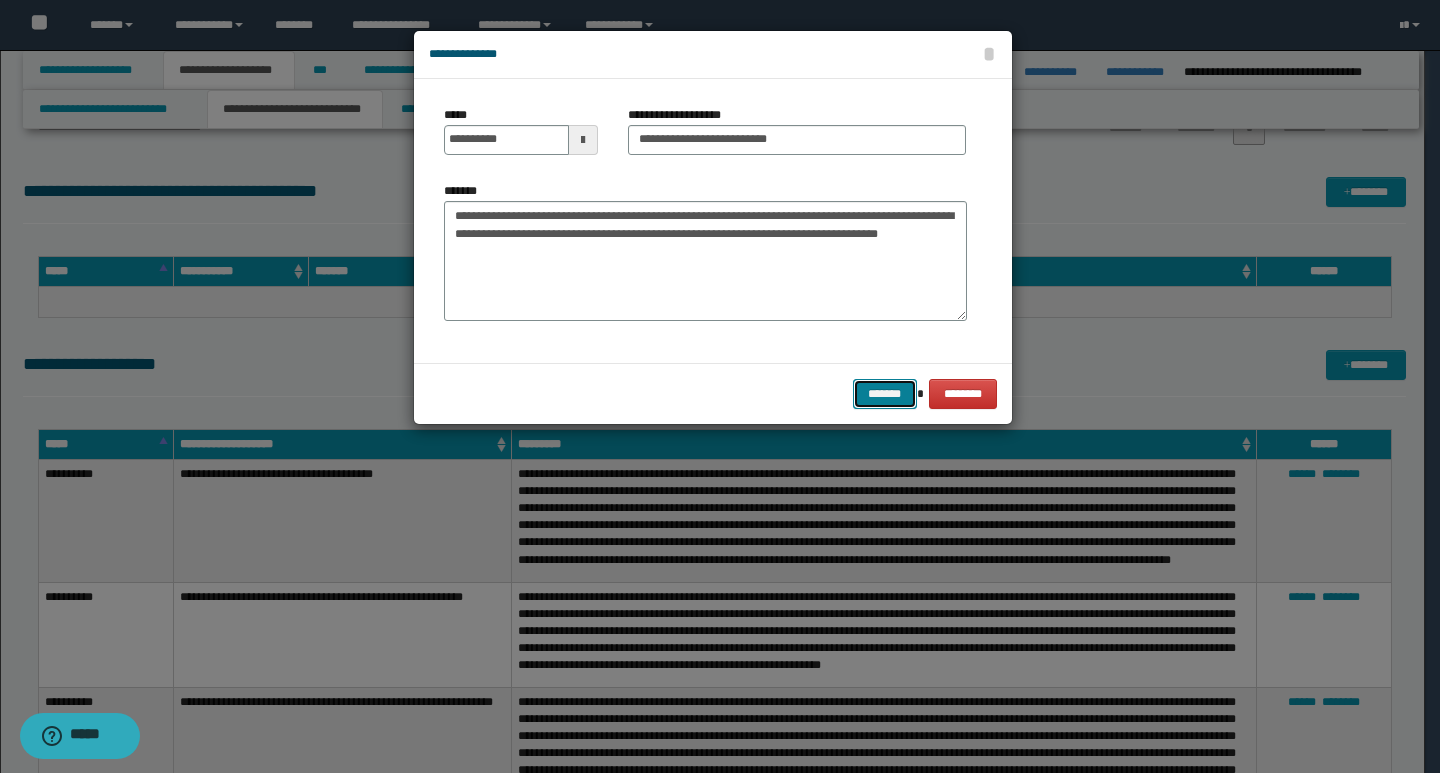 click on "*******" at bounding box center [885, 394] 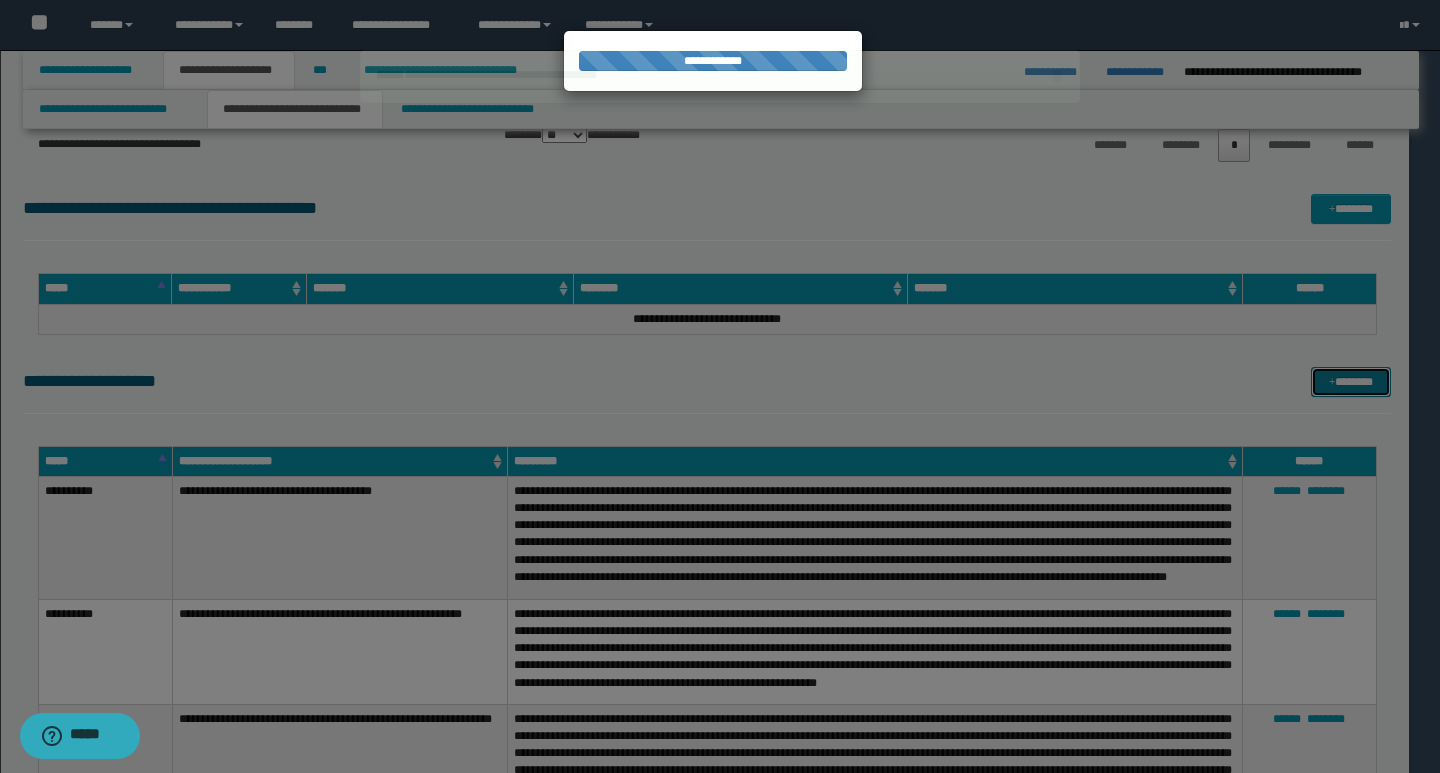 type 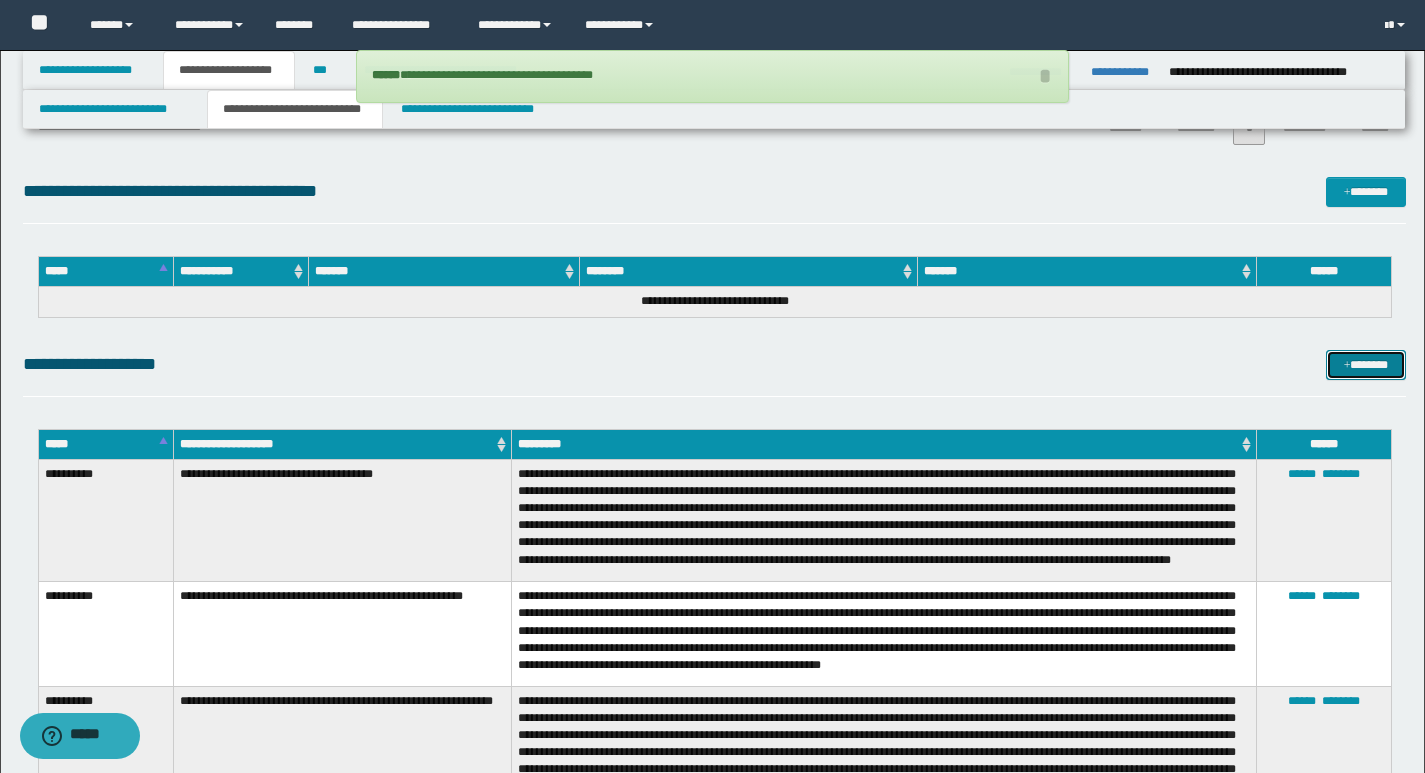 click on "*******" at bounding box center [1366, 365] 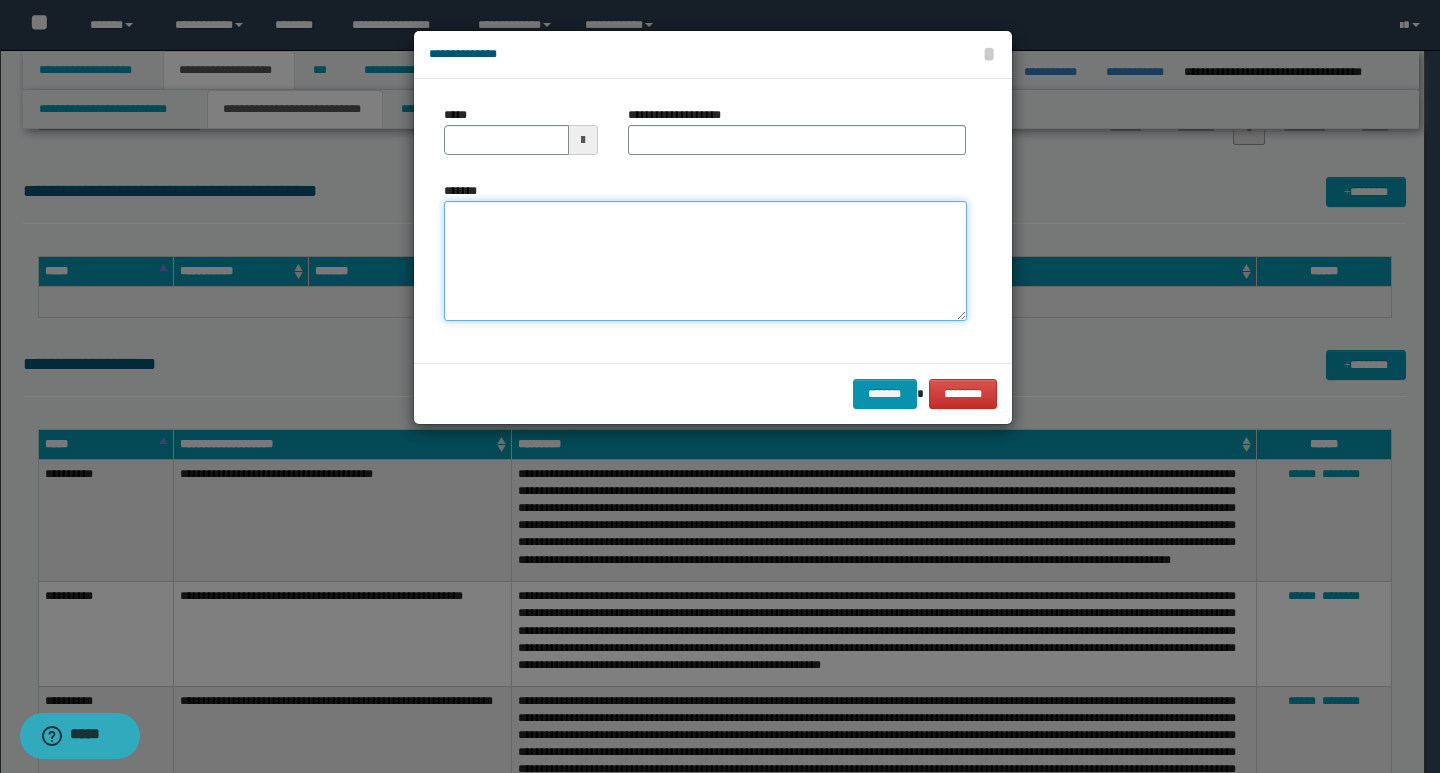 click on "*******" at bounding box center [705, 261] 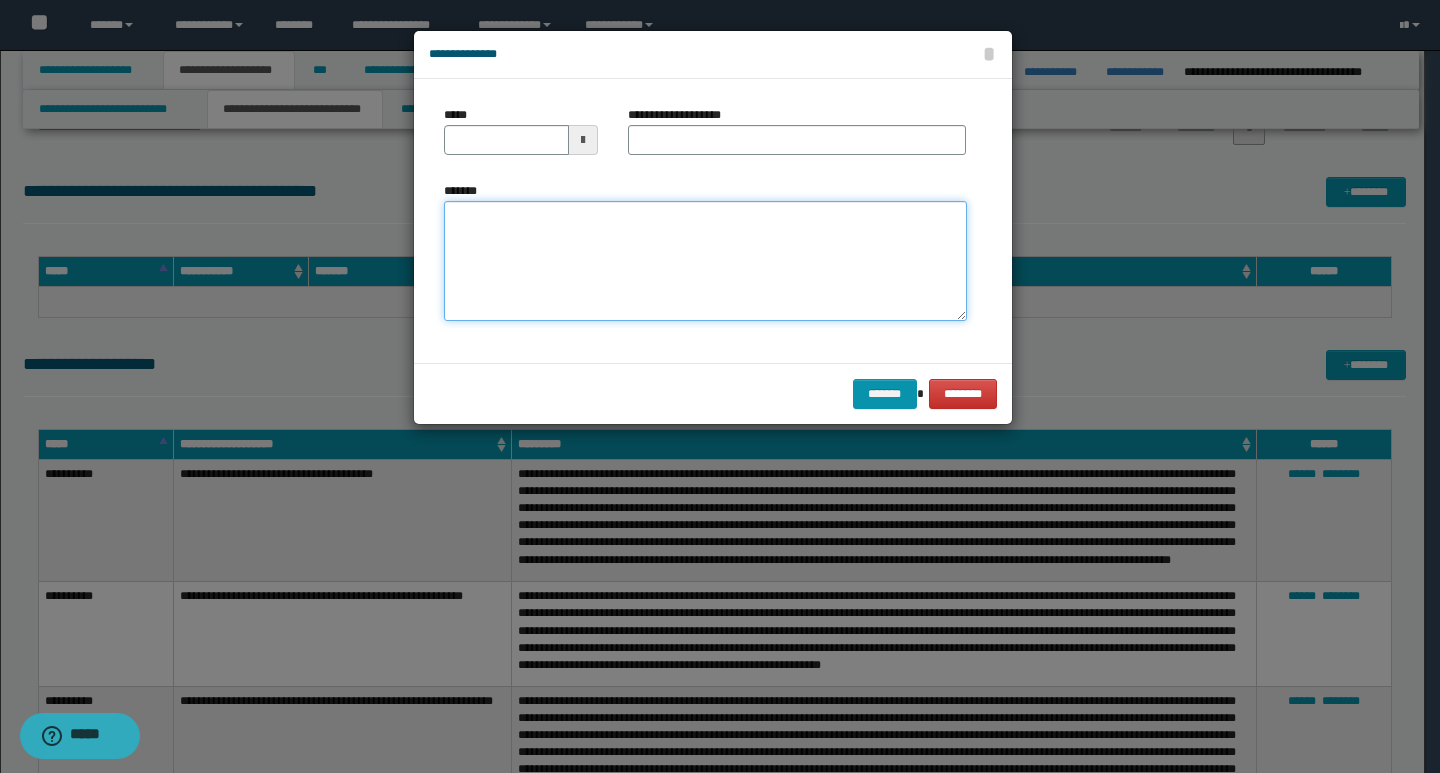 paste on "**********" 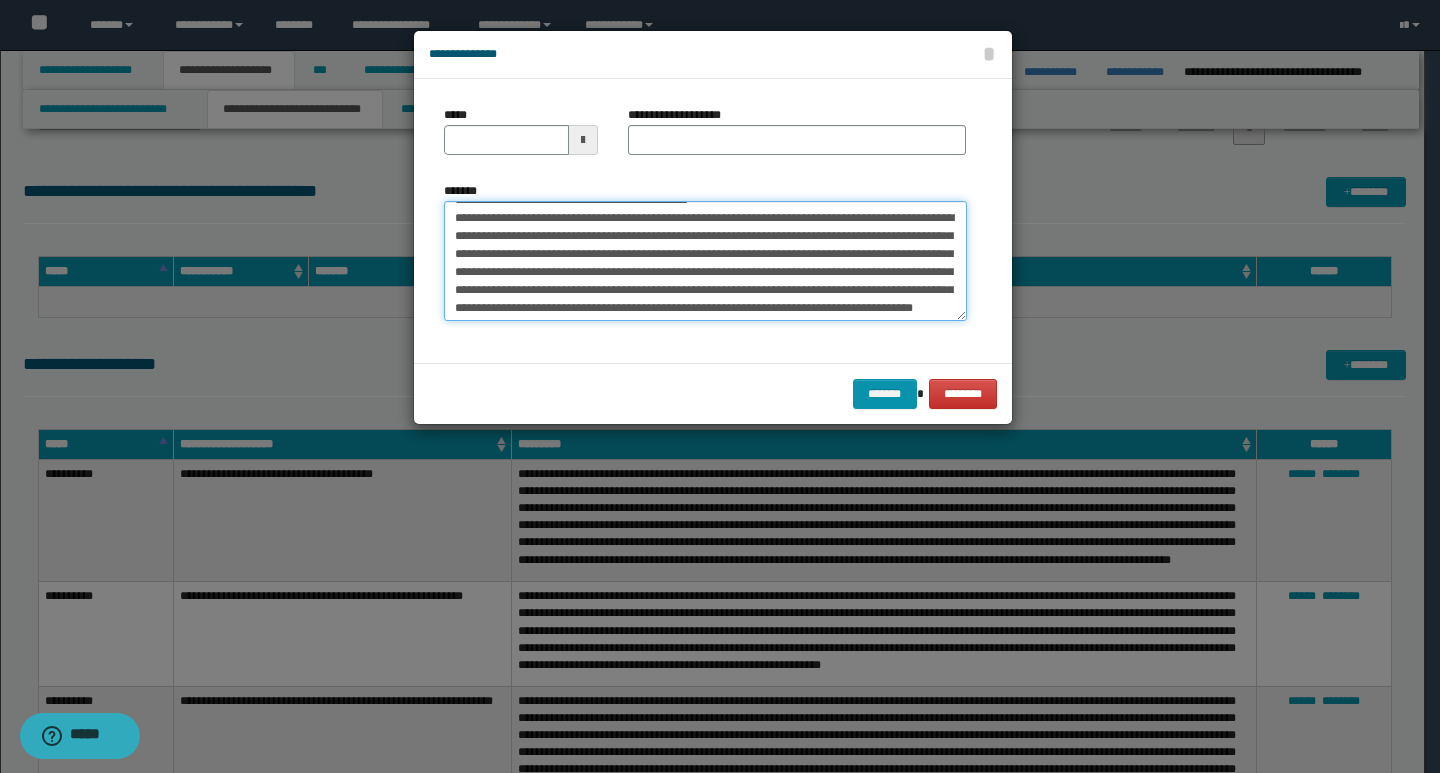 scroll, scrollTop: 0, scrollLeft: 0, axis: both 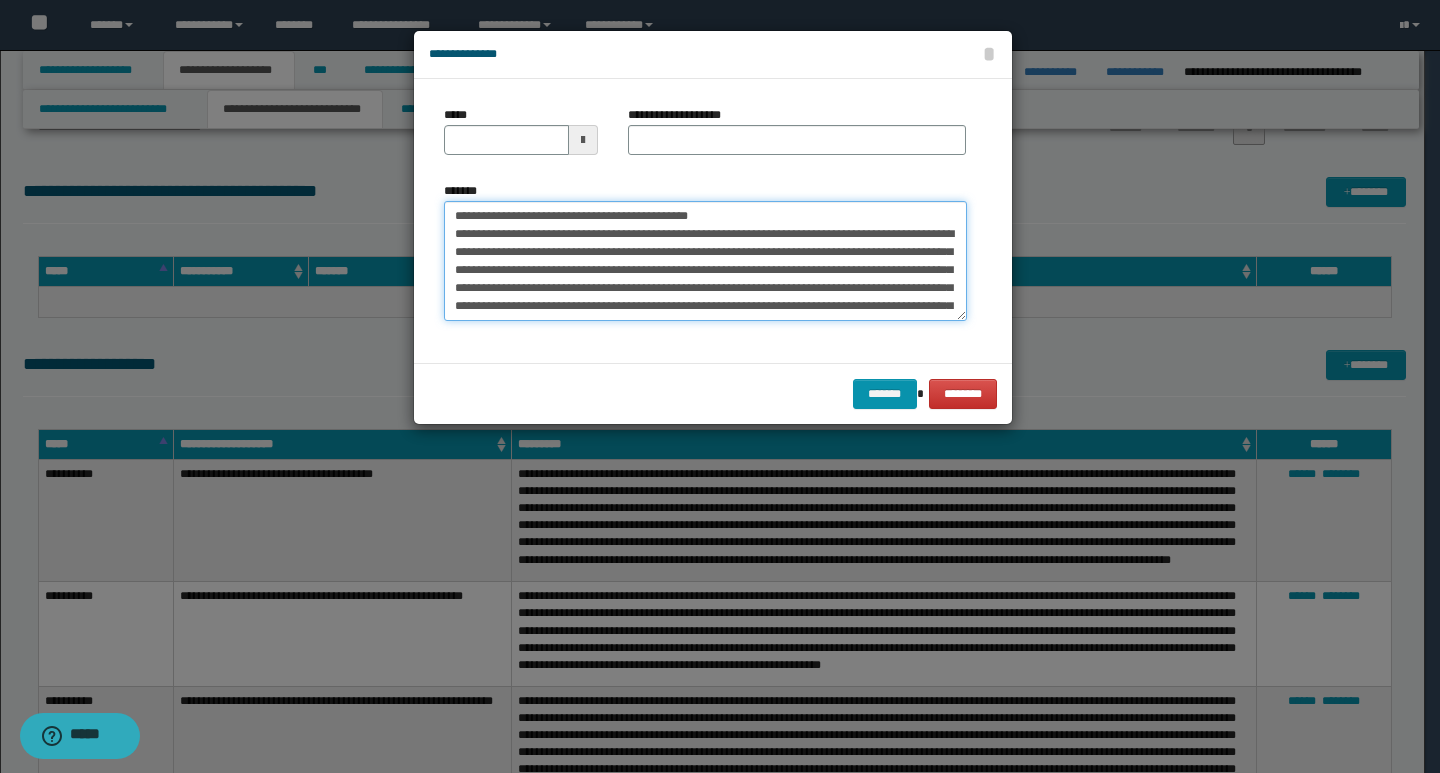 drag, startPoint x: 453, startPoint y: 217, endPoint x: 521, endPoint y: 215, distance: 68.0294 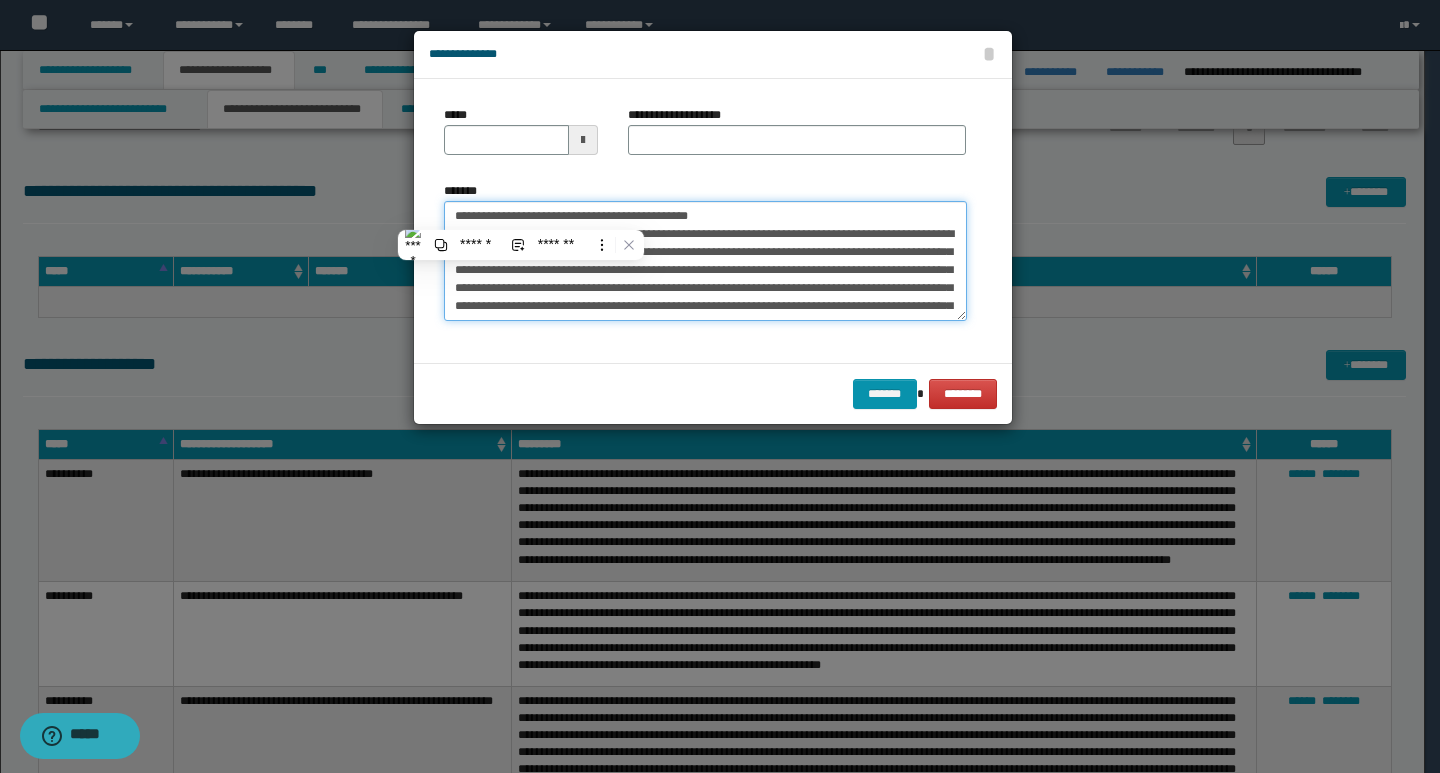 type on "**********" 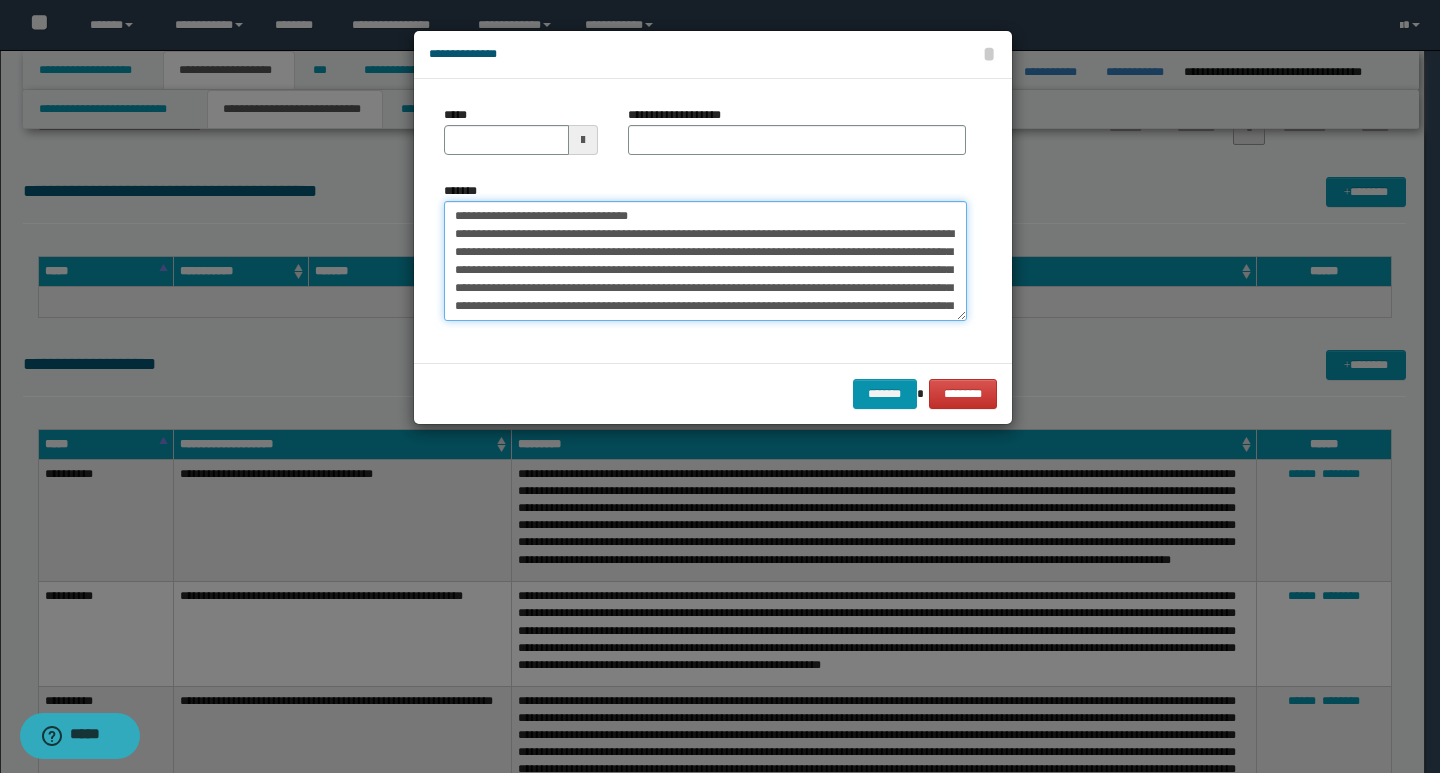 type 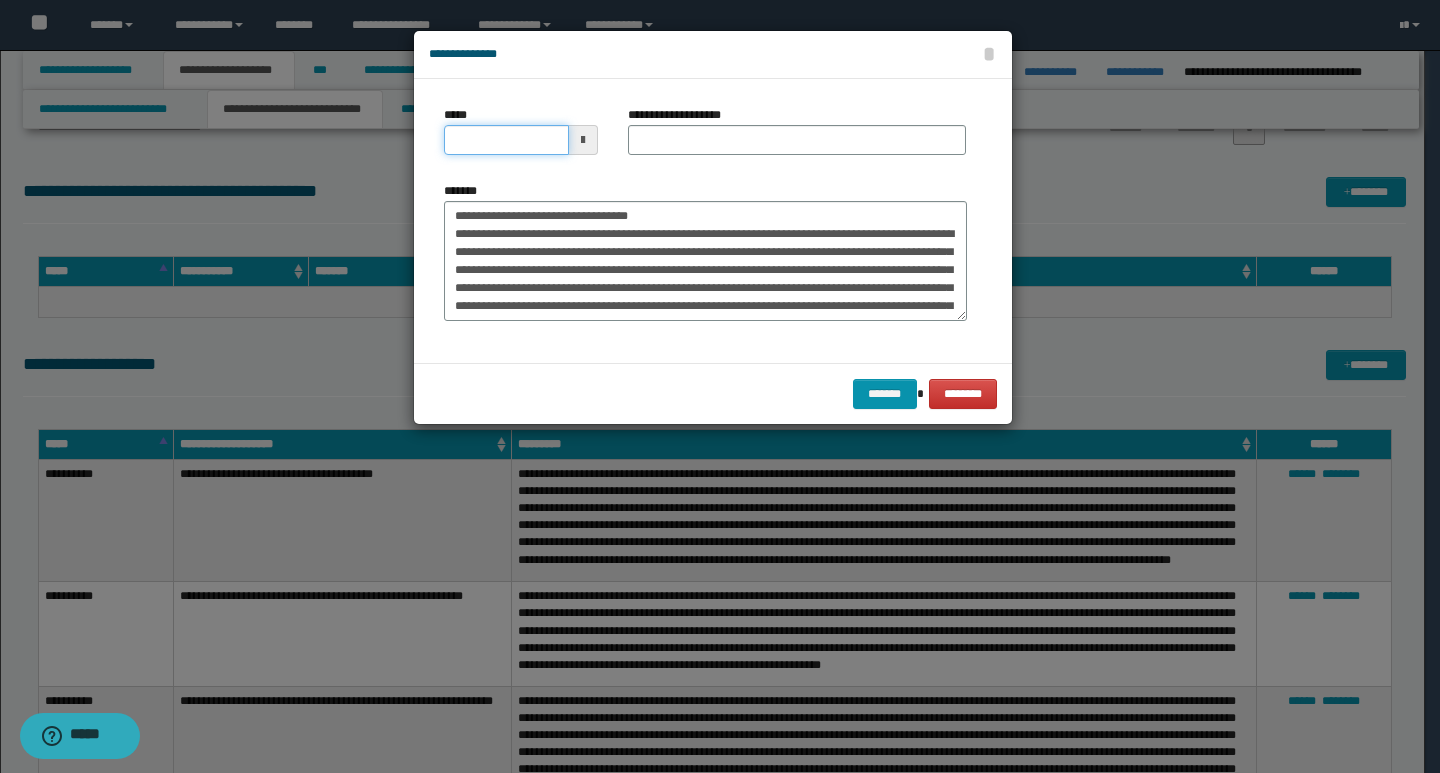 click on "*****" at bounding box center (506, 140) 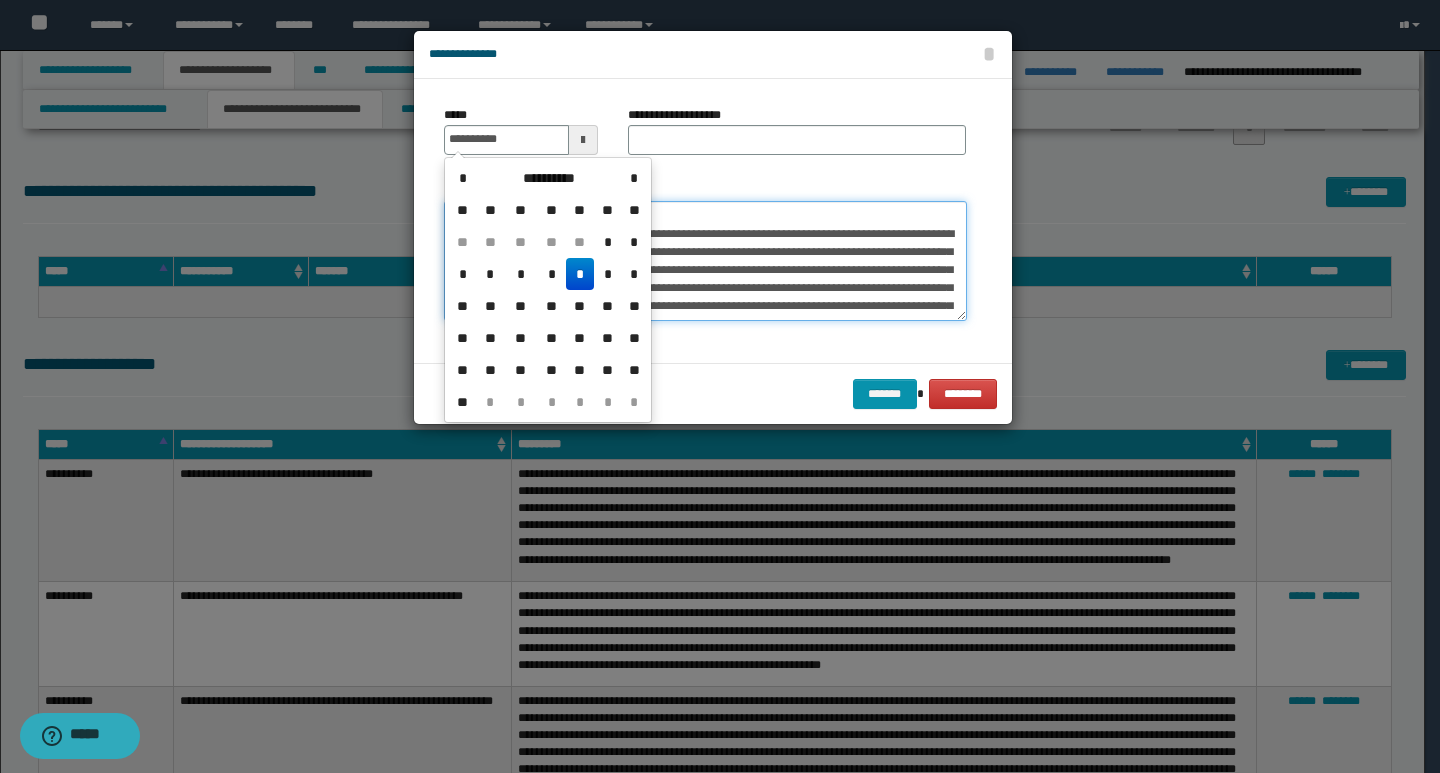 type on "**********" 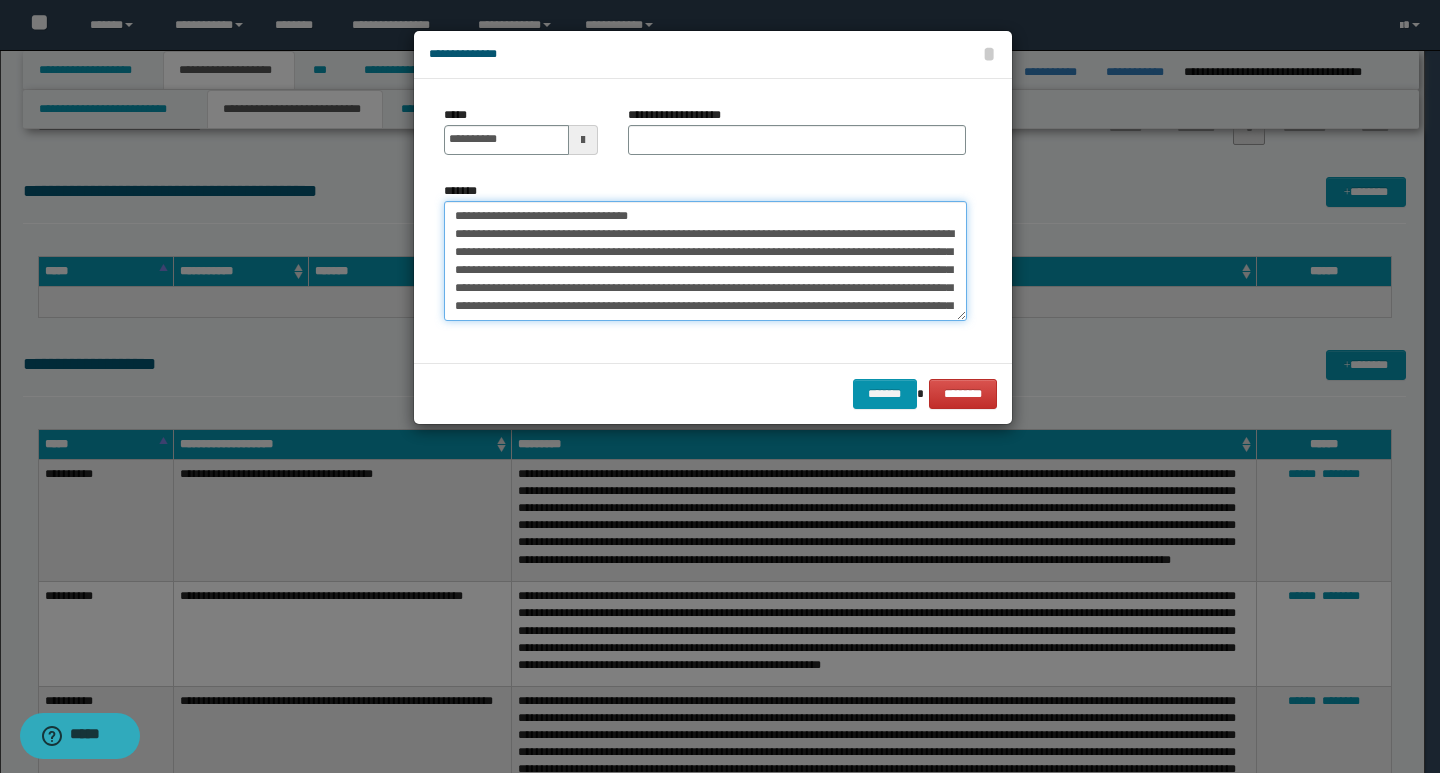 drag, startPoint x: 661, startPoint y: 213, endPoint x: 433, endPoint y: 204, distance: 228.17757 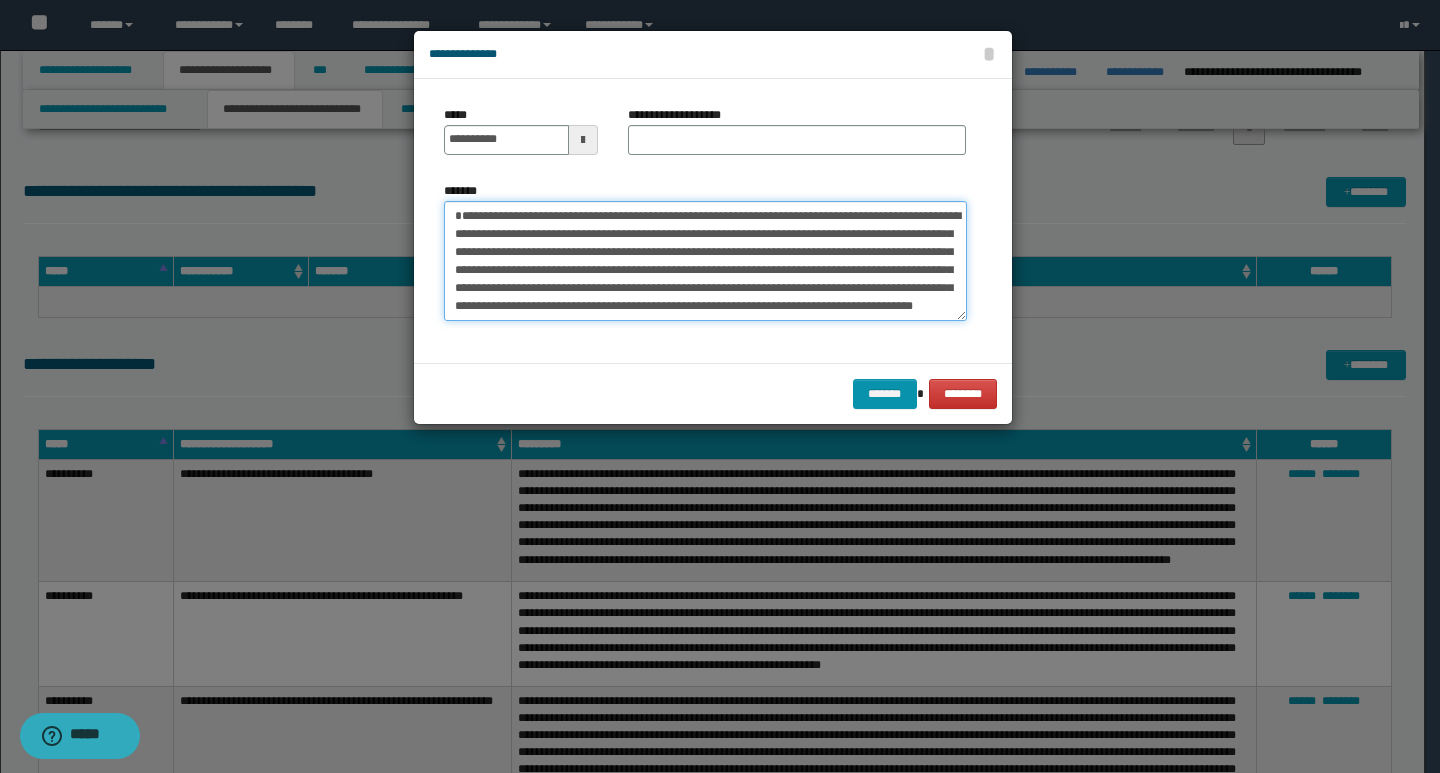 type on "**********" 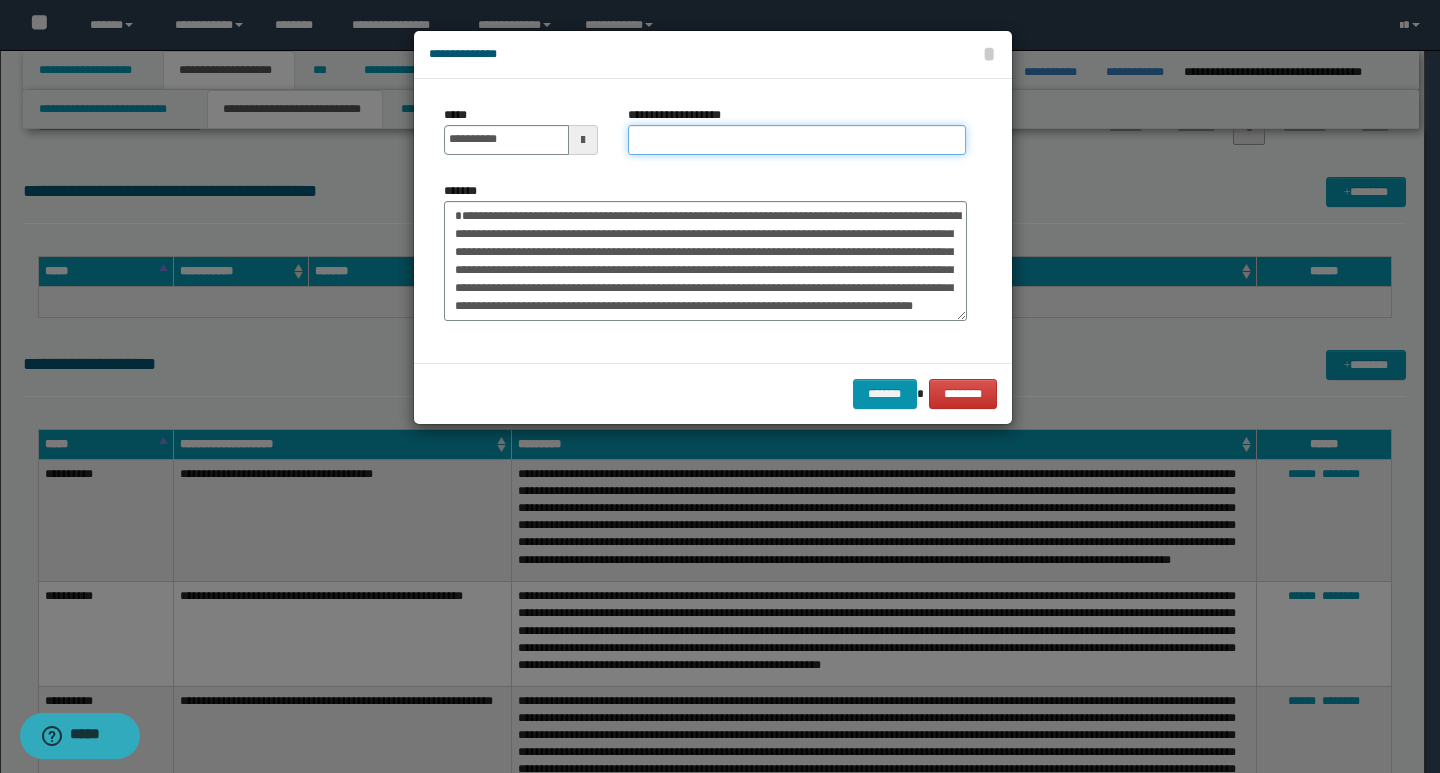click on "**********" at bounding box center (797, 140) 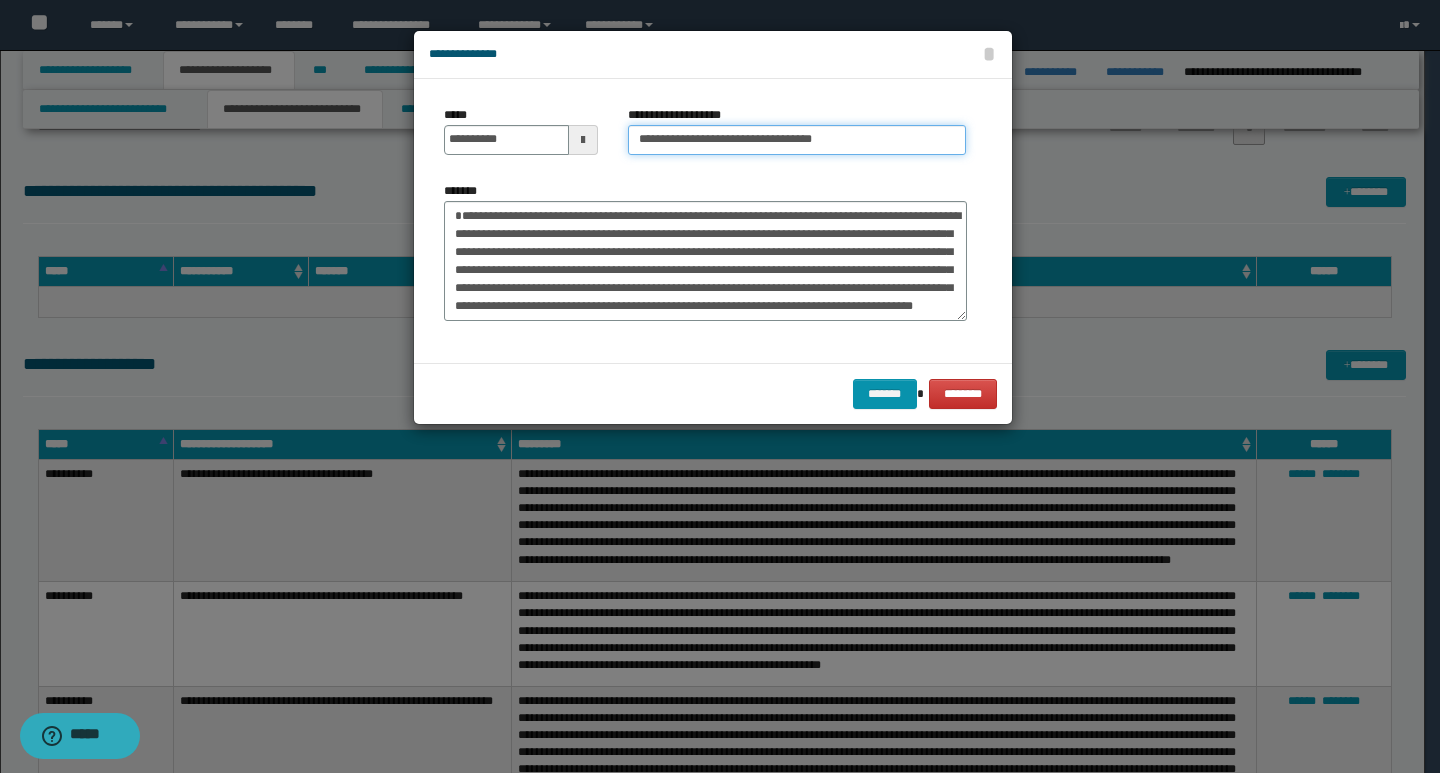type on "**********" 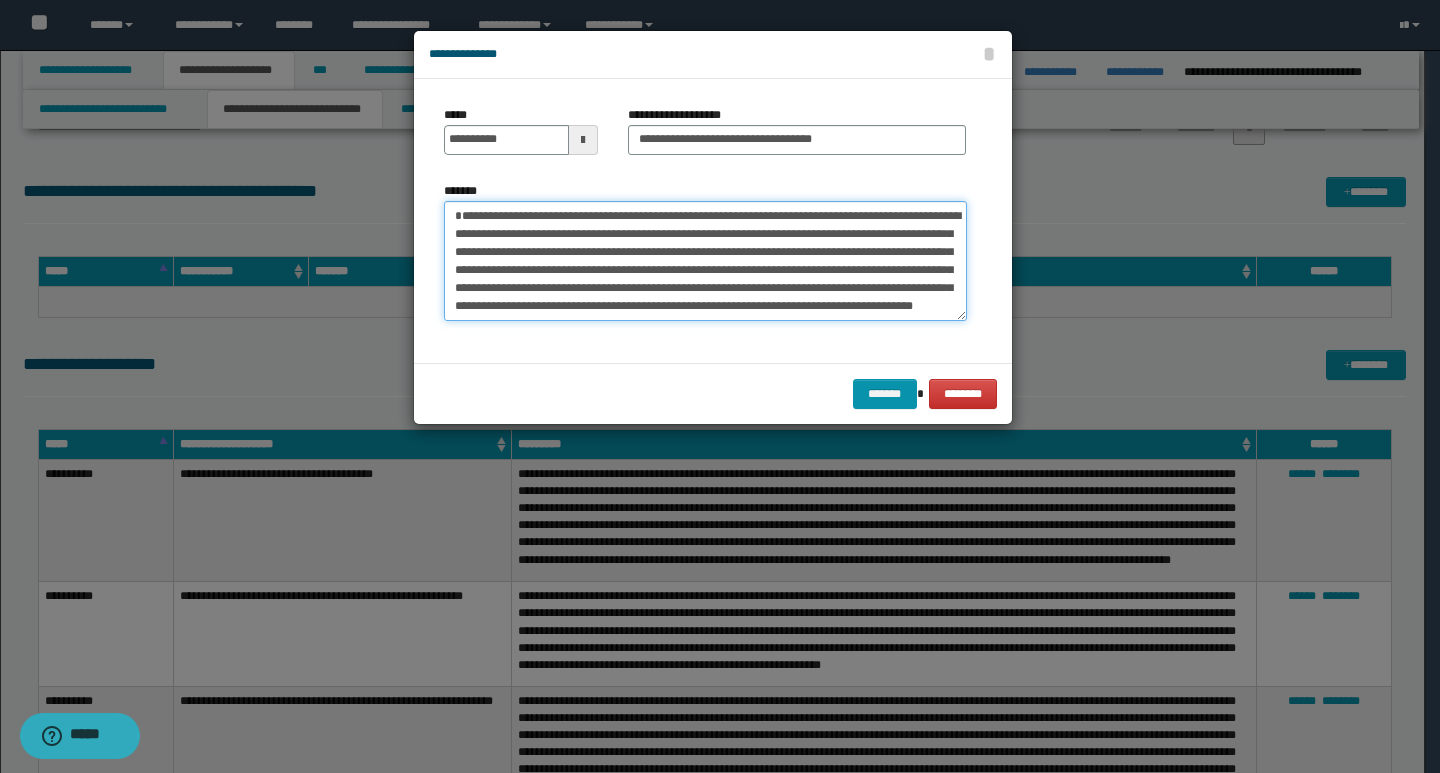 click on "**********" at bounding box center (705, 261) 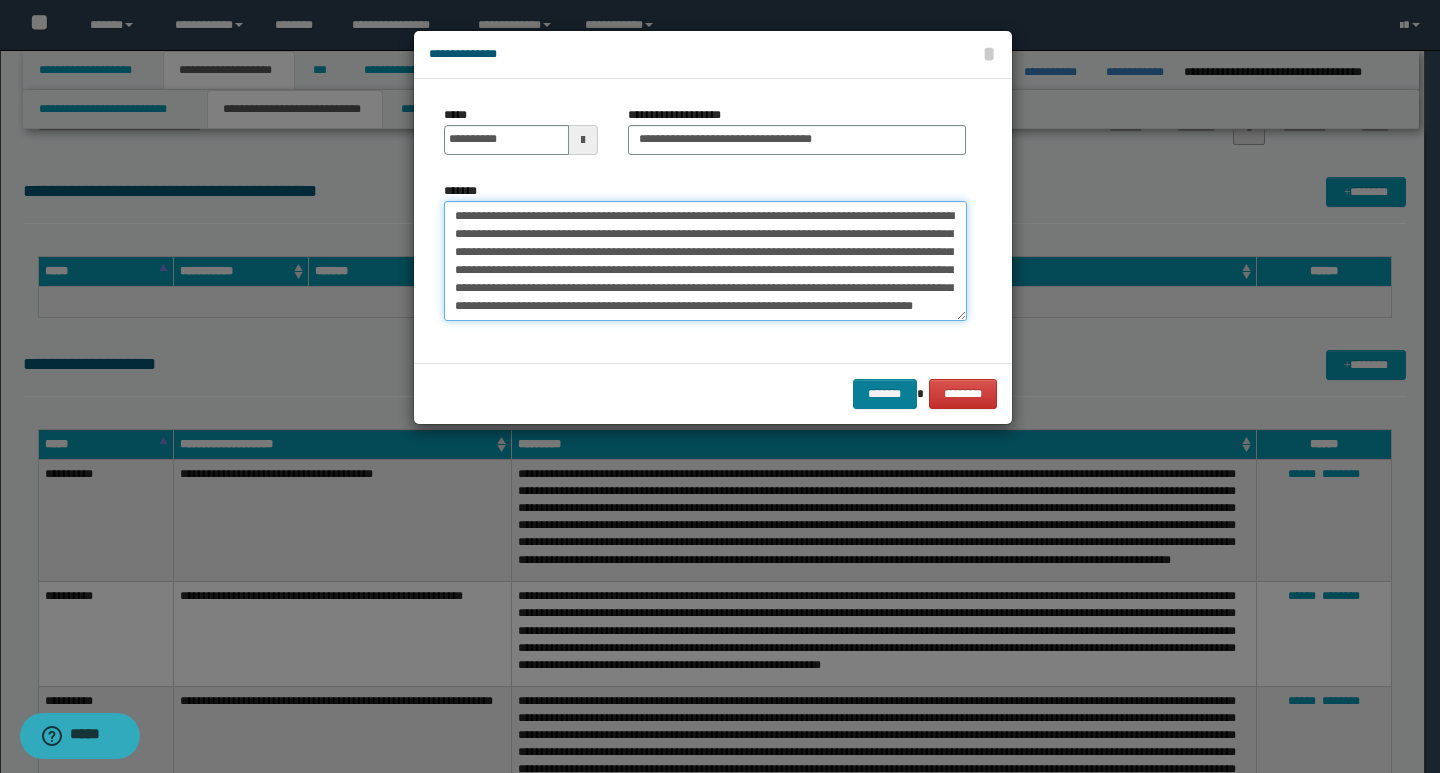 type on "**********" 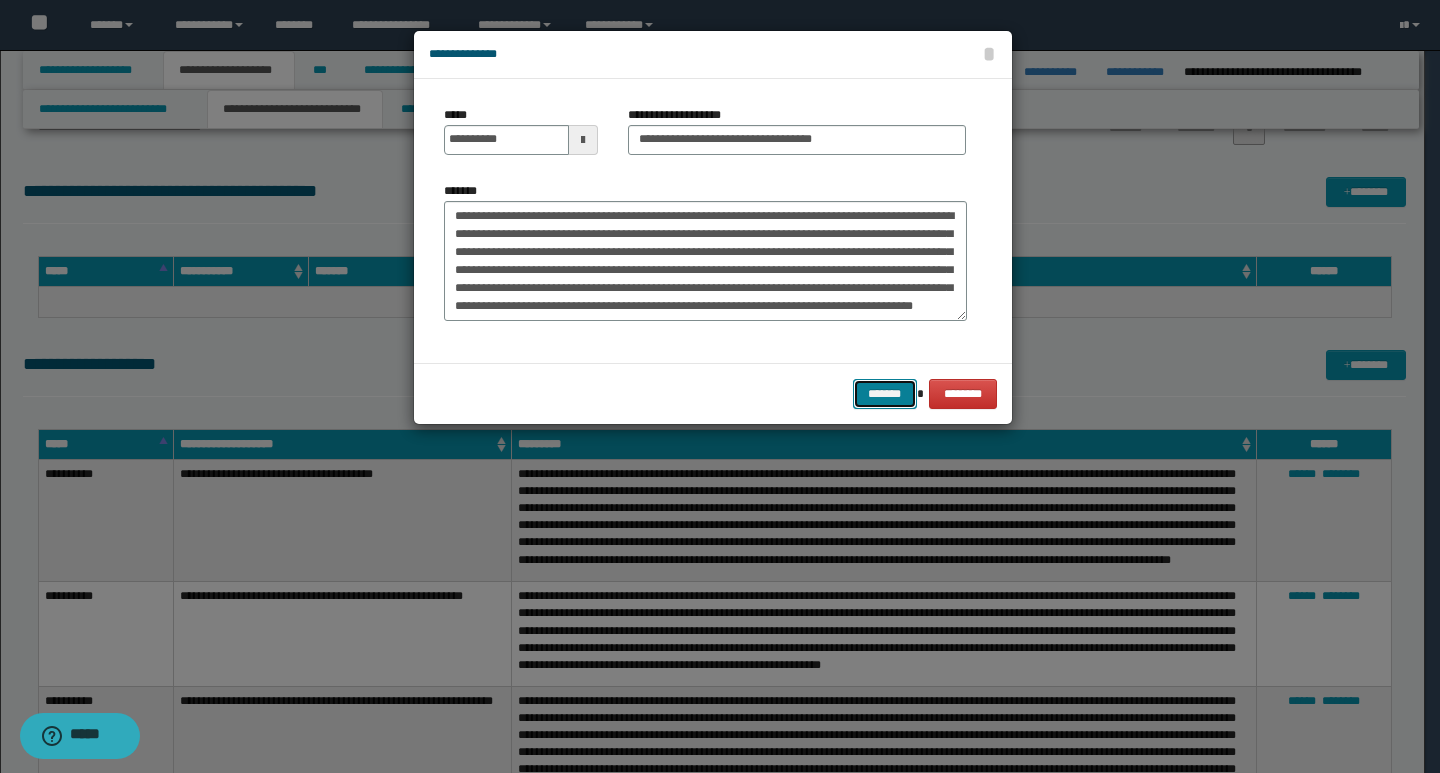 click on "*******" at bounding box center [885, 394] 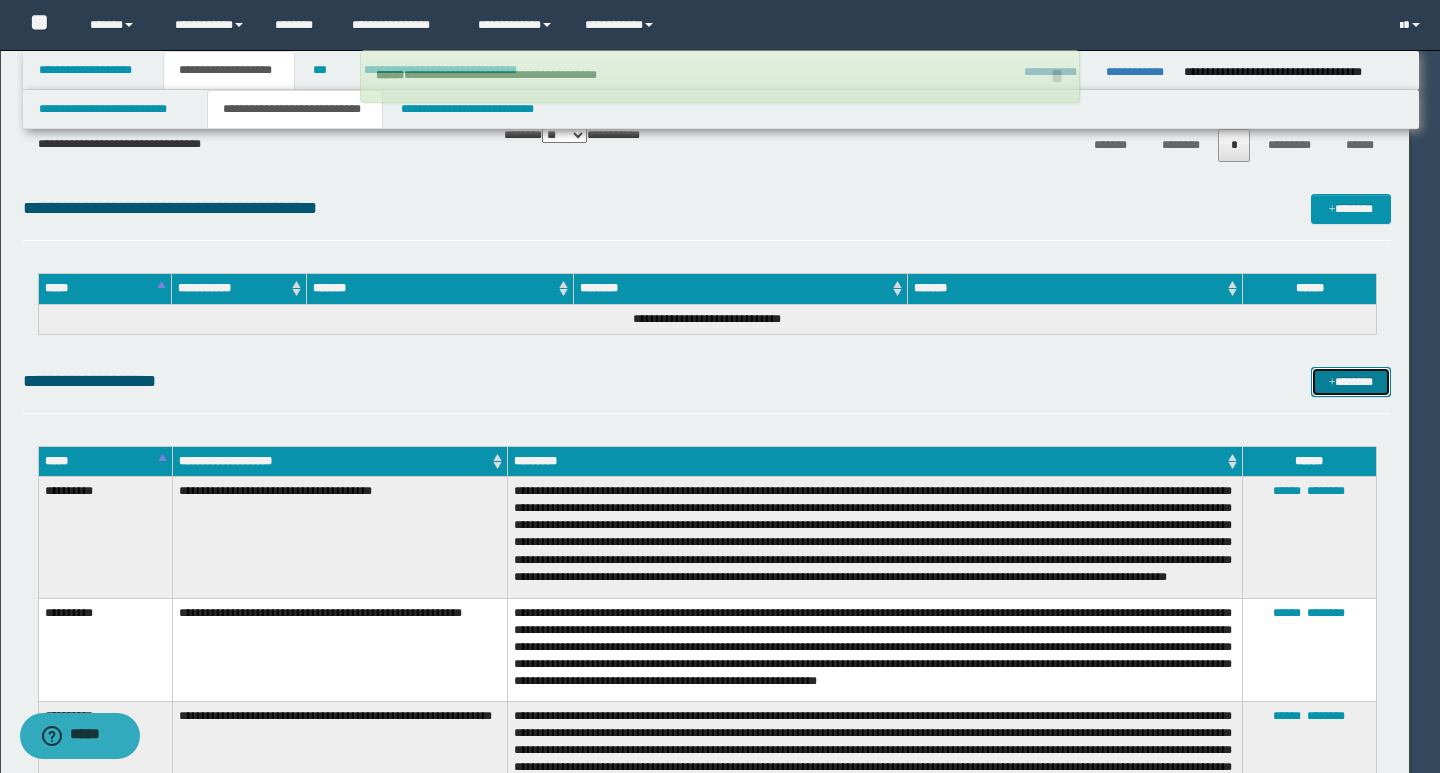 type 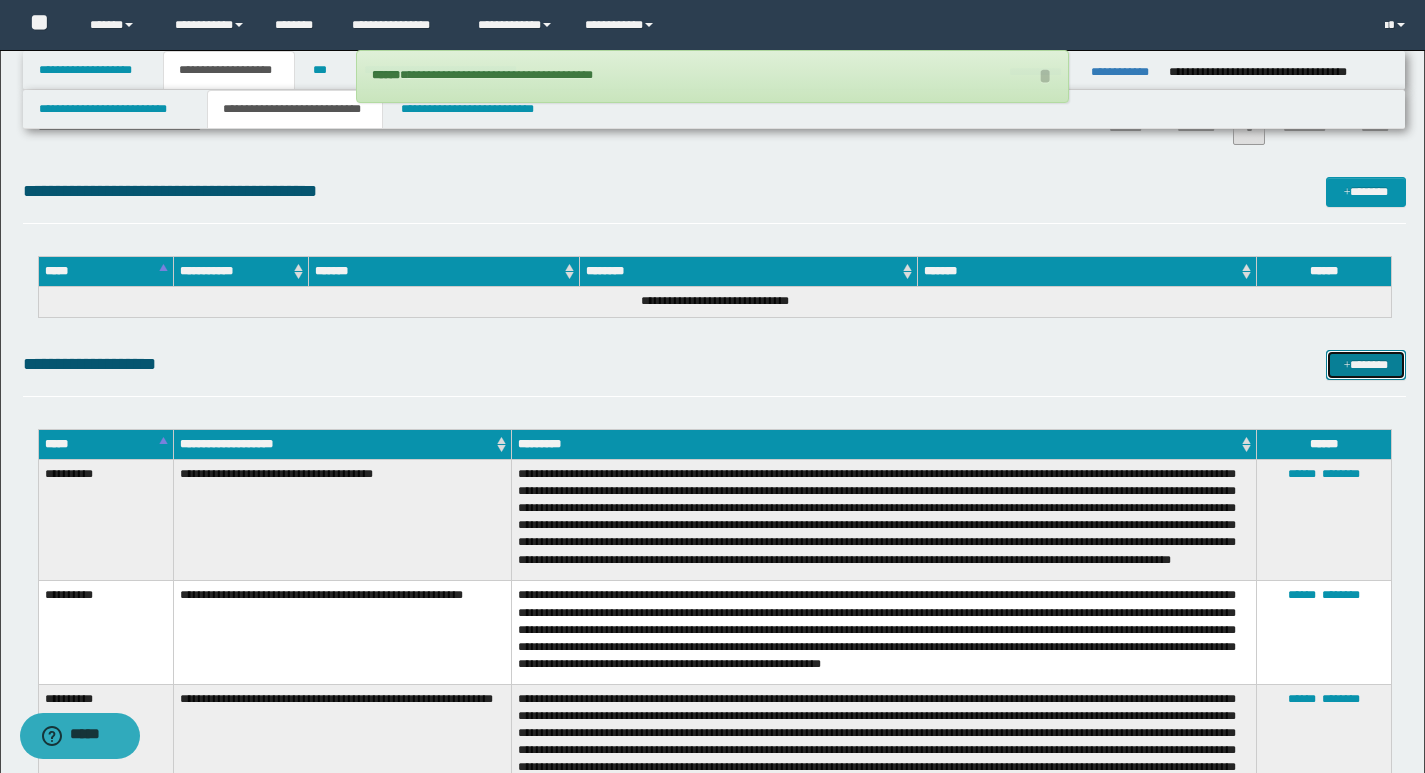 click on "*******" at bounding box center (1366, 365) 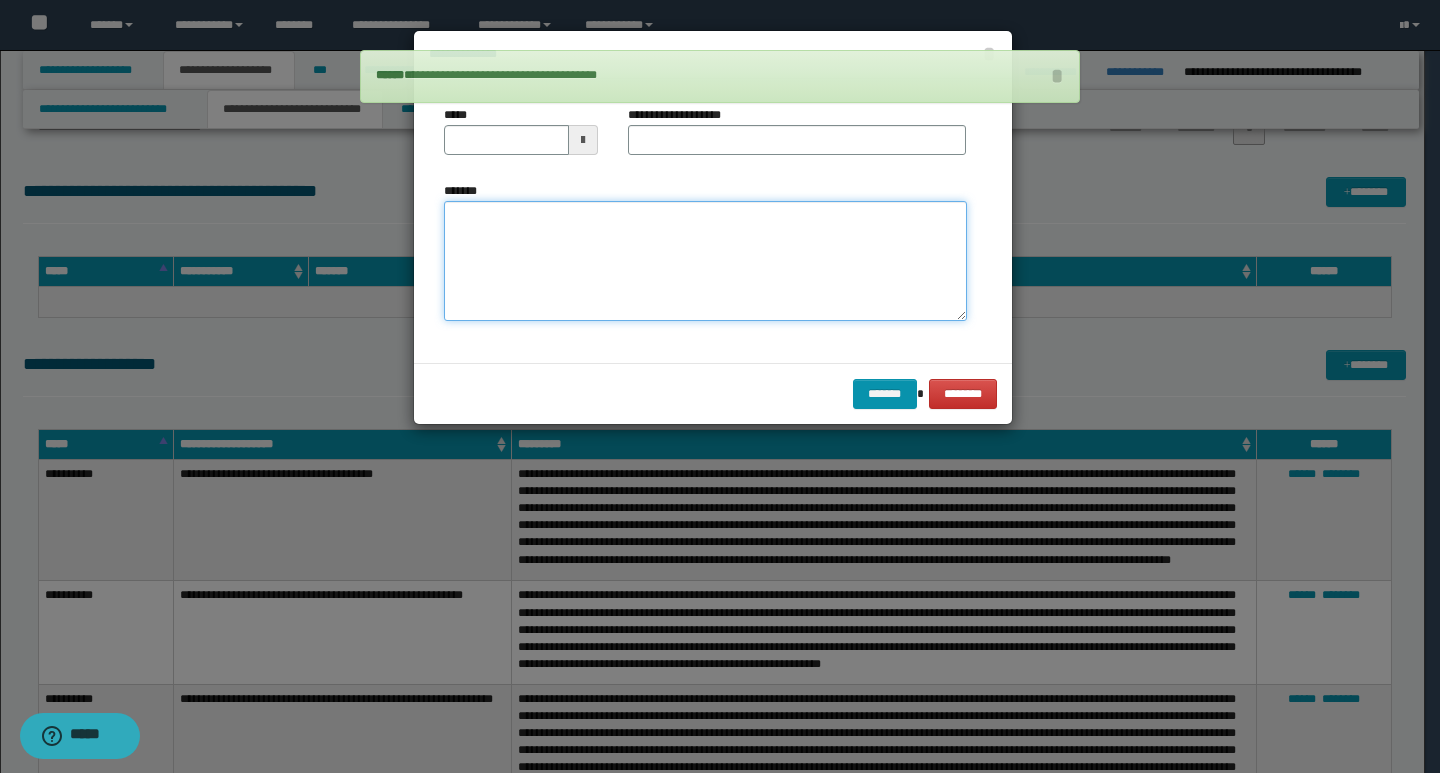 click on "*******" at bounding box center [705, 261] 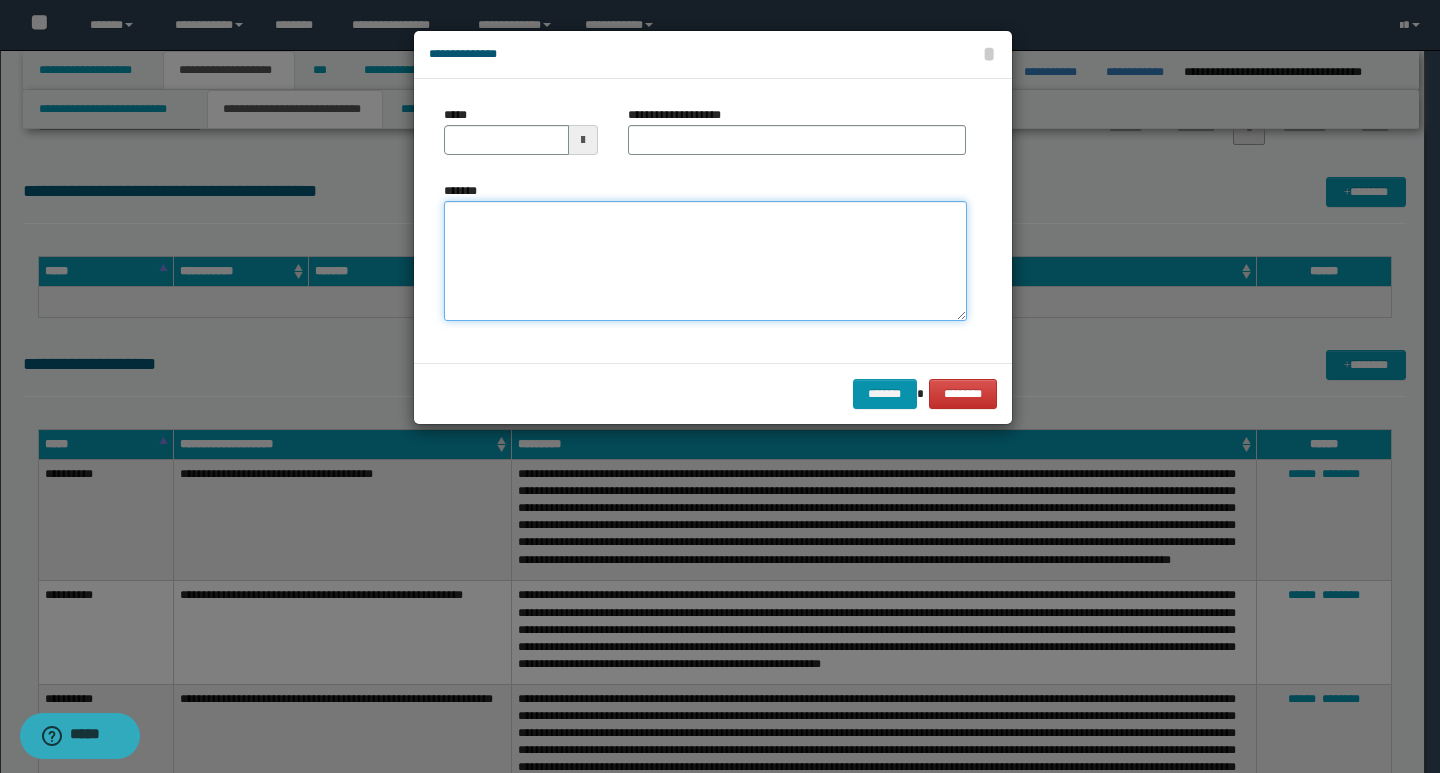 paste on "**********" 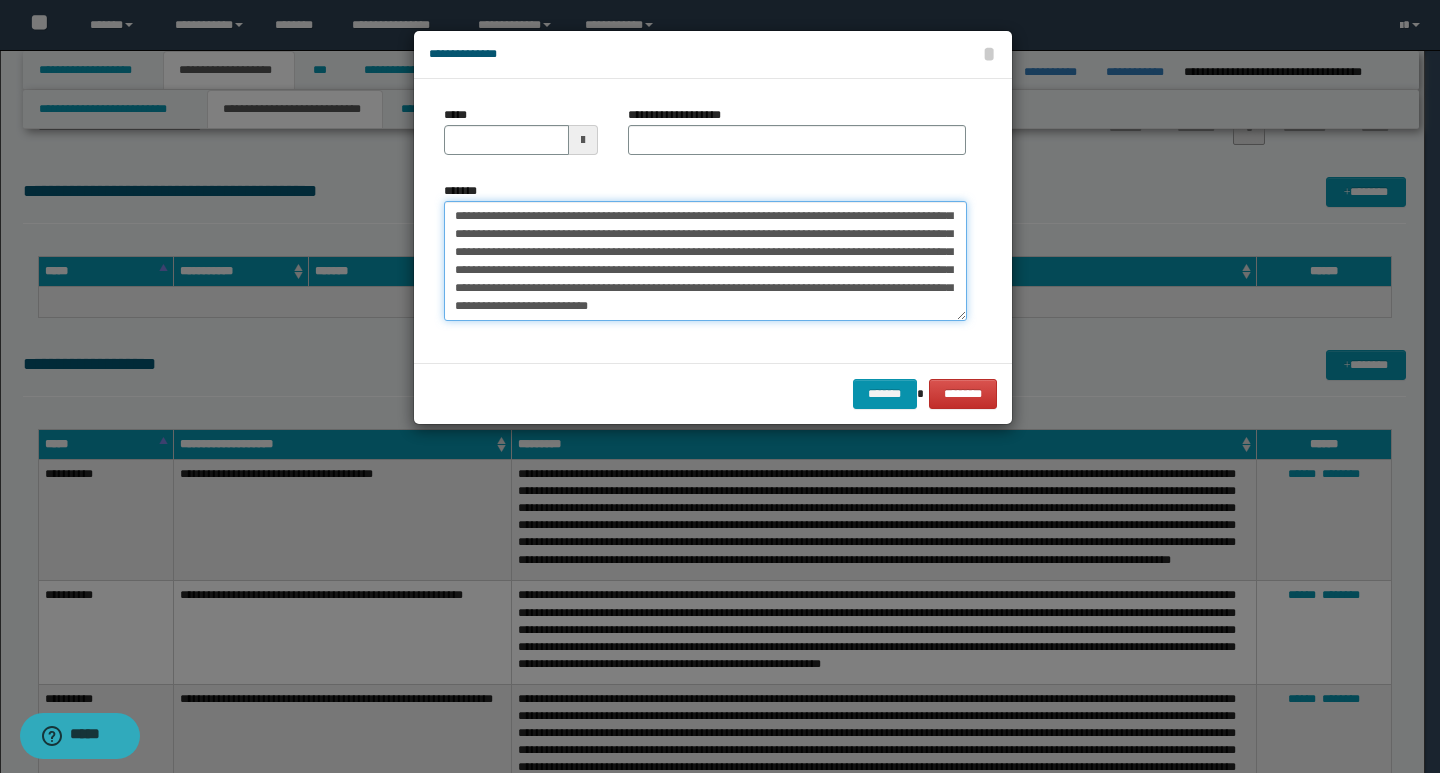 scroll, scrollTop: 0, scrollLeft: 0, axis: both 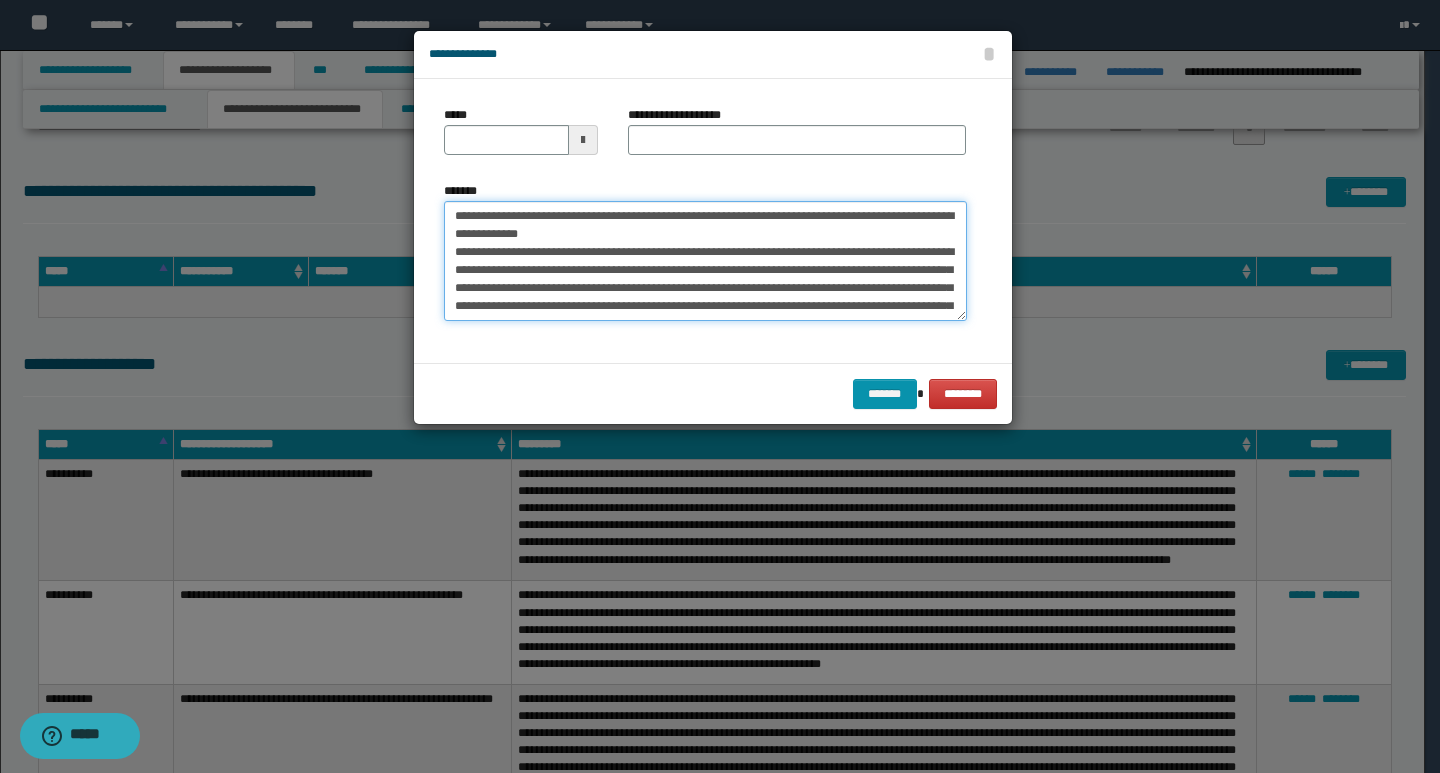 drag, startPoint x: 452, startPoint y: 220, endPoint x: 518, endPoint y: 216, distance: 66.1211 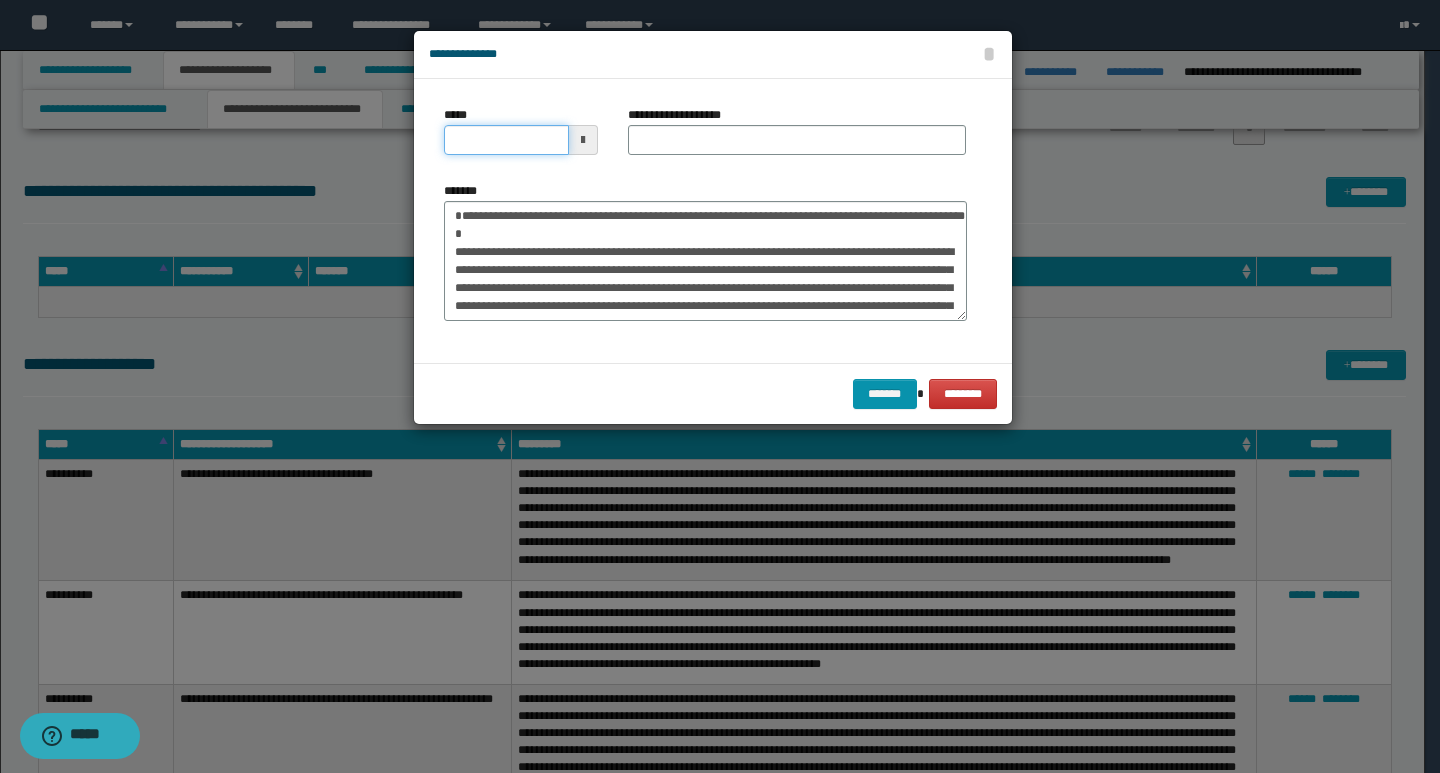 click on "*****" at bounding box center (506, 140) 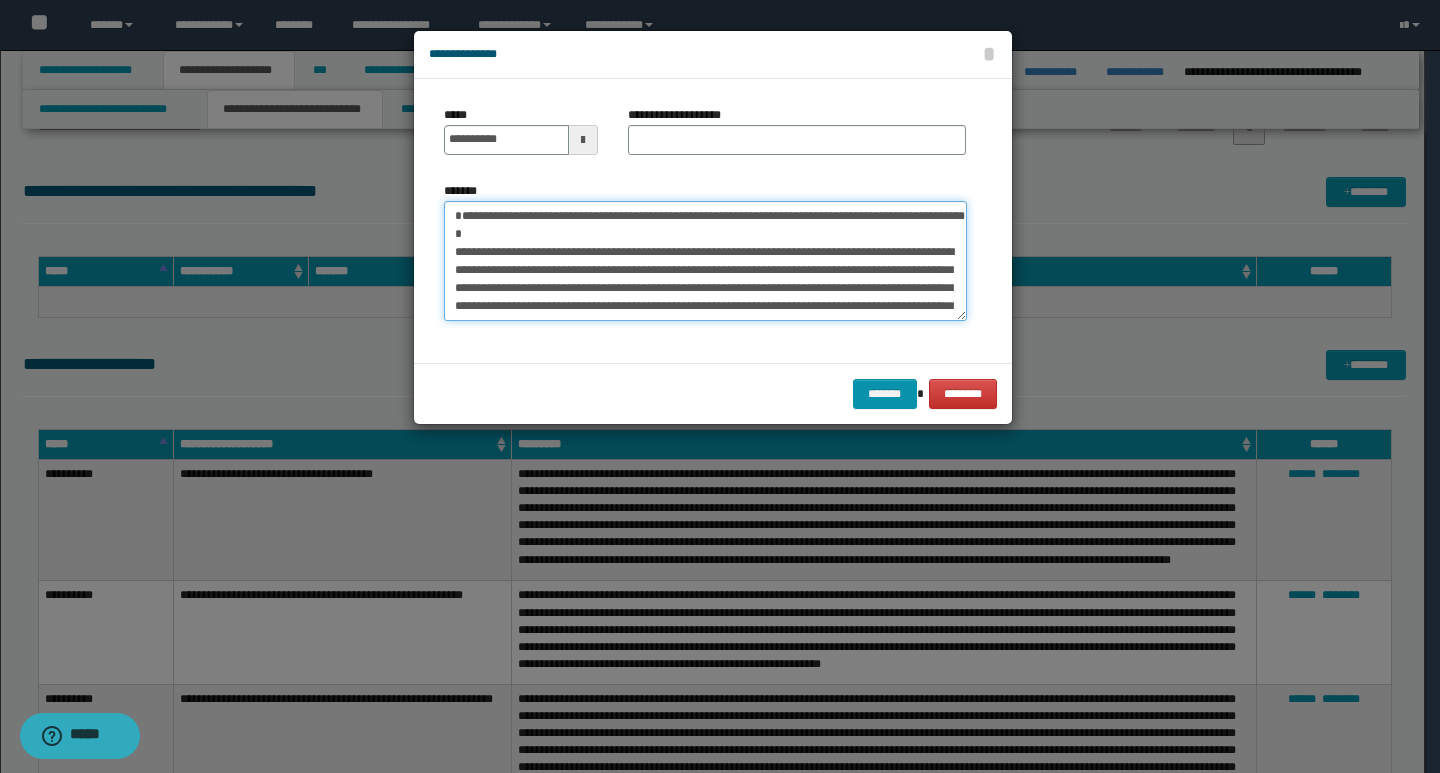 click on "**********" at bounding box center [705, 261] 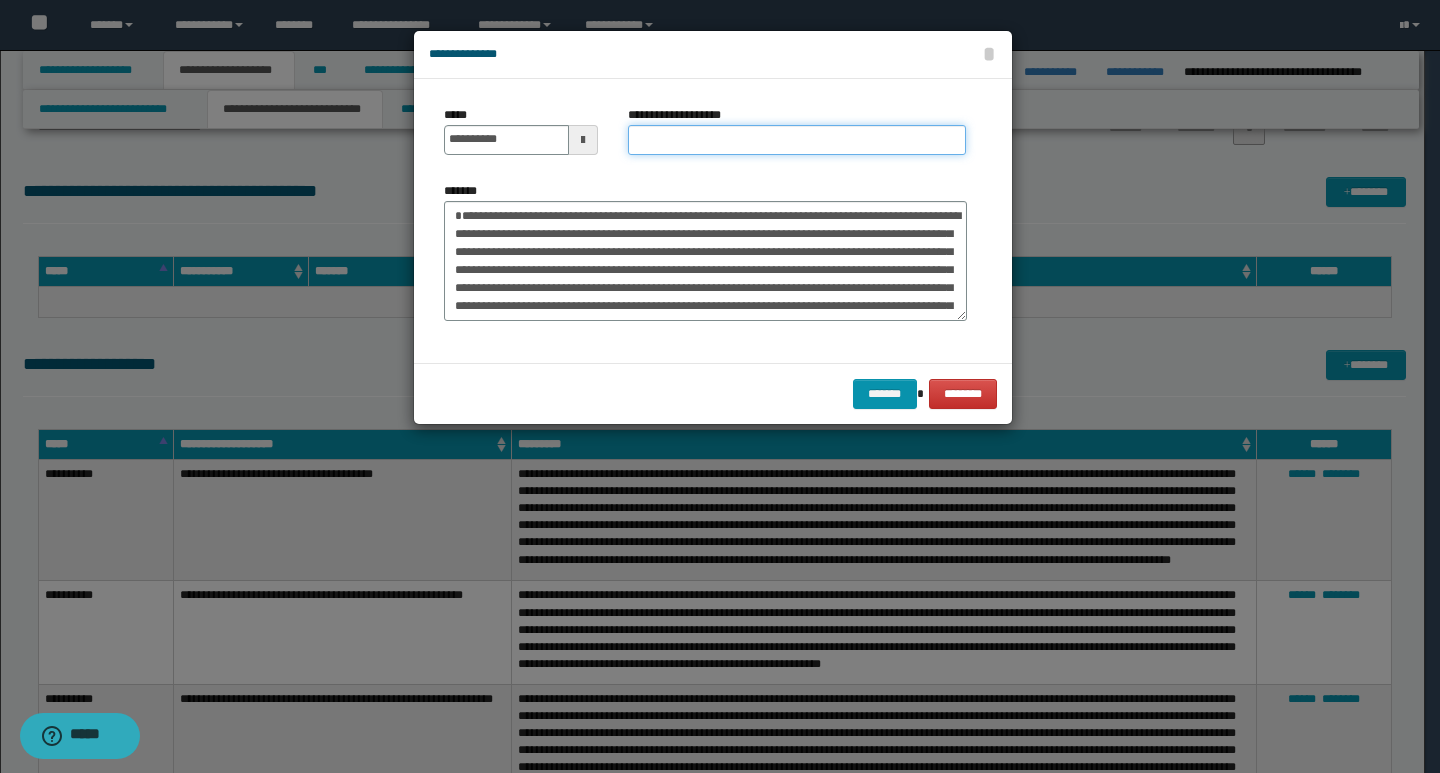 click on "**********" at bounding box center (797, 140) 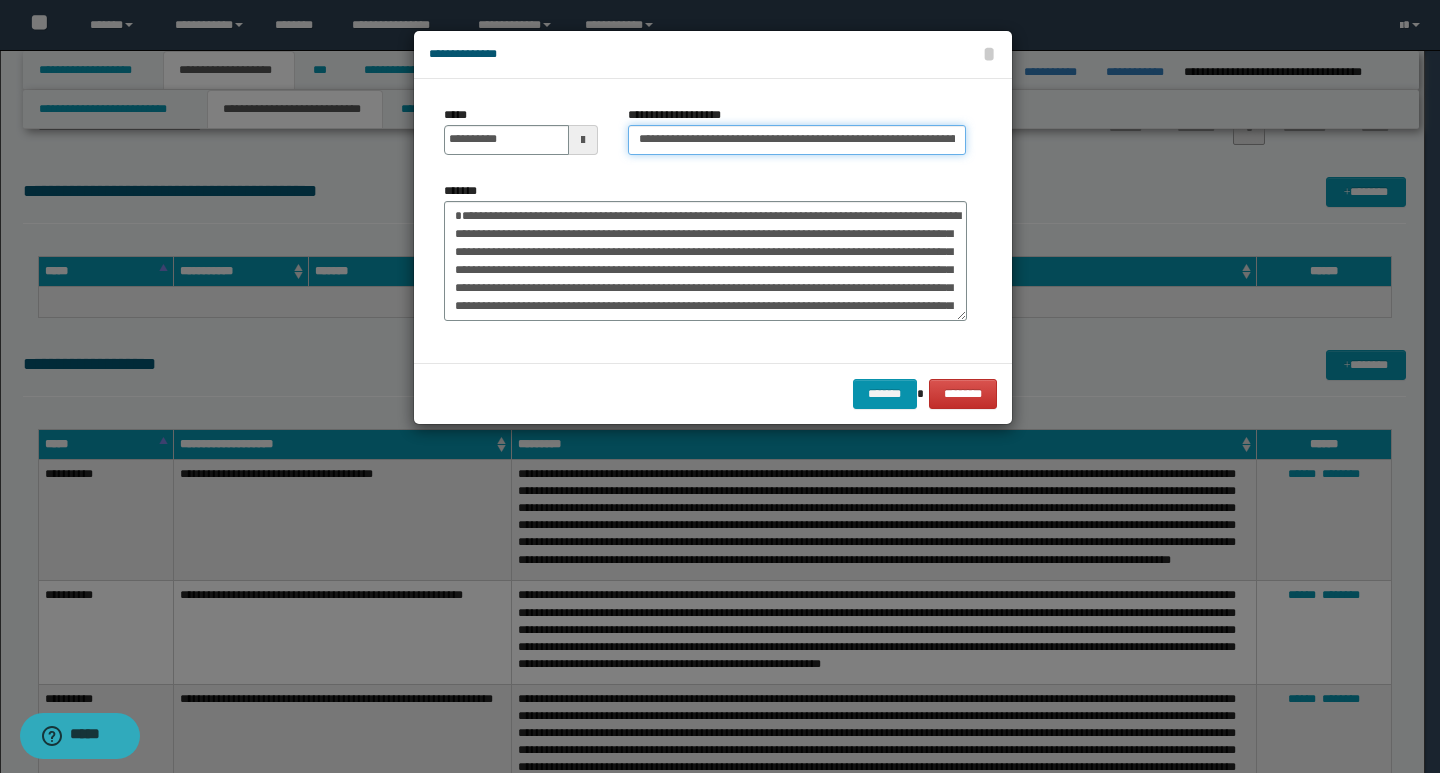 scroll, scrollTop: 0, scrollLeft: 229, axis: horizontal 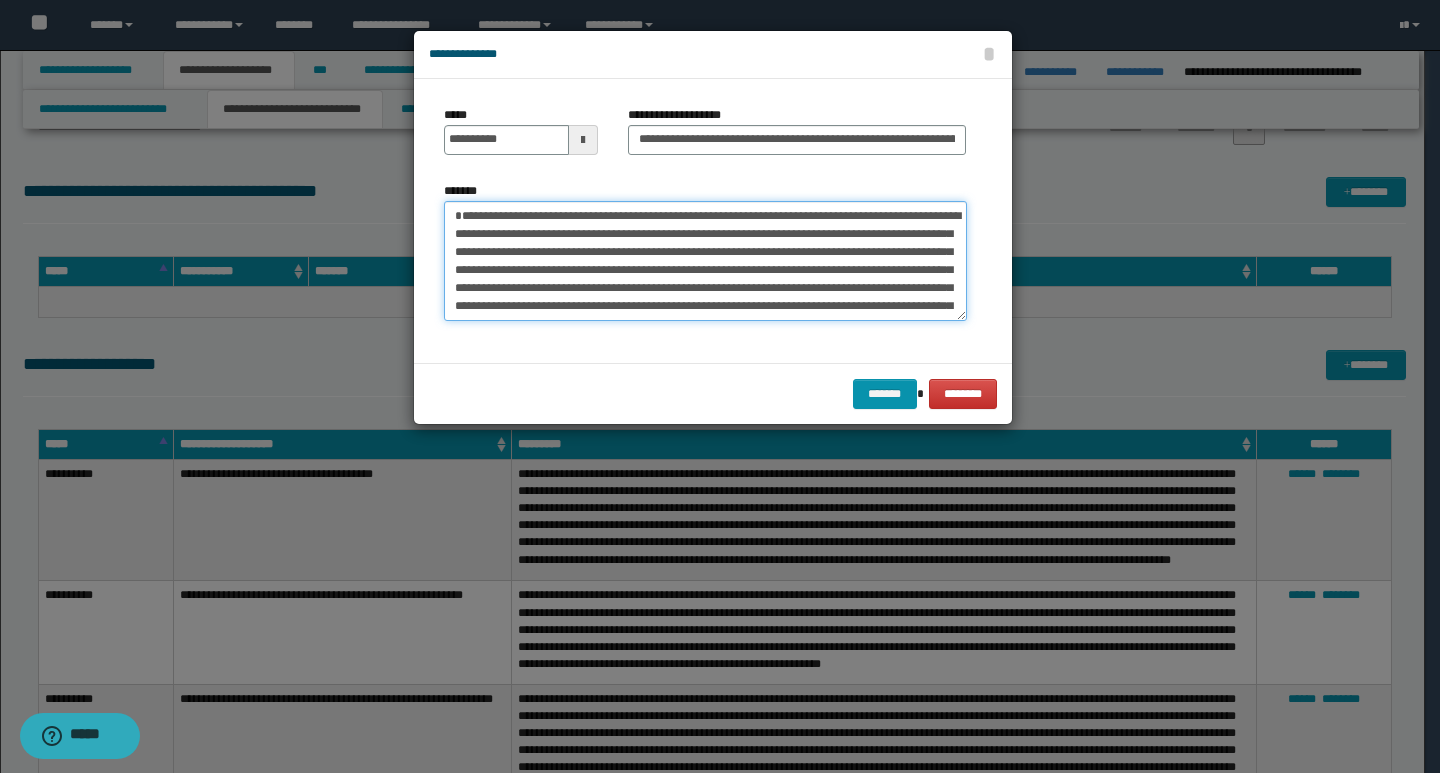 click on "**********" at bounding box center (705, 261) 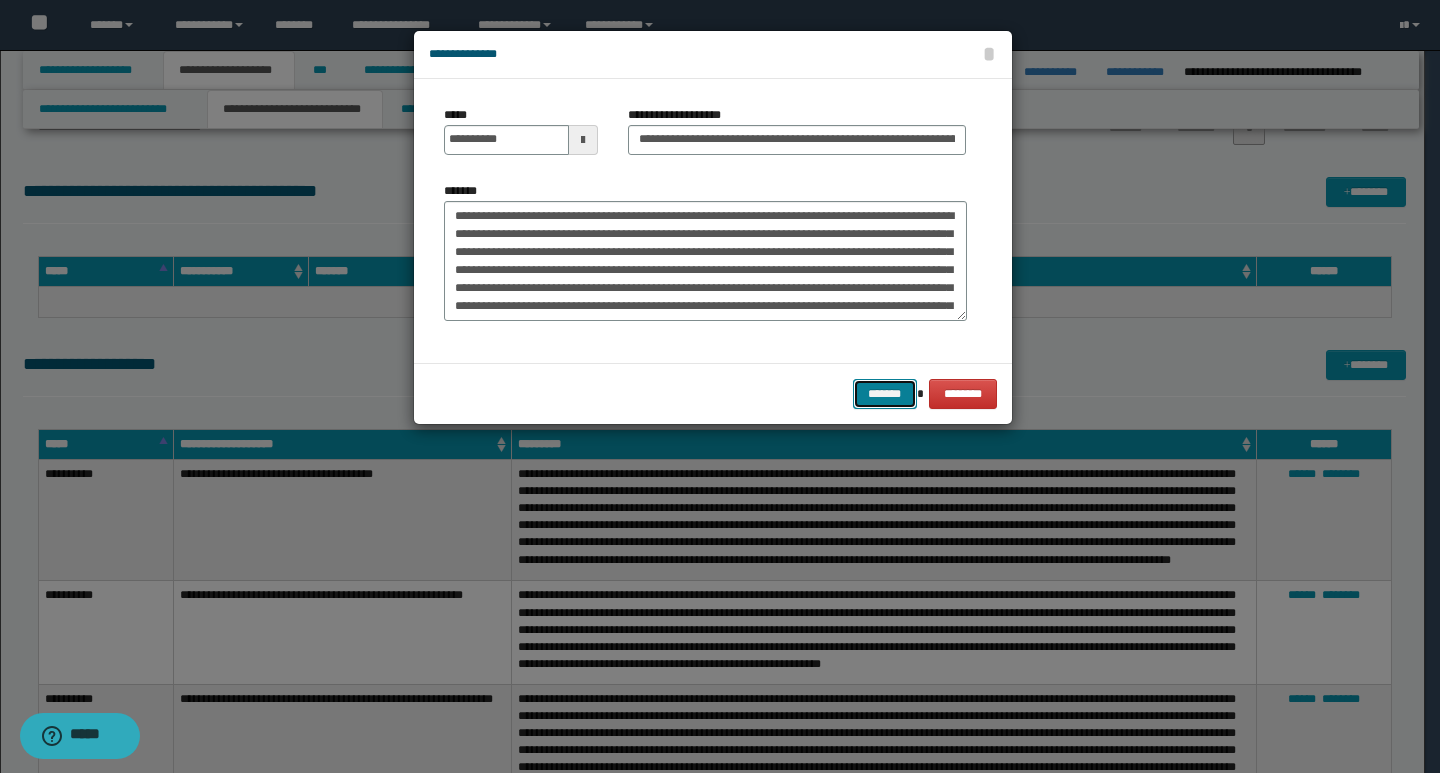 click on "*******" at bounding box center (885, 394) 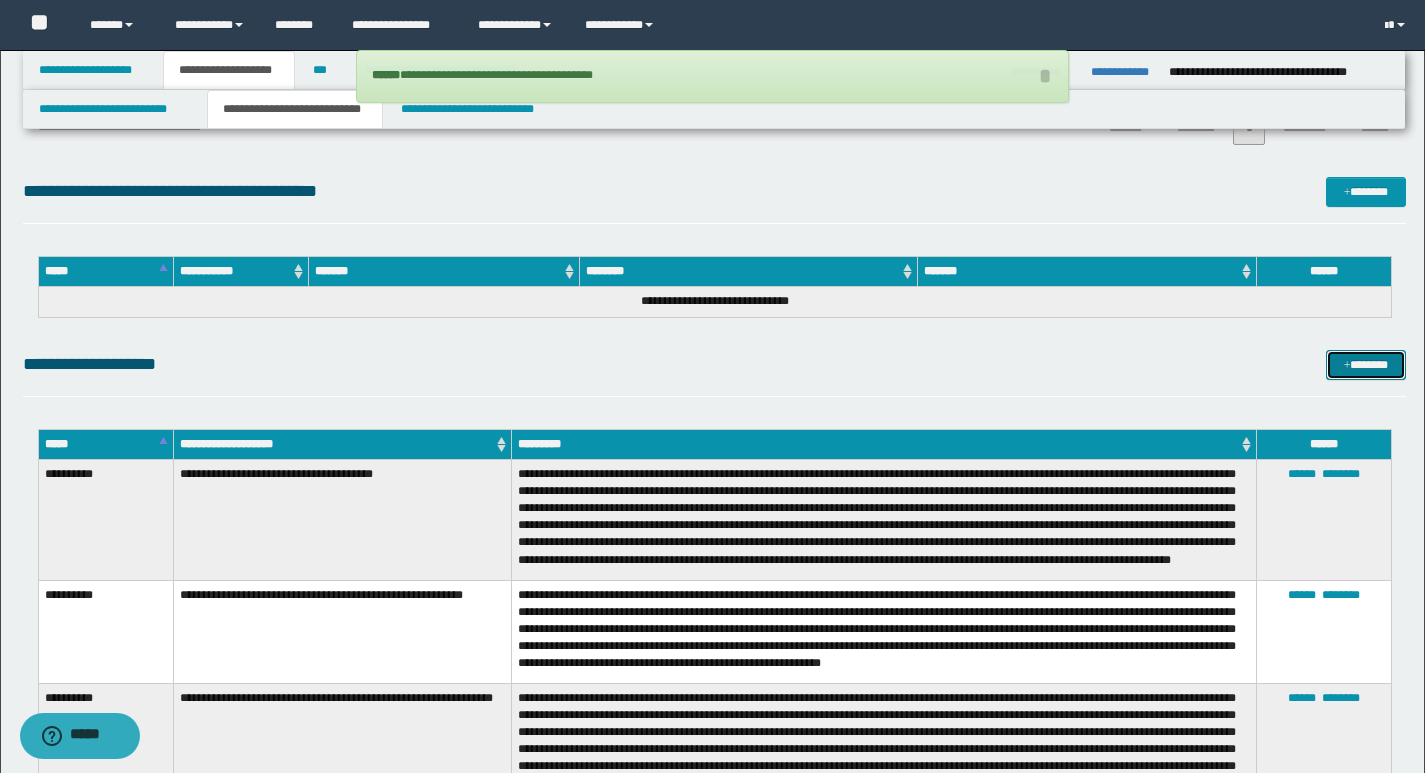 click on "*******" at bounding box center (1366, 365) 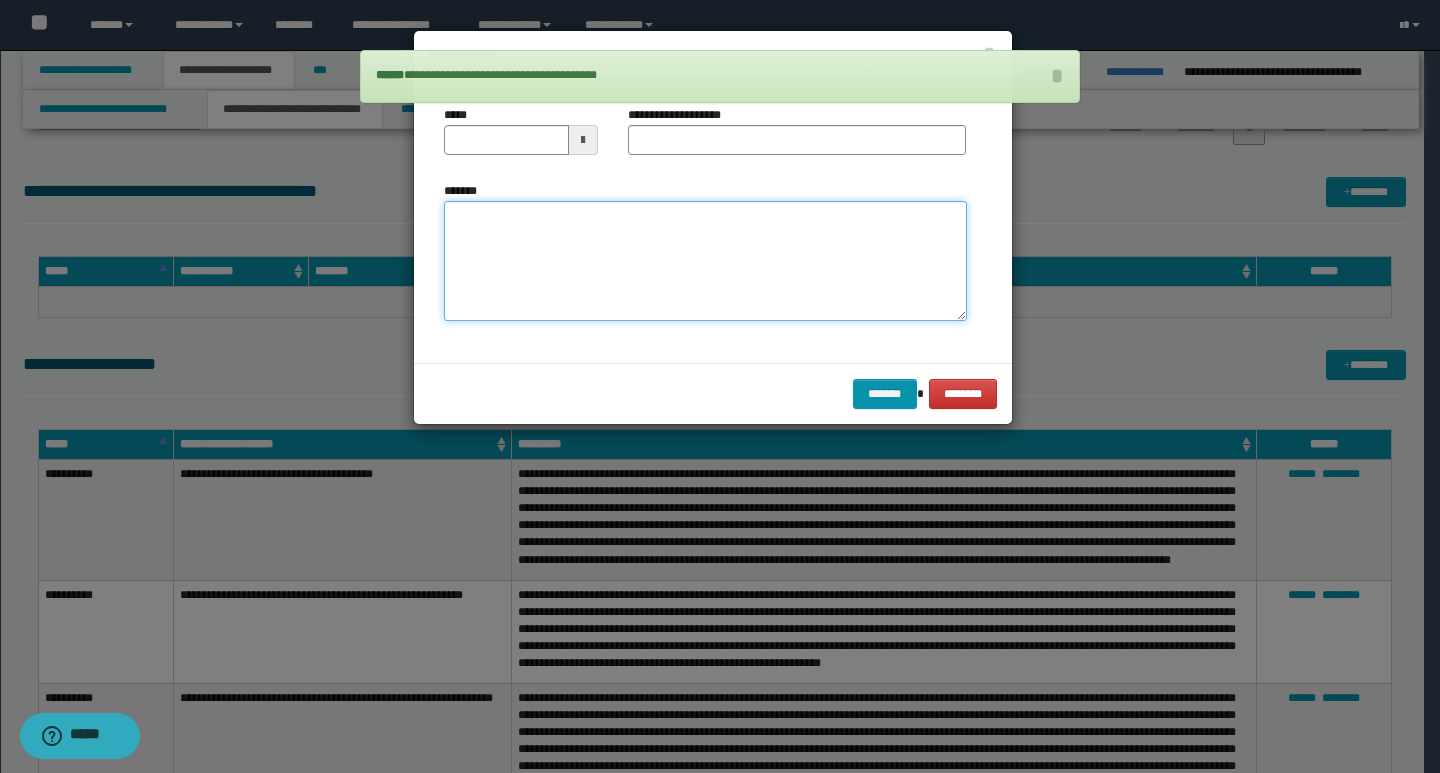 click on "*******" at bounding box center (705, 261) 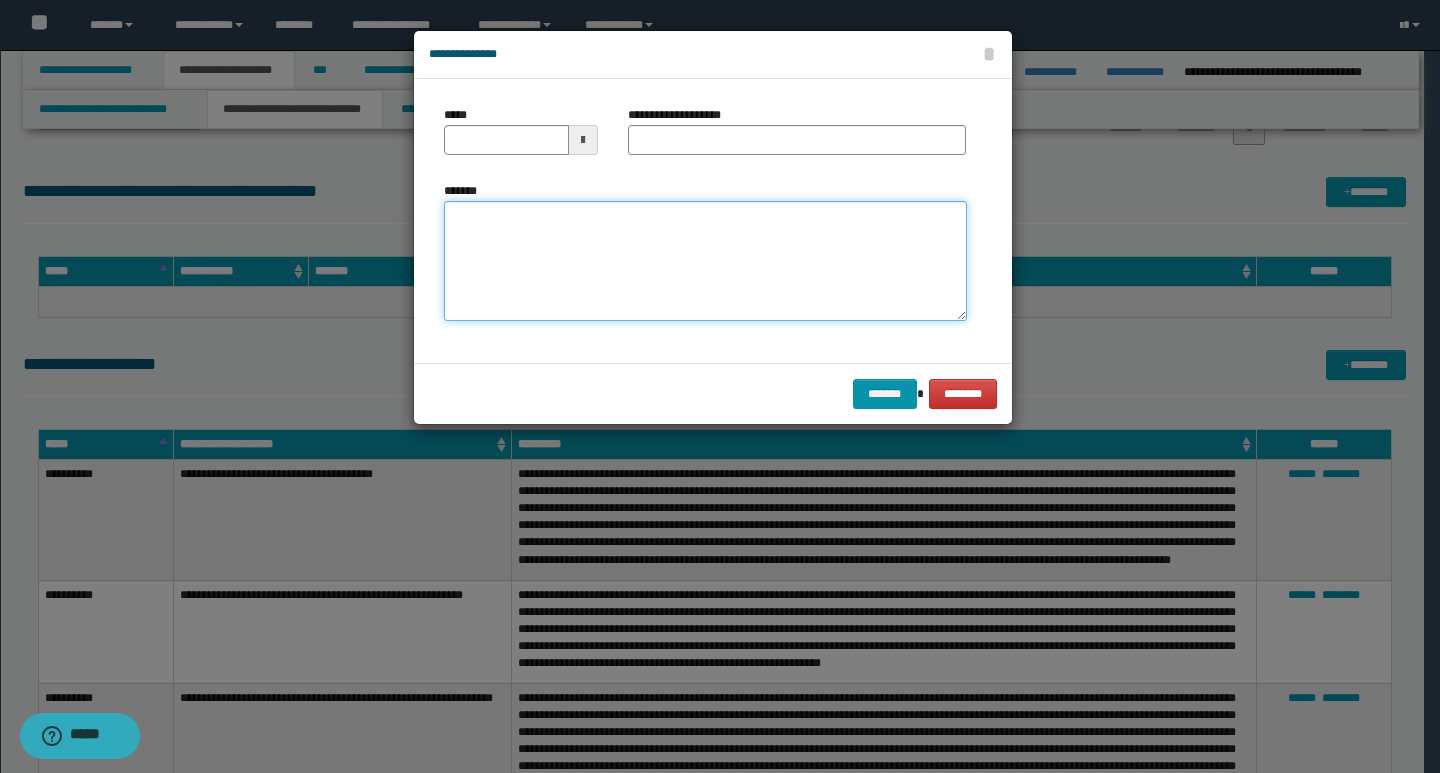 paste on "**********" 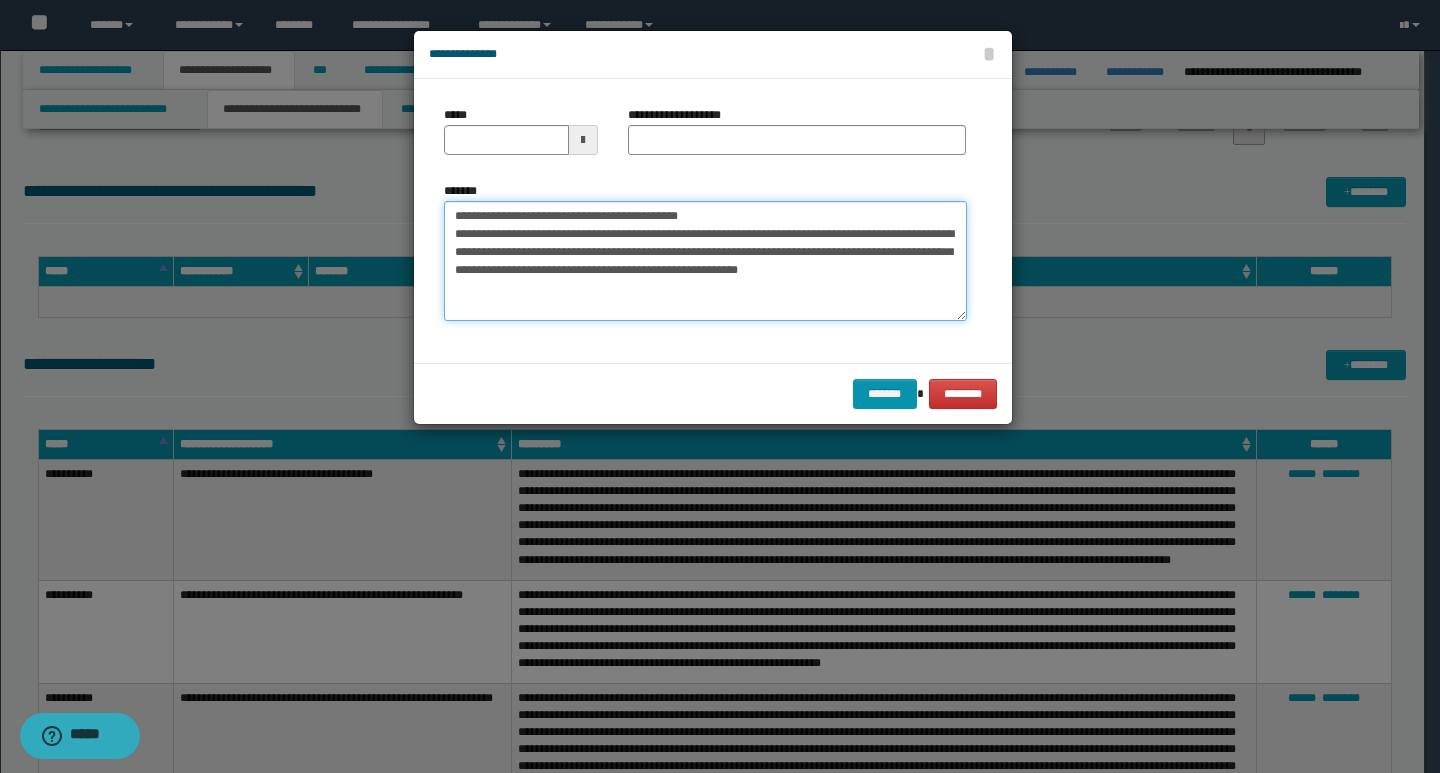 drag, startPoint x: 452, startPoint y: 218, endPoint x: 521, endPoint y: 214, distance: 69.115845 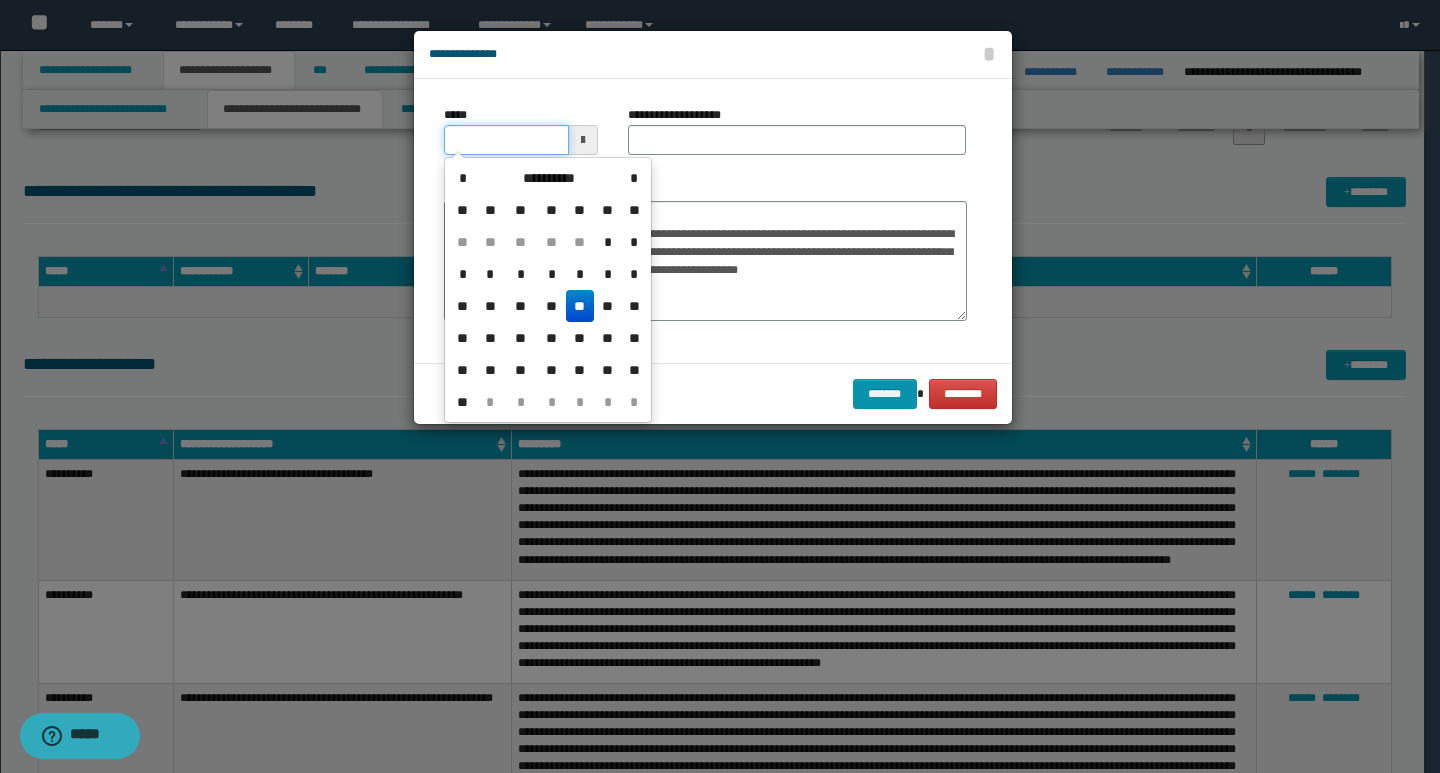 click on "*****" at bounding box center (506, 140) 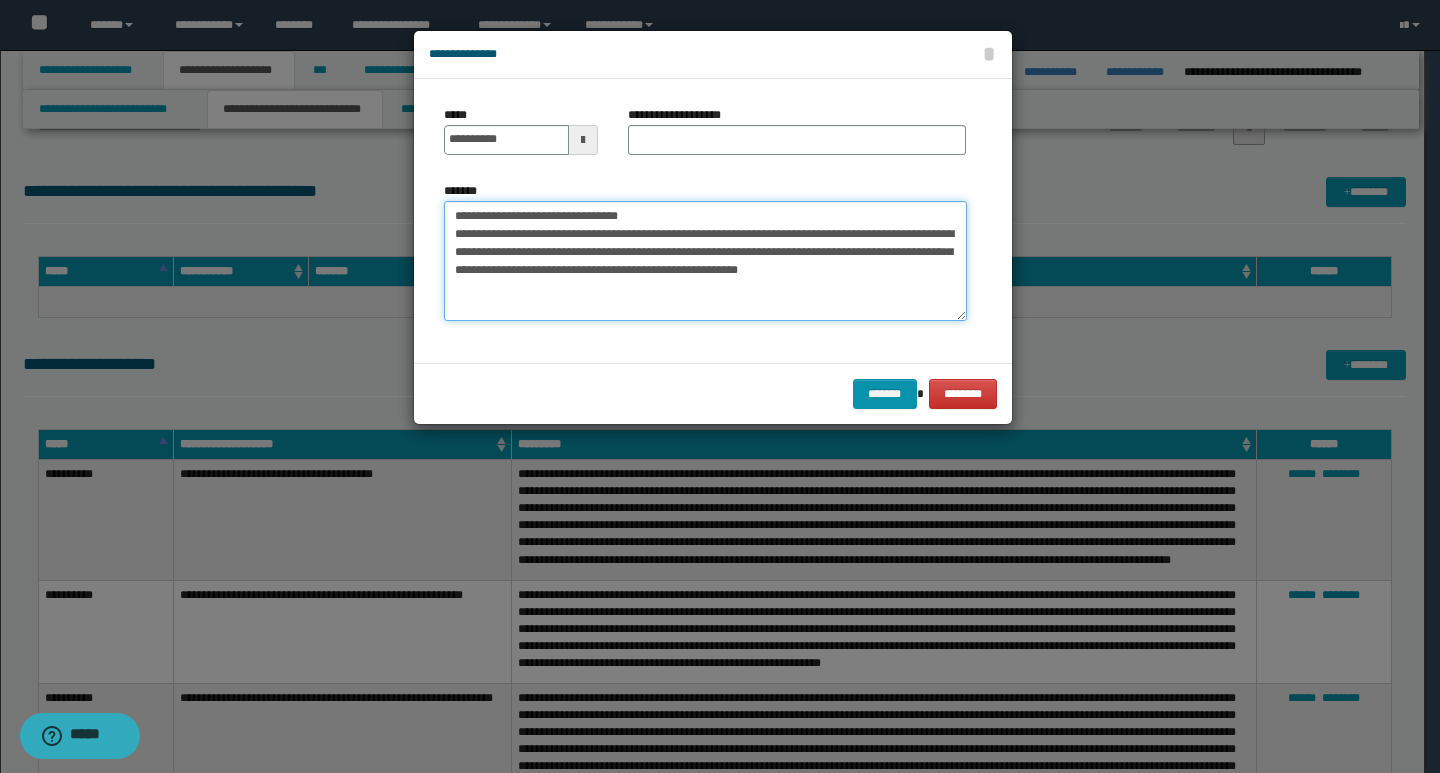 drag, startPoint x: 675, startPoint y: 222, endPoint x: 452, endPoint y: 216, distance: 223.0807 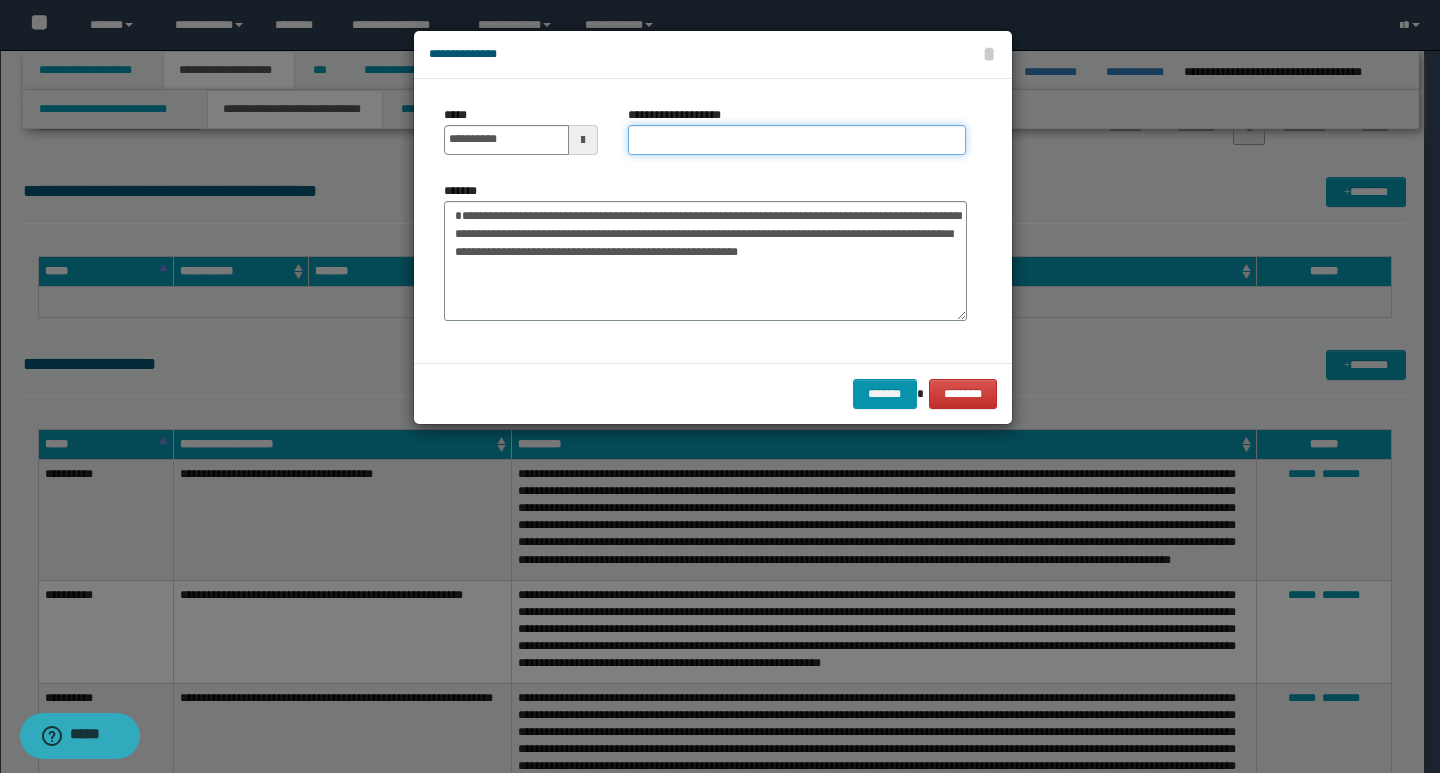 click on "**********" at bounding box center (797, 140) 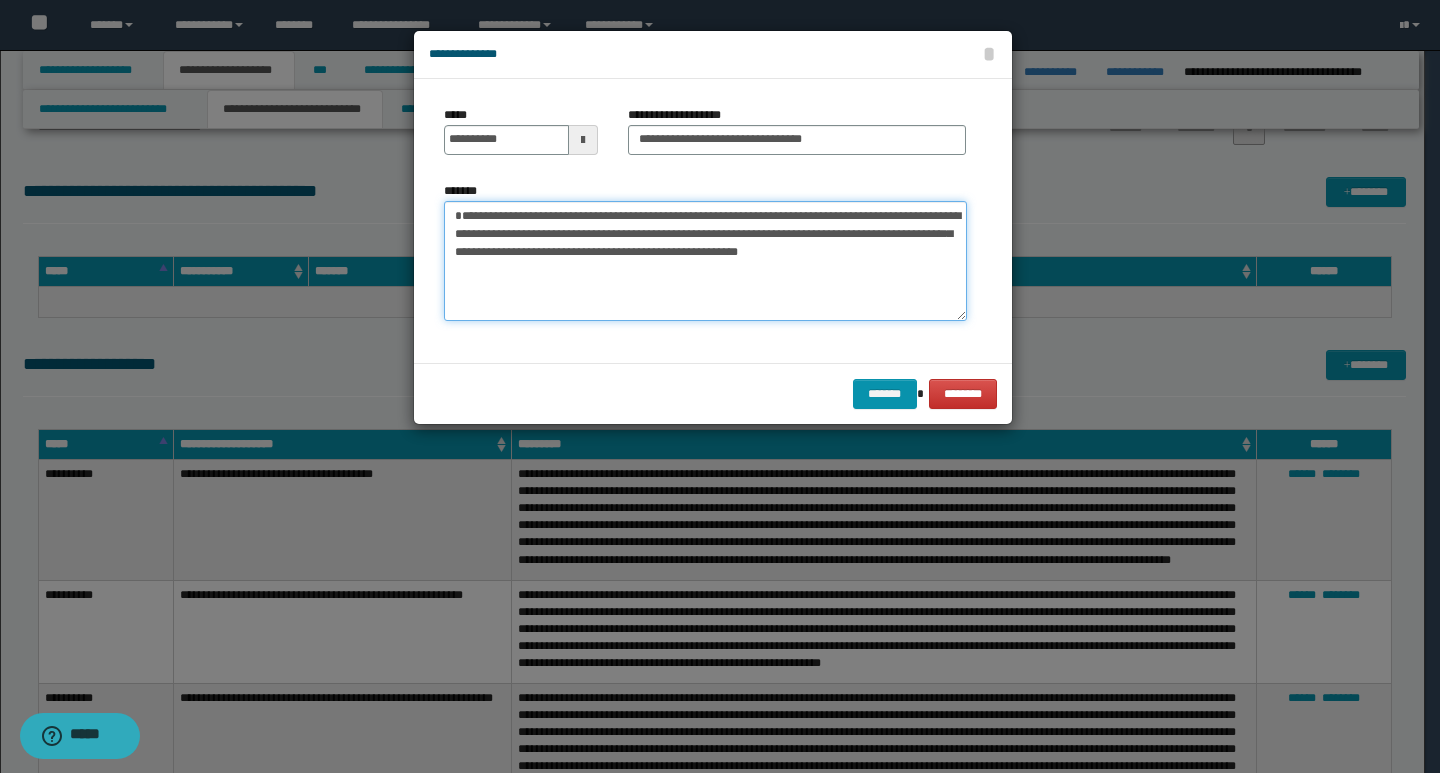 click on "**********" at bounding box center [705, 261] 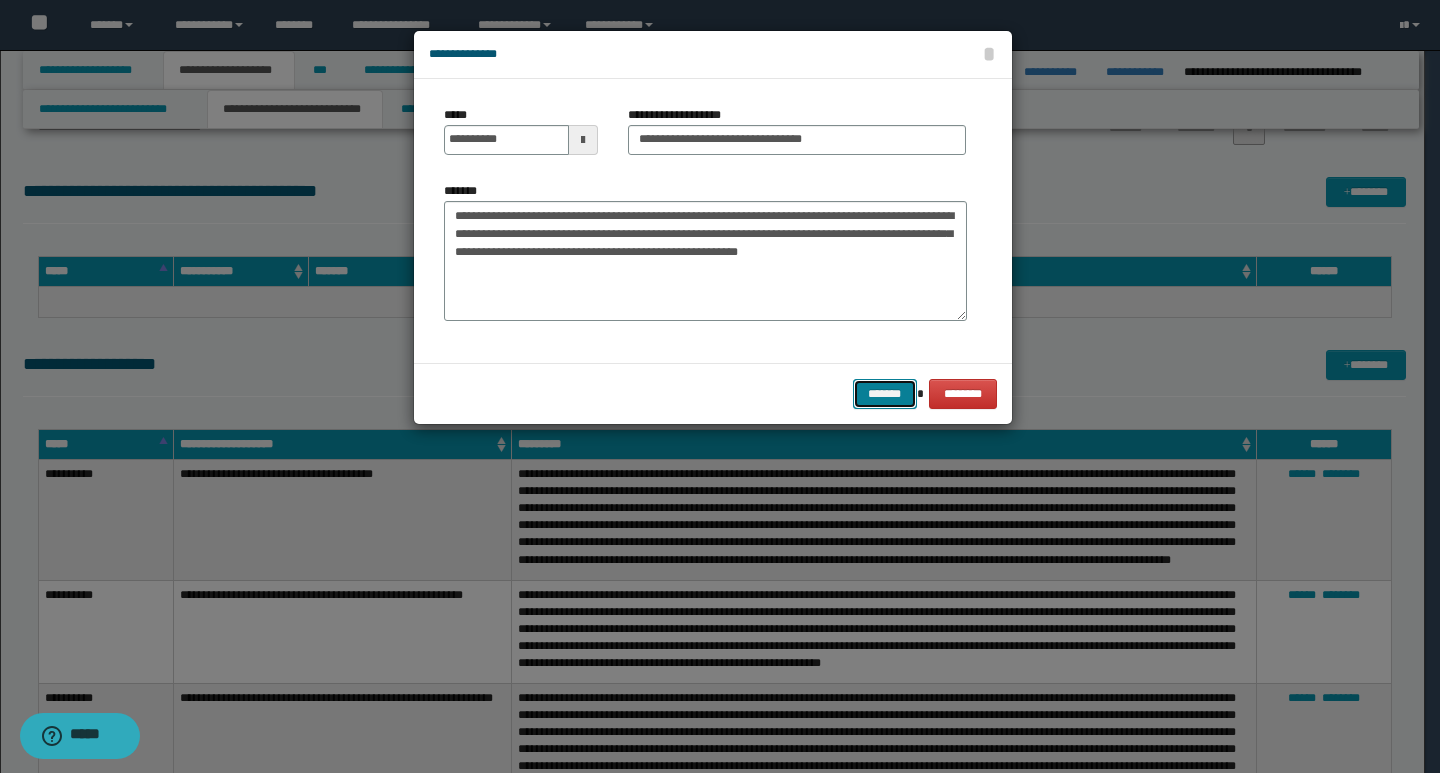 click on "*******" at bounding box center [885, 394] 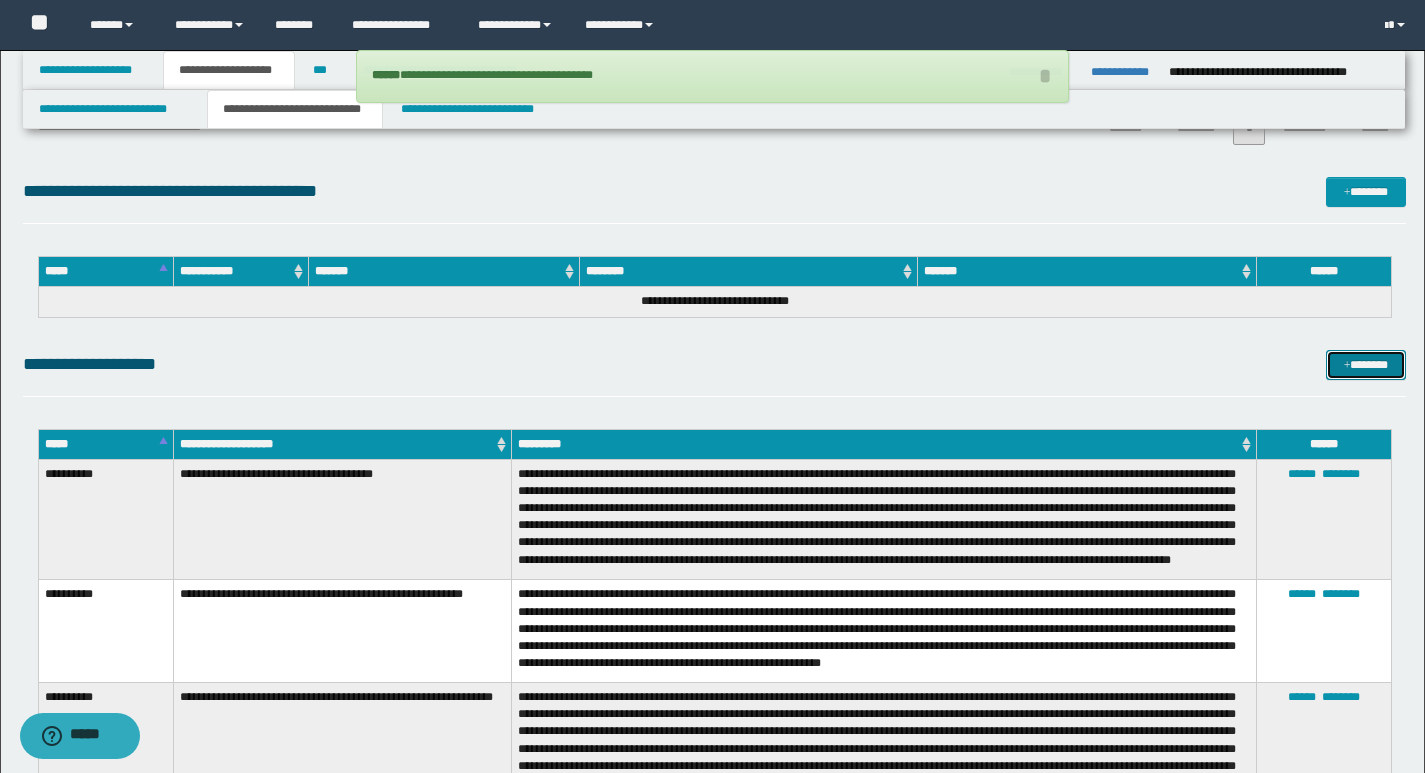 click on "*******" at bounding box center (1366, 365) 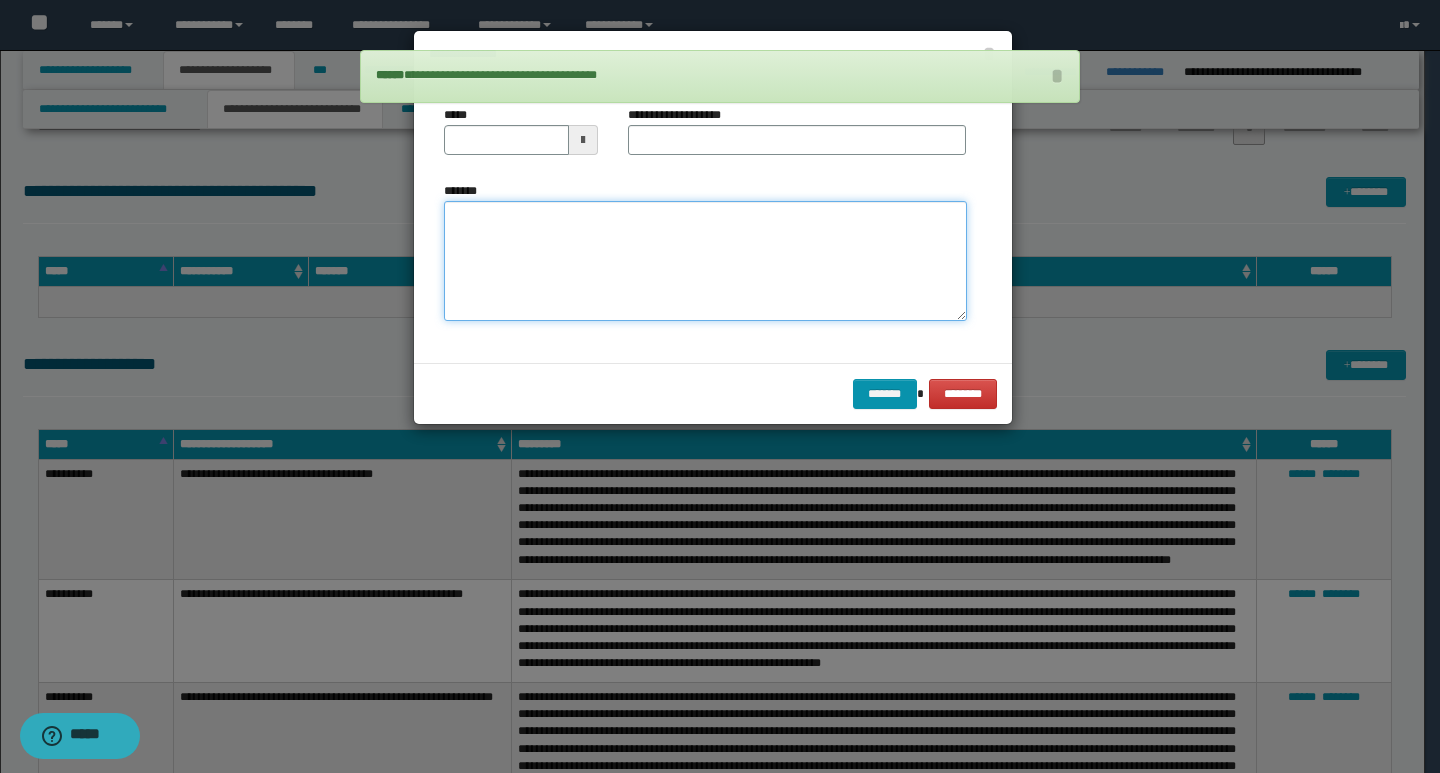 click on "*******" at bounding box center [705, 261] 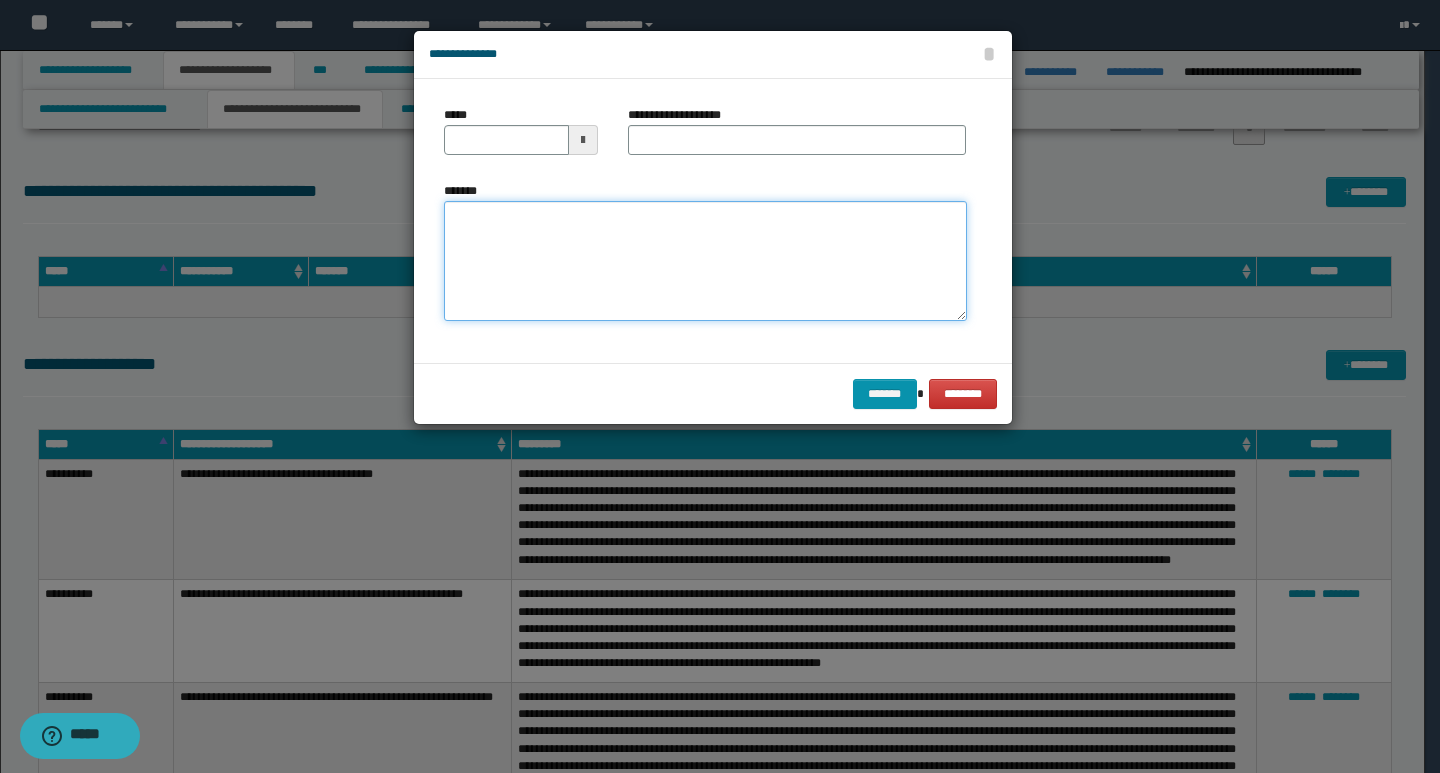 paste on "**********" 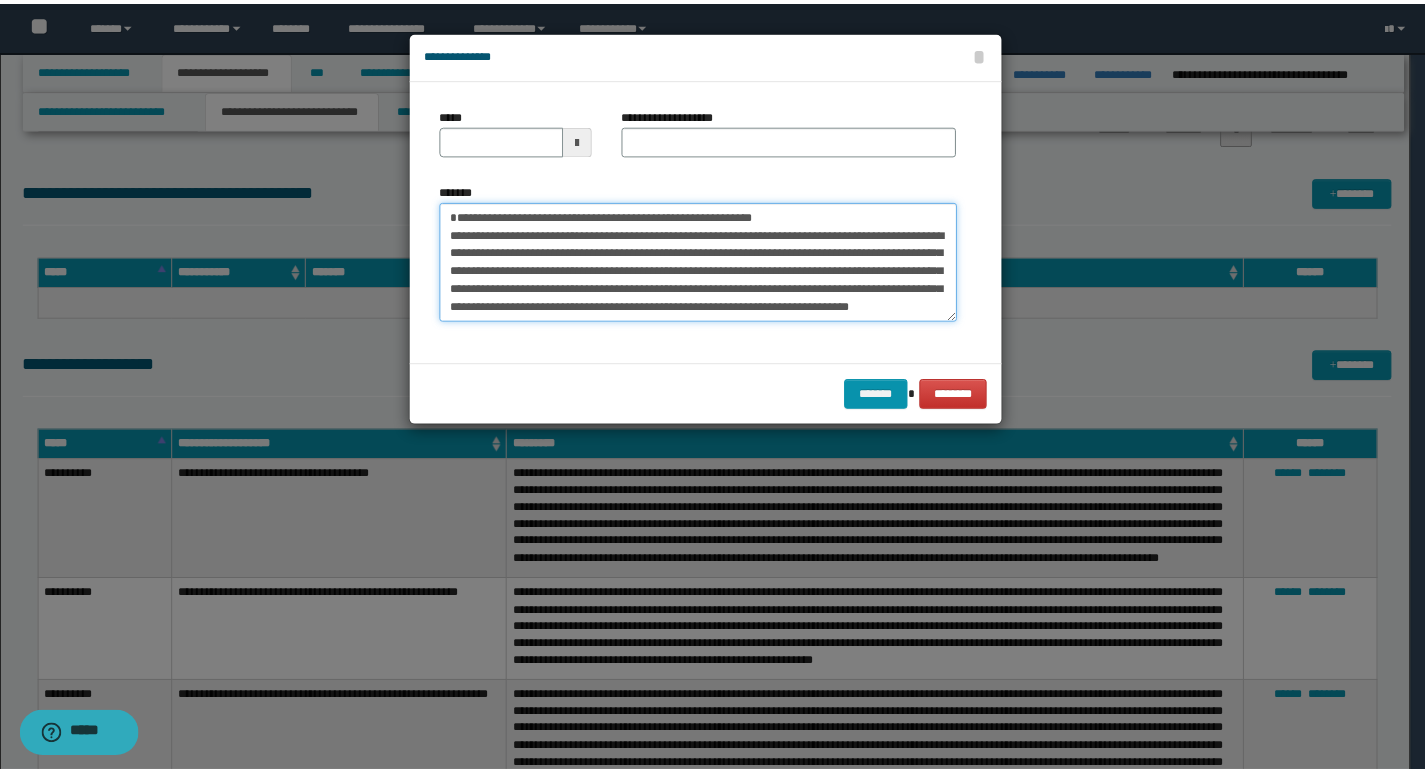 scroll, scrollTop: 0, scrollLeft: 0, axis: both 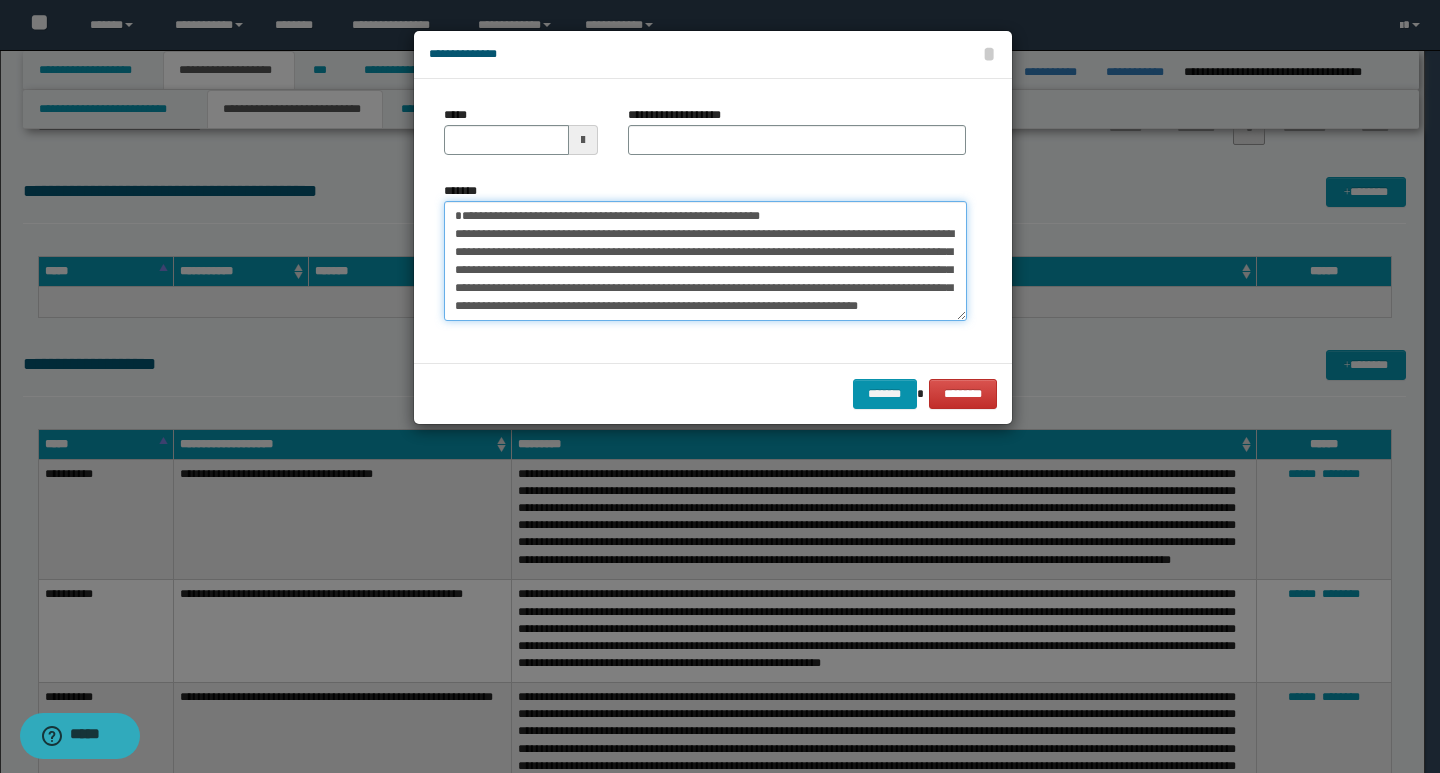 drag, startPoint x: 454, startPoint y: 215, endPoint x: 482, endPoint y: 216, distance: 28.01785 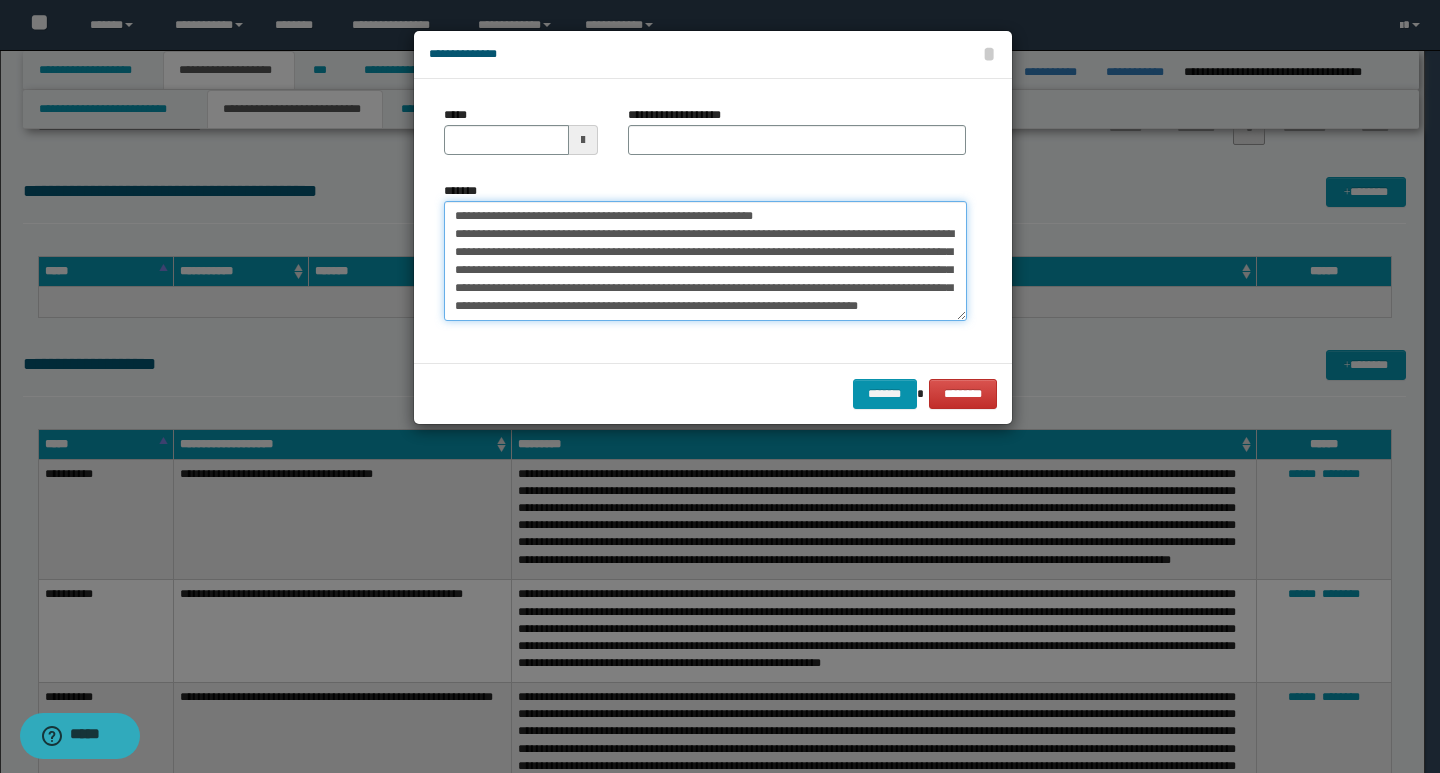 drag, startPoint x: 455, startPoint y: 221, endPoint x: 520, endPoint y: 213, distance: 65.490456 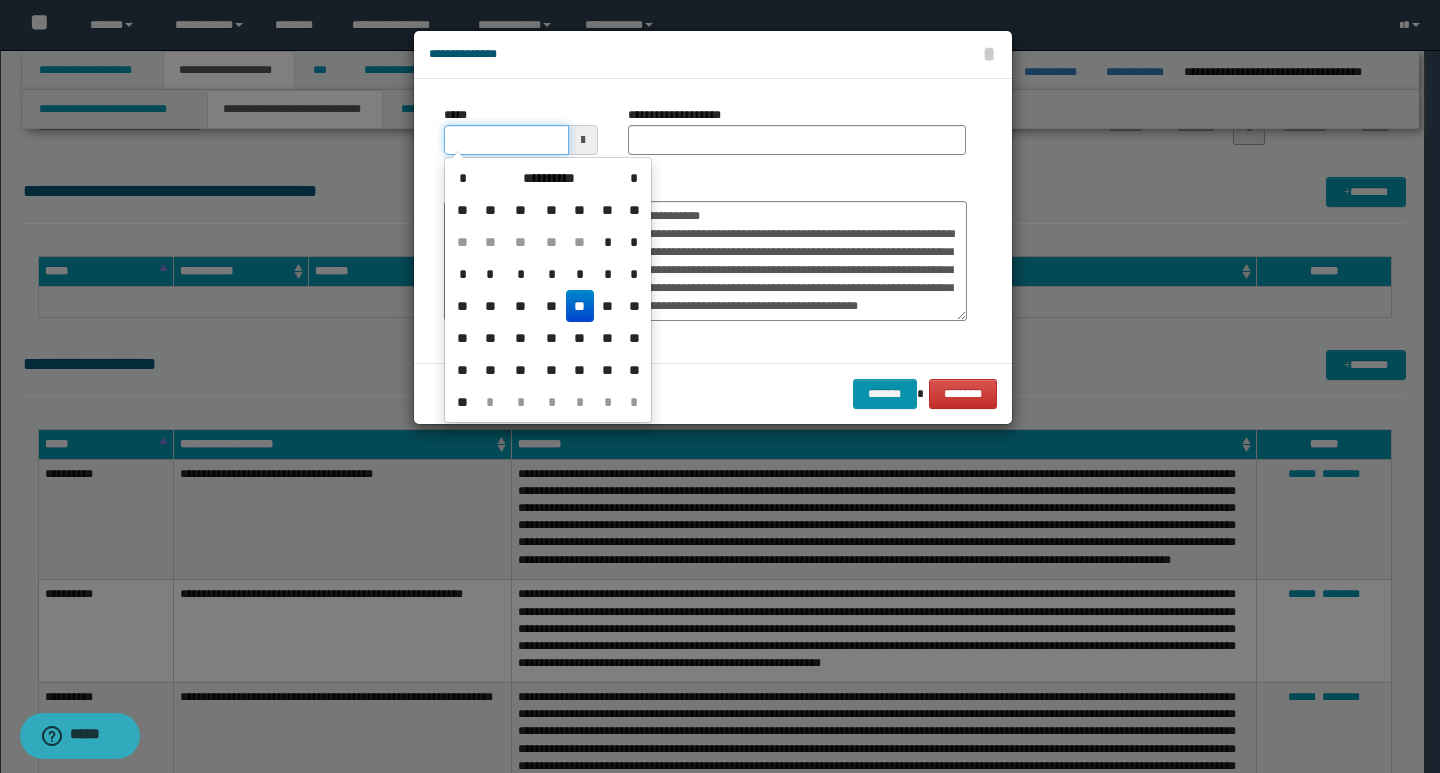 click on "*****" at bounding box center (506, 140) 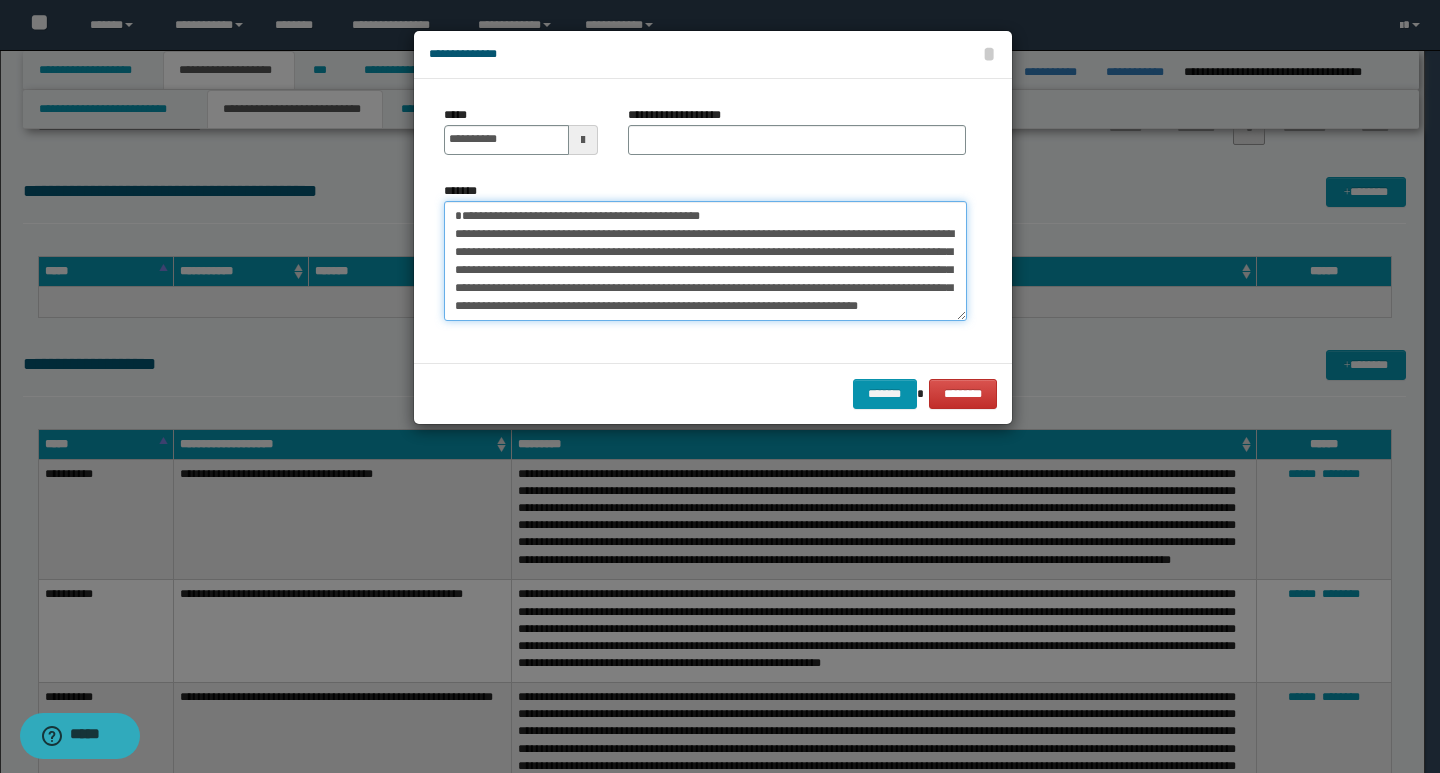 drag, startPoint x: 794, startPoint y: 214, endPoint x: 435, endPoint y: 201, distance: 359.2353 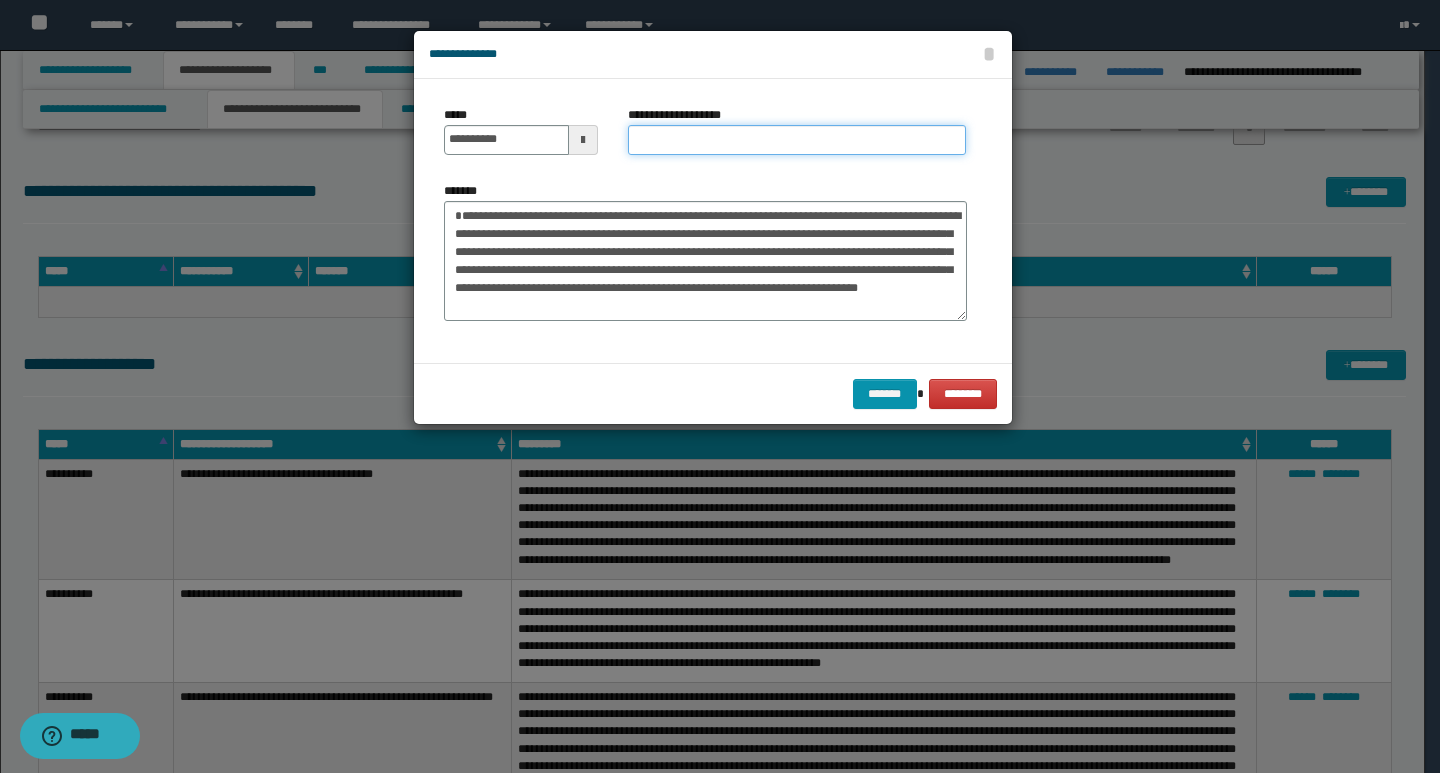 click on "**********" at bounding box center (797, 140) 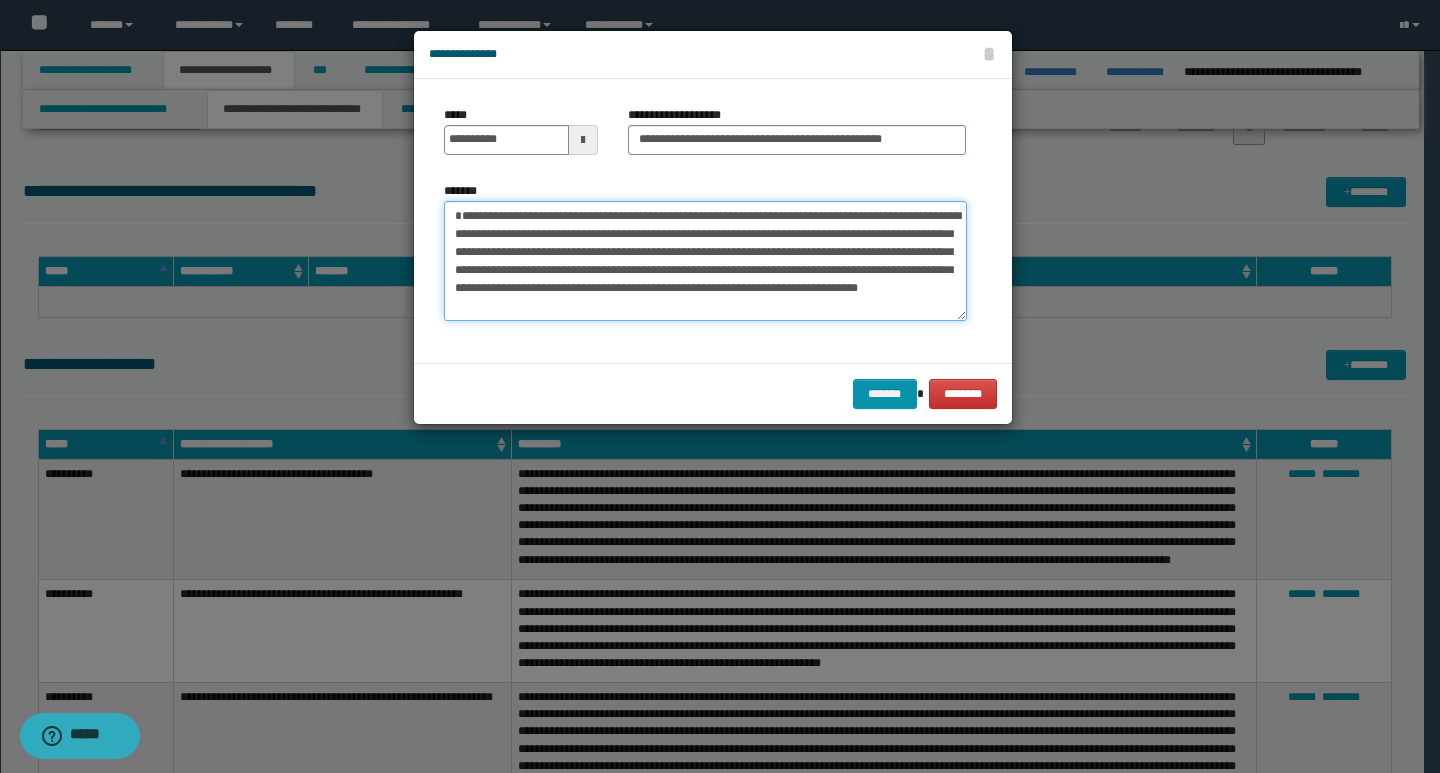 click on "**********" at bounding box center (705, 261) 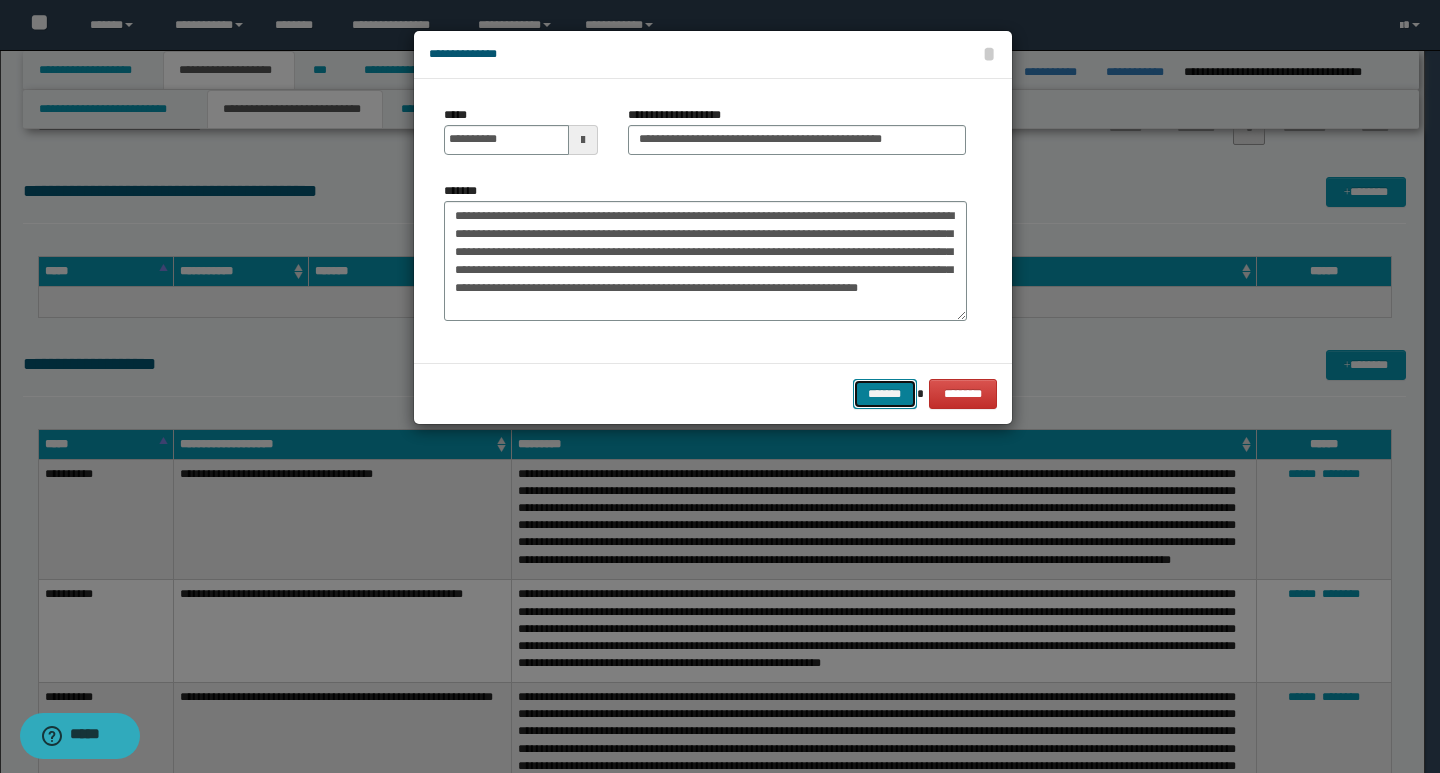 click on "*******" at bounding box center (885, 394) 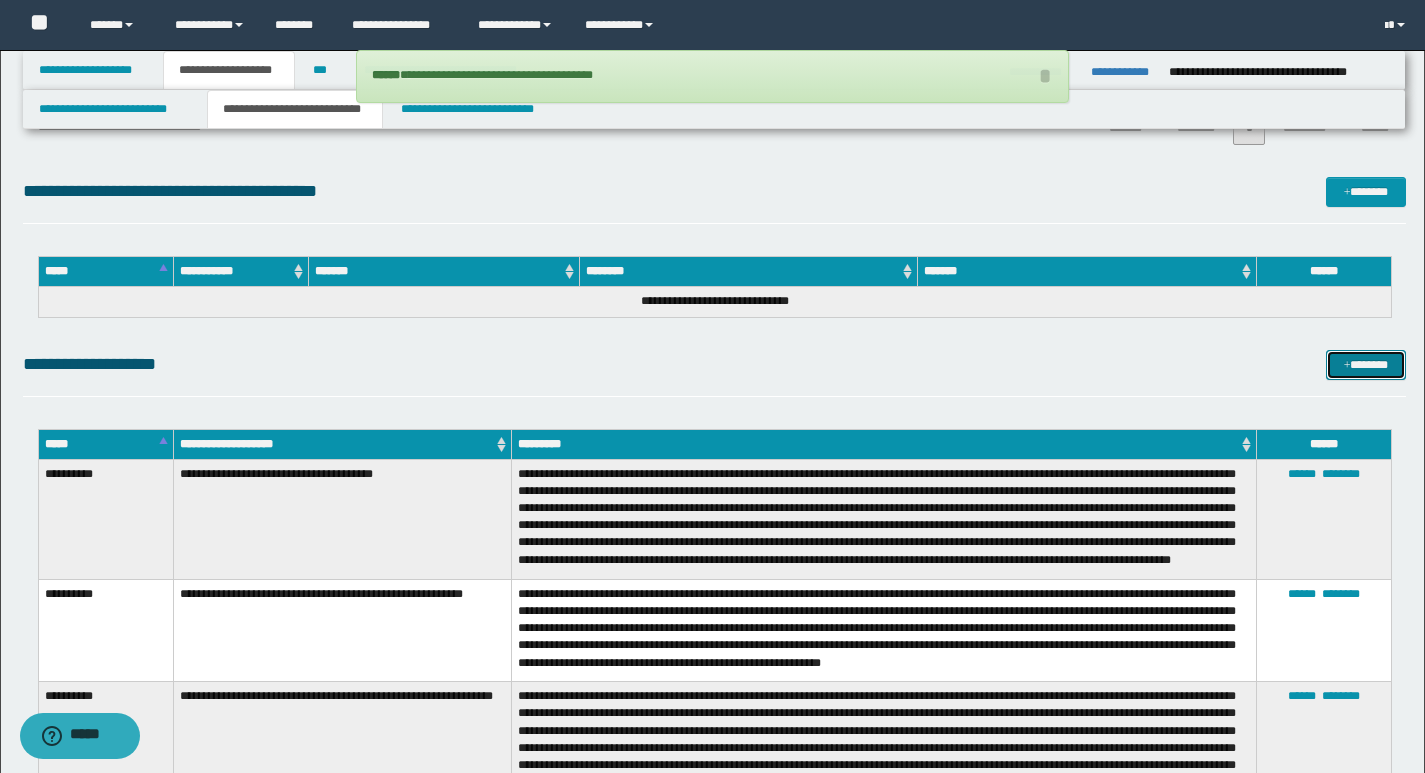 click on "*******" at bounding box center (1366, 365) 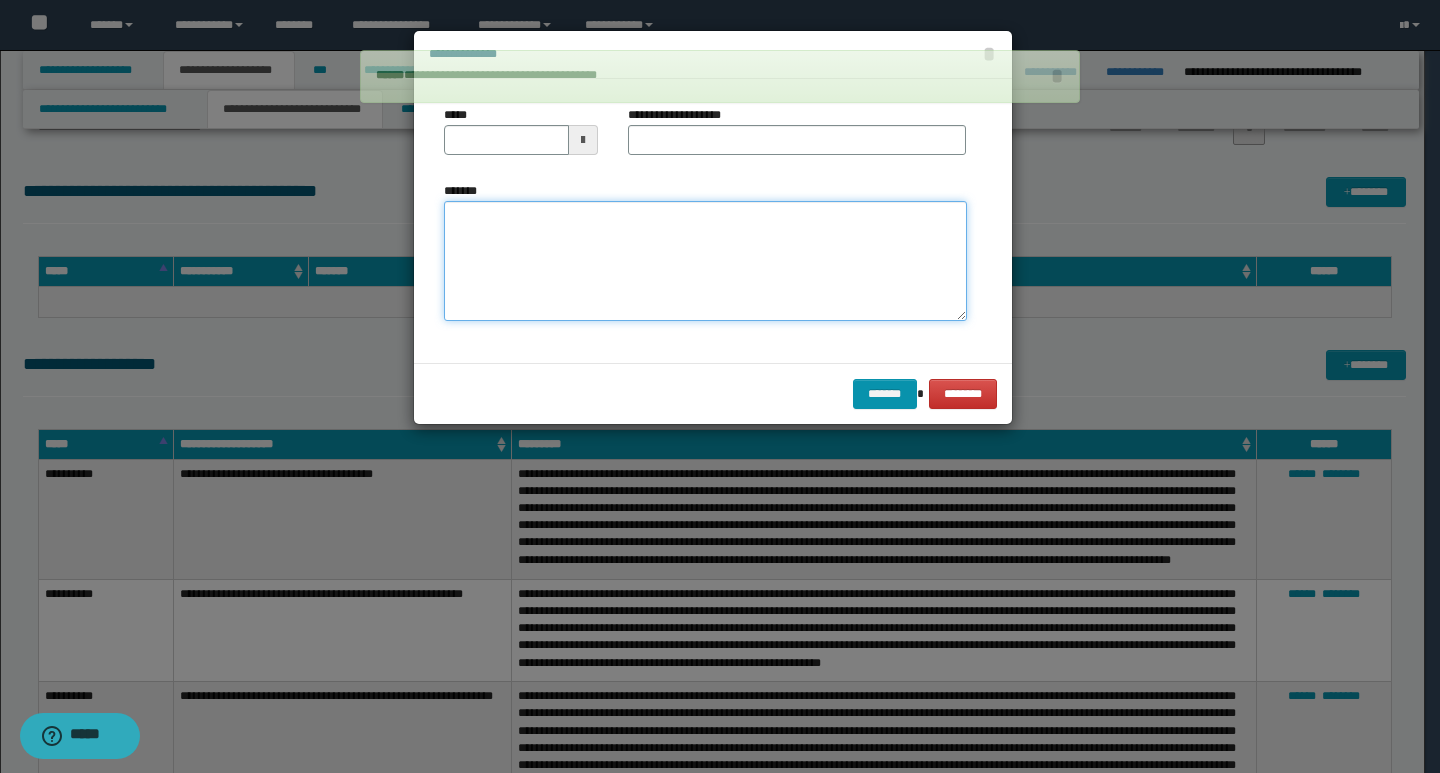 click on "*******" at bounding box center [705, 261] 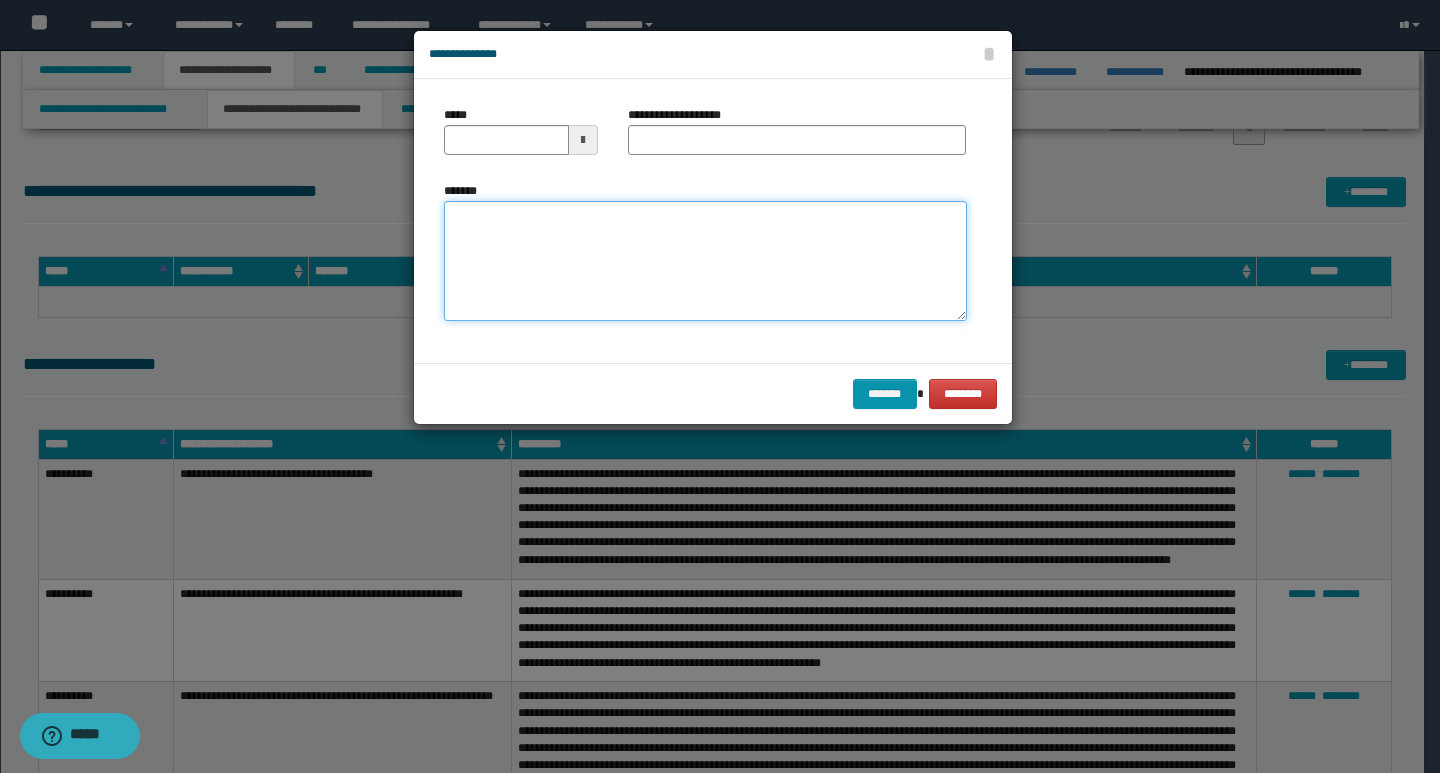 paste on "**********" 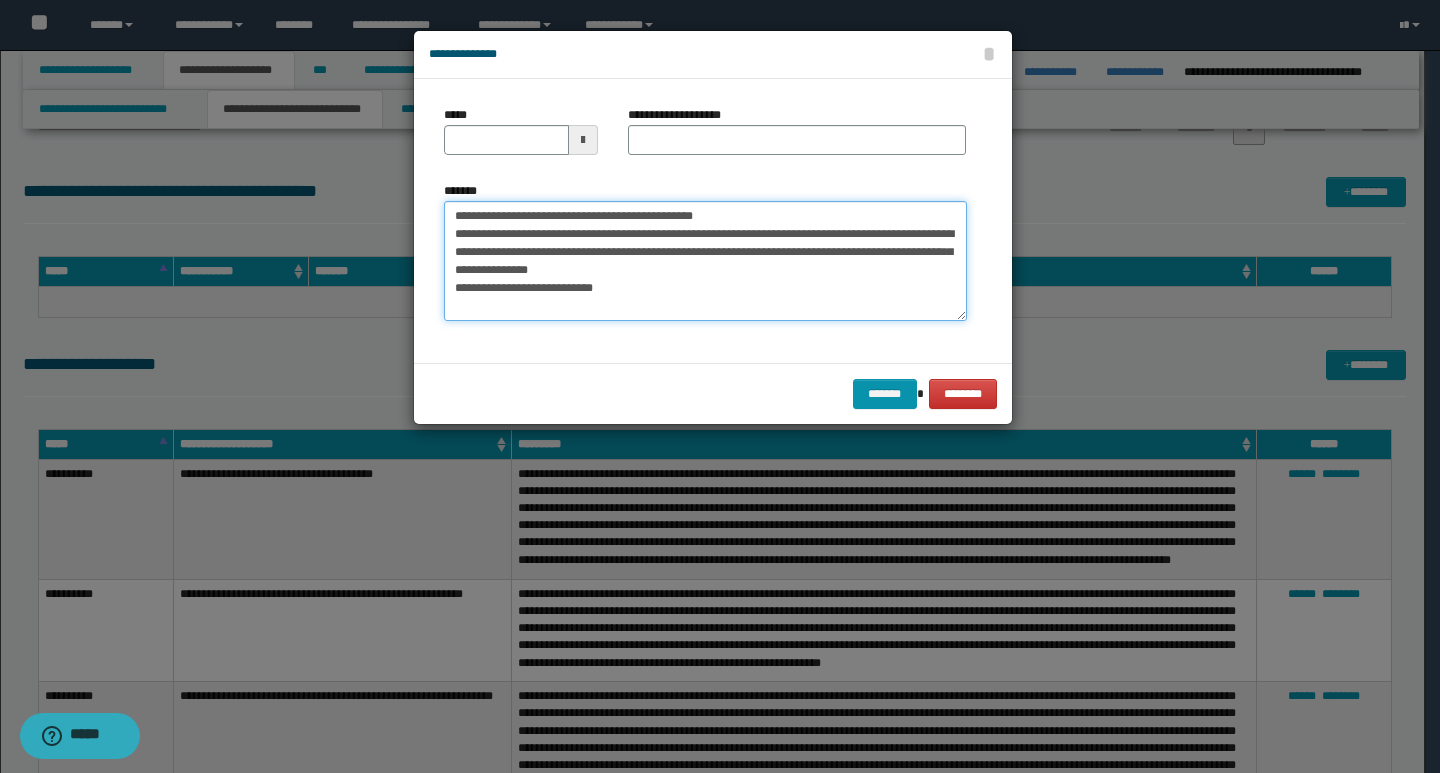 drag, startPoint x: 451, startPoint y: 215, endPoint x: 519, endPoint y: 215, distance: 68 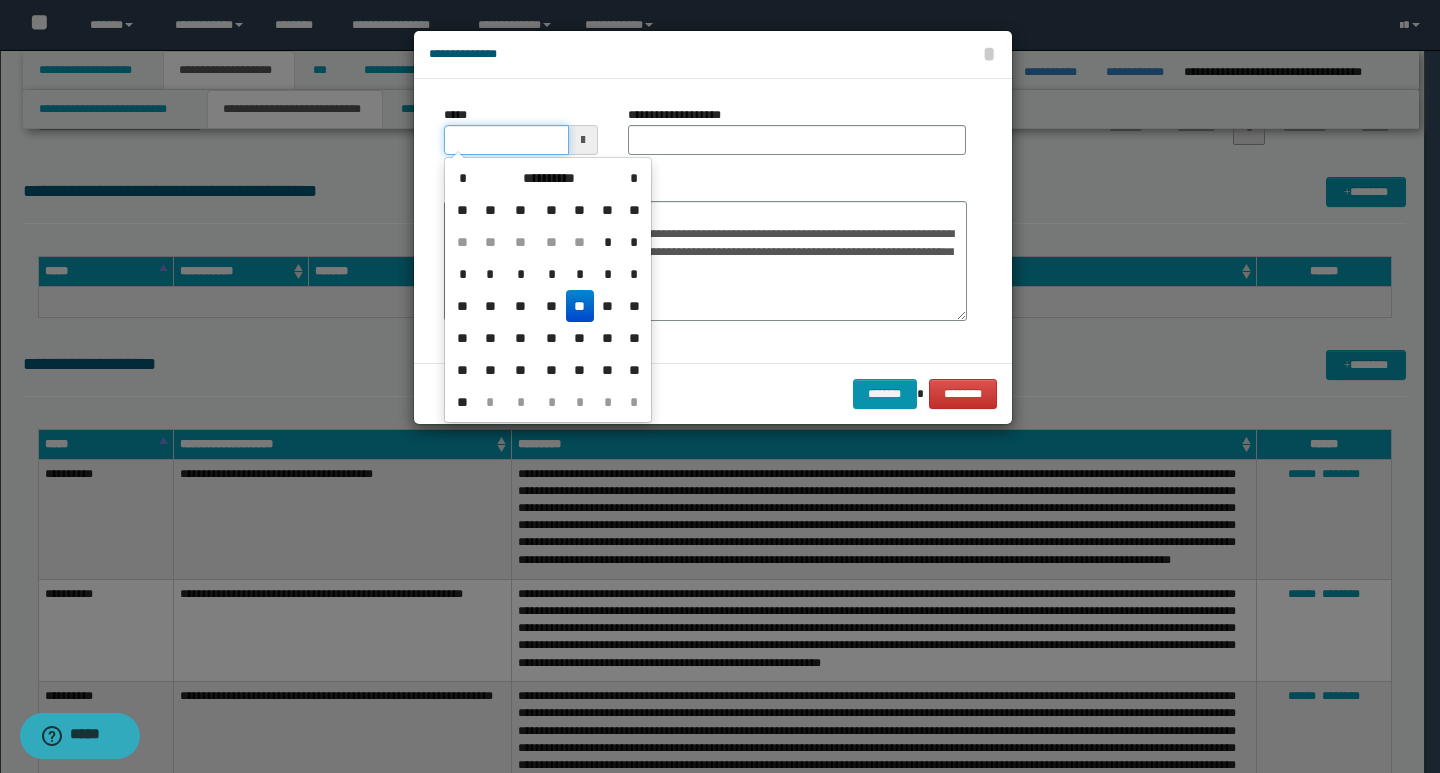 click on "*****" at bounding box center [506, 140] 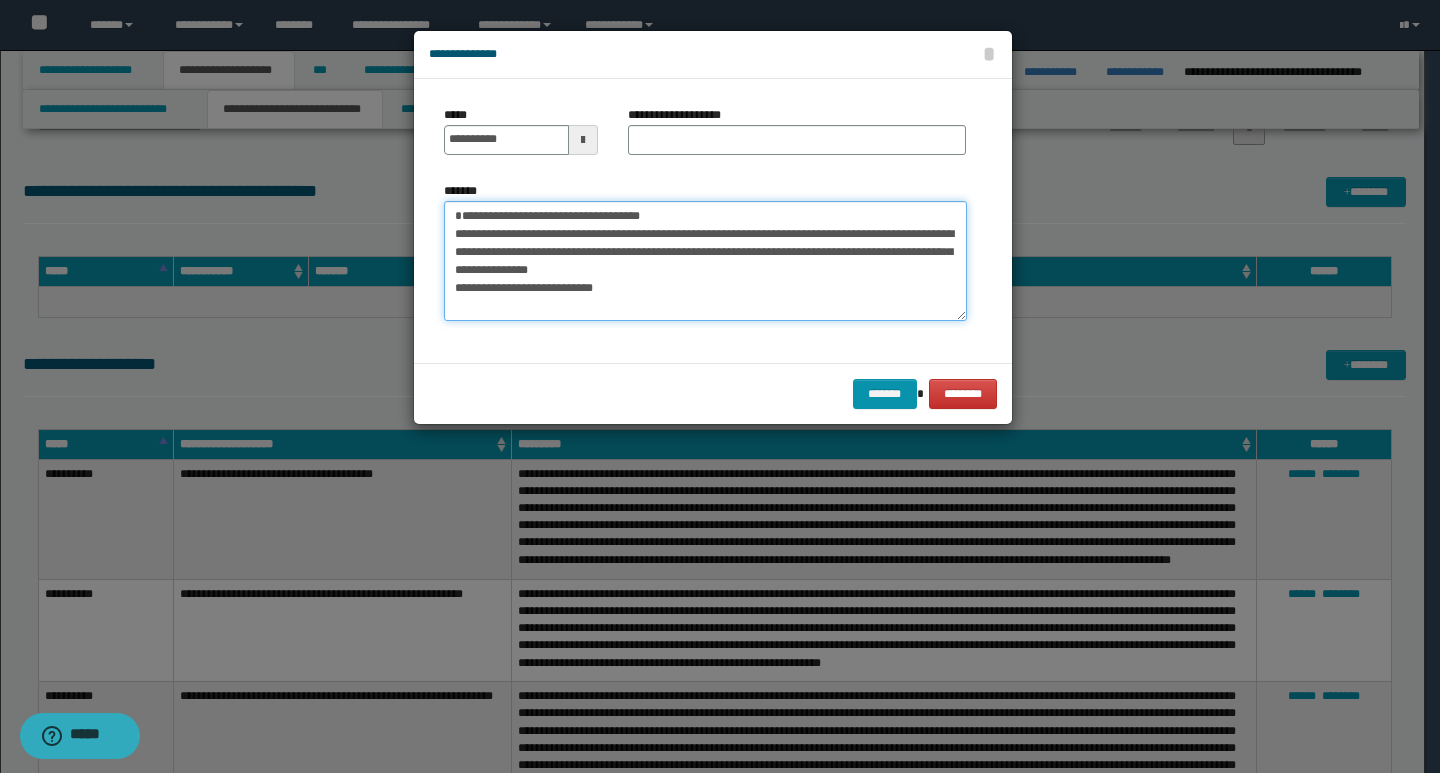 drag, startPoint x: 697, startPoint y: 222, endPoint x: 437, endPoint y: 210, distance: 260.27676 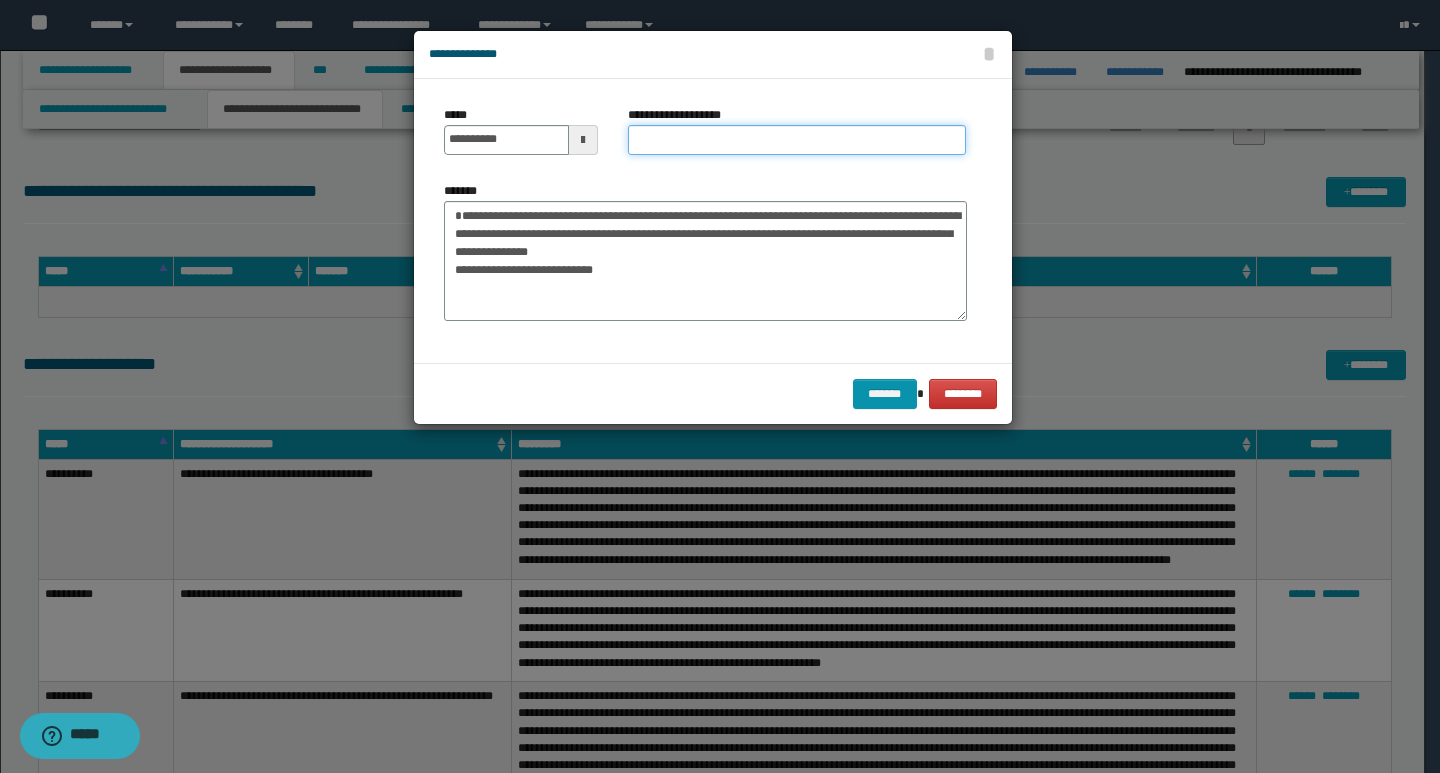click on "**********" at bounding box center (797, 140) 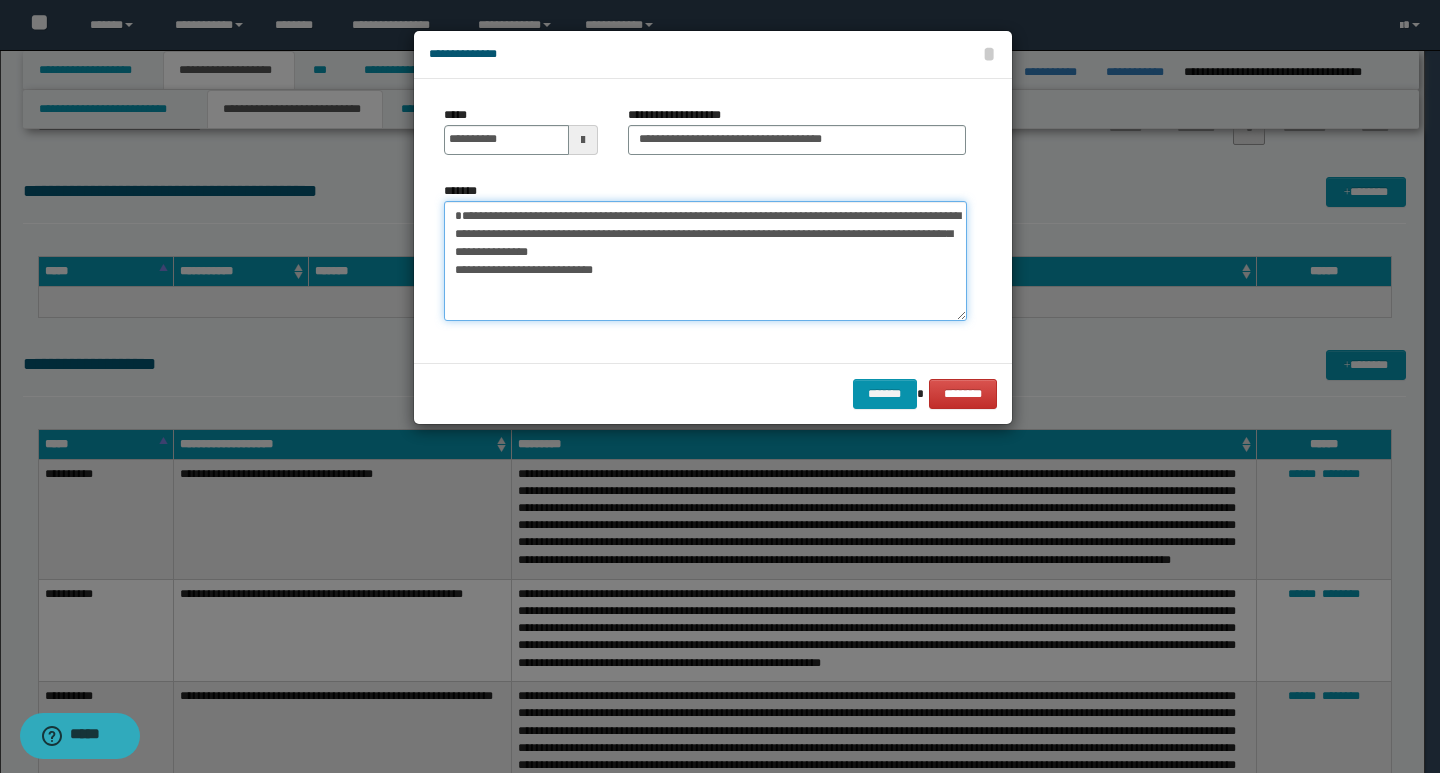 click on "**********" at bounding box center [705, 261] 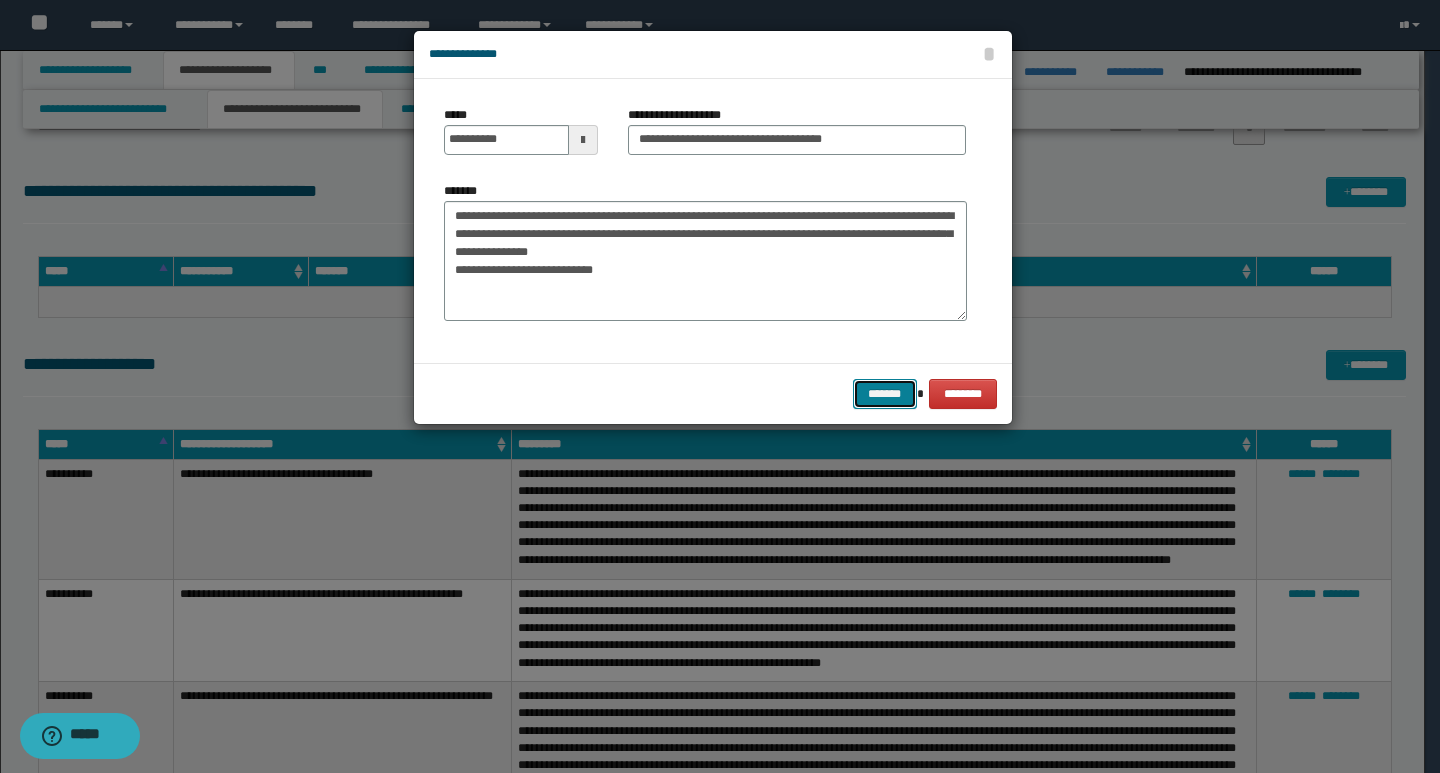 click on "*******" at bounding box center [885, 394] 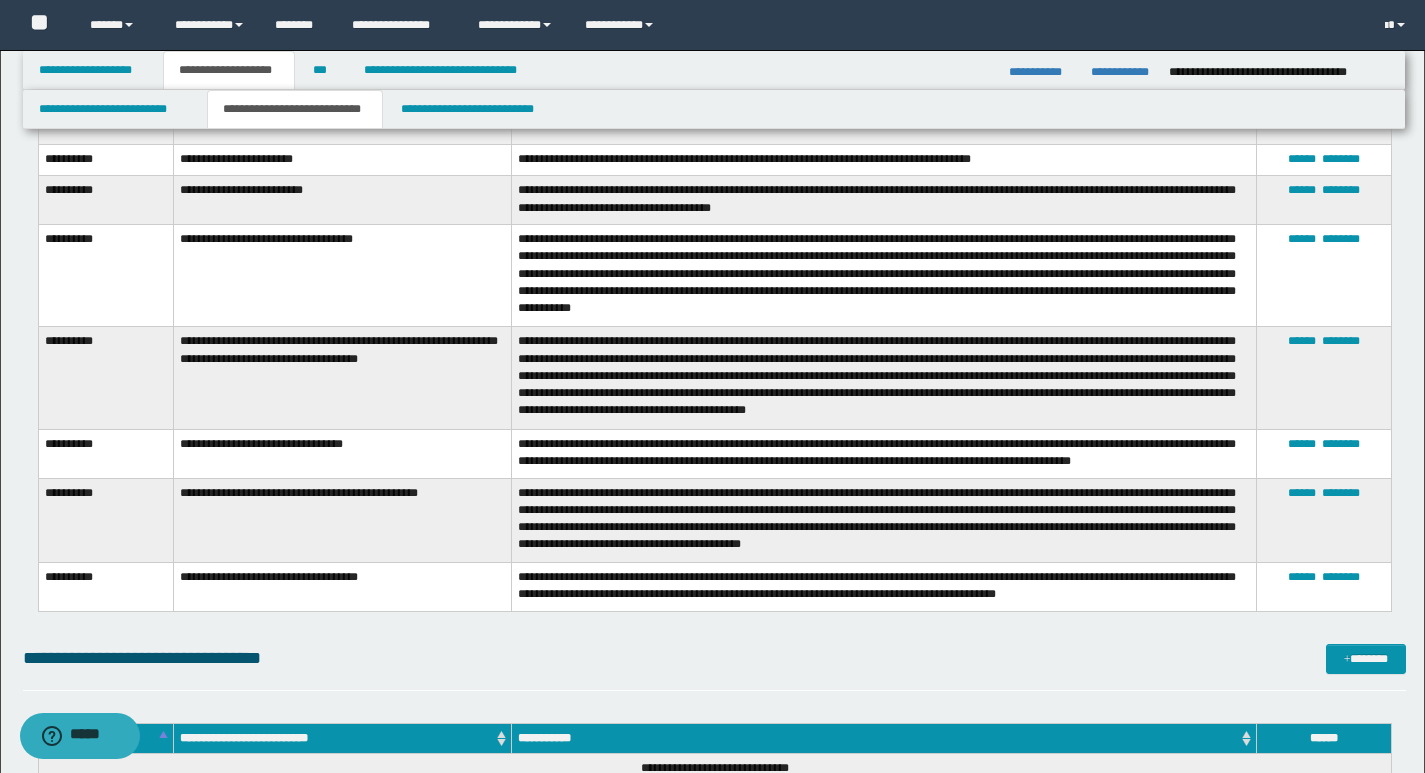 scroll, scrollTop: 6645, scrollLeft: 0, axis: vertical 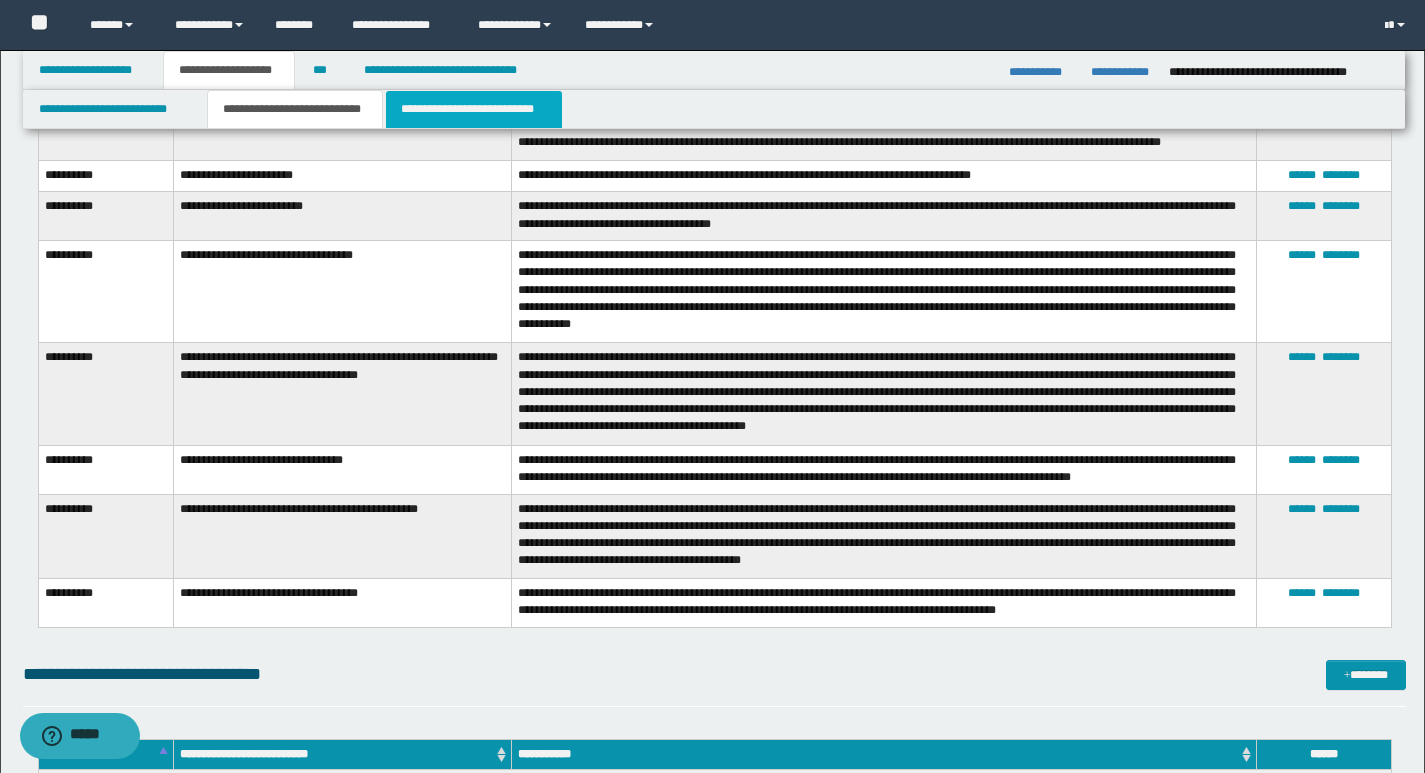 click on "**********" at bounding box center (474, 109) 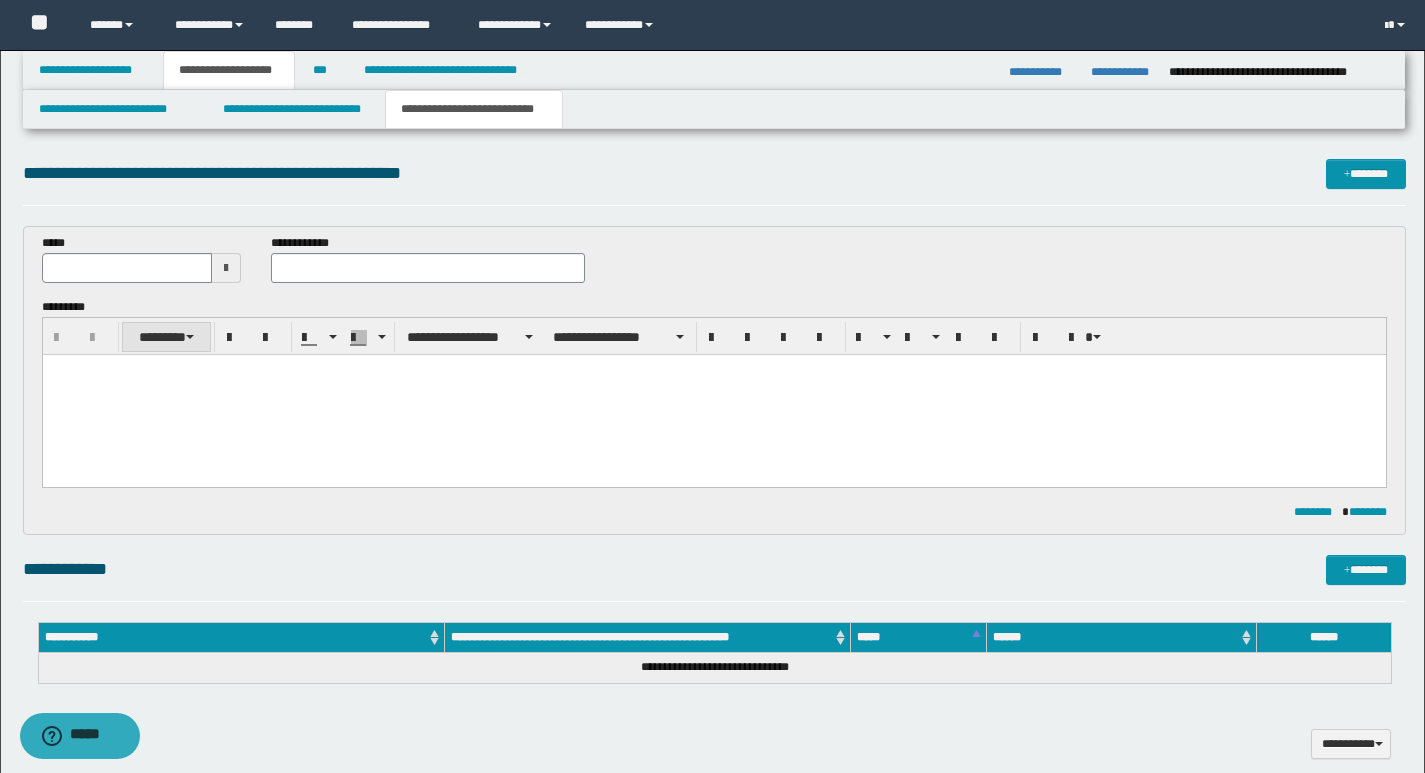 scroll, scrollTop: 0, scrollLeft: 0, axis: both 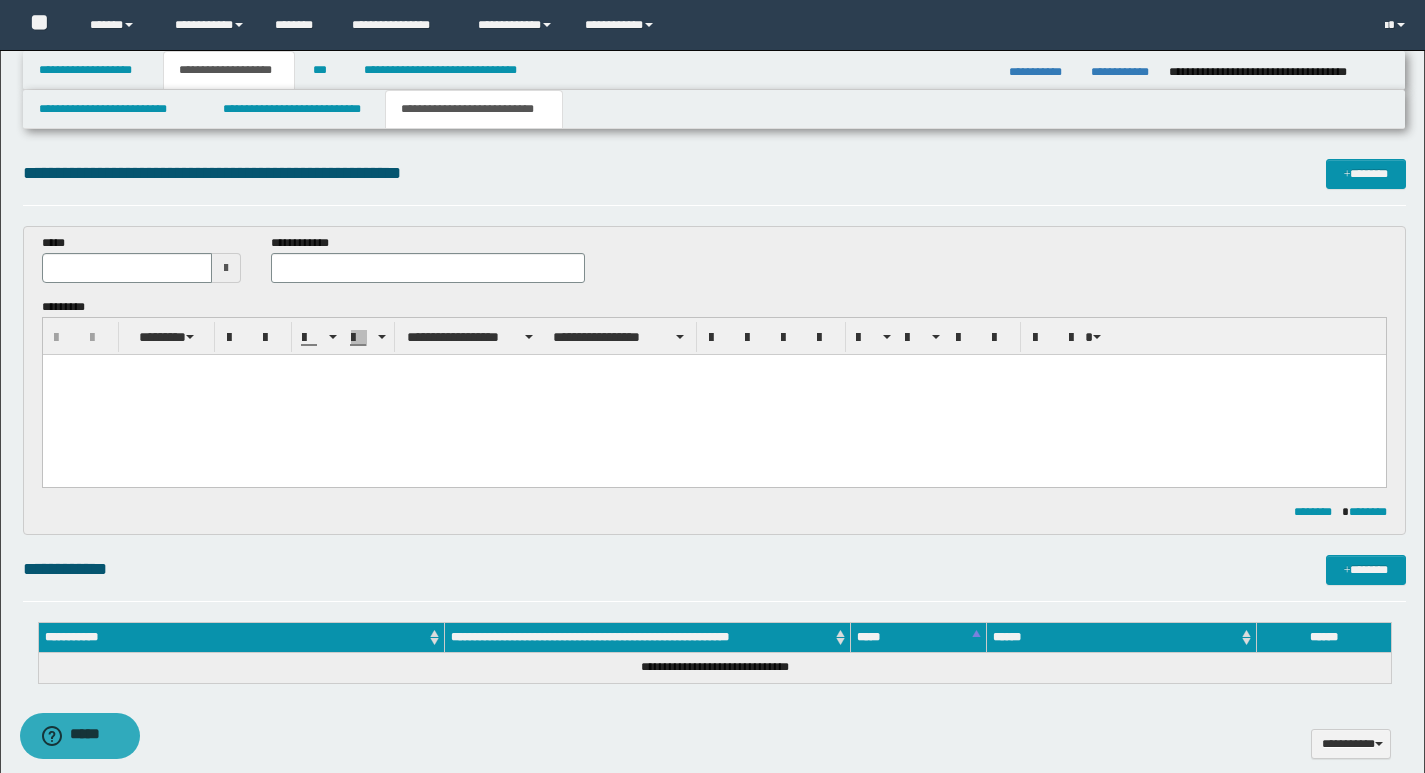 click at bounding box center [713, 395] 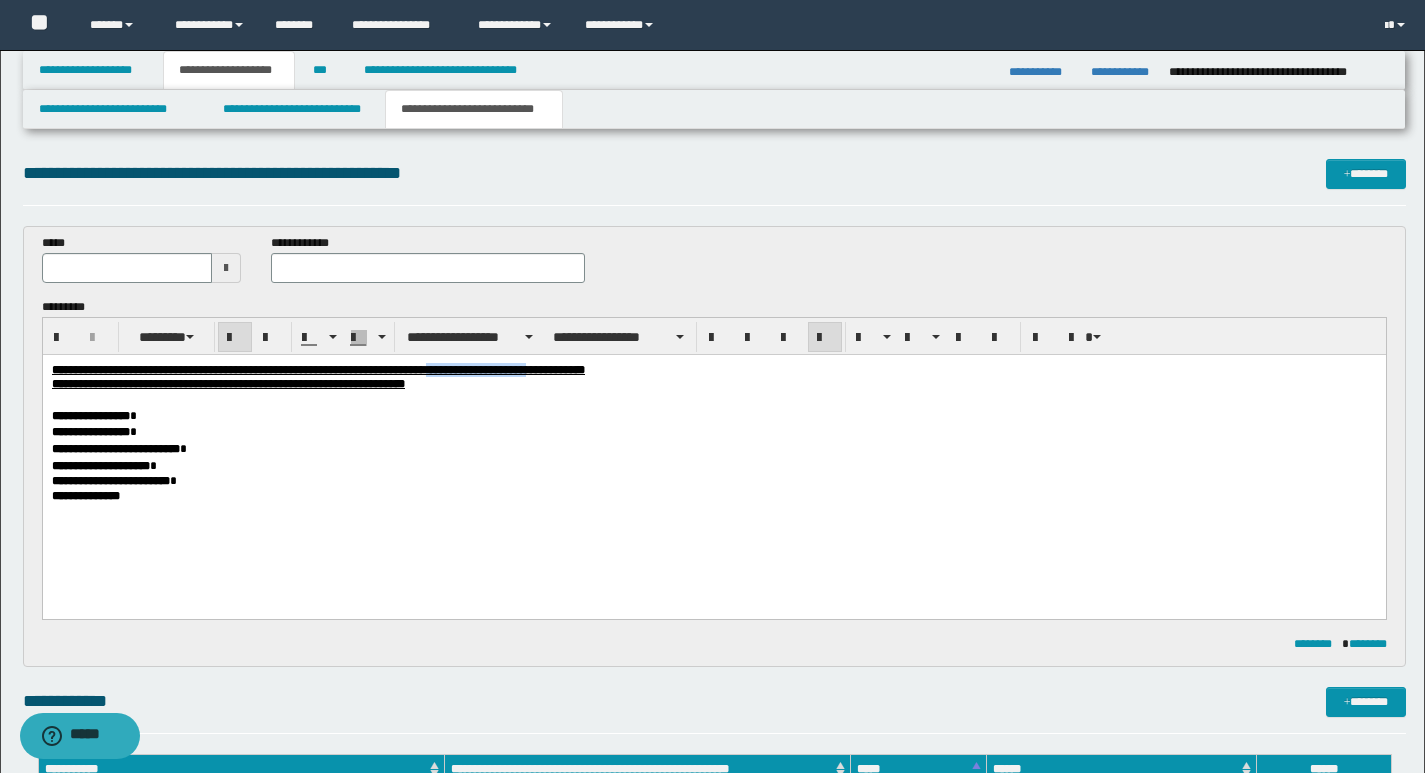 drag, startPoint x: 584, startPoint y: 365, endPoint x: 692, endPoint y: 373, distance: 108.29589 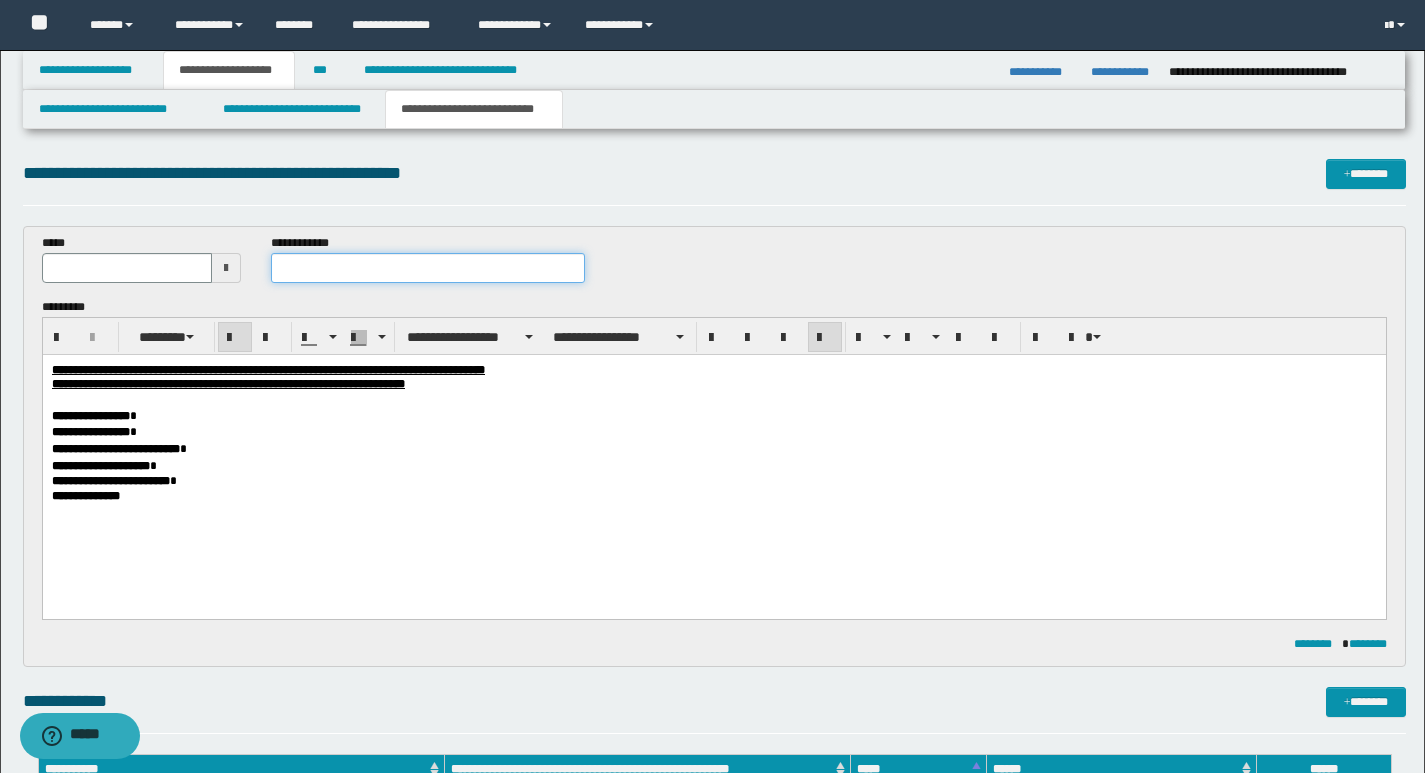 click at bounding box center [428, 268] 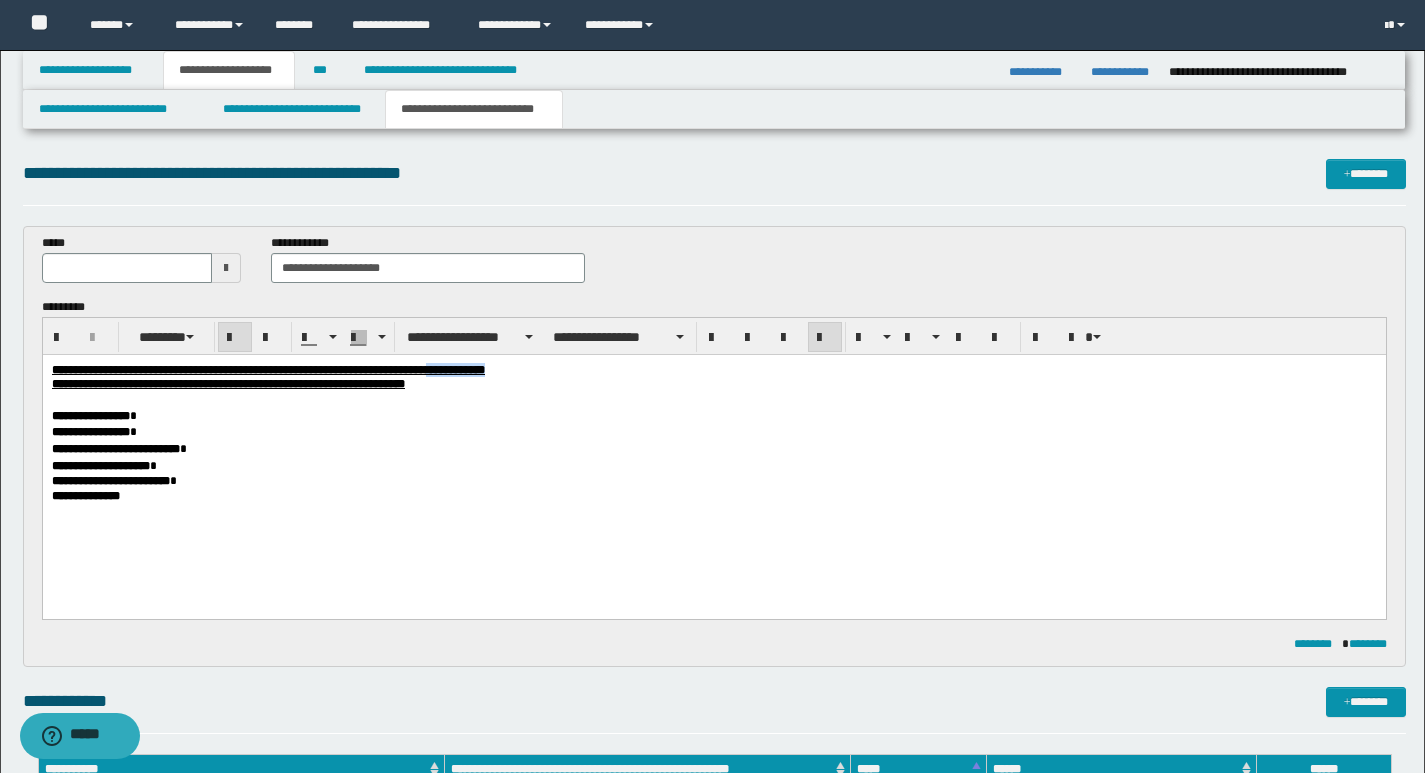 drag, startPoint x: 582, startPoint y: 371, endPoint x: 668, endPoint y: 375, distance: 86.09297 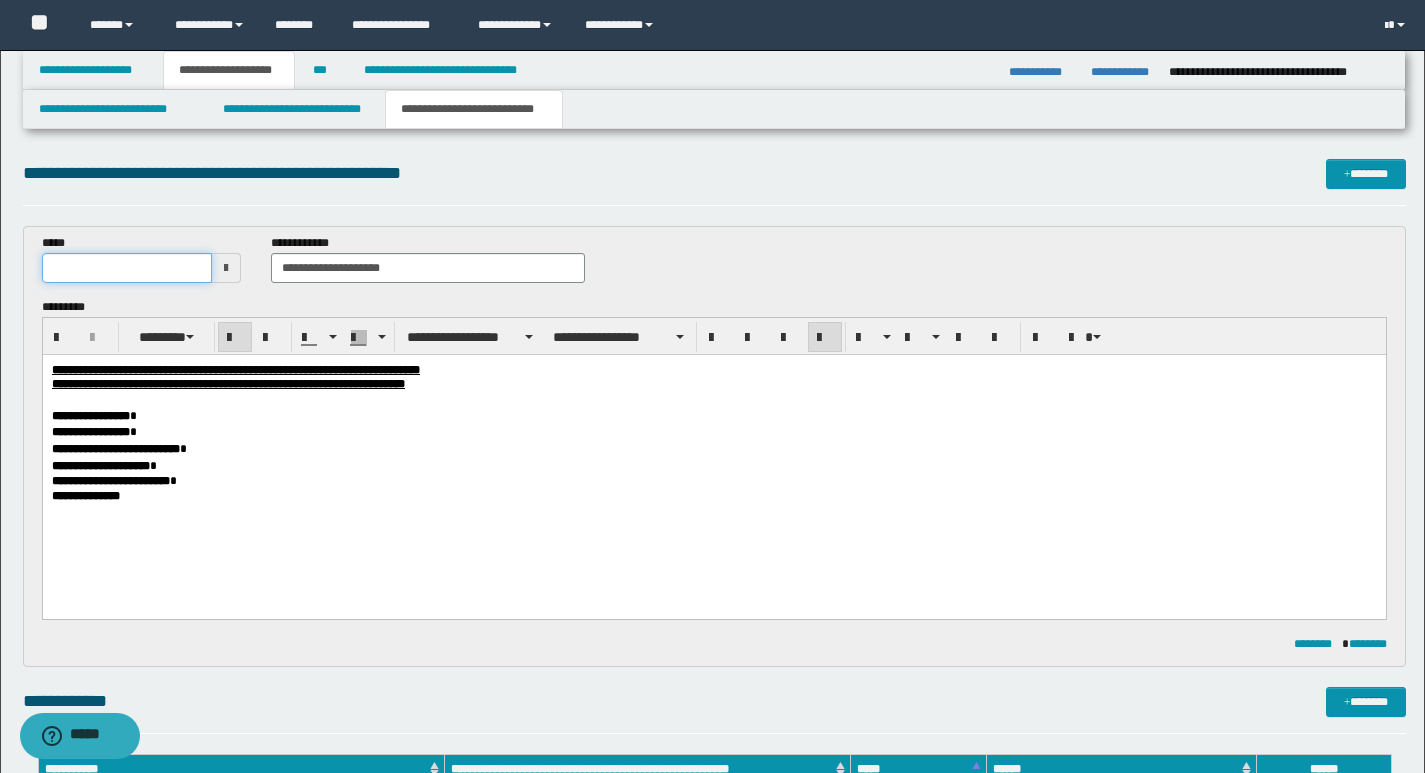 click at bounding box center [127, 268] 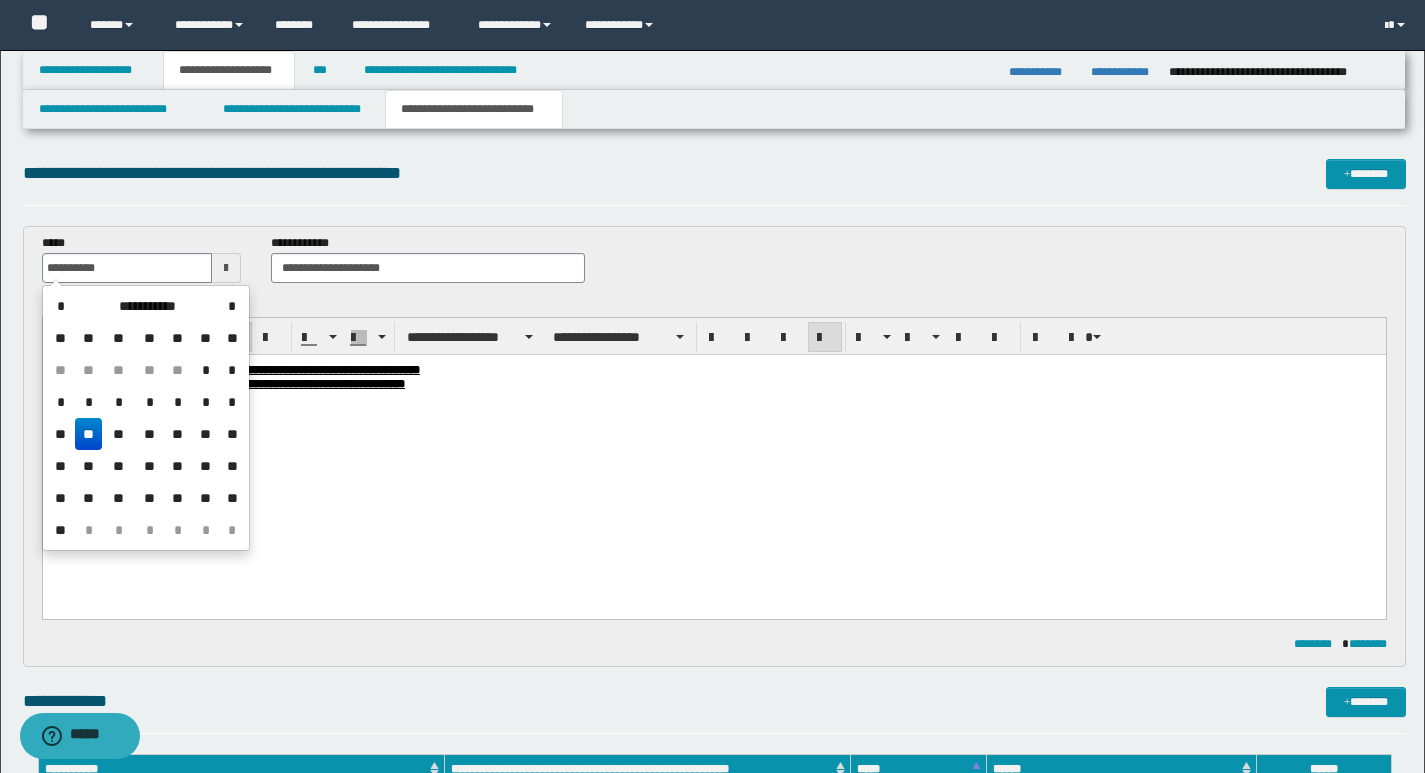 click on "**" at bounding box center (89, 434) 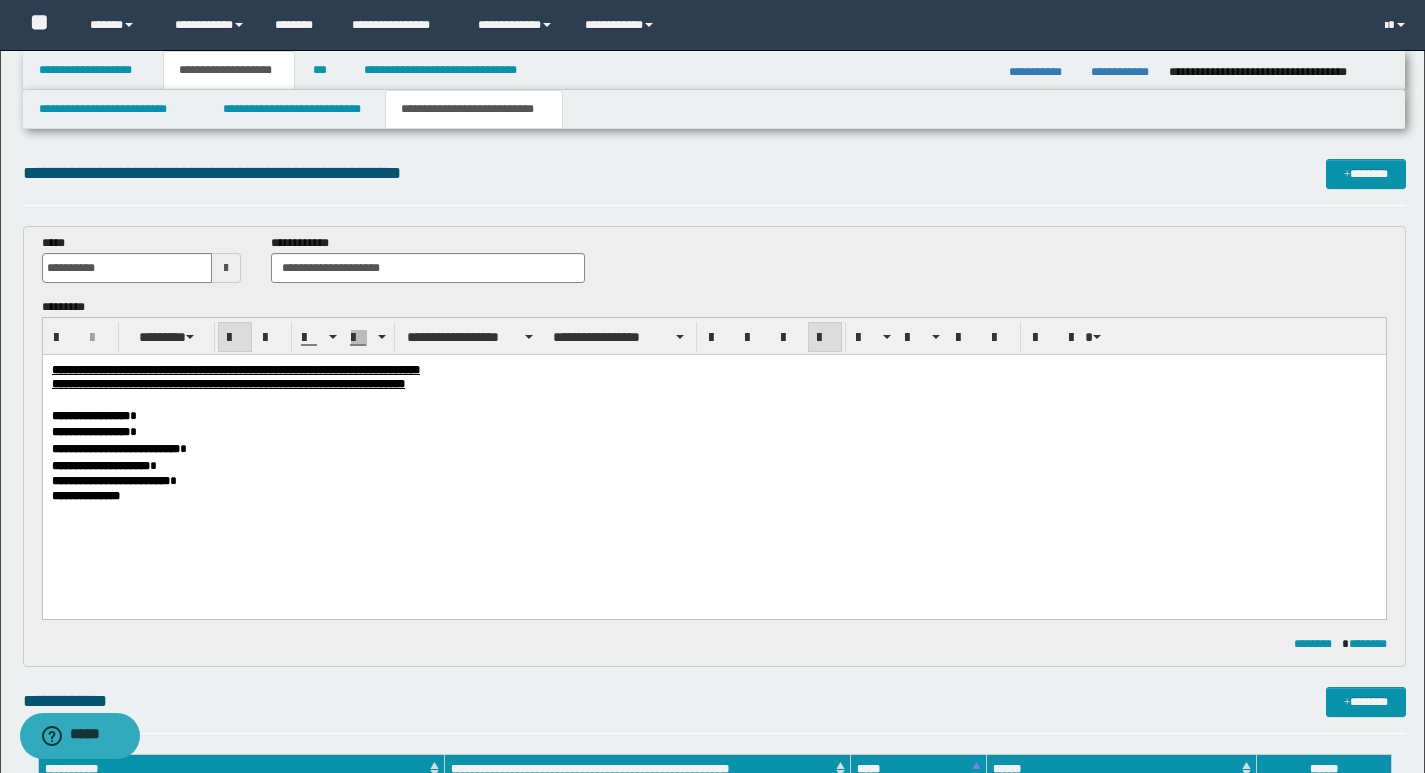 click on "**********" at bounding box center (713, 459) 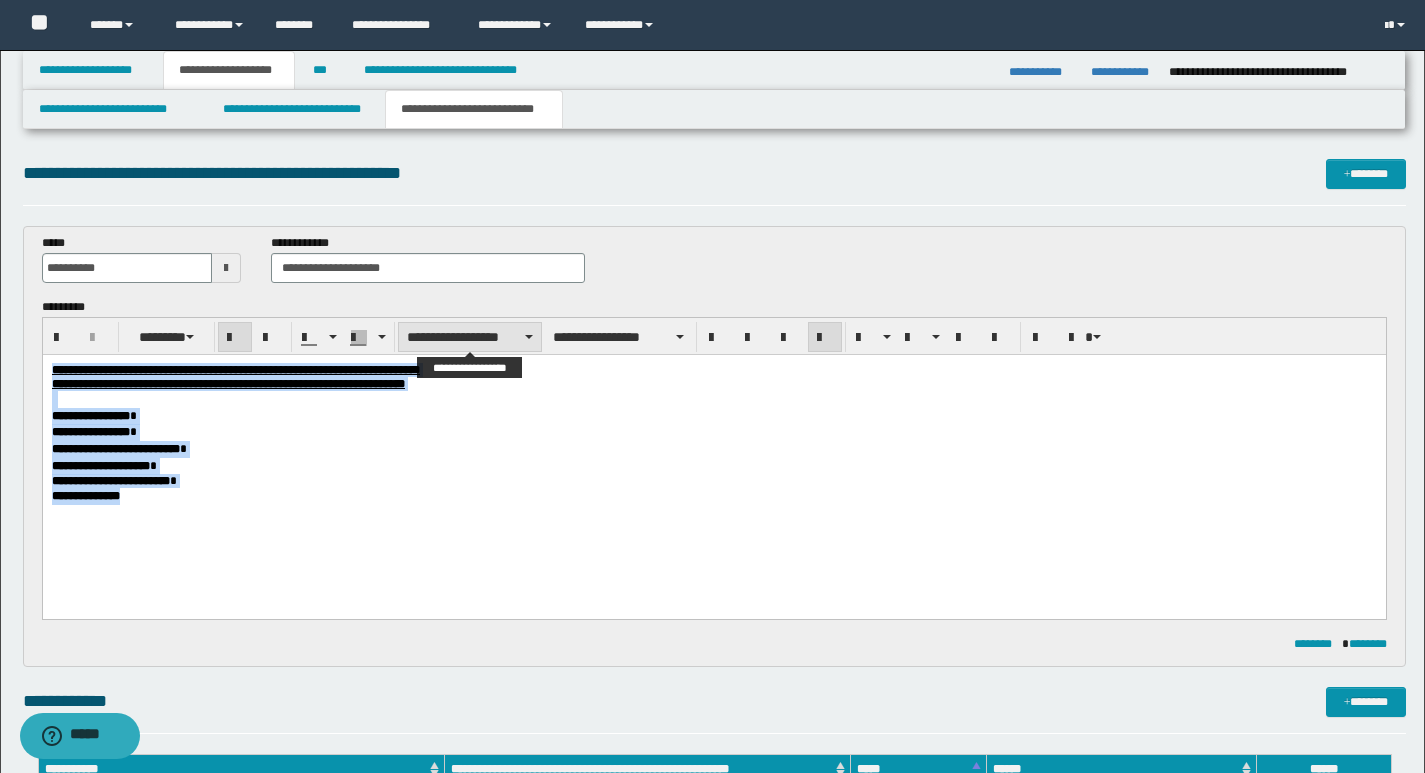 click on "**********" at bounding box center [470, 337] 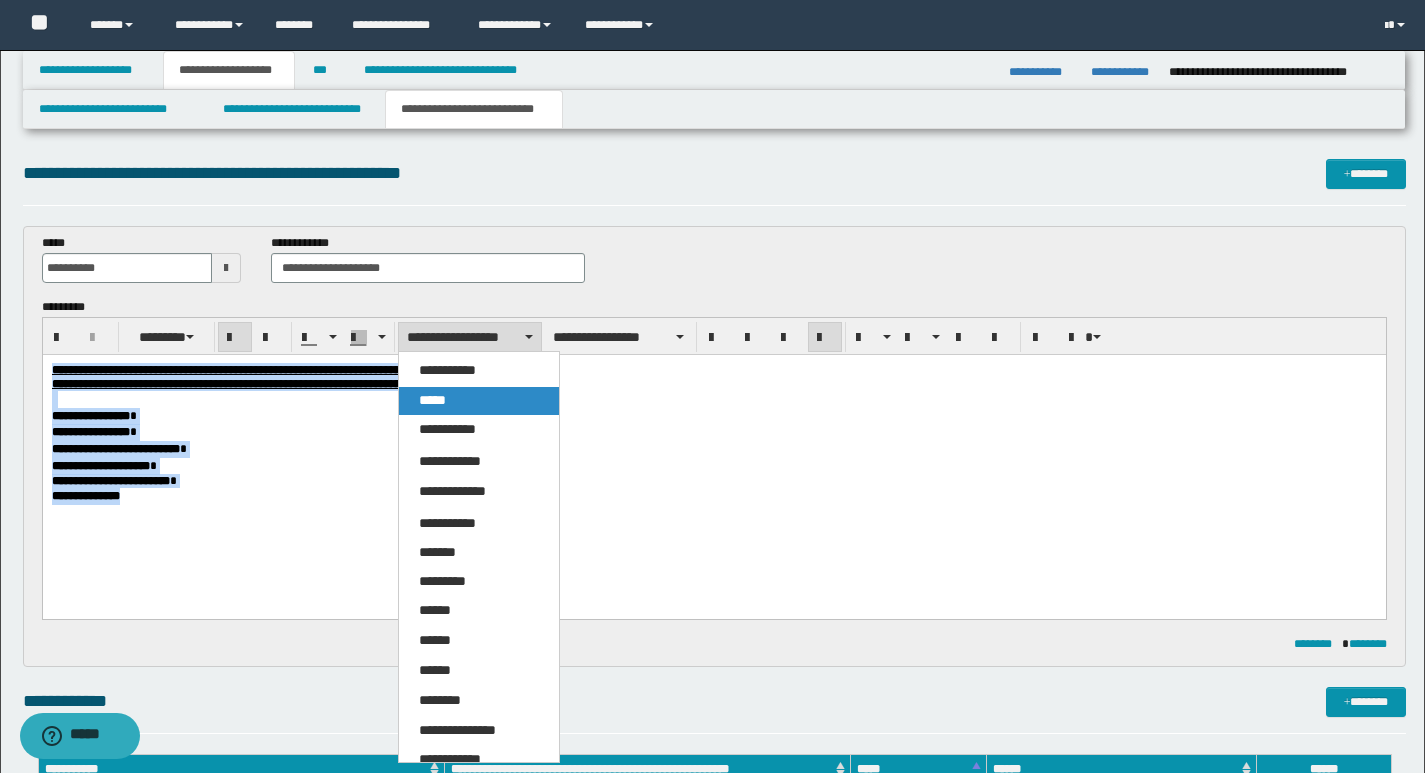 click on "*****" at bounding box center [432, 400] 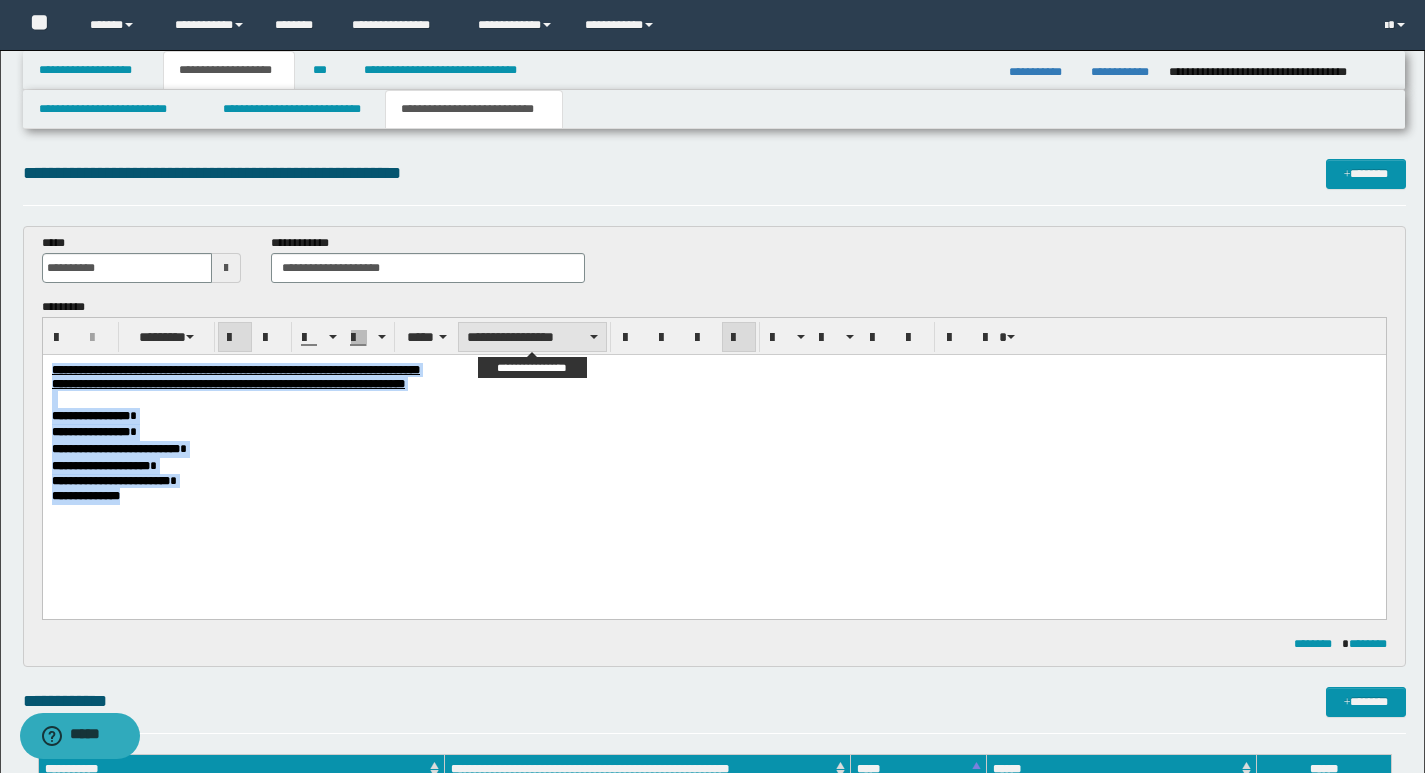 click on "**********" at bounding box center (532, 337) 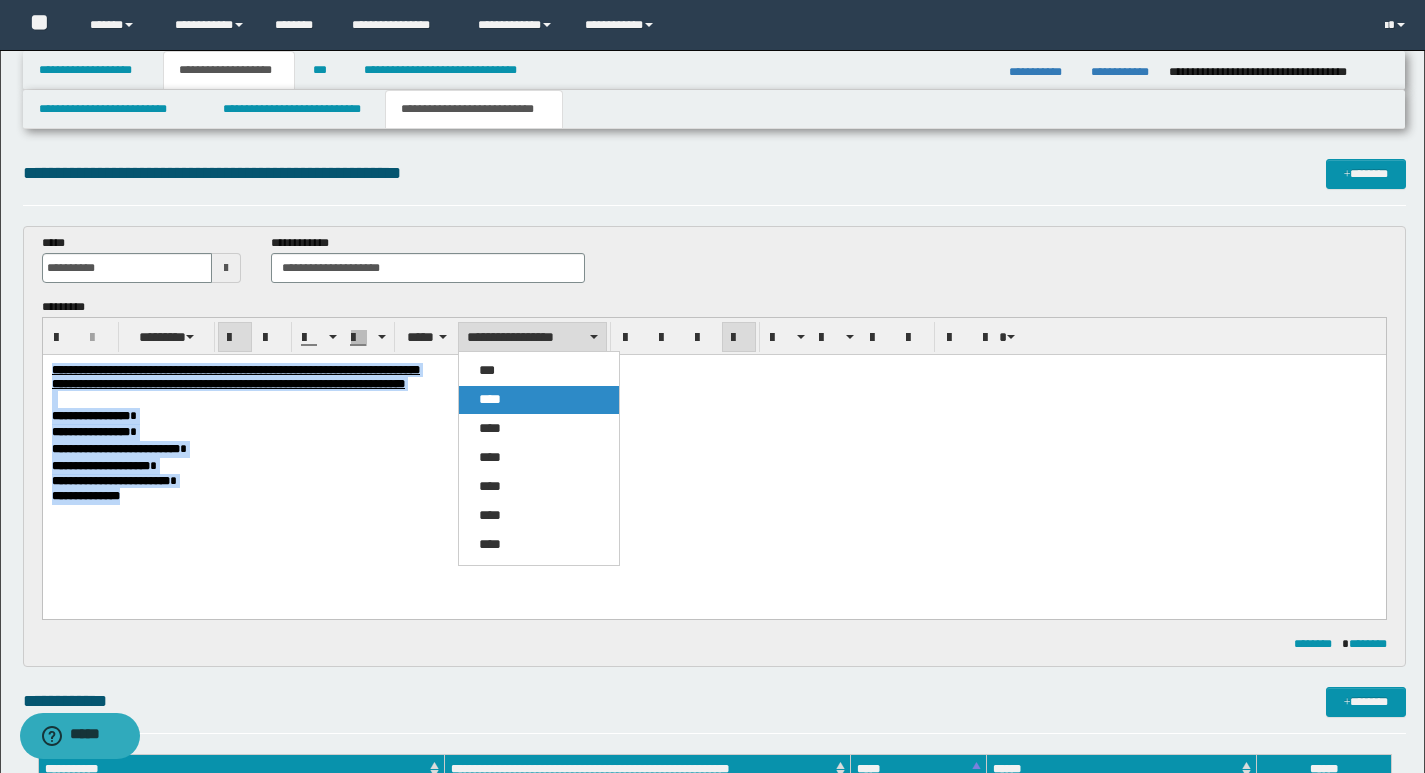 click on "****" at bounding box center [490, 399] 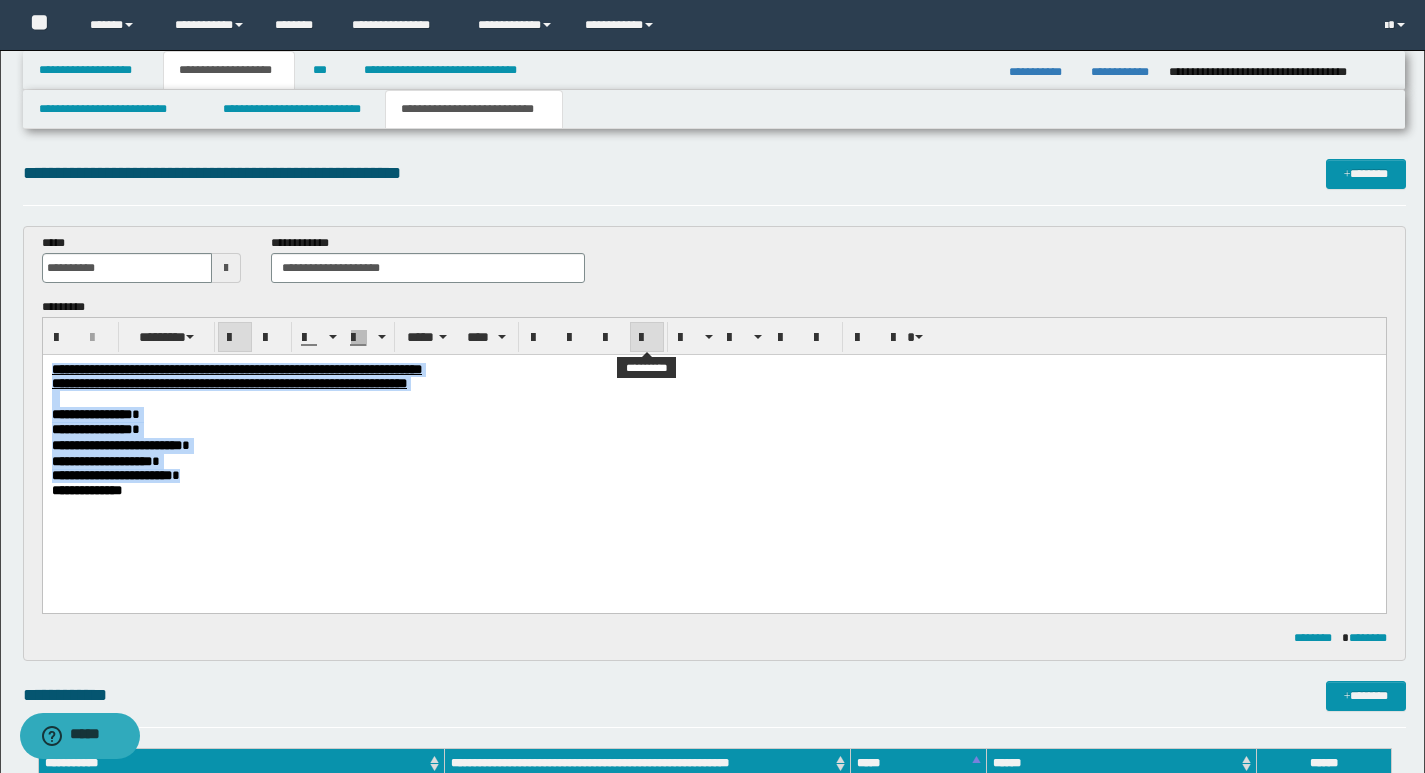 click at bounding box center (647, 338) 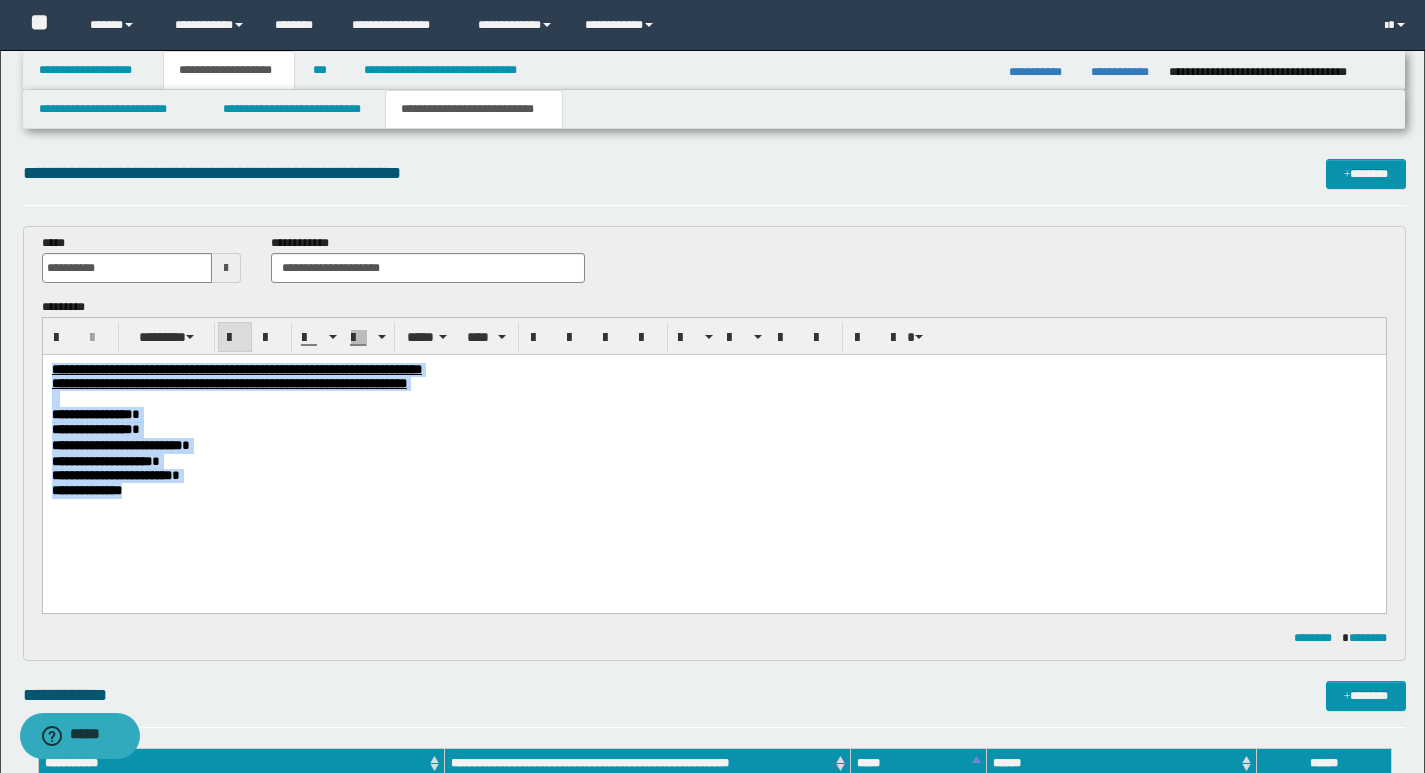 click on "**********" at bounding box center (713, 430) 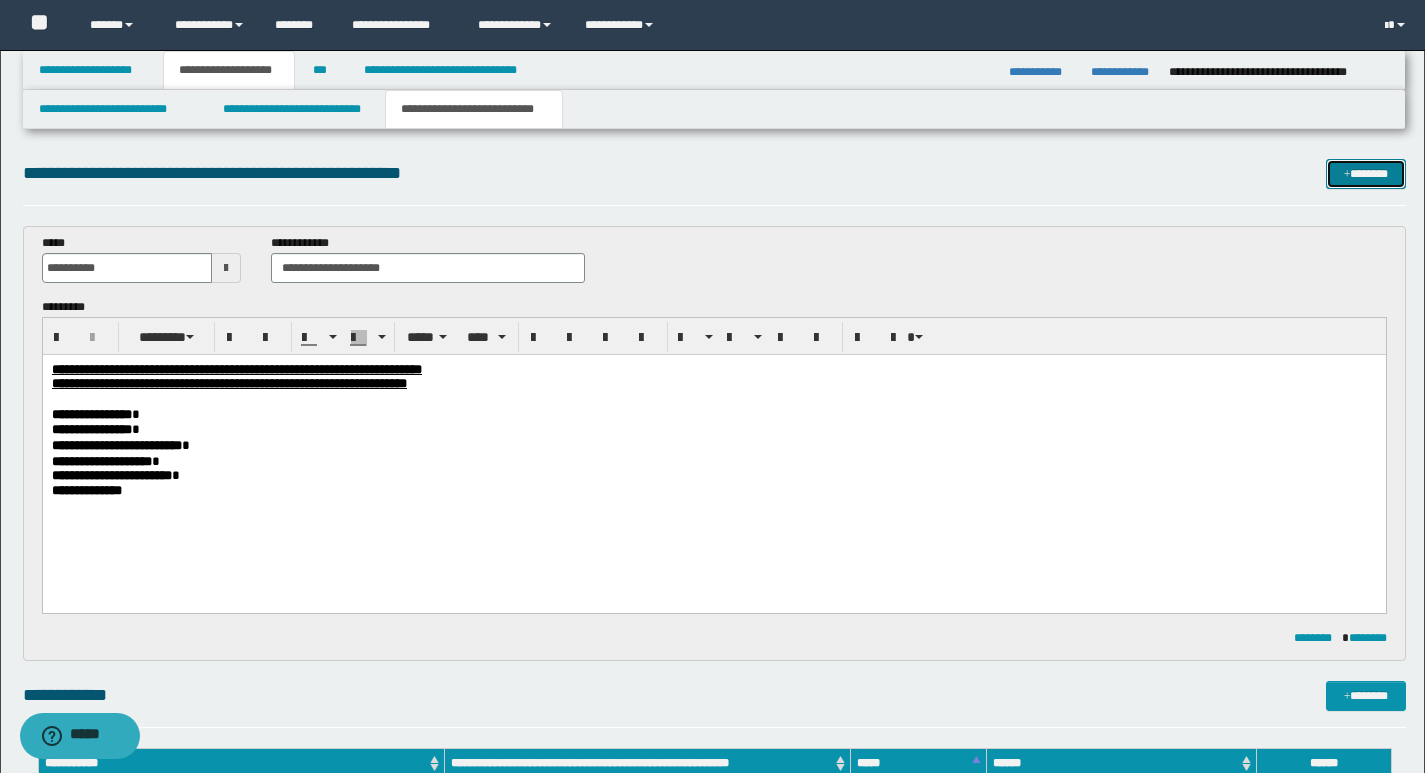 click on "*******" at bounding box center [1366, 174] 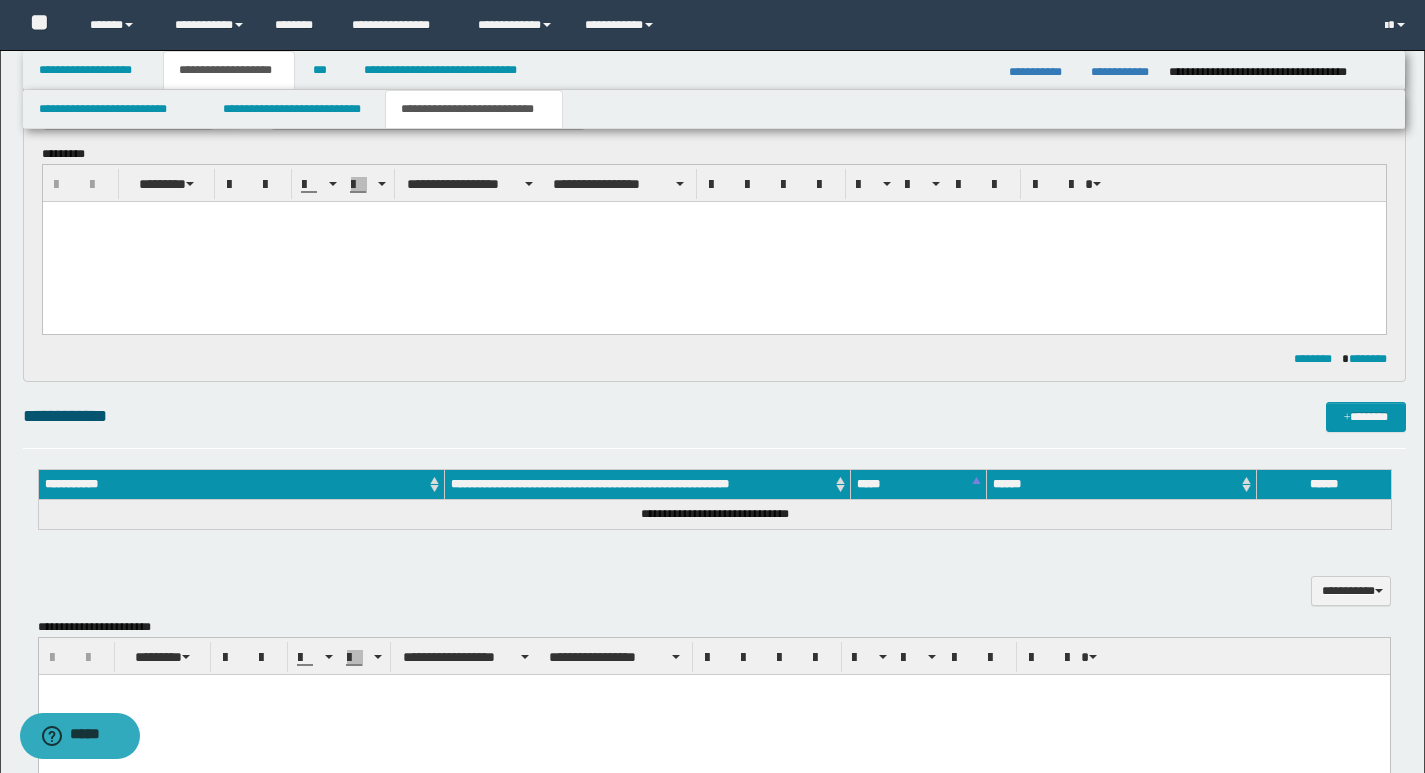 scroll, scrollTop: 0, scrollLeft: 0, axis: both 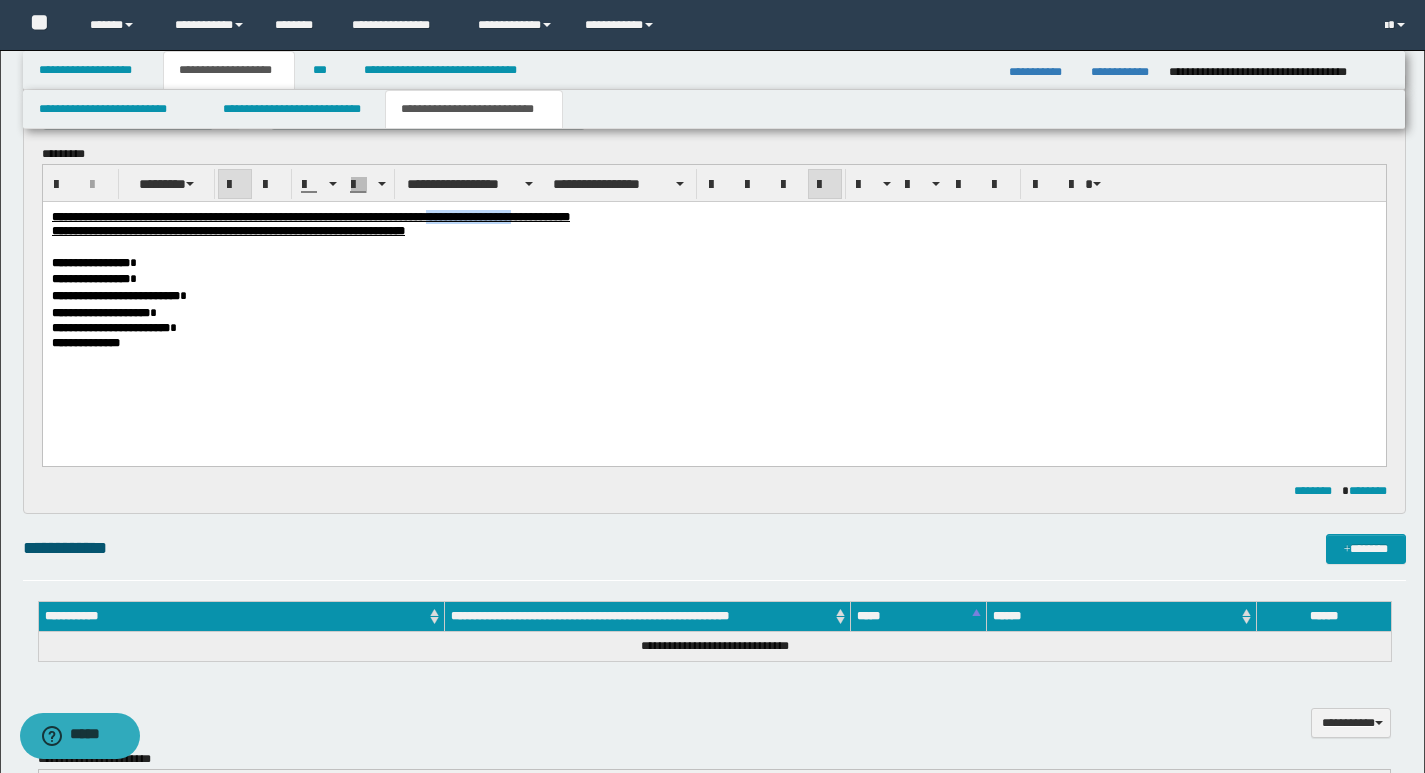 drag, startPoint x: 583, startPoint y: 218, endPoint x: 677, endPoint y: 220, distance: 94.02127 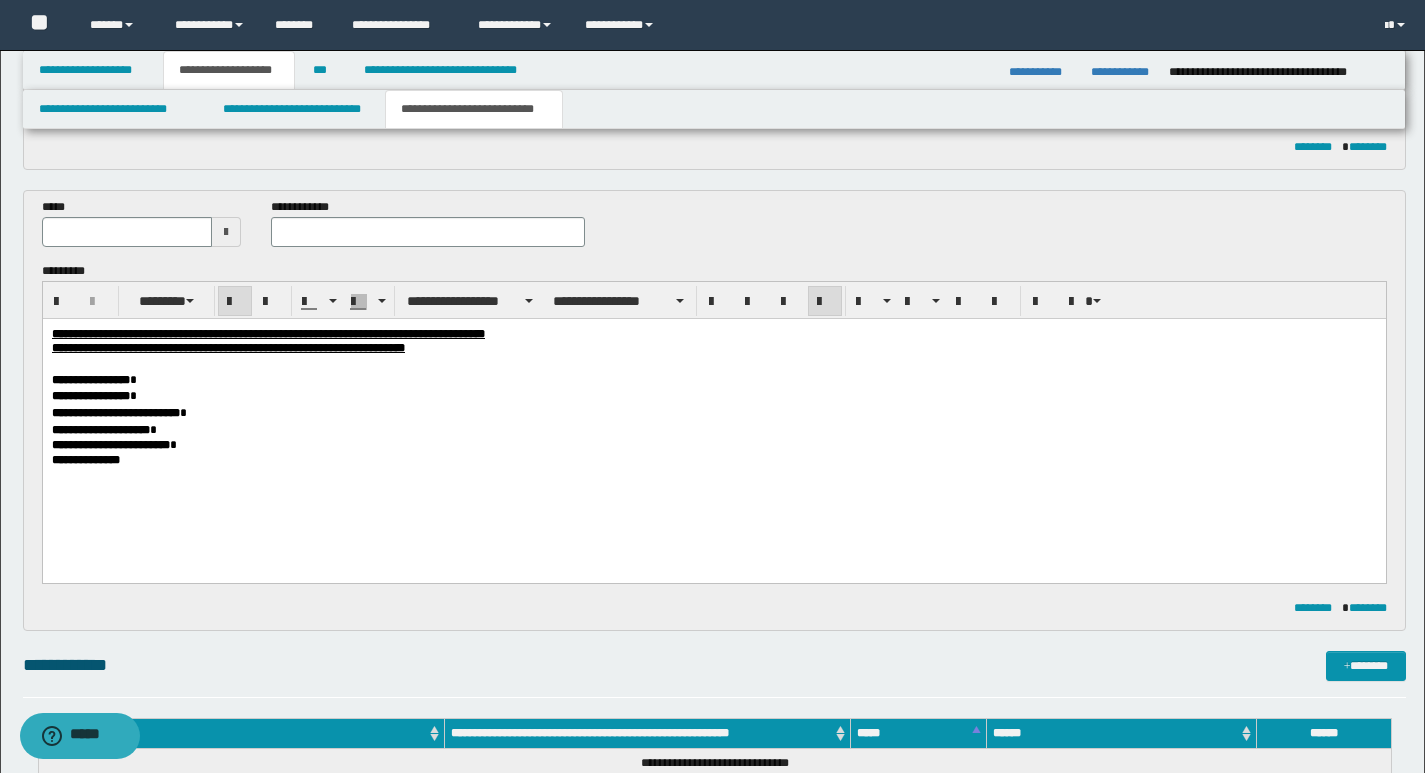scroll, scrollTop: 308, scrollLeft: 0, axis: vertical 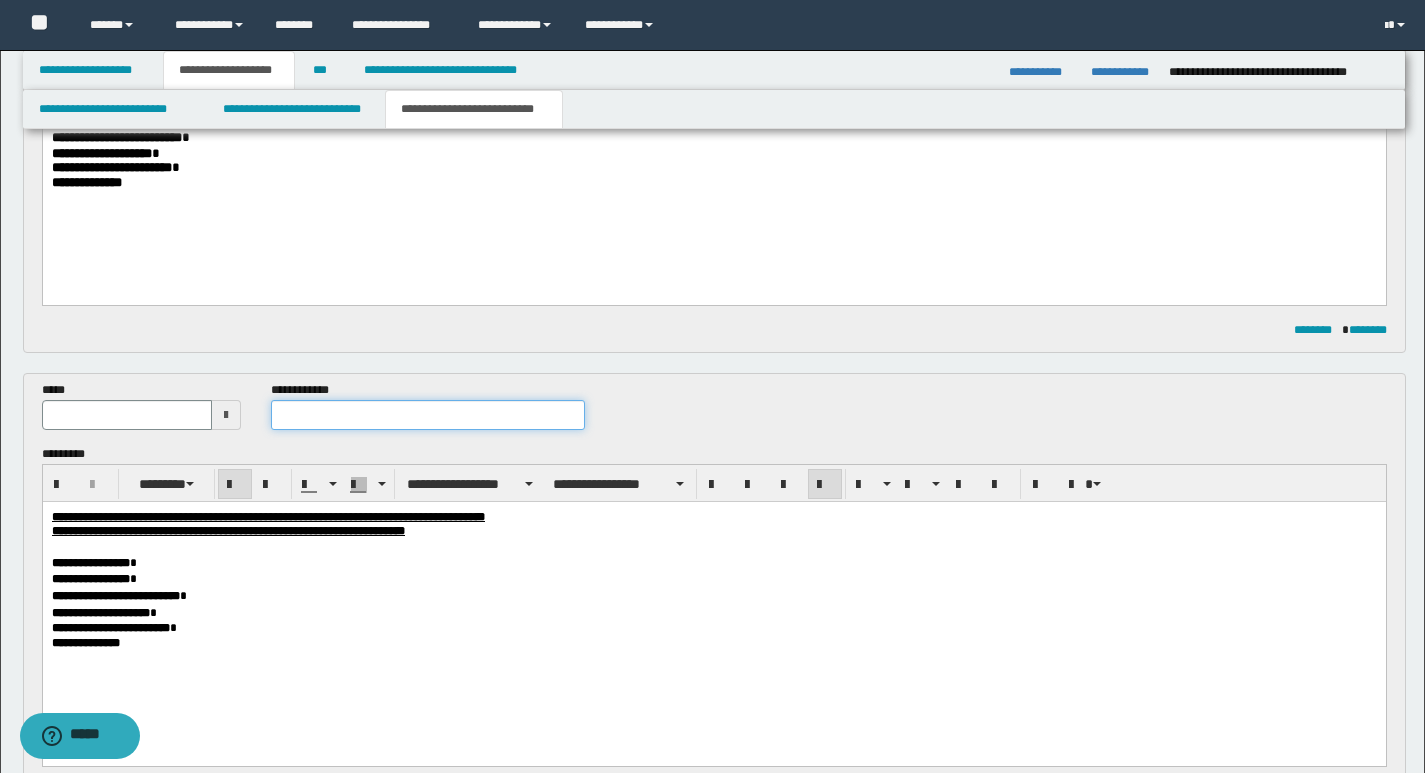 click at bounding box center (428, 415) 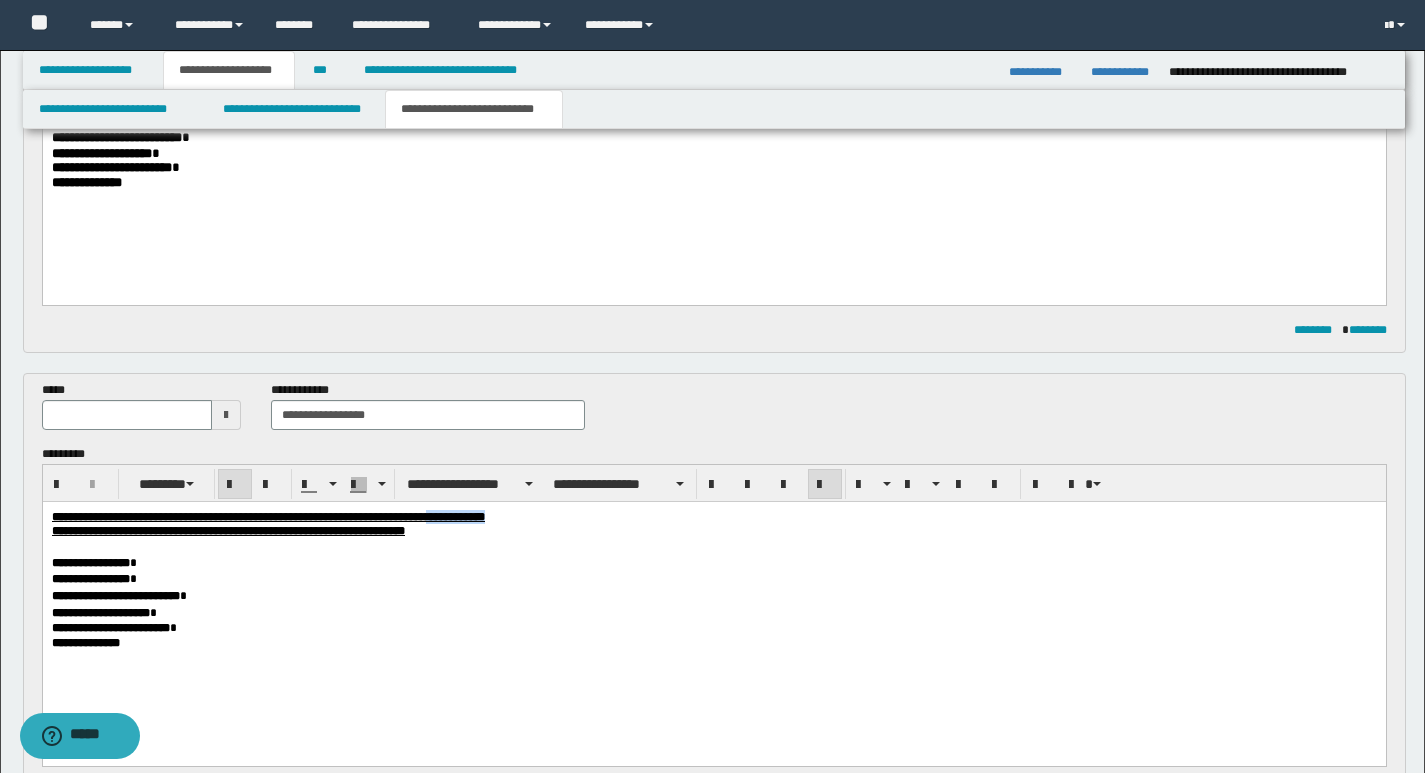 drag, startPoint x: 583, startPoint y: 520, endPoint x: 656, endPoint y: 518, distance: 73.02739 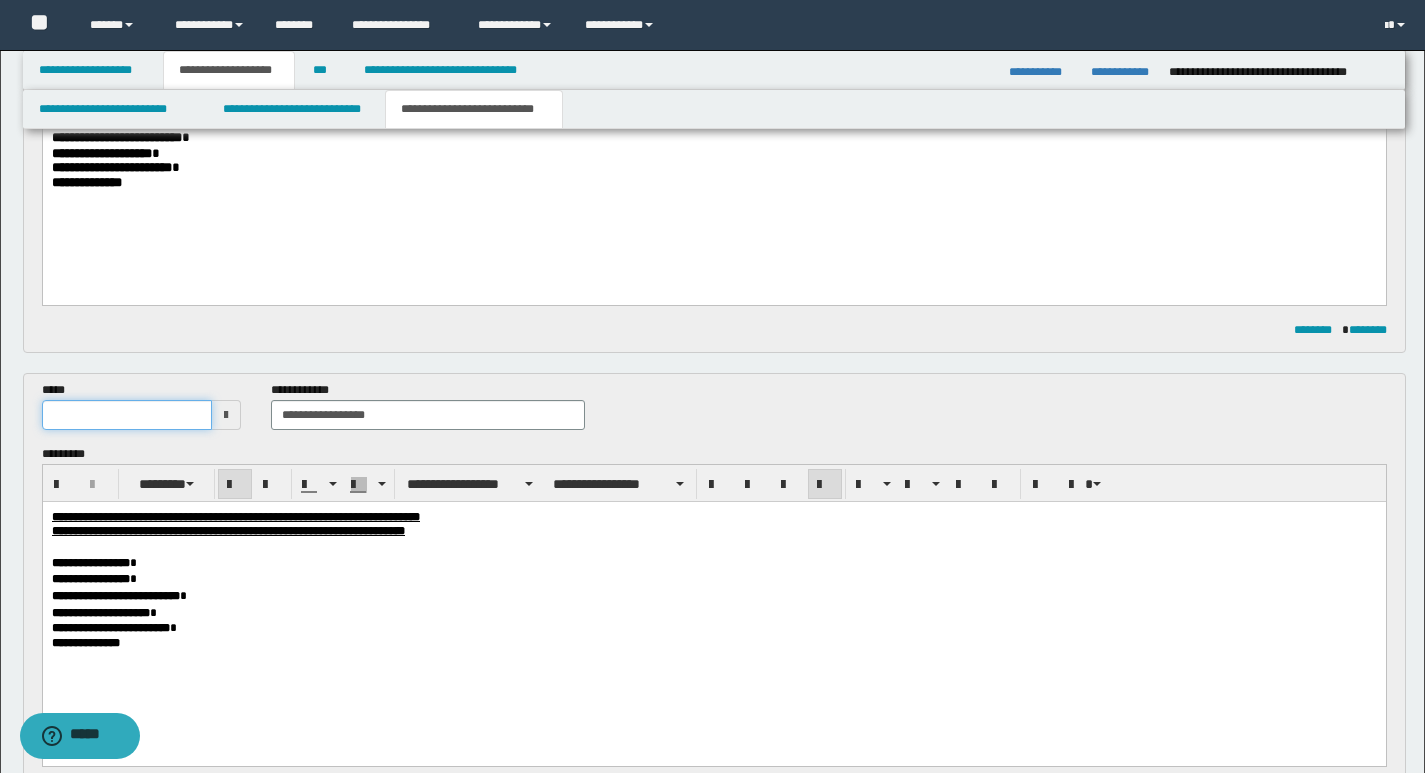 click at bounding box center [127, 415] 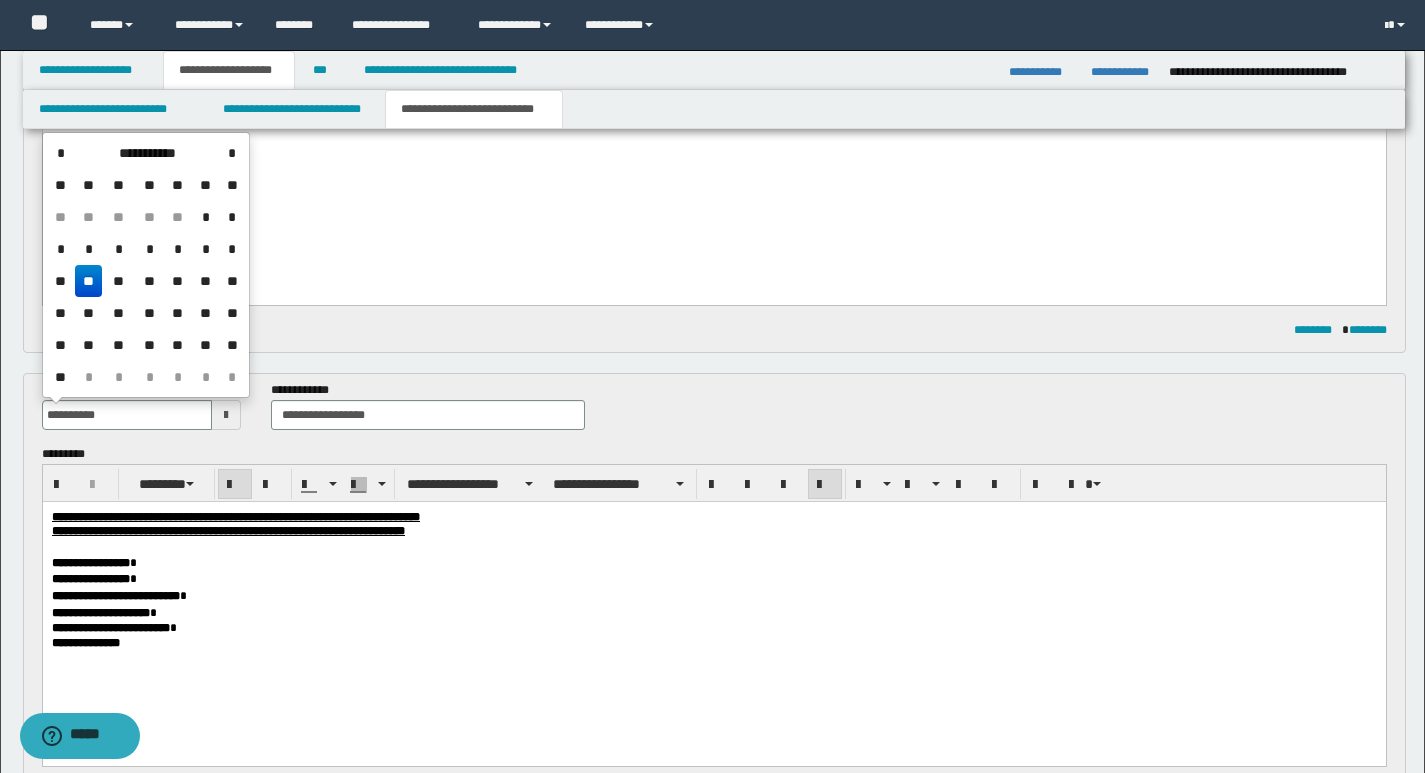 click on "**" at bounding box center (89, 281) 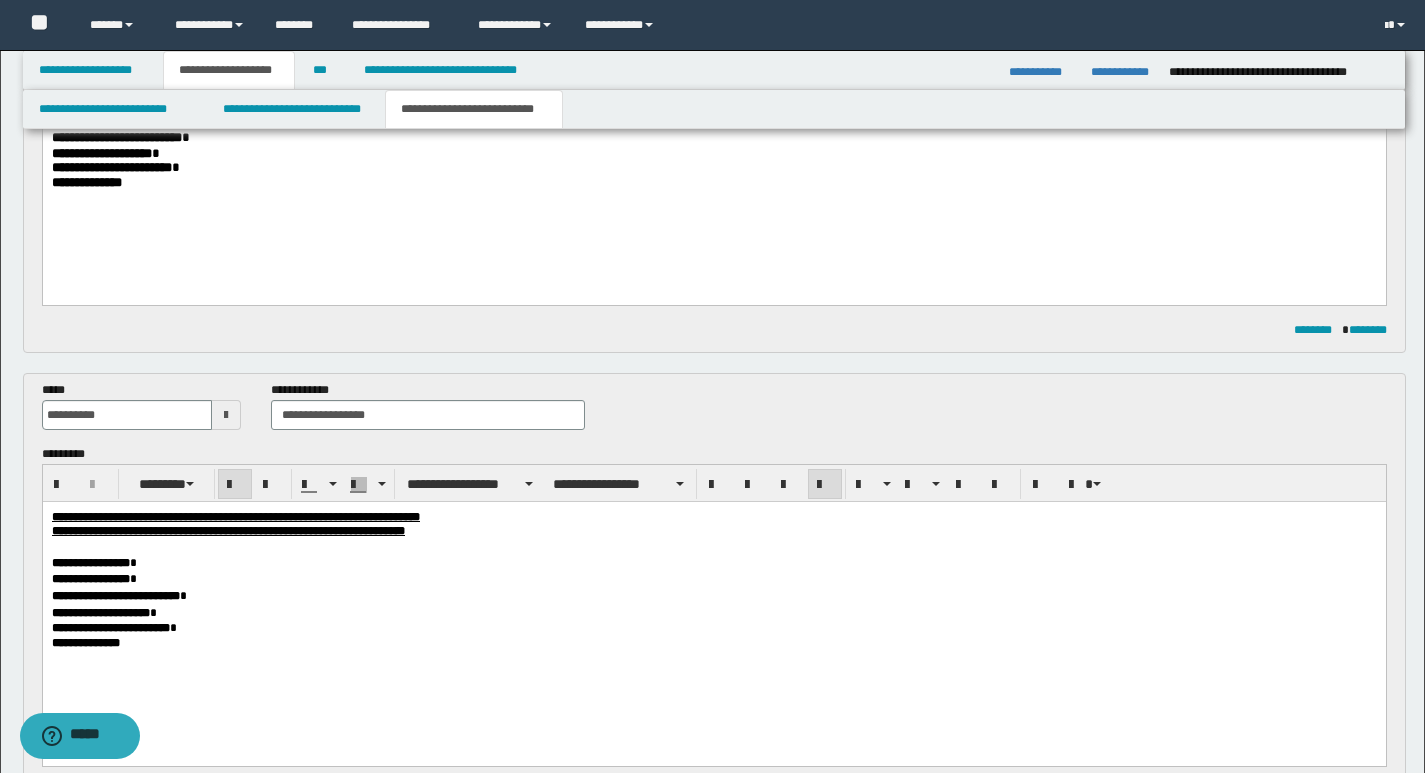 click on "**********" at bounding box center [713, 612] 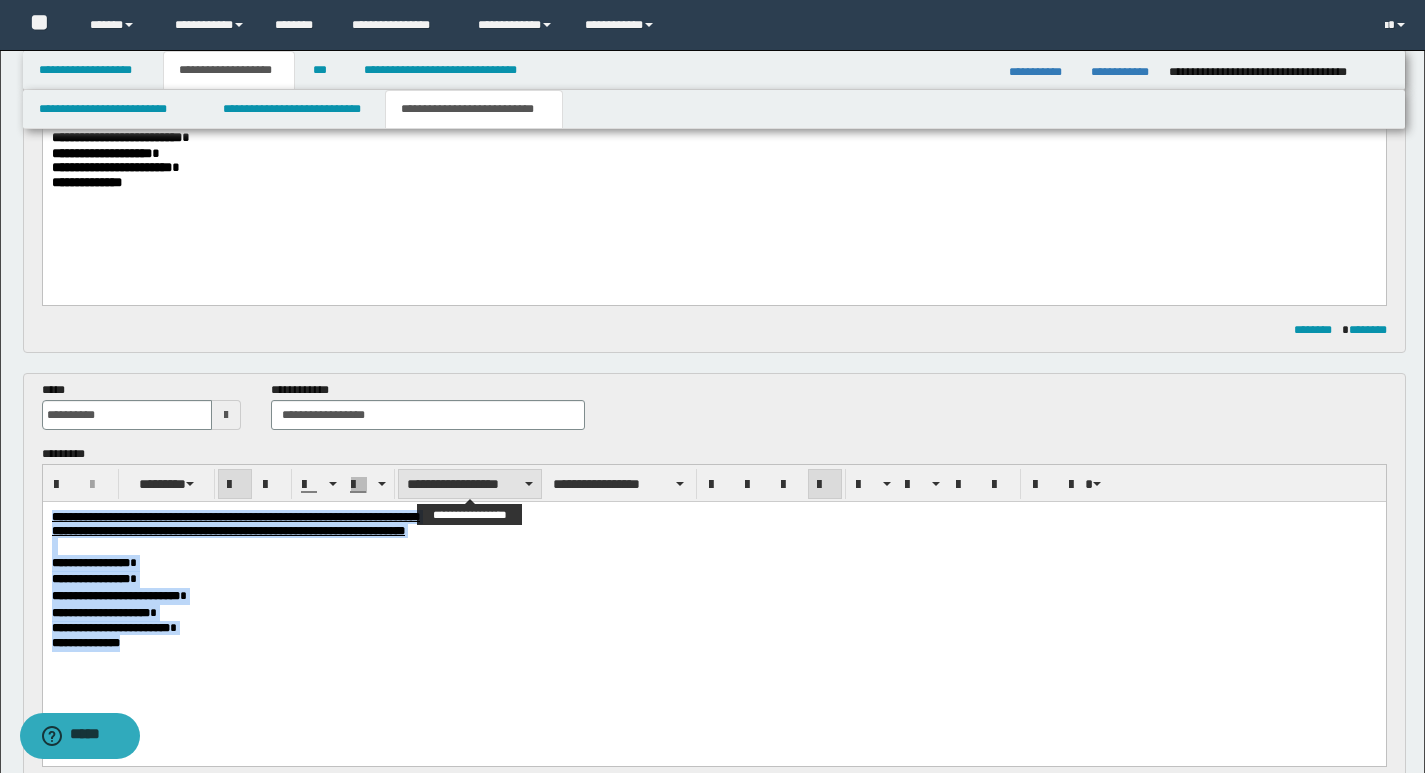 click on "**********" at bounding box center [470, 484] 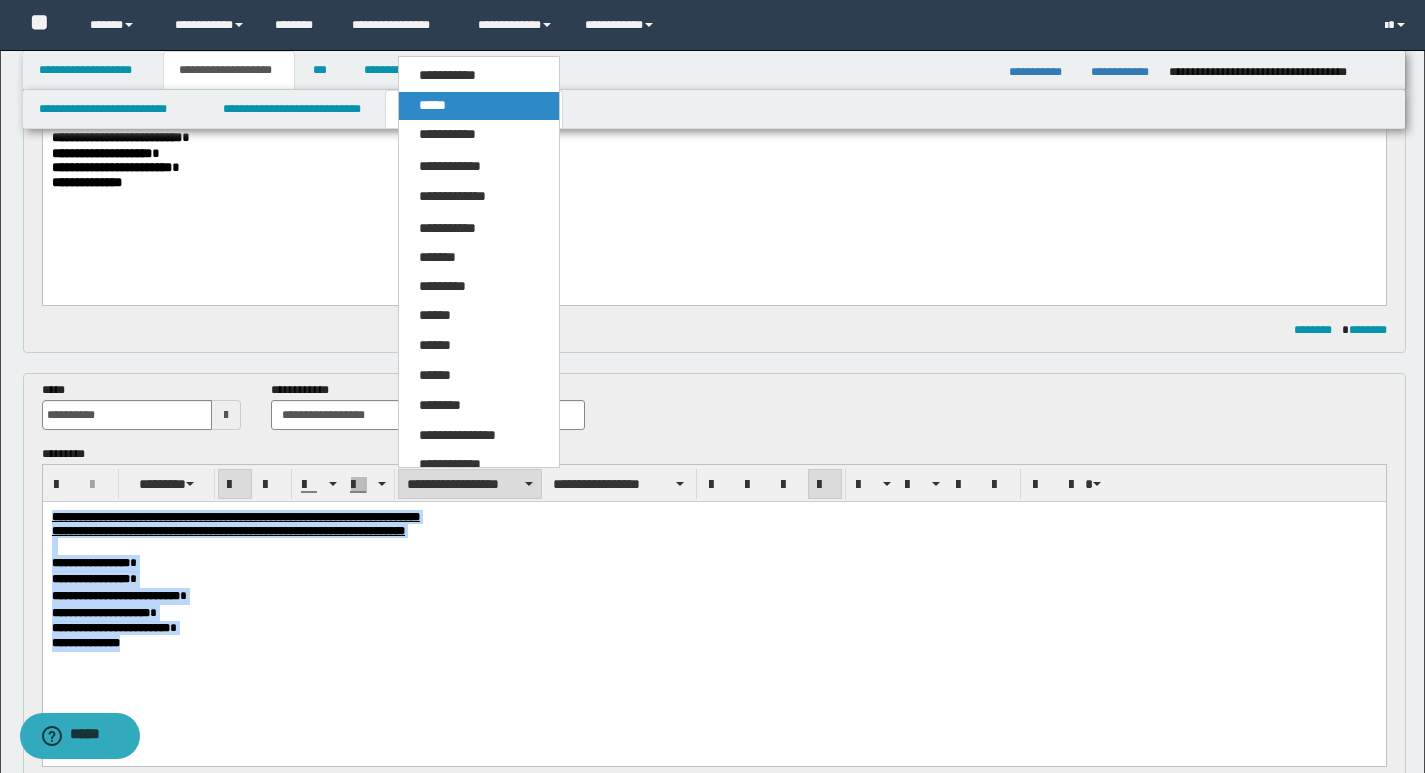 click on "*****" at bounding box center [432, 105] 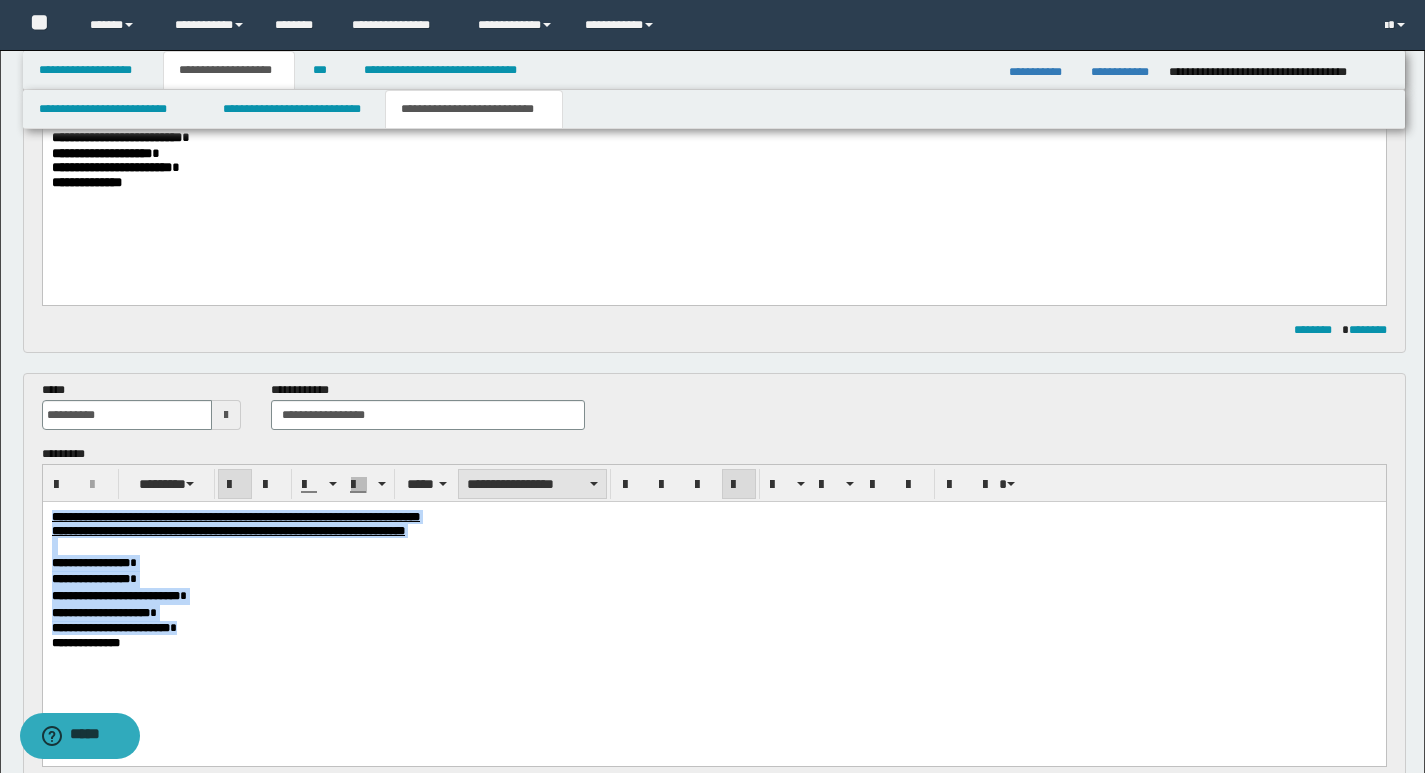 click on "**********" at bounding box center [532, 484] 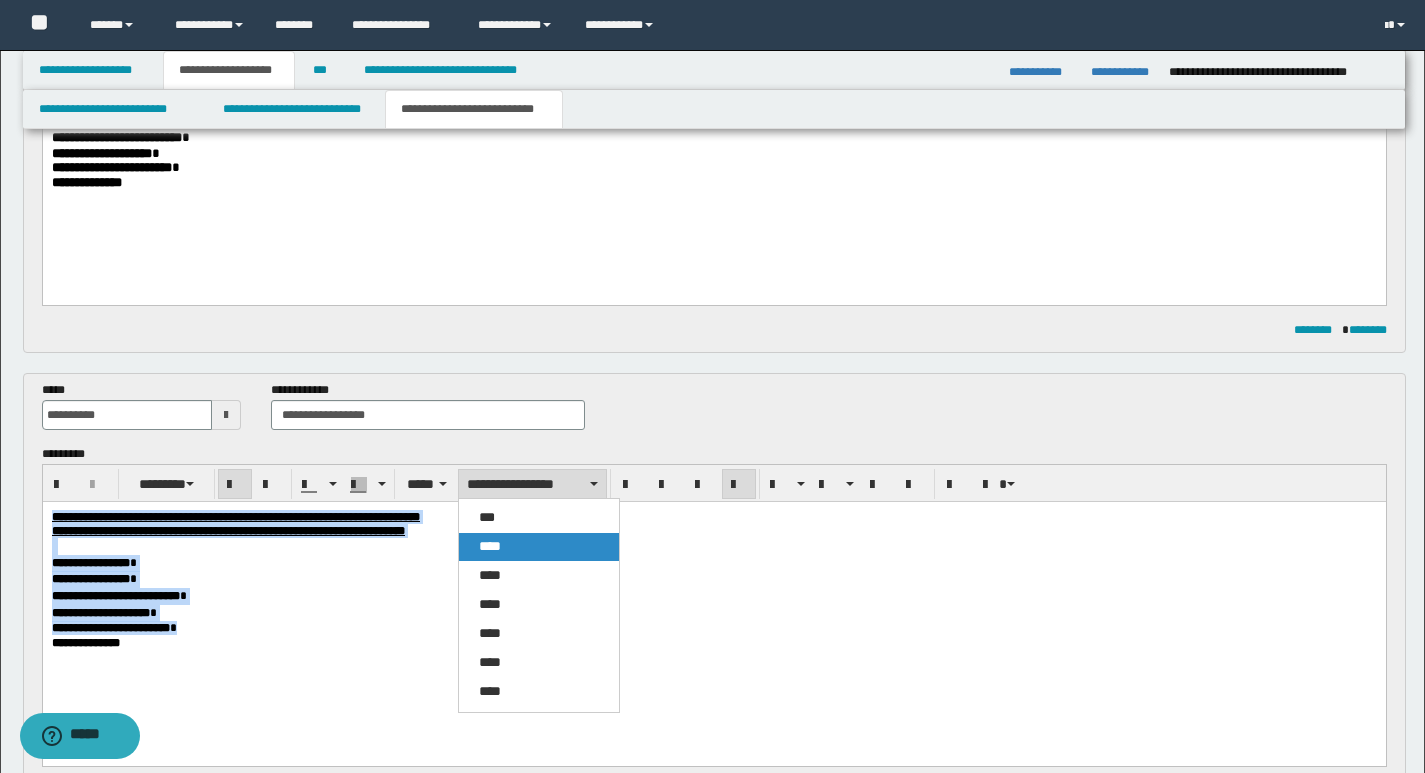 drag, startPoint x: 531, startPoint y: 546, endPoint x: 521, endPoint y: 43, distance: 503.0994 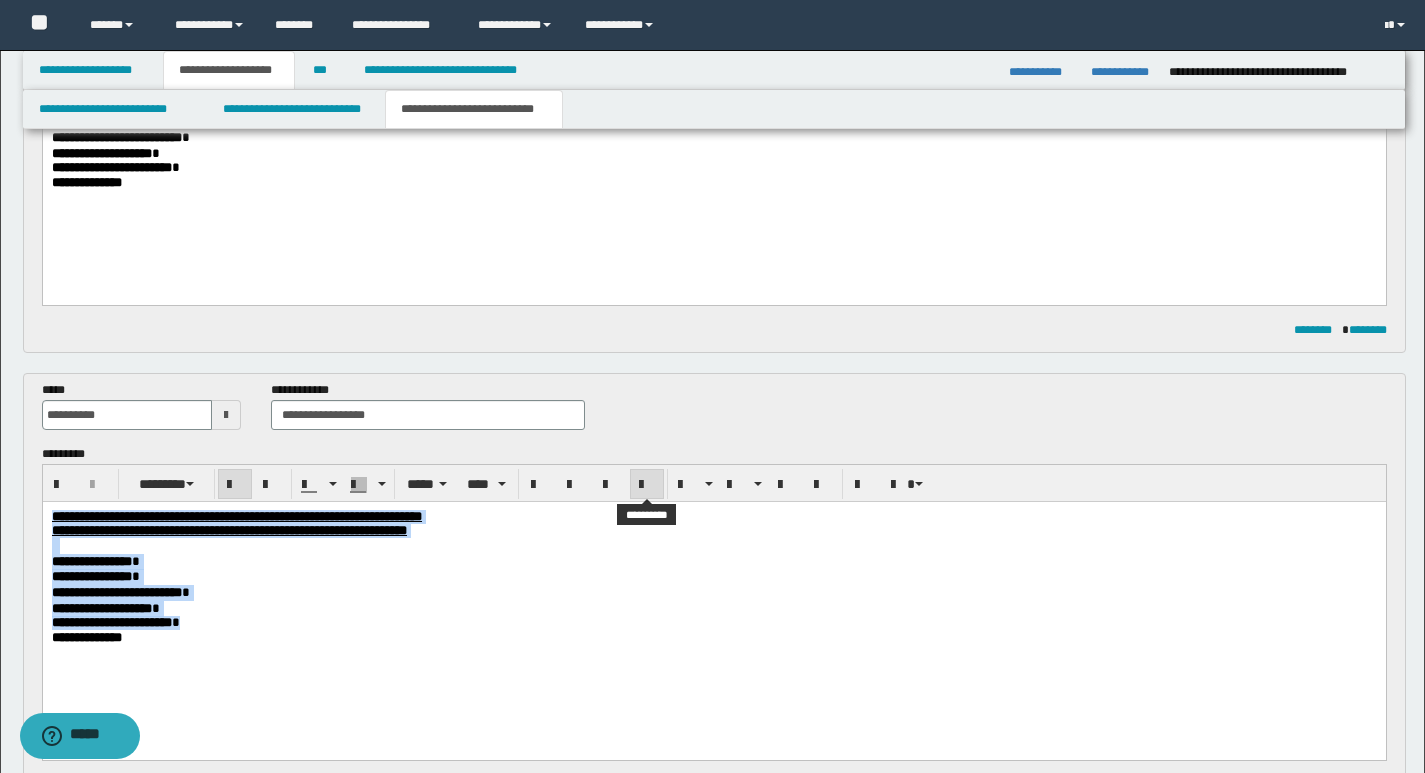 click at bounding box center [647, 485] 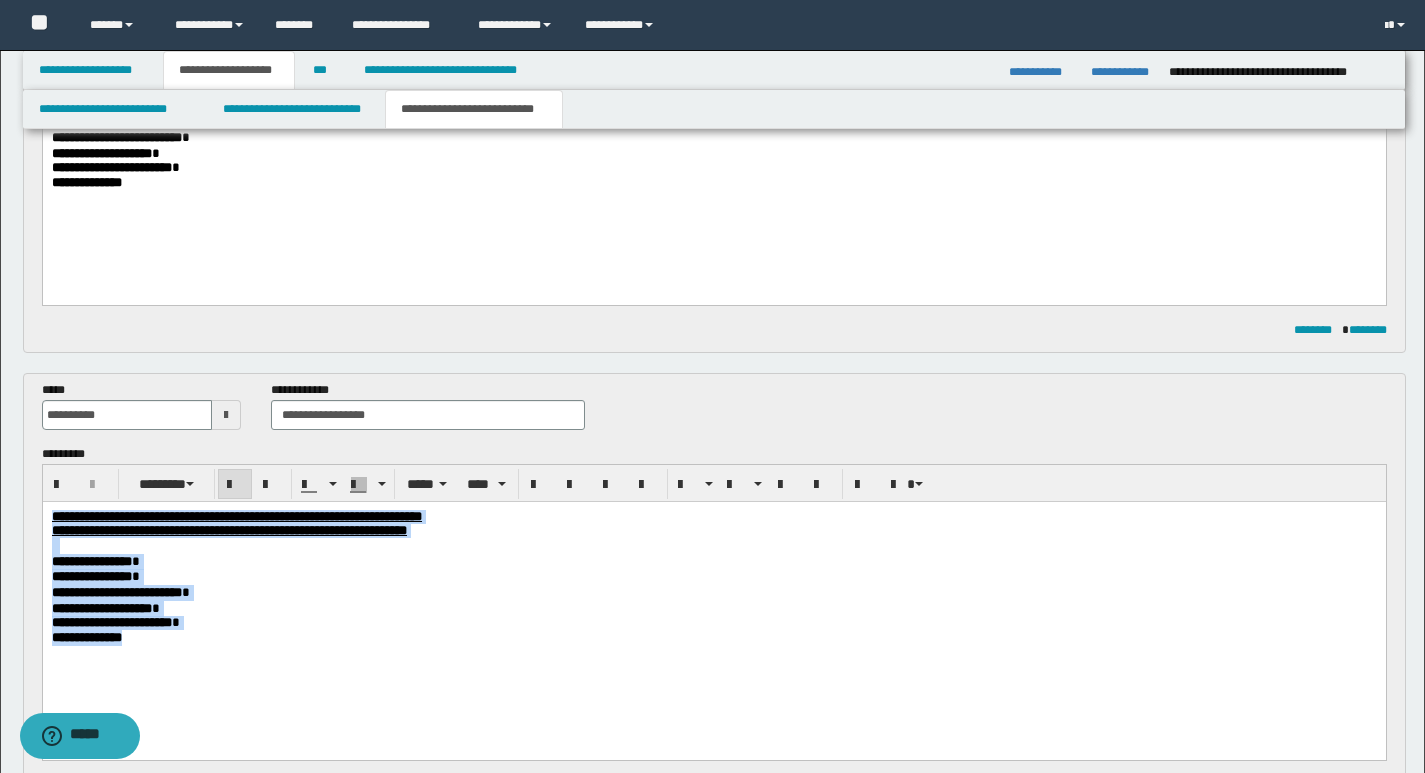 click on "**********" at bounding box center [713, 592] 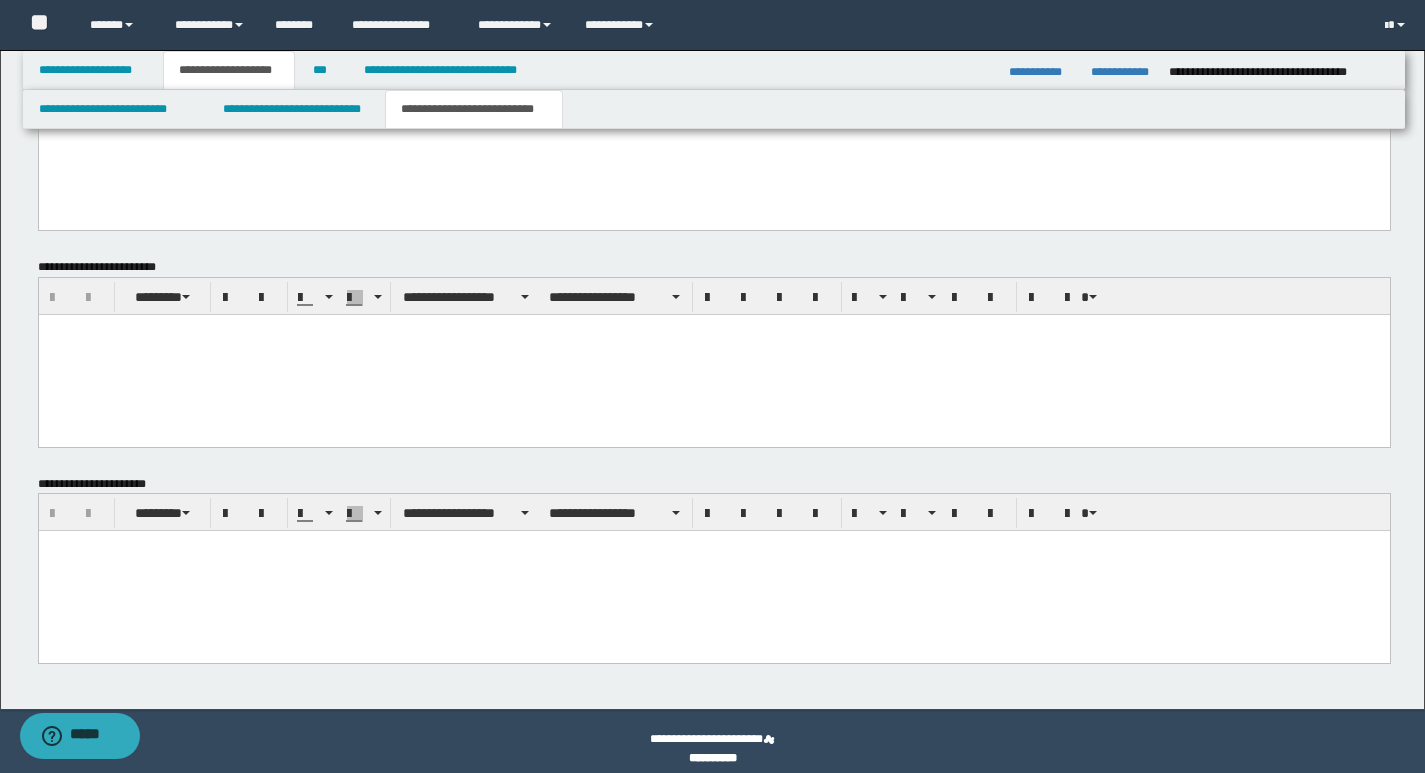 scroll, scrollTop: 1326, scrollLeft: 0, axis: vertical 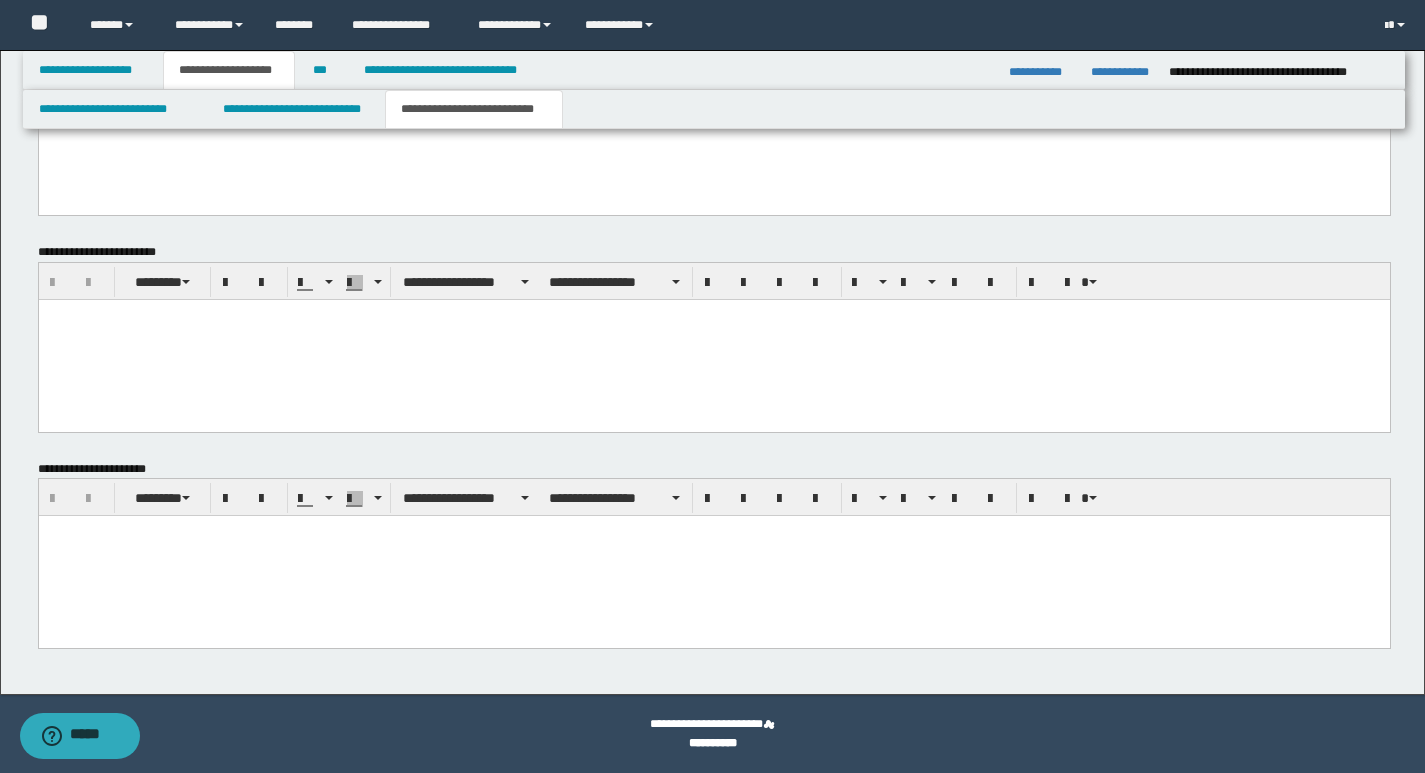 click at bounding box center [713, 556] 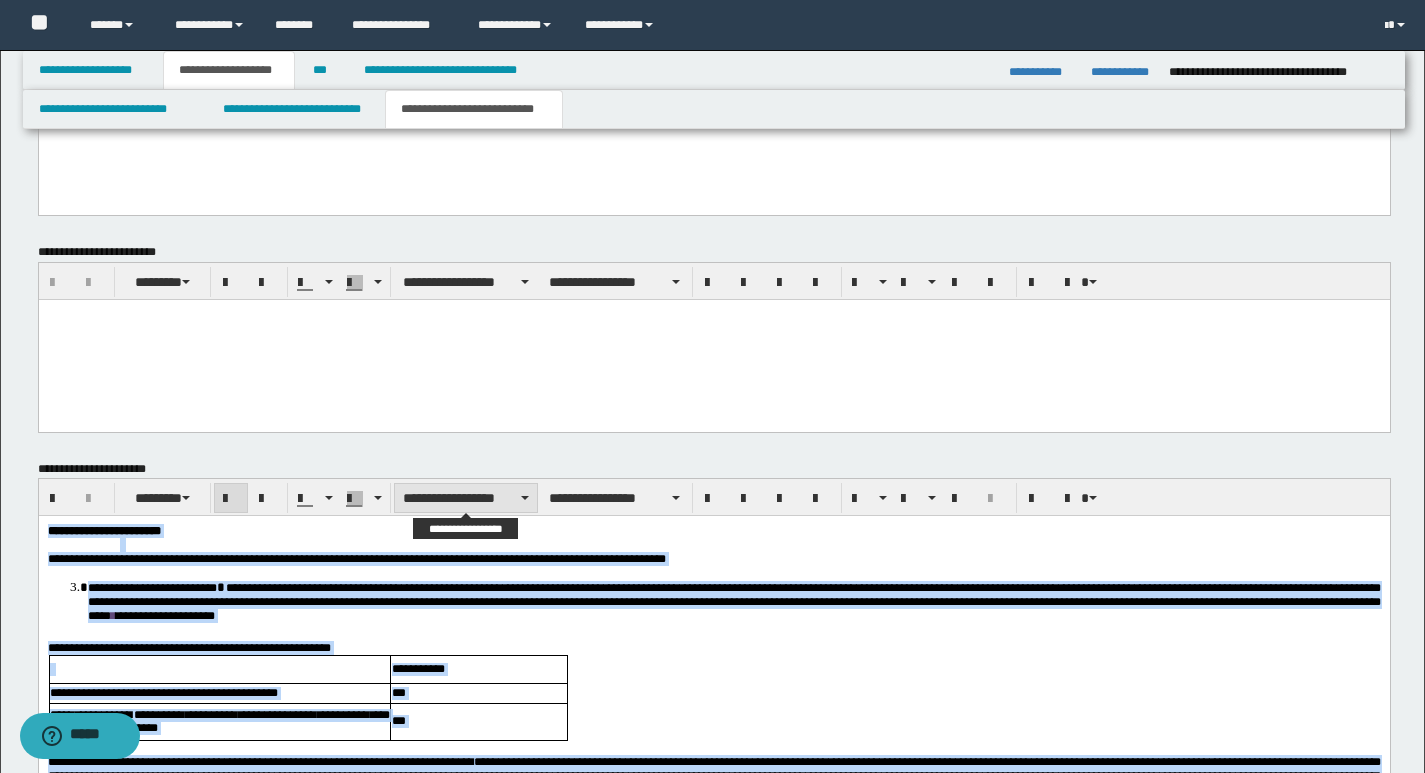 click on "**********" at bounding box center [466, 498] 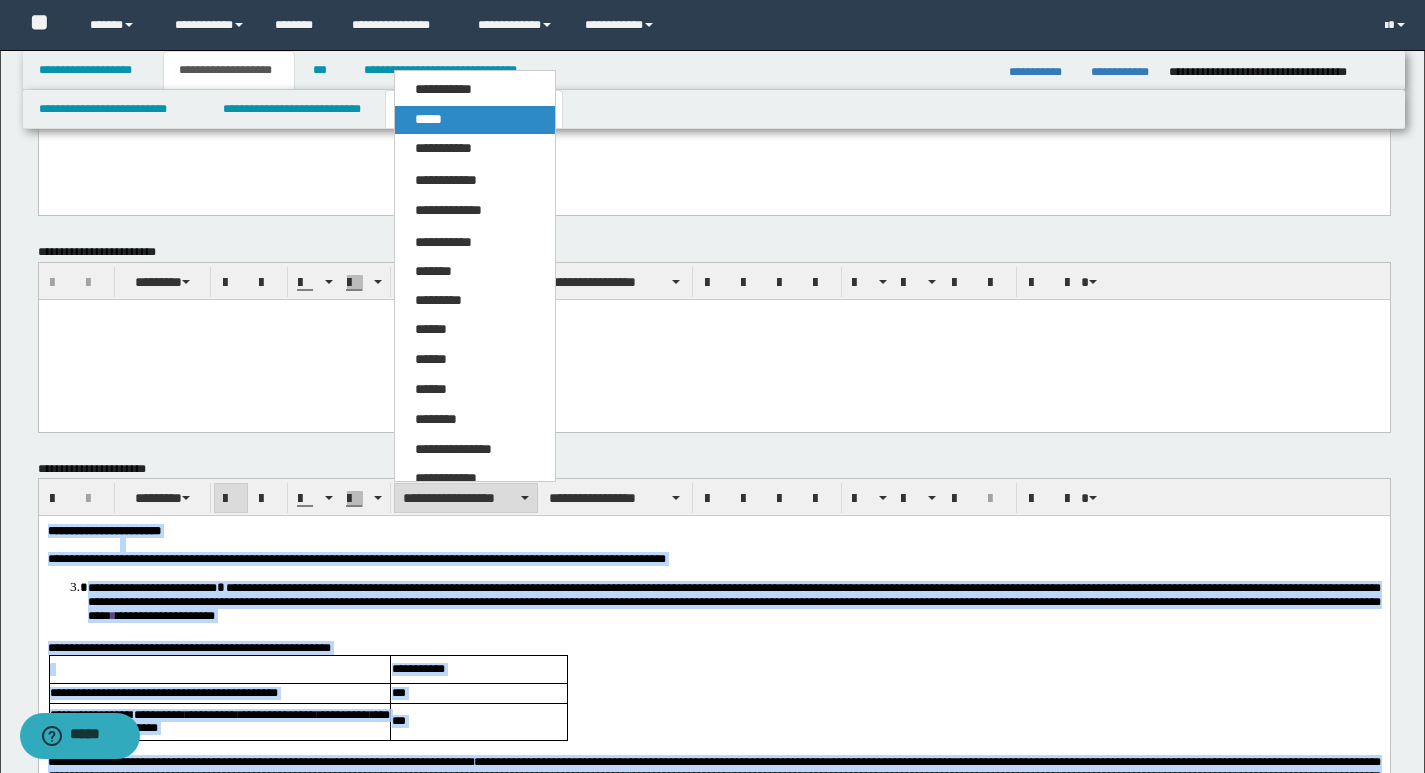 click on "*****" at bounding box center [475, 120] 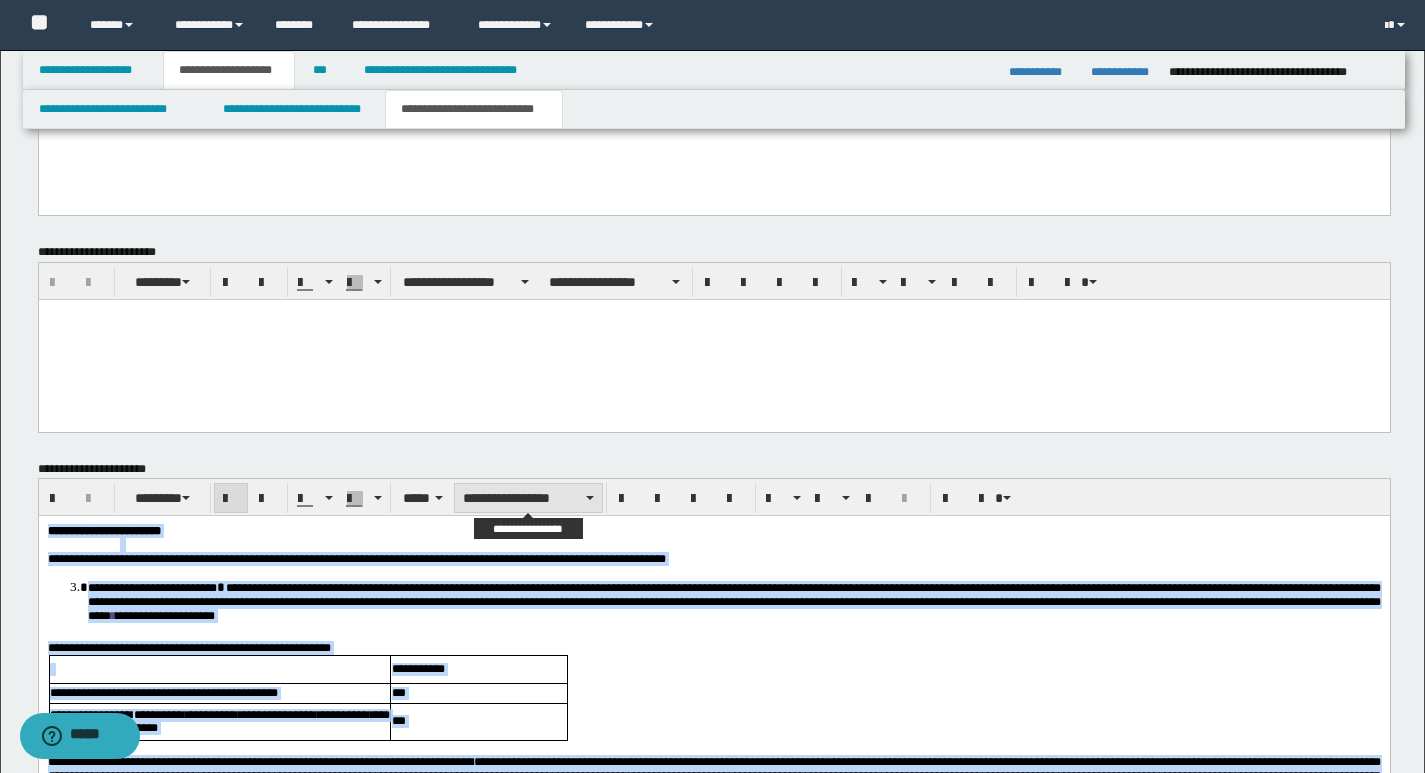 click on "**********" at bounding box center (528, 498) 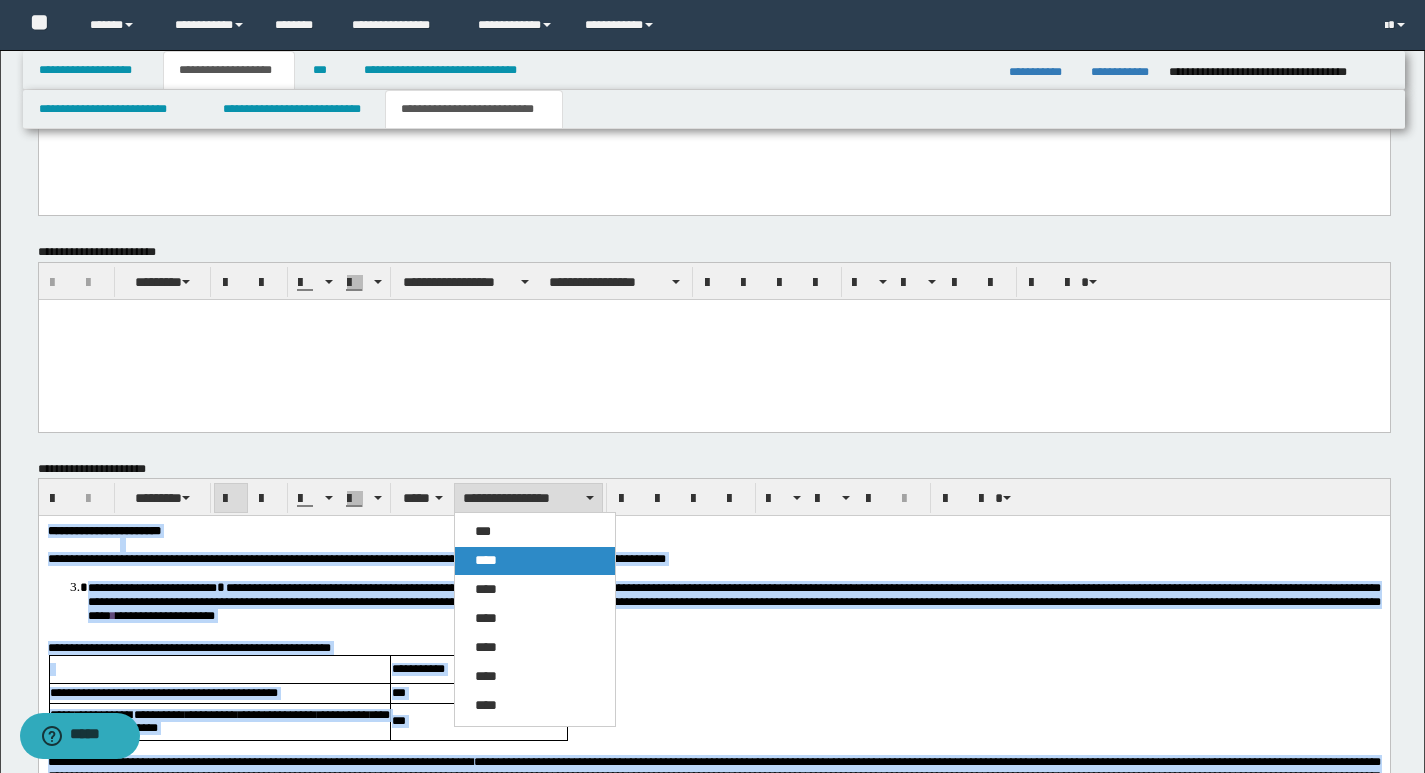 click on "****" at bounding box center (486, 560) 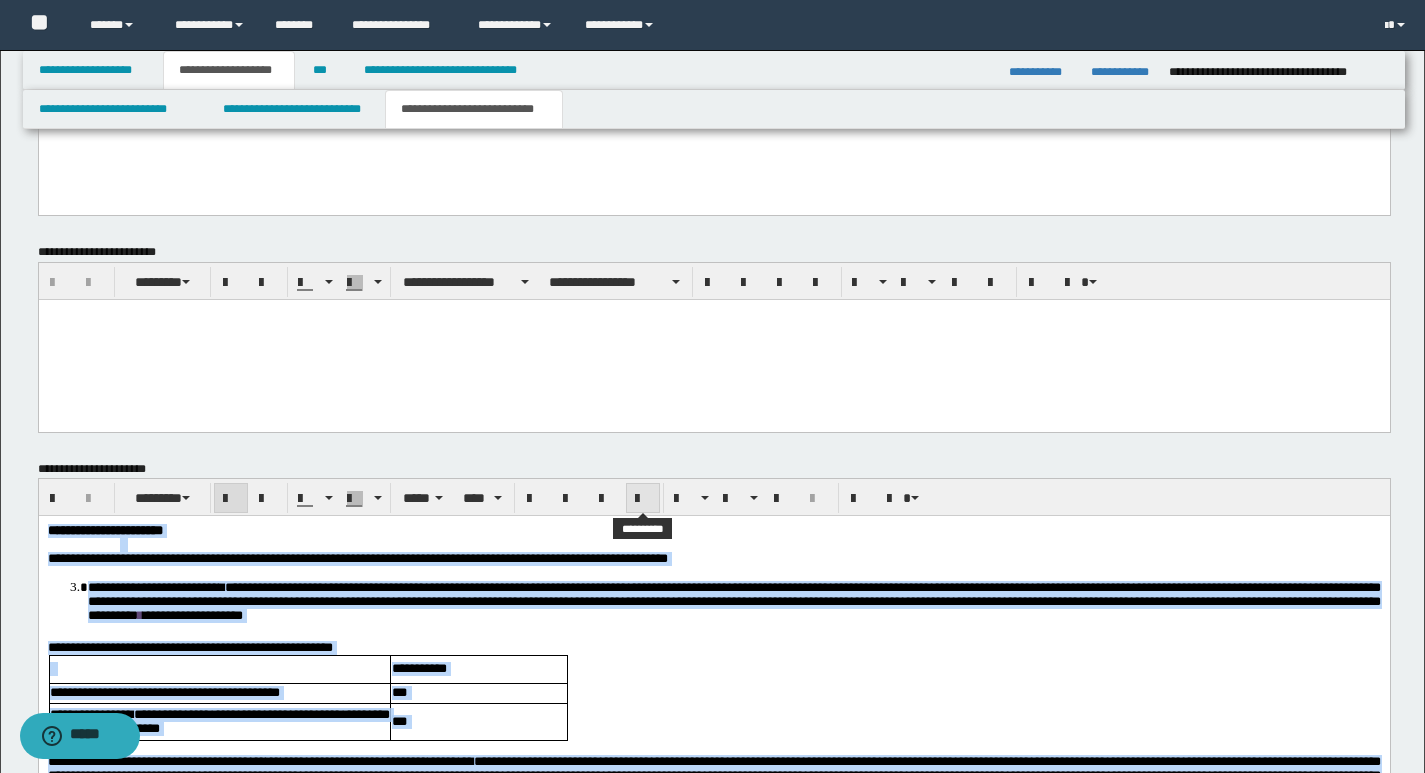 click at bounding box center [643, 499] 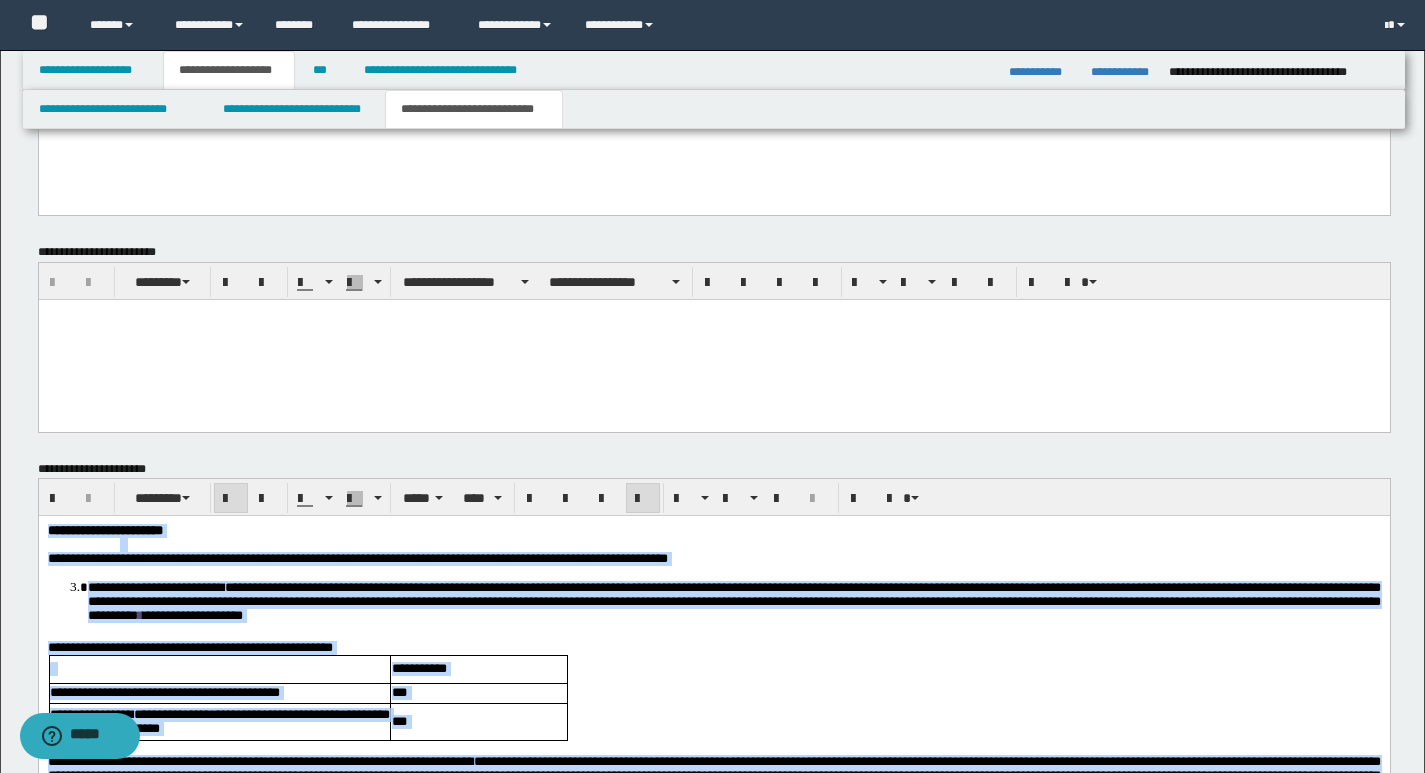 click at bounding box center (643, 499) 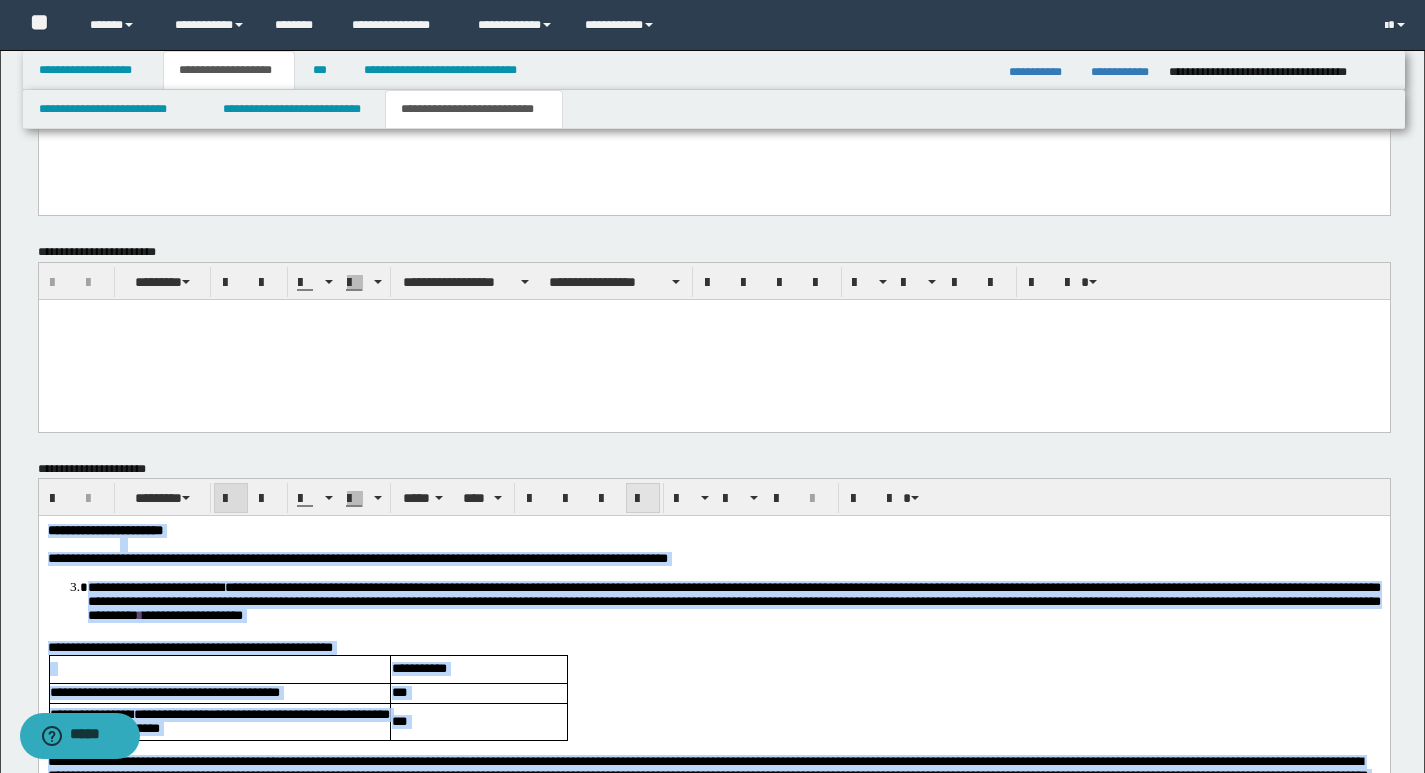 click at bounding box center (643, 499) 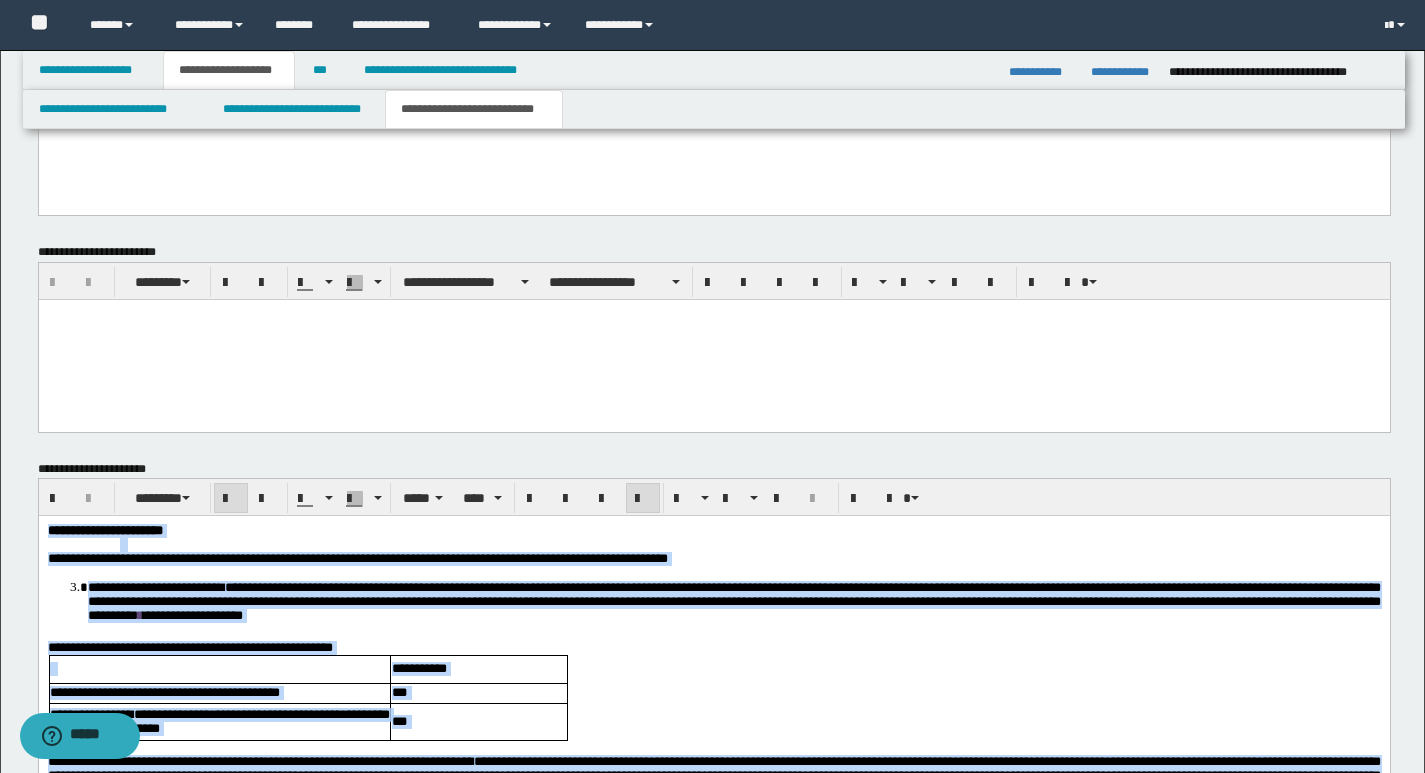 click on "**********" at bounding box center [713, 648] 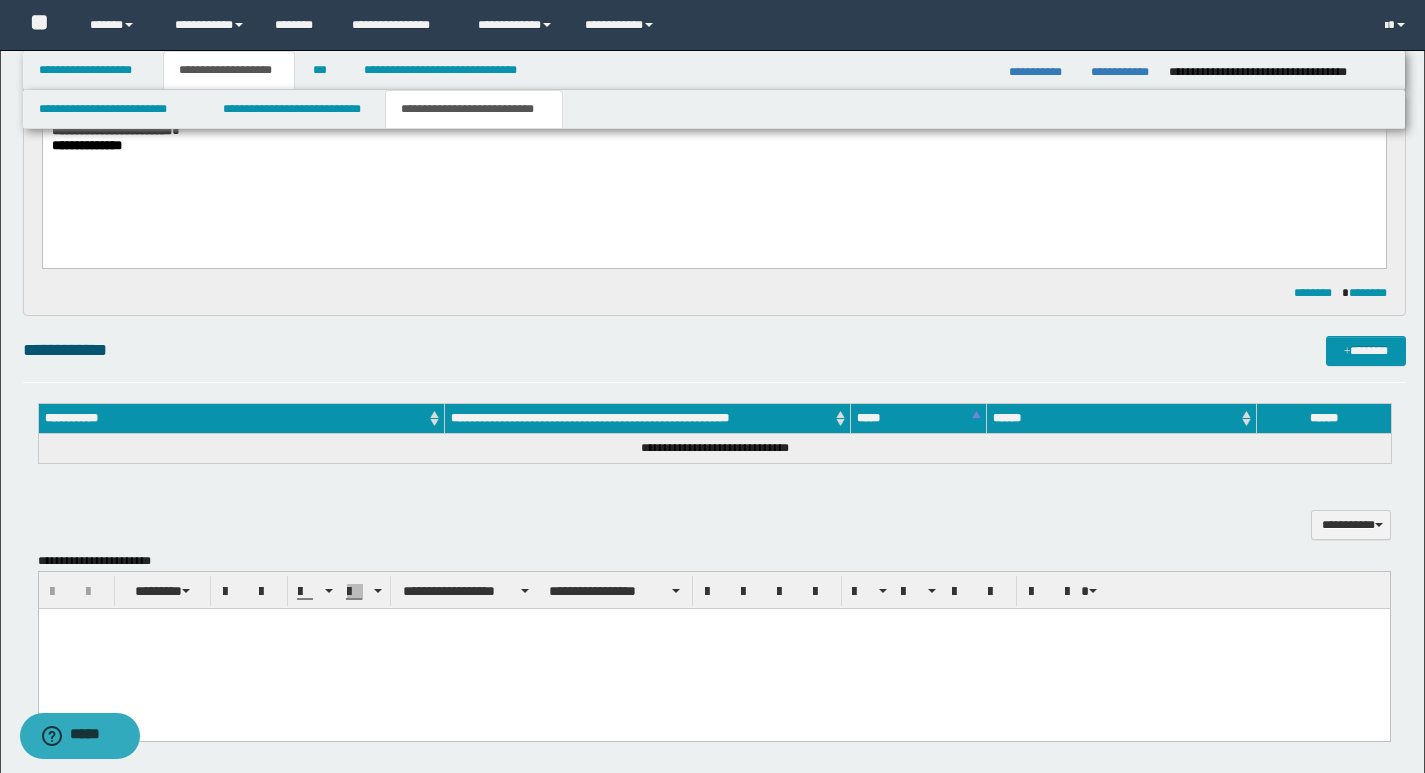 scroll, scrollTop: 726, scrollLeft: 0, axis: vertical 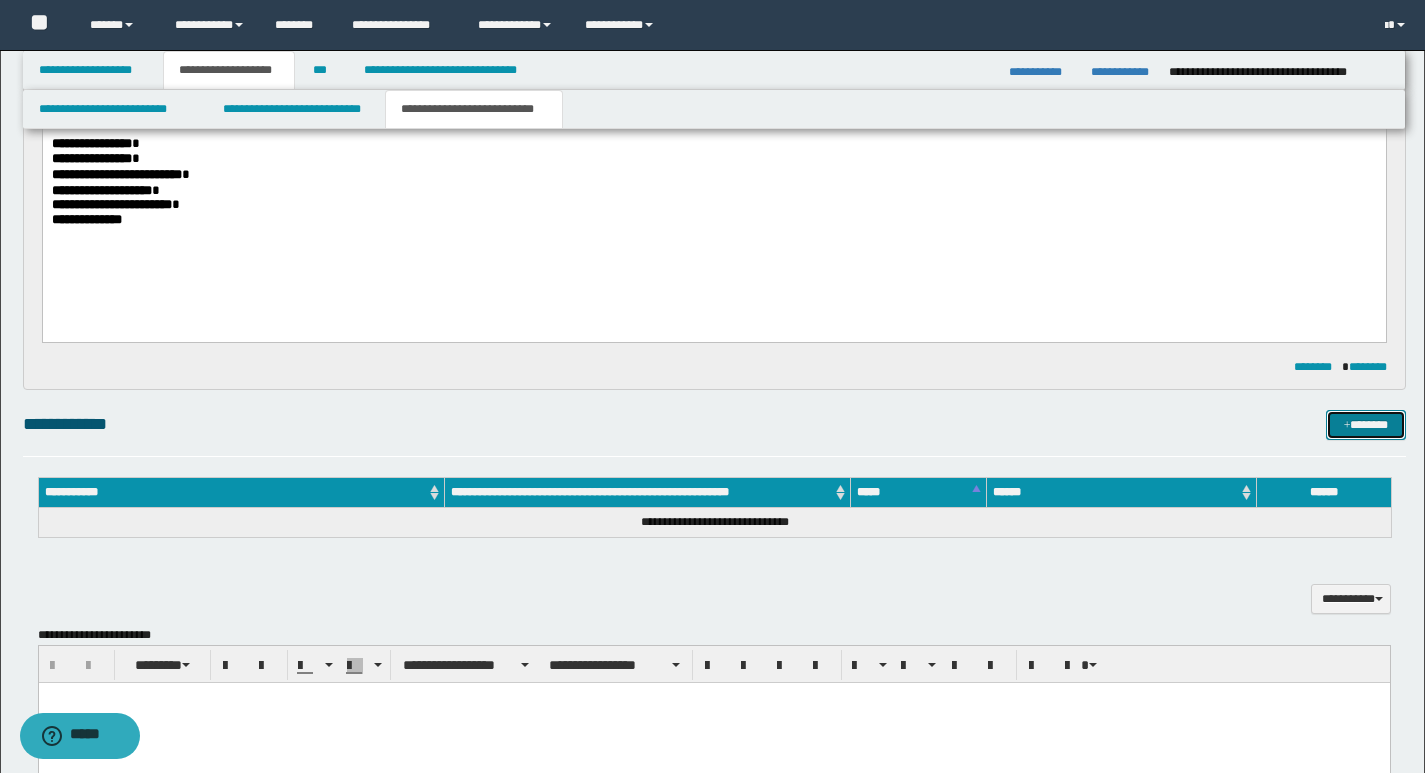 click on "*******" at bounding box center [1366, 425] 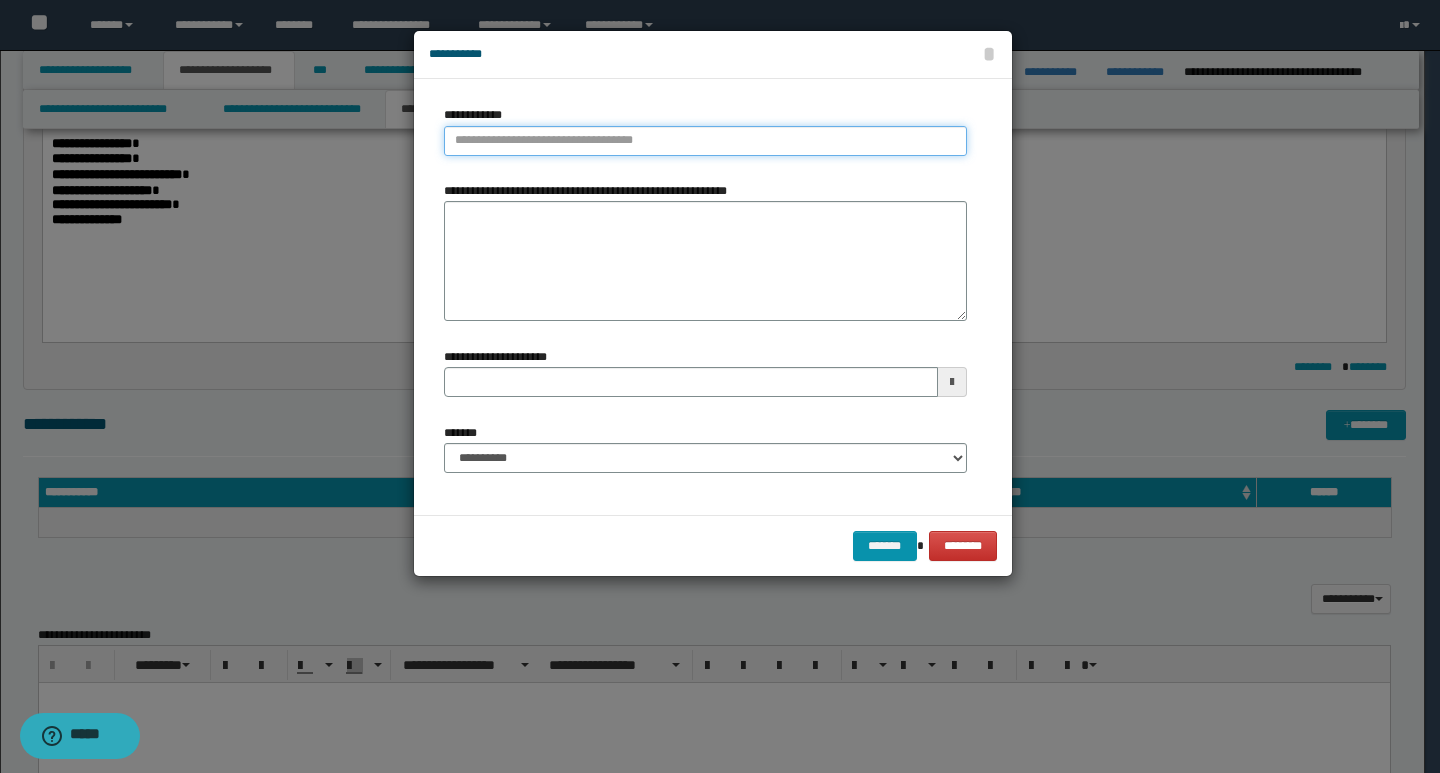 click on "**********" at bounding box center (705, 141) 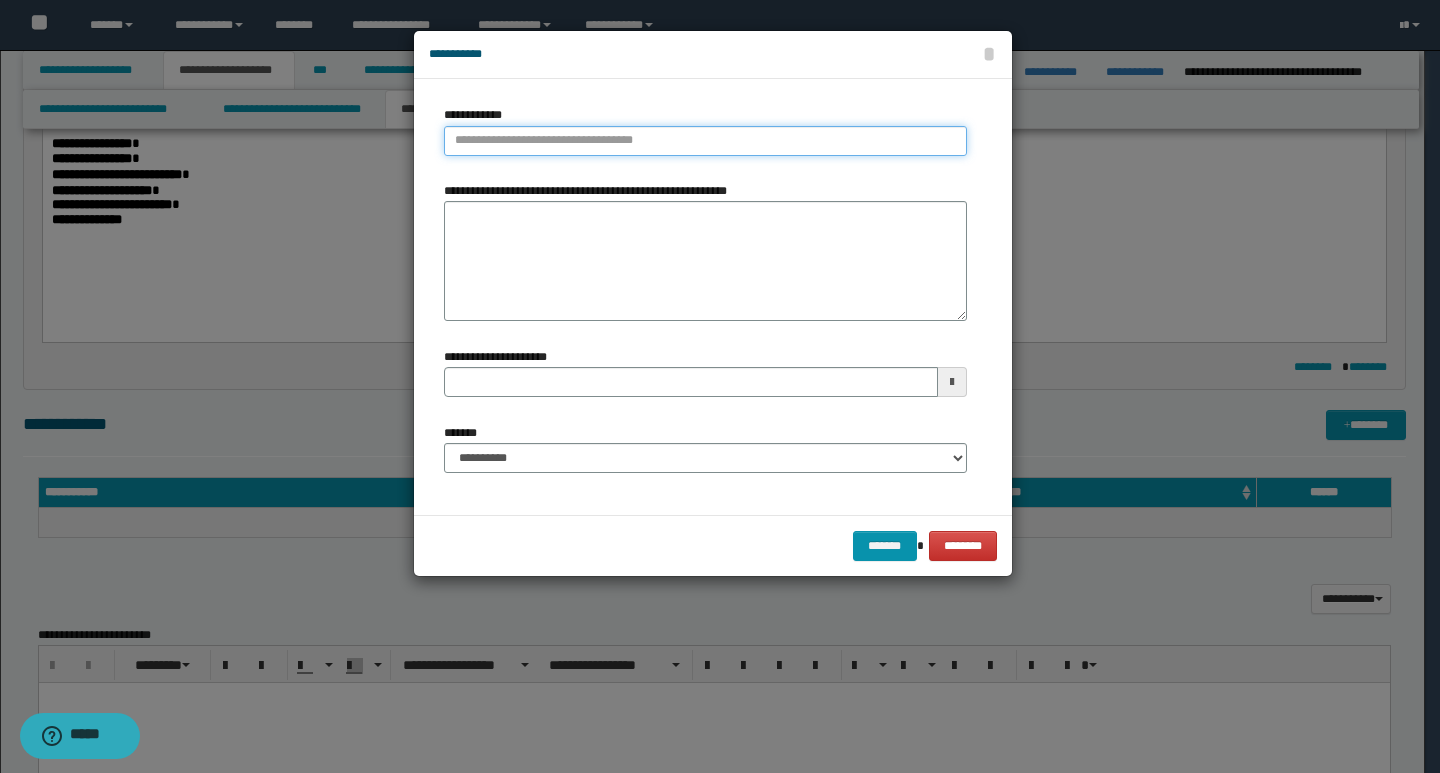 paste on "**********" 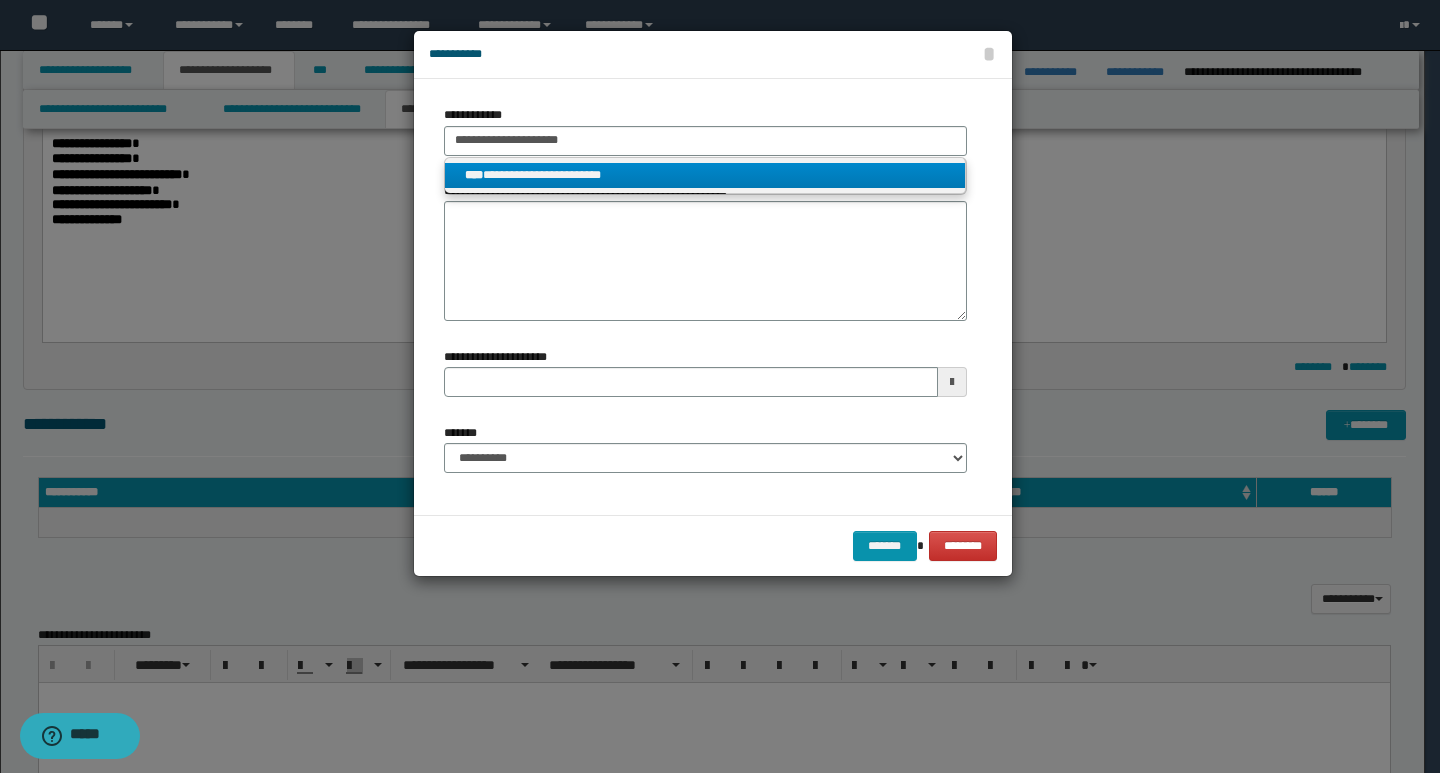 click on "**********" at bounding box center (705, 175) 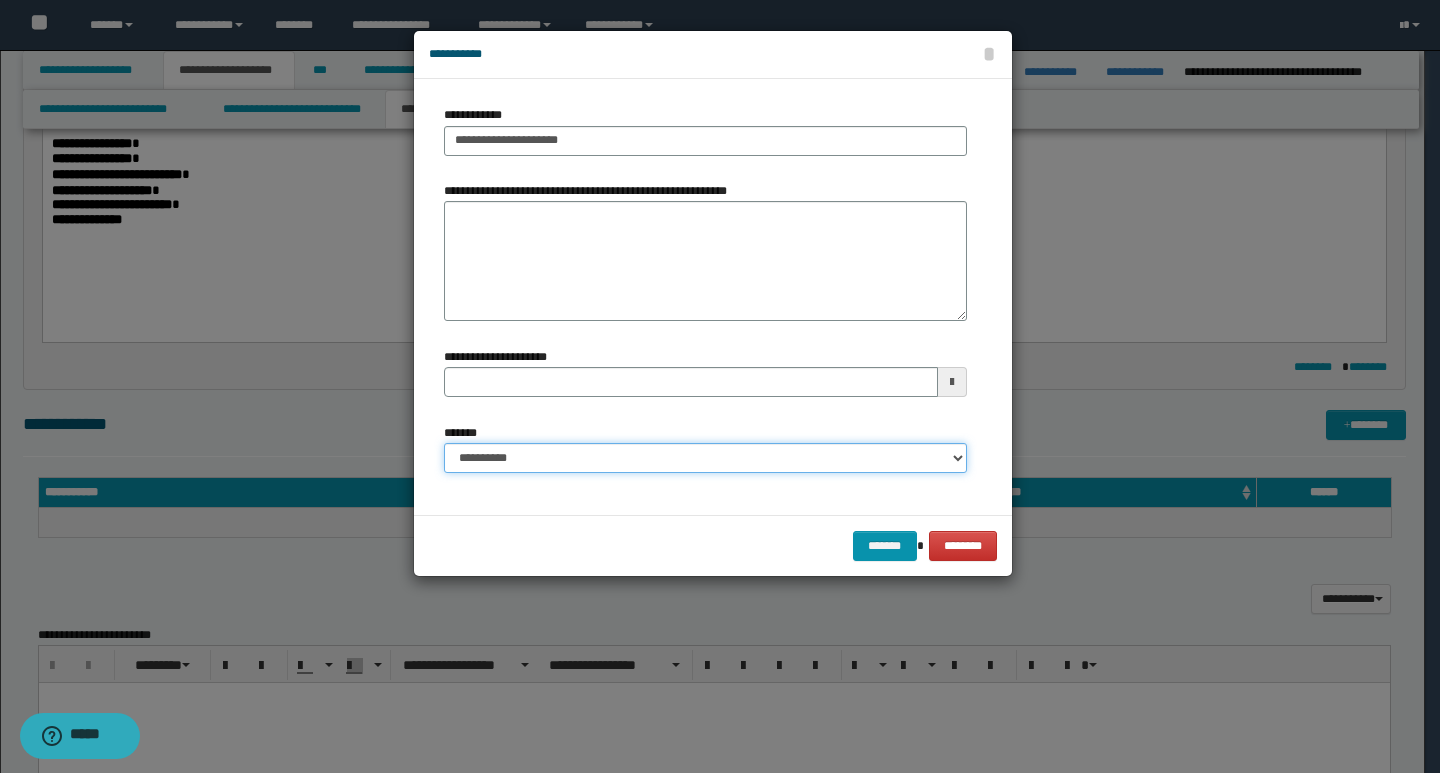 click on "**********" at bounding box center (705, 458) 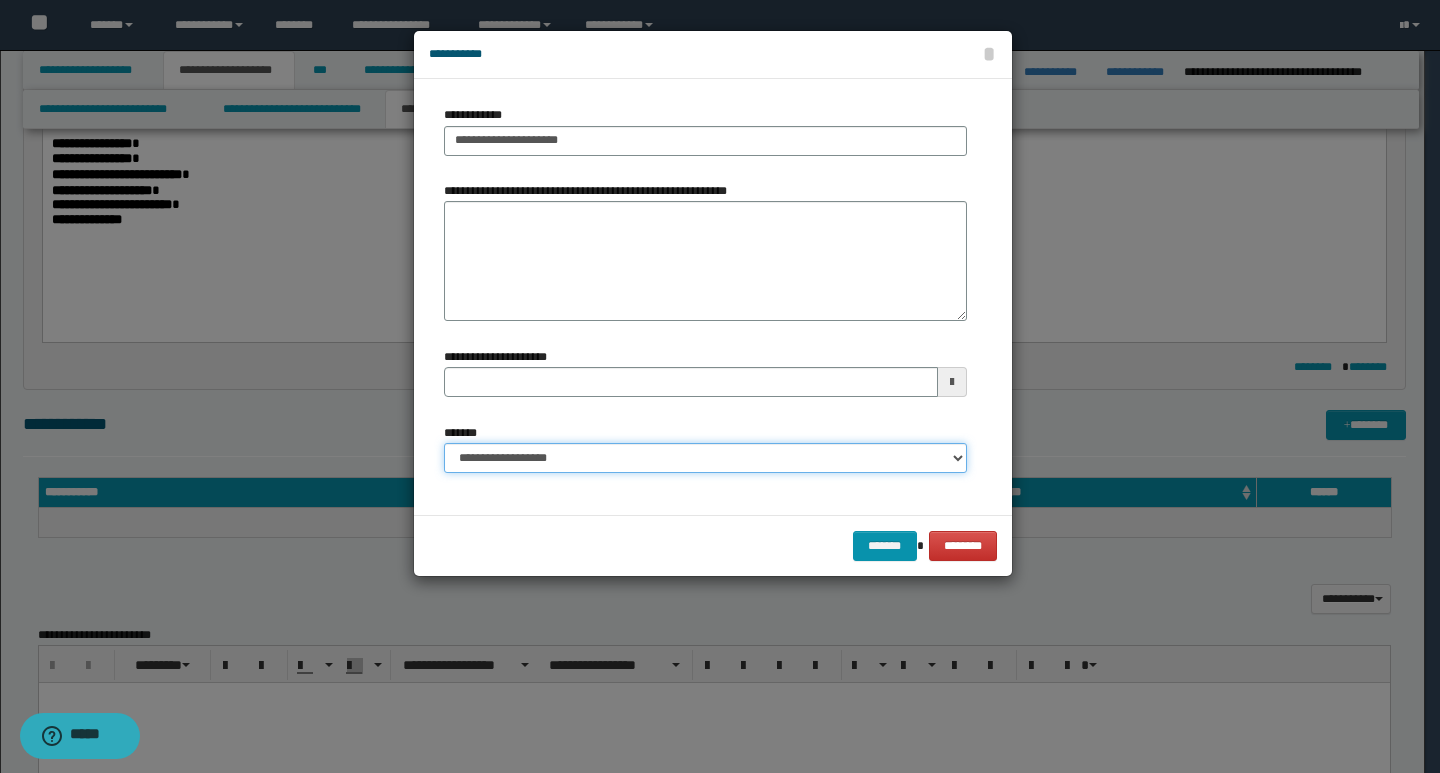 click on "**********" at bounding box center [705, 458] 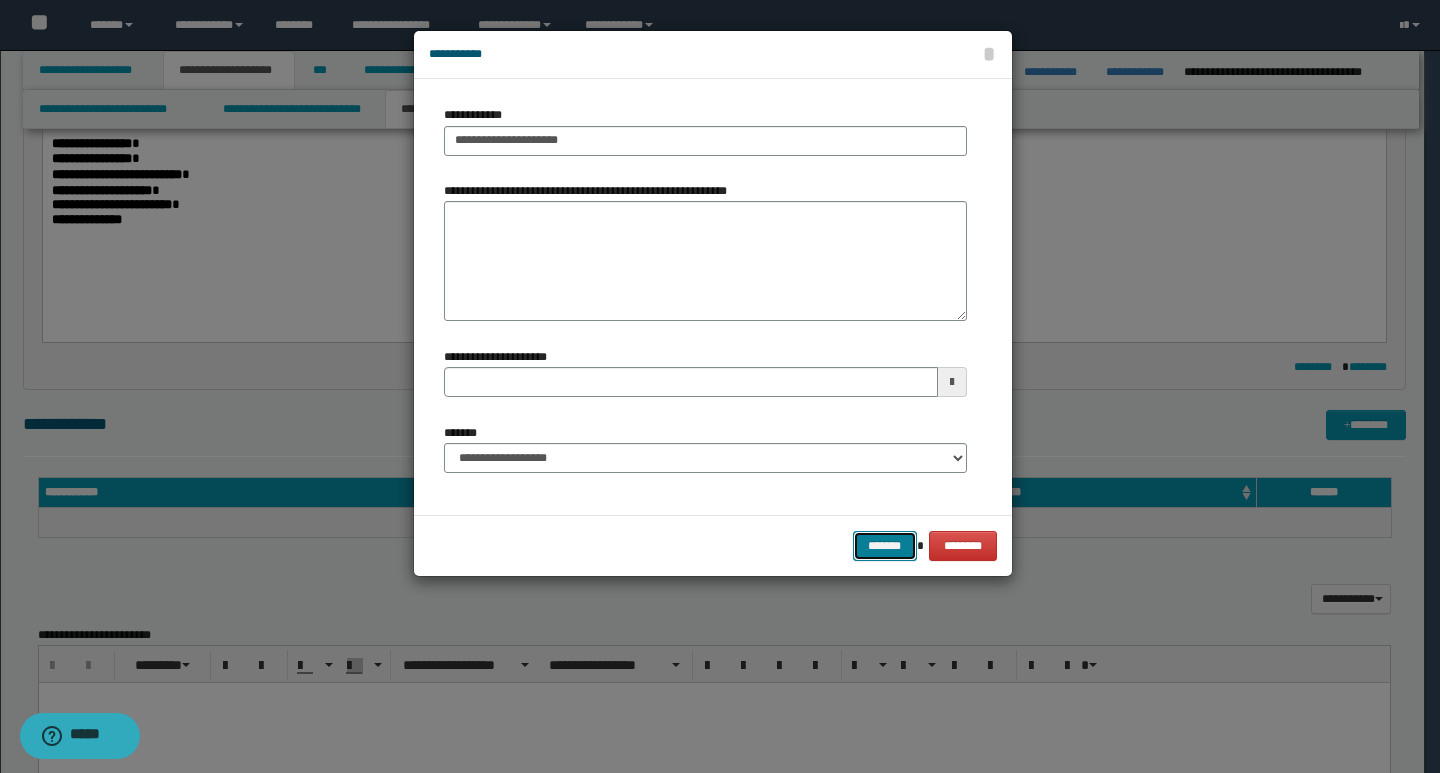 click on "*******" at bounding box center (885, 546) 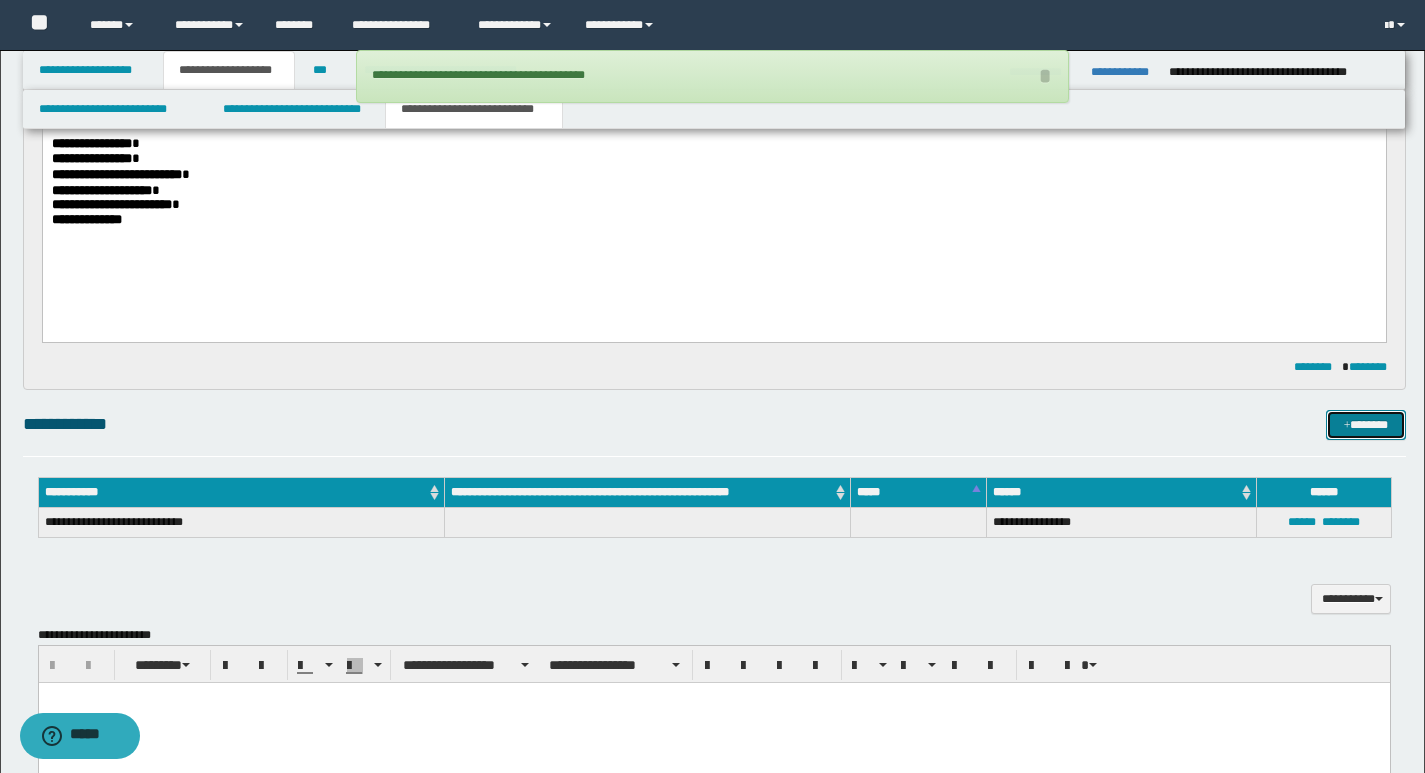 click on "*******" at bounding box center (1366, 425) 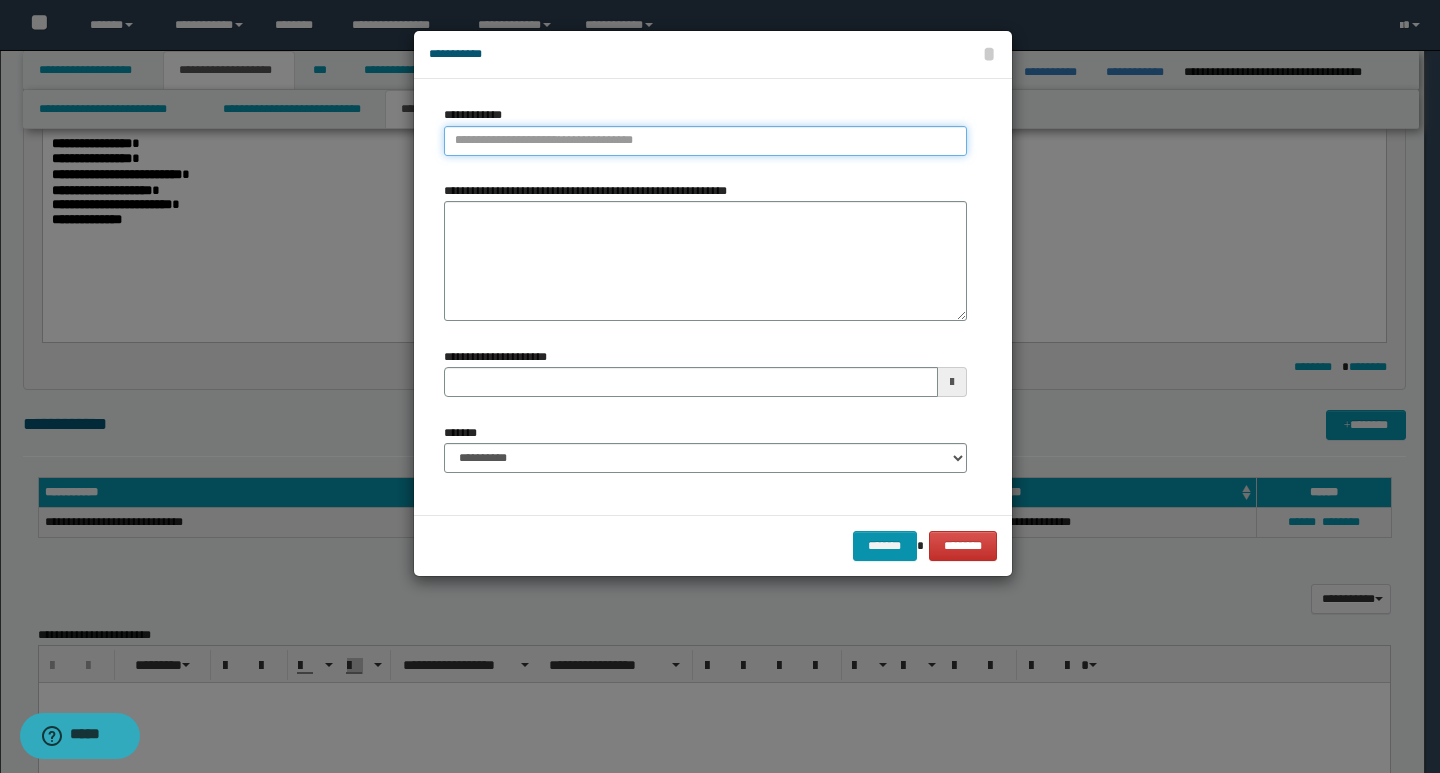 click on "**********" at bounding box center [705, 141] 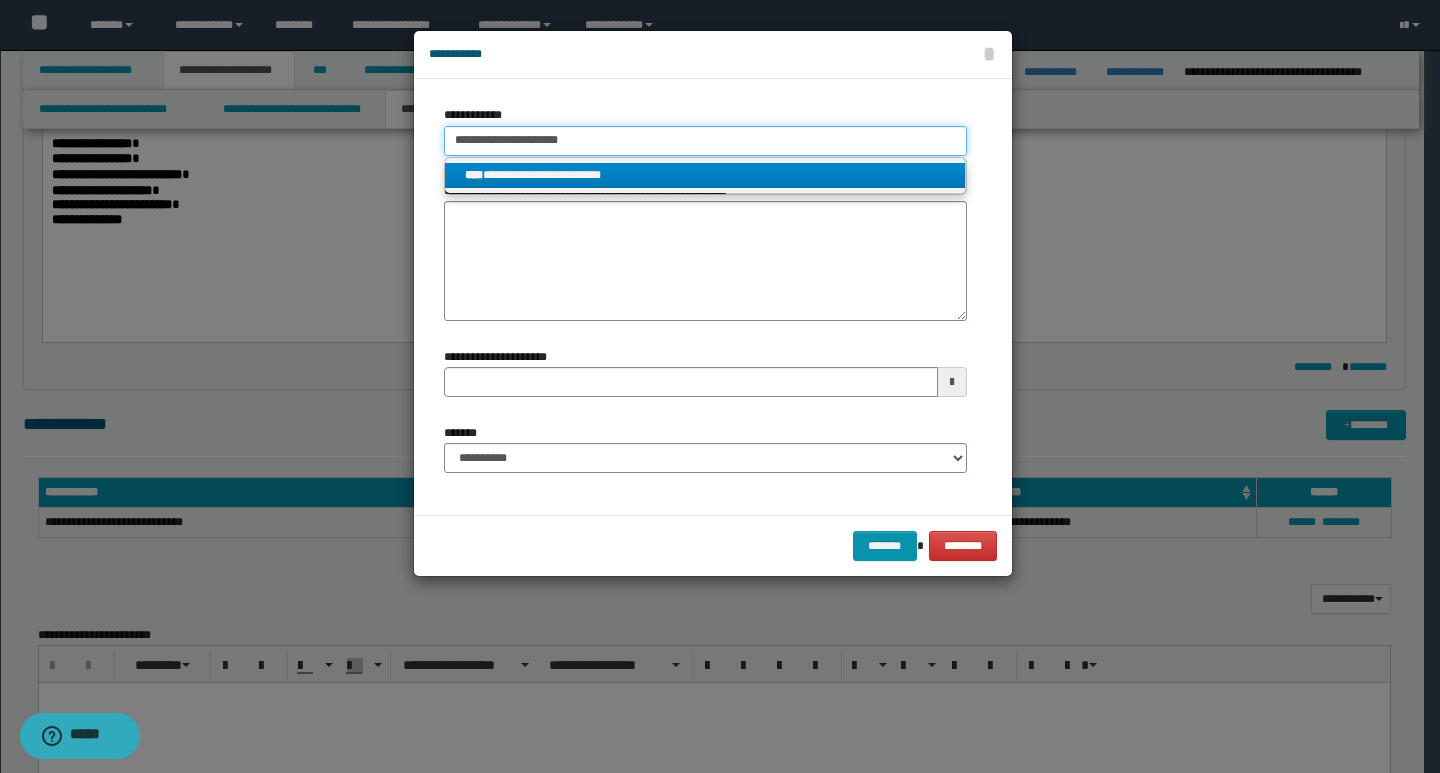 drag, startPoint x: 578, startPoint y: 142, endPoint x: 445, endPoint y: 135, distance: 133.18408 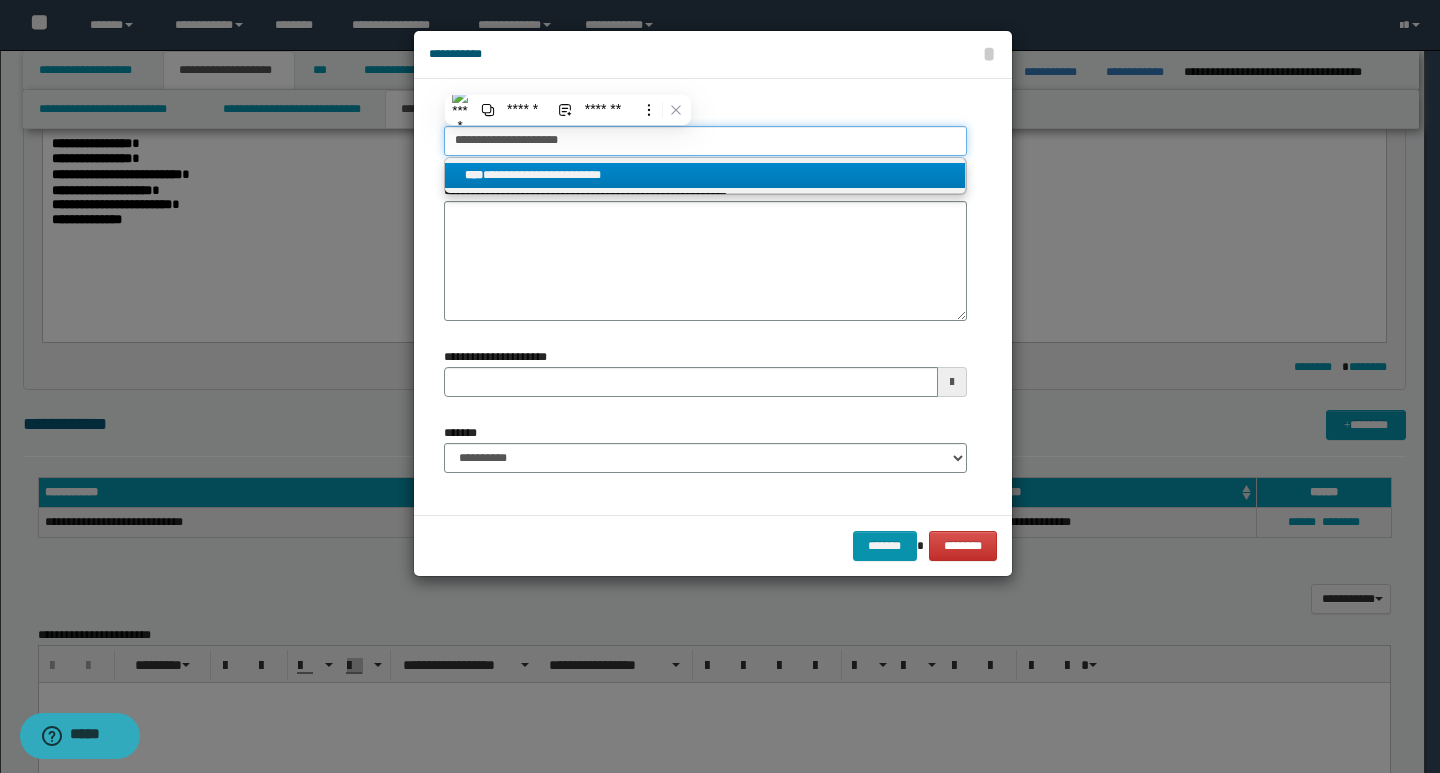paste on "*********" 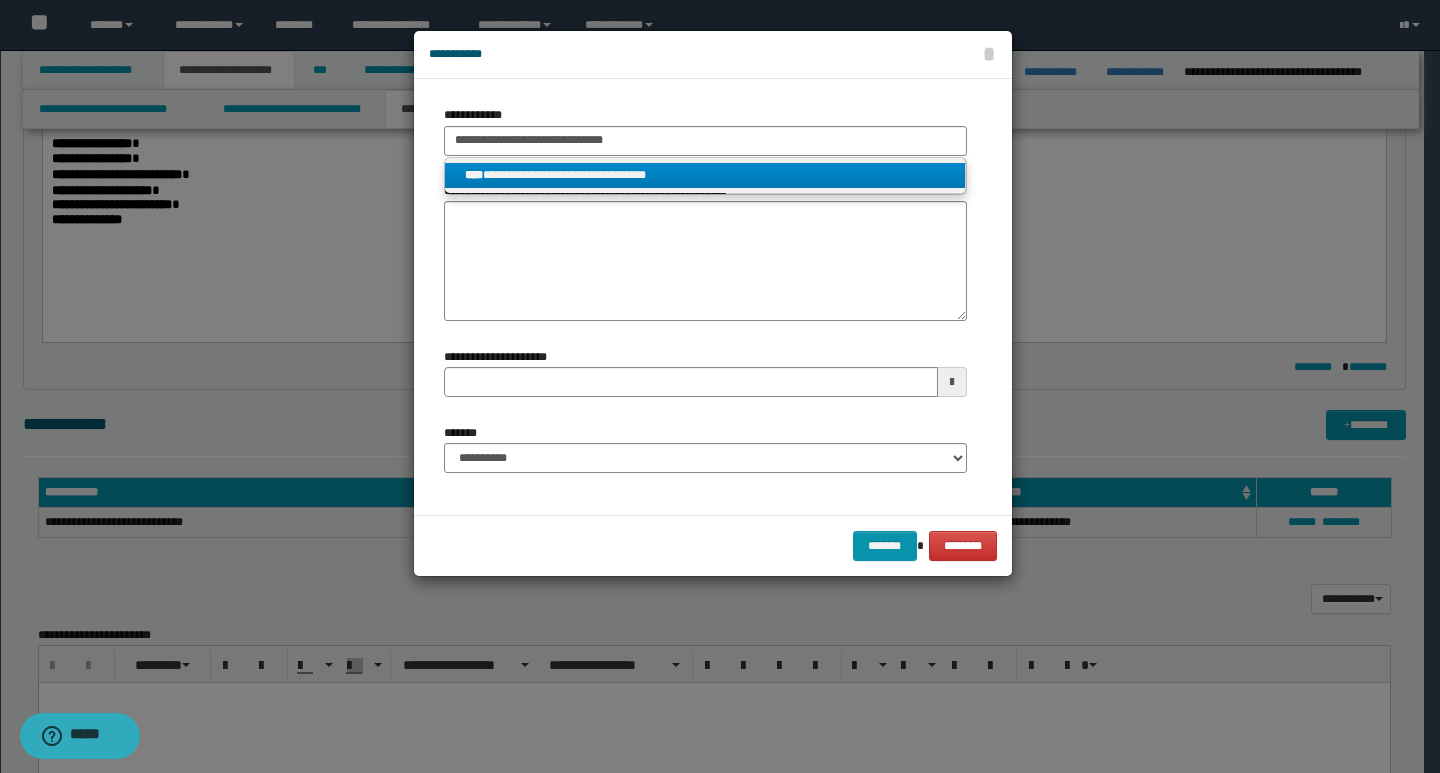 click on "**********" at bounding box center [705, 175] 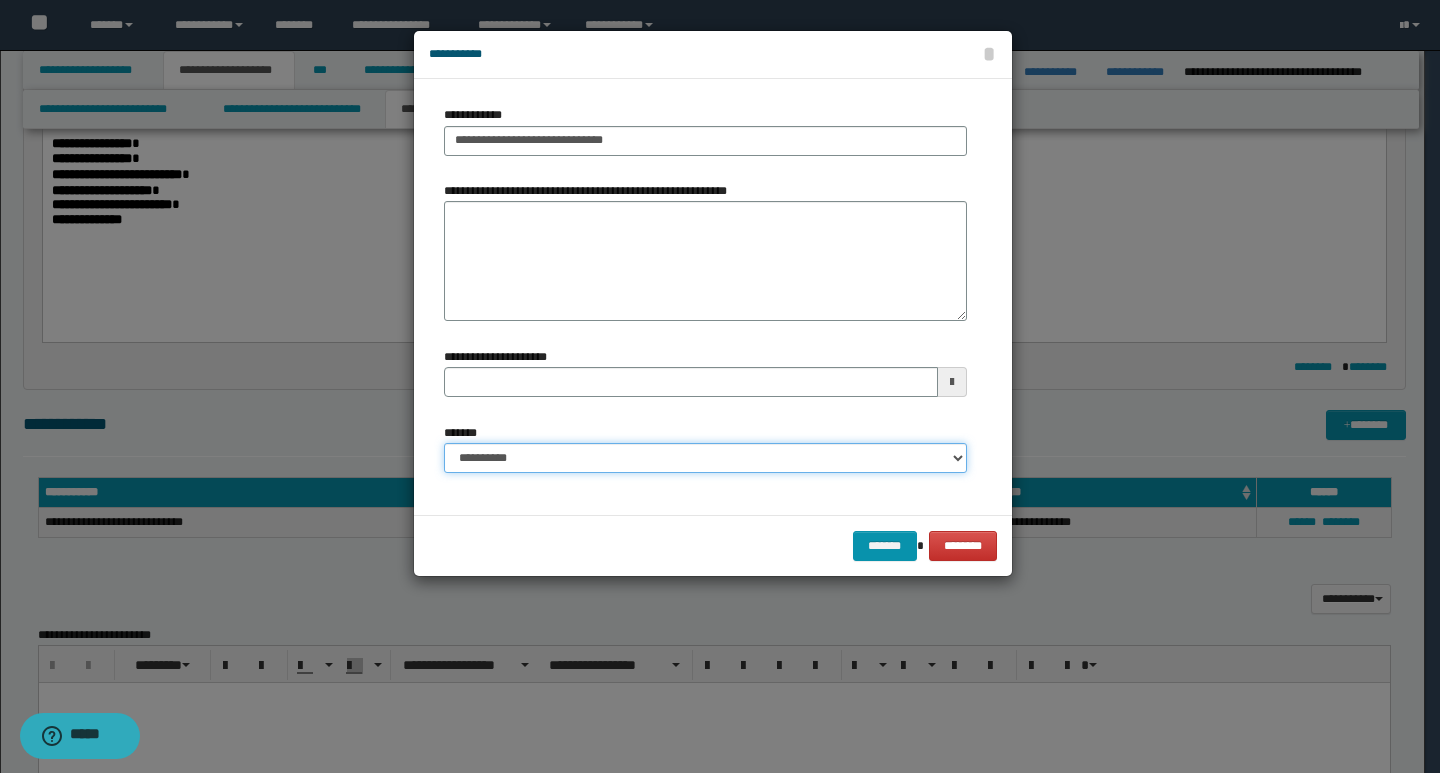 click on "**********" at bounding box center [705, 458] 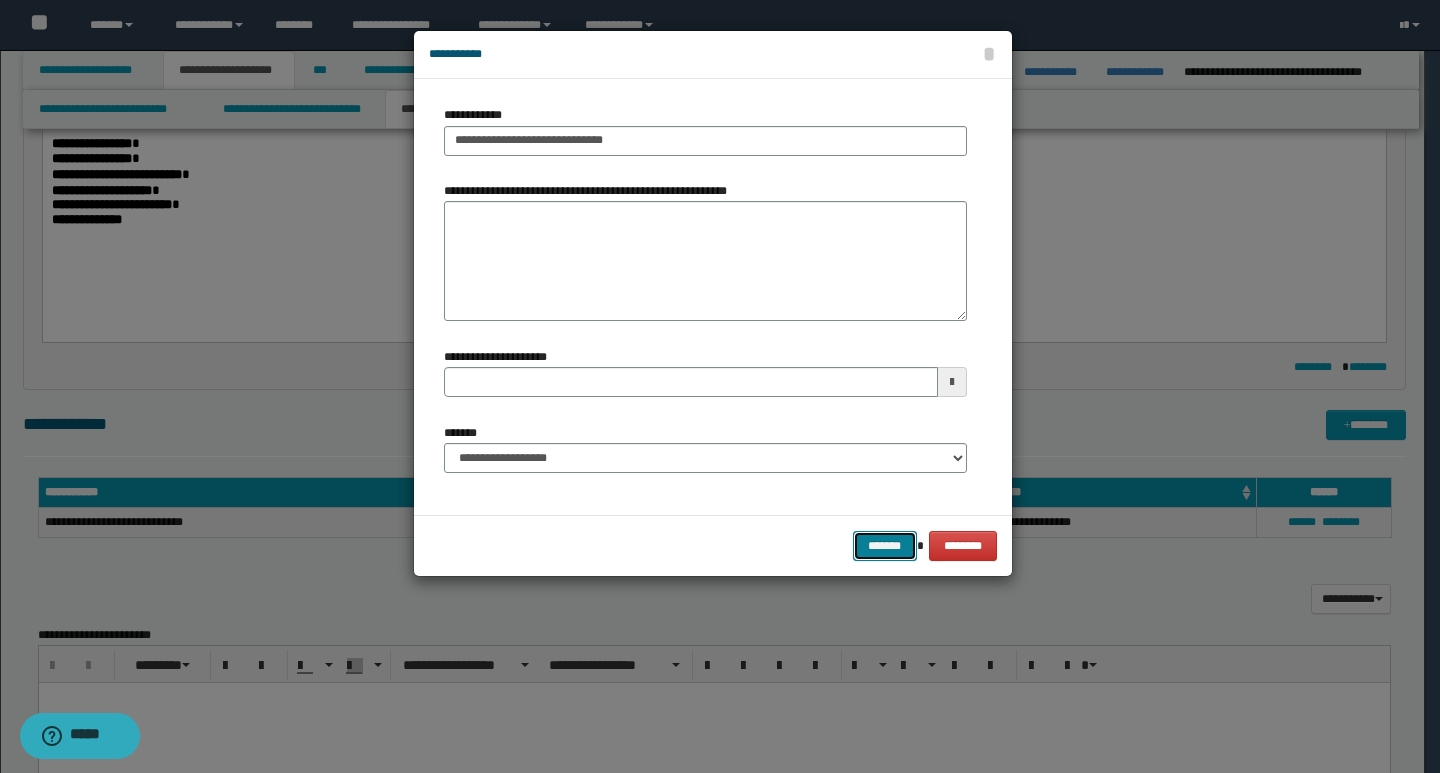 click on "*******" at bounding box center (885, 546) 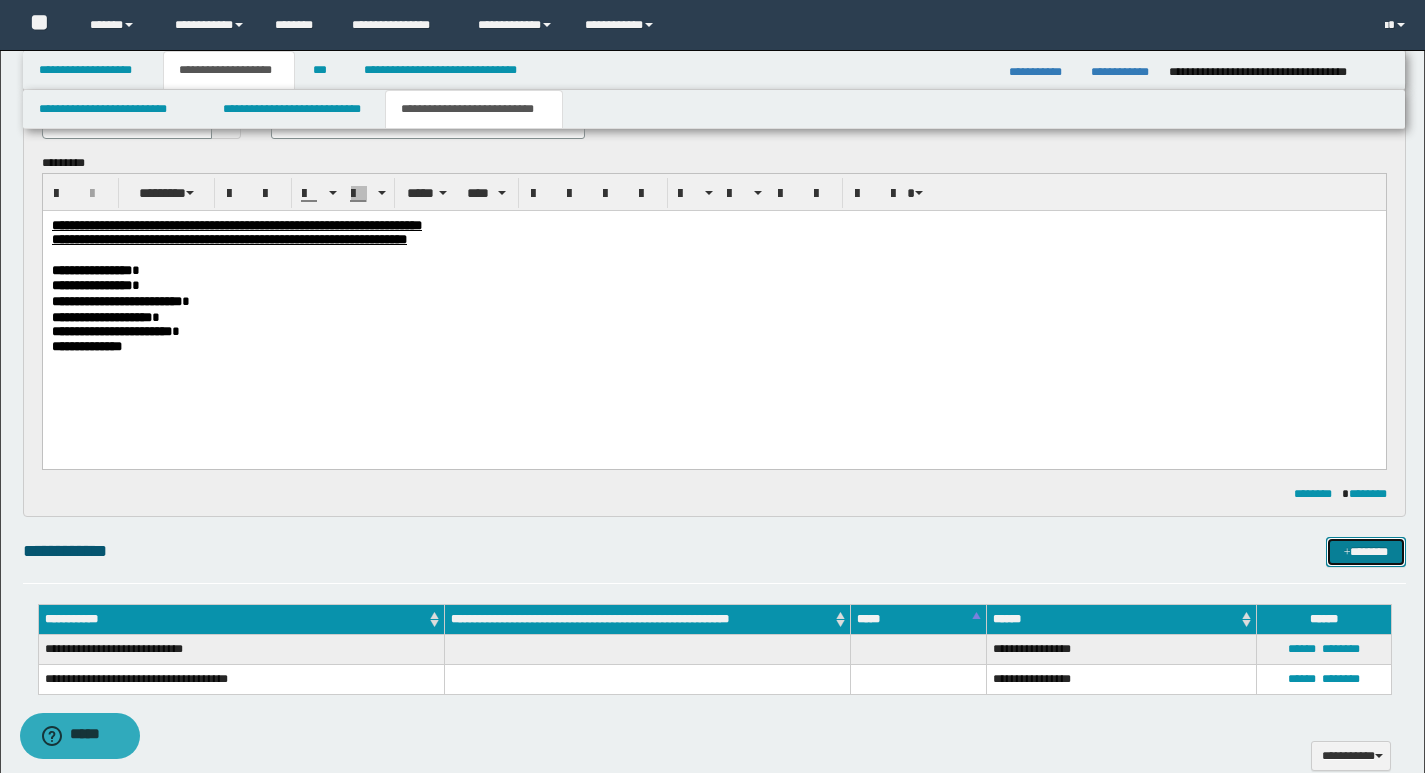 scroll, scrollTop: 326, scrollLeft: 0, axis: vertical 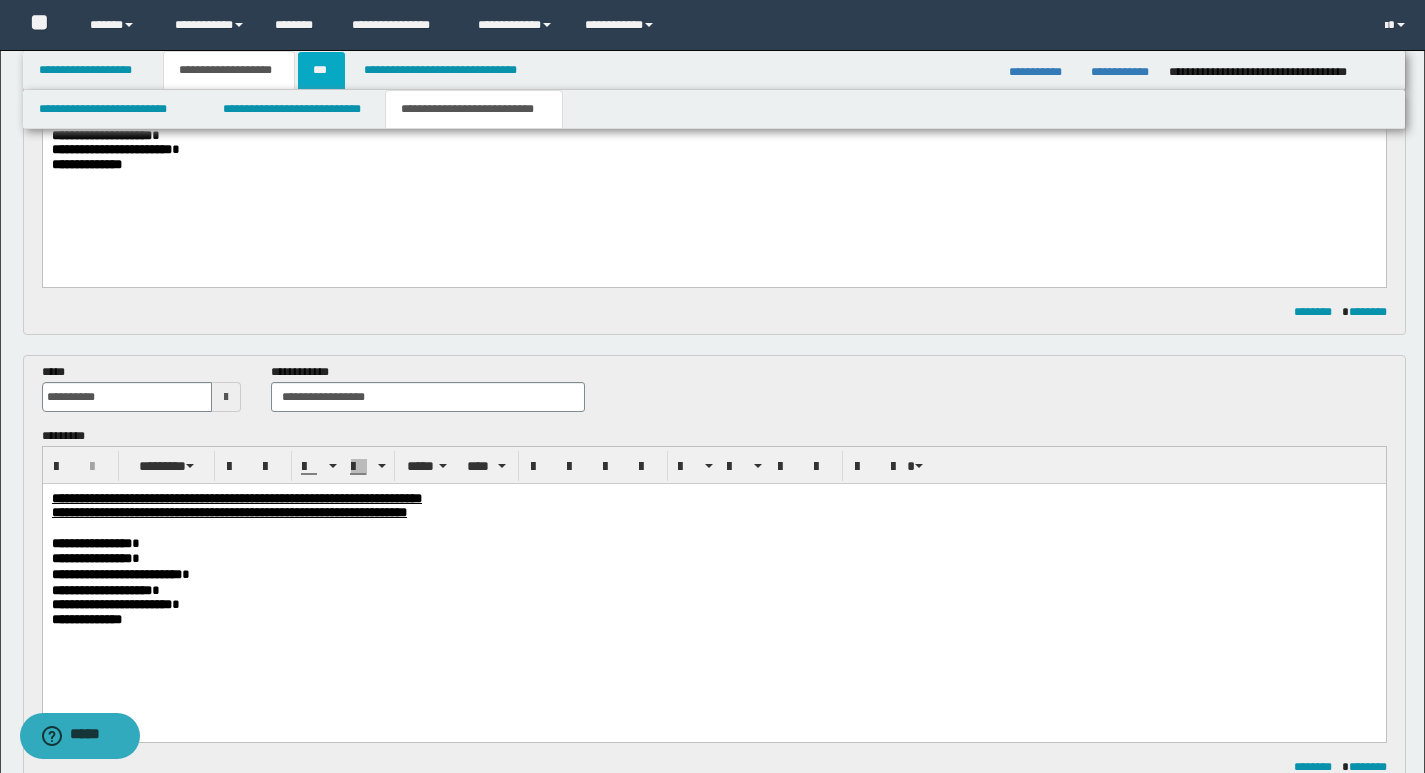 click on "***" at bounding box center [321, 70] 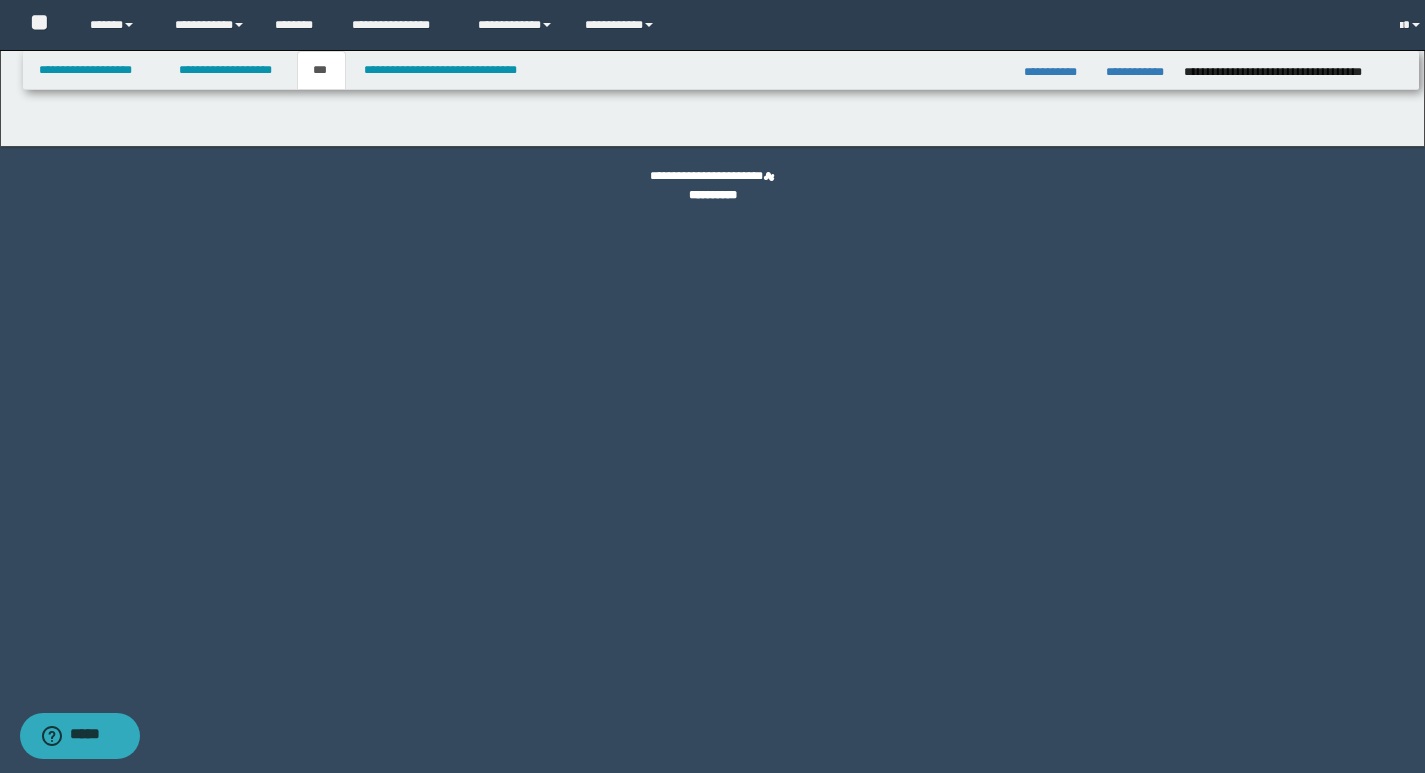 scroll, scrollTop: 0, scrollLeft: 0, axis: both 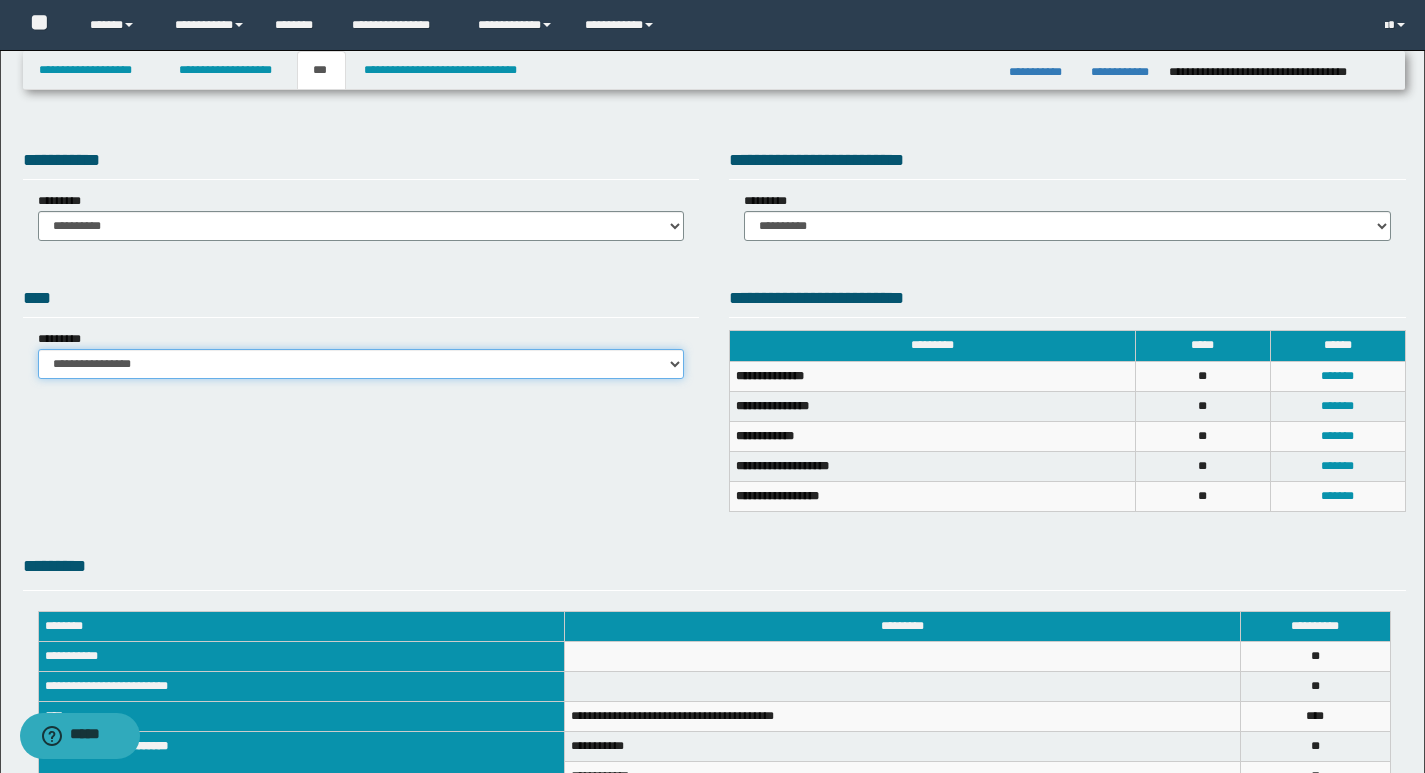 click on "**********" at bounding box center (361, 364) 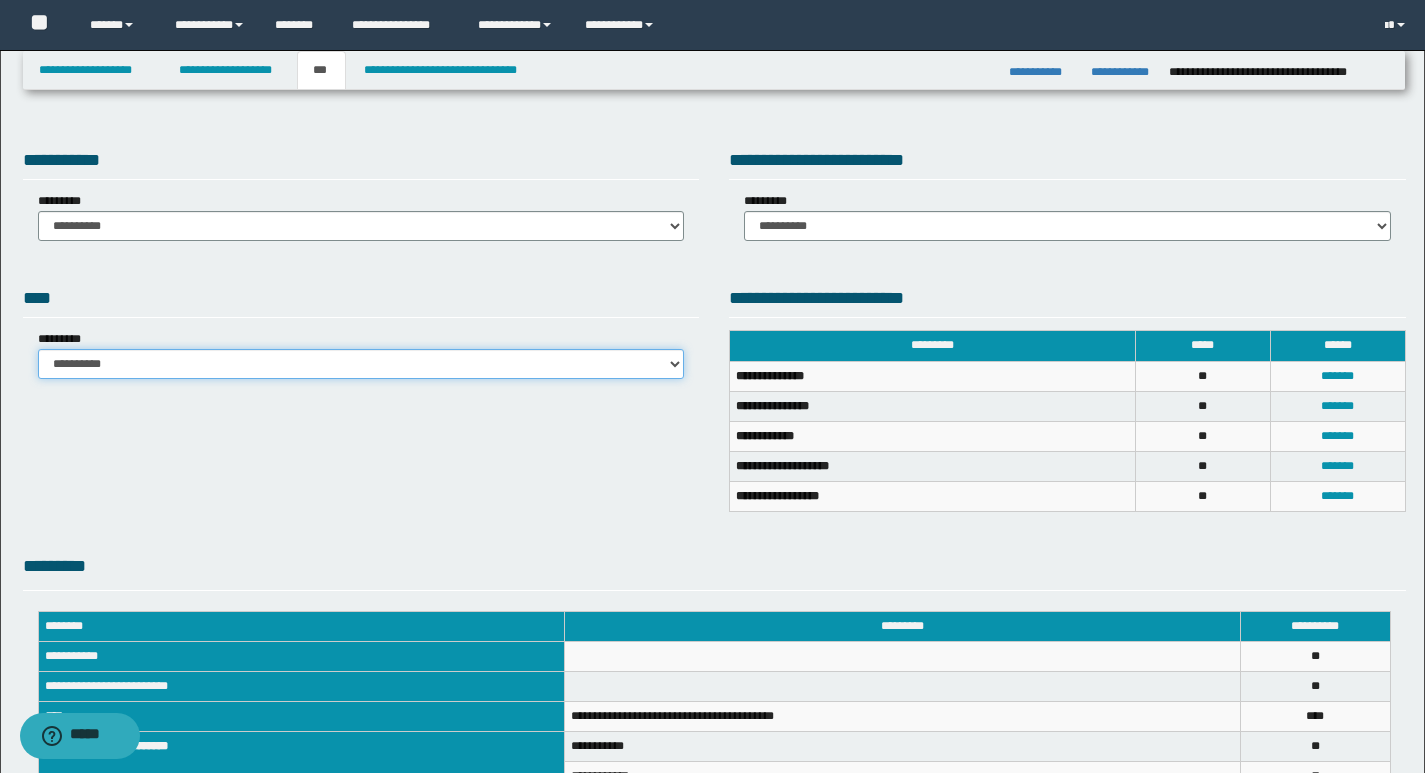 click on "**********" at bounding box center [361, 364] 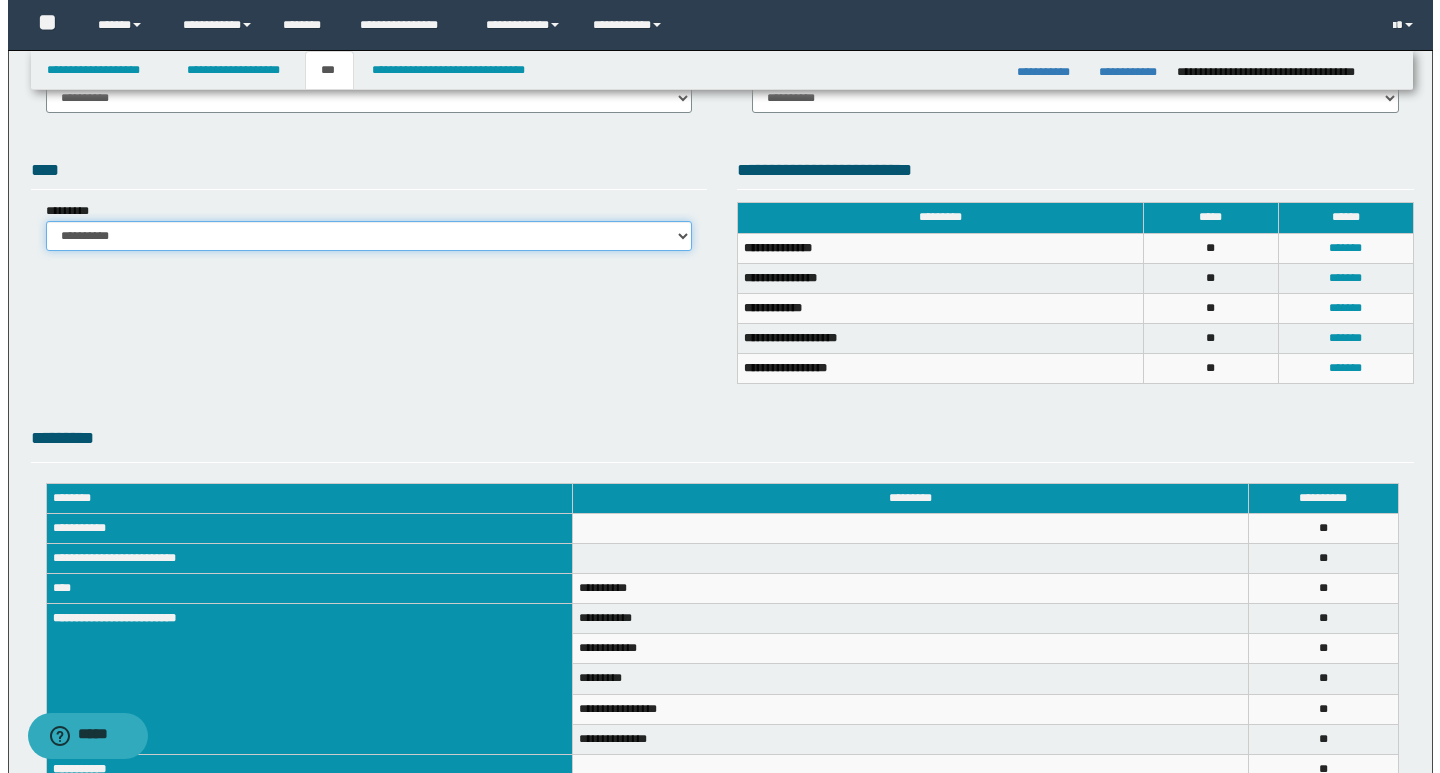 scroll, scrollTop: 0, scrollLeft: 0, axis: both 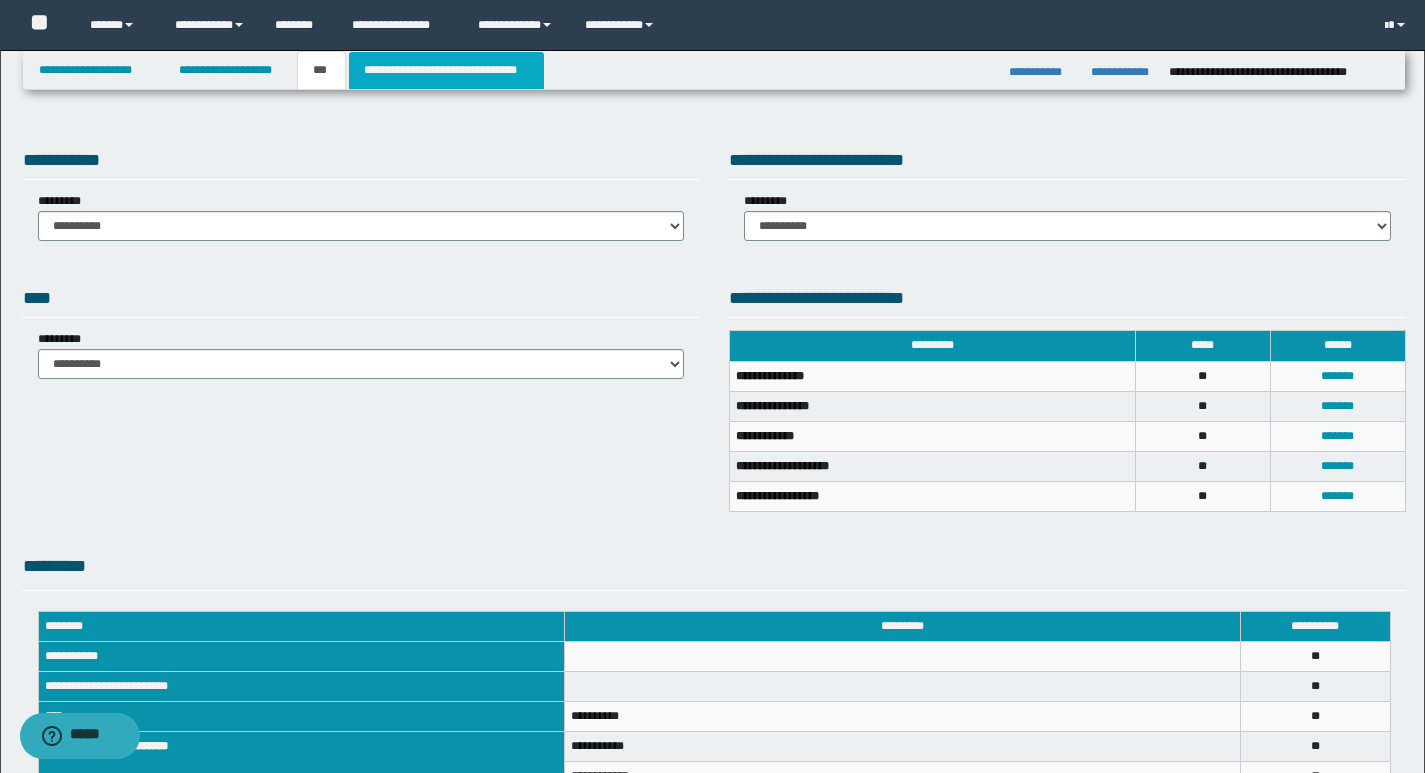 click on "**********" at bounding box center (446, 70) 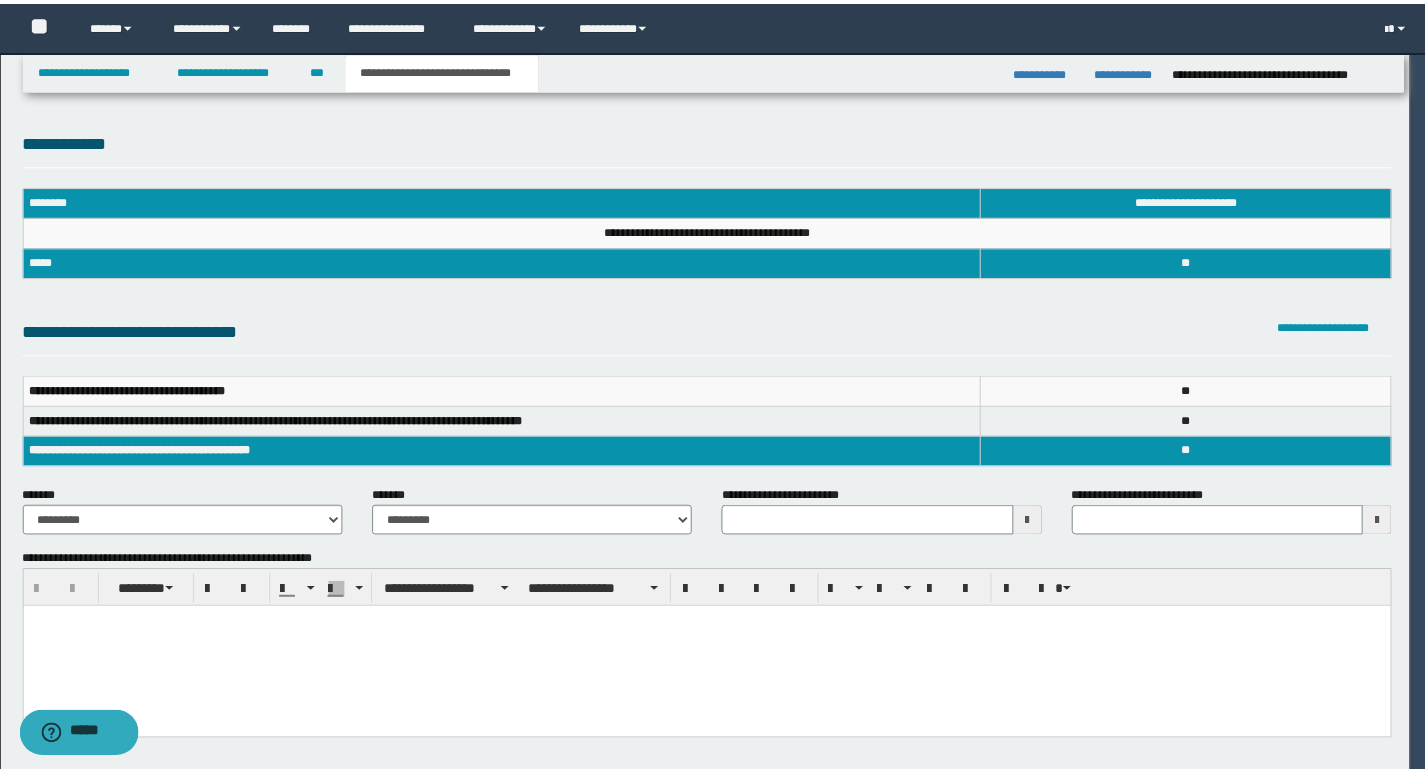 scroll, scrollTop: 0, scrollLeft: 0, axis: both 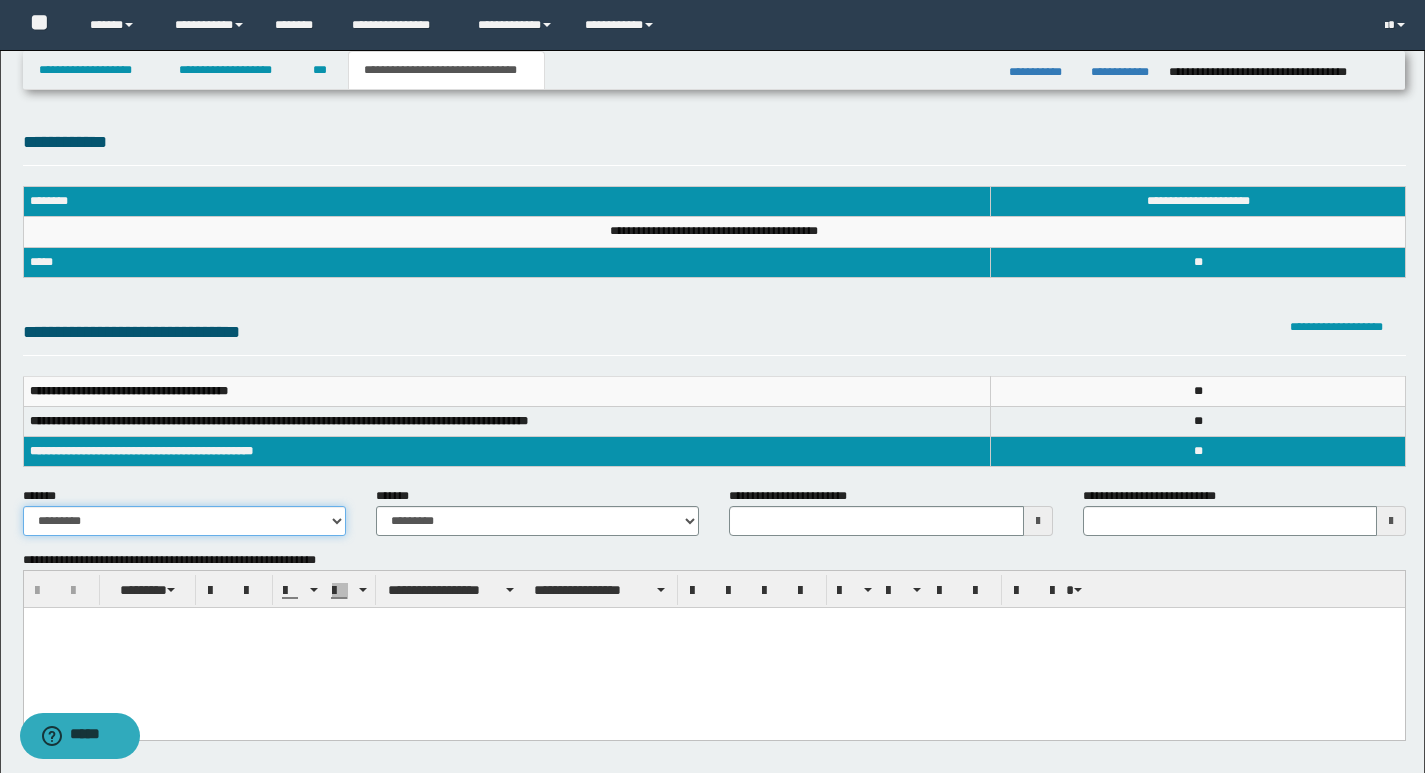 click on "**********" at bounding box center [184, 521] 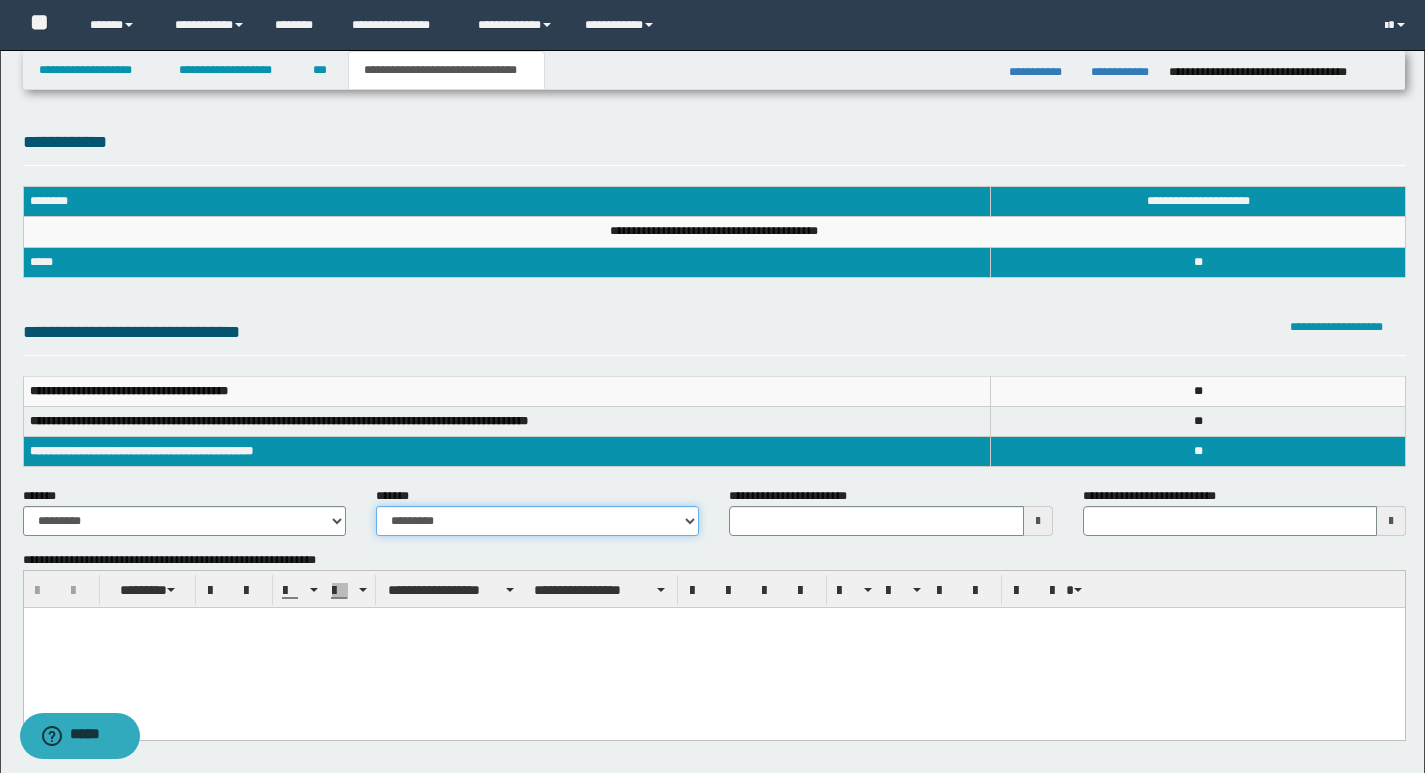 click on "**********" at bounding box center [537, 521] 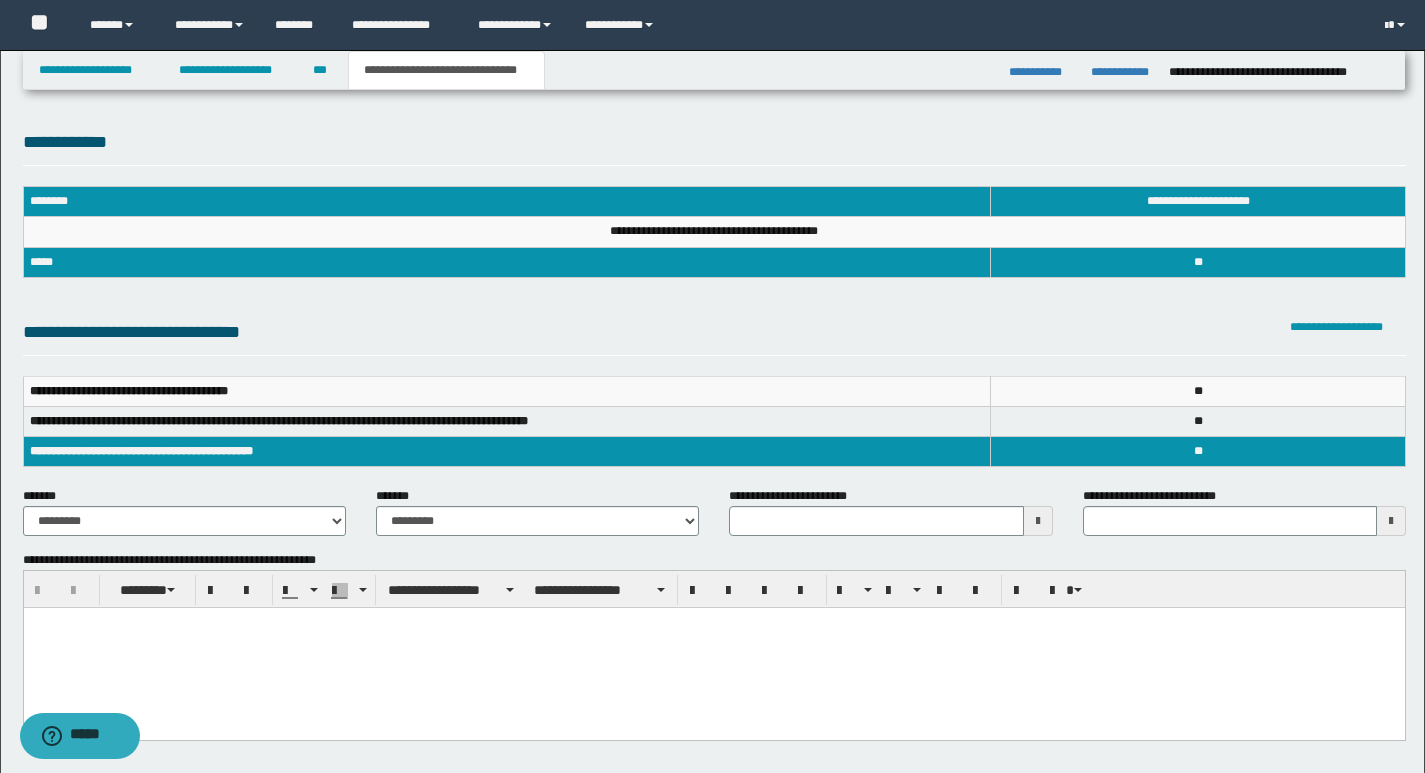 click on "**********" at bounding box center [507, 391] 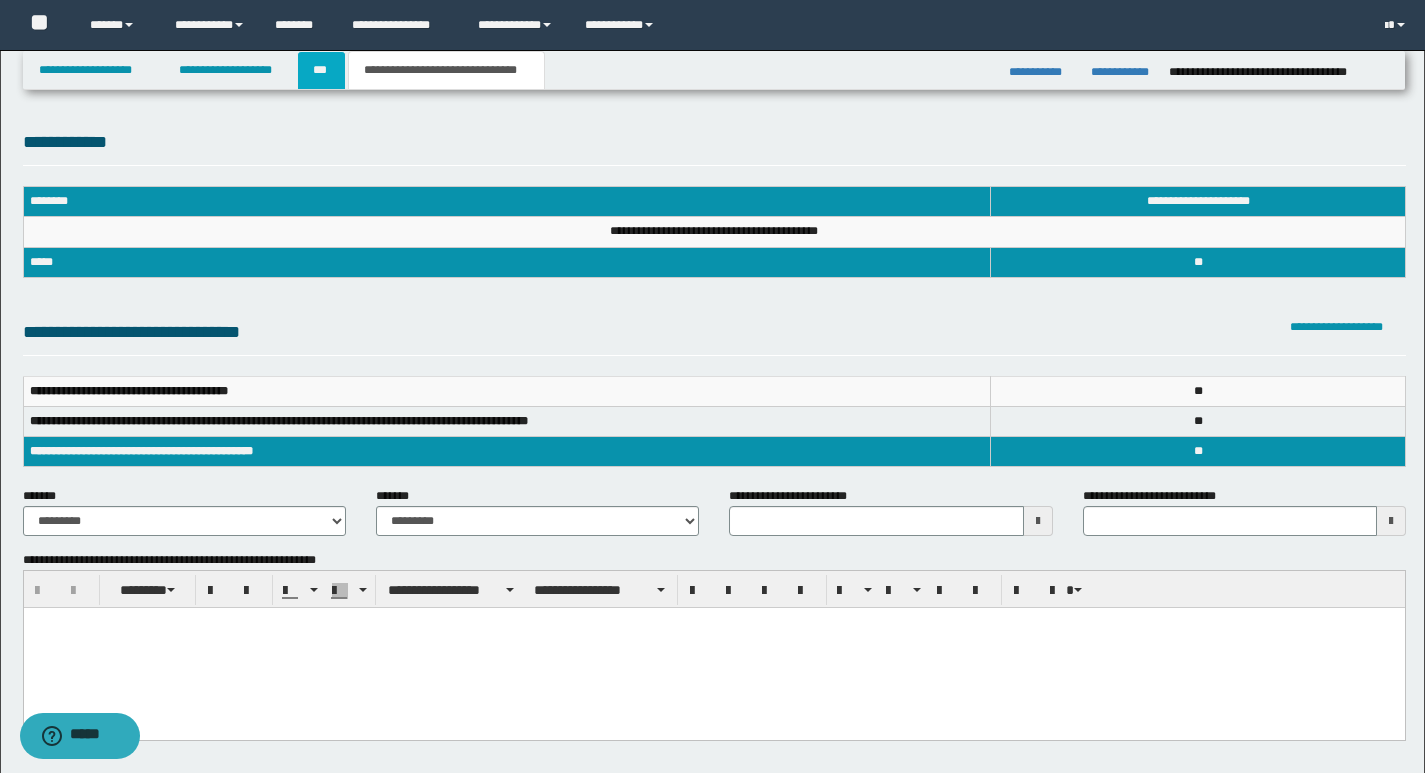 click on "***" at bounding box center [321, 70] 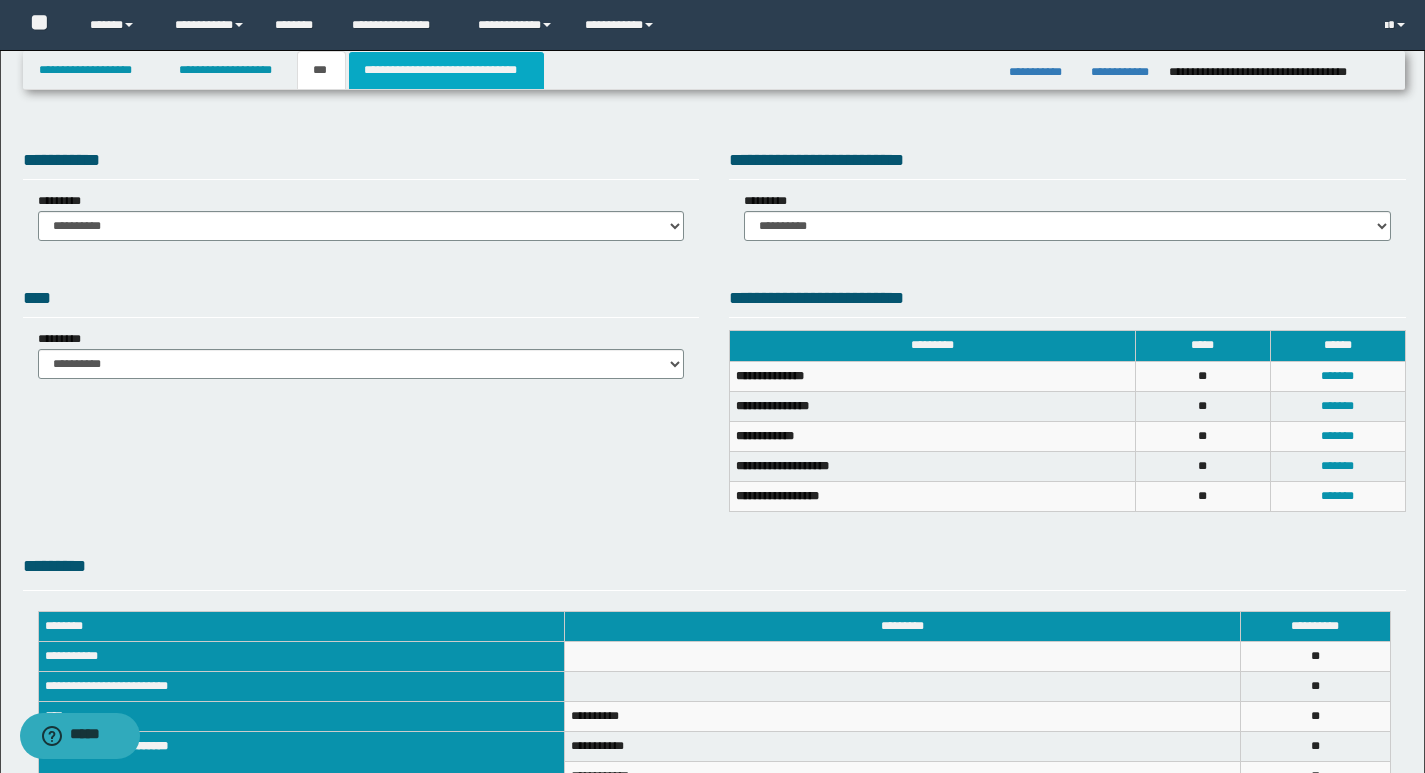 click on "**********" at bounding box center [446, 70] 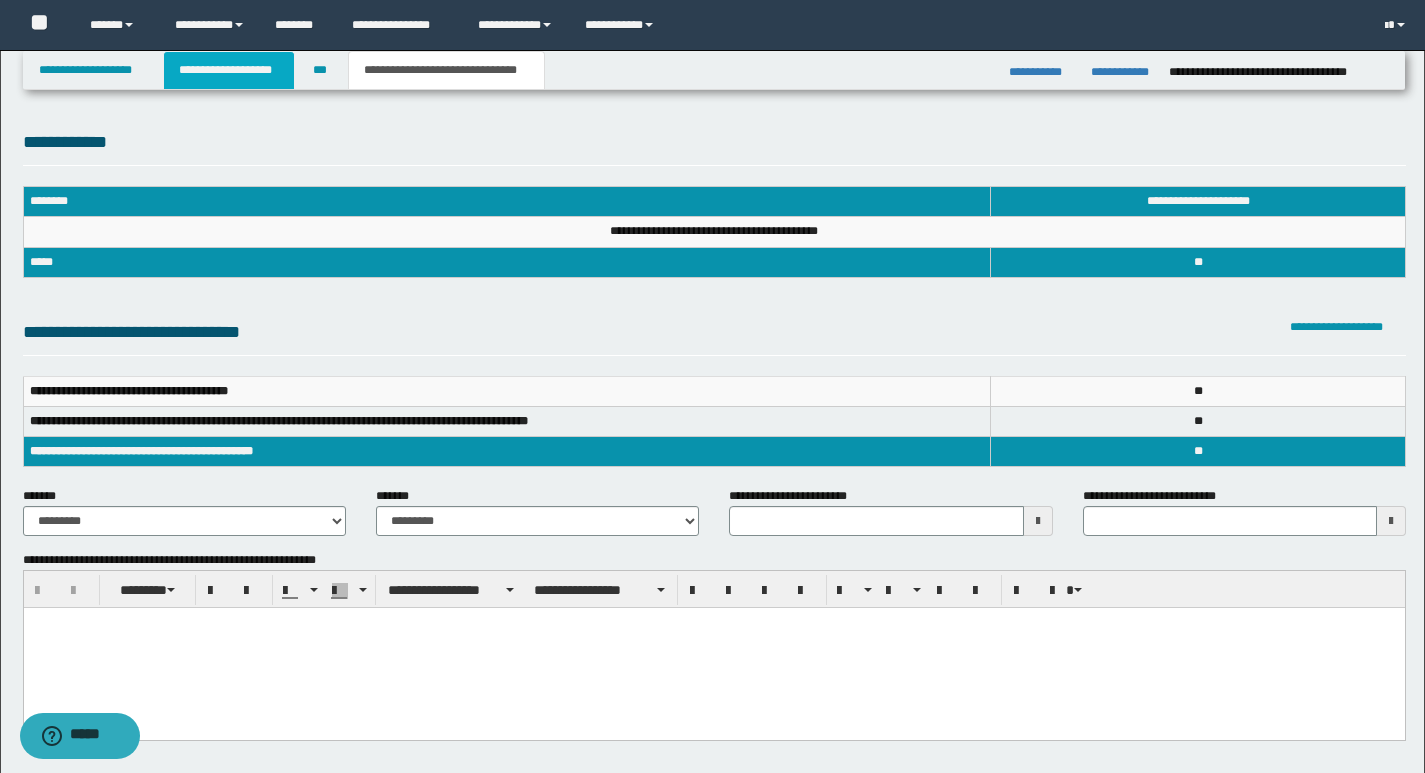 click on "**********" at bounding box center (229, 70) 